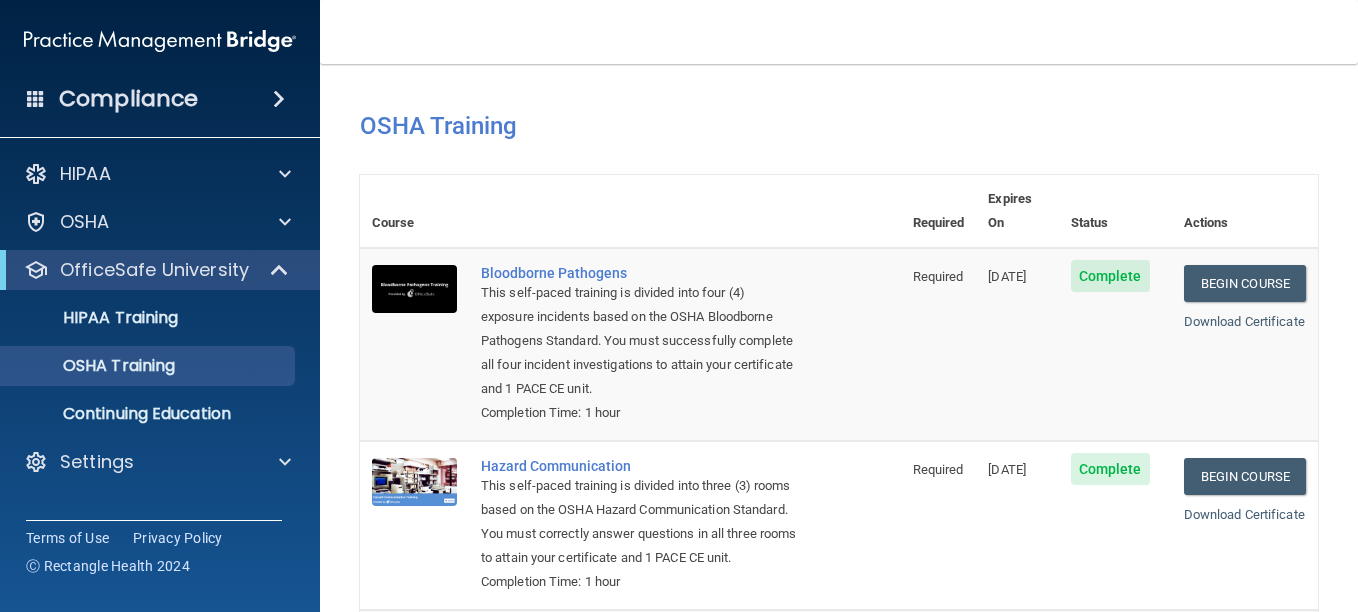 scroll, scrollTop: 0, scrollLeft: 0, axis: both 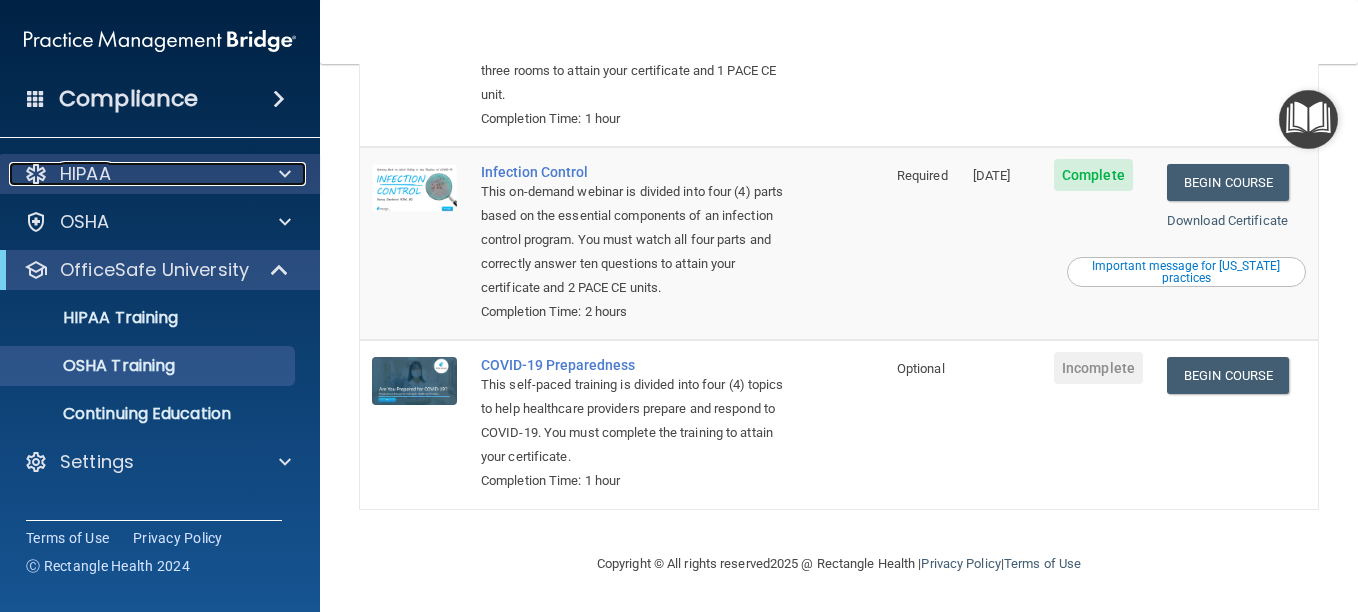 click on "HIPAA" at bounding box center [133, 174] 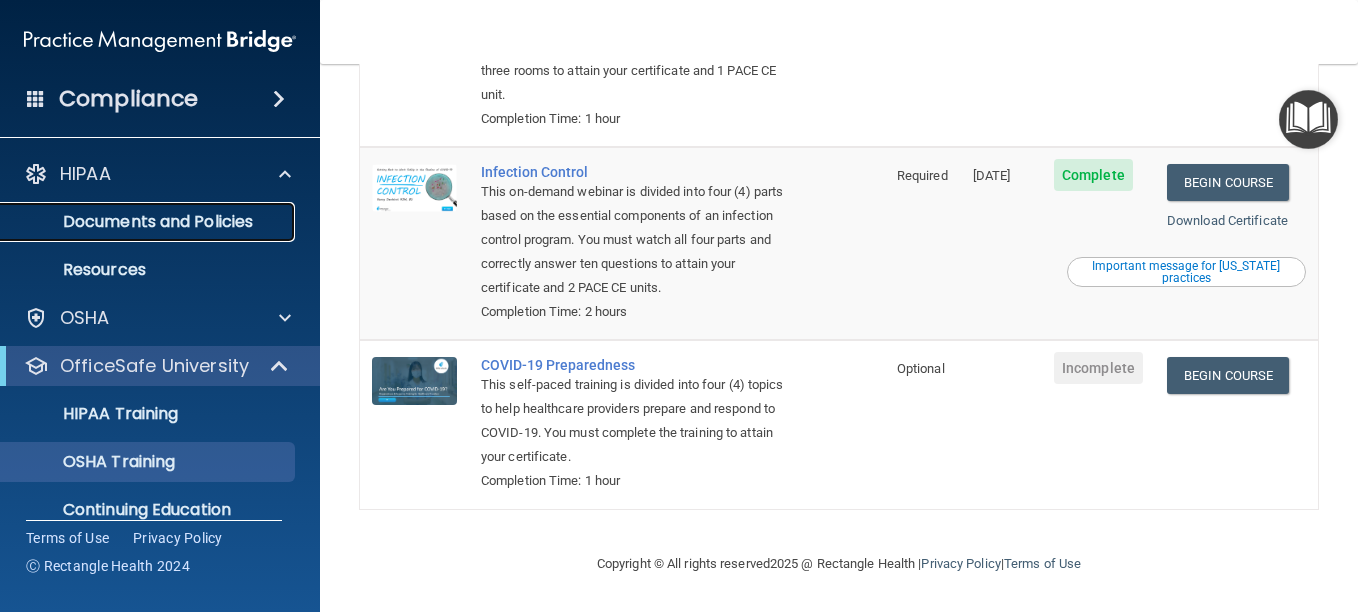 click on "Documents and Policies" at bounding box center [149, 222] 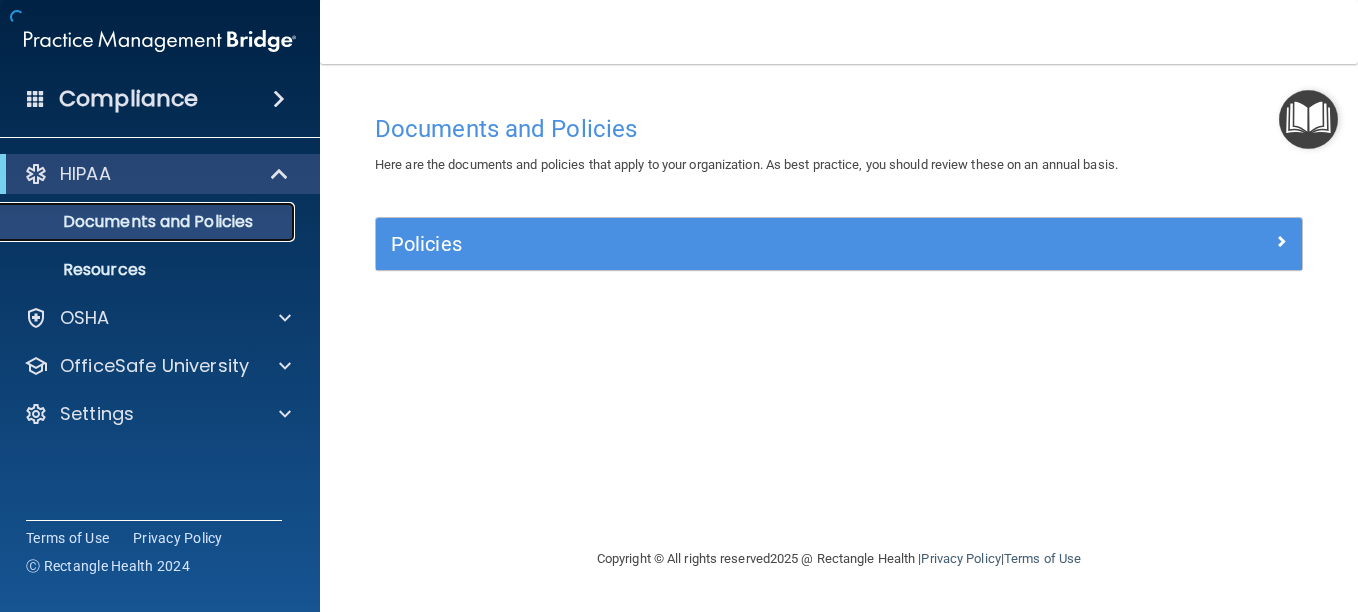 scroll, scrollTop: 0, scrollLeft: 0, axis: both 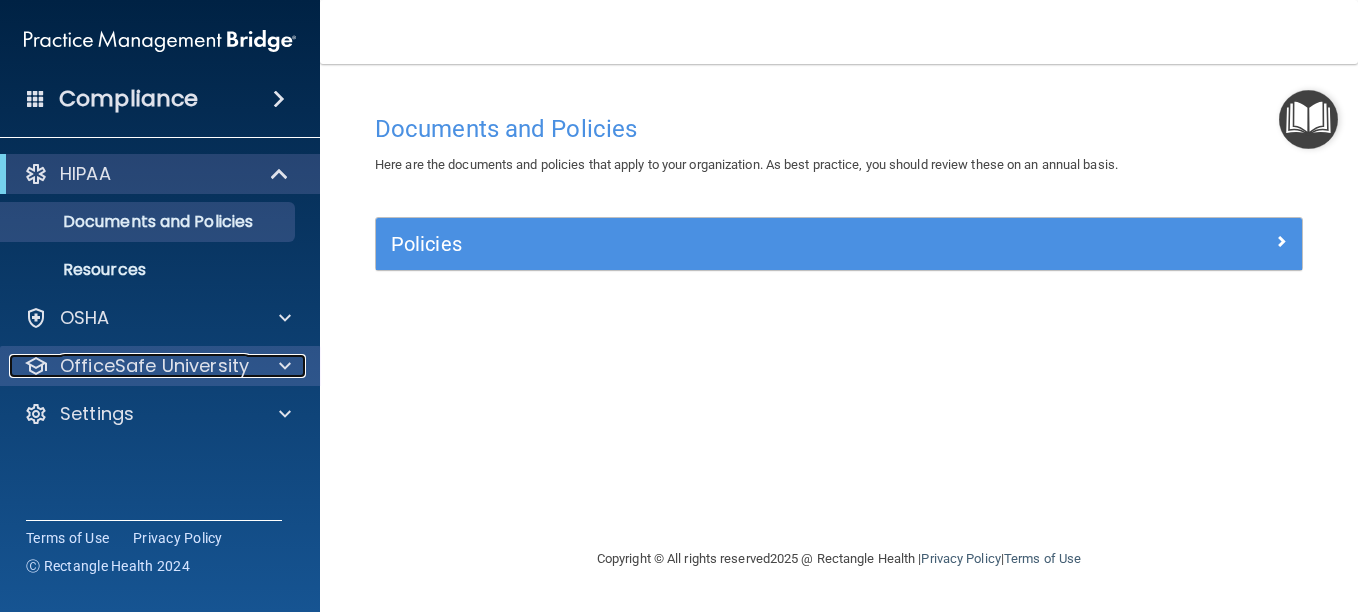 click on "OfficeSafe University" at bounding box center [154, 366] 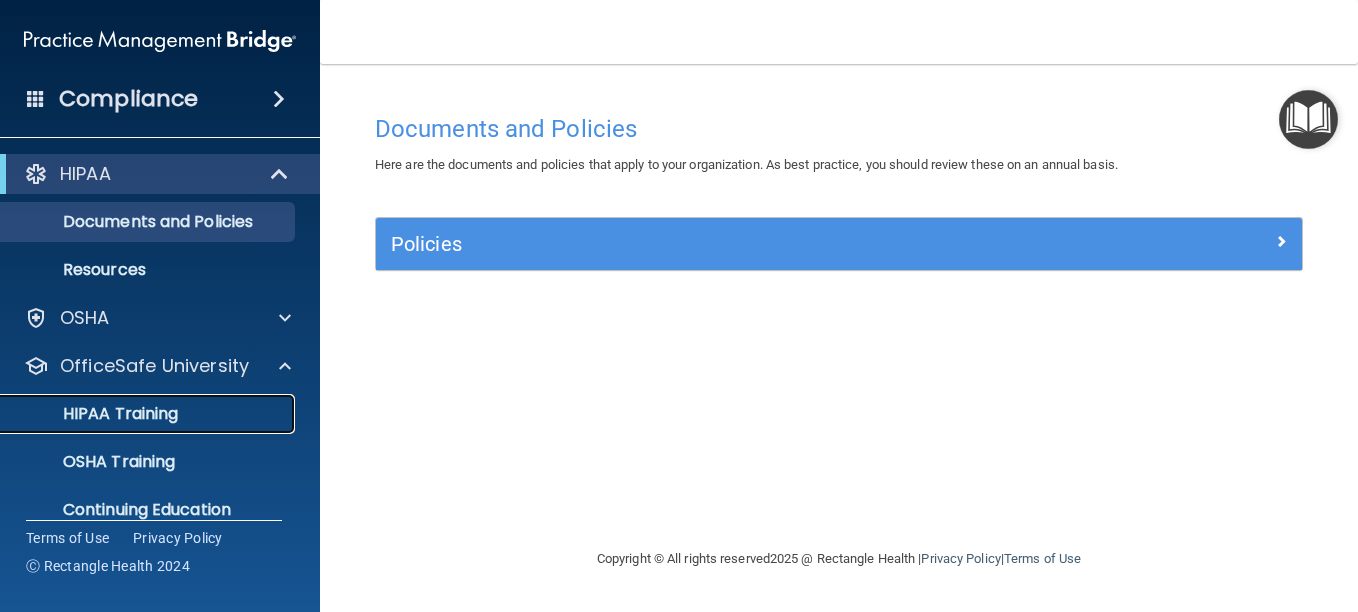 click on "HIPAA Training" at bounding box center (95, 414) 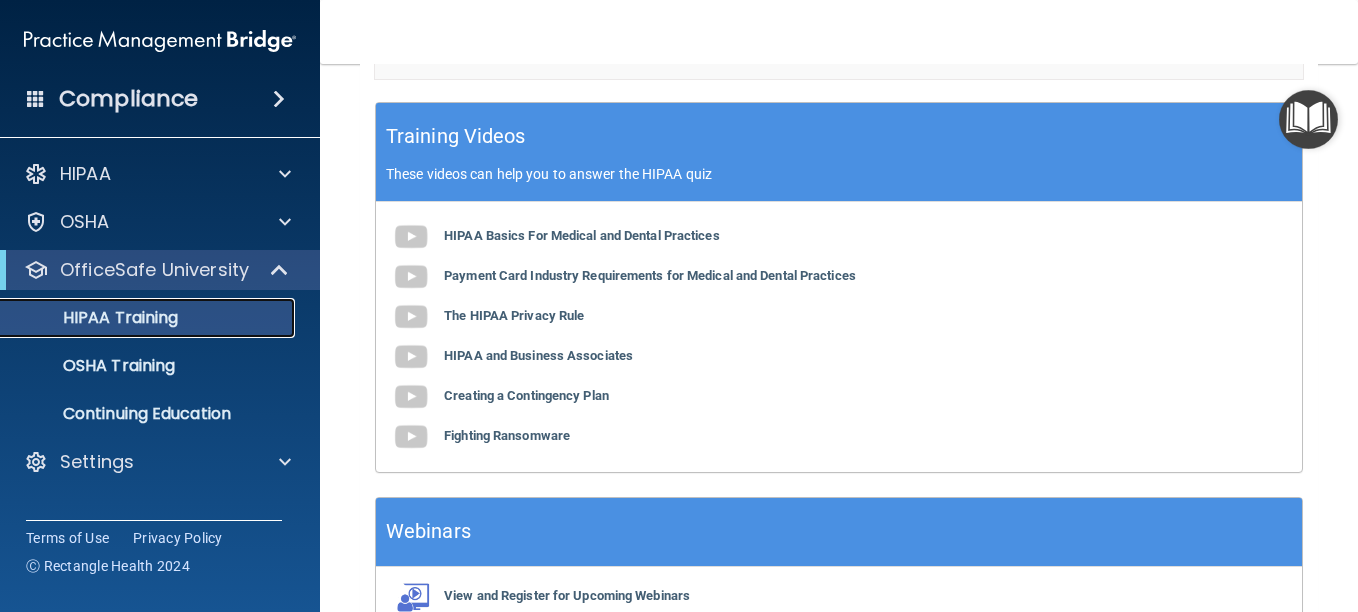 scroll, scrollTop: 966, scrollLeft: 0, axis: vertical 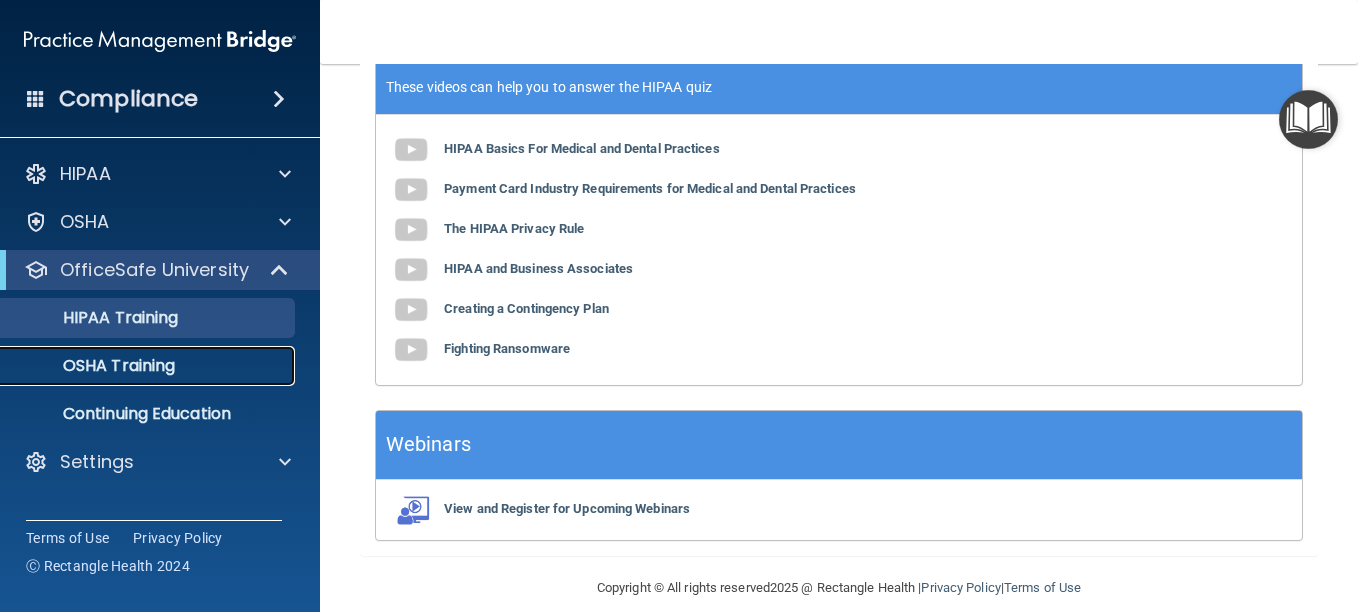 click on "OSHA Training" at bounding box center (94, 366) 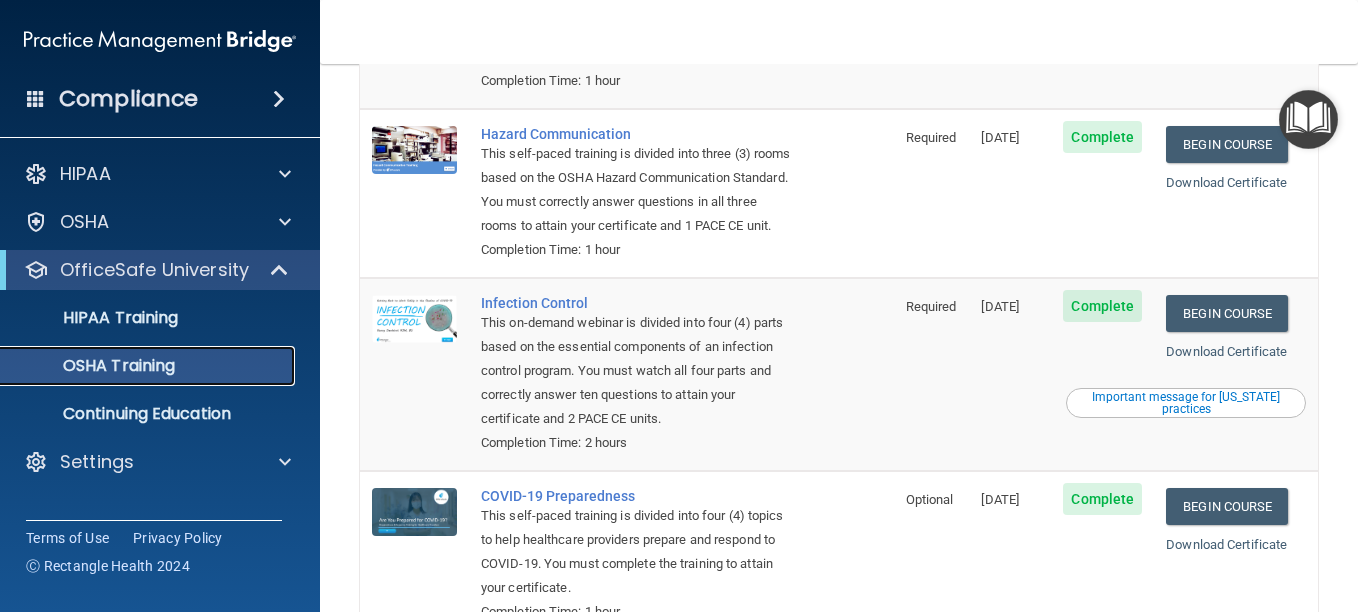 scroll, scrollTop: 492, scrollLeft: 0, axis: vertical 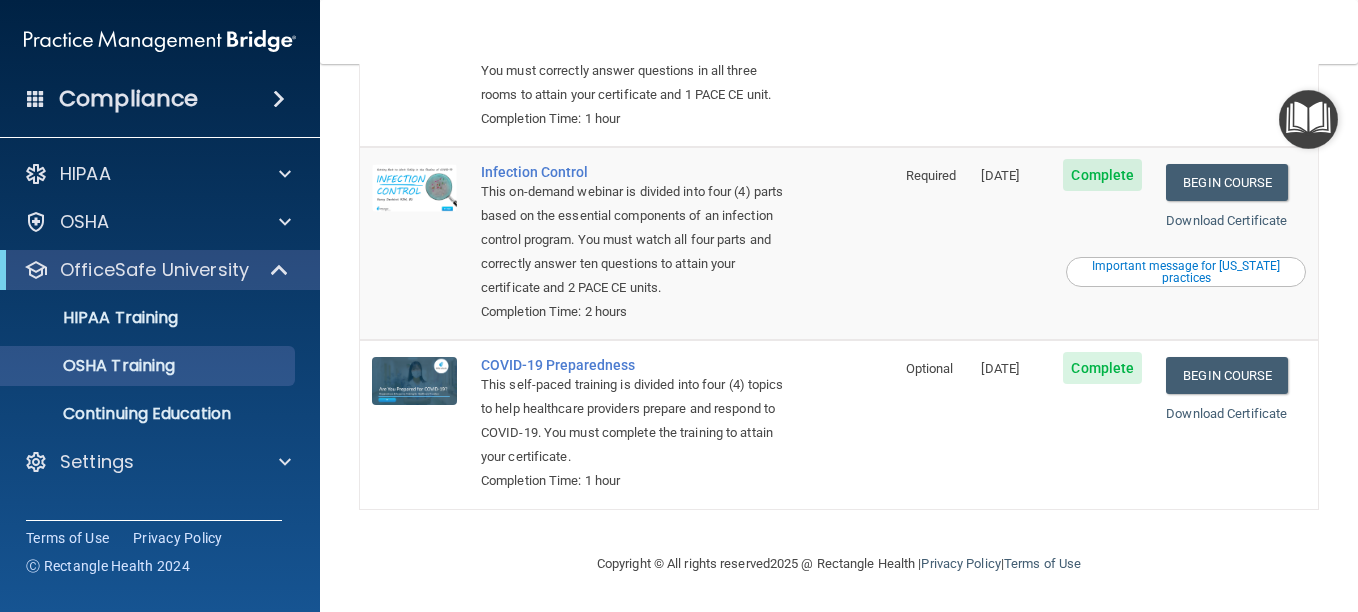 click on "Important message for [US_STATE] practices" at bounding box center (1186, 272) 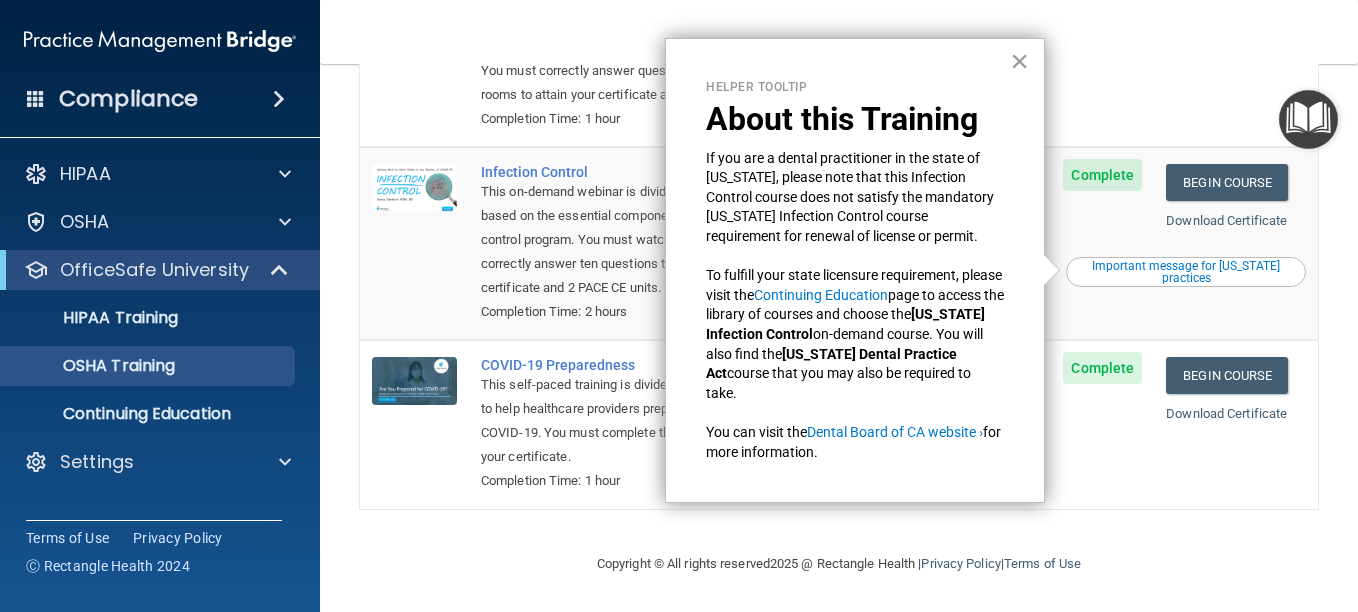 click on "×" at bounding box center [1019, 61] 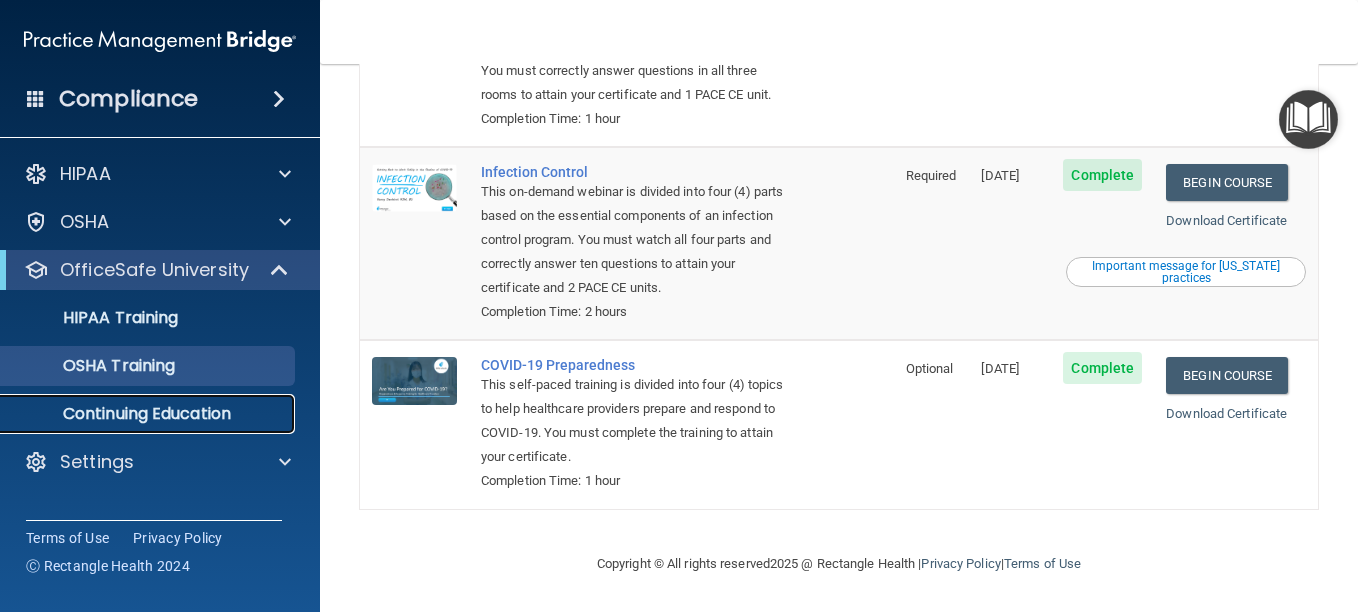 click on "Continuing Education" at bounding box center (149, 414) 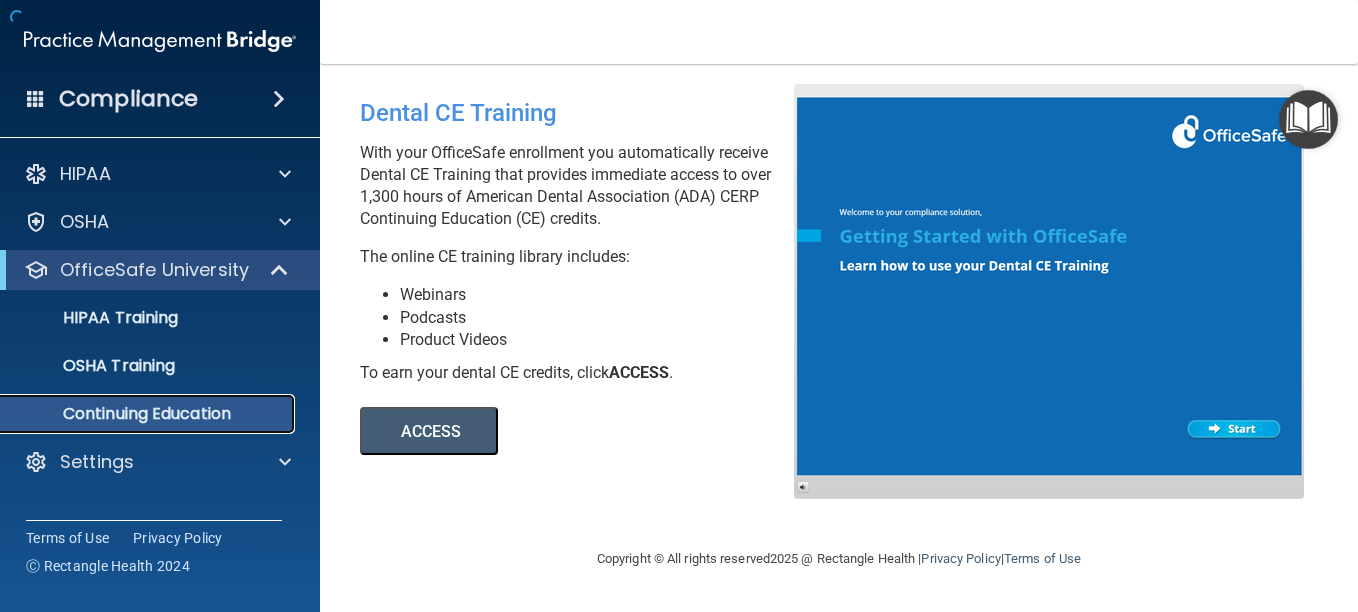 scroll, scrollTop: 0, scrollLeft: 0, axis: both 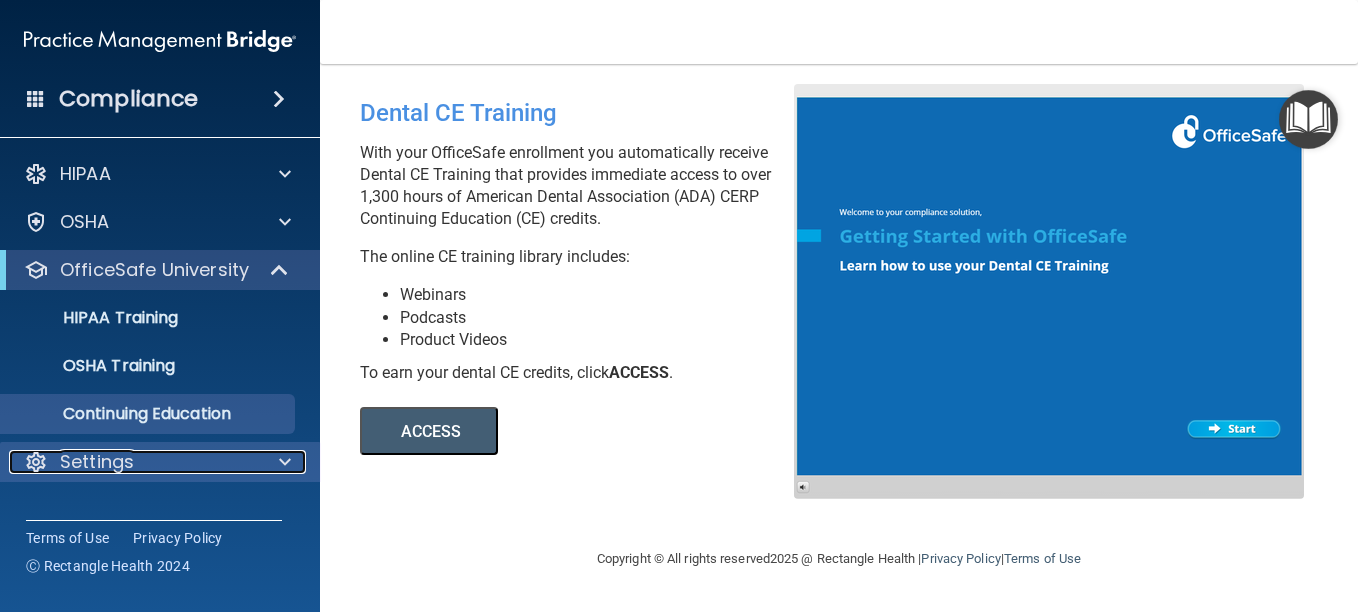 click on "Settings" at bounding box center [97, 462] 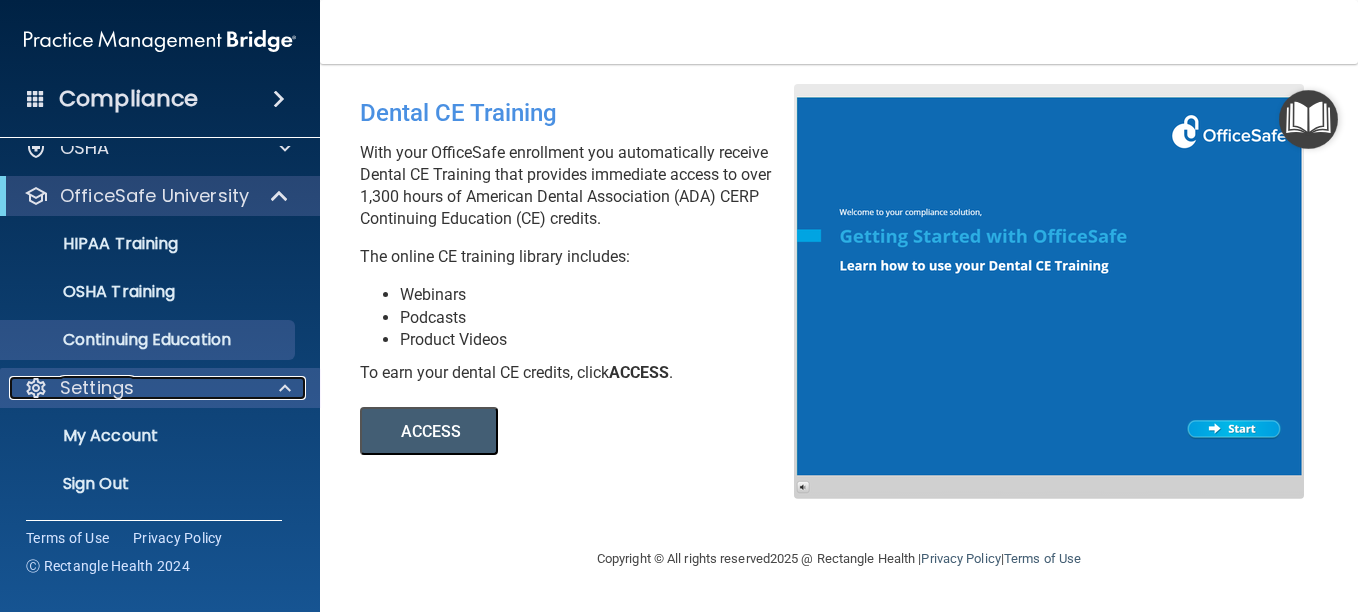 scroll, scrollTop: 0, scrollLeft: 0, axis: both 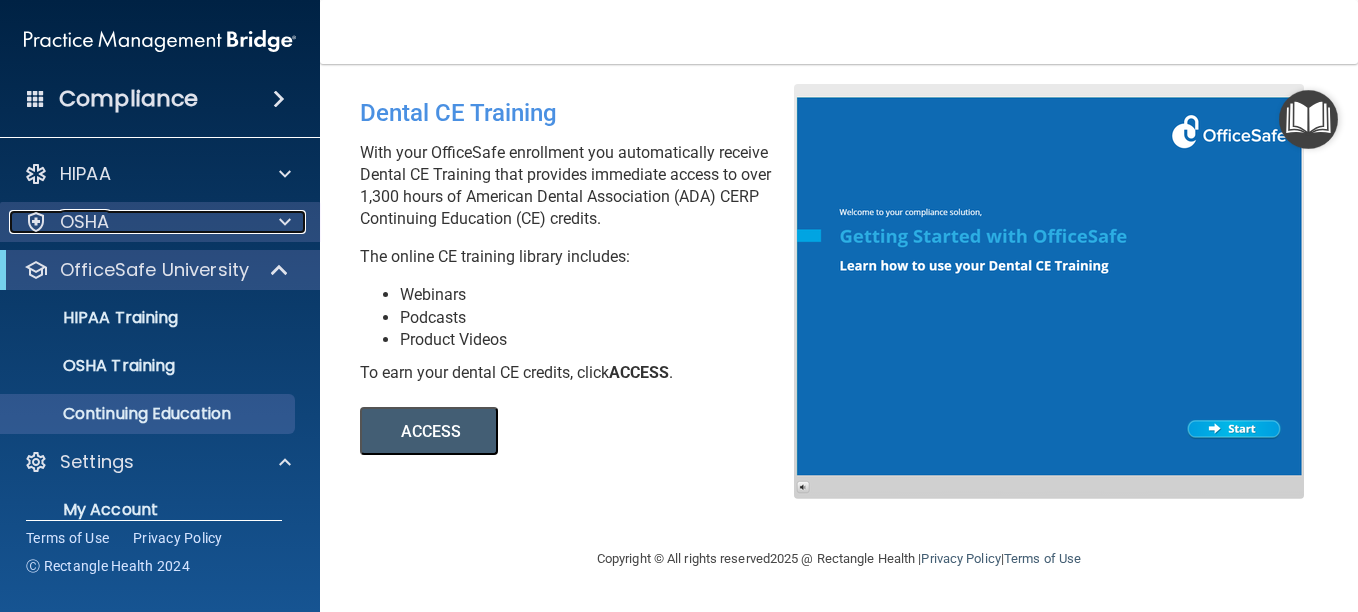 click at bounding box center (282, 222) 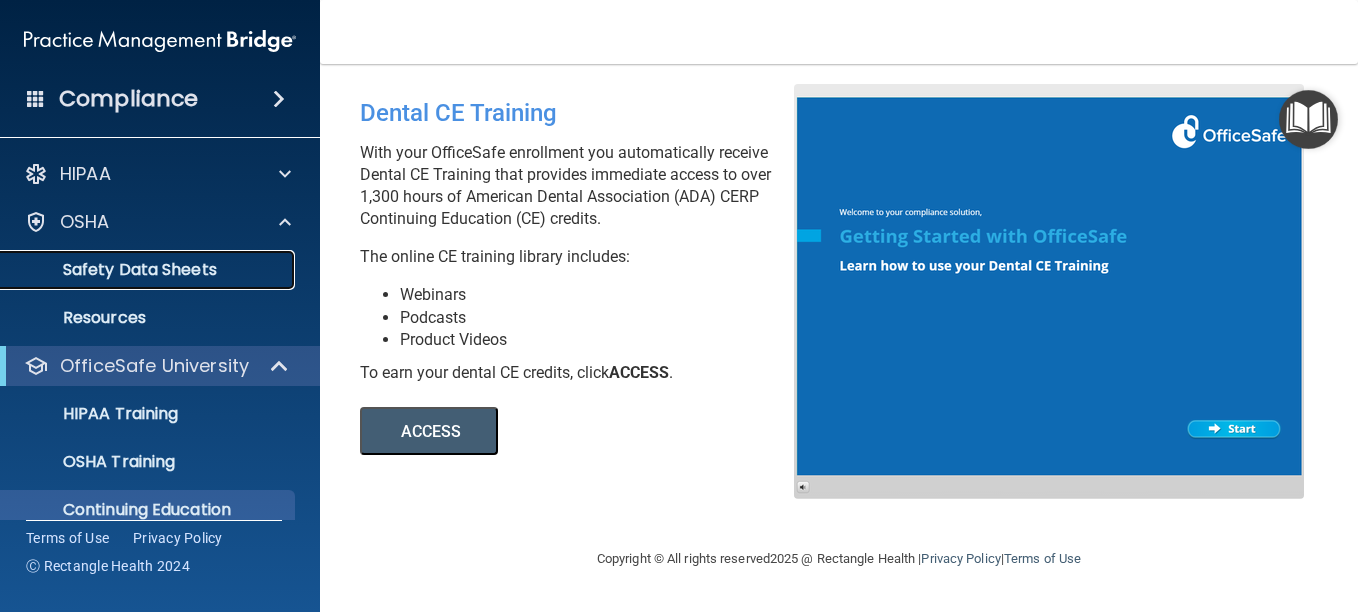 click on "Safety Data Sheets" at bounding box center [149, 270] 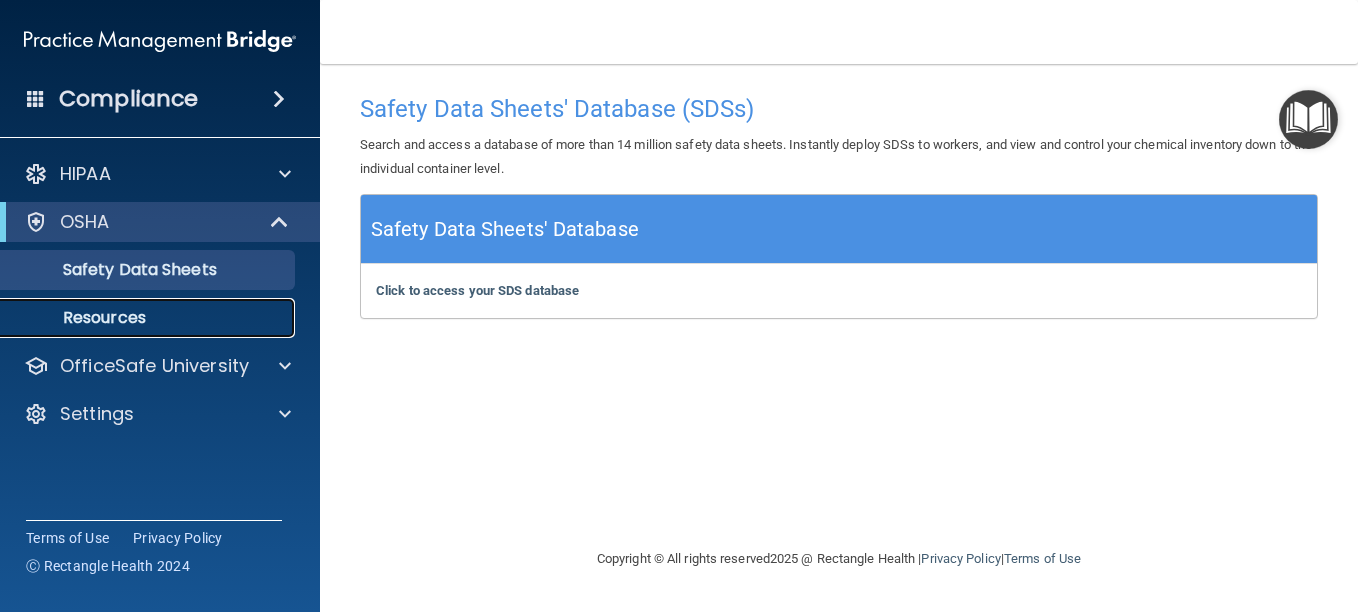 click on "Resources" at bounding box center [149, 318] 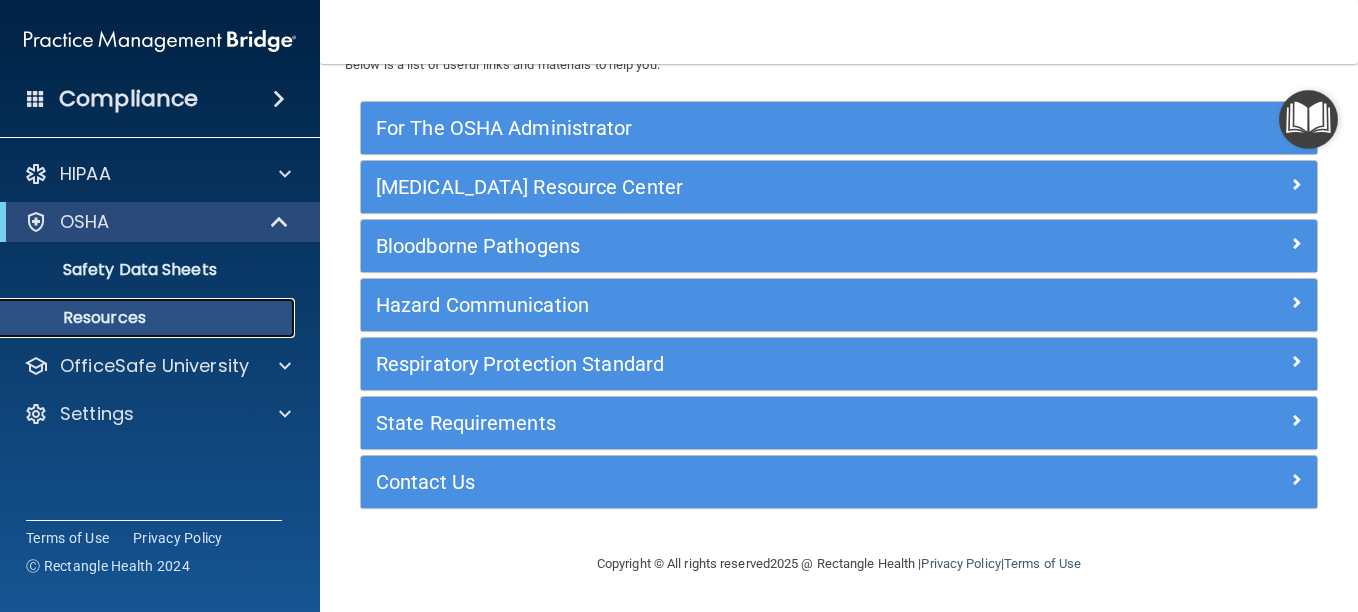scroll, scrollTop: 0, scrollLeft: 0, axis: both 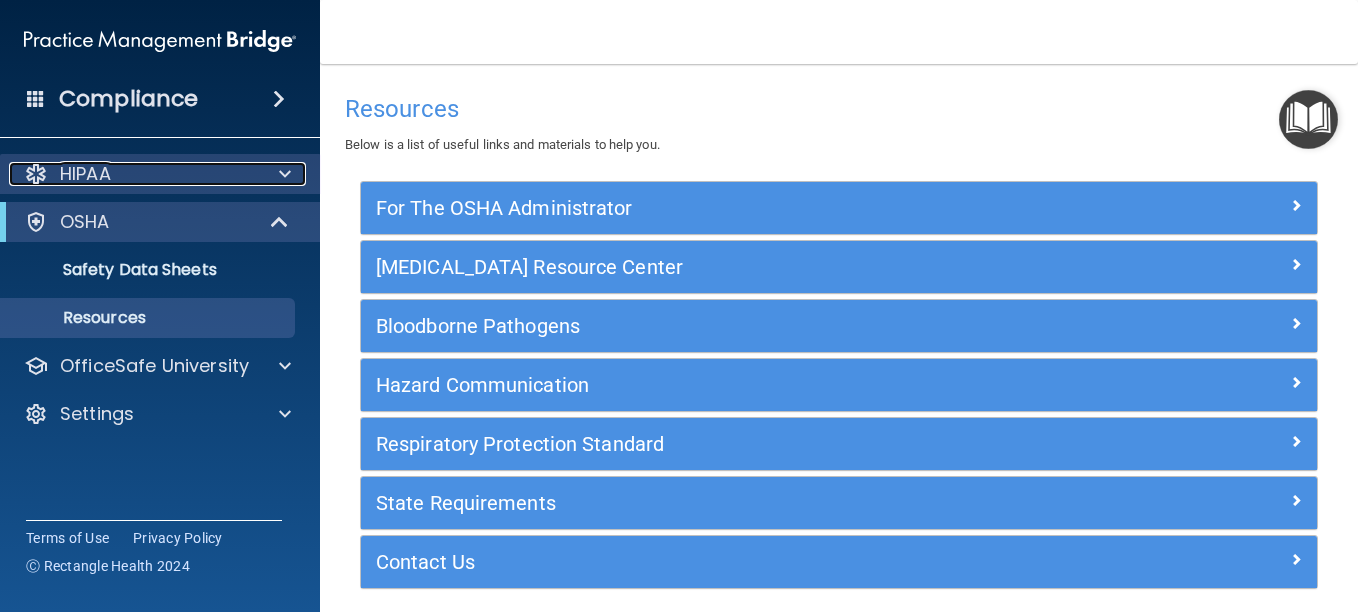 click on "HIPAA" at bounding box center (133, 174) 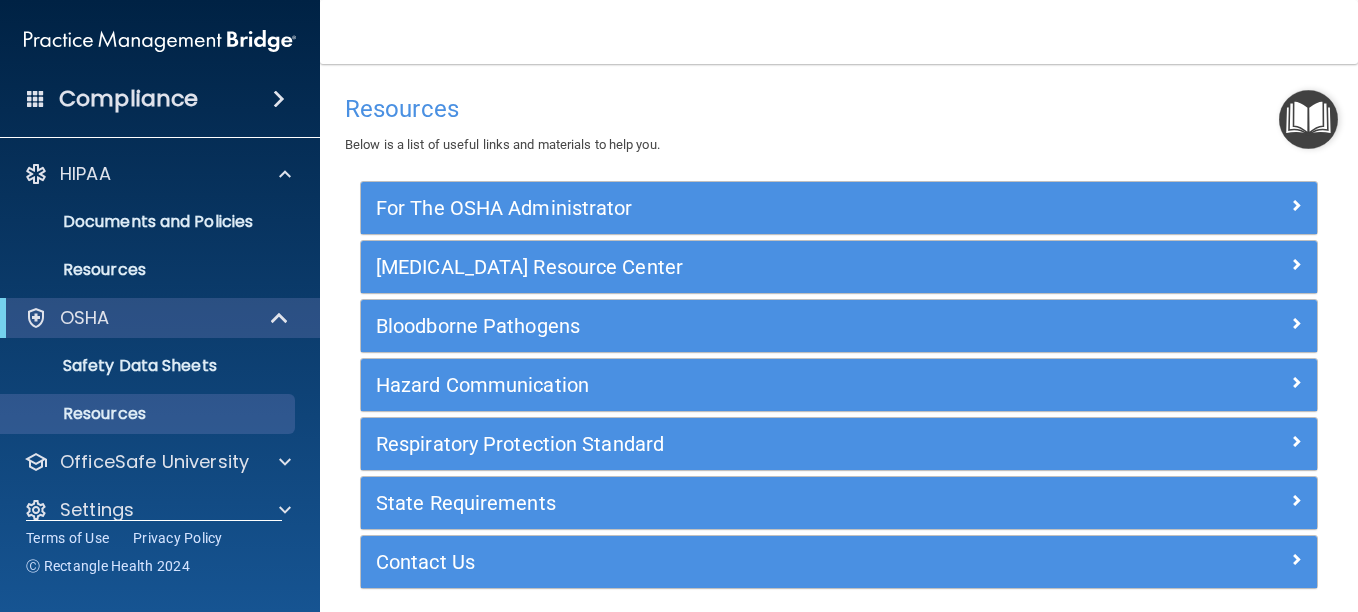 click at bounding box center (1308, 119) 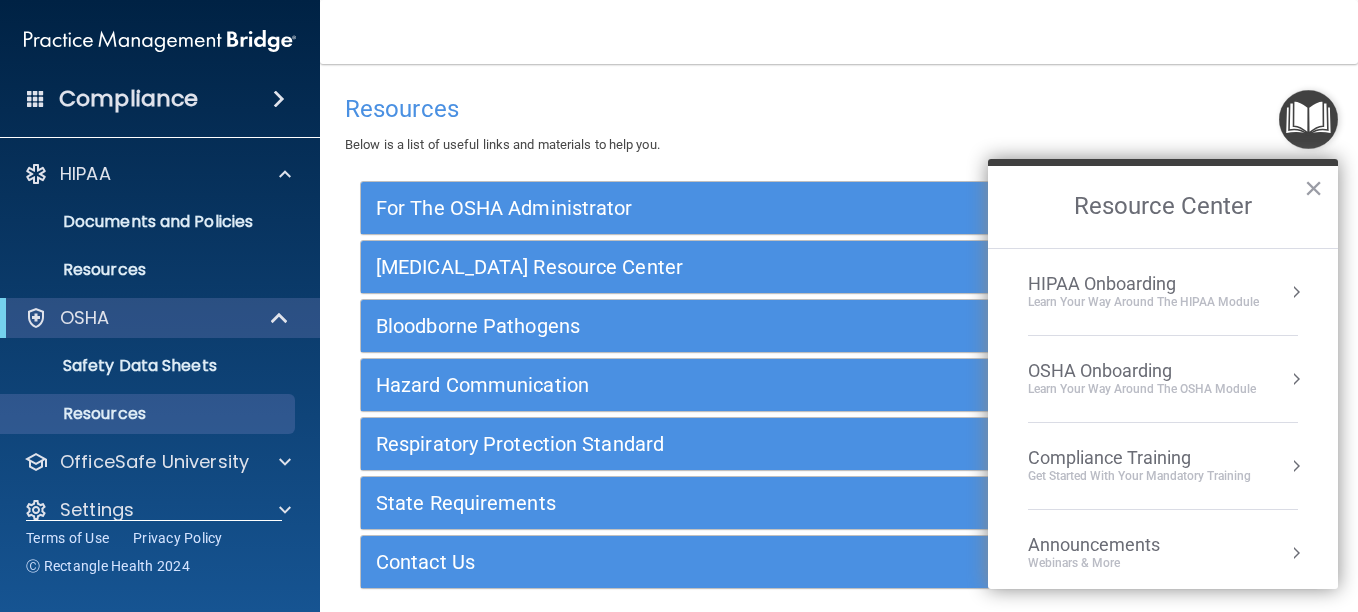 click on "HIPAA Onboarding" at bounding box center [1143, 284] 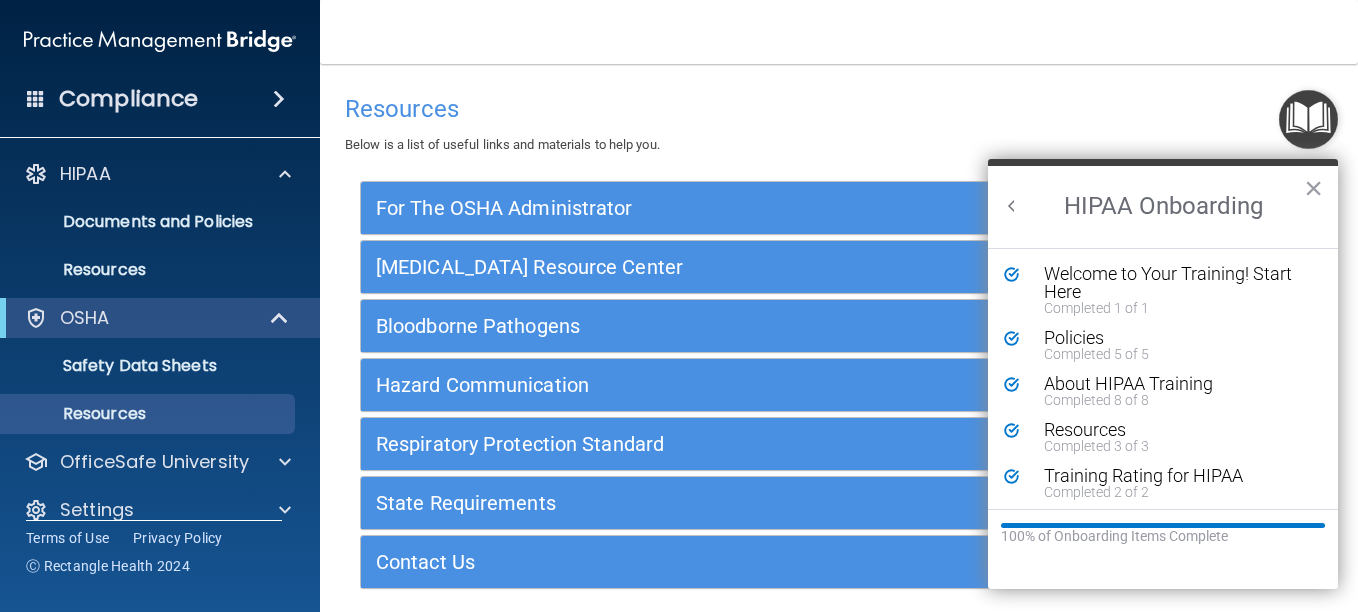 scroll, scrollTop: 0, scrollLeft: 0, axis: both 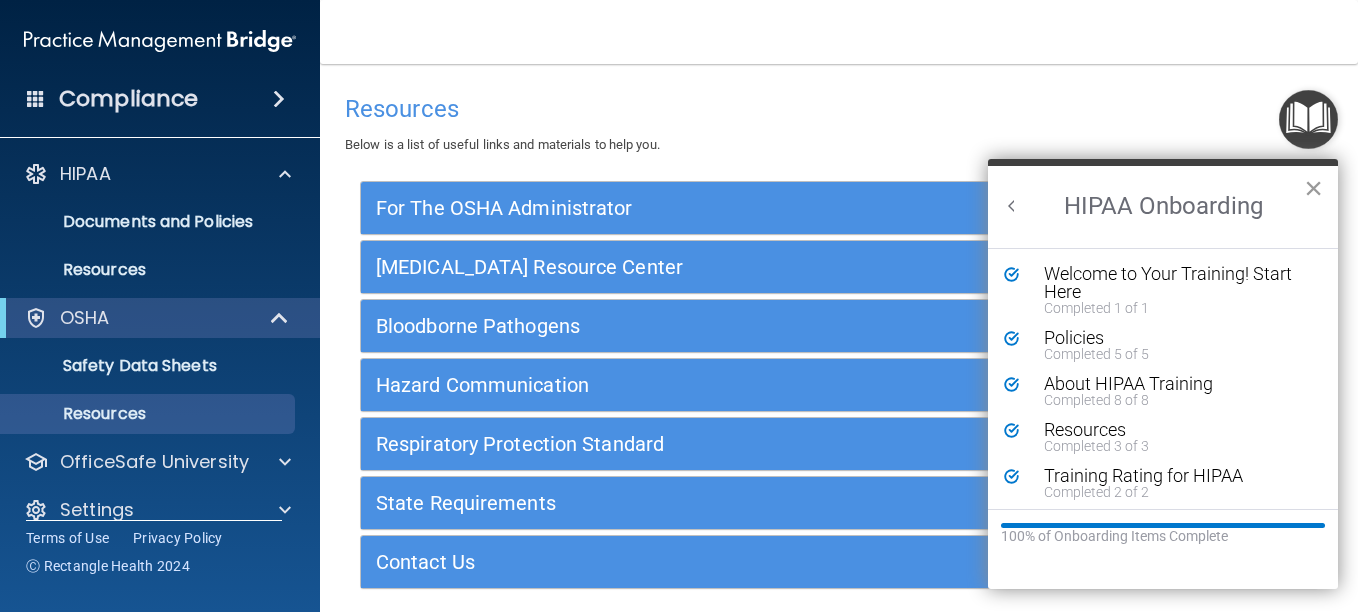 click on "×" at bounding box center [1313, 188] 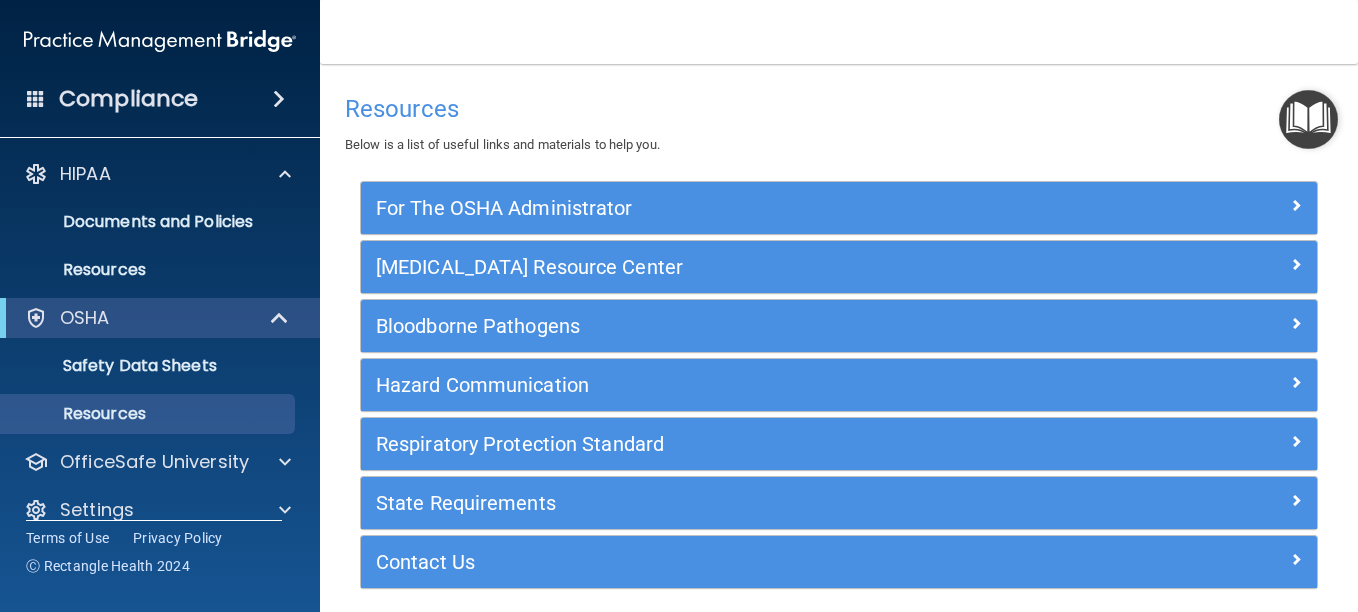 click at bounding box center [1308, 119] 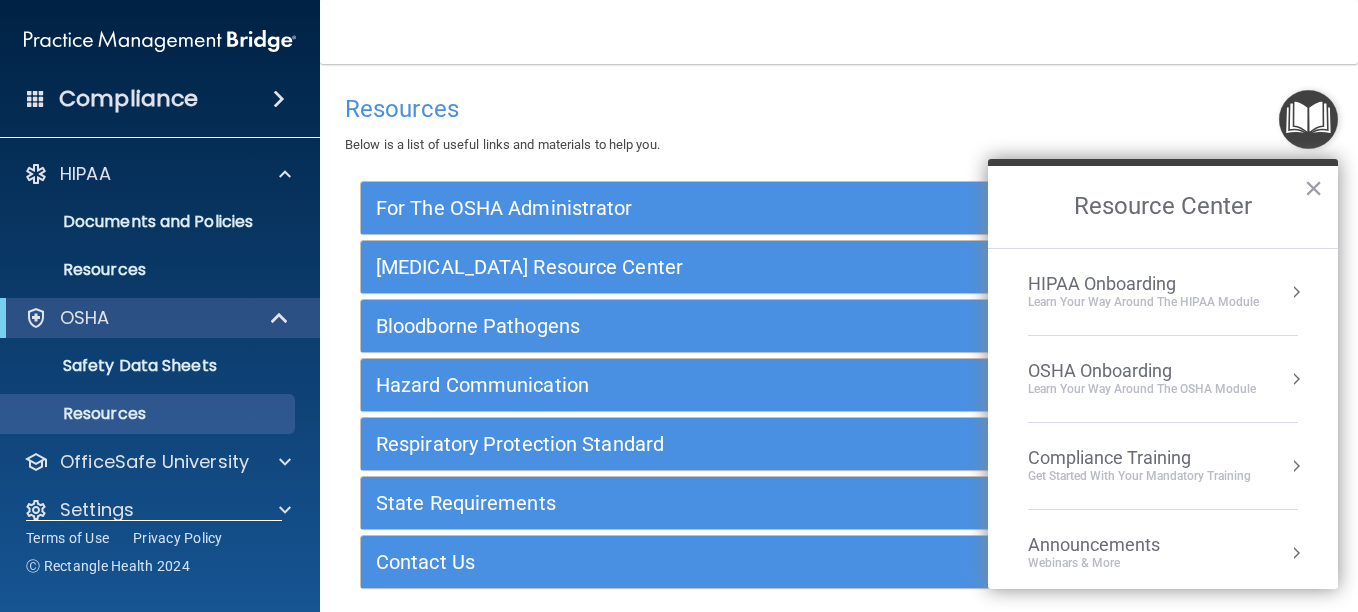 click on "OSHA Onboarding" at bounding box center [1142, 371] 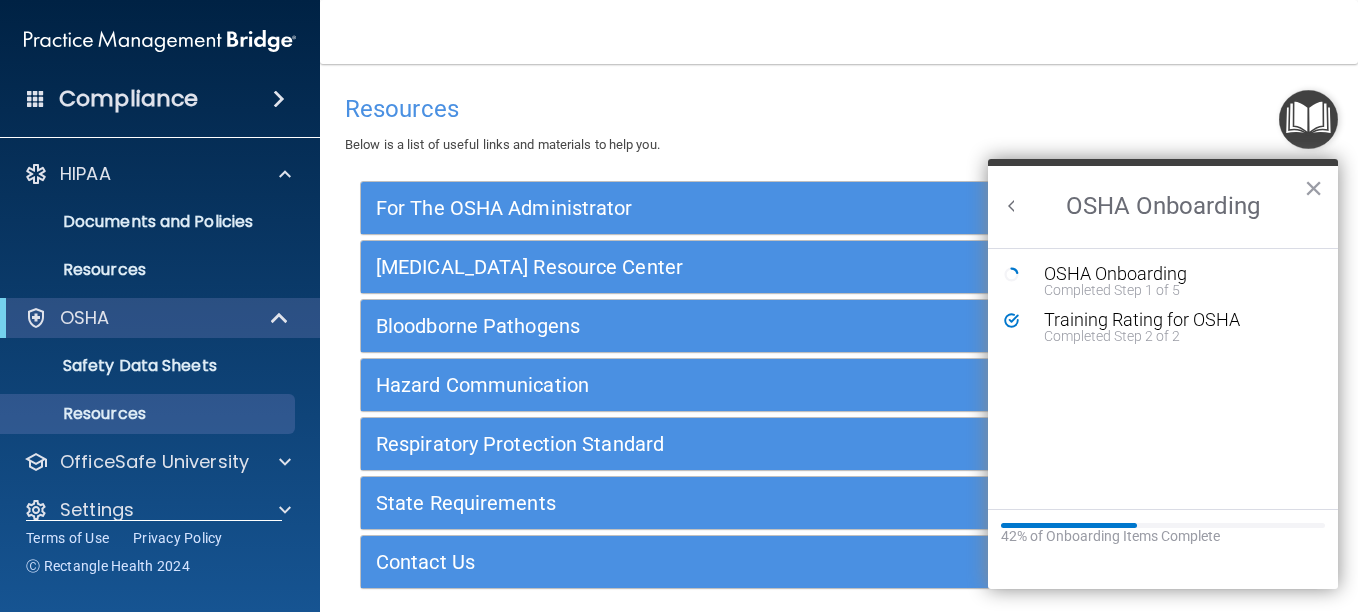 scroll, scrollTop: 0, scrollLeft: 0, axis: both 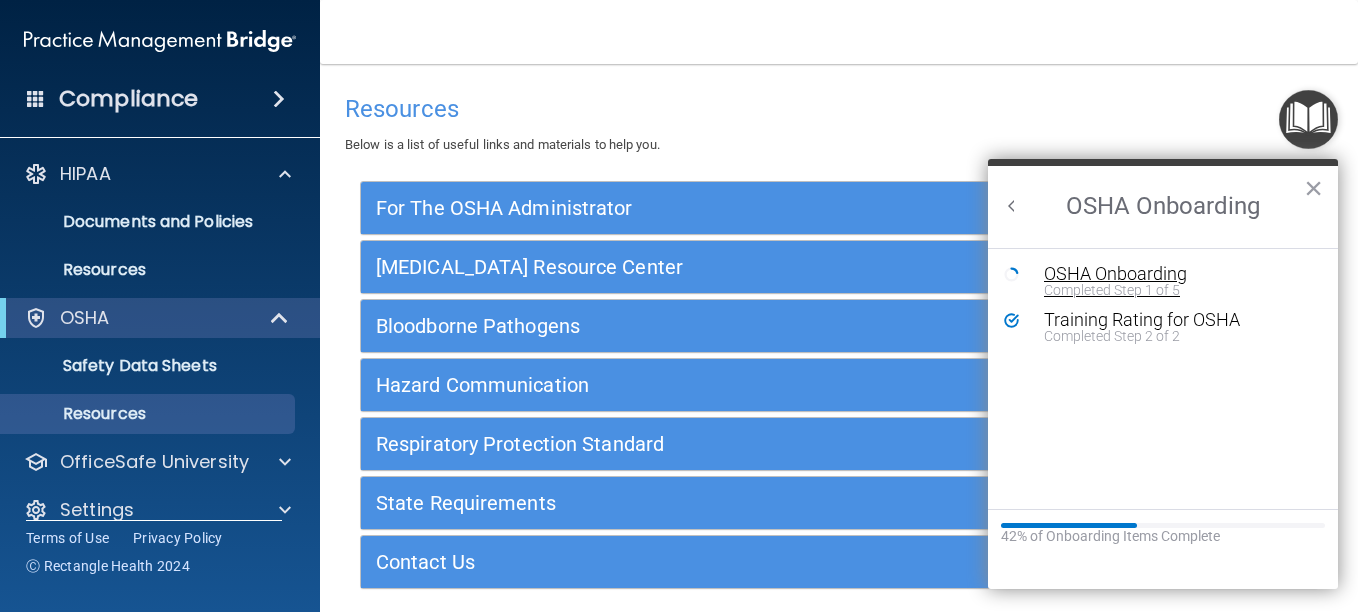 click on "OSHA Onboarding" at bounding box center [1178, 274] 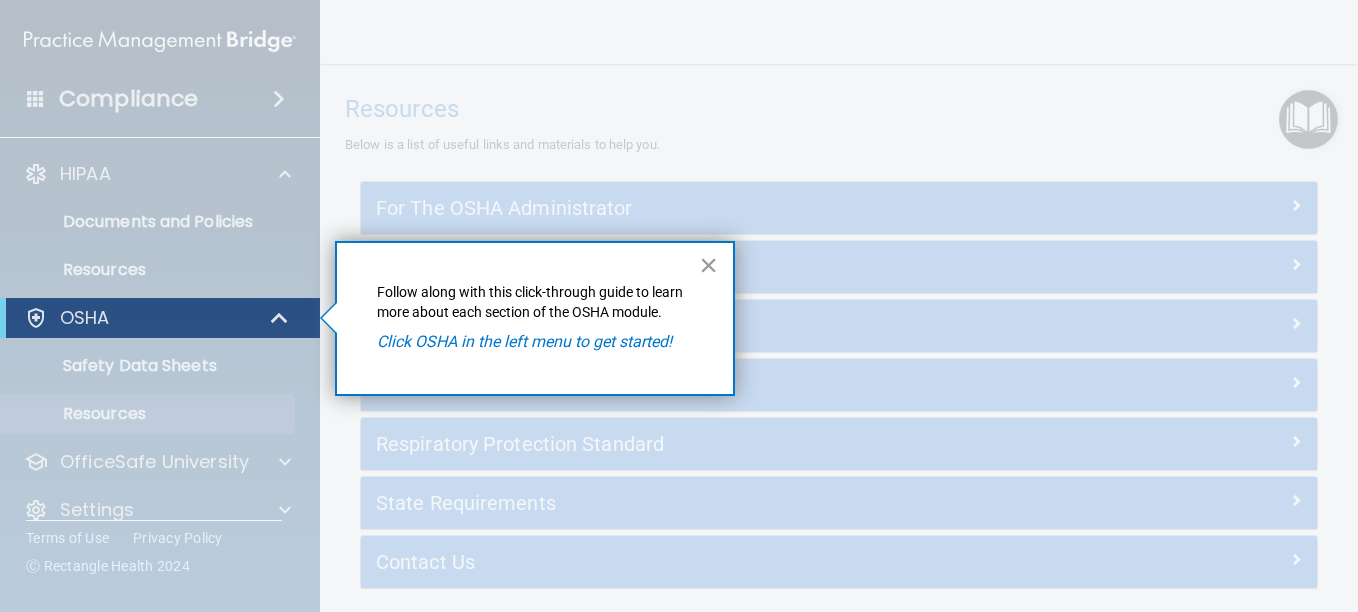 click on "×" at bounding box center [708, 265] 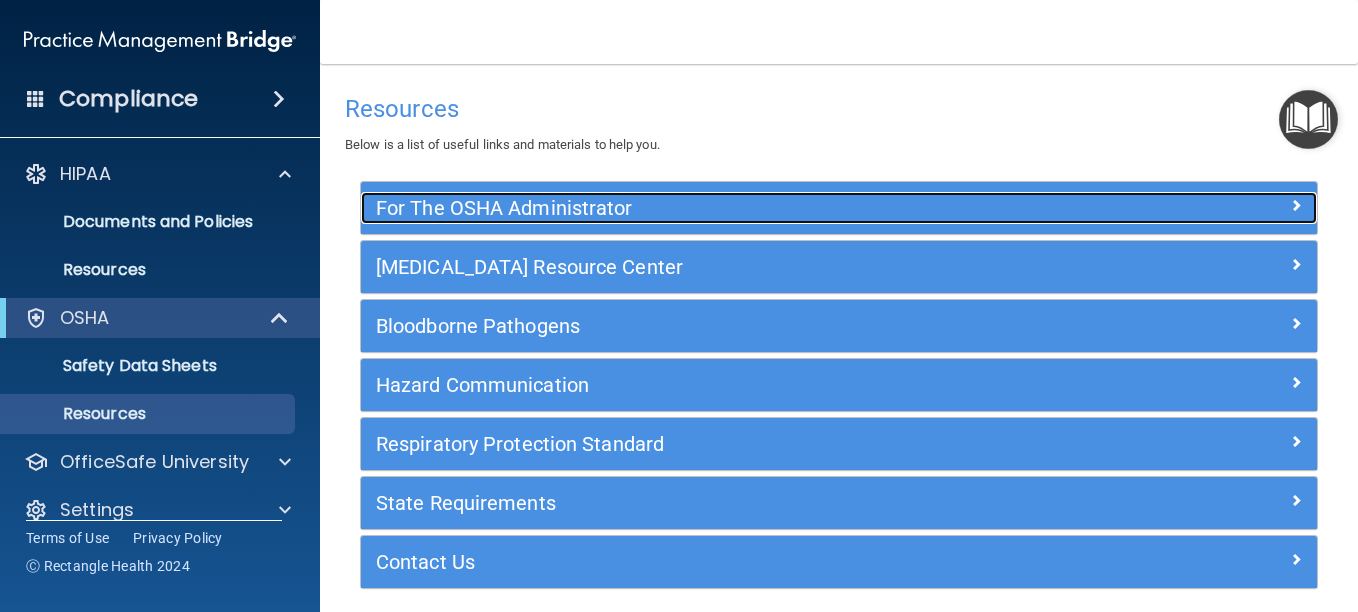 click on "For The OSHA Administrator" at bounding box center [719, 208] 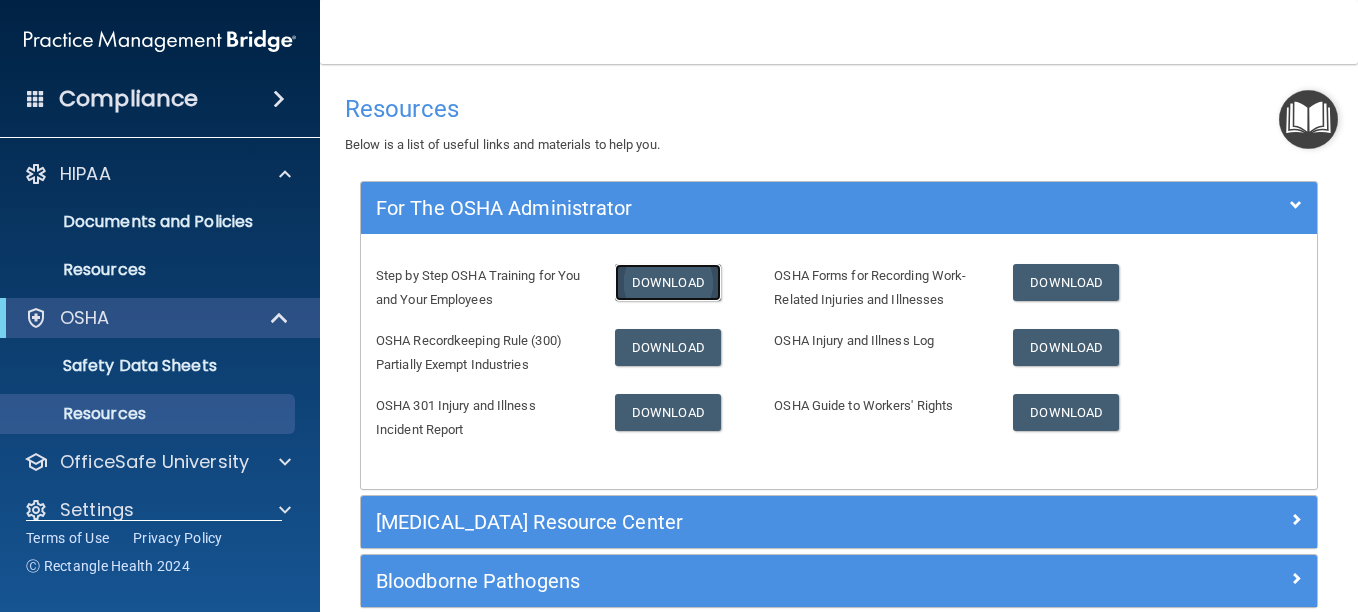 click on "Download" at bounding box center (668, 282) 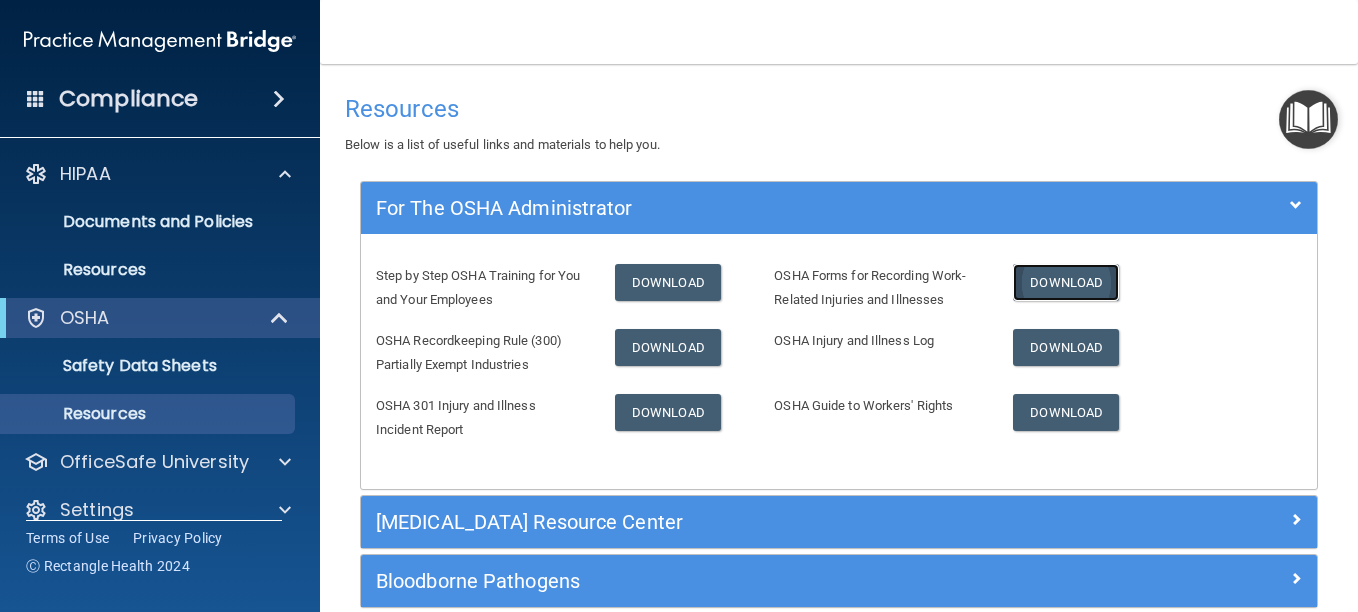 click on "Download" at bounding box center [1066, 282] 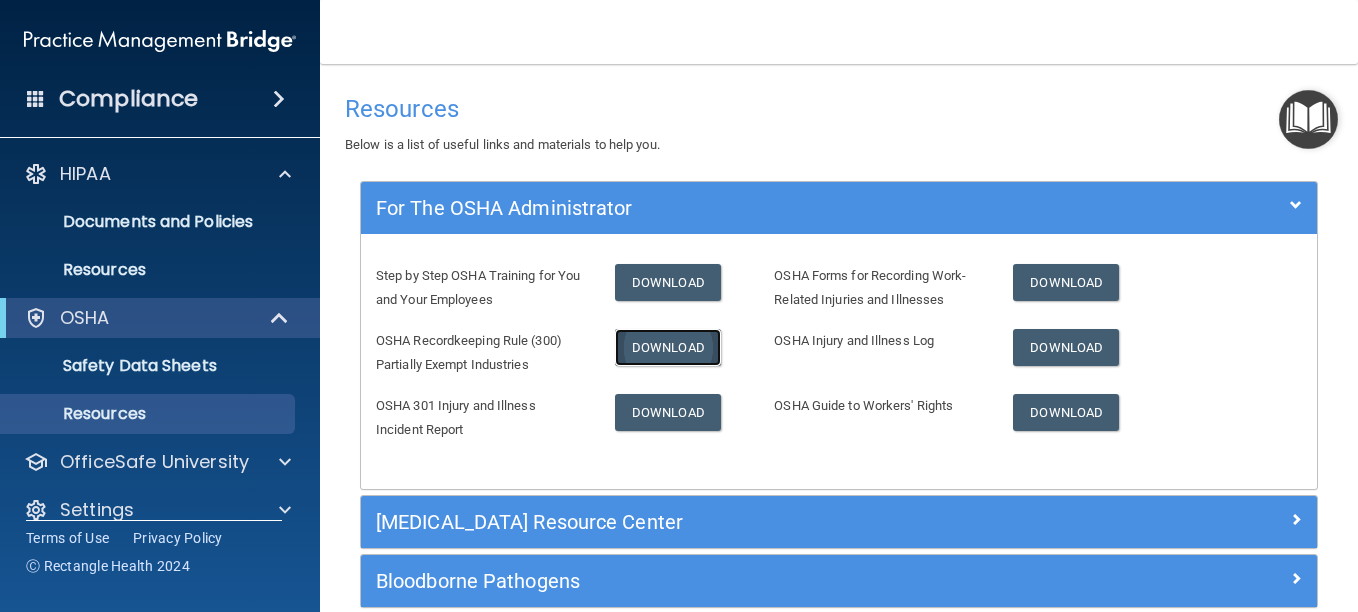 click on "Download" at bounding box center [668, 347] 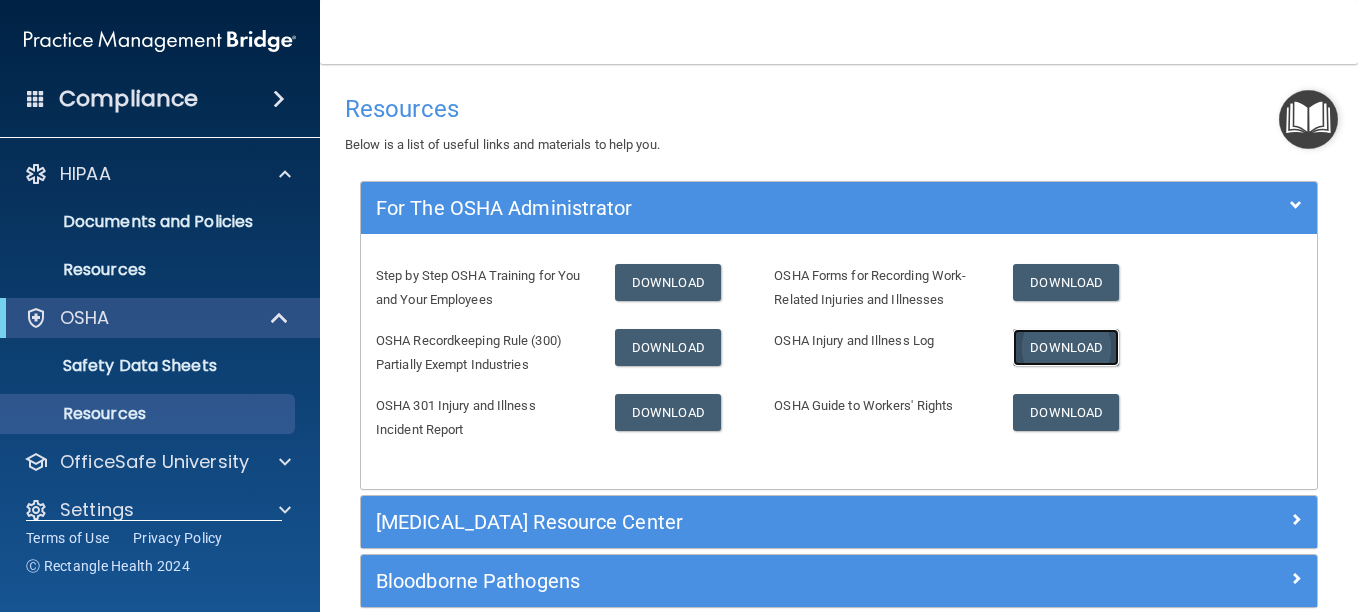 click on "Download" at bounding box center [1066, 347] 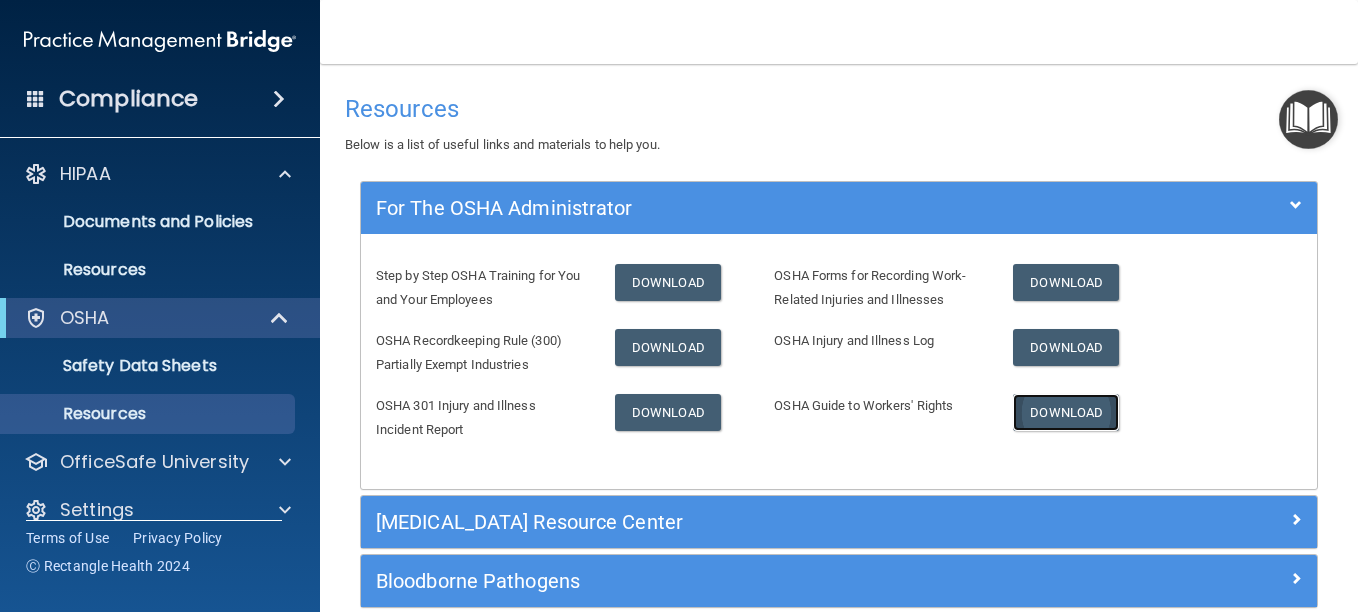 click on "Download" at bounding box center (1066, 412) 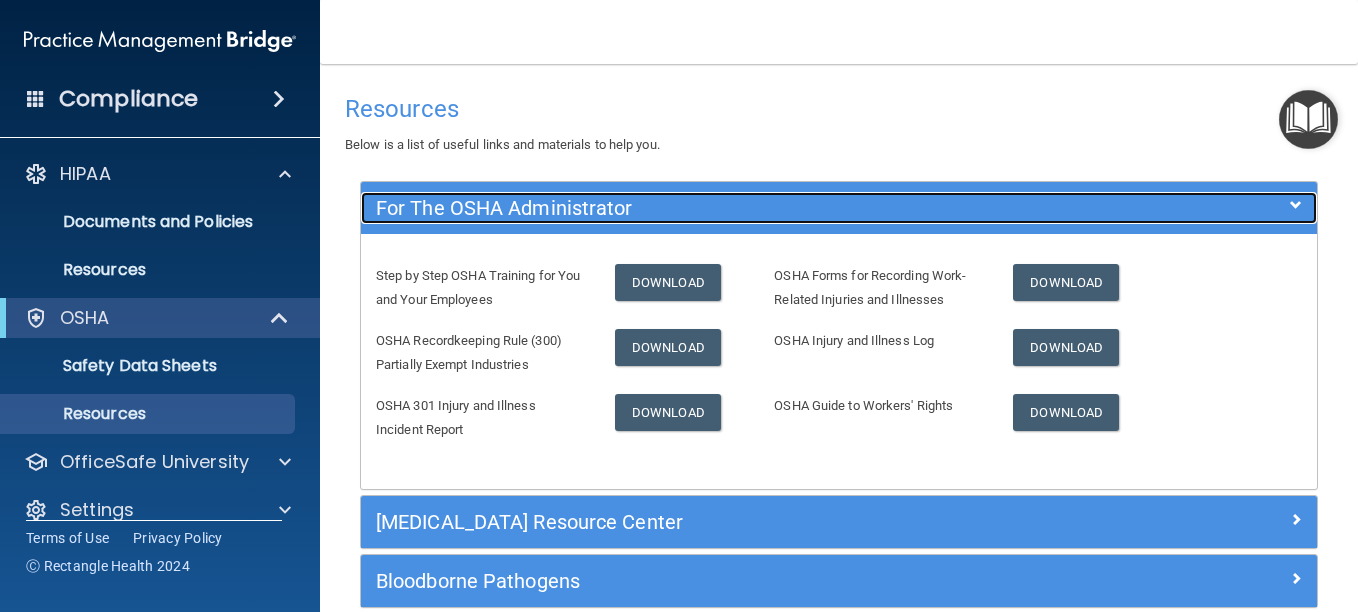 click at bounding box center [1197, 204] 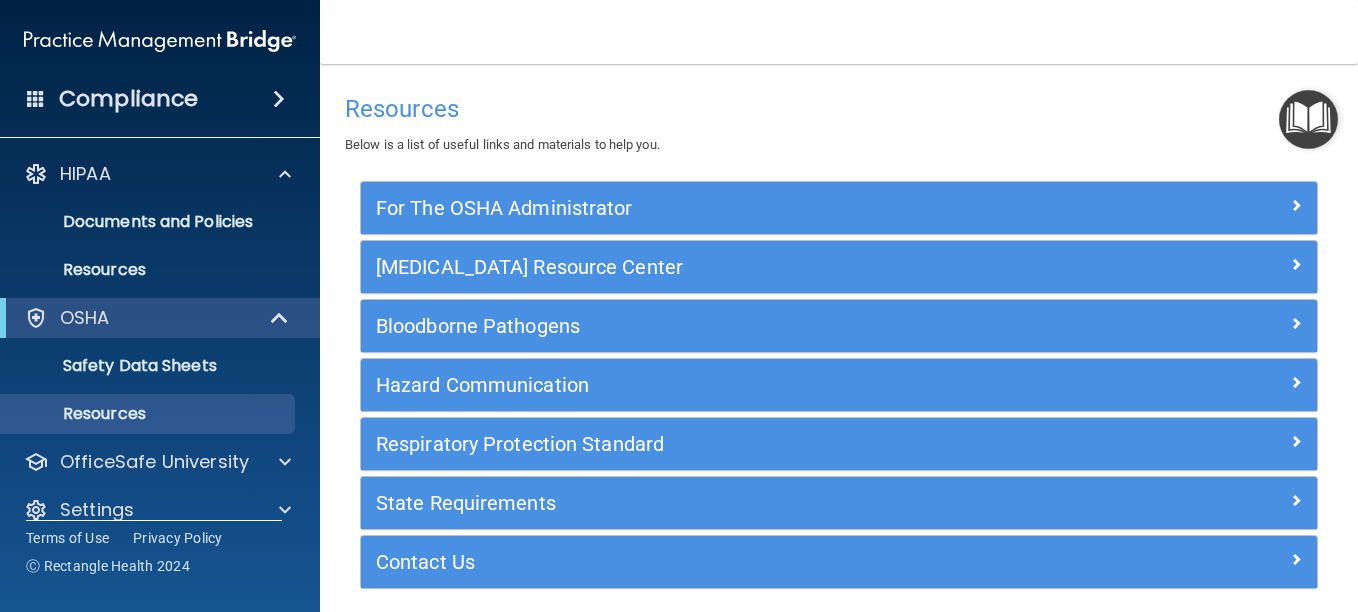 drag, startPoint x: 1275, startPoint y: 250, endPoint x: 1271, endPoint y: 267, distance: 17.464249 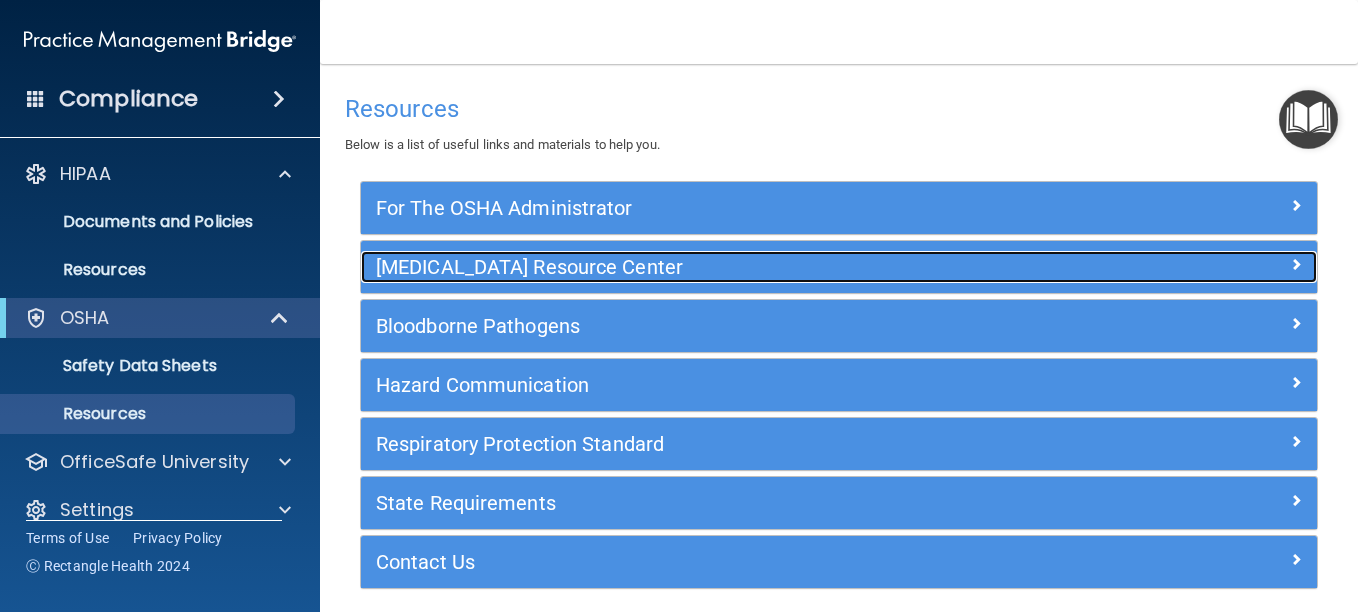 click at bounding box center (1296, 264) 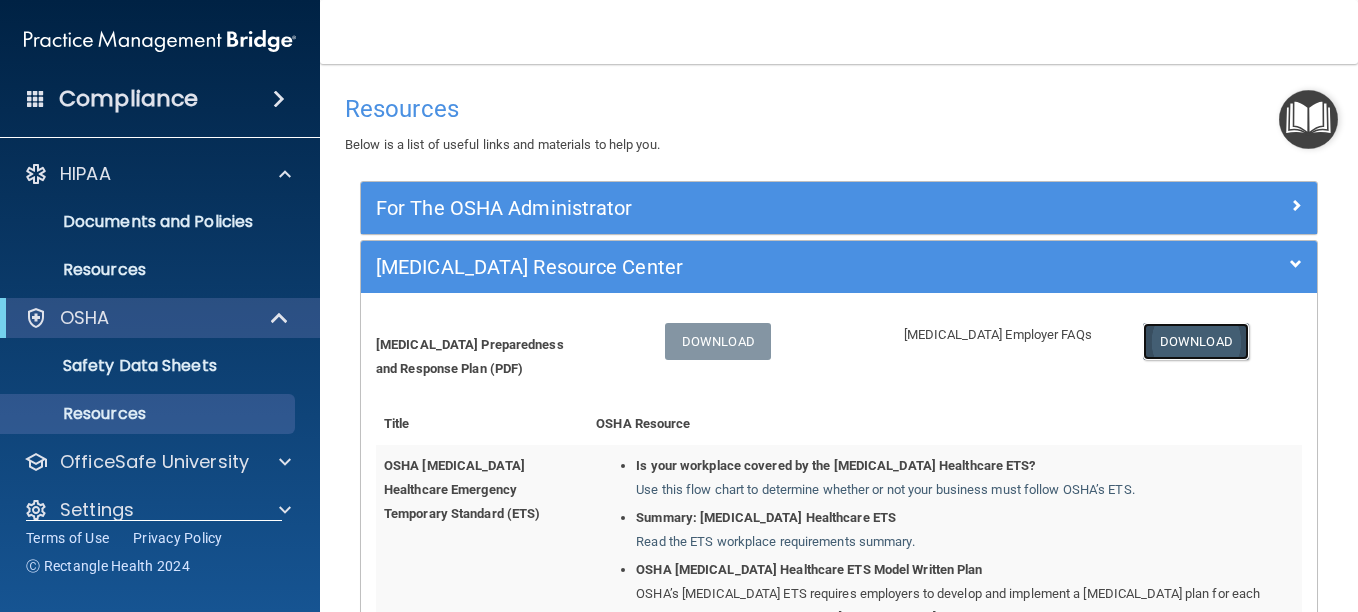 click on "Download" at bounding box center (1196, 341) 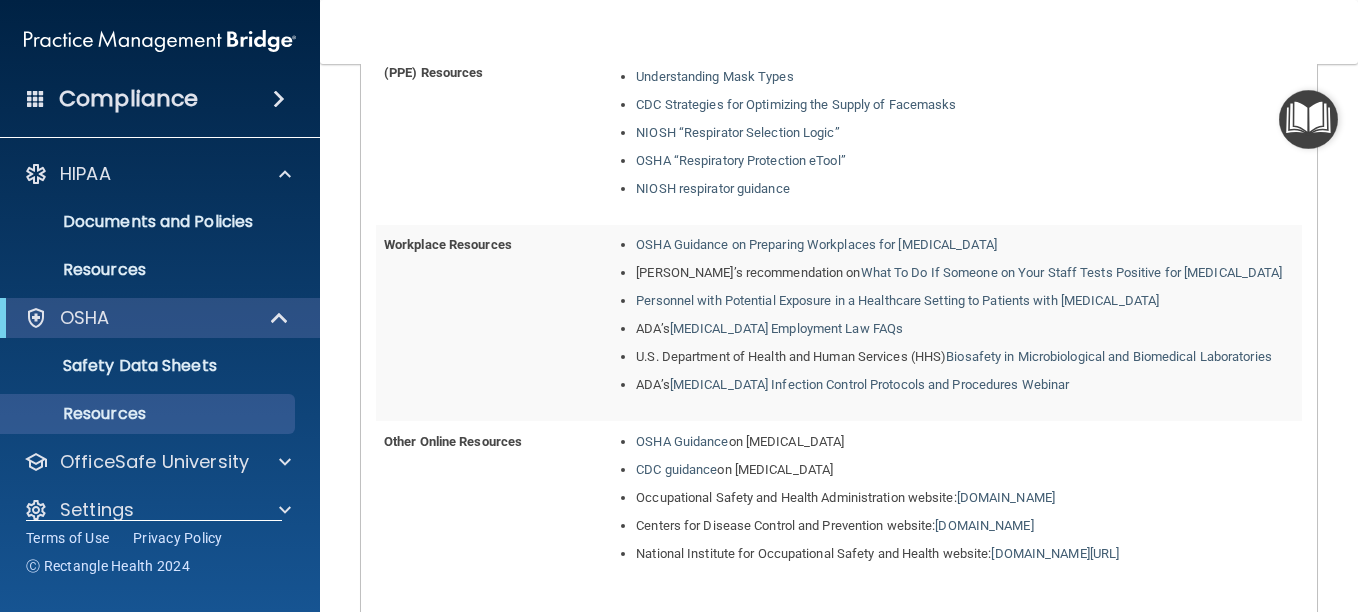 scroll, scrollTop: 2039, scrollLeft: 0, axis: vertical 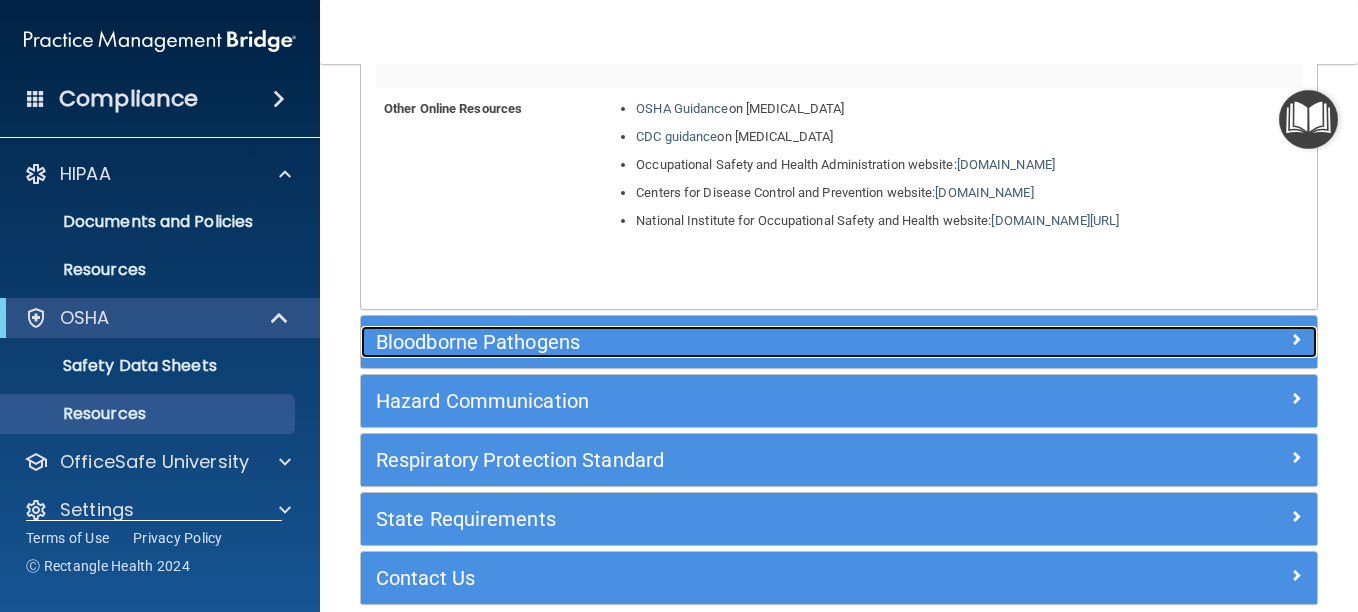 click on "Bloodborne Pathogens" at bounding box center [719, 342] 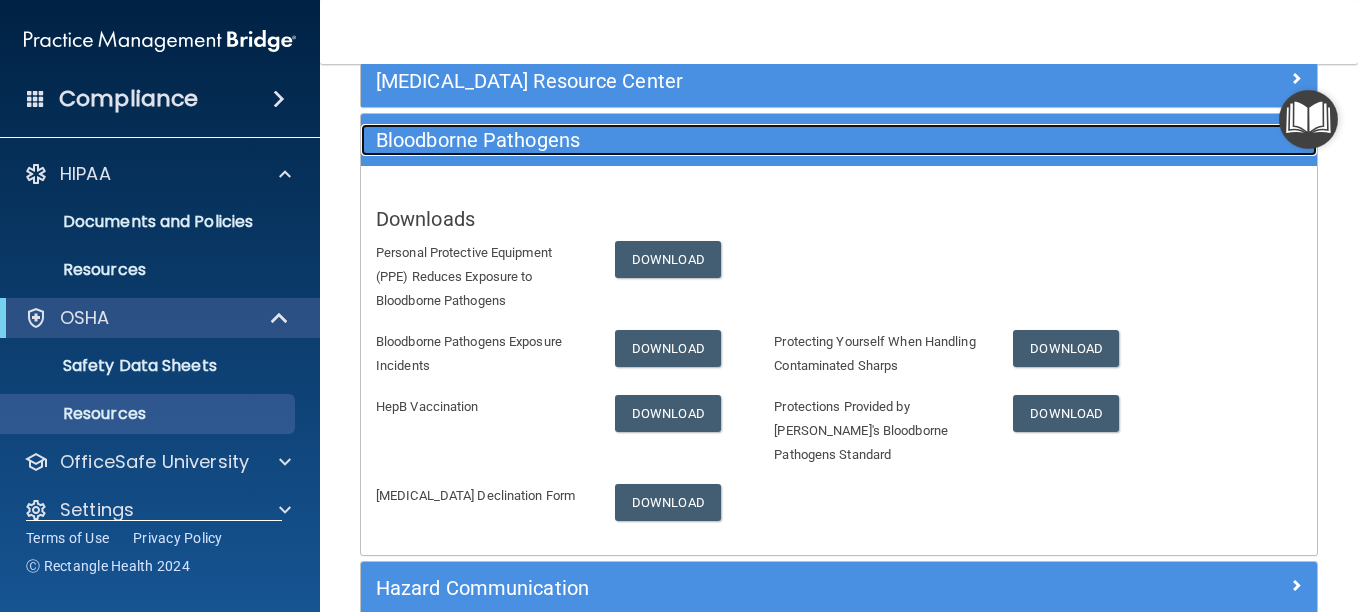 scroll, scrollTop: 185, scrollLeft: 0, axis: vertical 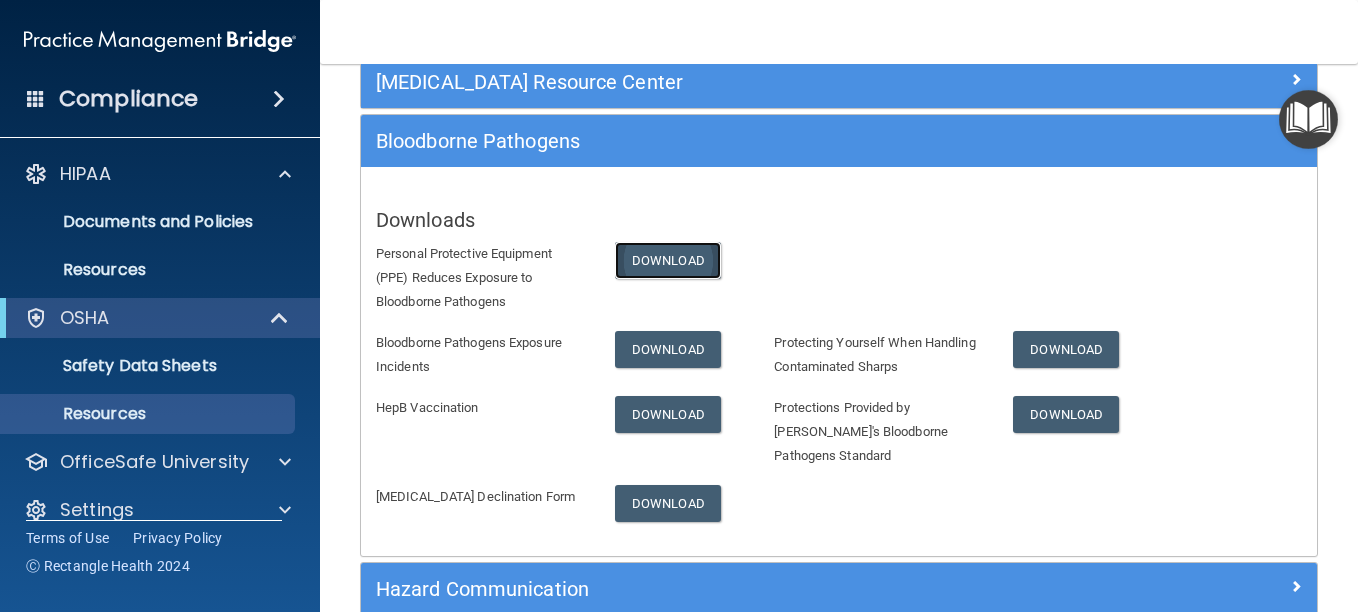 click on "Download" at bounding box center [668, 260] 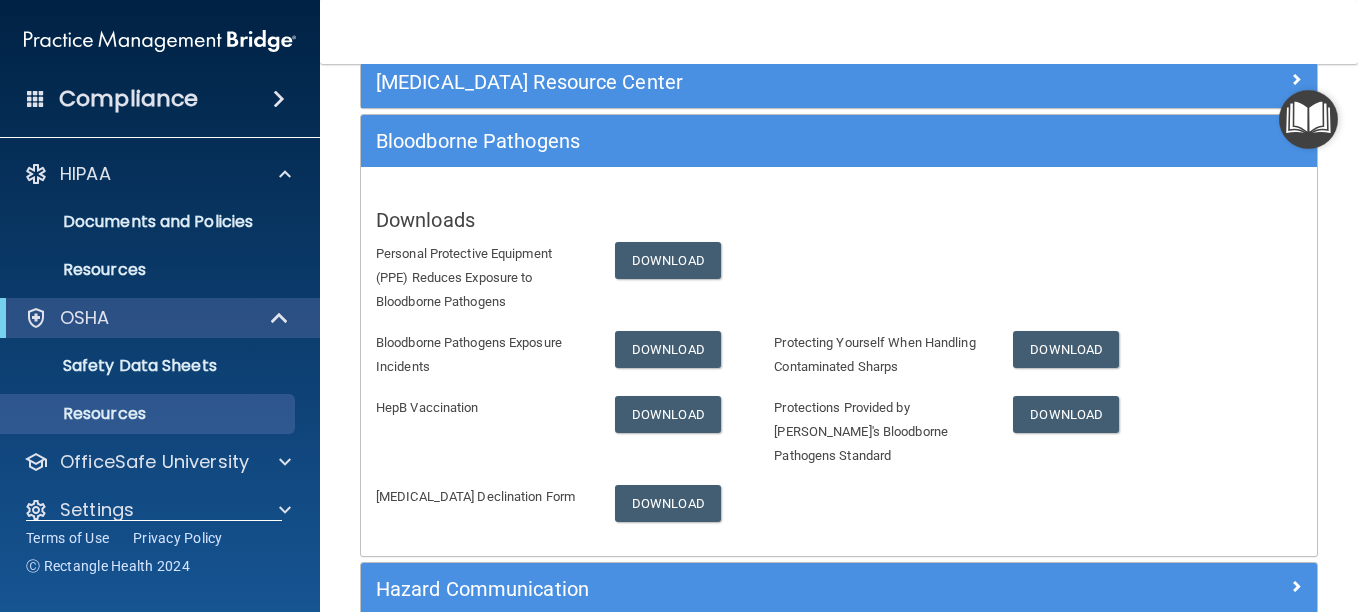 click at bounding box center (1308, 119) 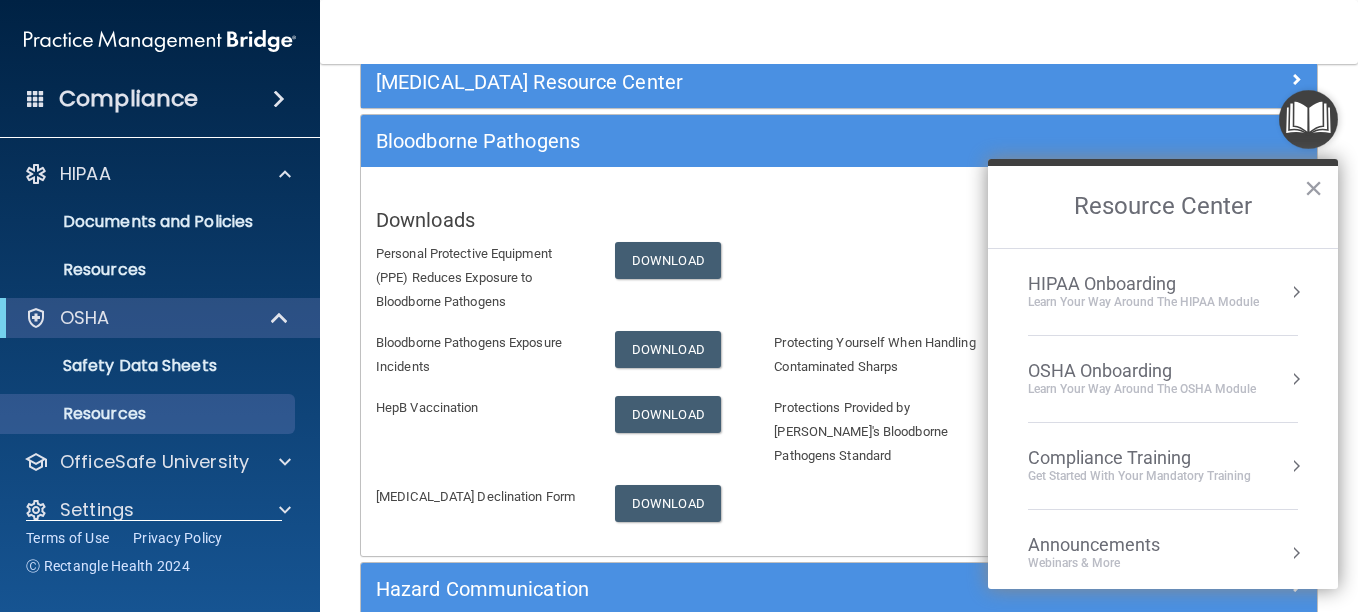 click on "OSHA Onboarding" at bounding box center (1142, 371) 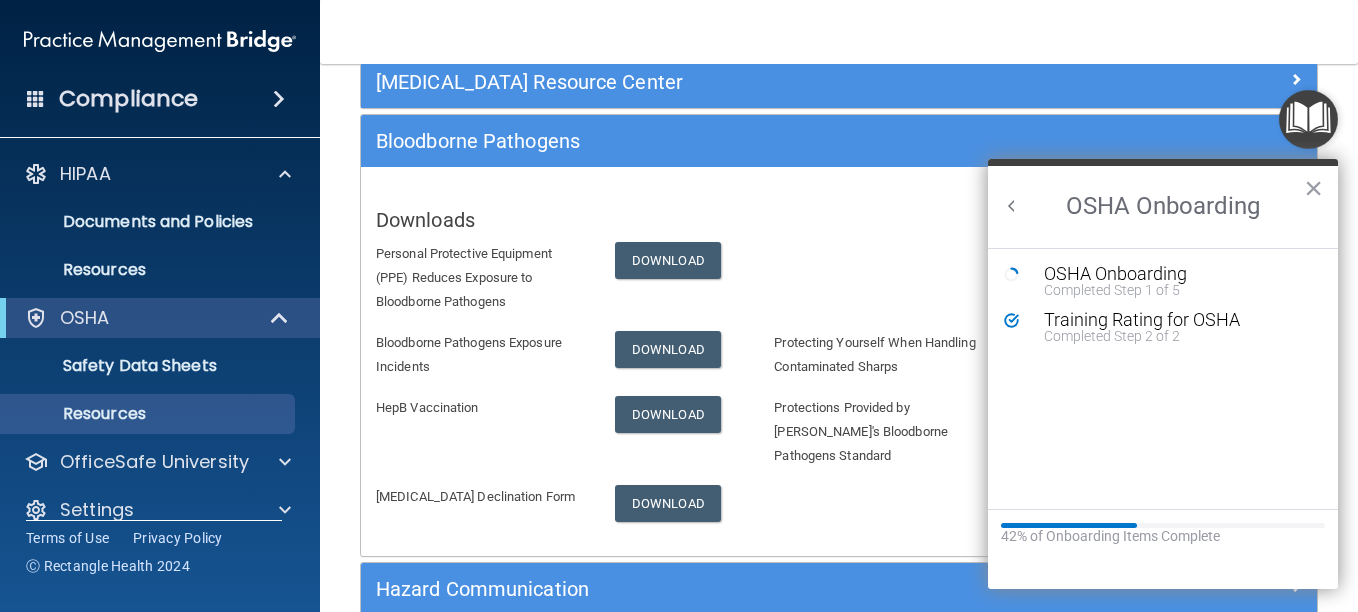scroll, scrollTop: 0, scrollLeft: 0, axis: both 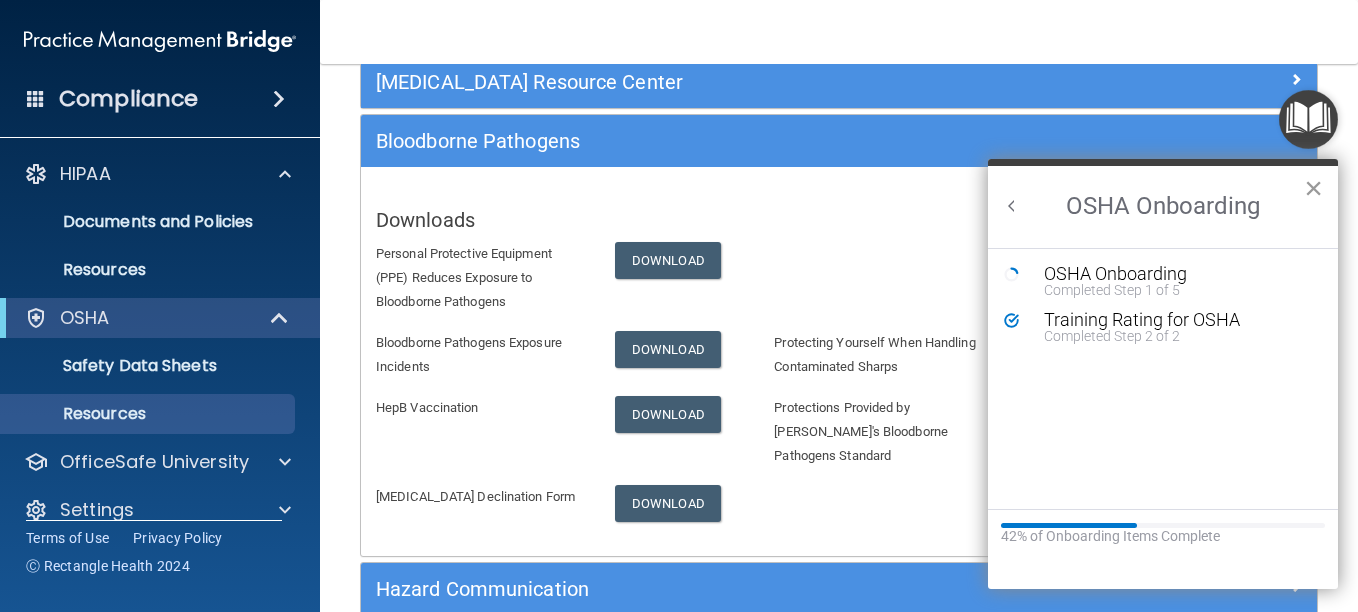 click on "×" at bounding box center (1313, 188) 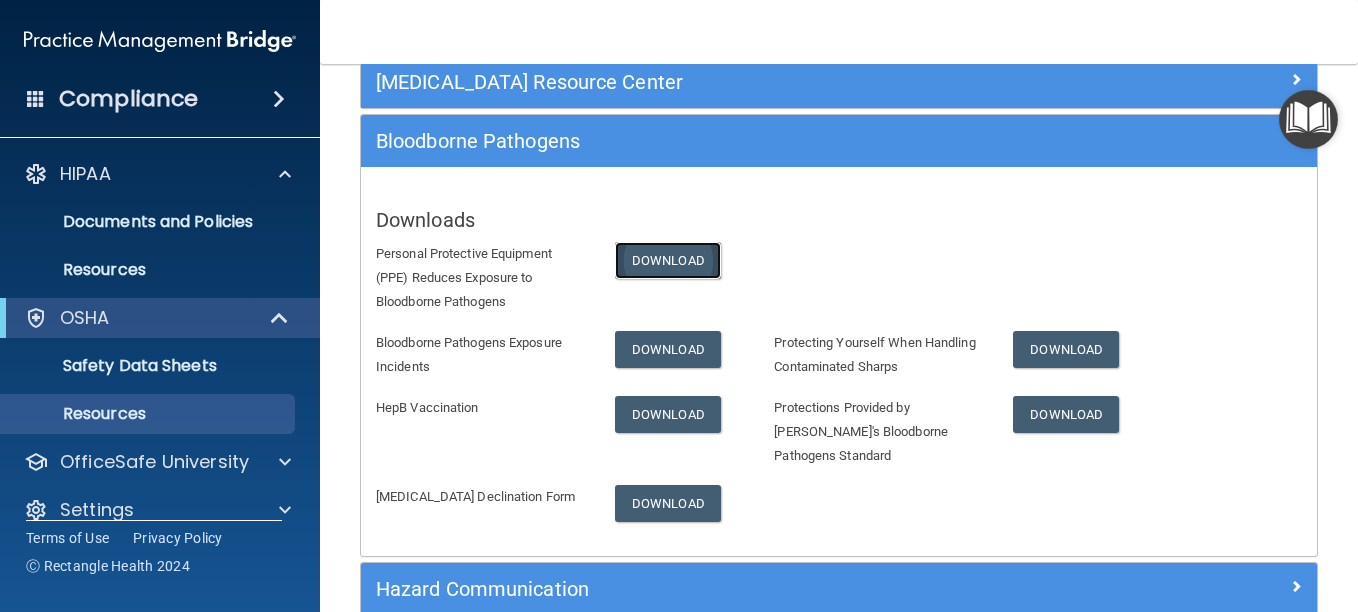 click on "Download" at bounding box center (668, 260) 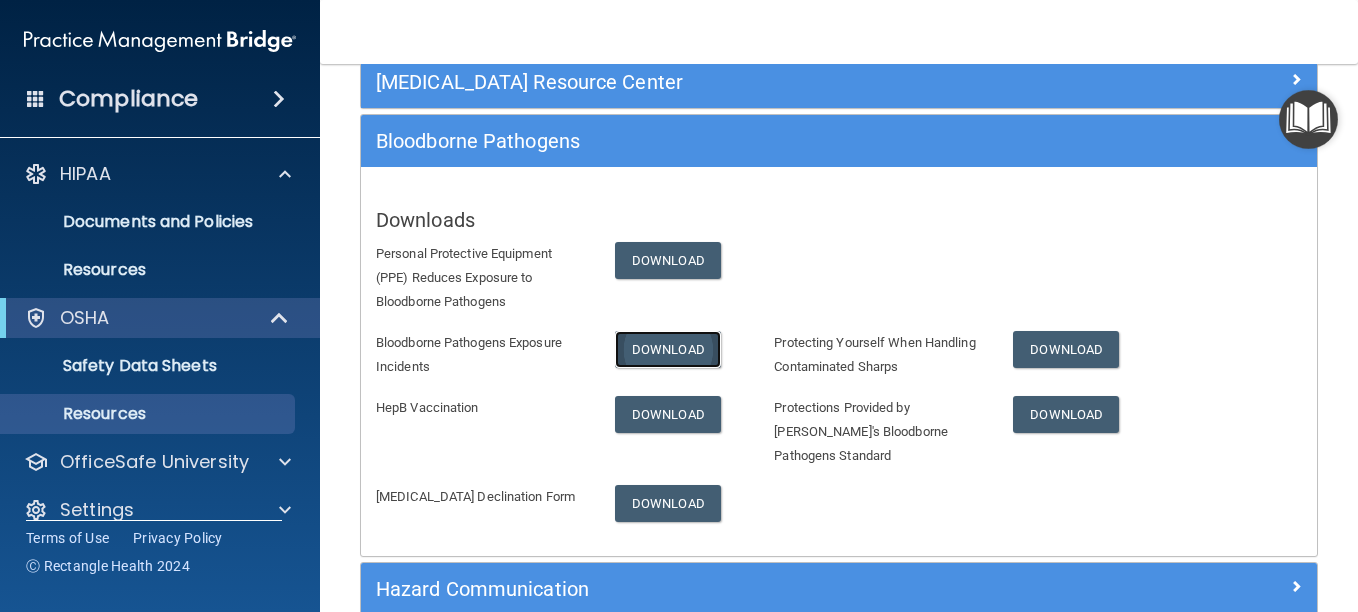 click on "Download" at bounding box center [668, 349] 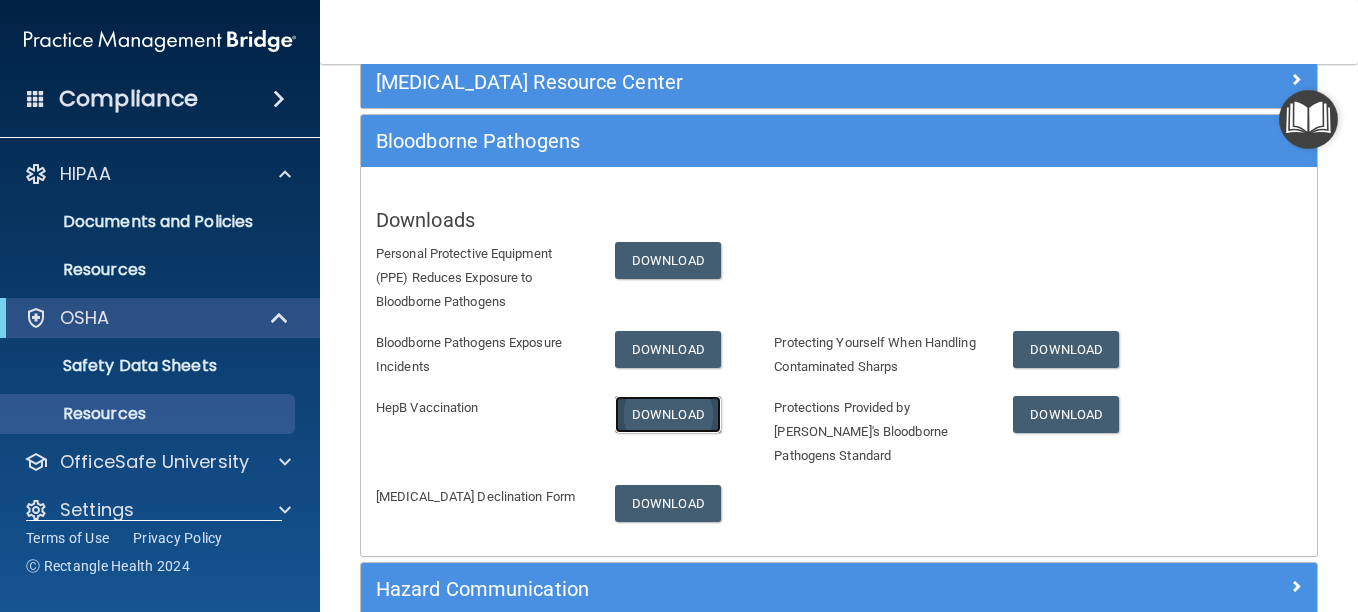 click on "Download" at bounding box center [668, 414] 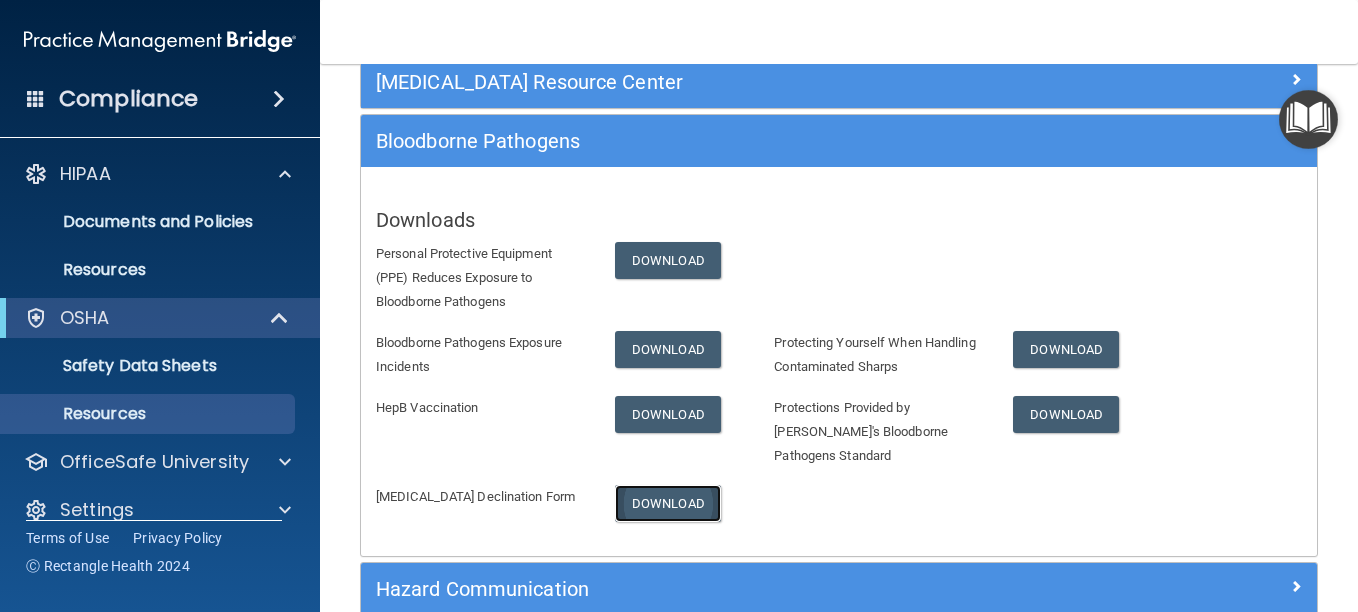 click on "Download" at bounding box center [668, 503] 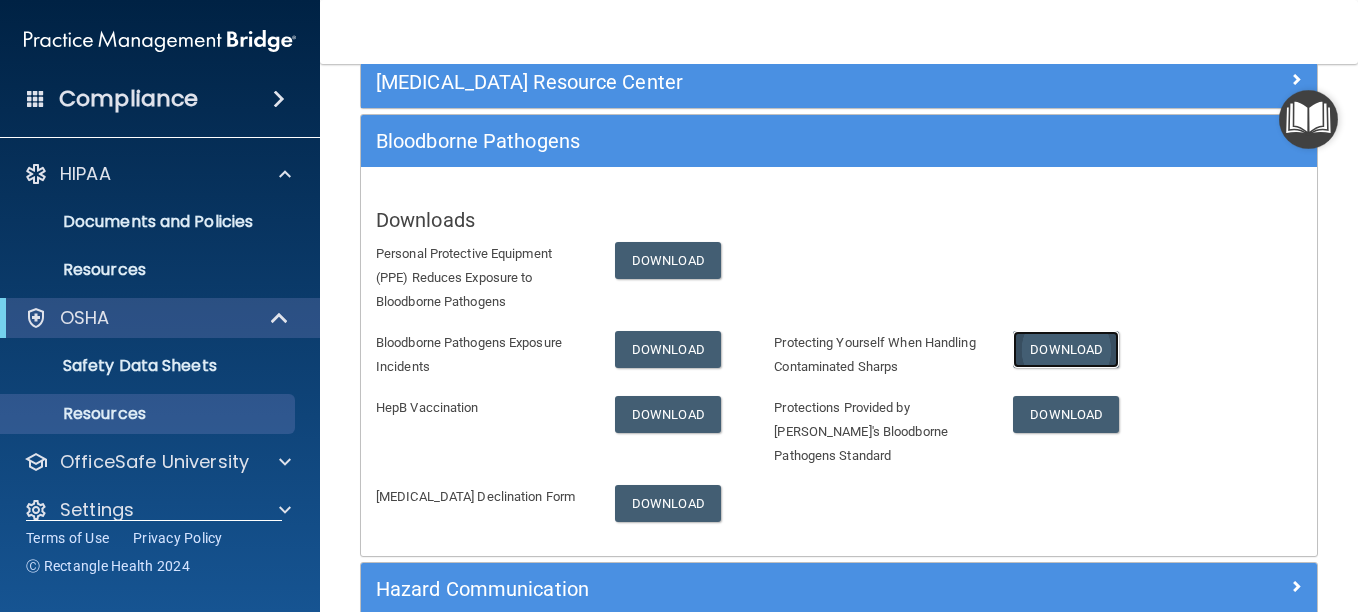 click on "Download" at bounding box center (1066, 349) 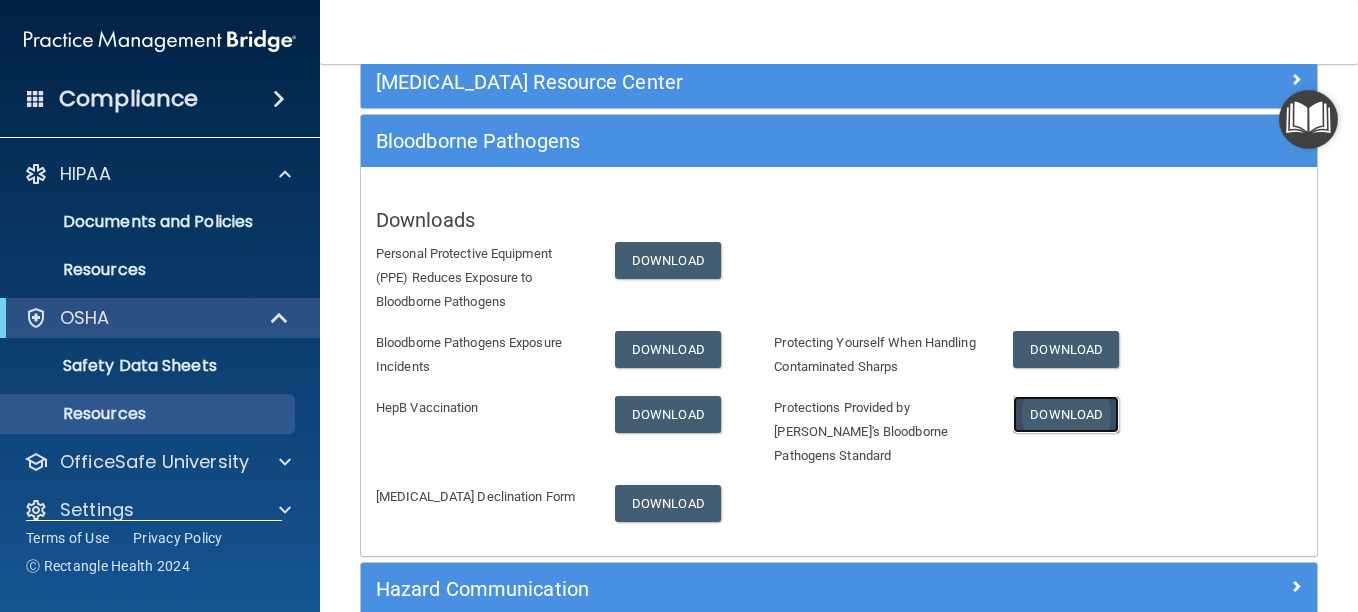 click on "Download" at bounding box center [1066, 414] 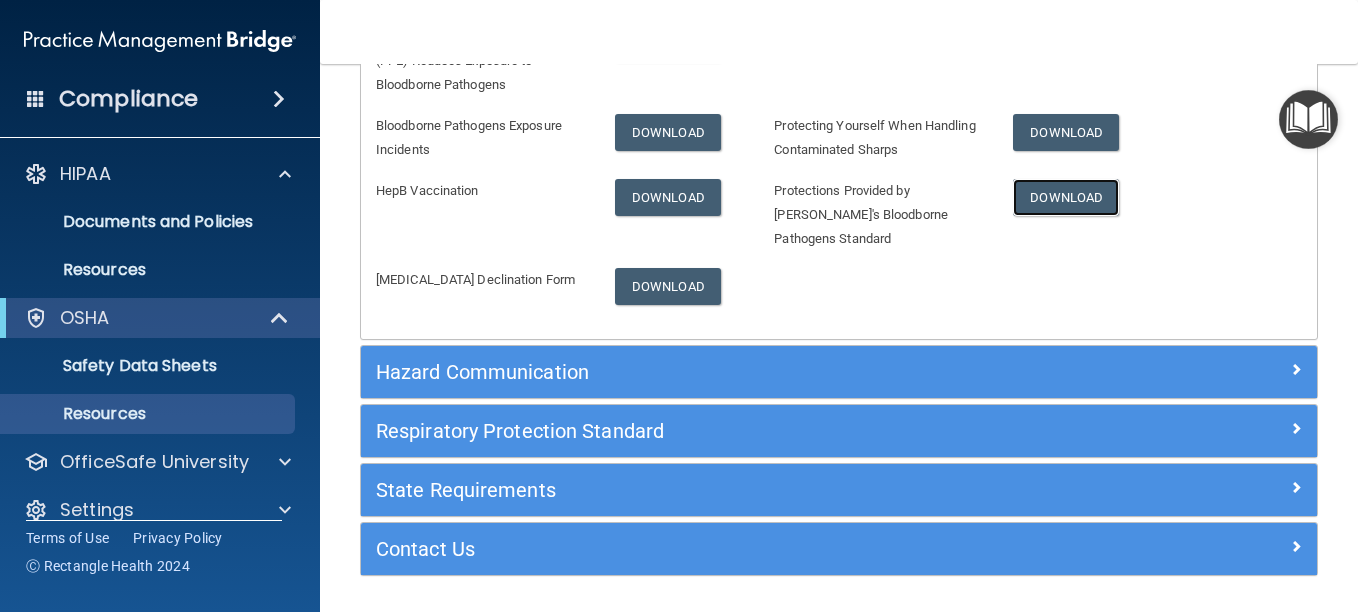 scroll, scrollTop: 433, scrollLeft: 0, axis: vertical 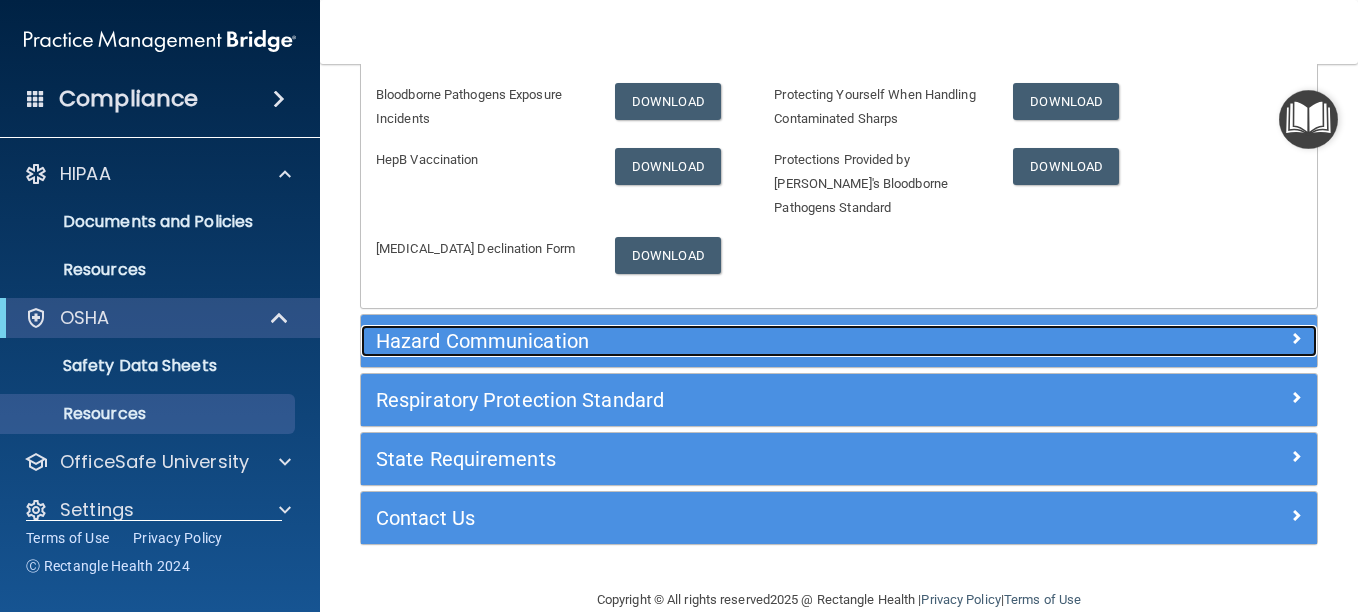 click on "Hazard Communication" at bounding box center (719, 341) 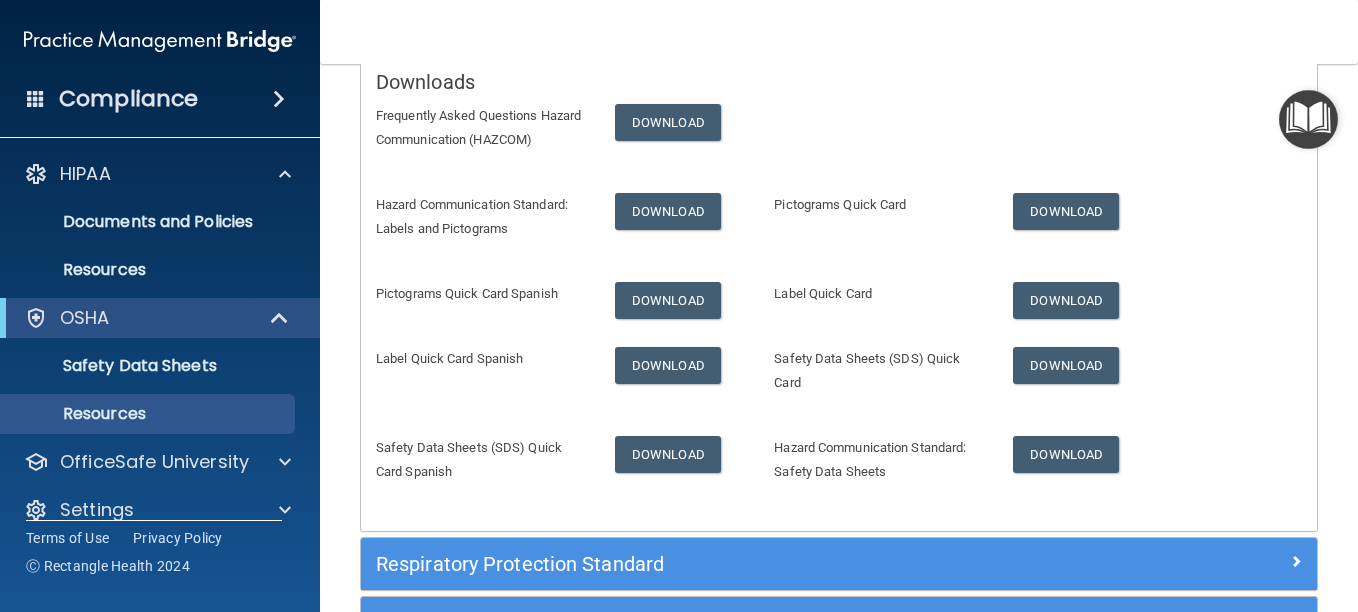 scroll, scrollTop: 371, scrollLeft: 0, axis: vertical 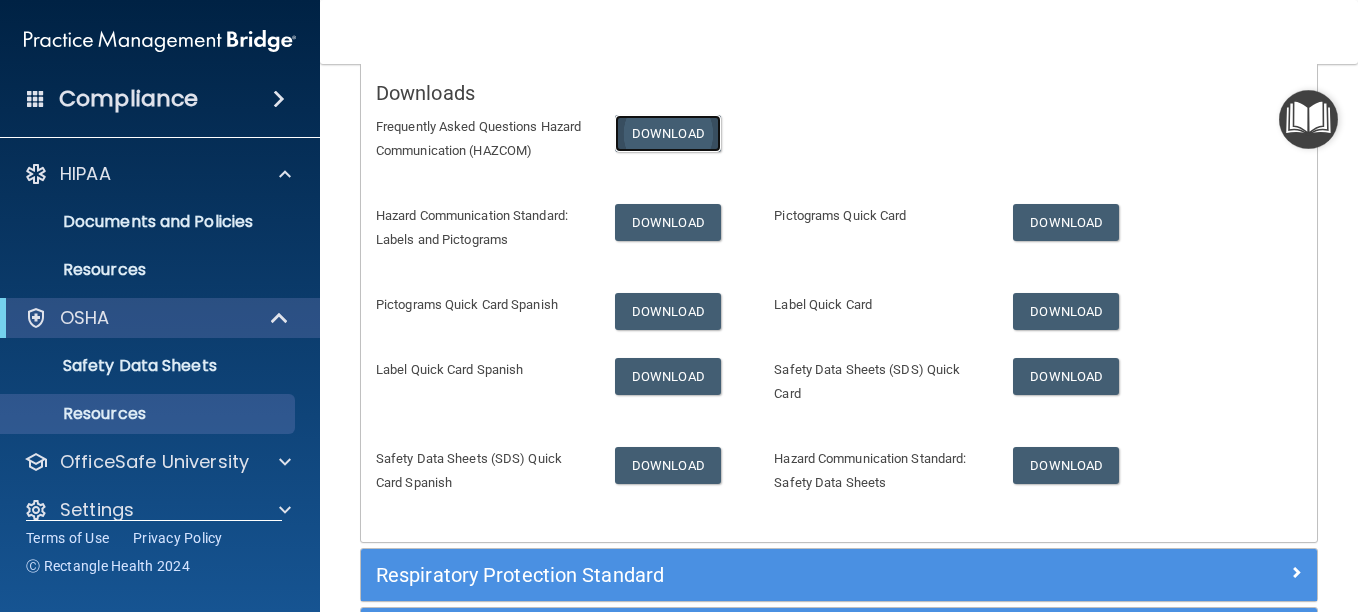 click on "Download" at bounding box center (668, 133) 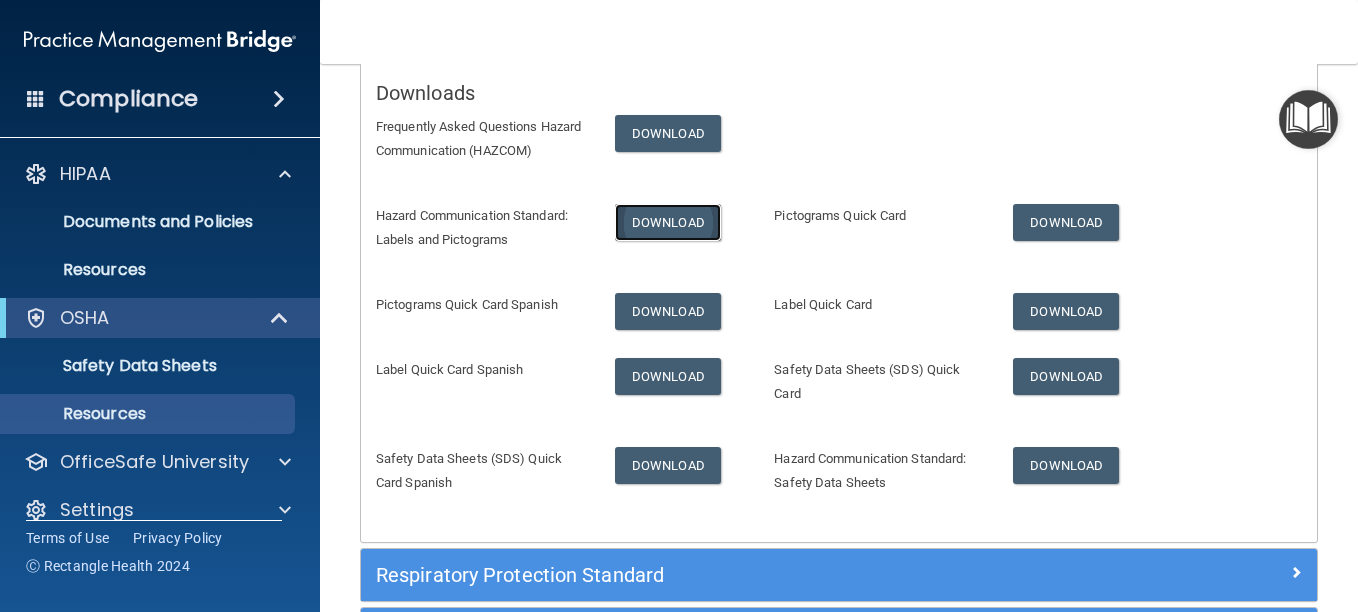 click on "Download" at bounding box center (668, 222) 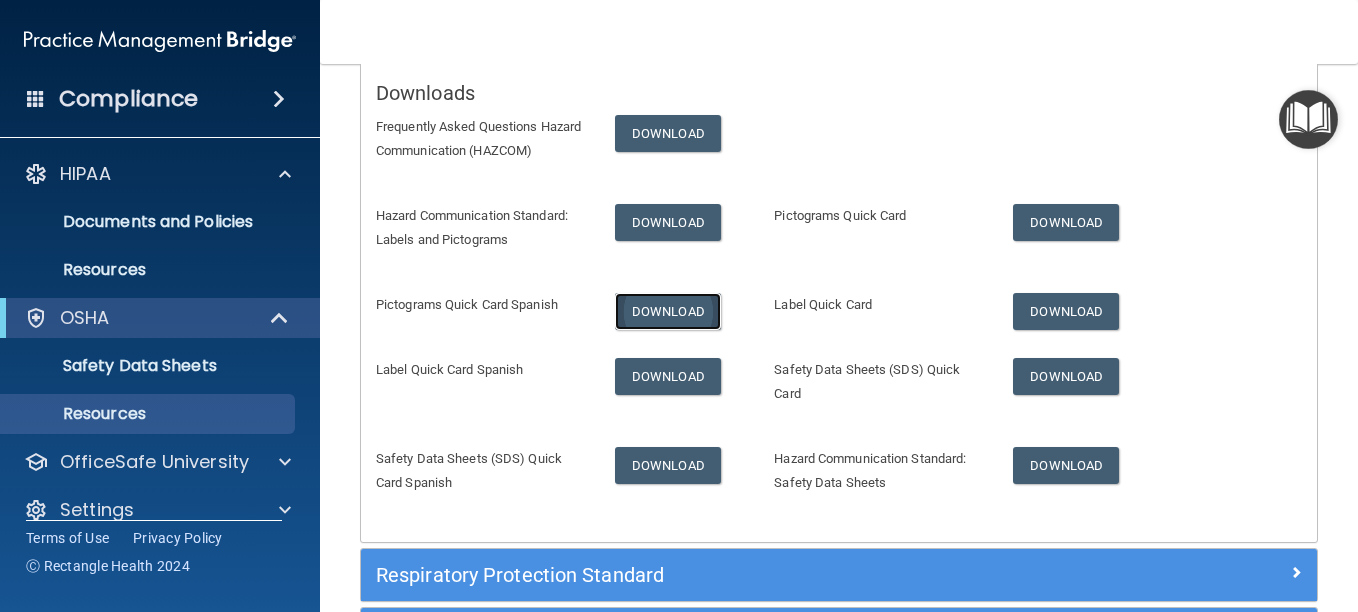 click on "Download" at bounding box center [668, 311] 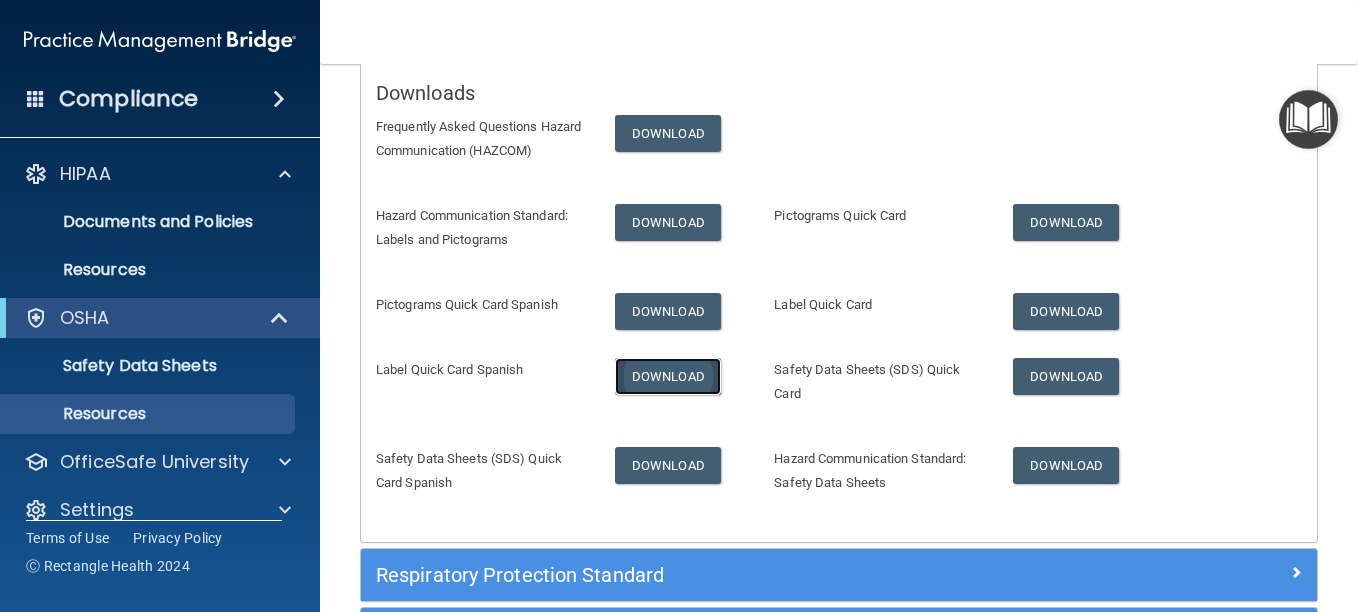 click on "Download" at bounding box center (668, 376) 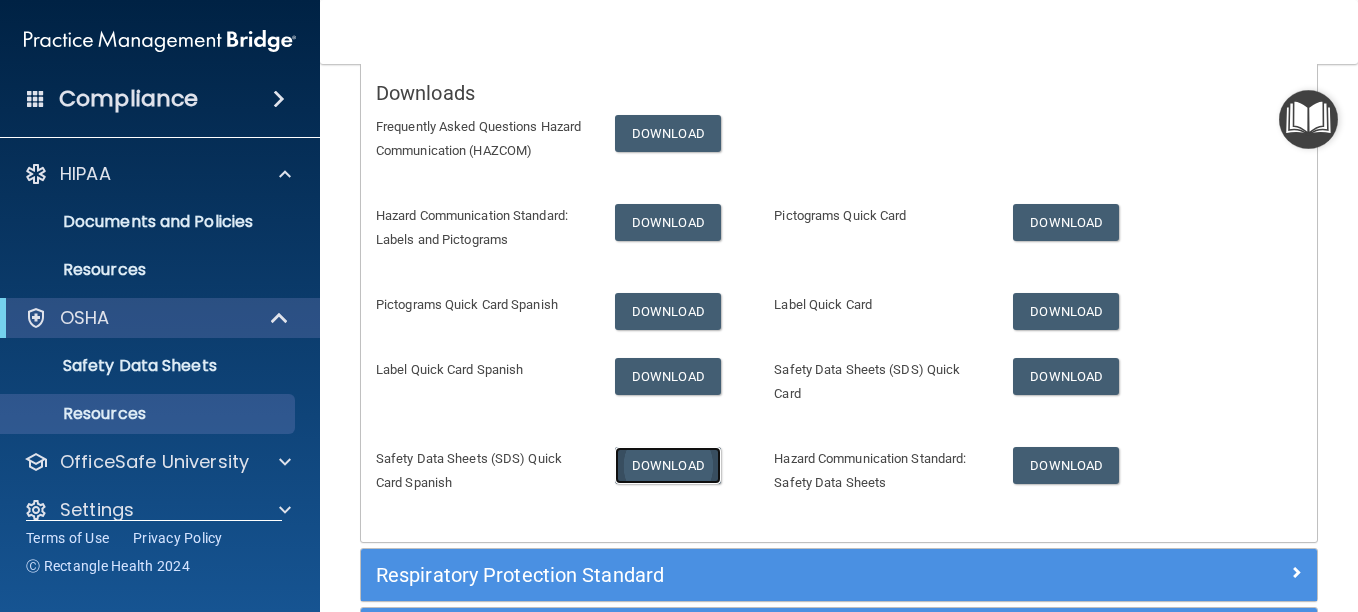 click on "Download" at bounding box center [668, 465] 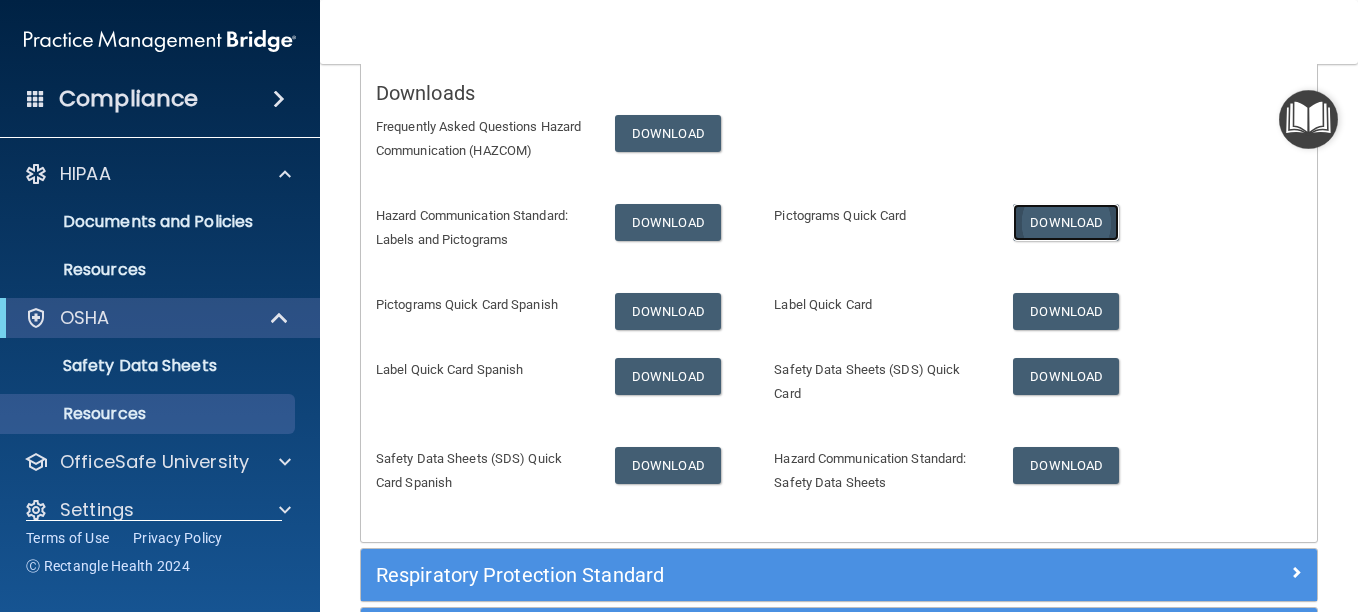 click on "Download" at bounding box center [1066, 222] 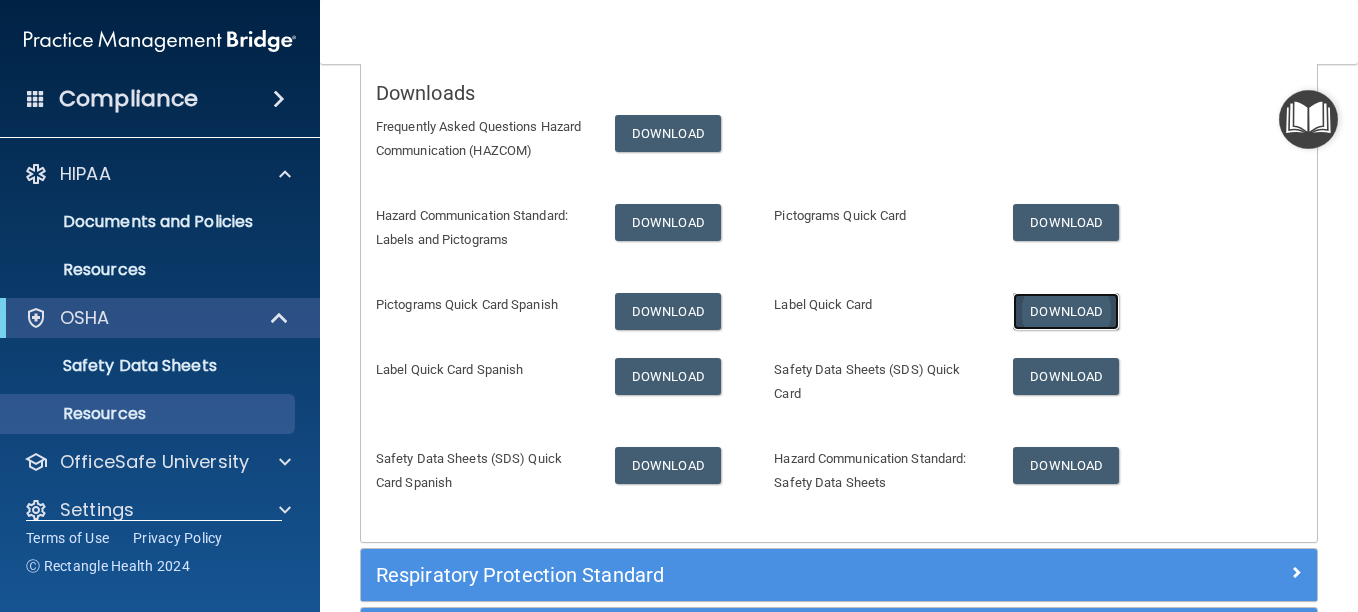 click on "Download" at bounding box center (1066, 311) 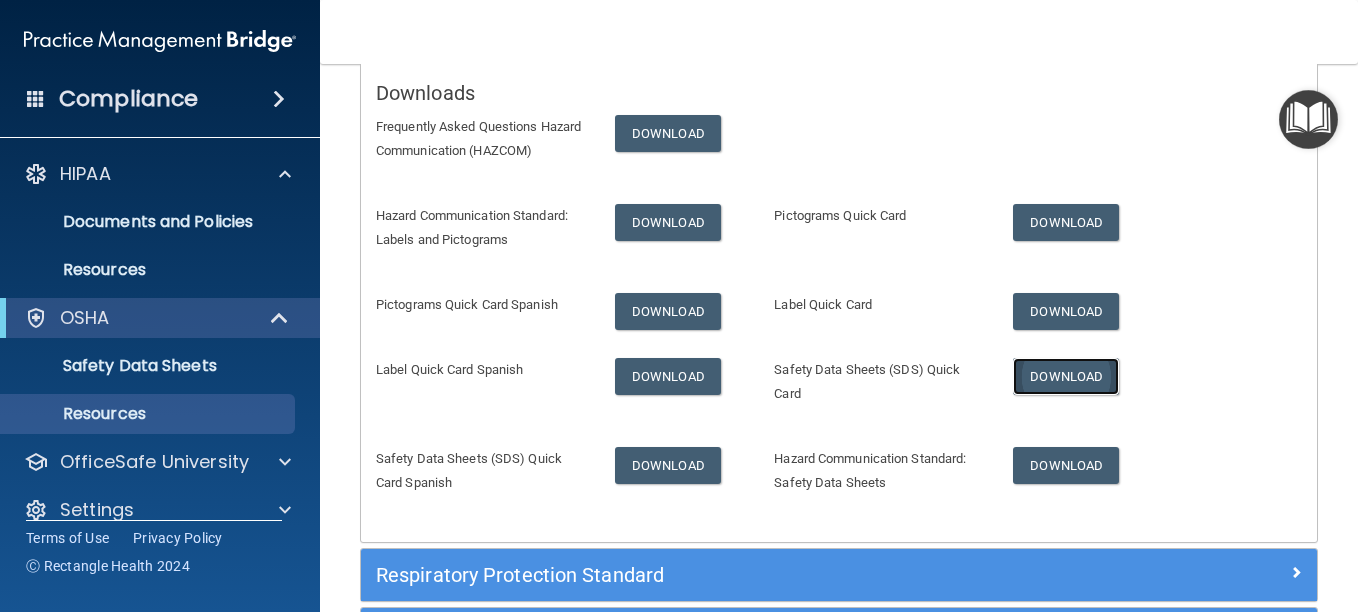 click on "Download" at bounding box center [1066, 376] 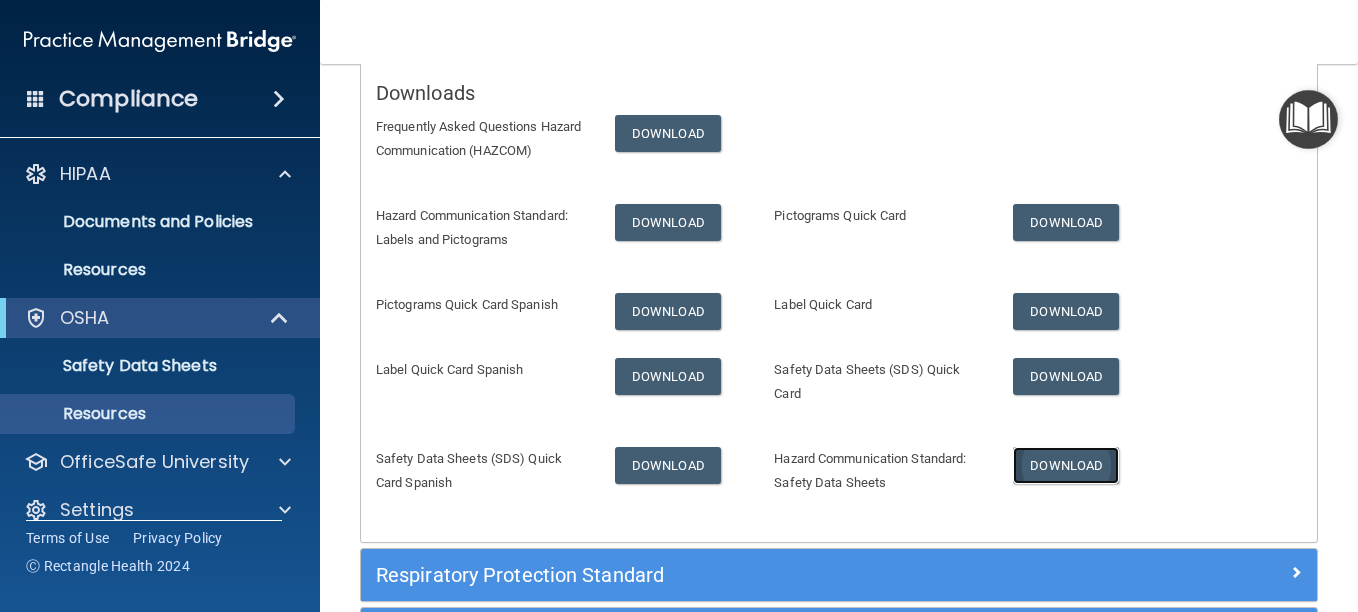 click on "Download" at bounding box center (1066, 465) 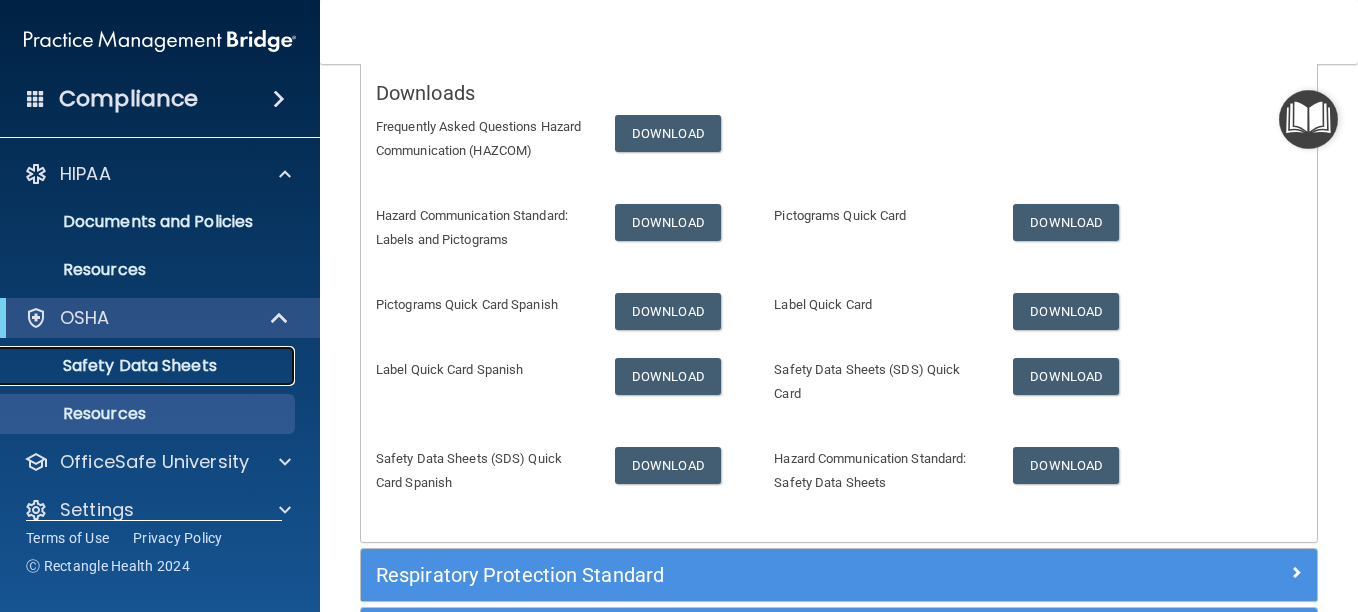 click on "Safety Data Sheets" at bounding box center [149, 366] 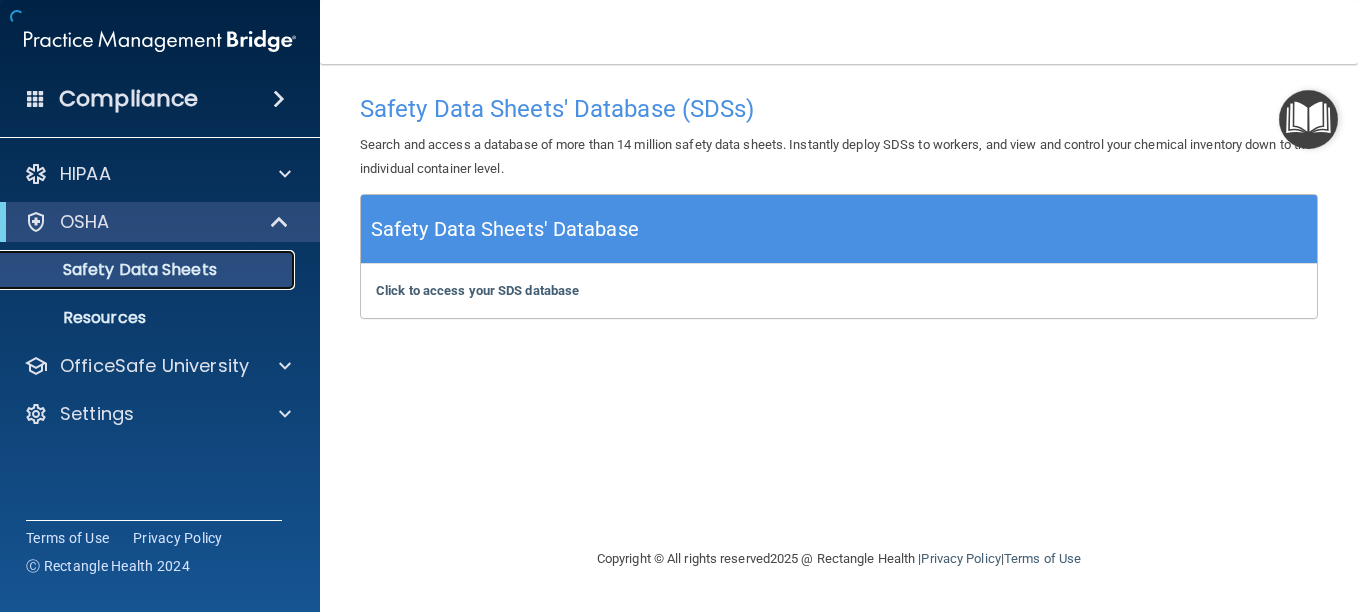 scroll, scrollTop: 0, scrollLeft: 0, axis: both 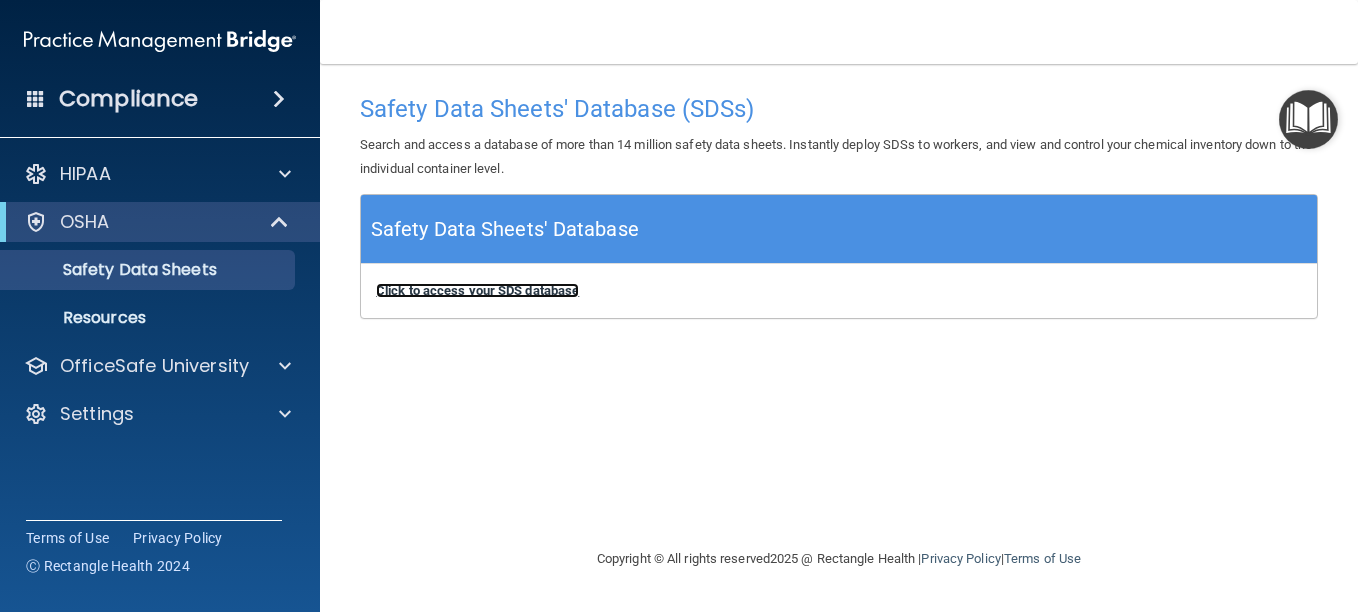 click on "Click to access your SDS database" at bounding box center (477, 290) 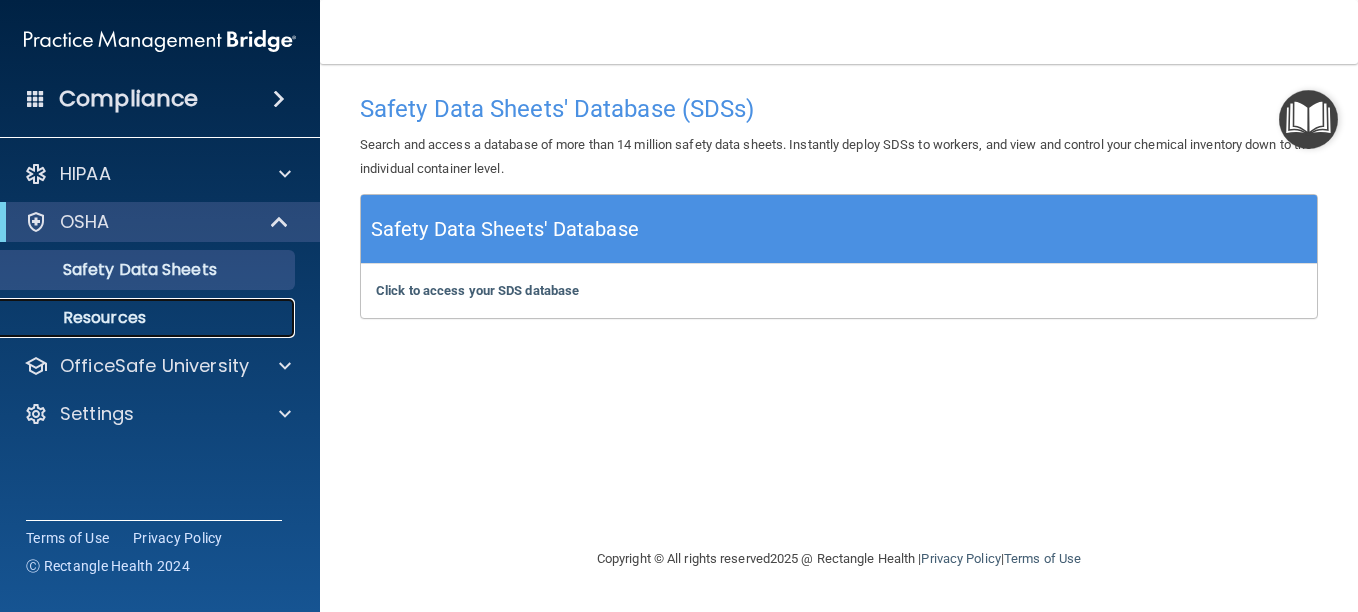 click on "Resources" at bounding box center (149, 318) 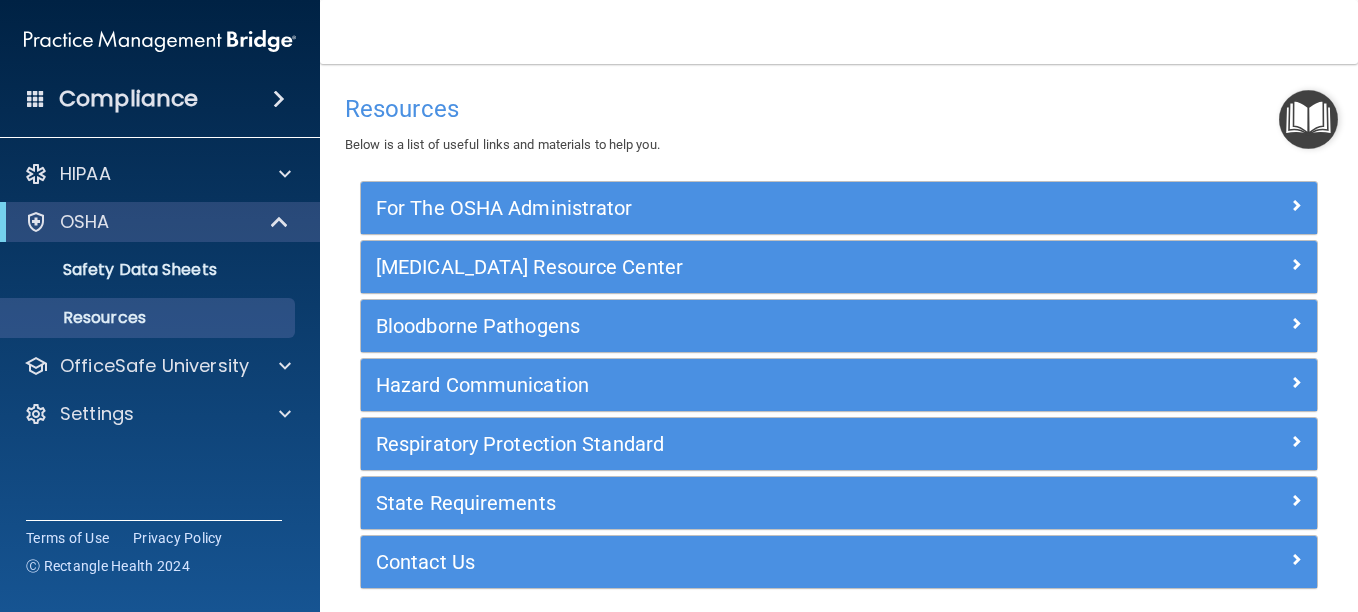click at bounding box center [1308, 119] 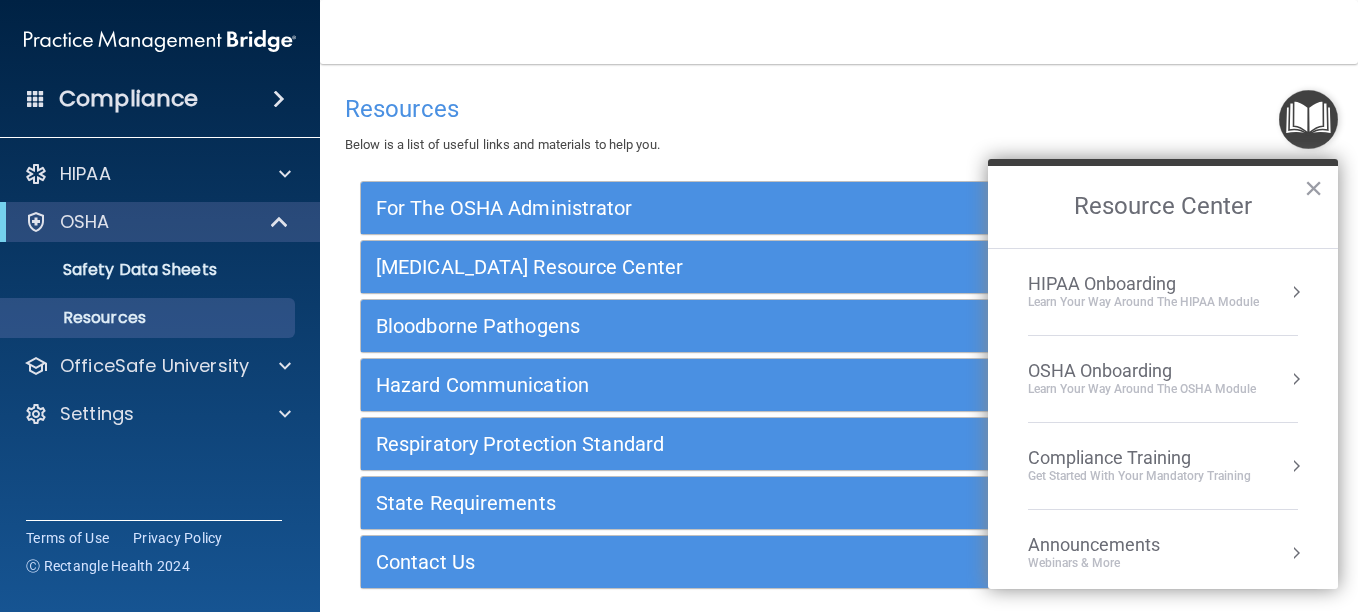 click on "OSHA Onboarding" at bounding box center (1142, 371) 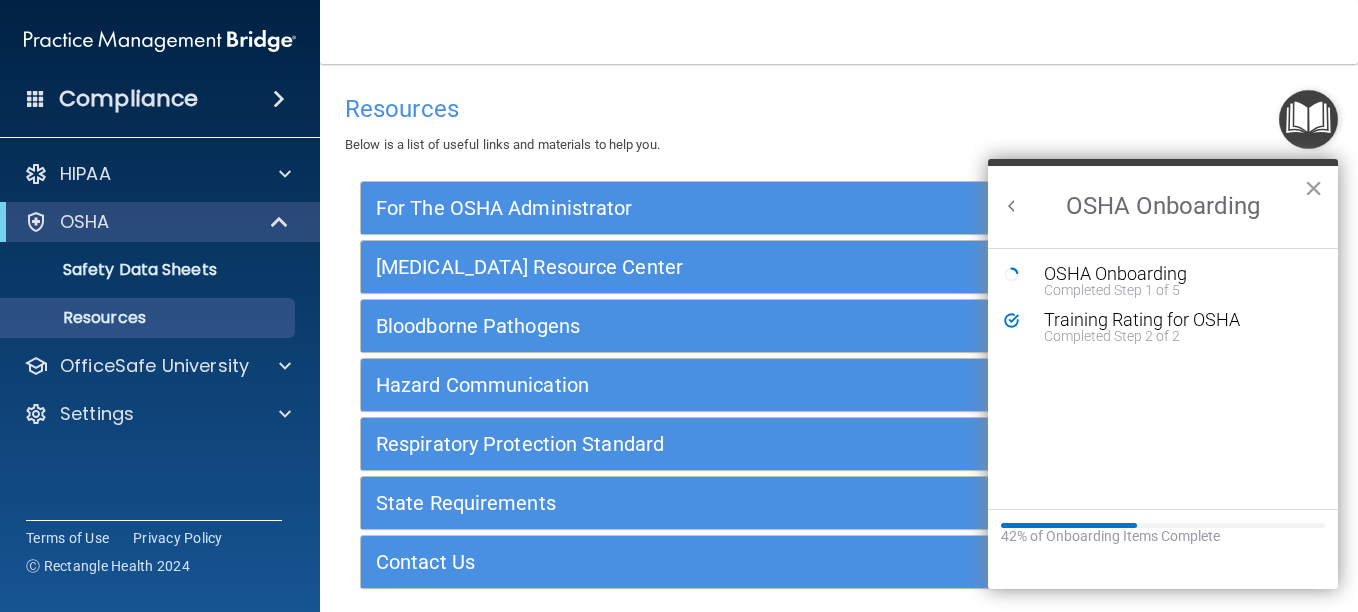 scroll, scrollTop: 0, scrollLeft: 0, axis: both 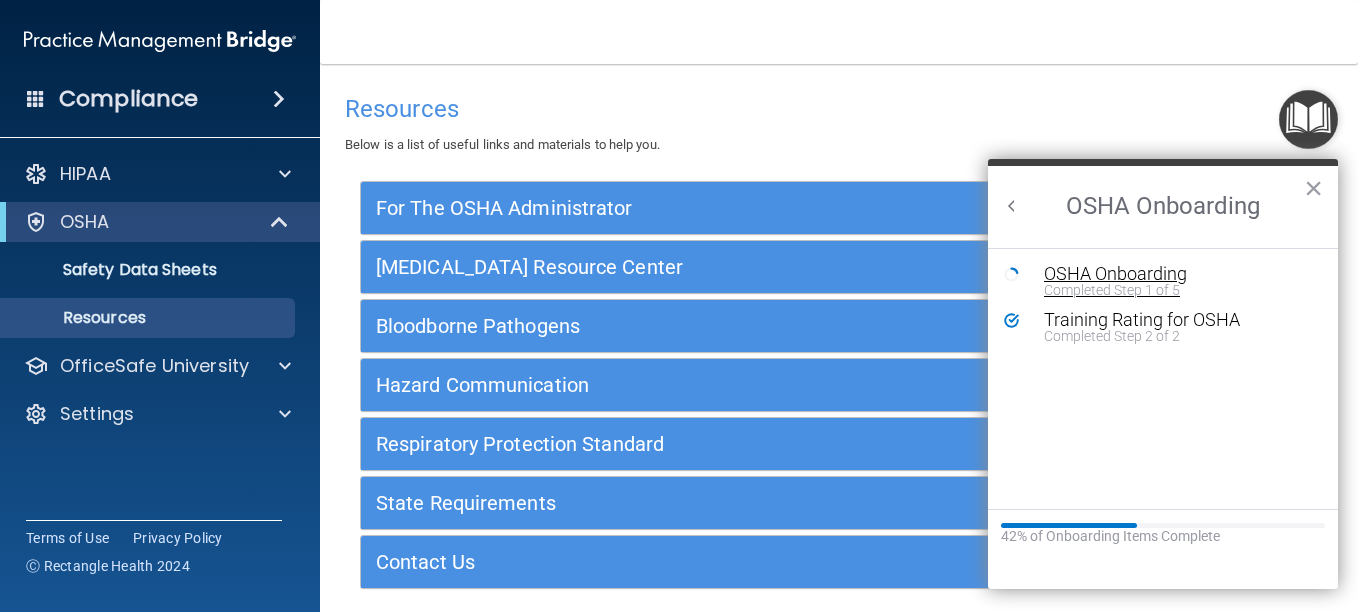 click on "Completed Step 1 of 5" at bounding box center (1178, 290) 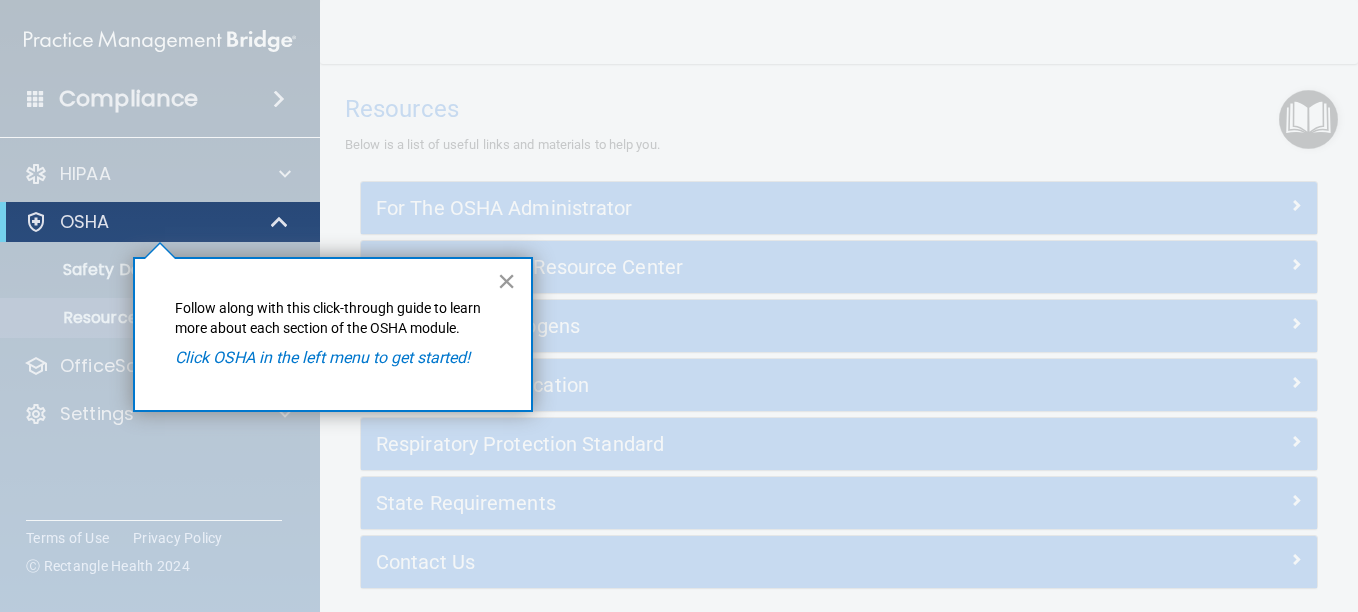 click on "×" at bounding box center (506, 281) 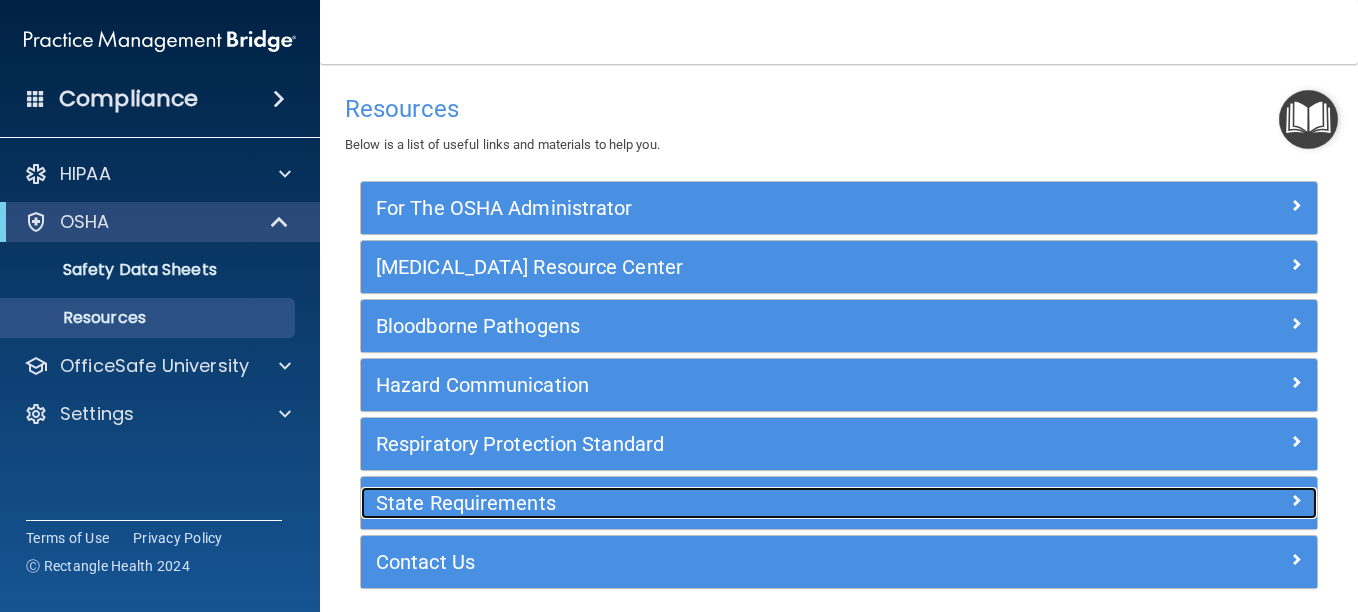 click on "State Requirements" at bounding box center (719, 503) 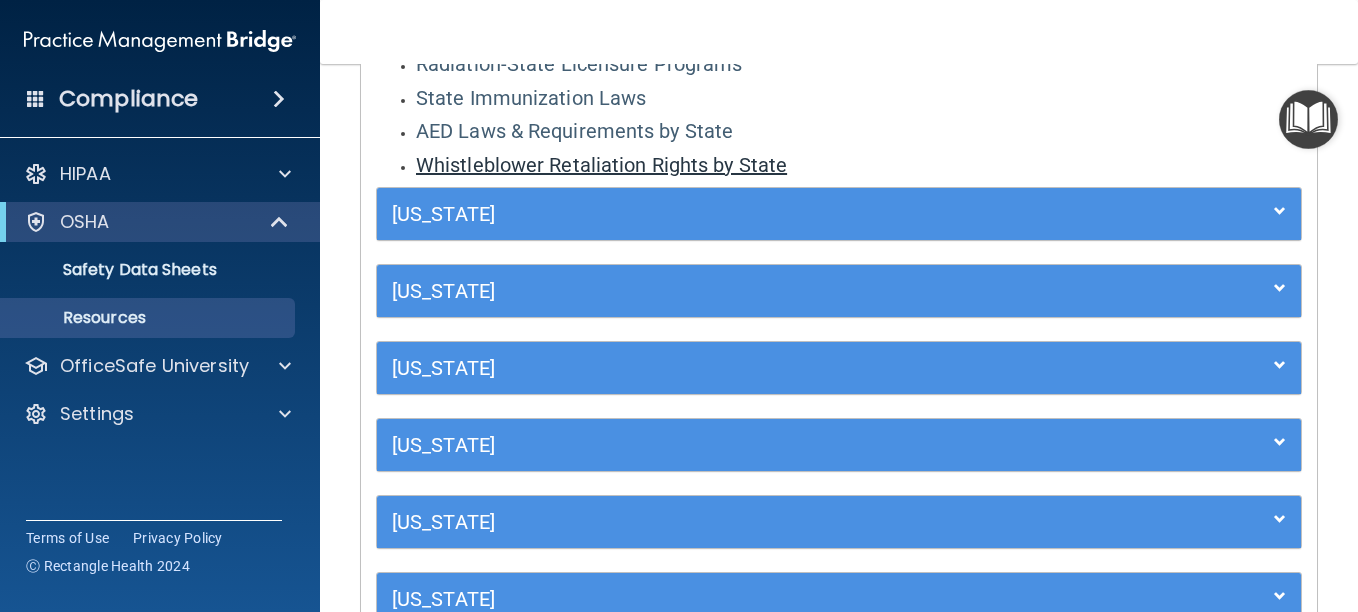 scroll, scrollTop: 578, scrollLeft: 0, axis: vertical 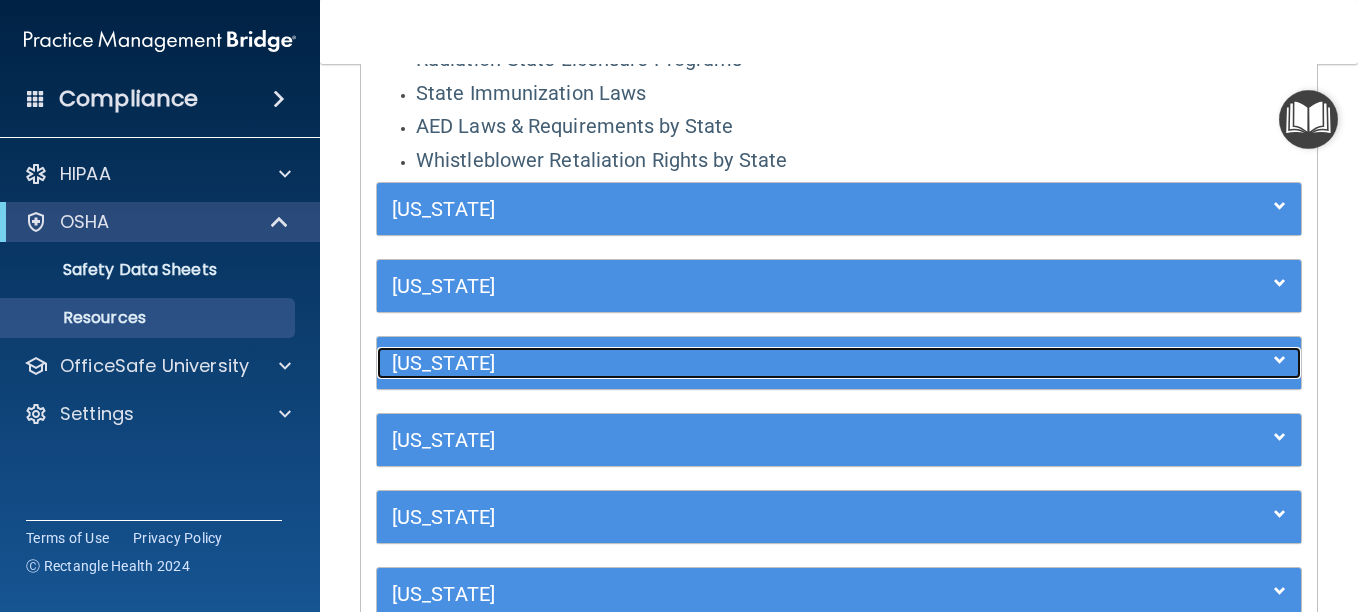 click on "Florida" at bounding box center (723, 363) 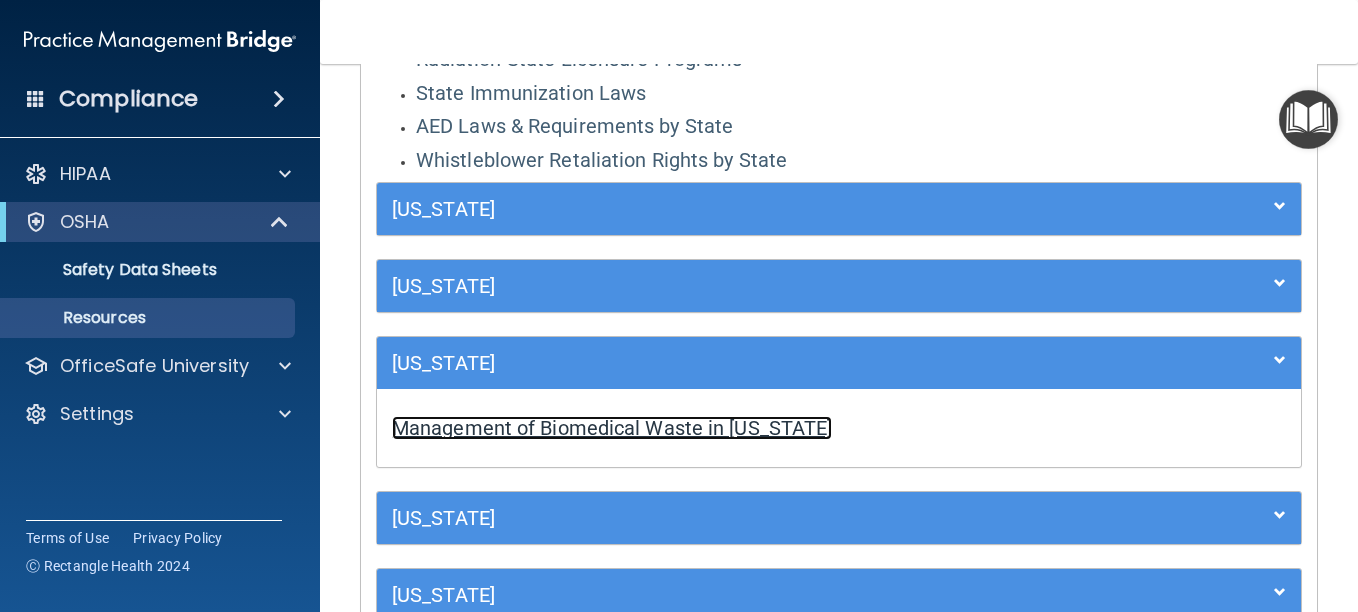click on "Management of Biomedical Waste in Florida" at bounding box center [612, 428] 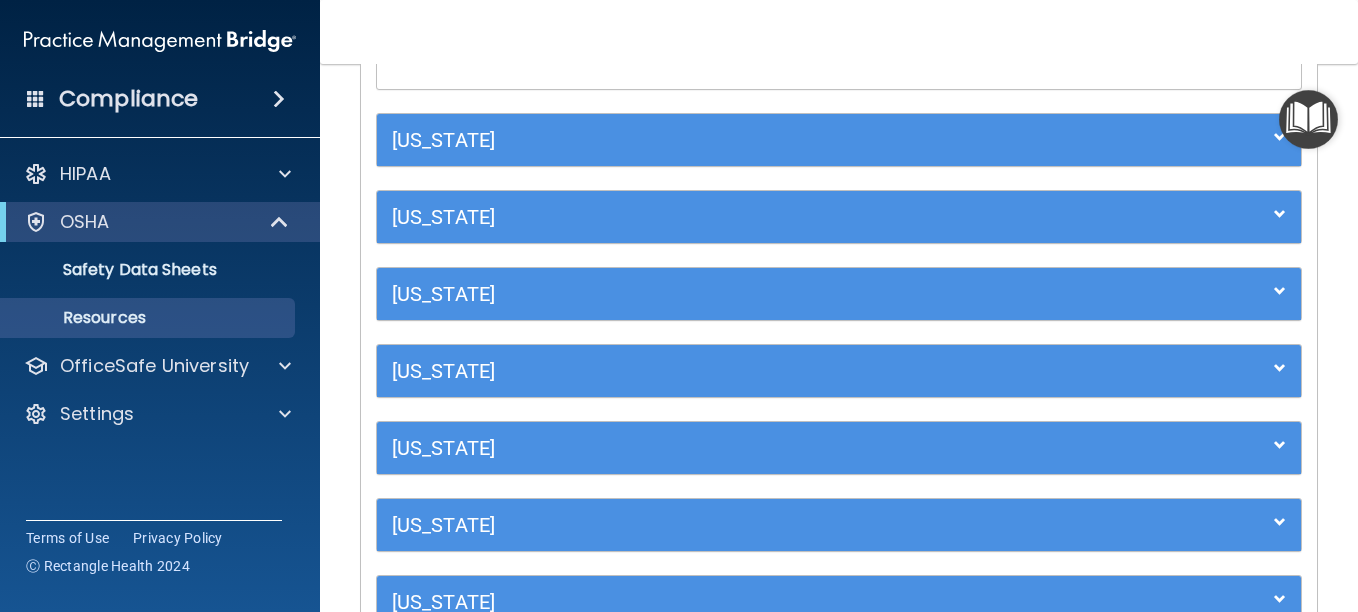 scroll, scrollTop: 1343, scrollLeft: 0, axis: vertical 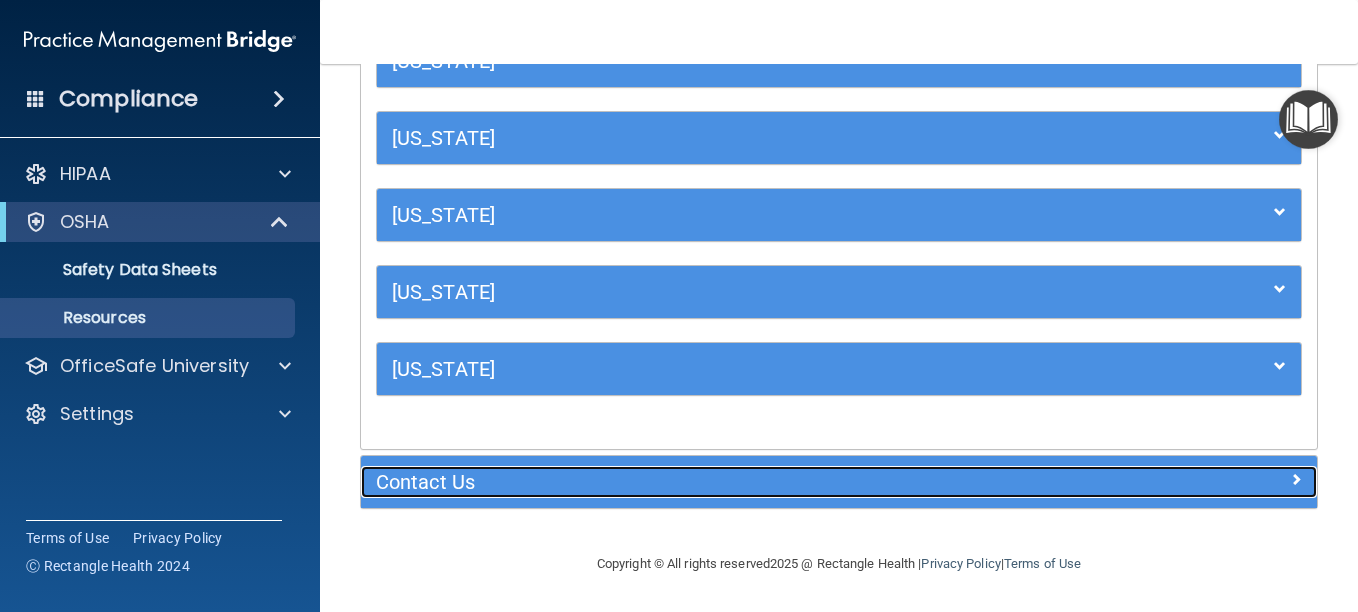 click on "Contact Us" at bounding box center [719, 482] 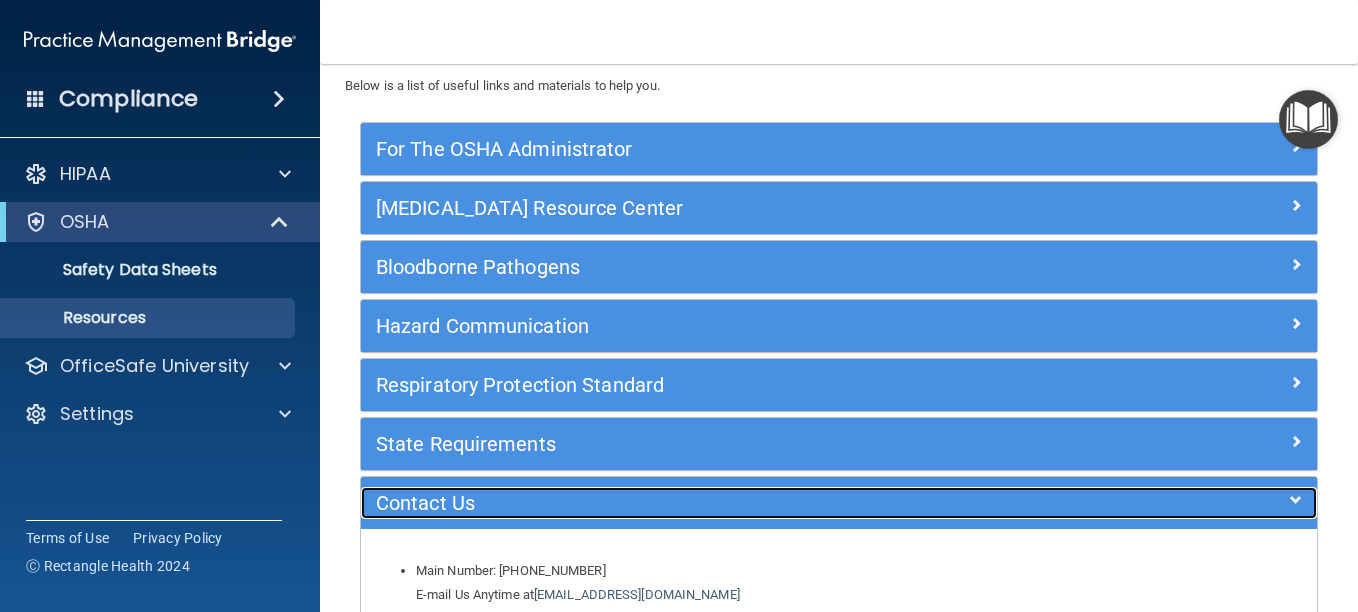 scroll, scrollTop: 0, scrollLeft: 0, axis: both 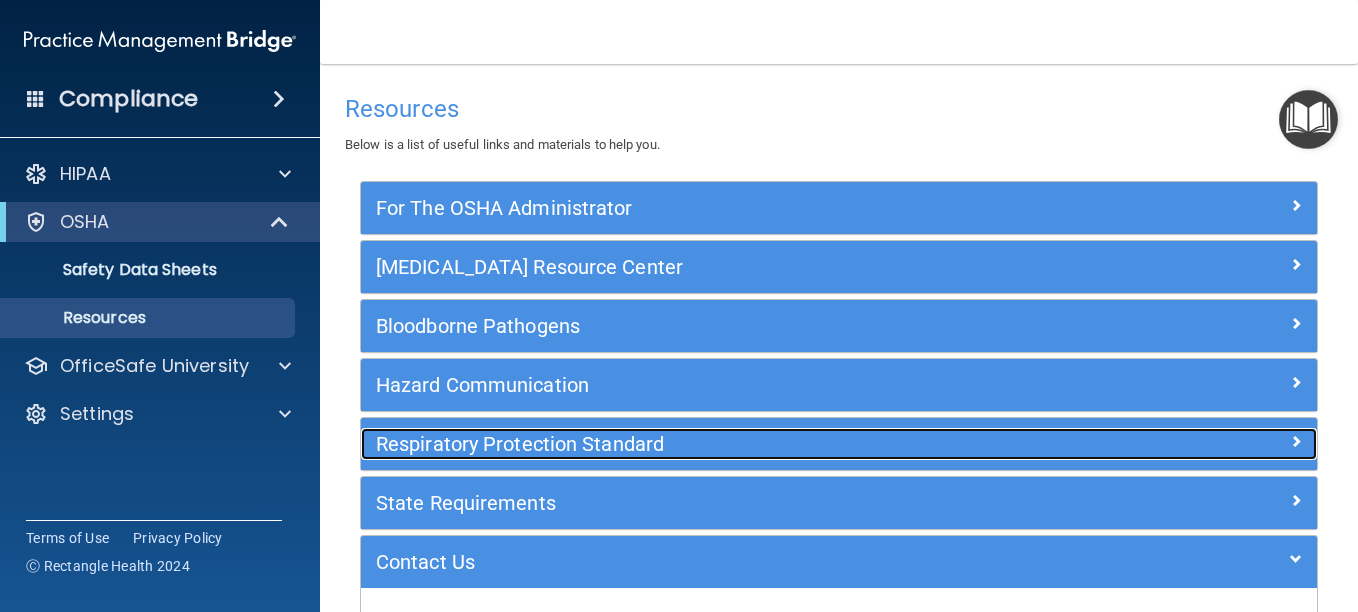 click on "Respiratory Protection Standard" at bounding box center (719, 444) 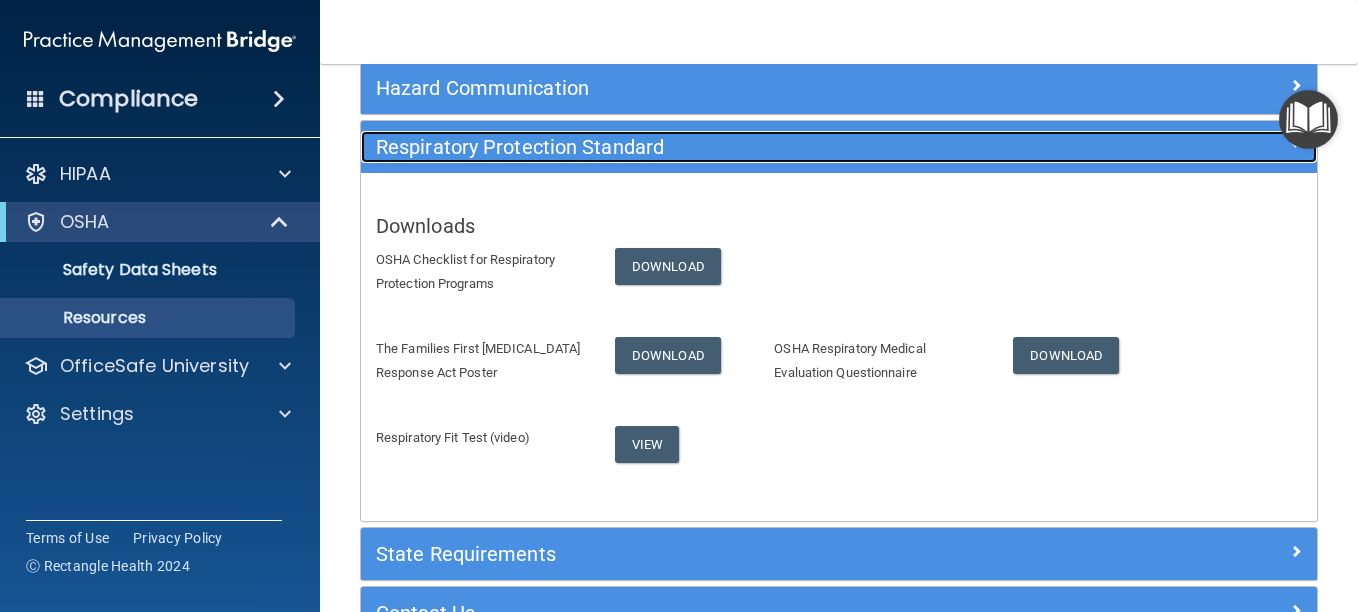 scroll, scrollTop: 299, scrollLeft: 0, axis: vertical 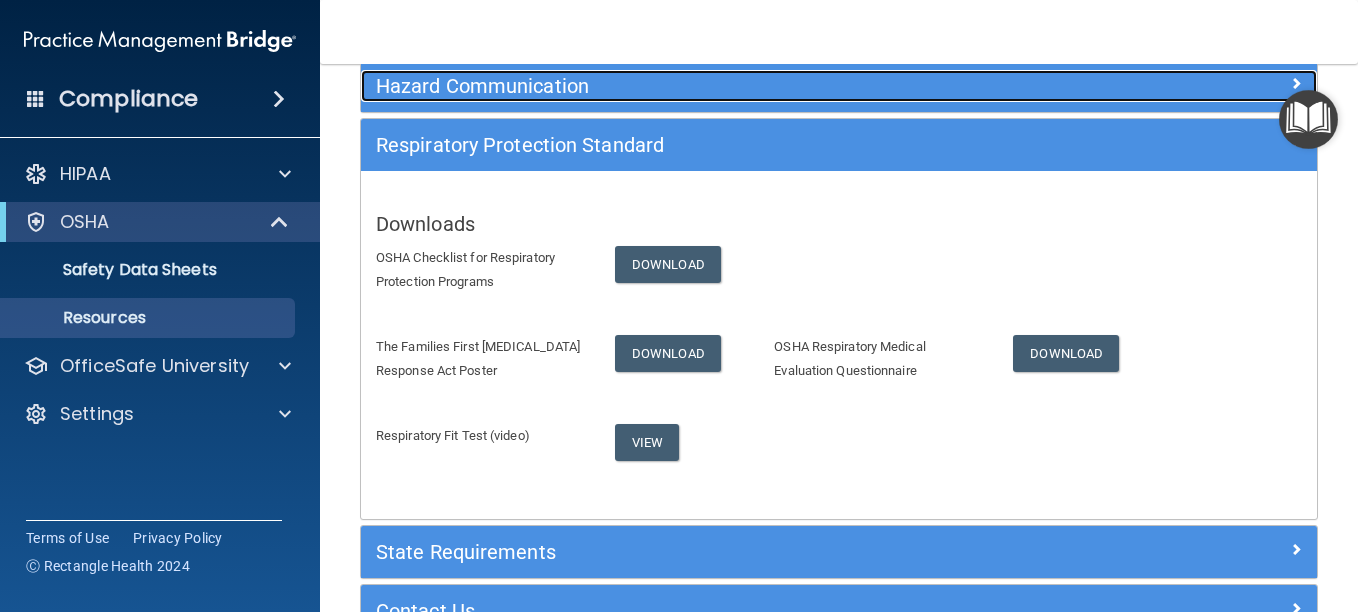 click on "Hazard Communication" at bounding box center [719, 86] 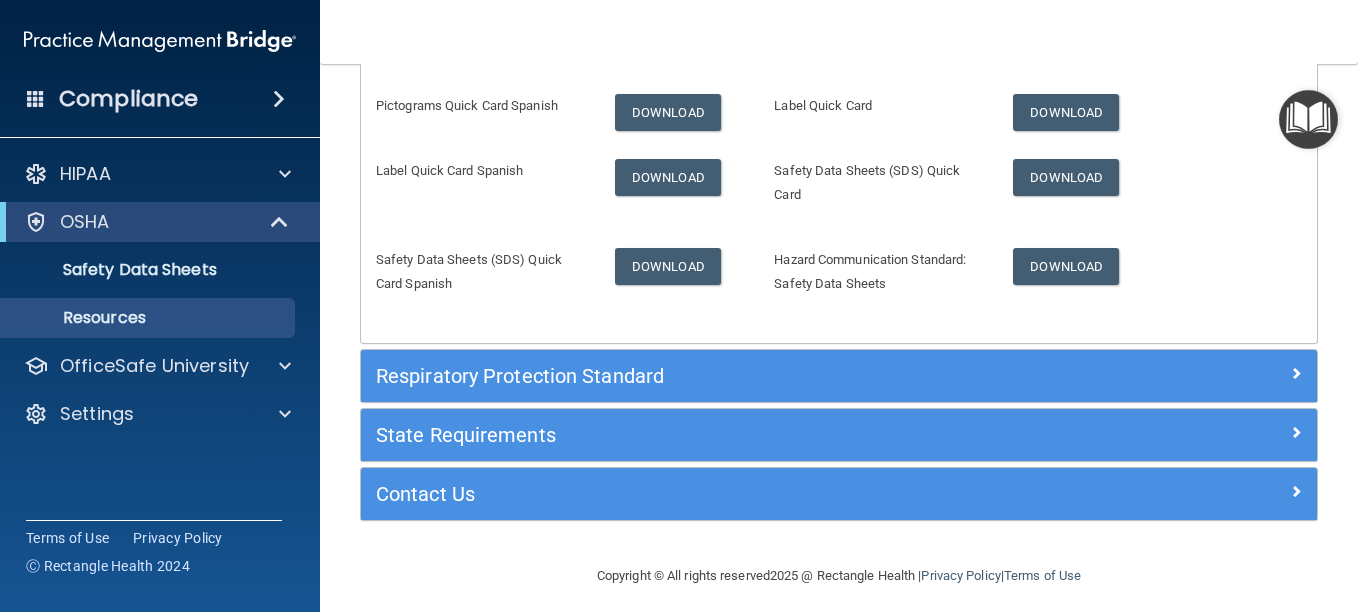 scroll, scrollTop: 573, scrollLeft: 0, axis: vertical 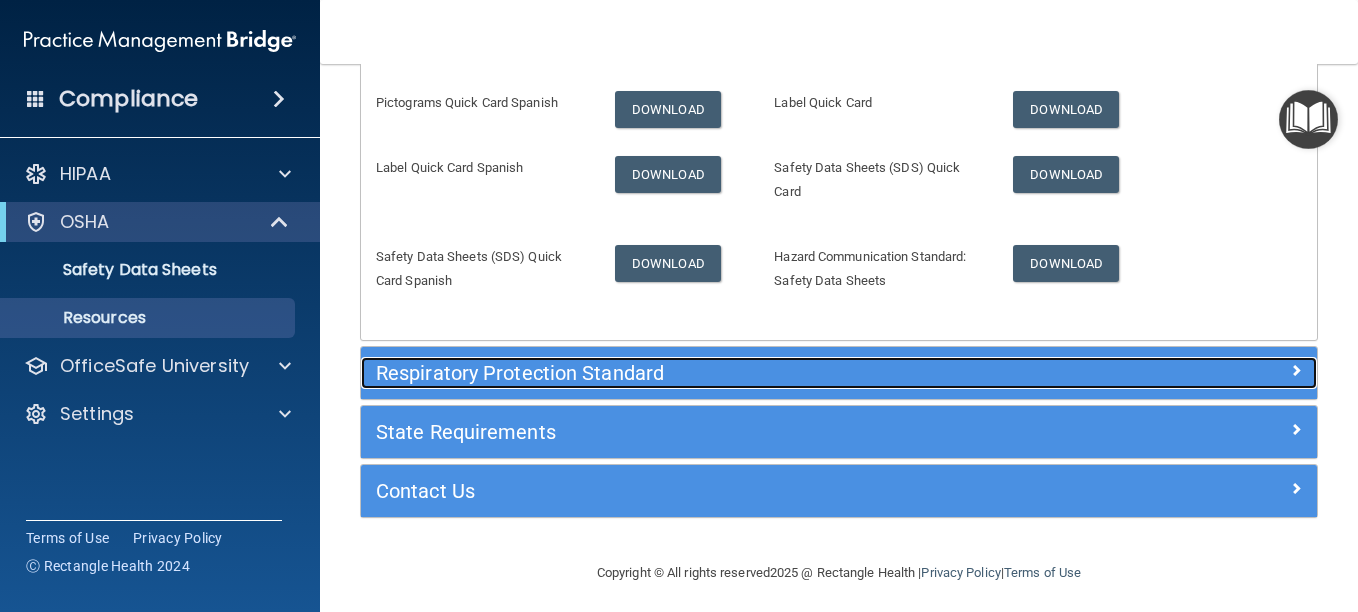 click on "Respiratory Protection Standard" at bounding box center [719, 373] 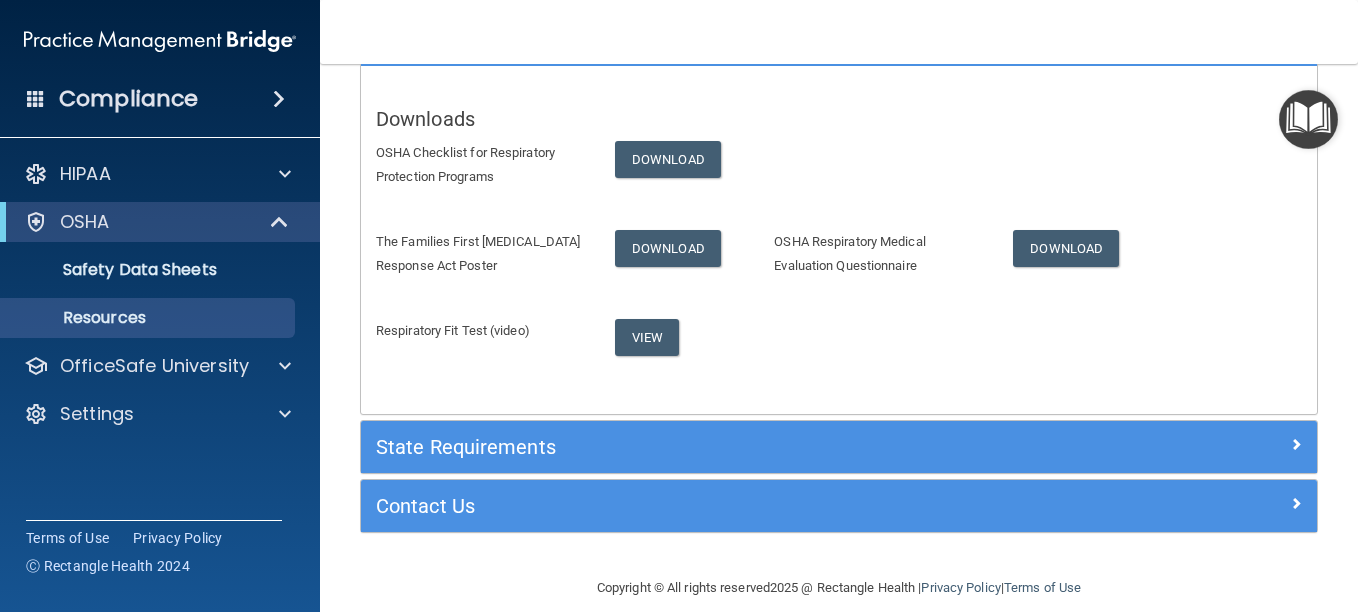 scroll, scrollTop: 350, scrollLeft: 0, axis: vertical 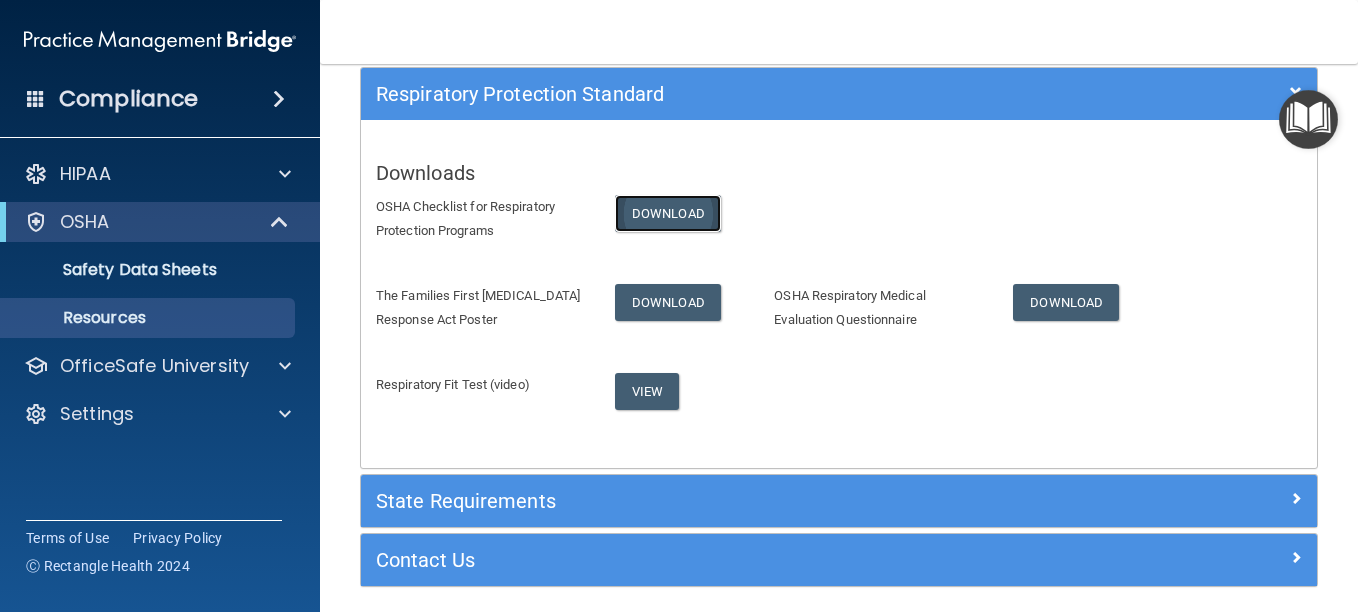 click on "Download" at bounding box center [668, 213] 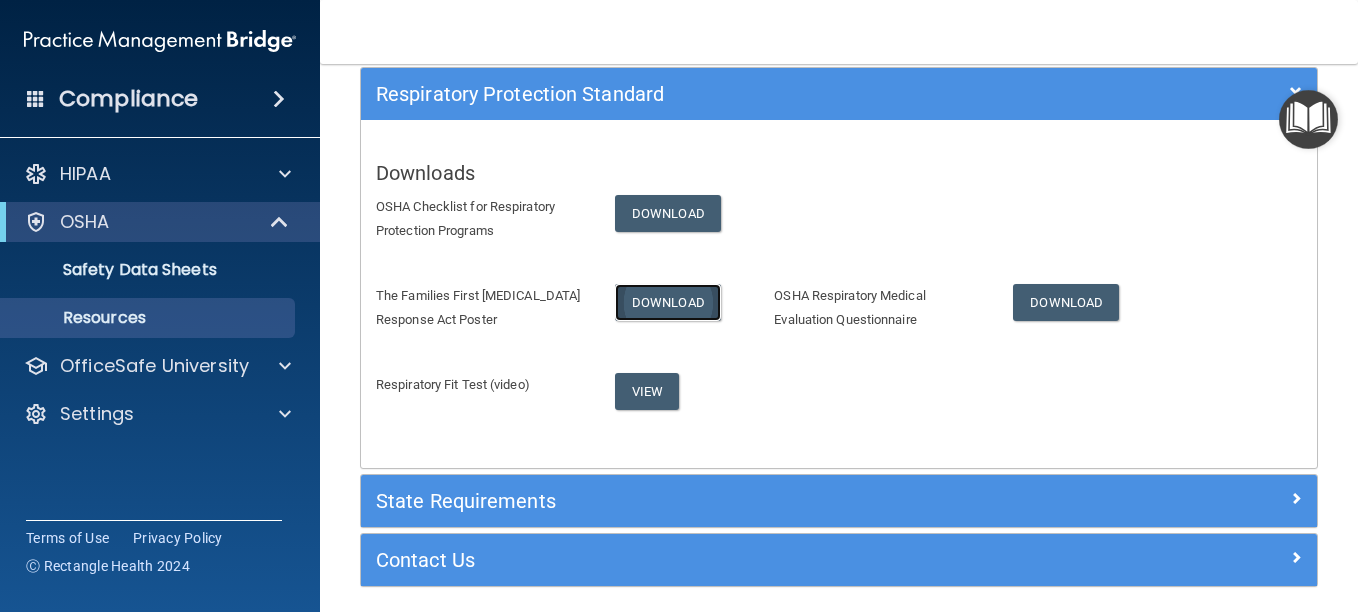 click on "Download" at bounding box center [668, 302] 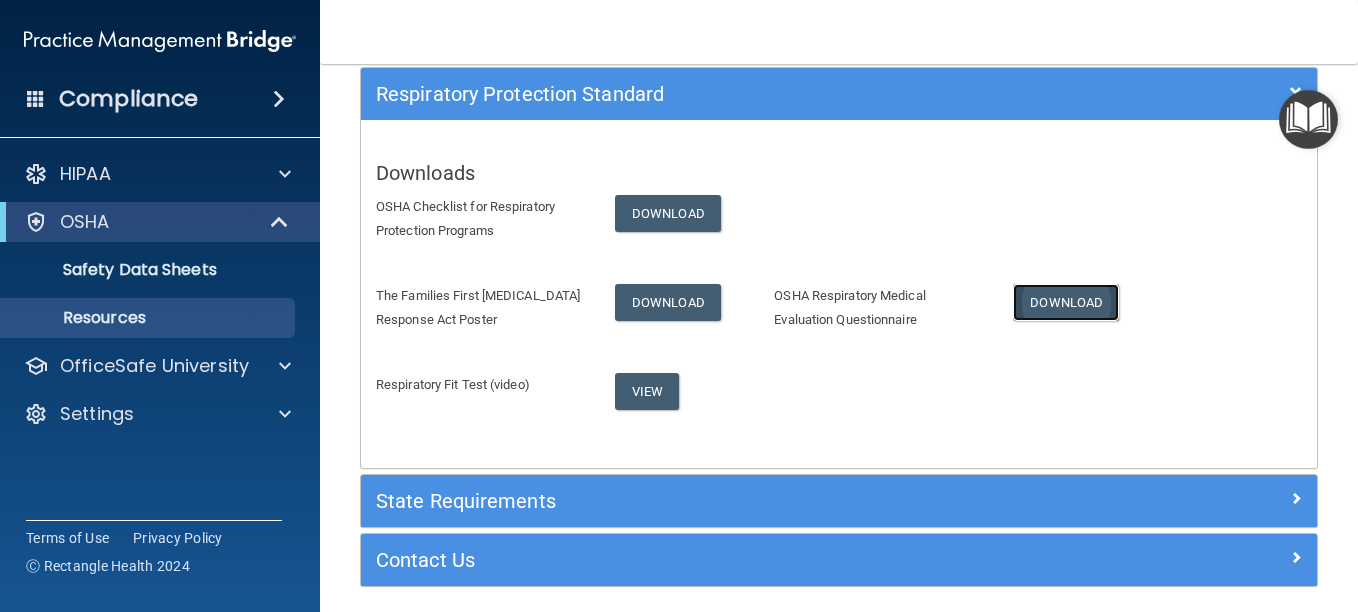 click on "Download" at bounding box center [1066, 302] 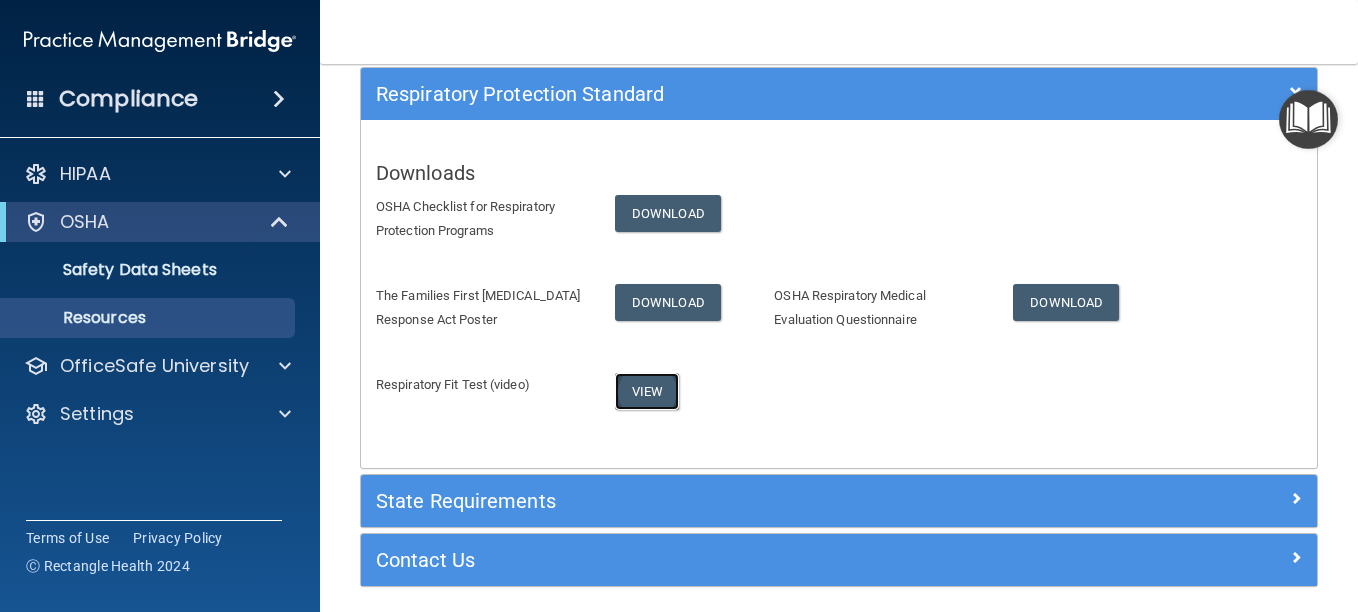 click on "View" at bounding box center [647, 391] 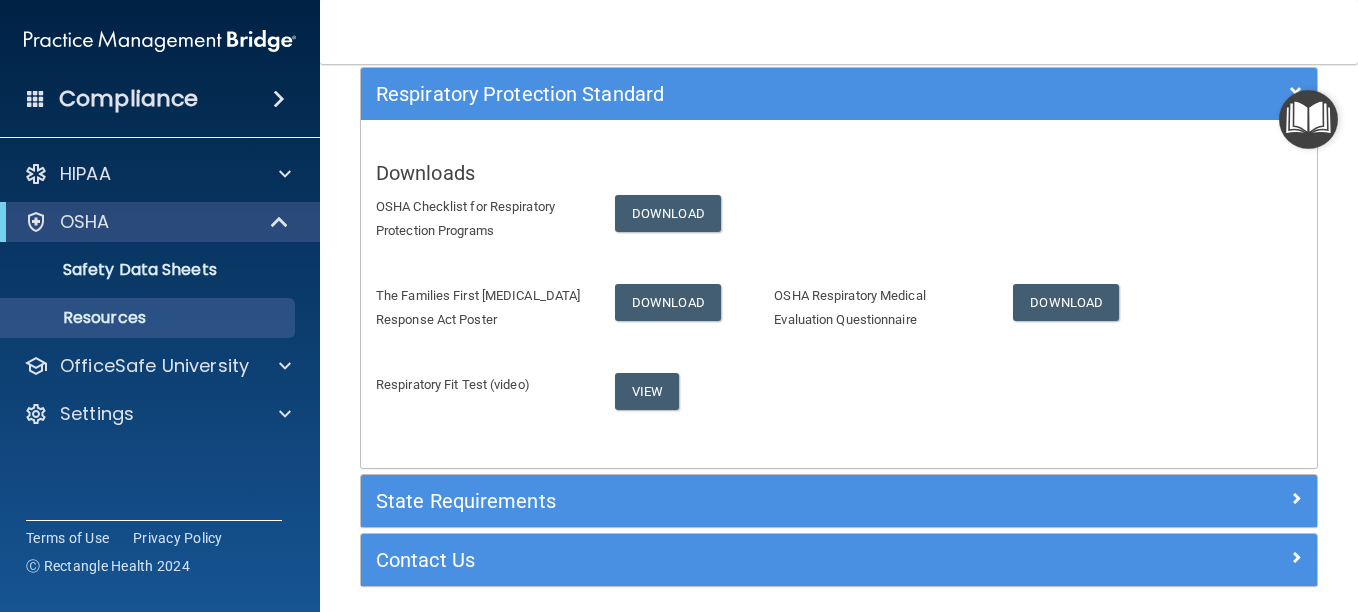 click at bounding box center (1308, 119) 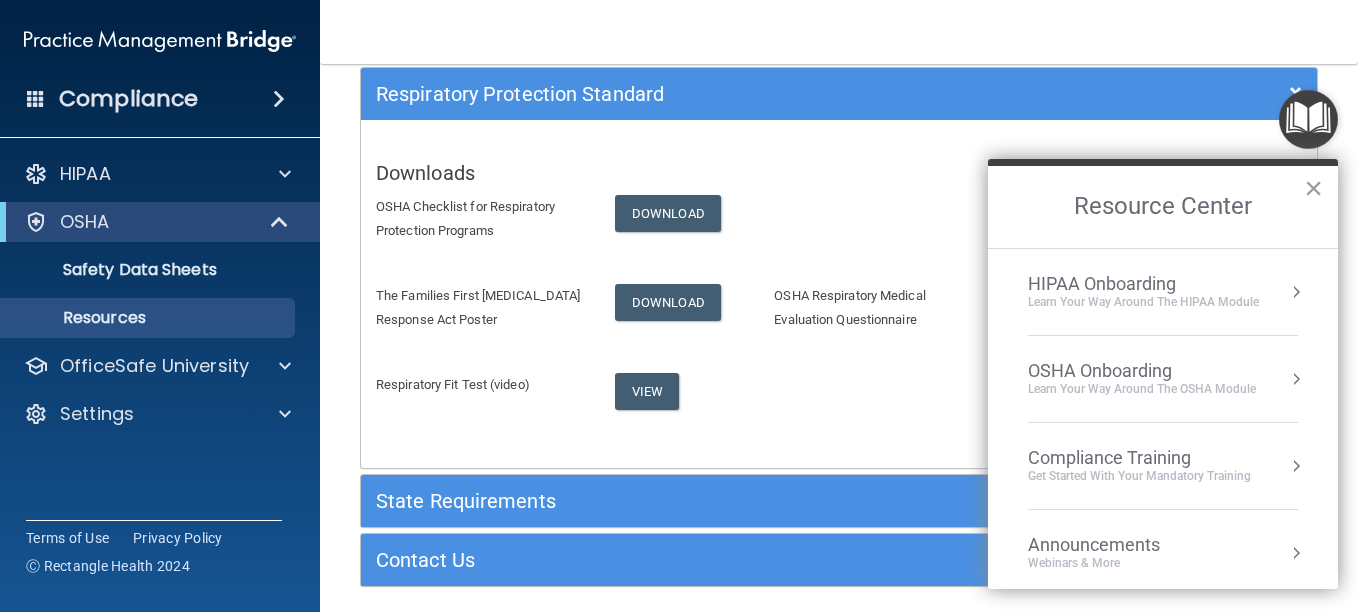 click on "OSHA Onboarding" at bounding box center (1142, 371) 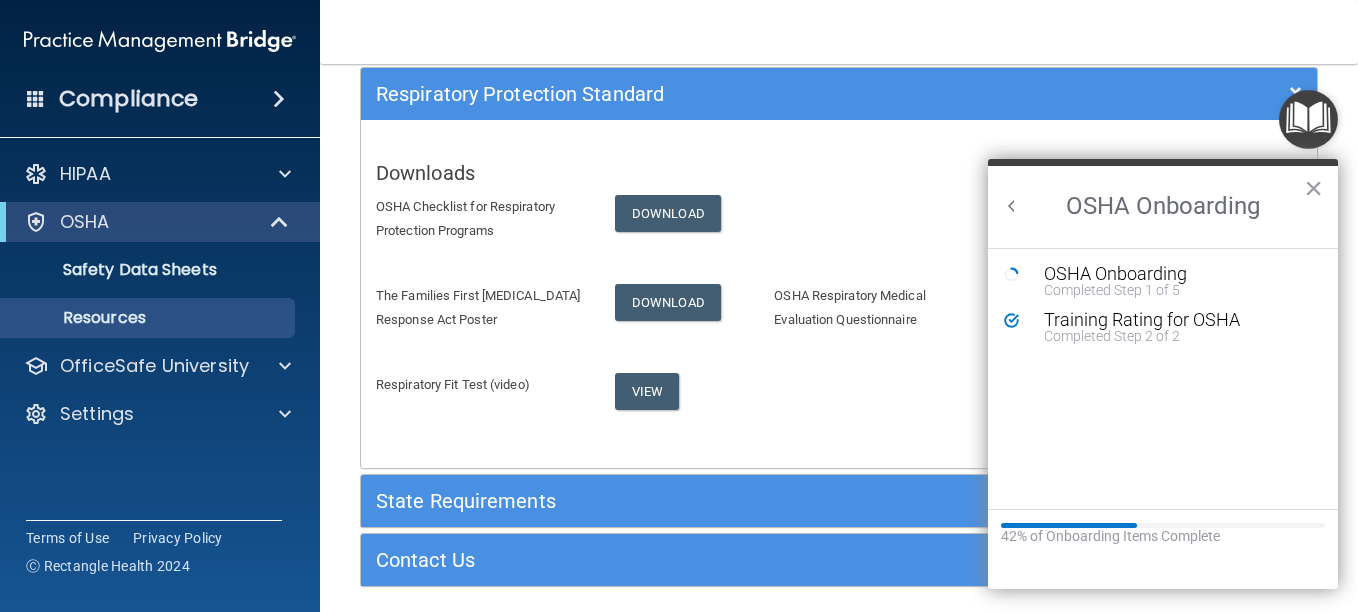click on "Resource Center × HIPAA Onboarding Learn Your Way around the HIPAA module OSHA Onboarding Learn your way around the OSHA module Compliance Training Get Started with your mandatory training 0 Announcements Webinars & More Share Your Feedback Tell Us What We Can Do to Improve Your Experience No content available at this time. Feel free to check back later or navigate to another page to view content OSHA Onboarding × OSHA Onboarding Completed Step 1 of 5 Training Rating for OSHA Completed Step 2 of 2 42% of Onboarding Items Complete" at bounding box center [1163, 374] 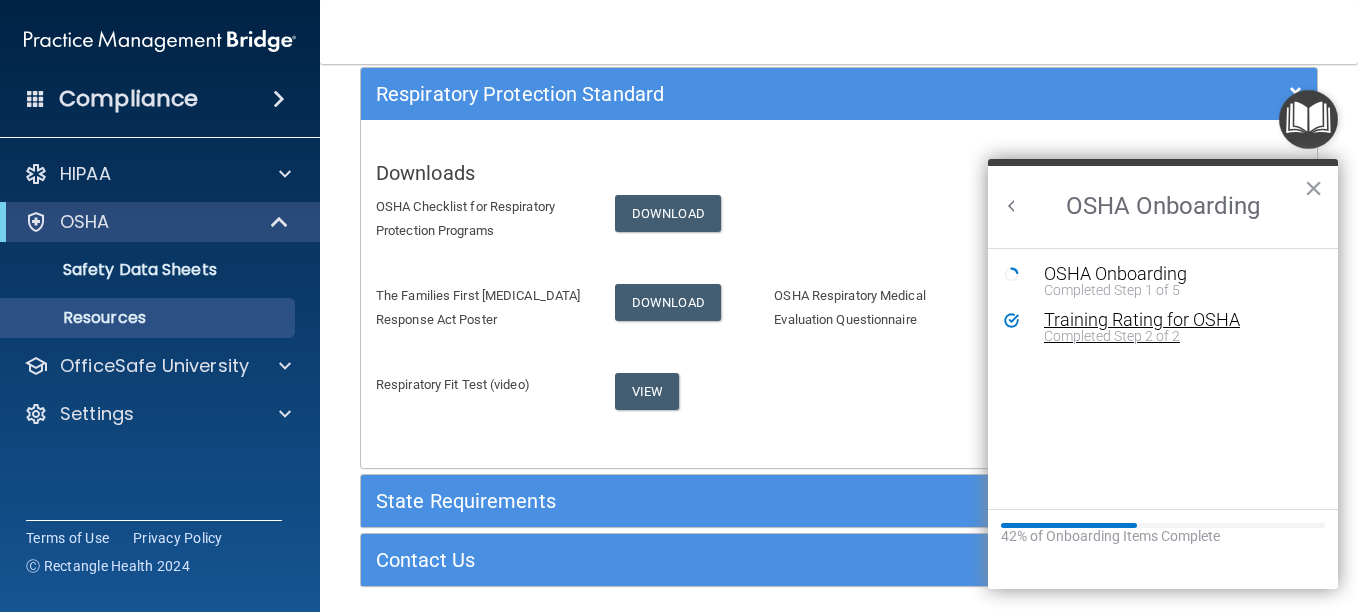 click on "Training Rating for OSHA" at bounding box center (1178, 320) 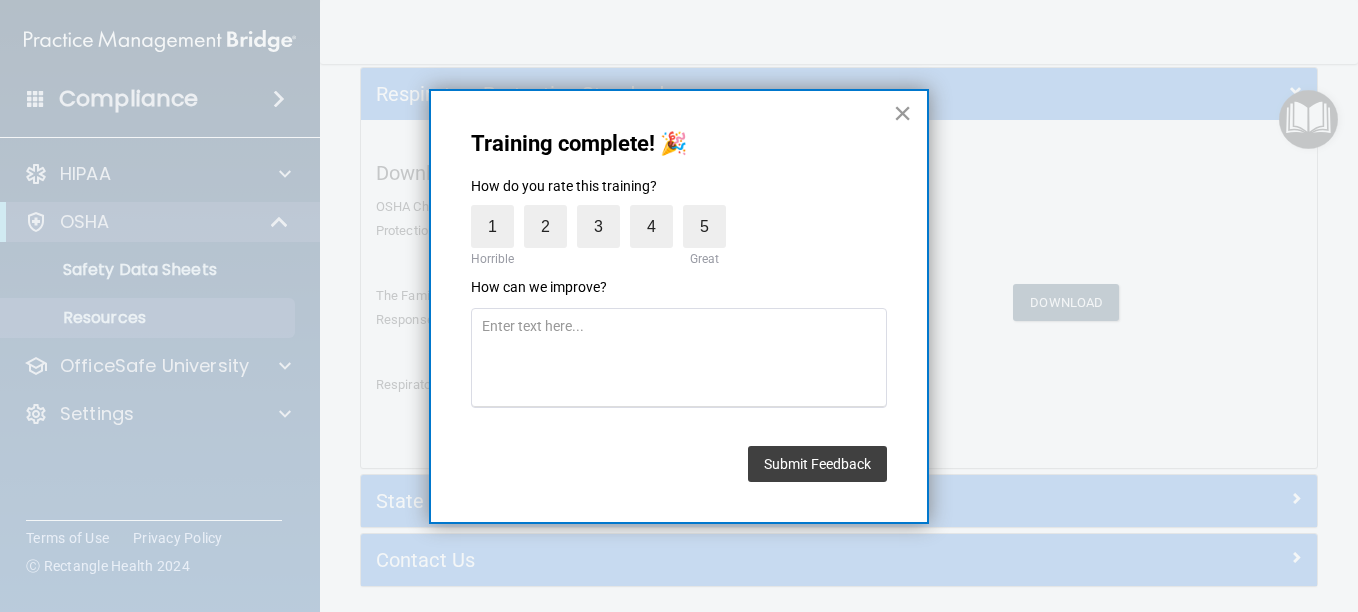 click on "×" at bounding box center [902, 113] 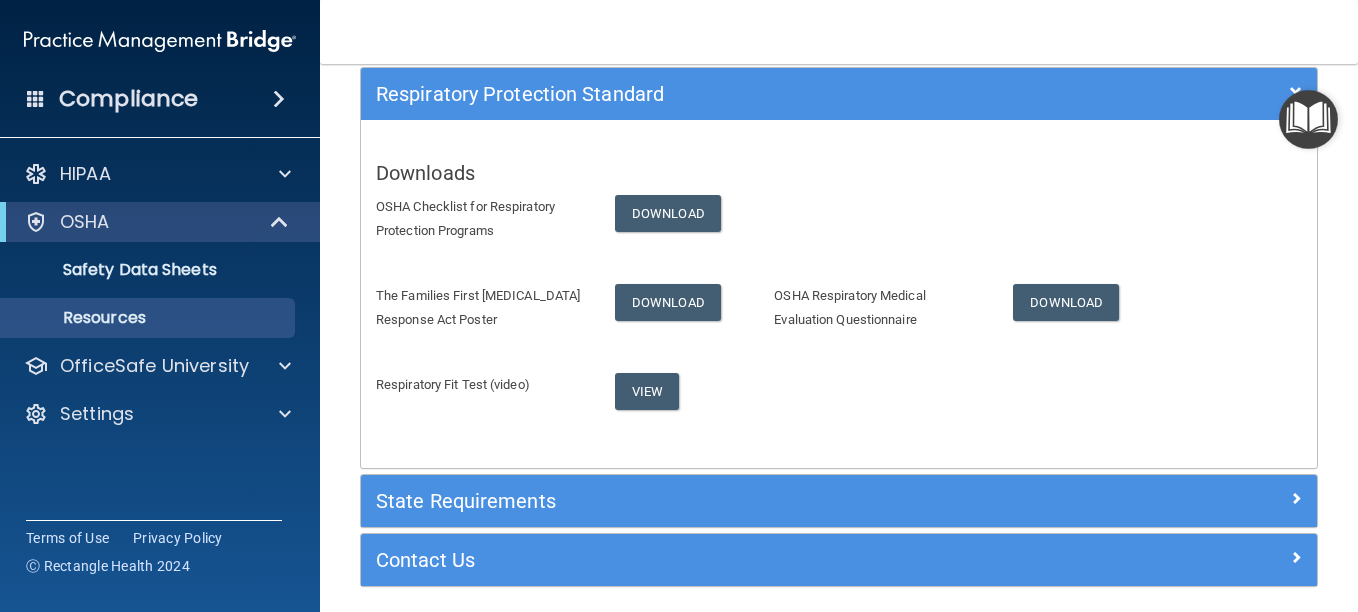 click at bounding box center [1308, 119] 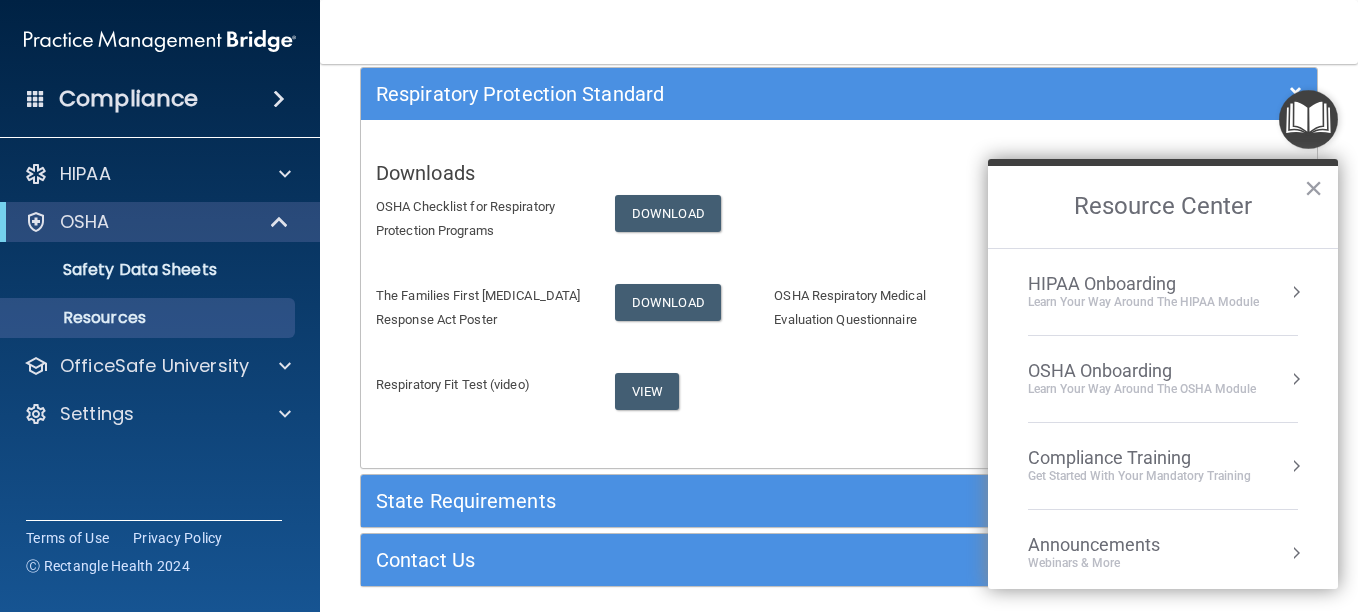 click on "OSHA Onboarding" at bounding box center [1142, 371] 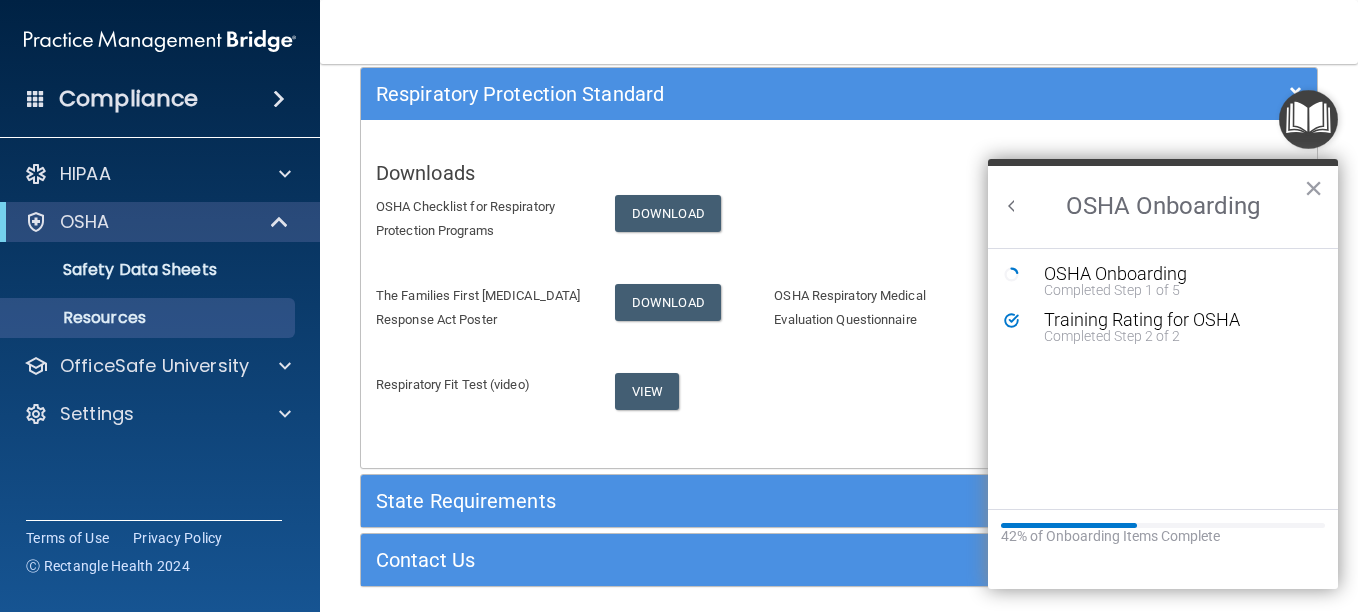 scroll, scrollTop: 0, scrollLeft: 0, axis: both 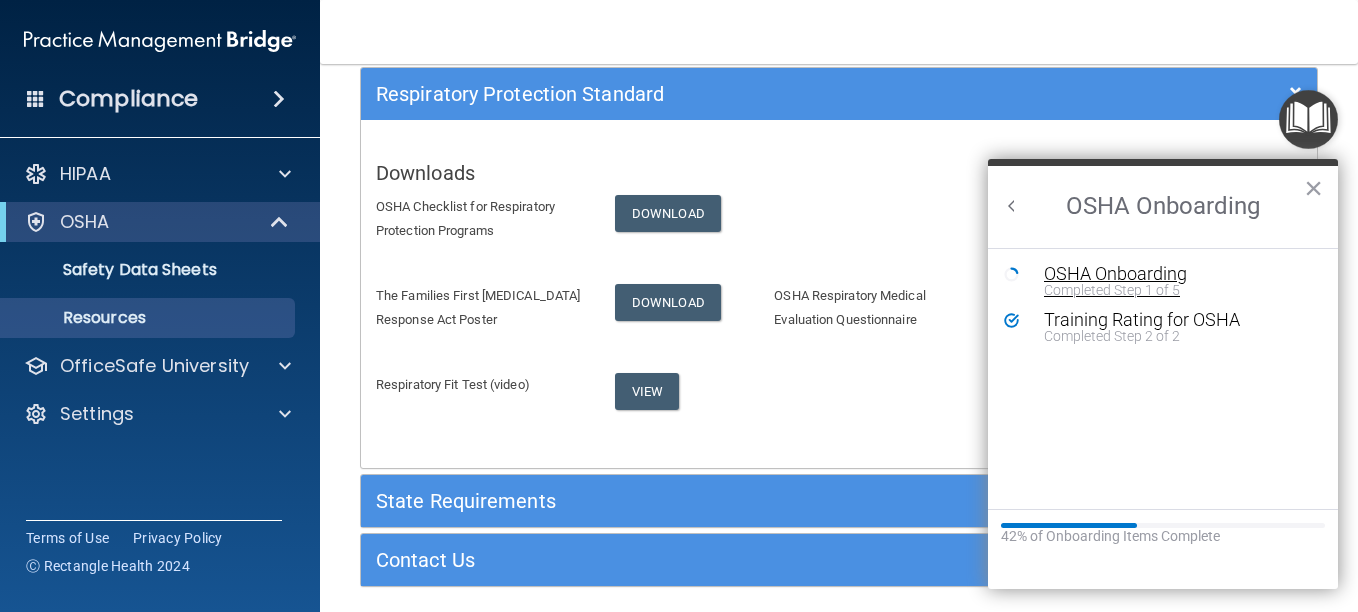 click on "OSHA Onboarding" at bounding box center (1178, 274) 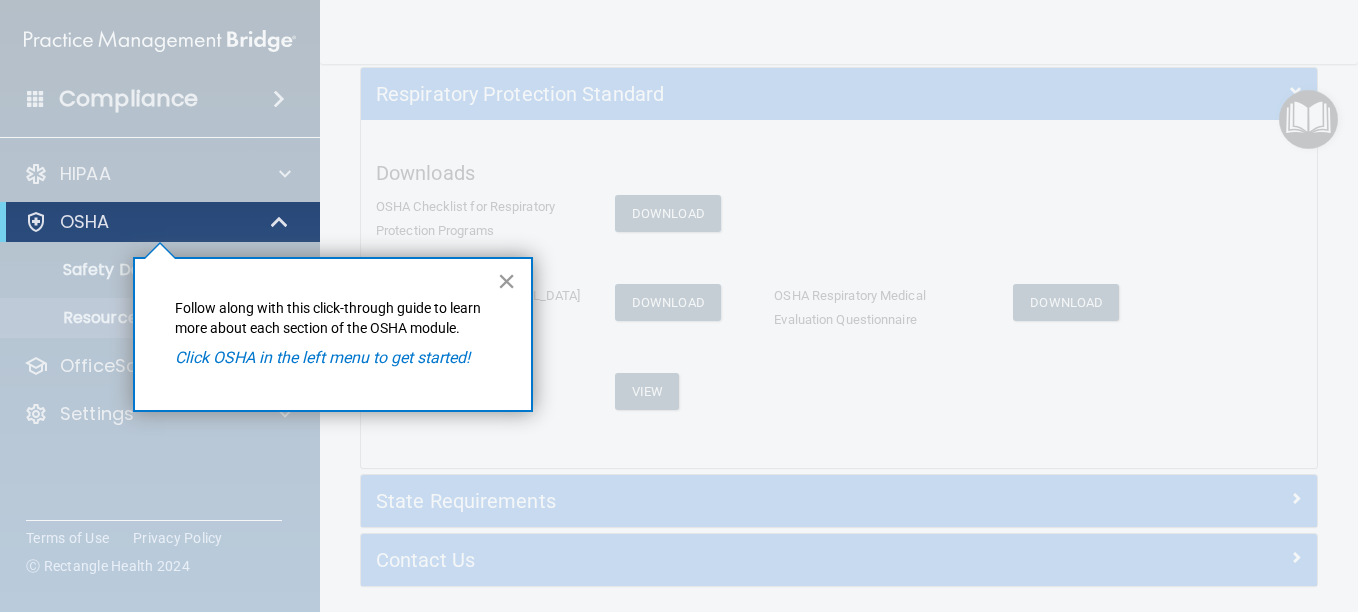 click on "×" at bounding box center (506, 281) 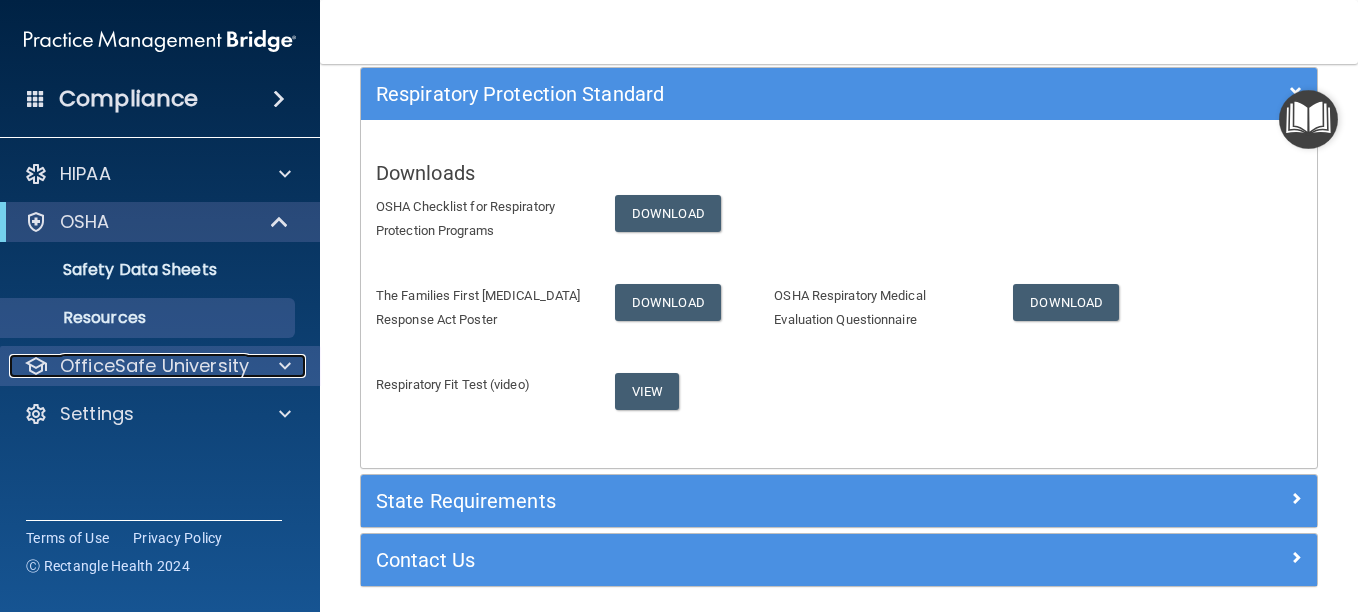 click on "OfficeSafe University" at bounding box center [154, 366] 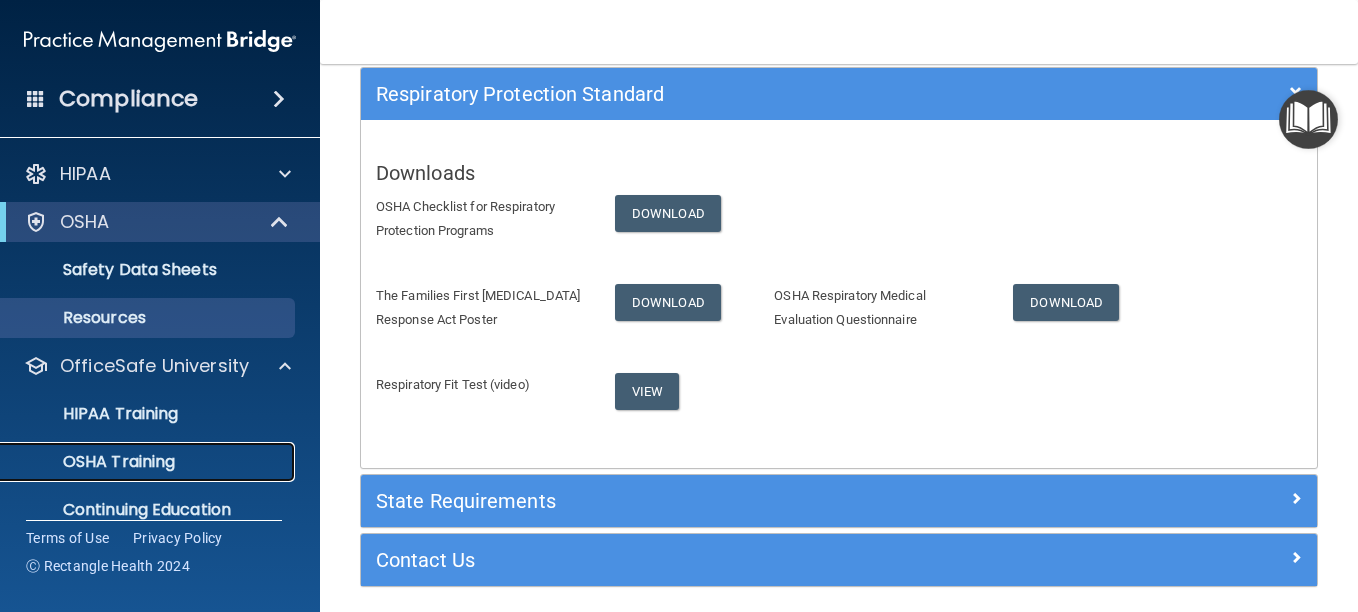 click on "OSHA Training" at bounding box center [94, 462] 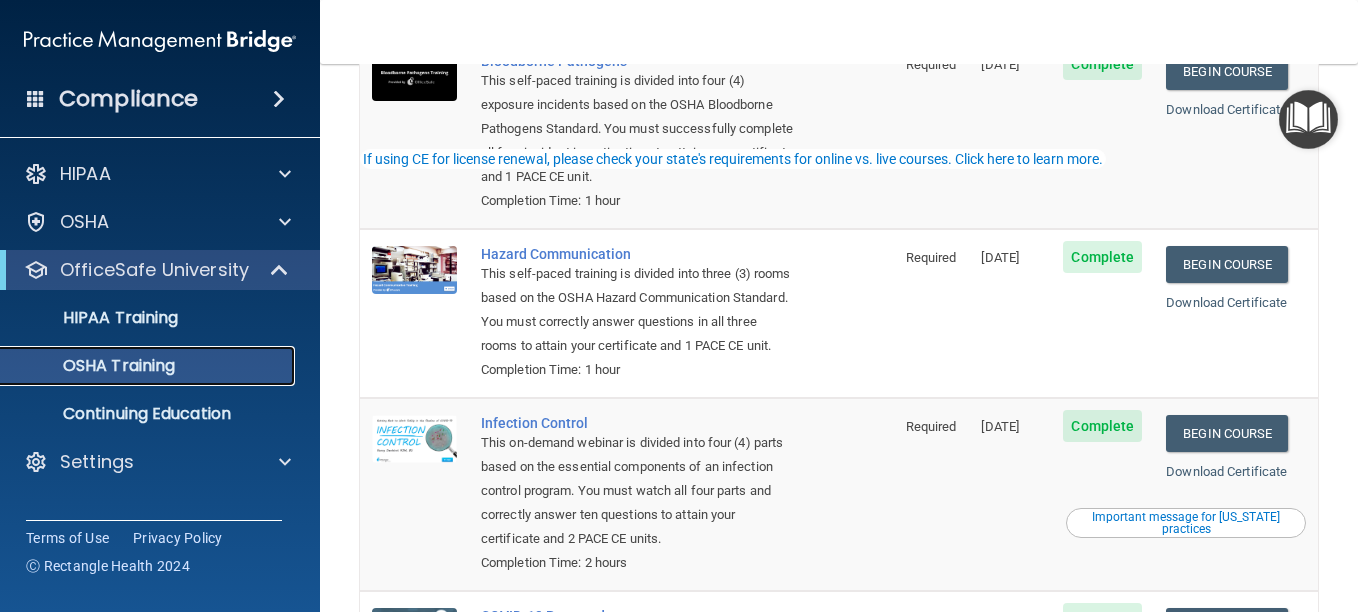 scroll, scrollTop: 0, scrollLeft: 0, axis: both 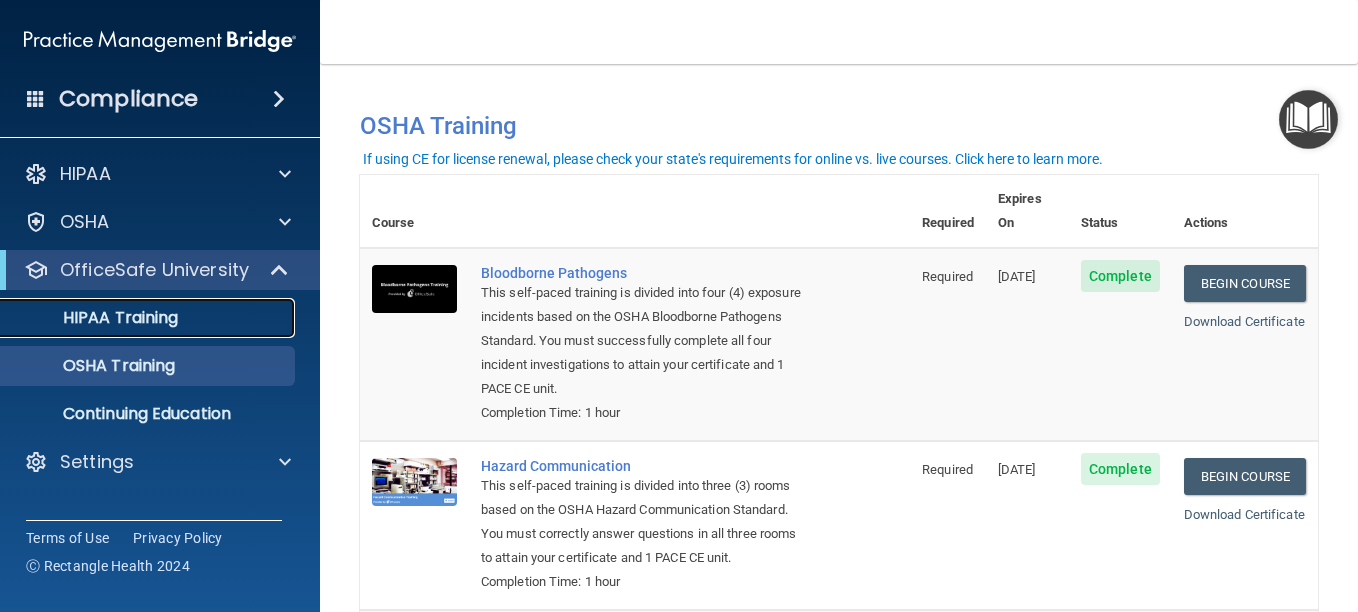 click on "HIPAA Training" at bounding box center (95, 318) 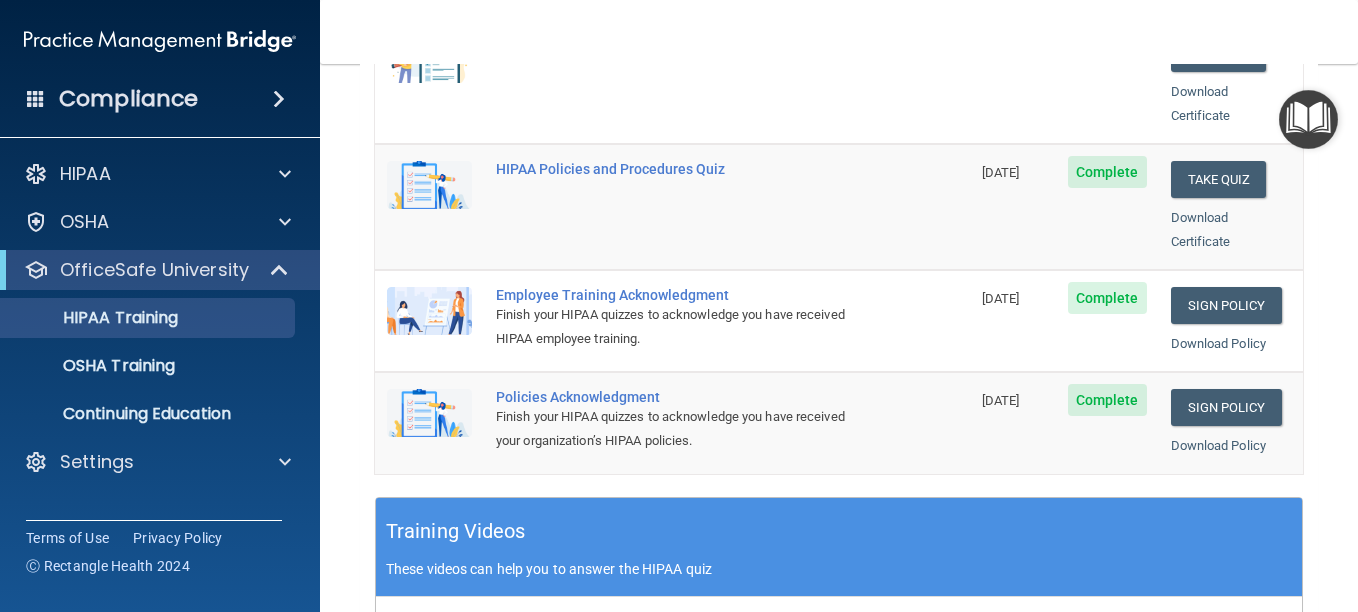 scroll, scrollTop: 486, scrollLeft: 0, axis: vertical 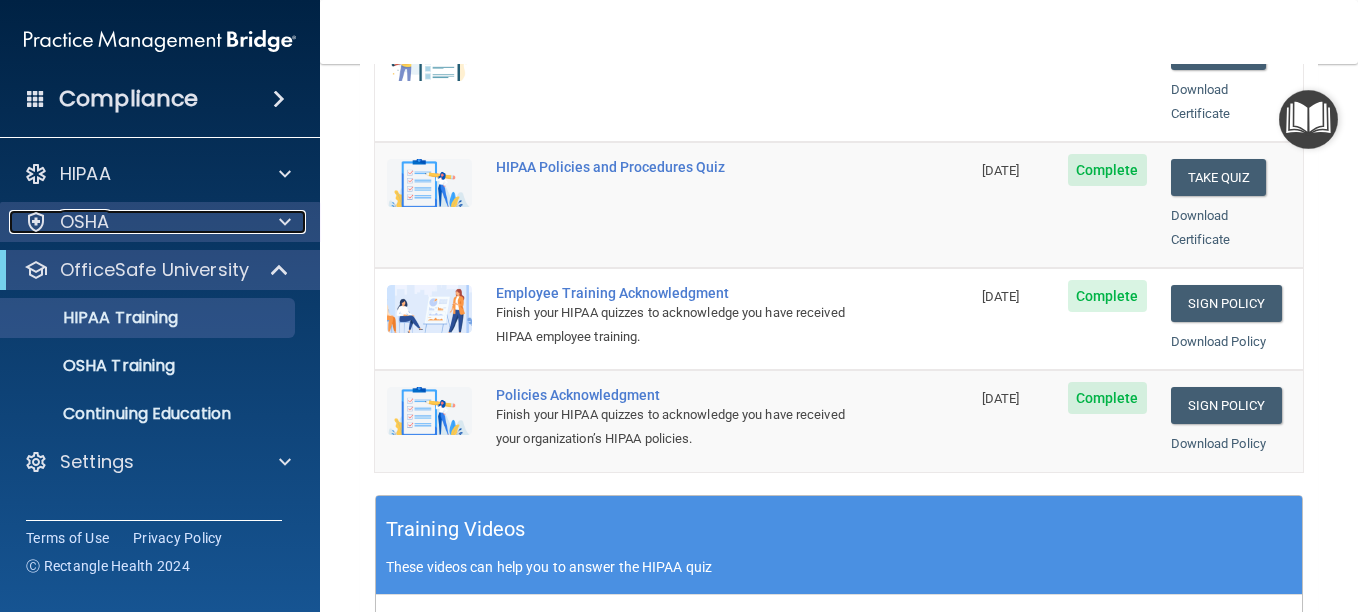 click on "OSHA" at bounding box center (133, 222) 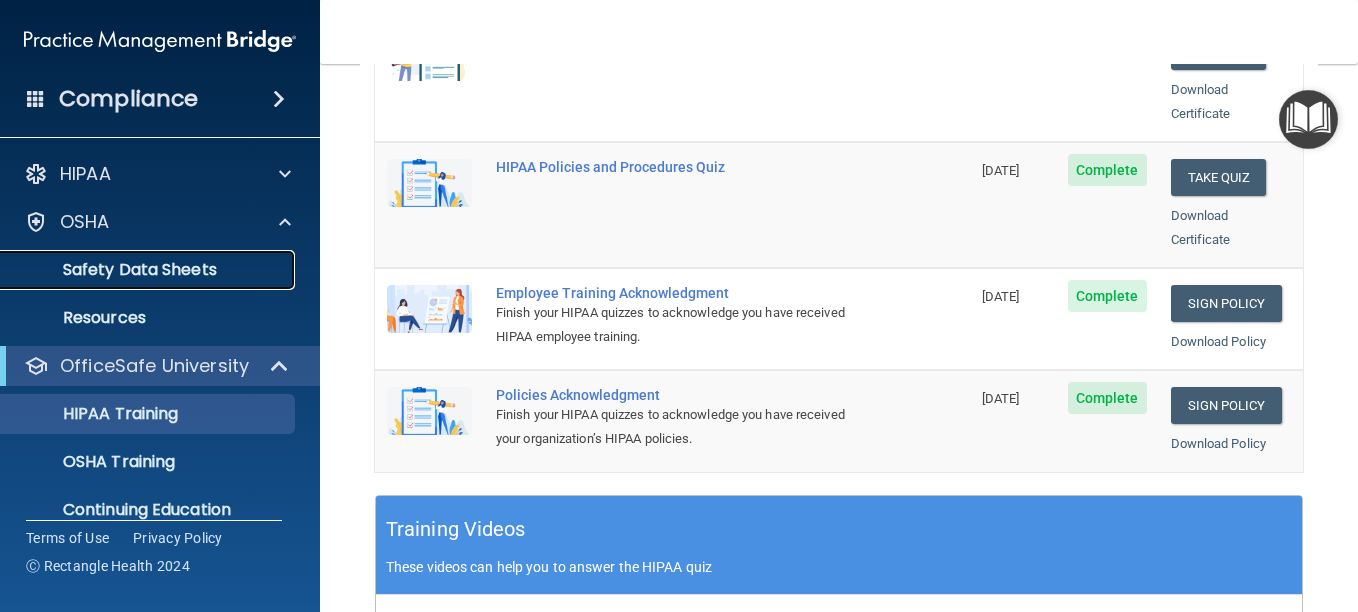 click on "Safety Data Sheets" at bounding box center (149, 270) 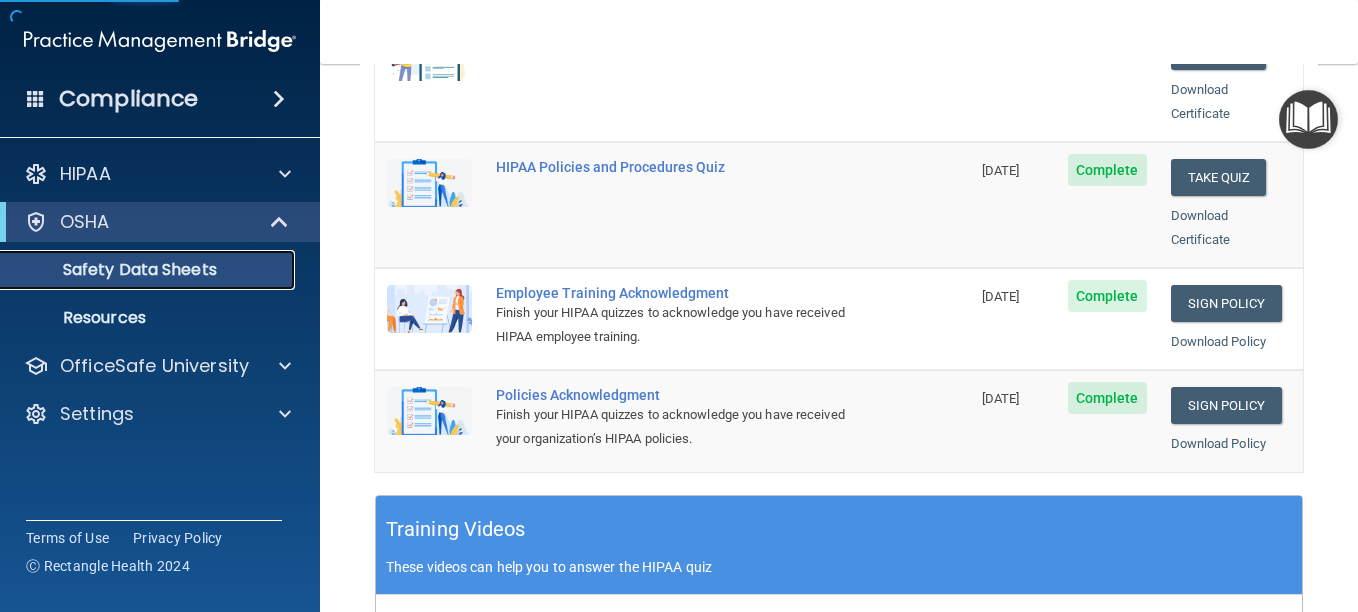 scroll, scrollTop: 0, scrollLeft: 0, axis: both 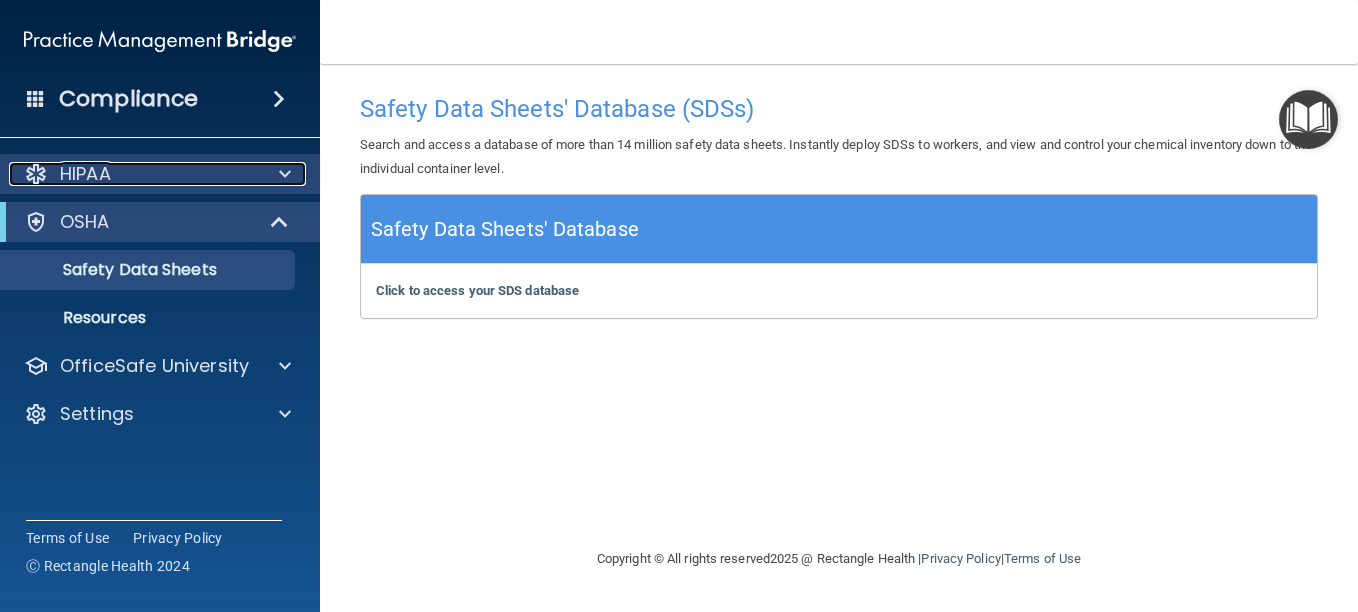 click on "HIPAA" at bounding box center (133, 174) 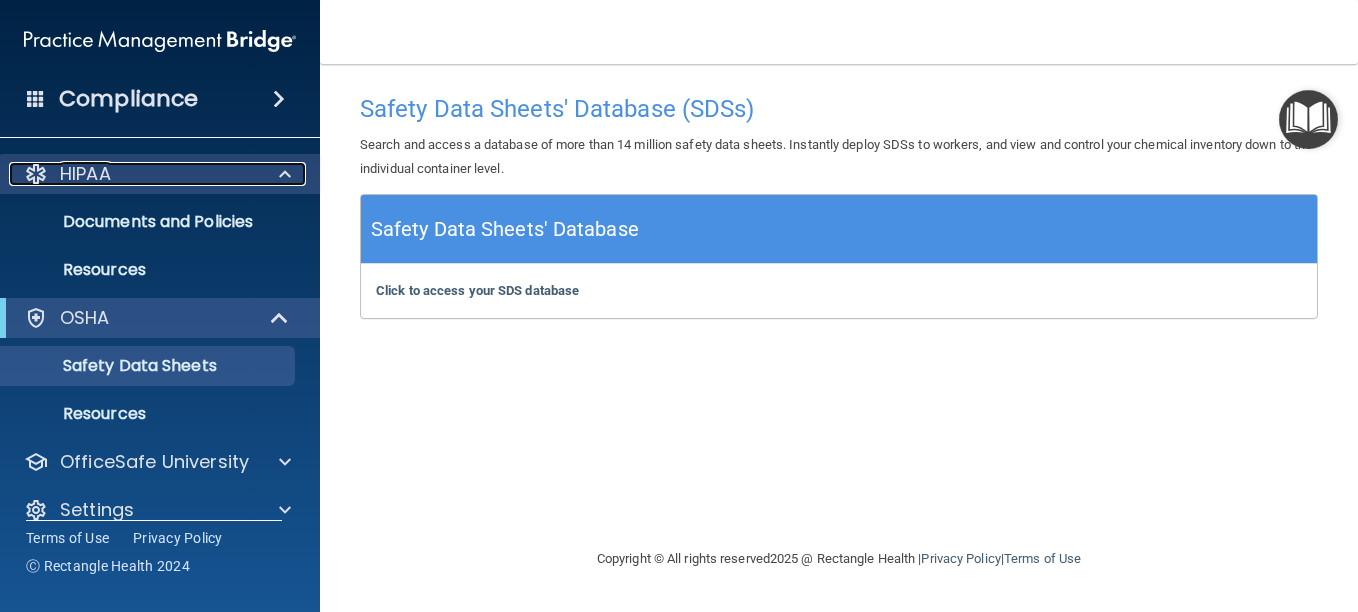 click on "HIPAA" at bounding box center (133, 174) 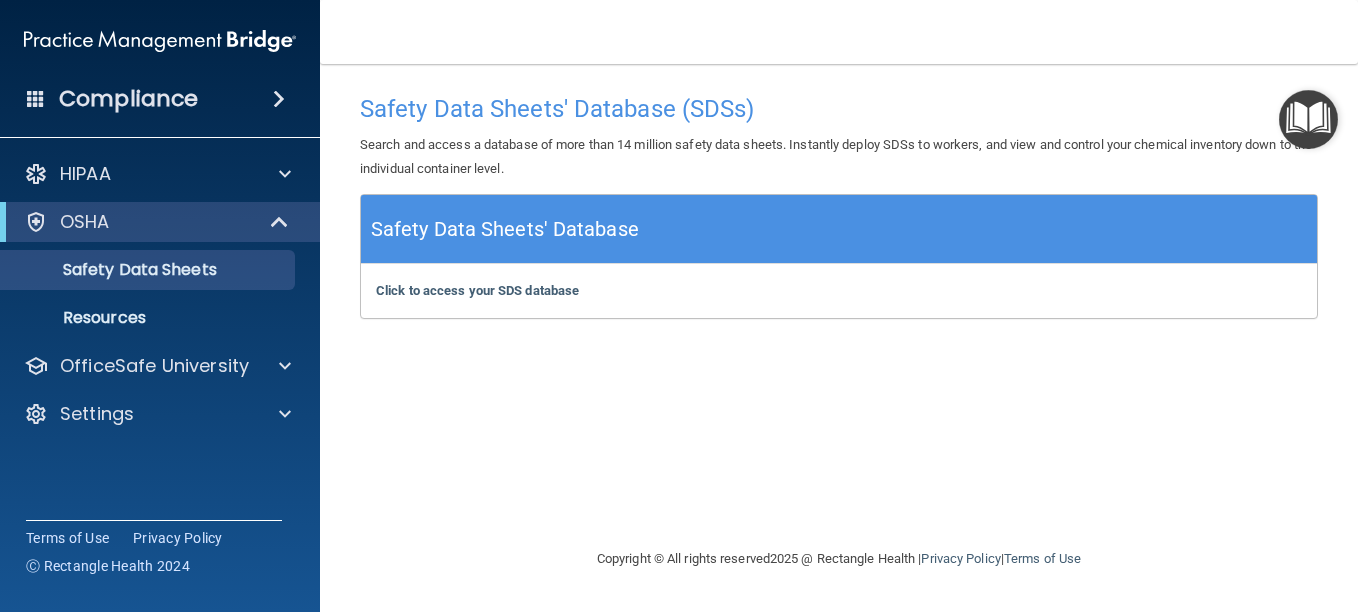 click at bounding box center (1308, 119) 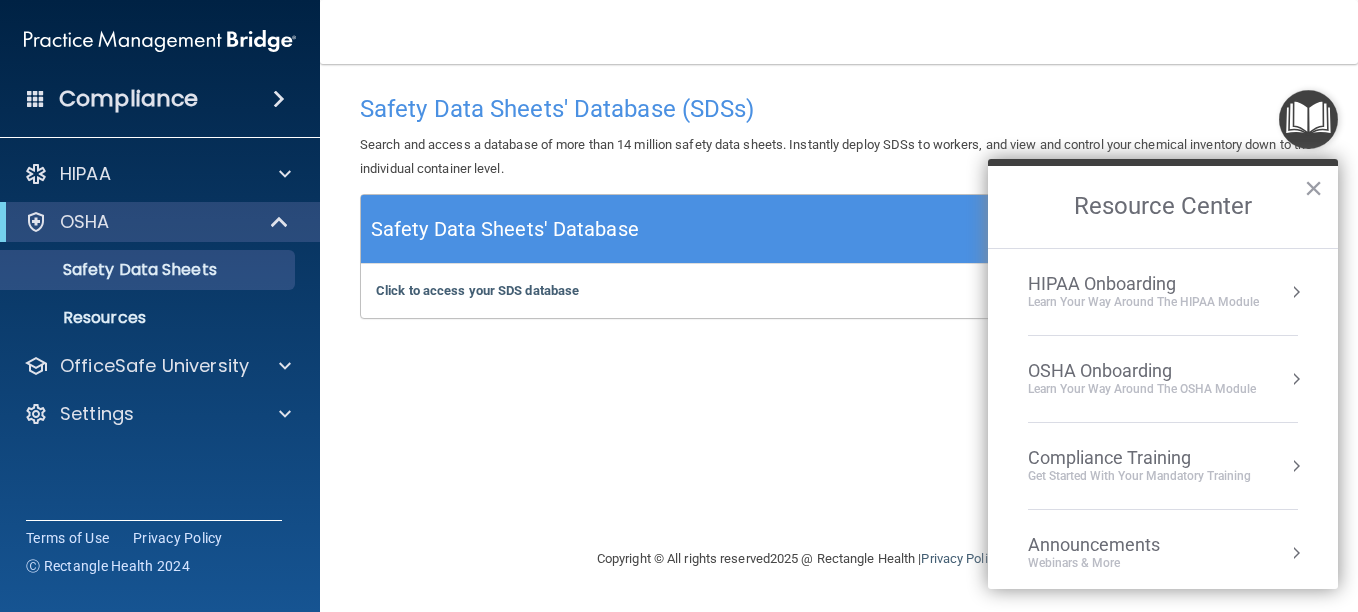 click on "Compliance Training" at bounding box center [1139, 458] 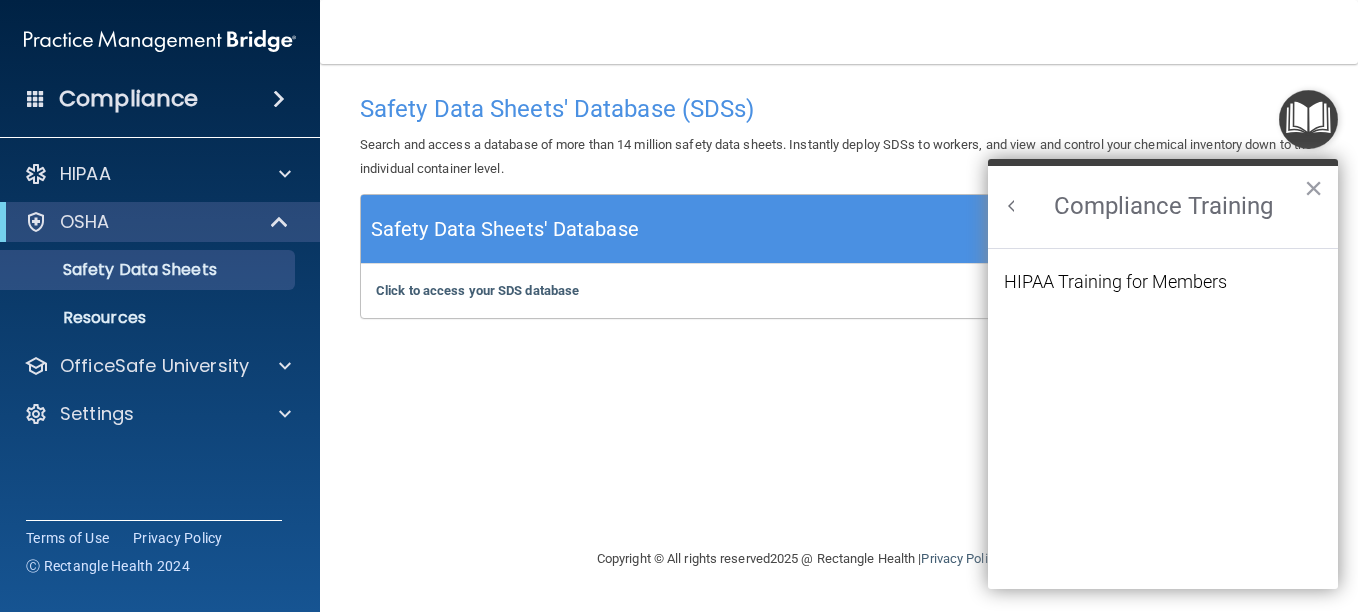scroll, scrollTop: 0, scrollLeft: 0, axis: both 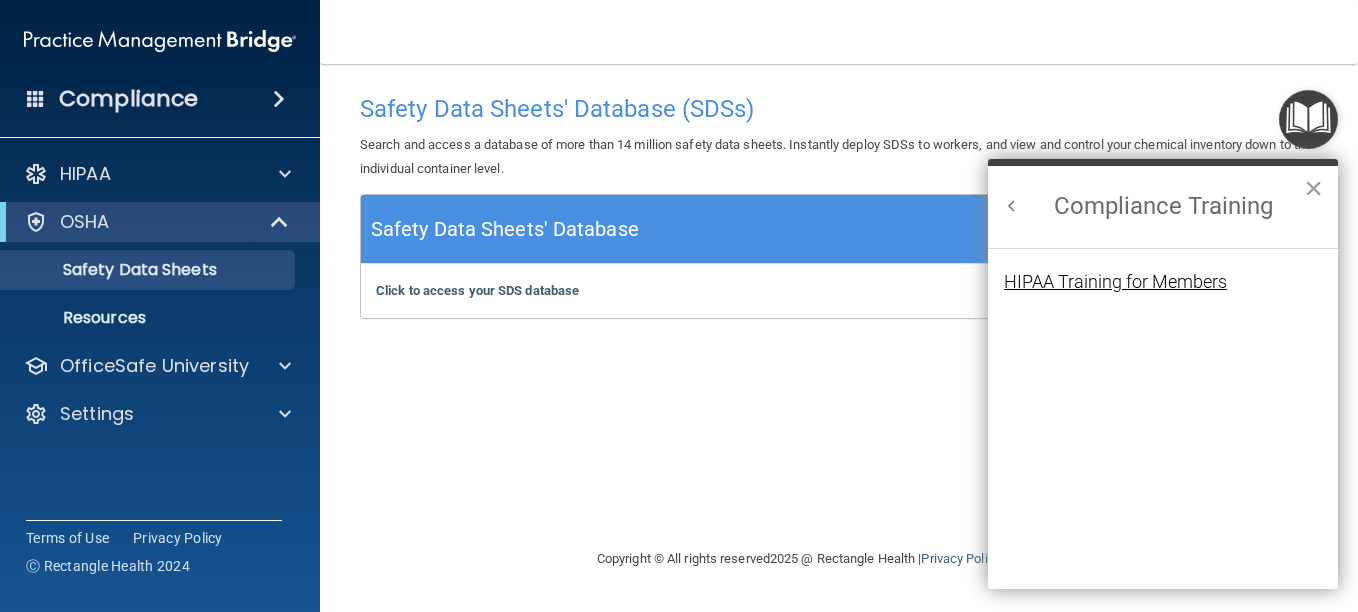 click on "HIPAA Training for Members" at bounding box center (1115, 282) 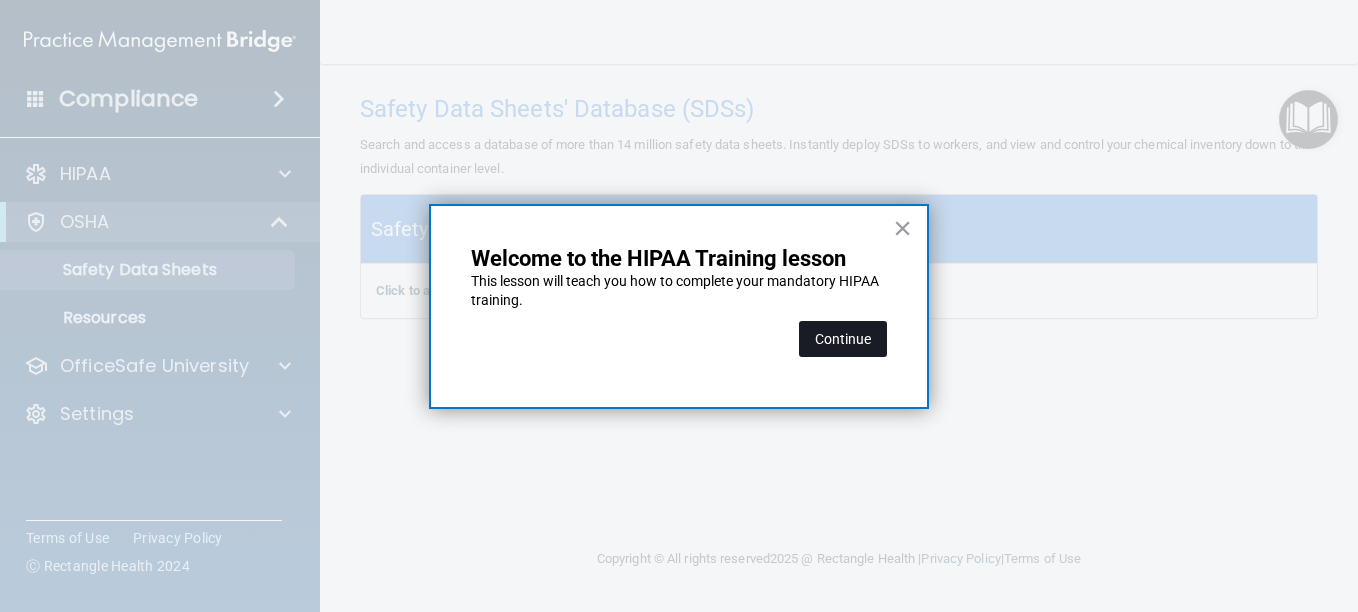 click on "Continue" at bounding box center (843, 339) 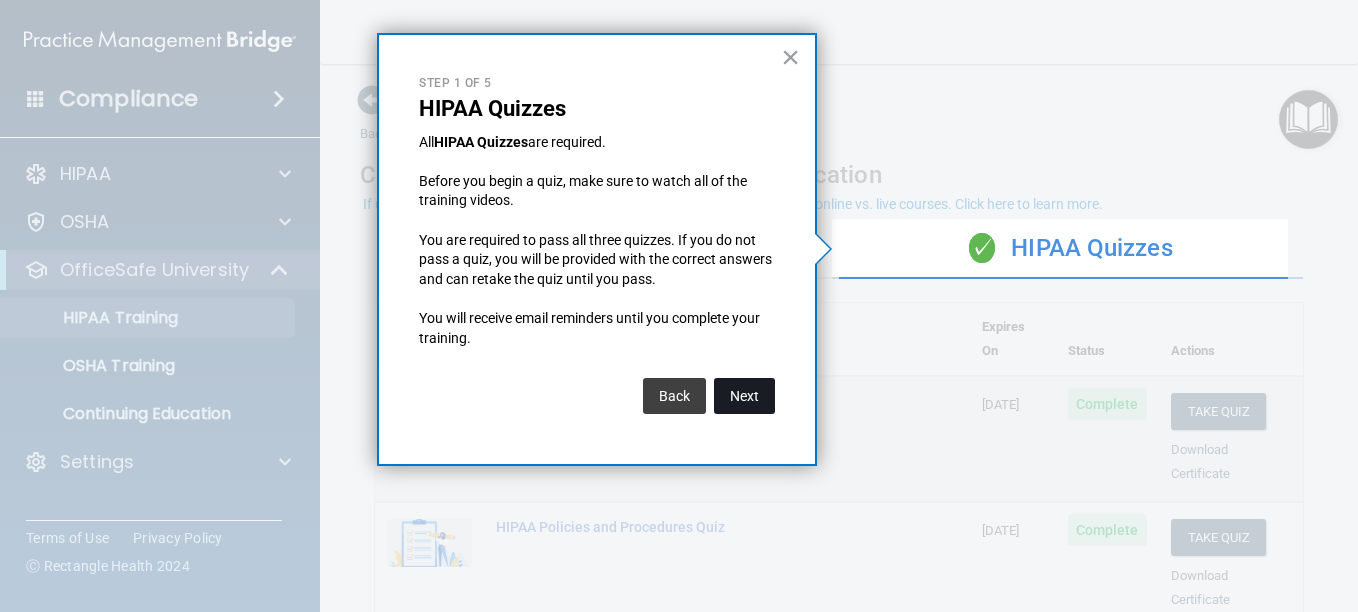 click on "Next" at bounding box center (744, 396) 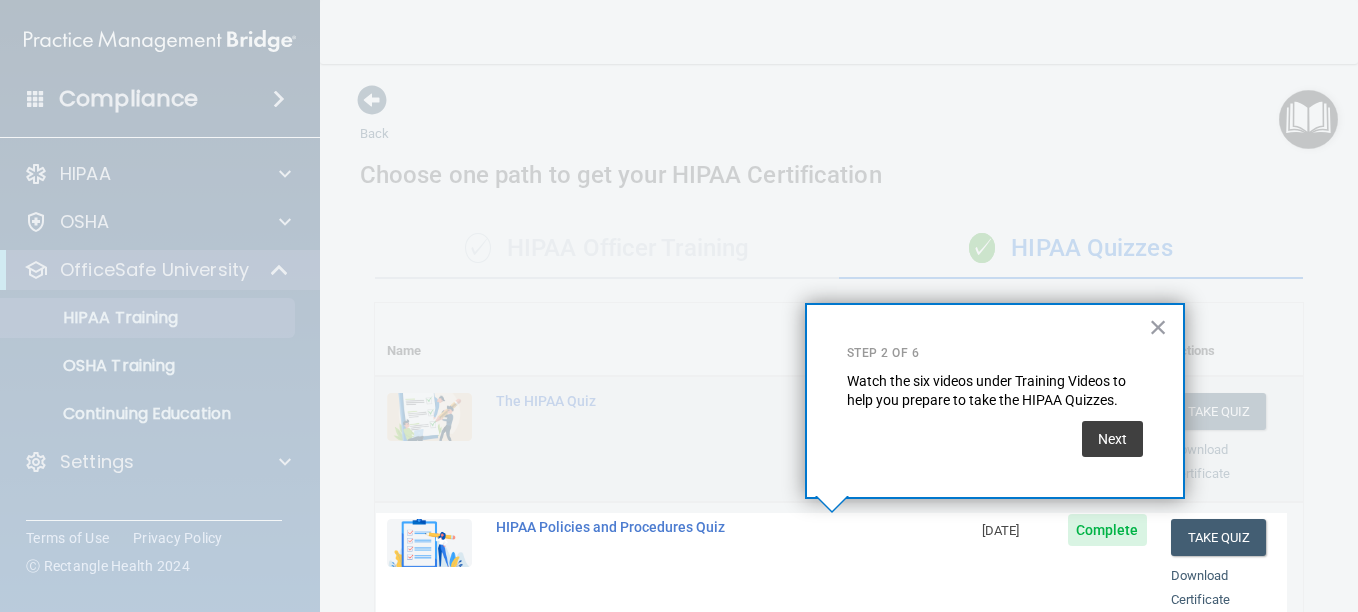 scroll, scrollTop: 445, scrollLeft: 0, axis: vertical 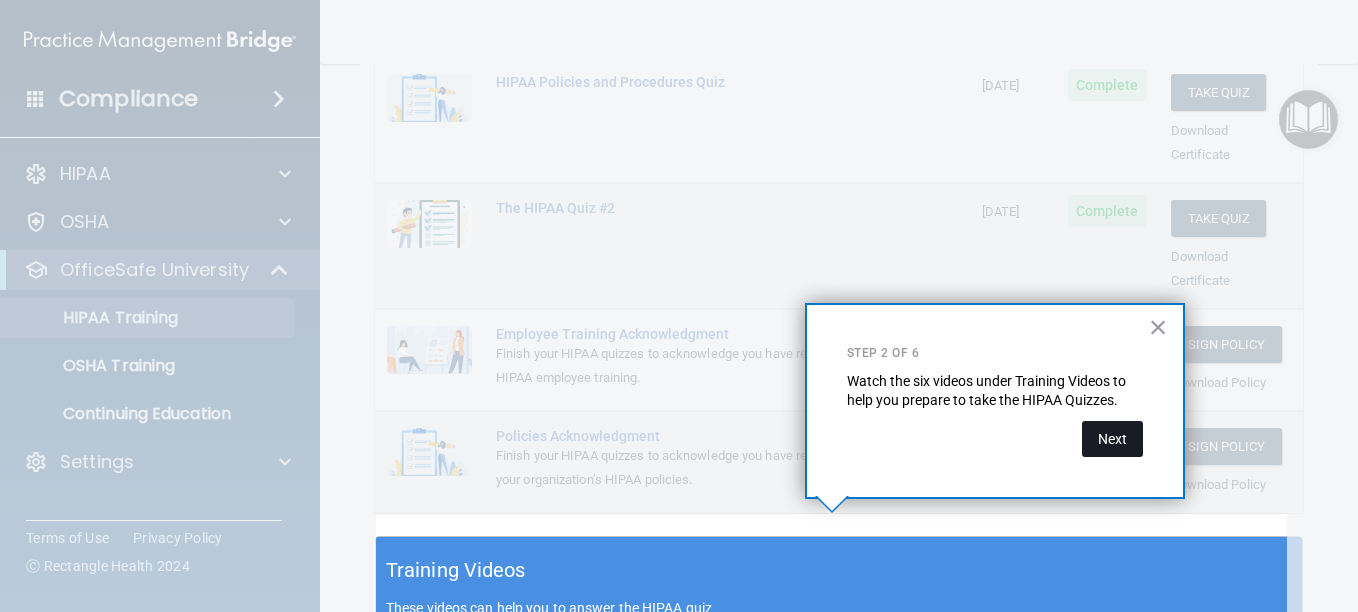 click on "Next" at bounding box center (1112, 439) 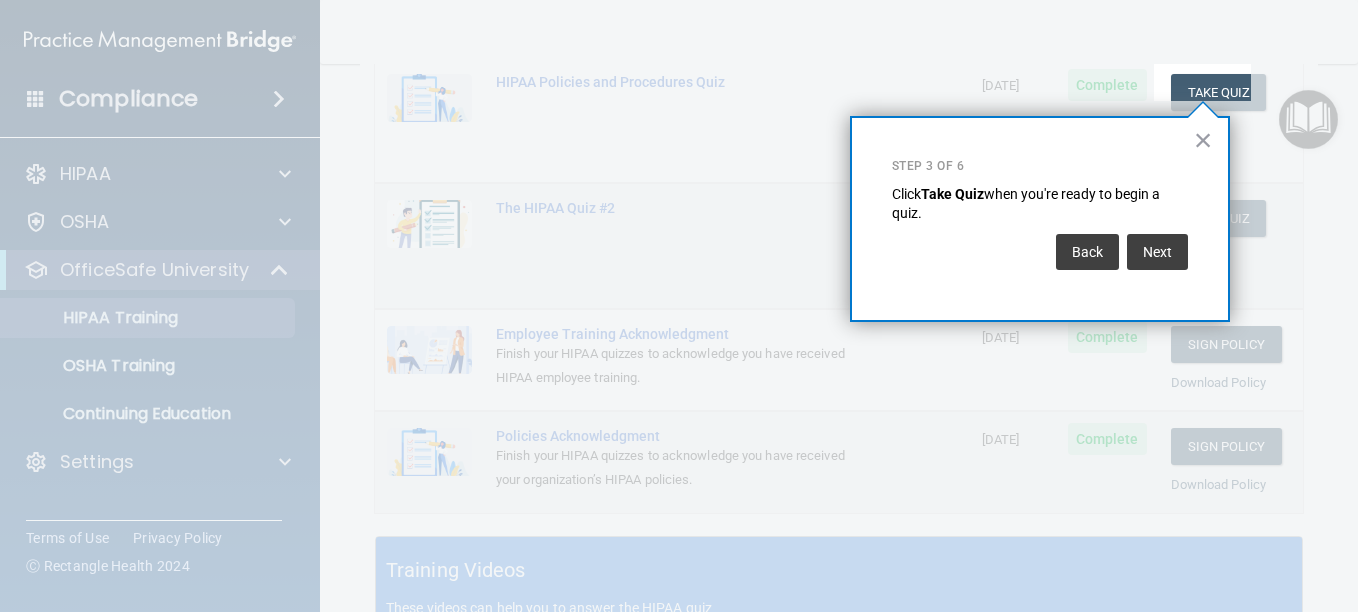 scroll, scrollTop: 305, scrollLeft: 0, axis: vertical 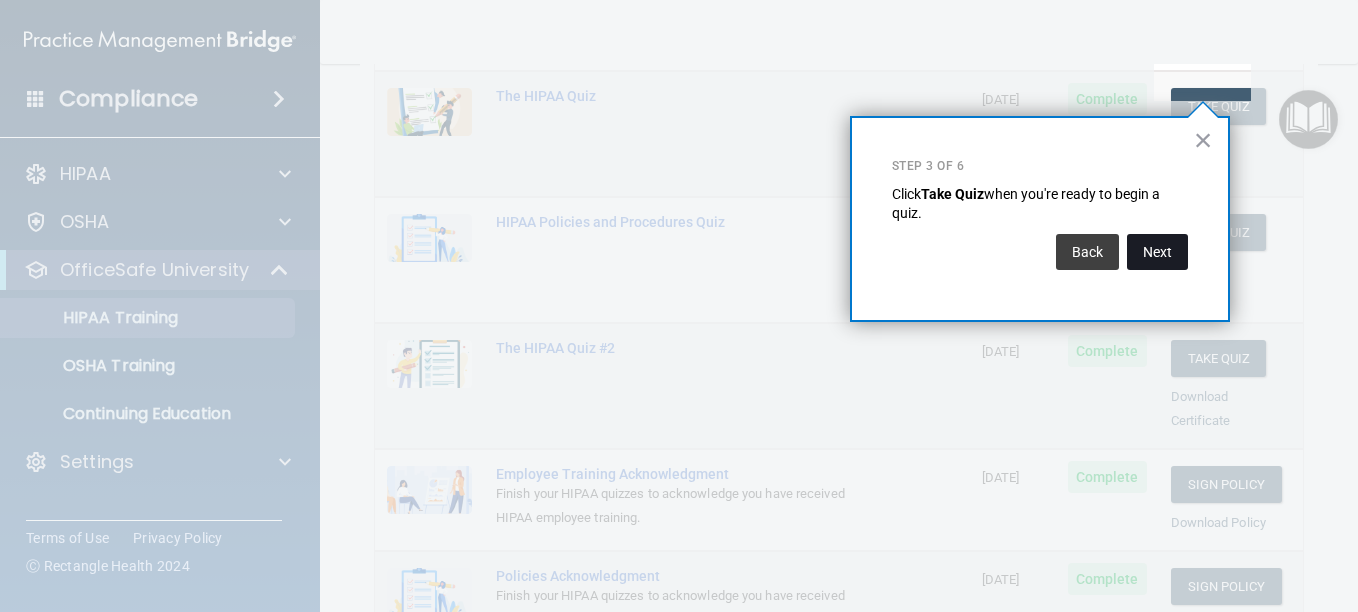 click on "Next" at bounding box center (1157, 252) 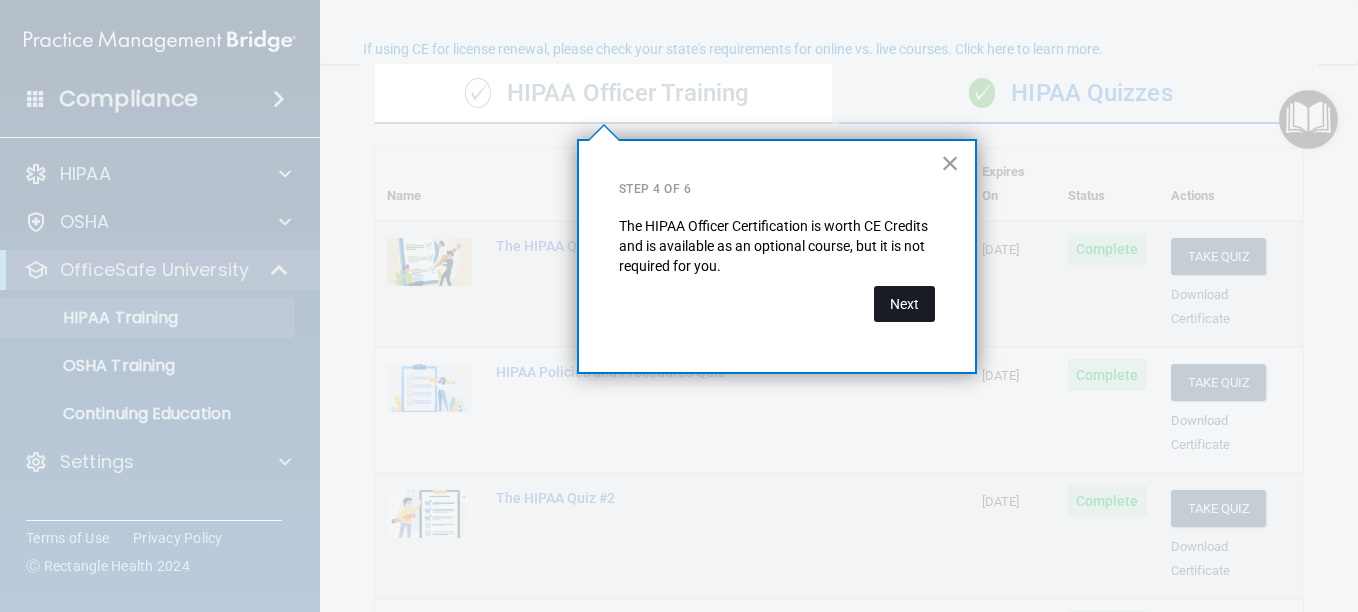 click on "Next" at bounding box center (904, 304) 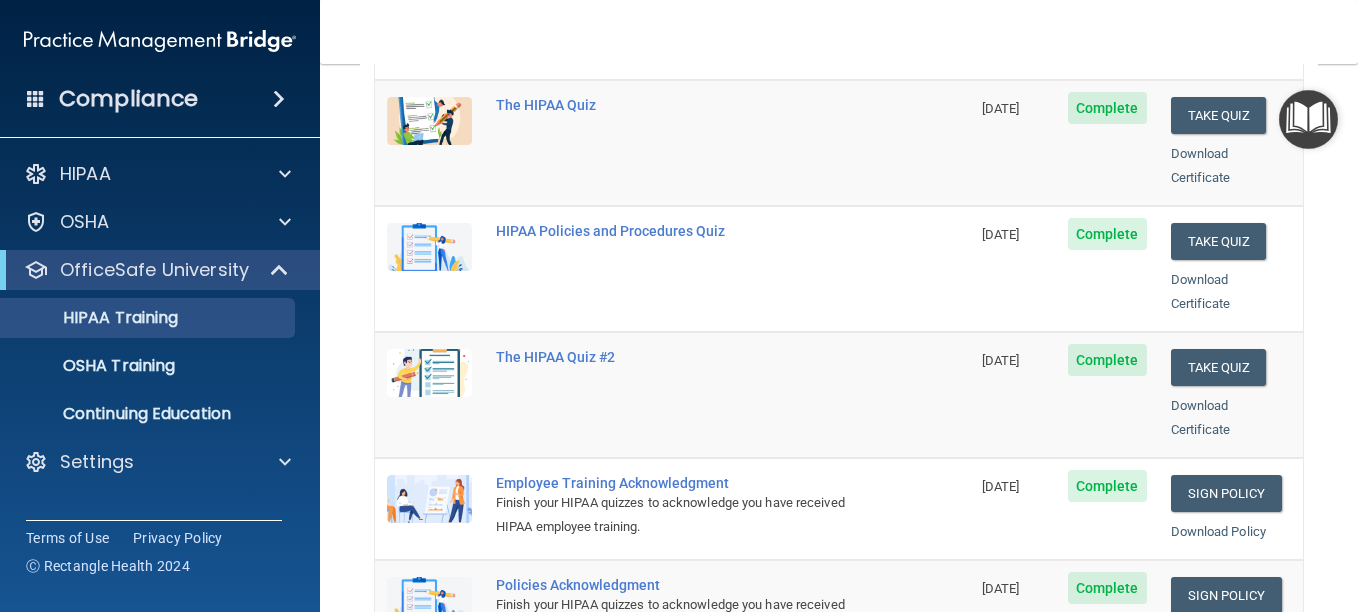 scroll, scrollTop: 0, scrollLeft: 0, axis: both 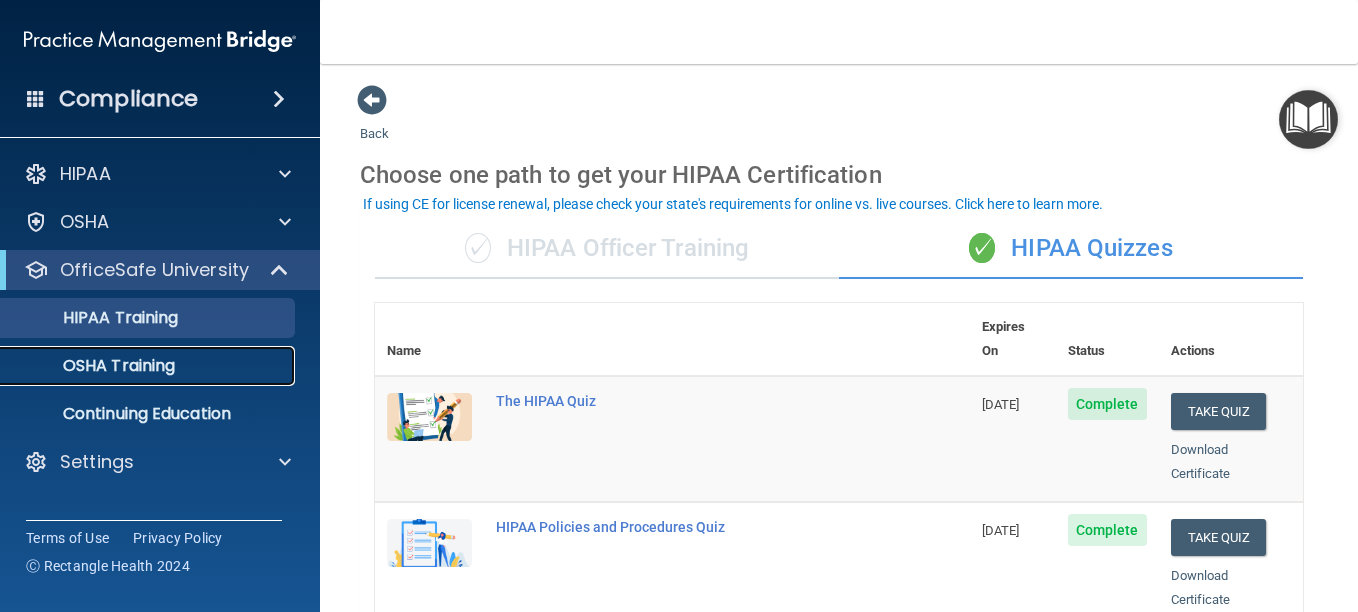 click on "OSHA Training" at bounding box center [94, 366] 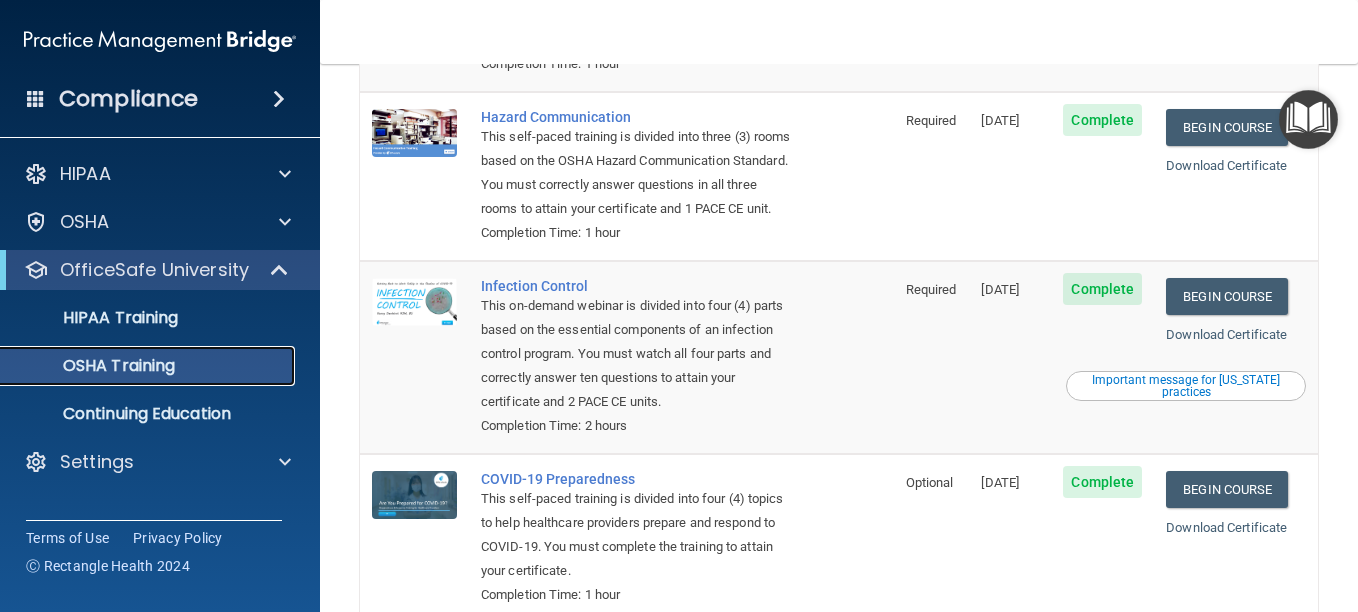 scroll, scrollTop: 353, scrollLeft: 0, axis: vertical 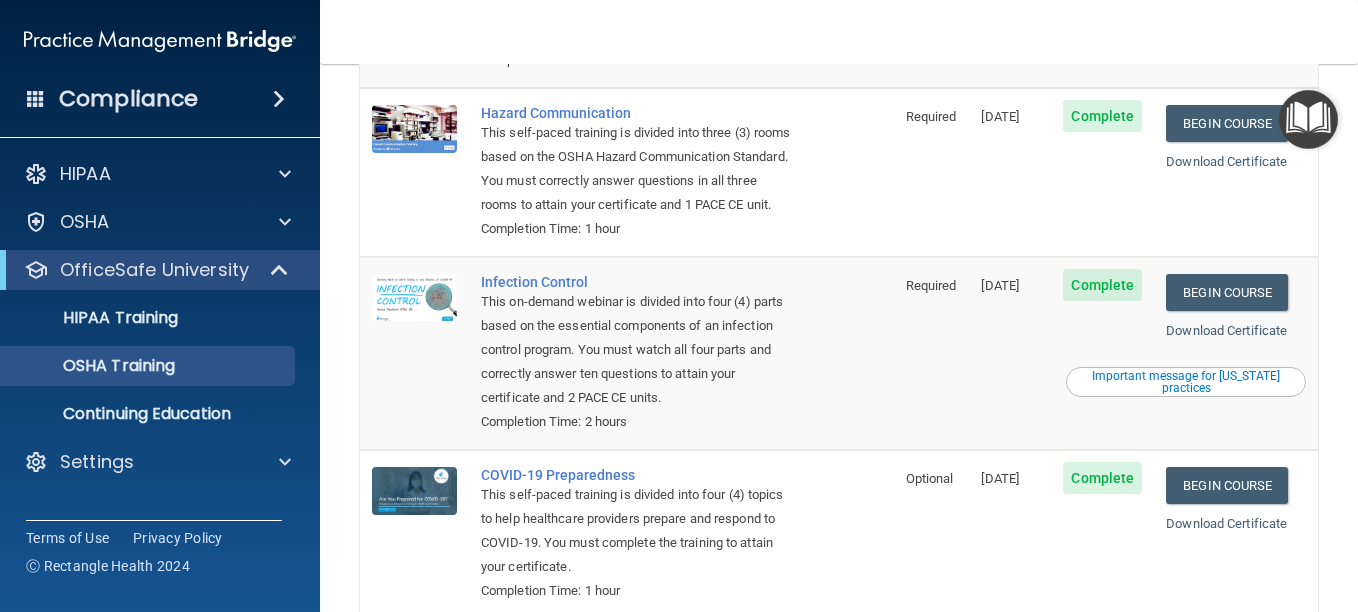 click on "Important message for California practices" at bounding box center (1186, 382) 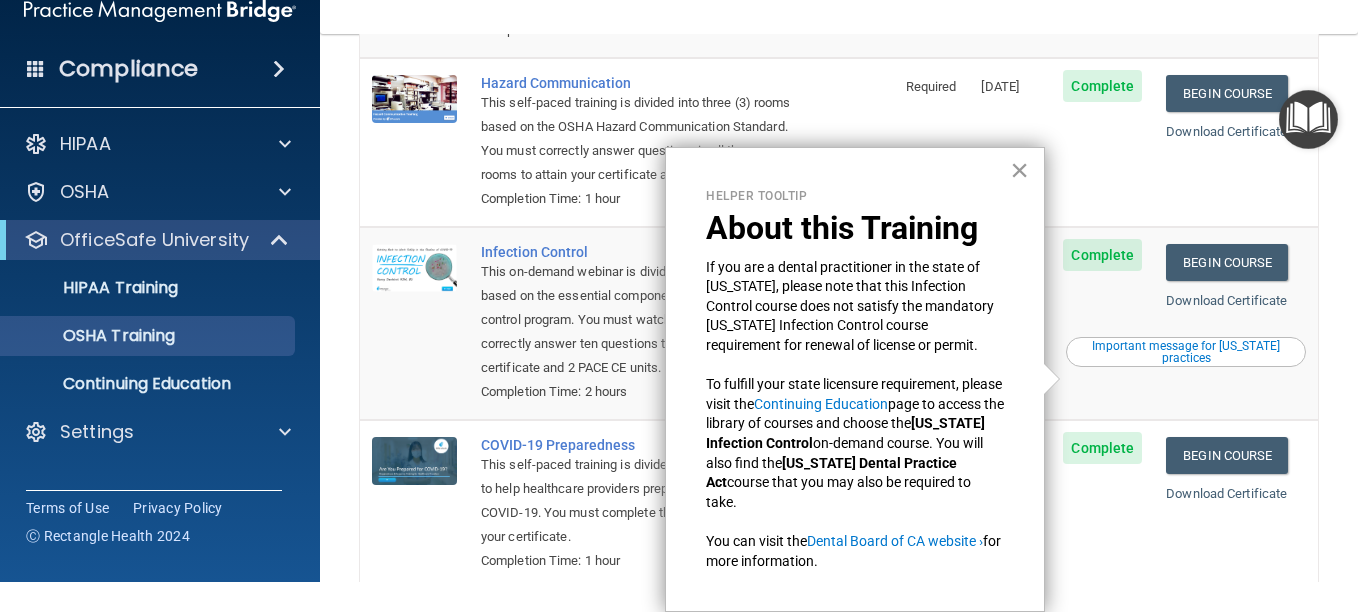 click on "×" at bounding box center [1019, 170] 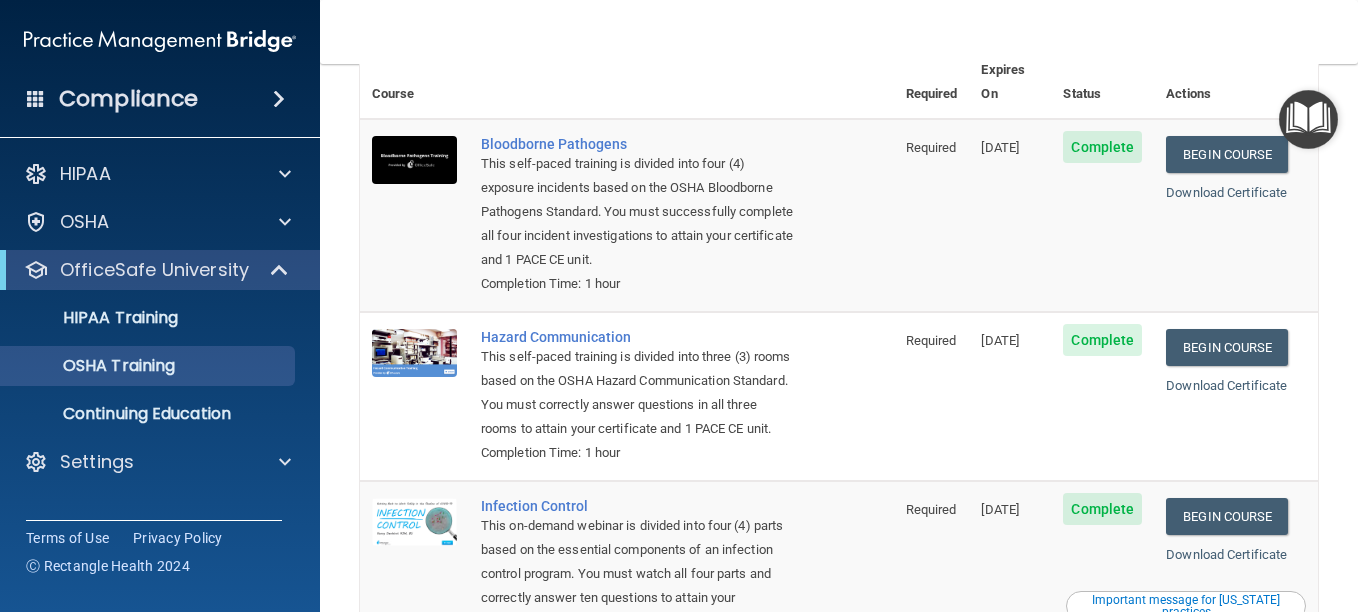 scroll, scrollTop: 0, scrollLeft: 0, axis: both 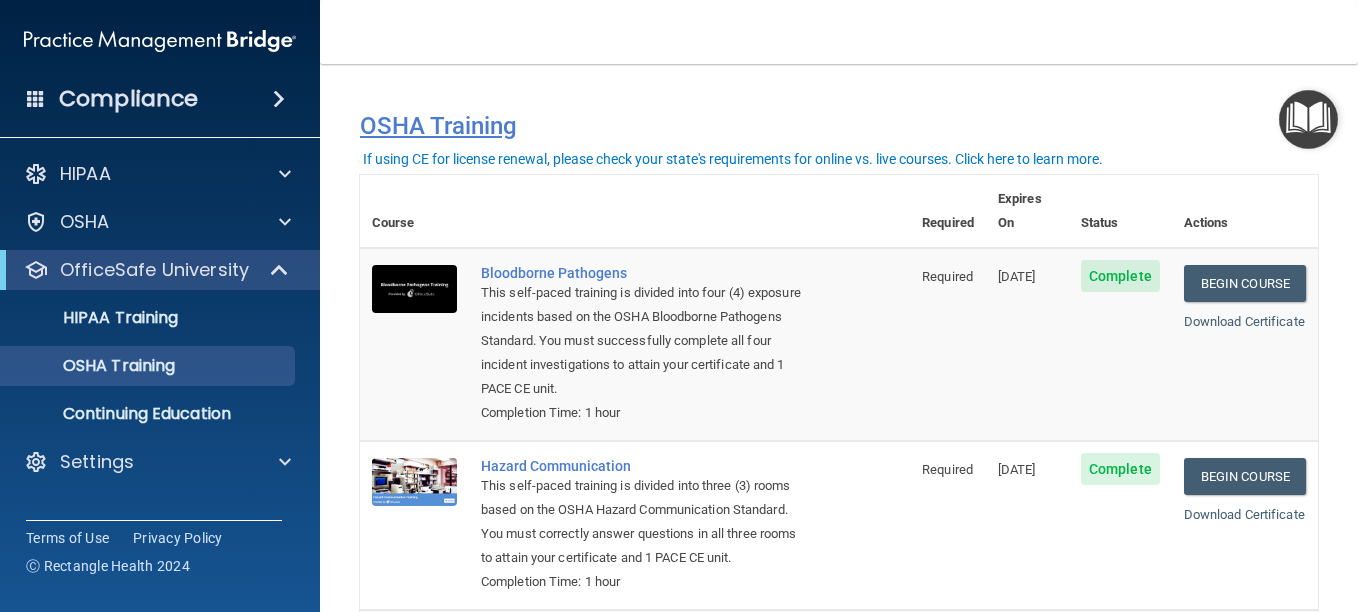 click on "OSHA Training" at bounding box center (839, 126) 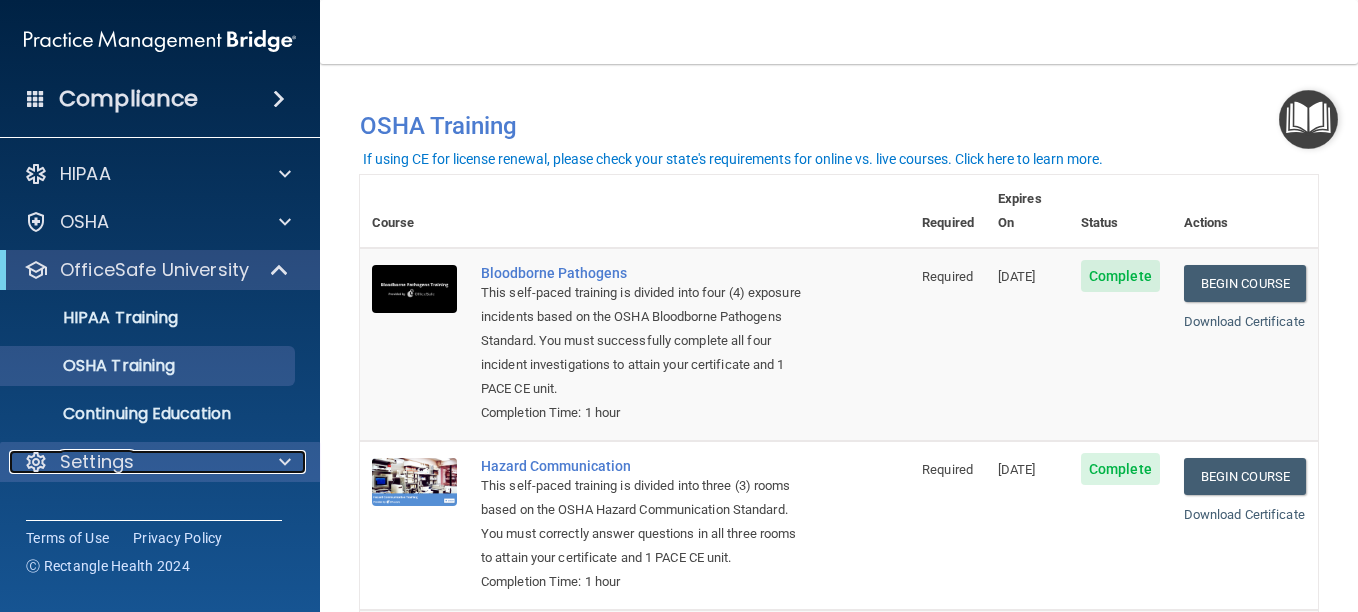 click on "Settings" at bounding box center (133, 462) 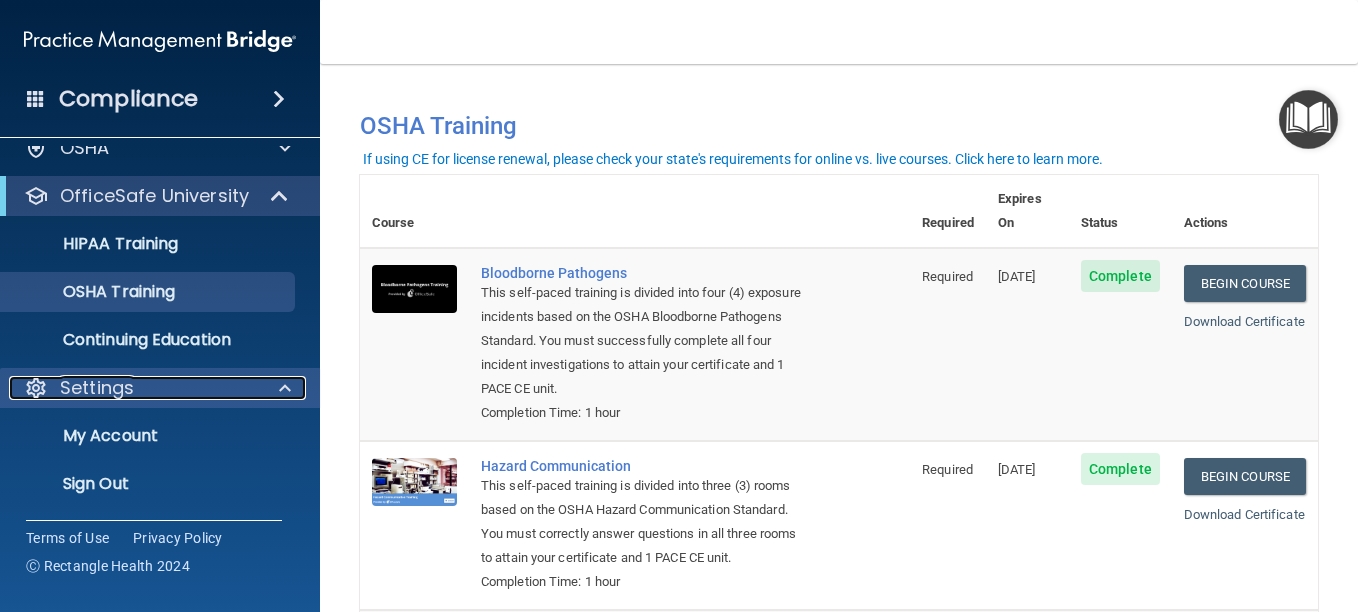 scroll, scrollTop: 0, scrollLeft: 0, axis: both 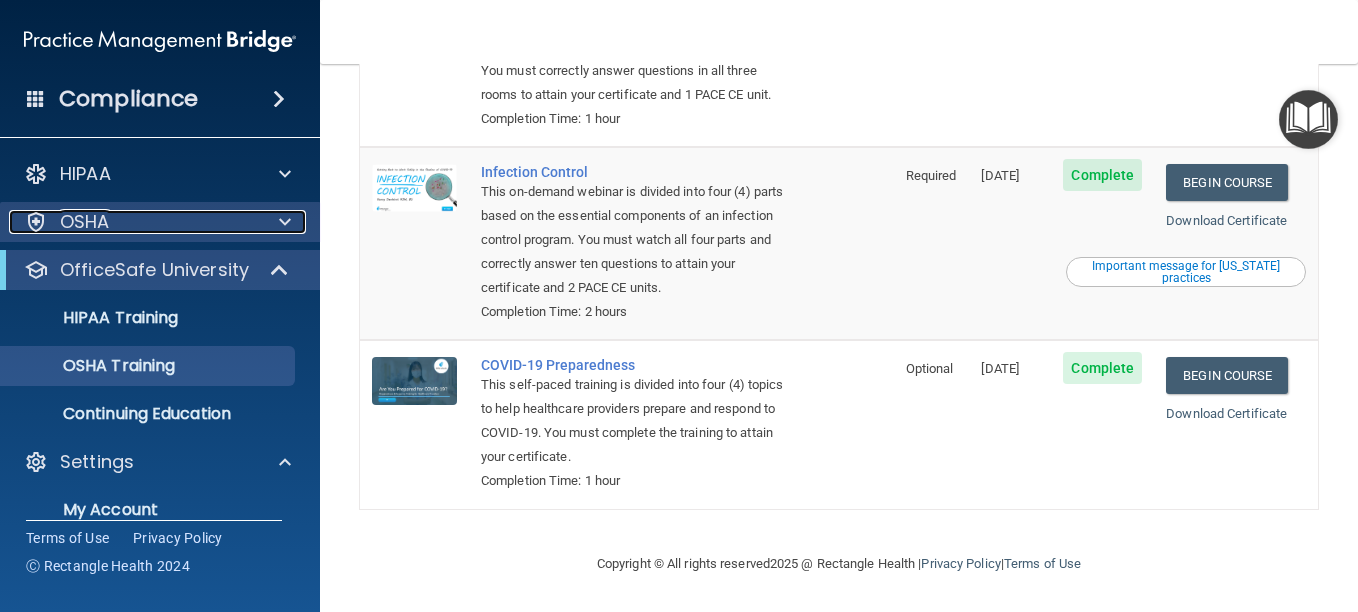 click on "OSHA" at bounding box center [133, 222] 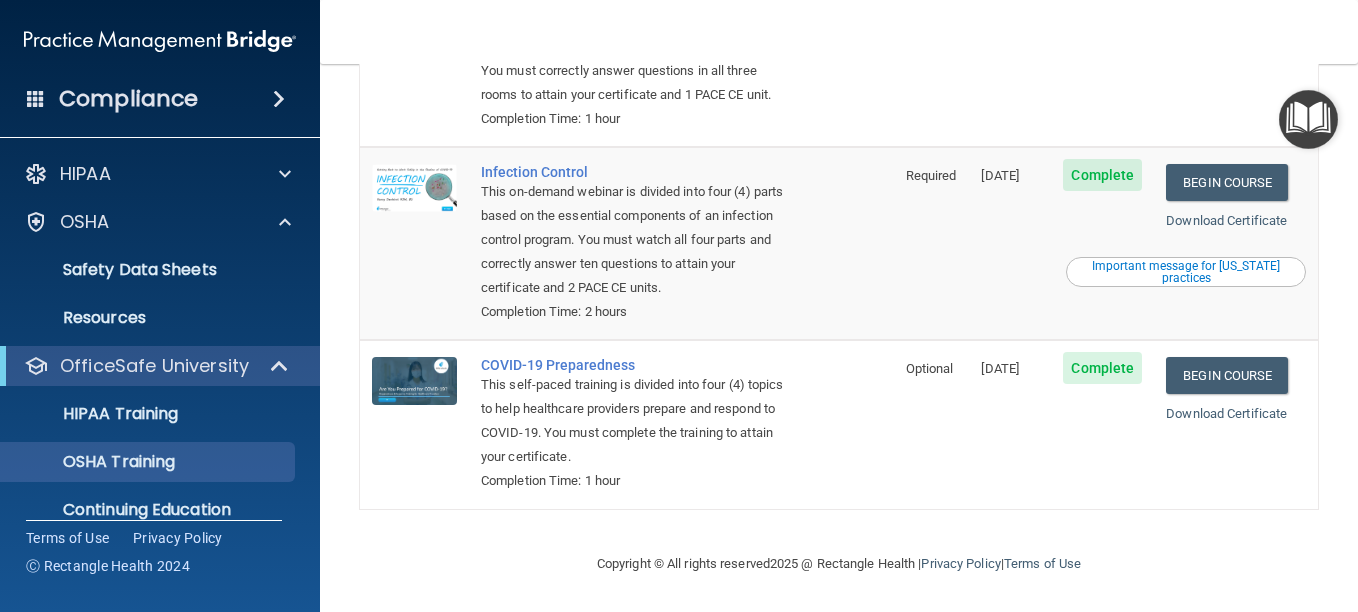 click at bounding box center (1308, 119) 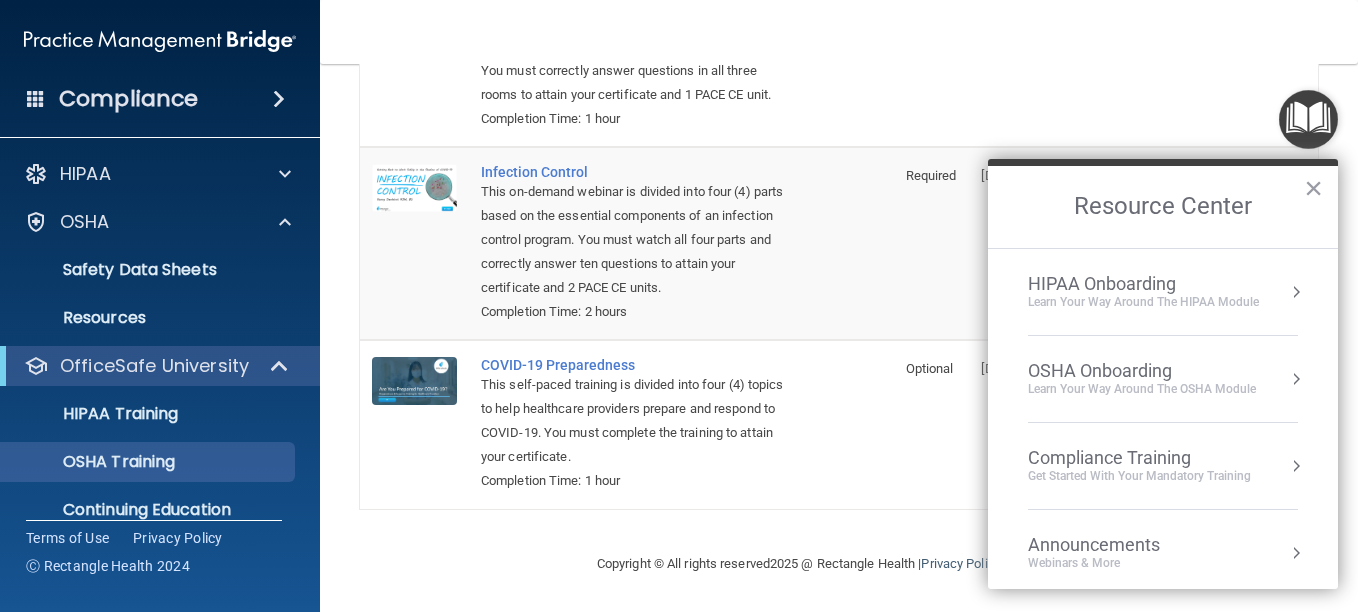 click at bounding box center [1308, 119] 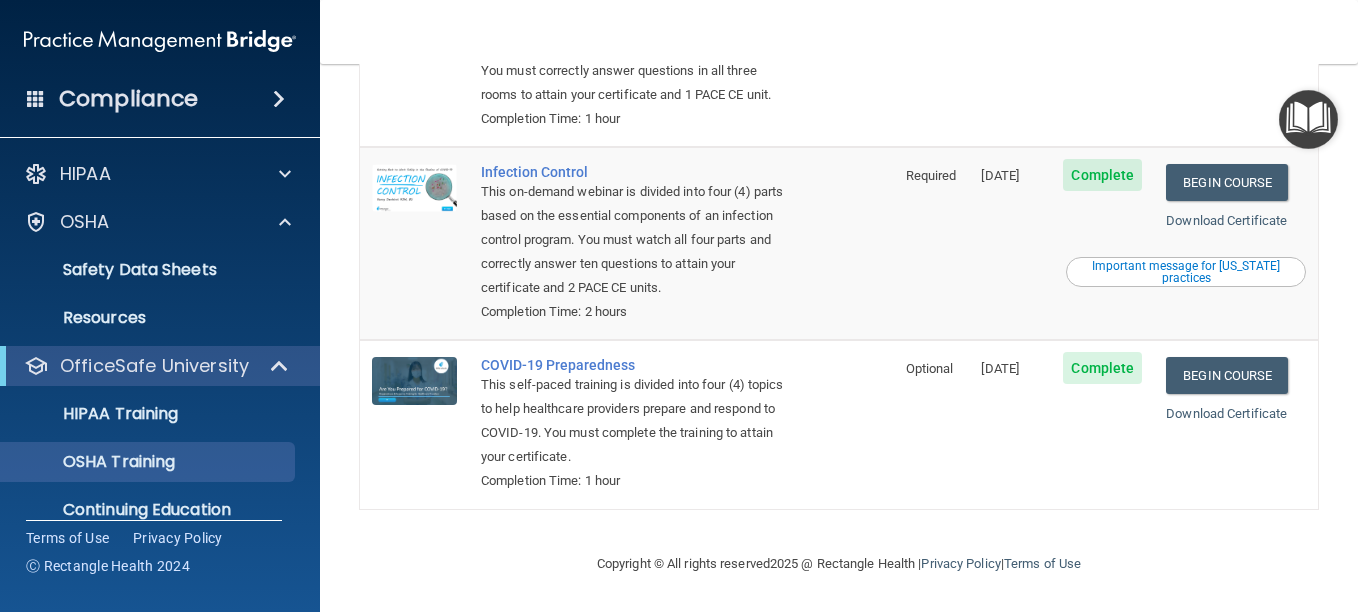 click at bounding box center [1308, 119] 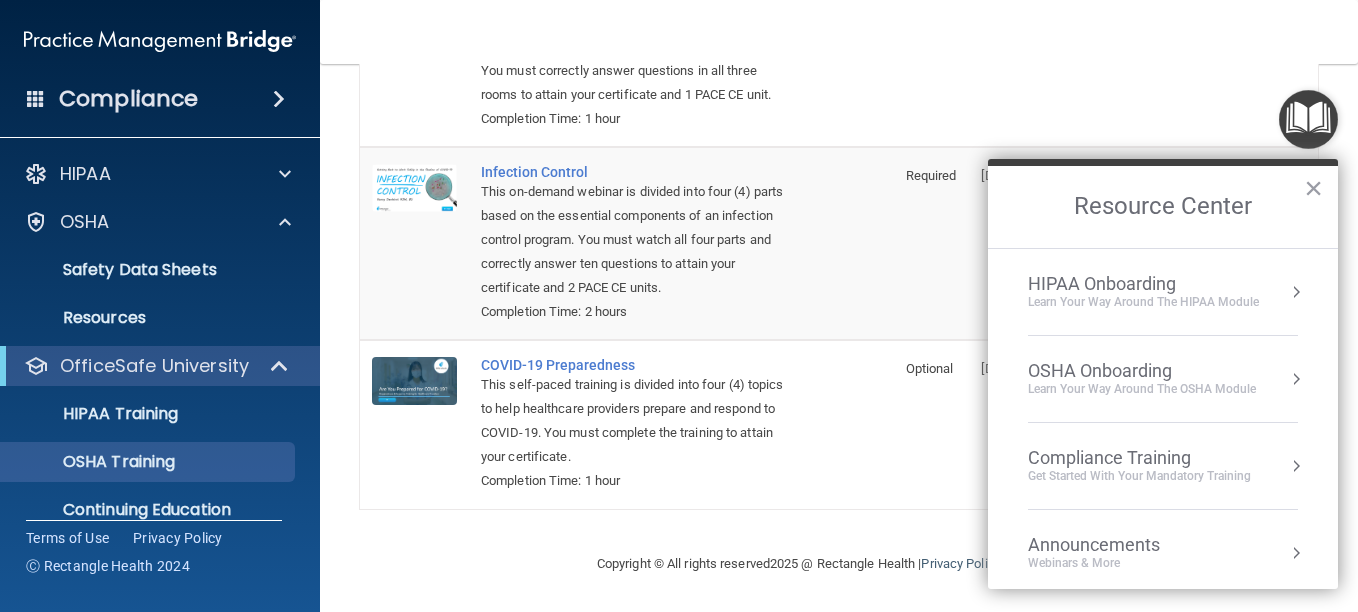 click on "Learn your way around the OSHA module" at bounding box center (1142, 389) 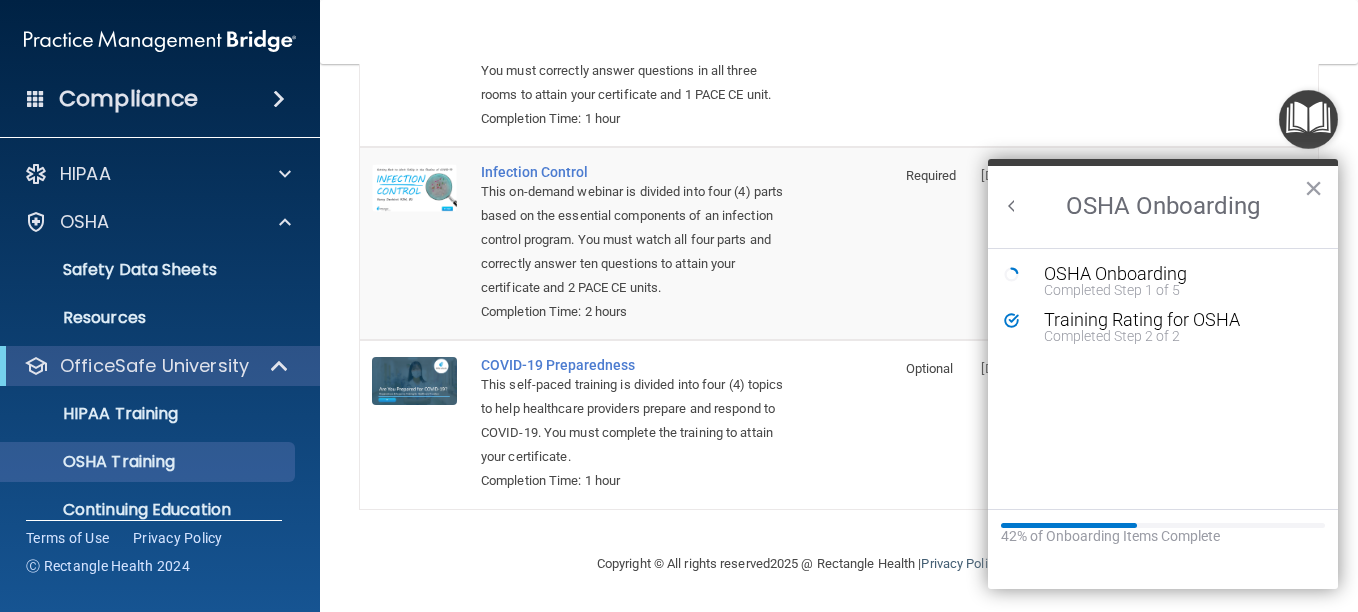 scroll, scrollTop: 0, scrollLeft: 0, axis: both 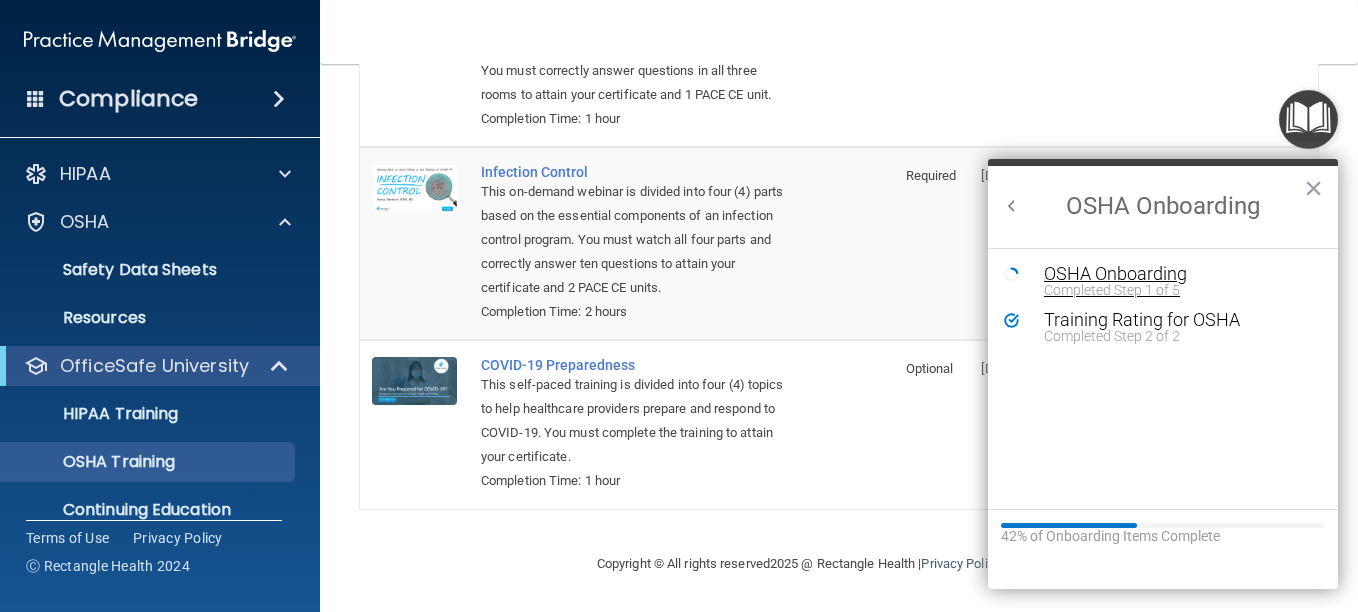 click on "OSHA Onboarding" at bounding box center (1178, 274) 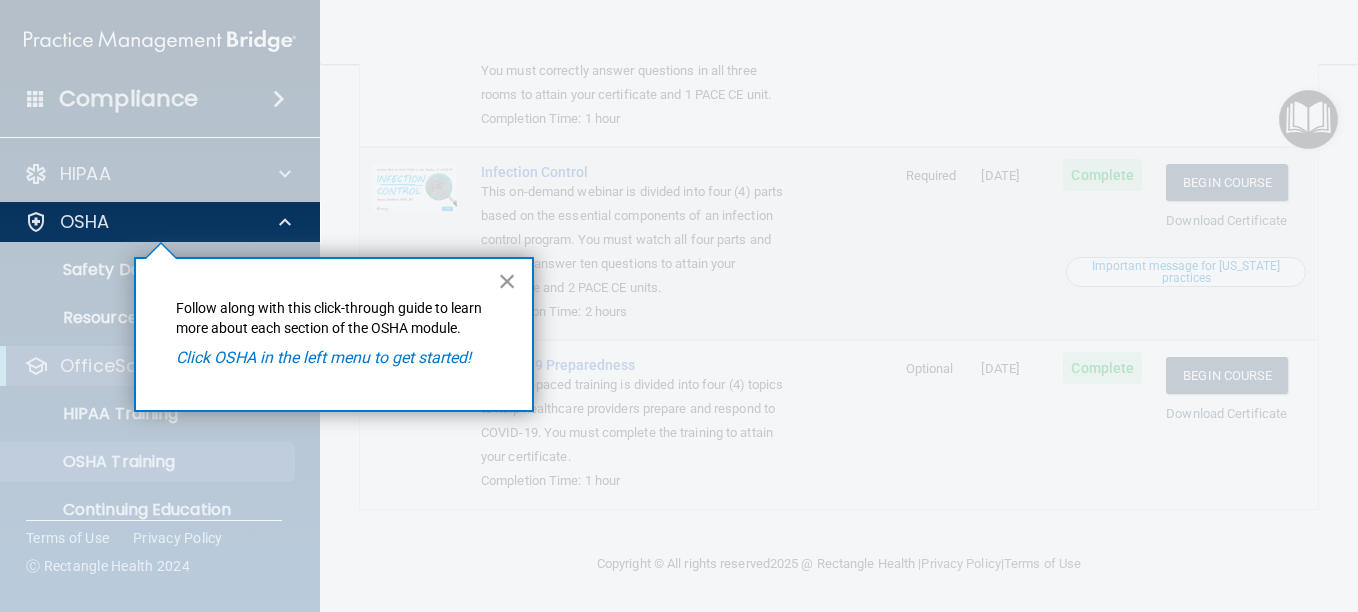 click on "×" at bounding box center (507, 281) 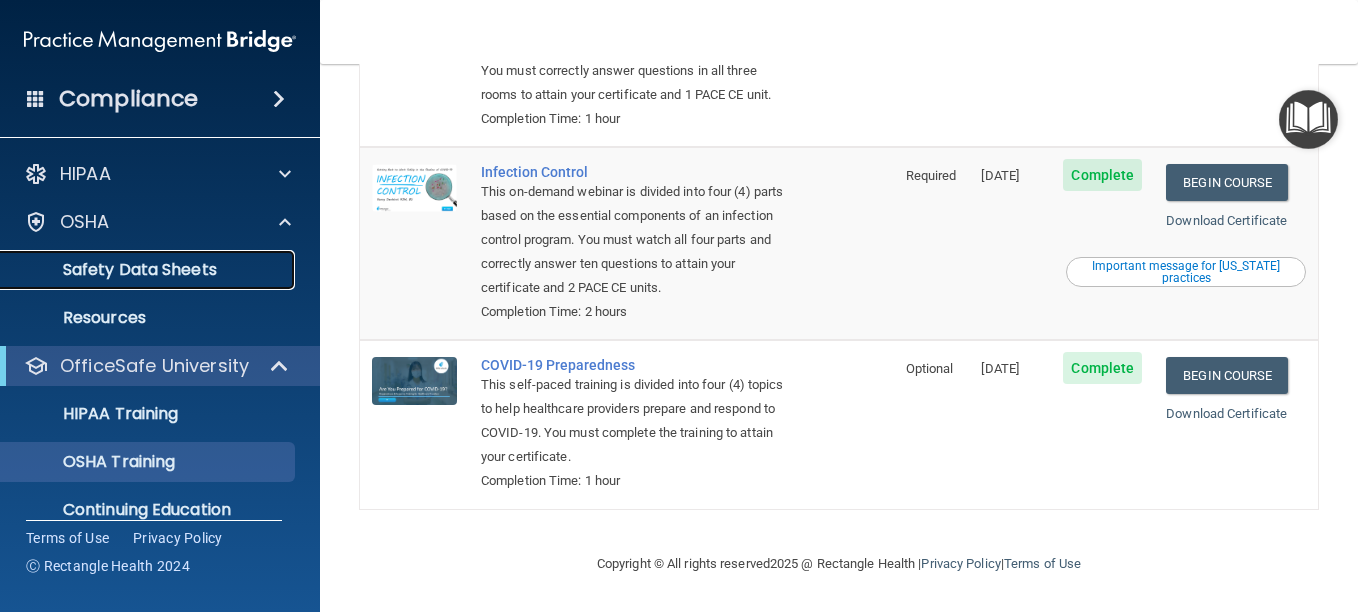 click on "Safety Data Sheets" at bounding box center [149, 270] 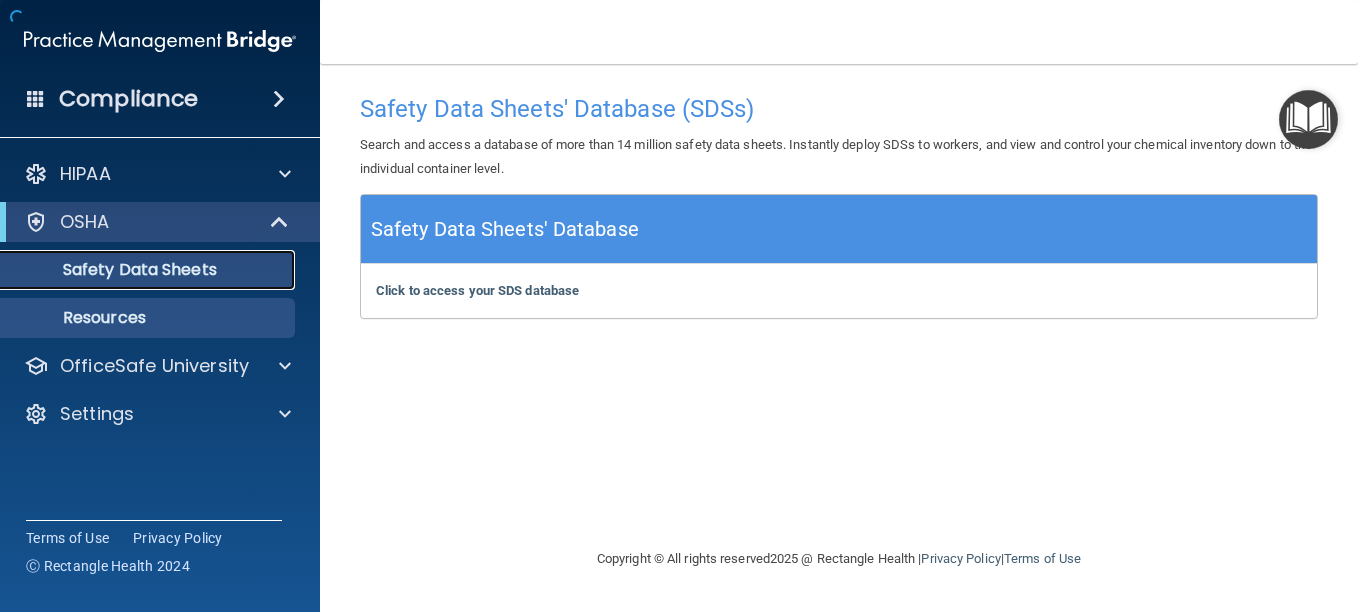 scroll, scrollTop: 0, scrollLeft: 0, axis: both 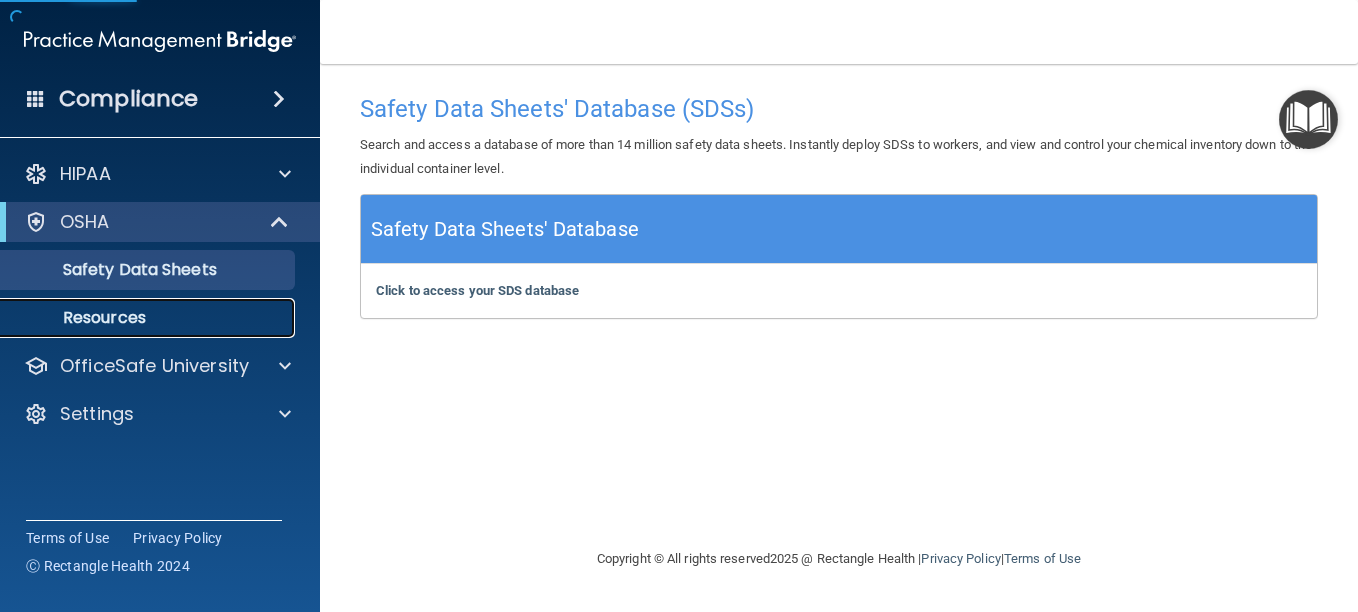 click on "Resources" at bounding box center [149, 318] 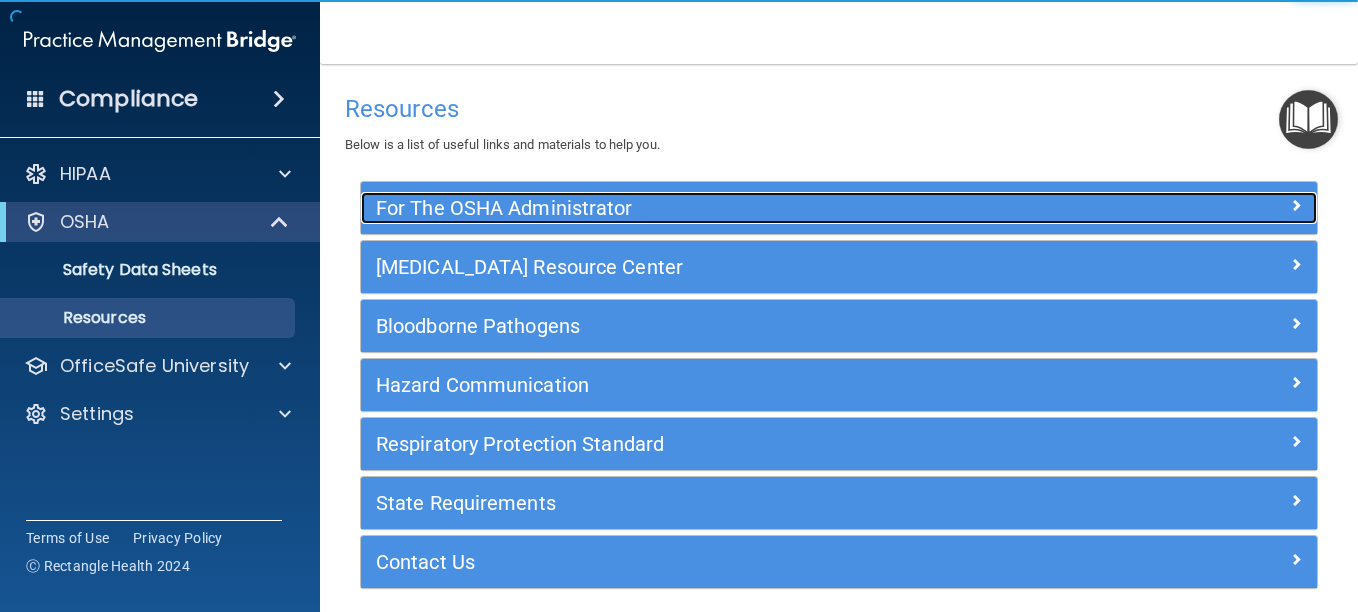 click on "For The OSHA Administrator" at bounding box center [719, 208] 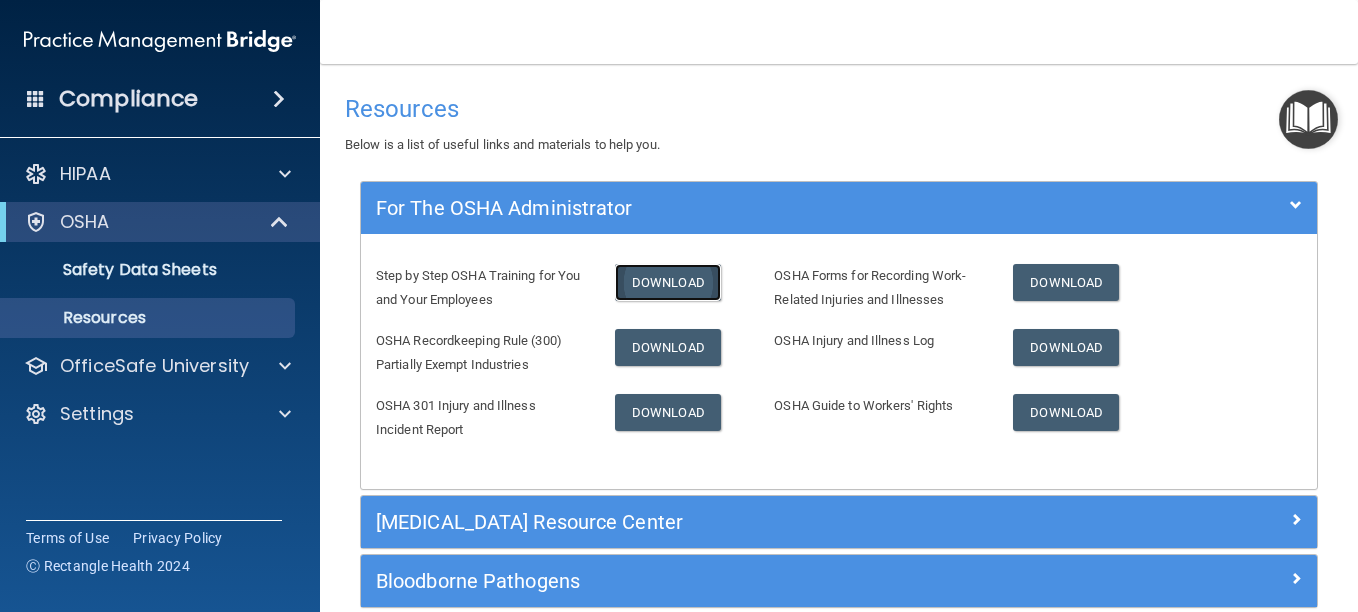 click on "Download" at bounding box center [668, 282] 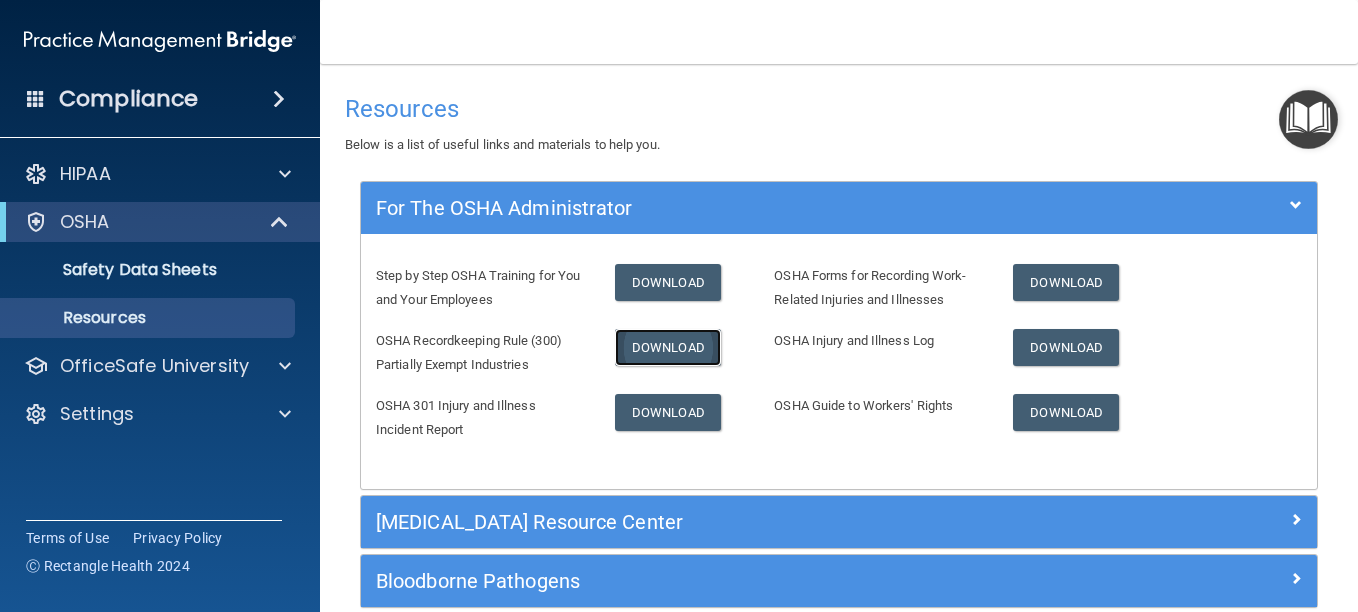 click on "Download" at bounding box center [668, 347] 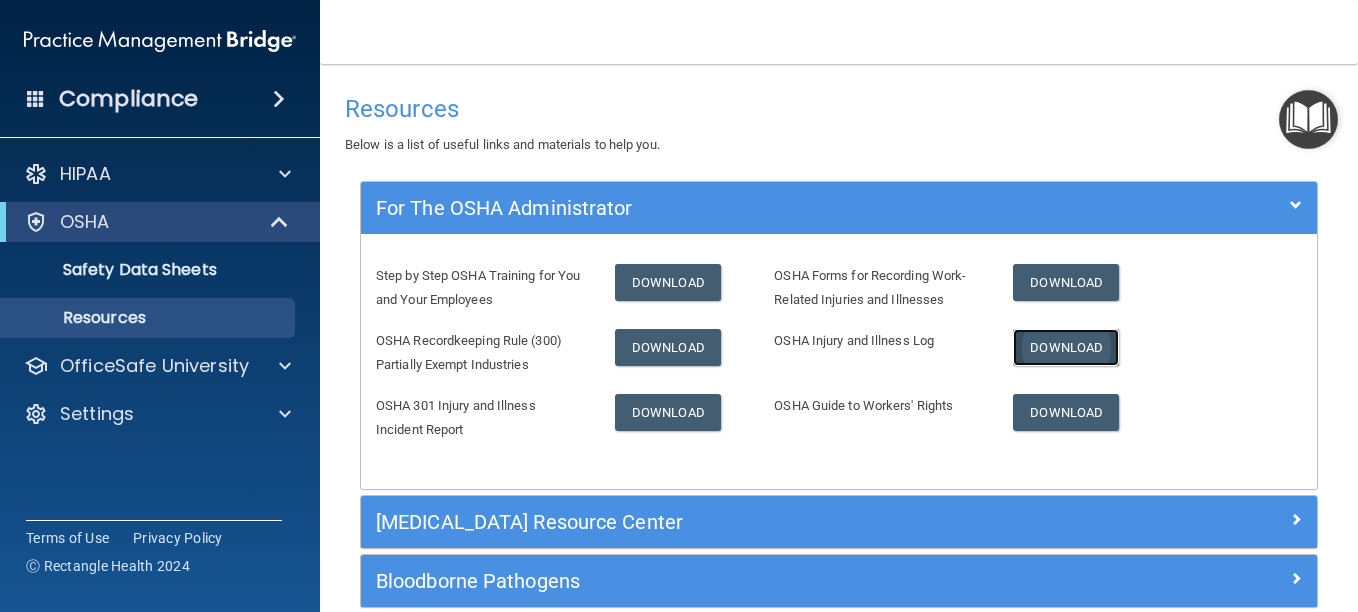 click on "Download" at bounding box center [1066, 347] 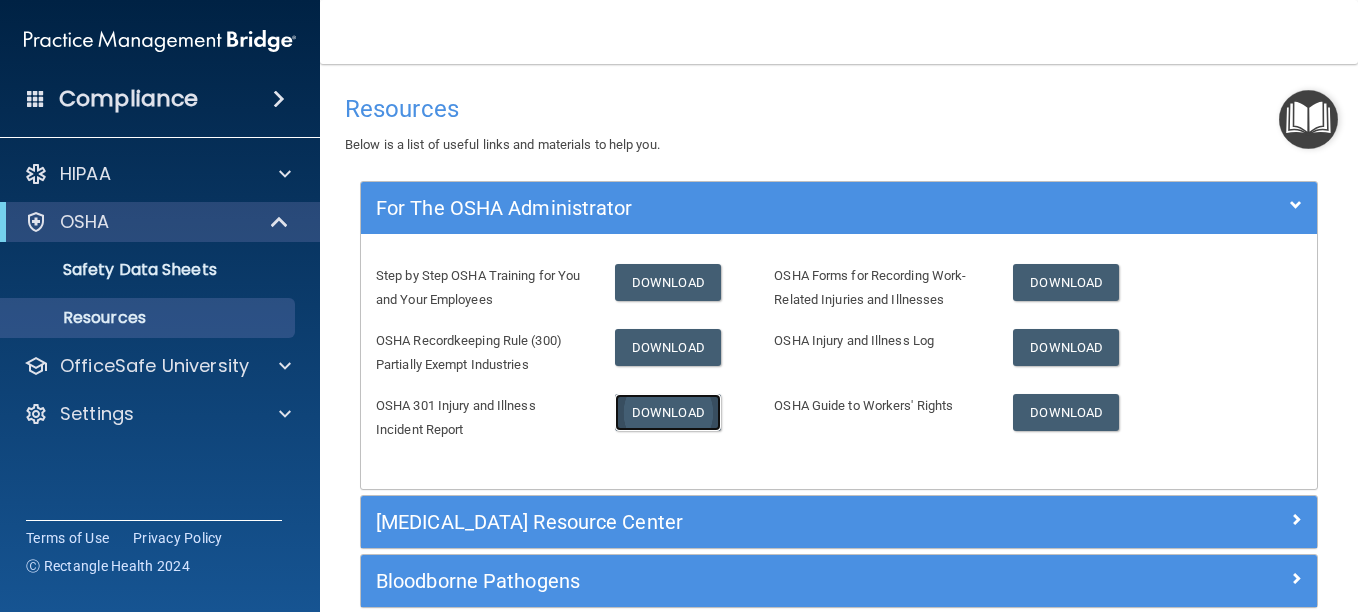 click on "Download" at bounding box center (668, 412) 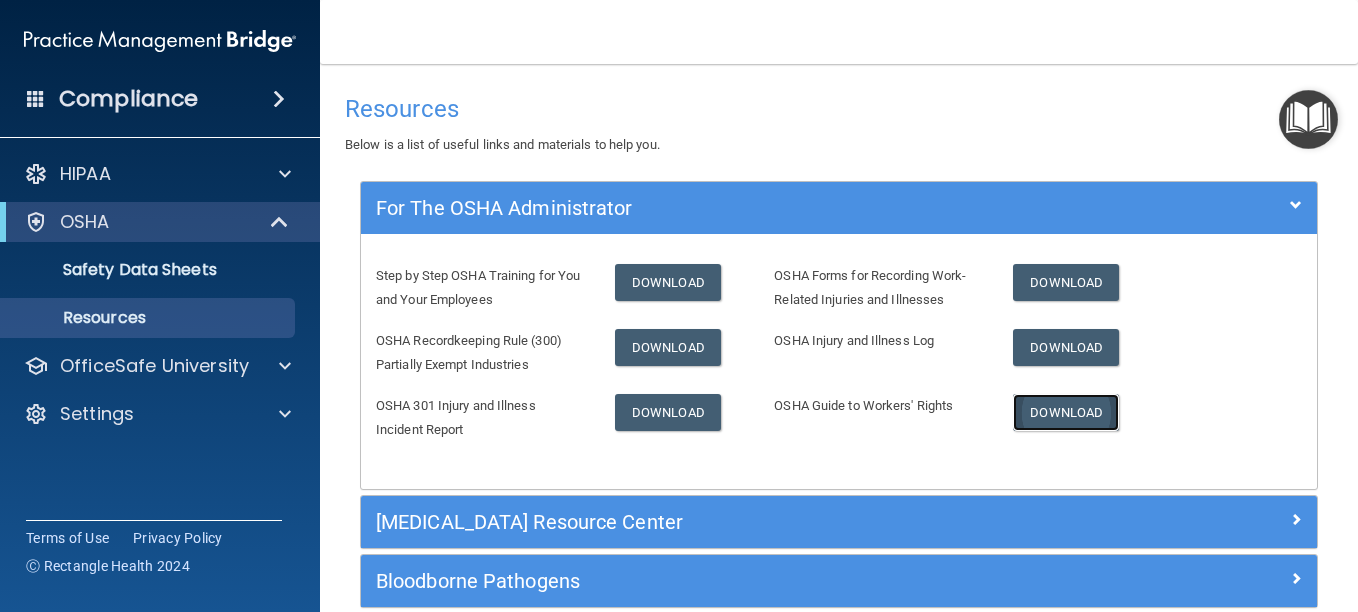 click on "Download" at bounding box center (1066, 412) 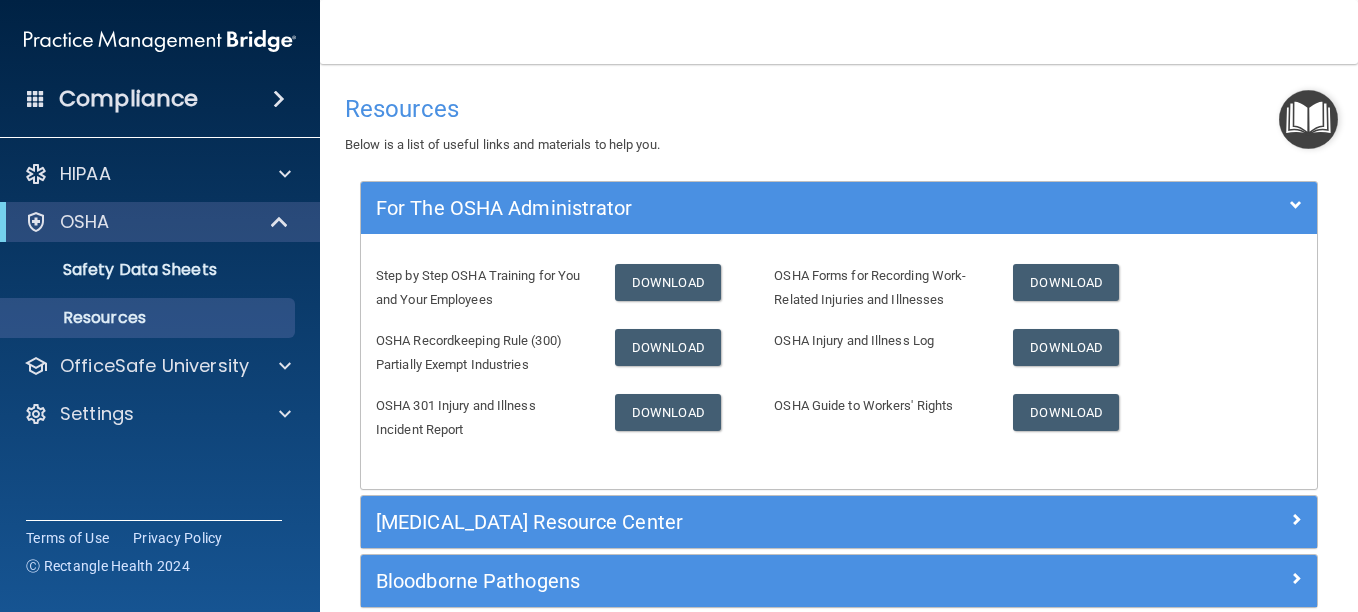 click at bounding box center (1308, 119) 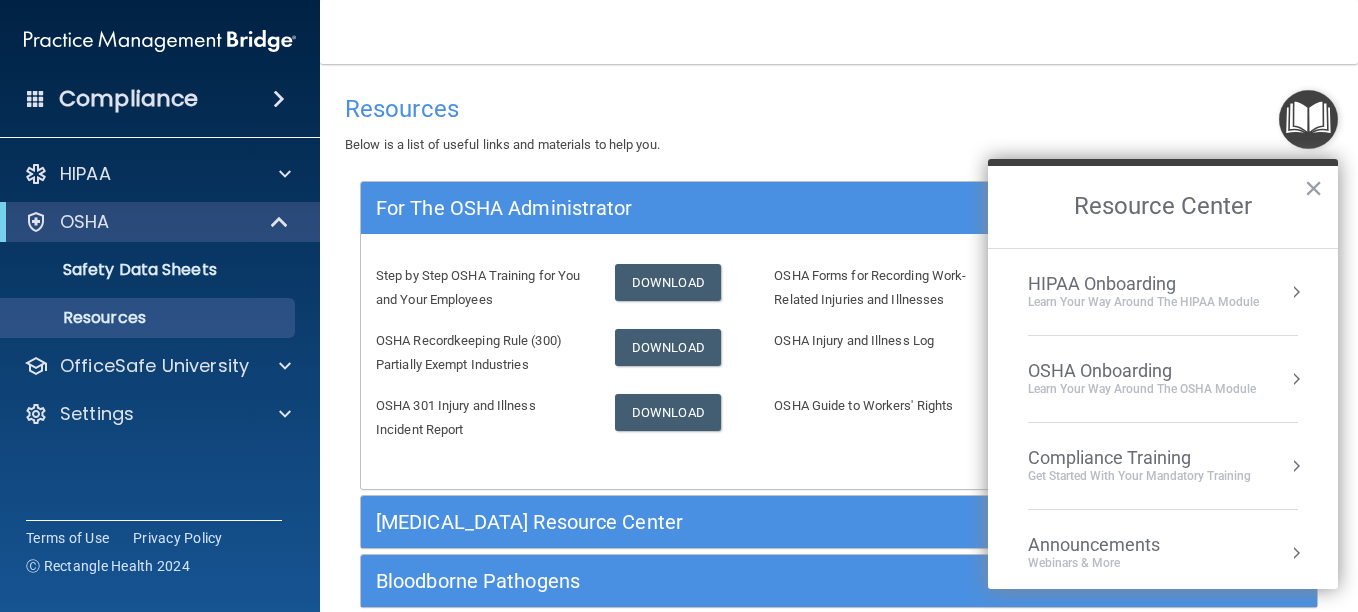 click on "OSHA Onboarding" at bounding box center (1142, 371) 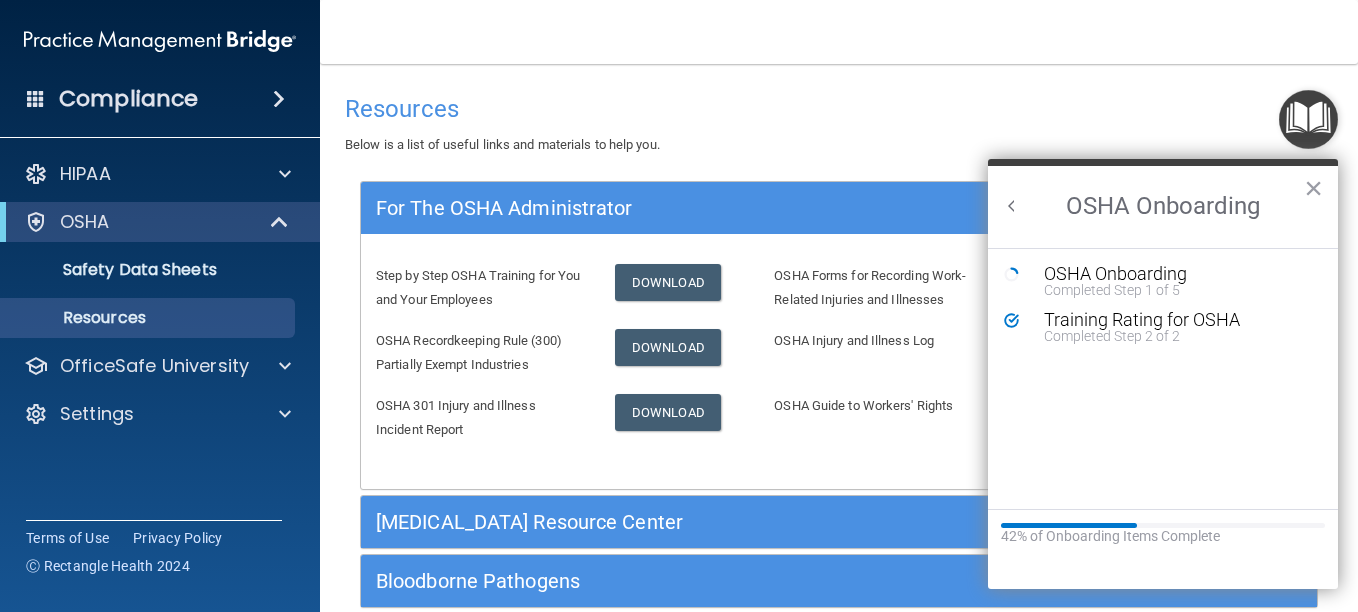scroll, scrollTop: 0, scrollLeft: 0, axis: both 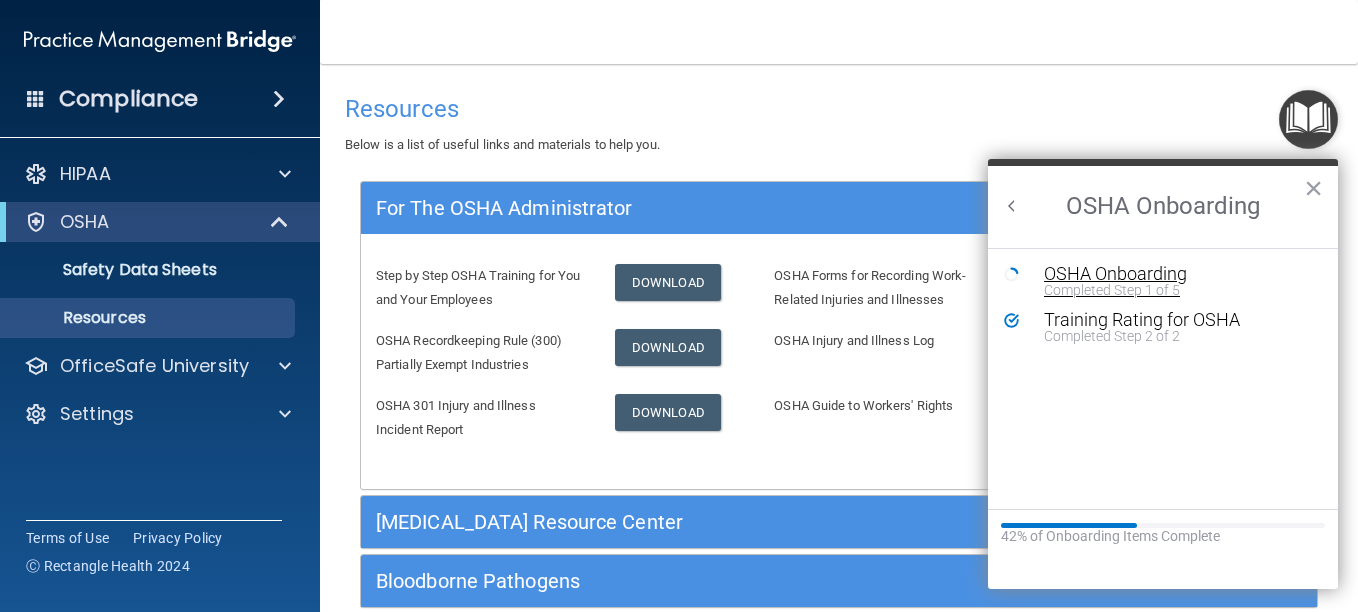 click on "OSHA Onboarding" at bounding box center [1178, 274] 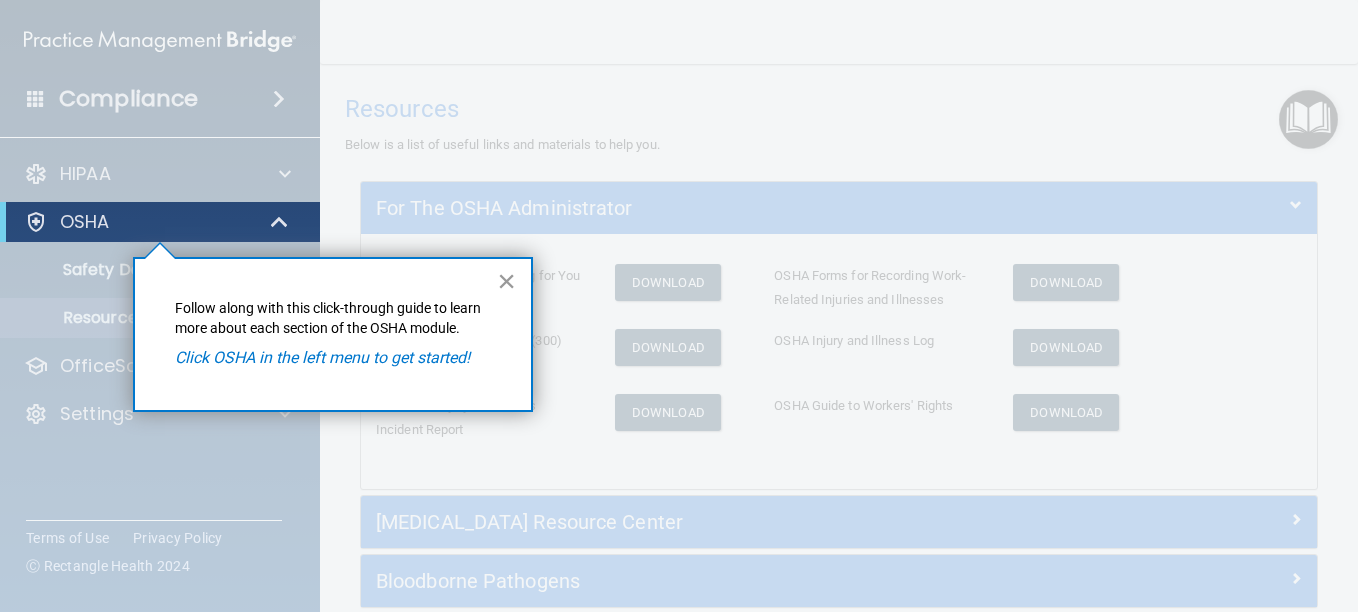 click on "×" at bounding box center (506, 281) 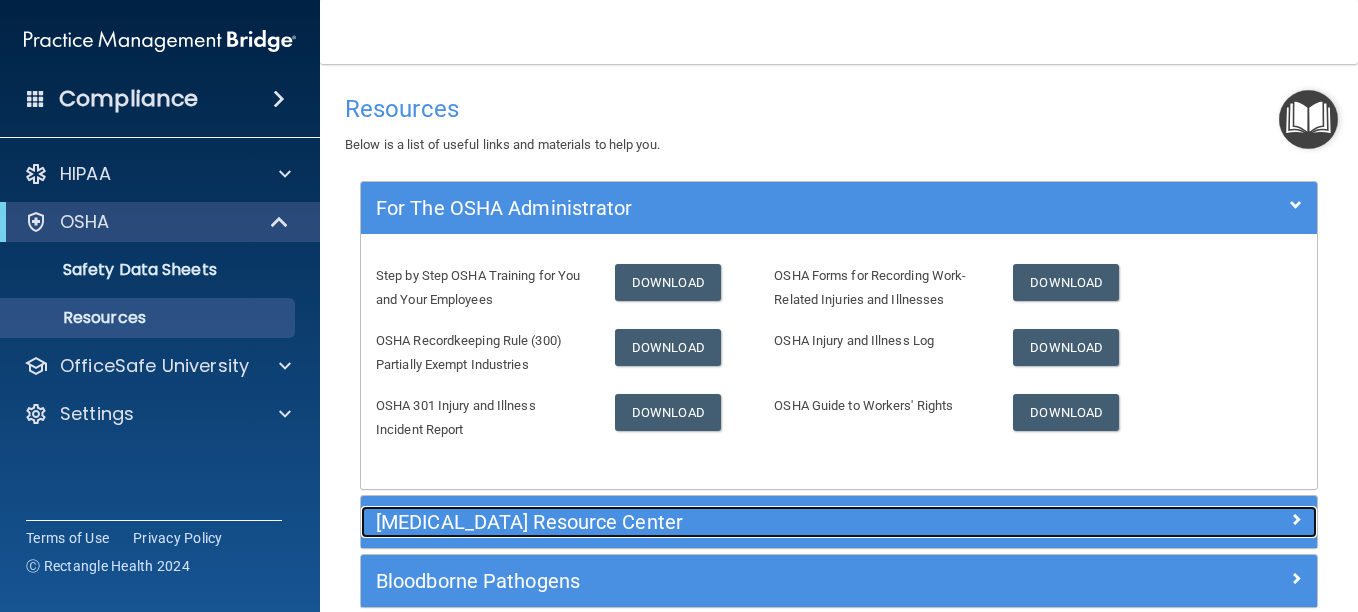 click on "COVID-19 Resource Center" at bounding box center [719, 522] 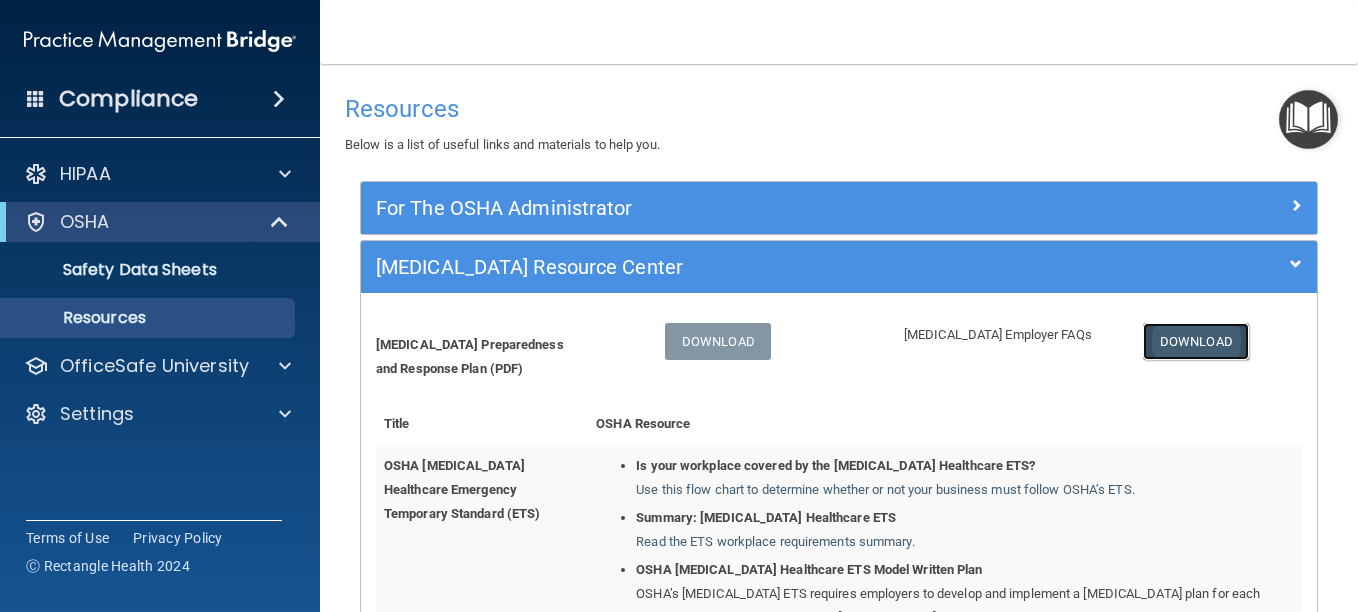 click on "Download" at bounding box center [1196, 341] 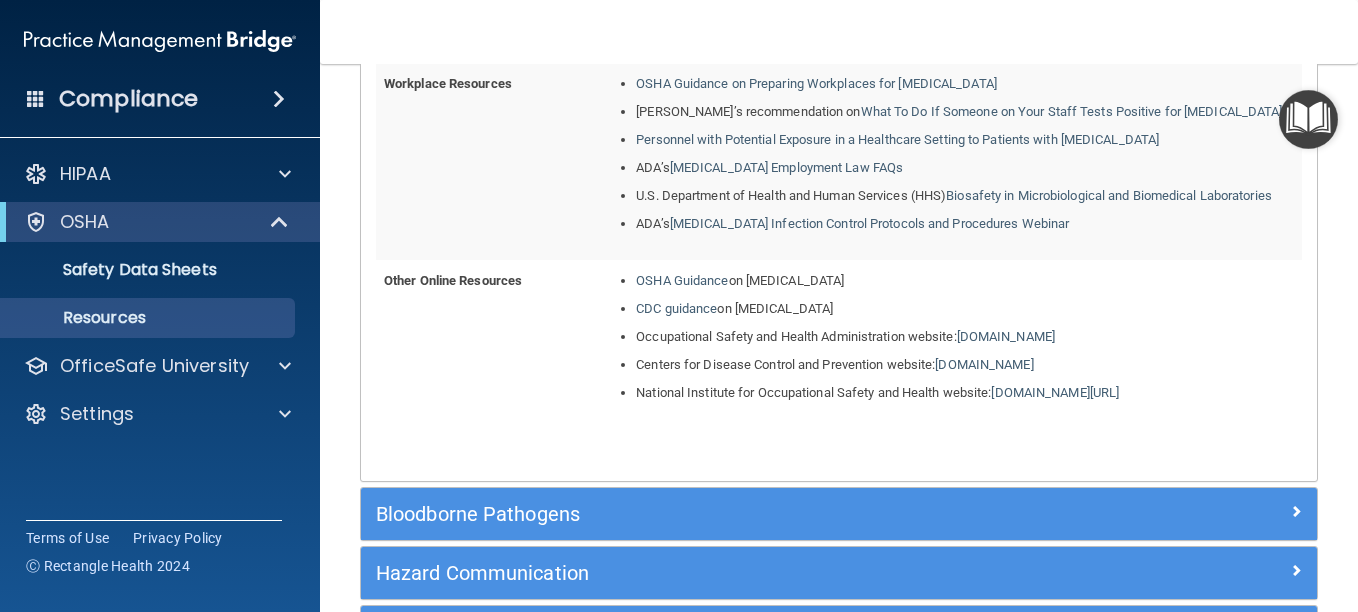 scroll, scrollTop: 1871, scrollLeft: 0, axis: vertical 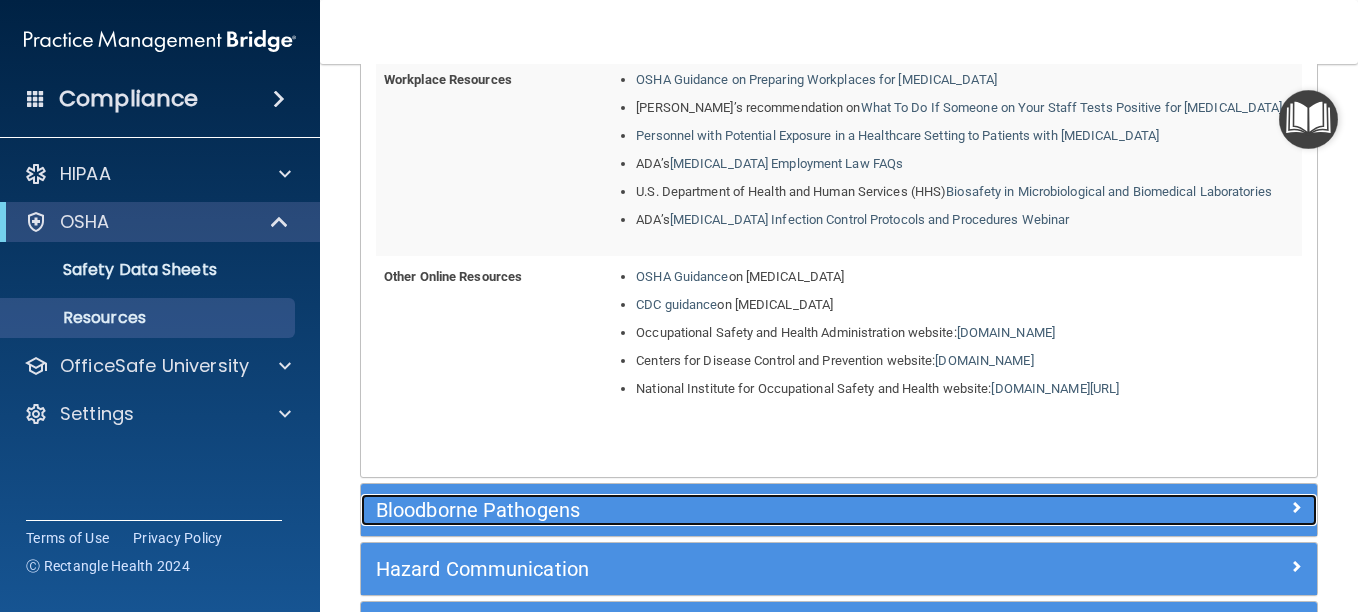 click on "Bloodborne Pathogens" at bounding box center [719, 510] 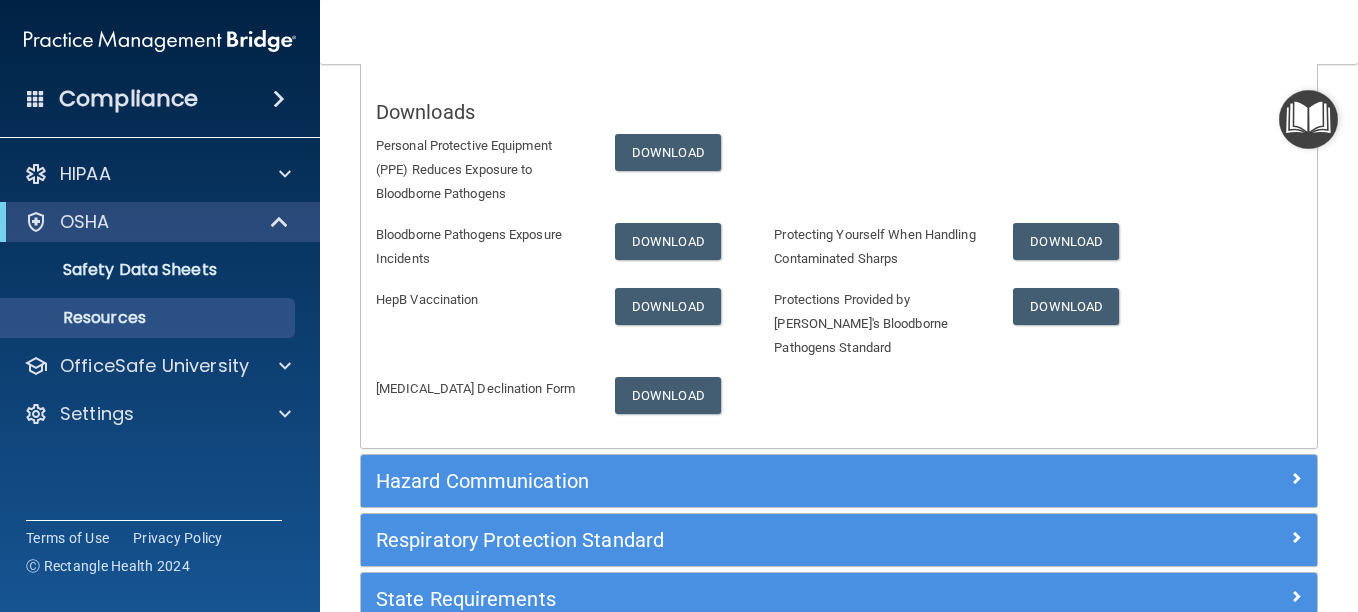 scroll, scrollTop: 279, scrollLeft: 0, axis: vertical 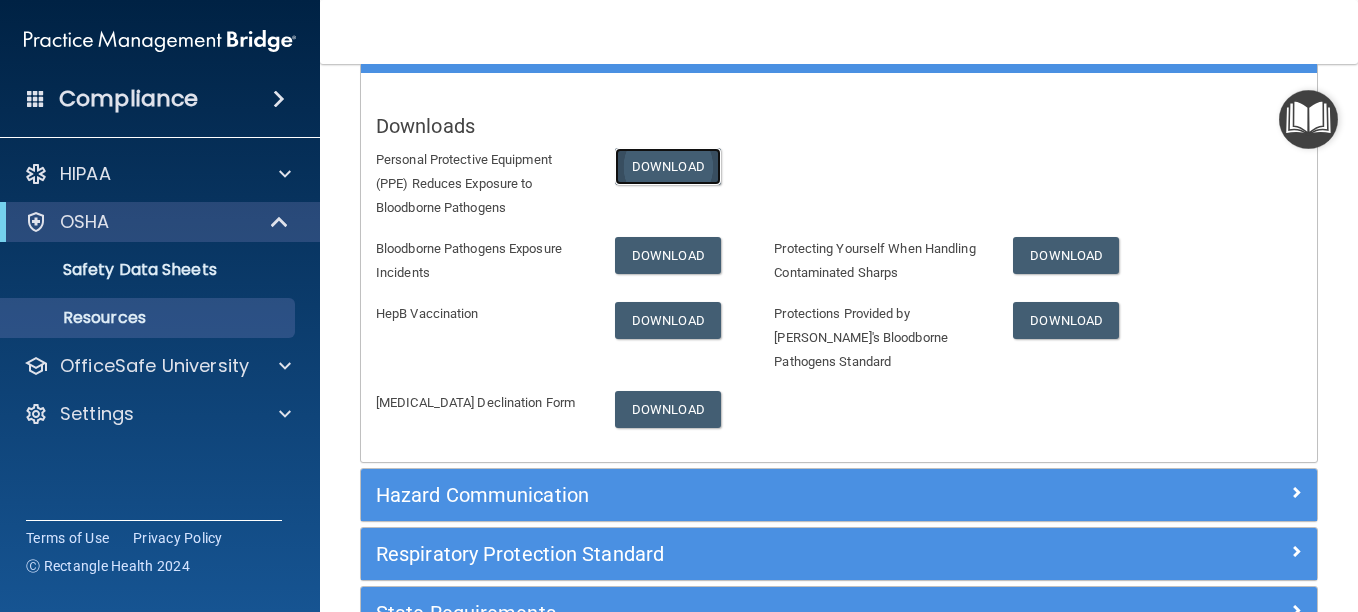 click on "Download" at bounding box center [668, 166] 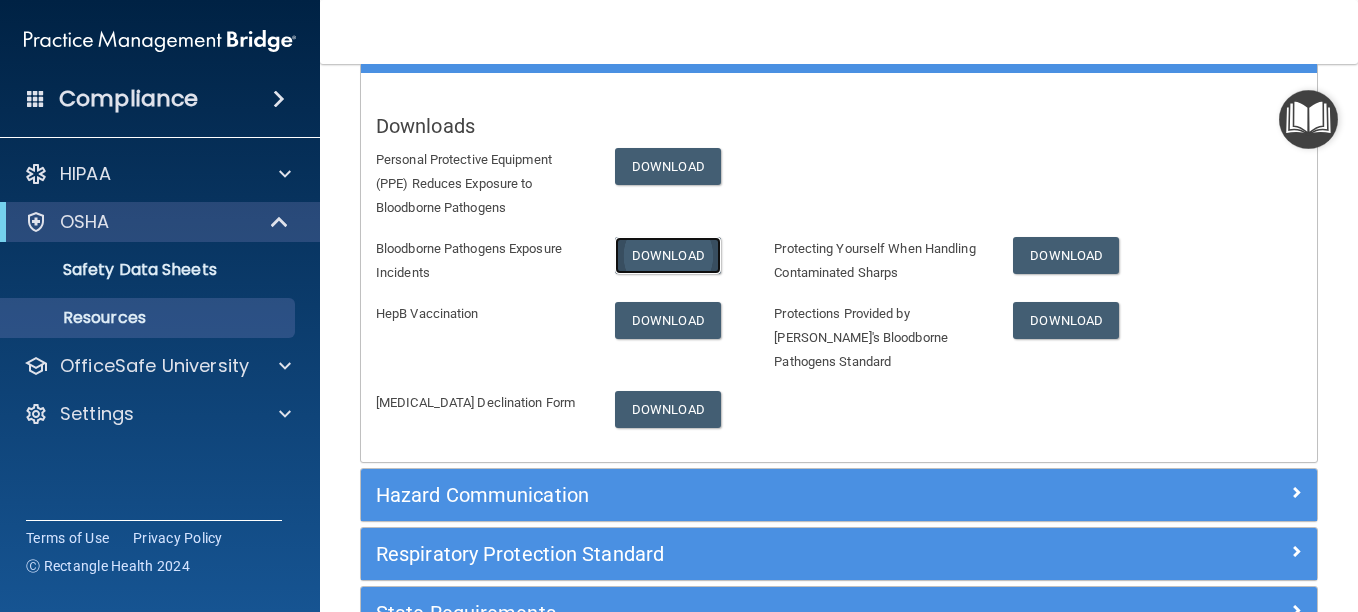 click on "Download" at bounding box center [668, 255] 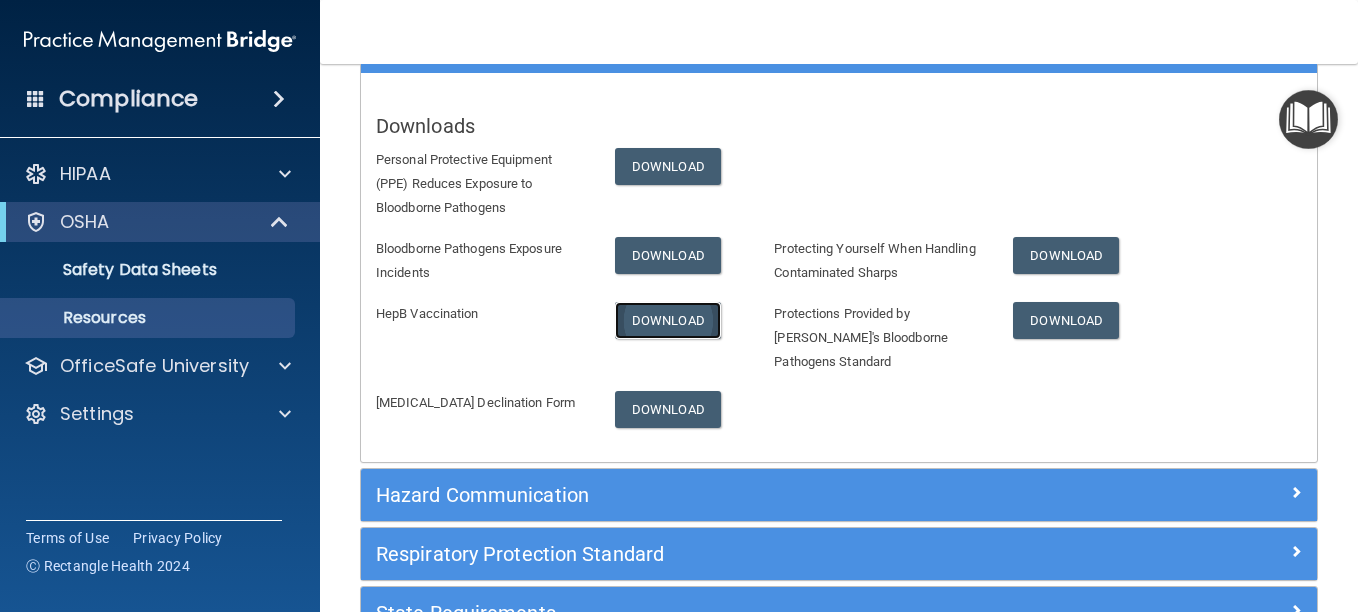 click on "Download" at bounding box center [668, 320] 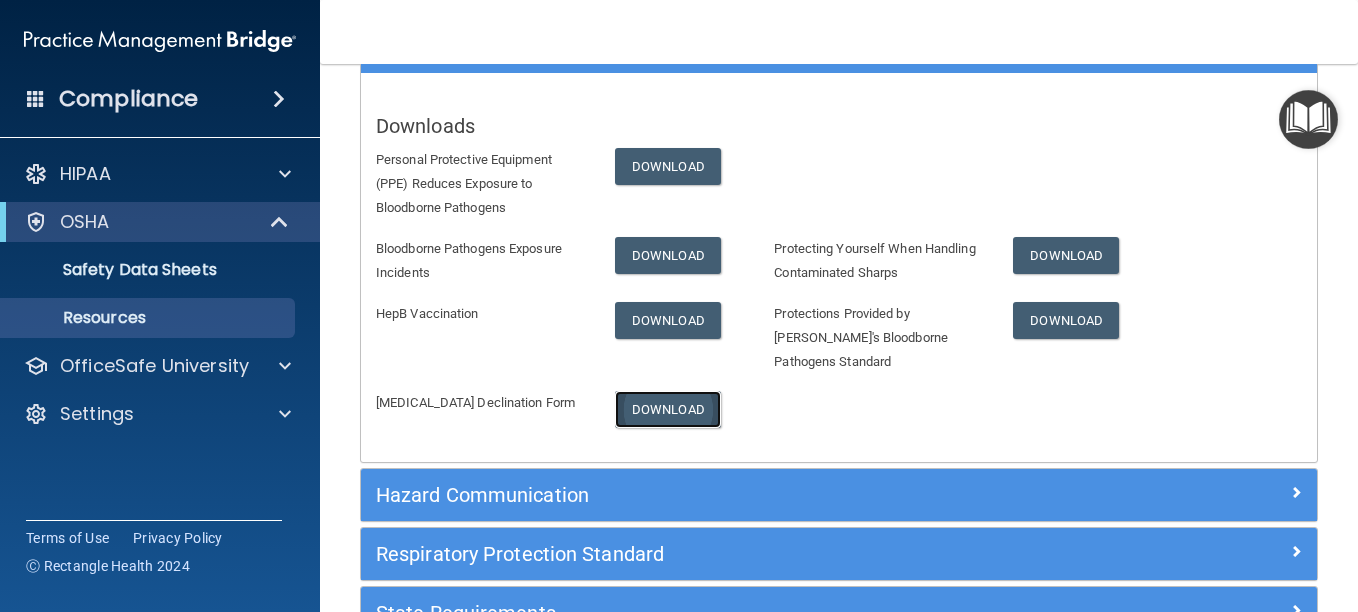 click on "Download" at bounding box center [668, 409] 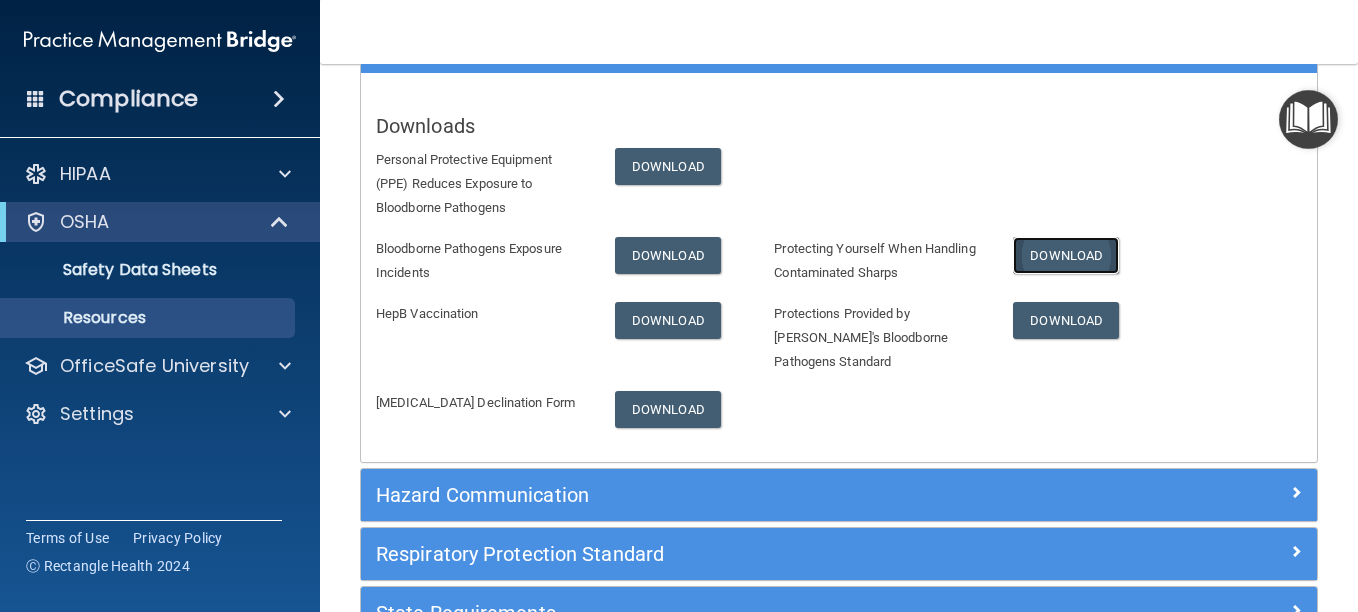 click on "Download" at bounding box center (1066, 255) 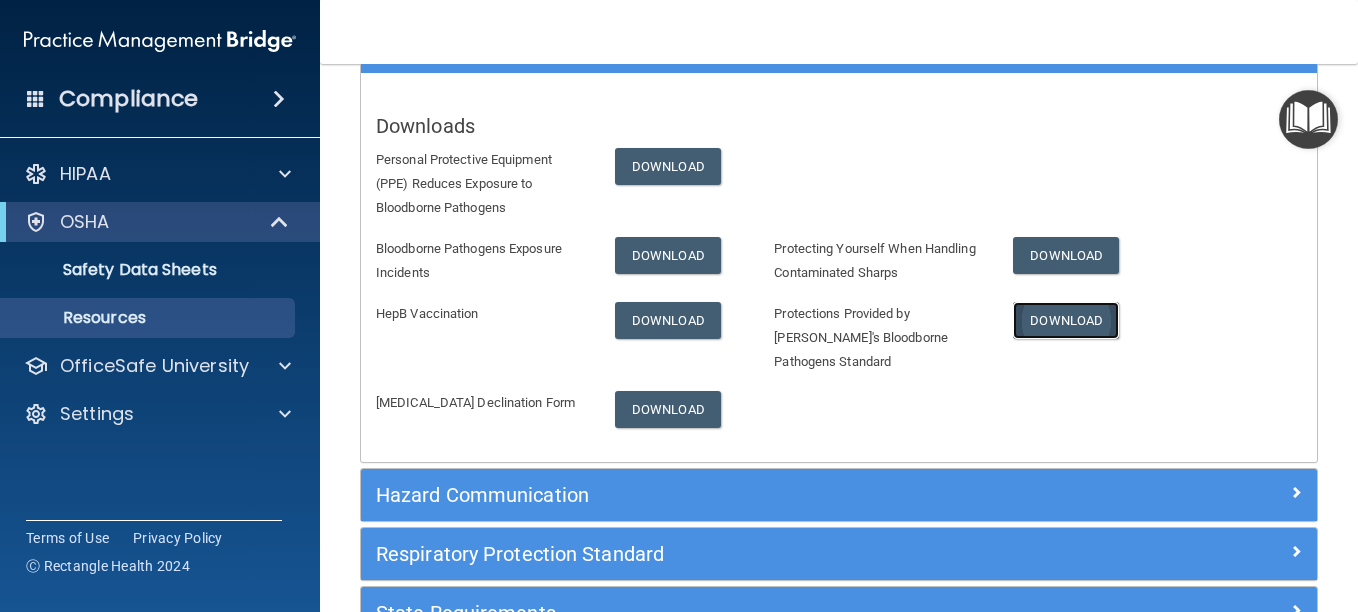 click on "Download" at bounding box center [1066, 320] 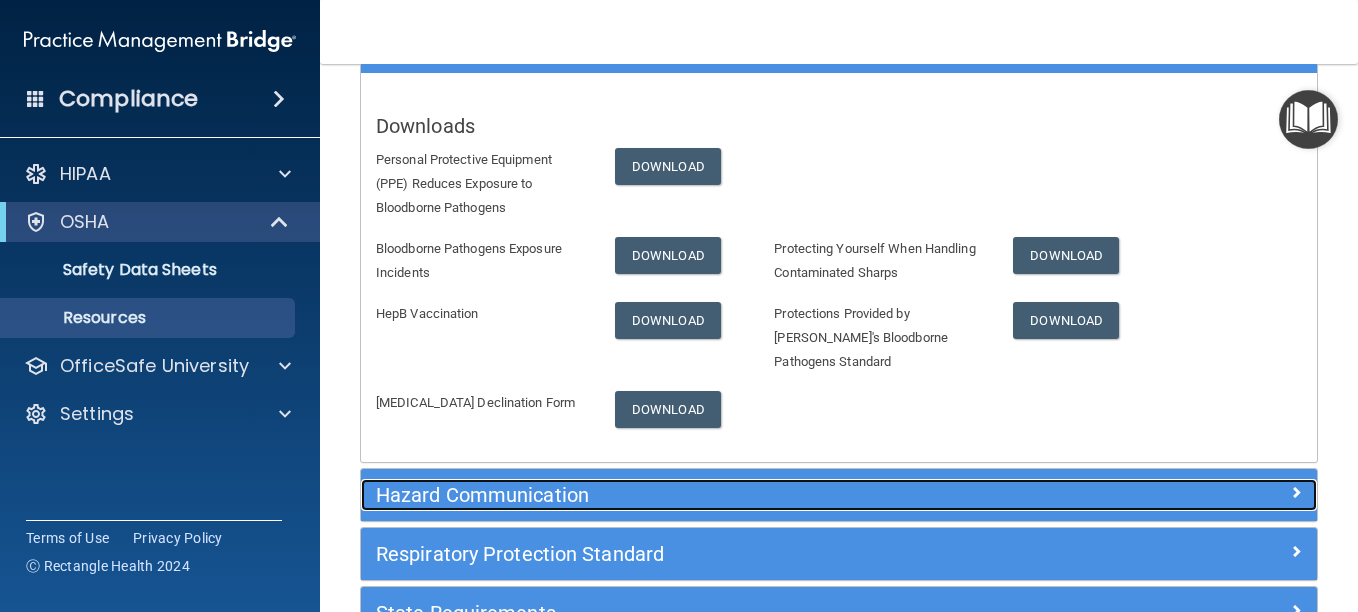 click on "Hazard Communication" at bounding box center [719, 495] 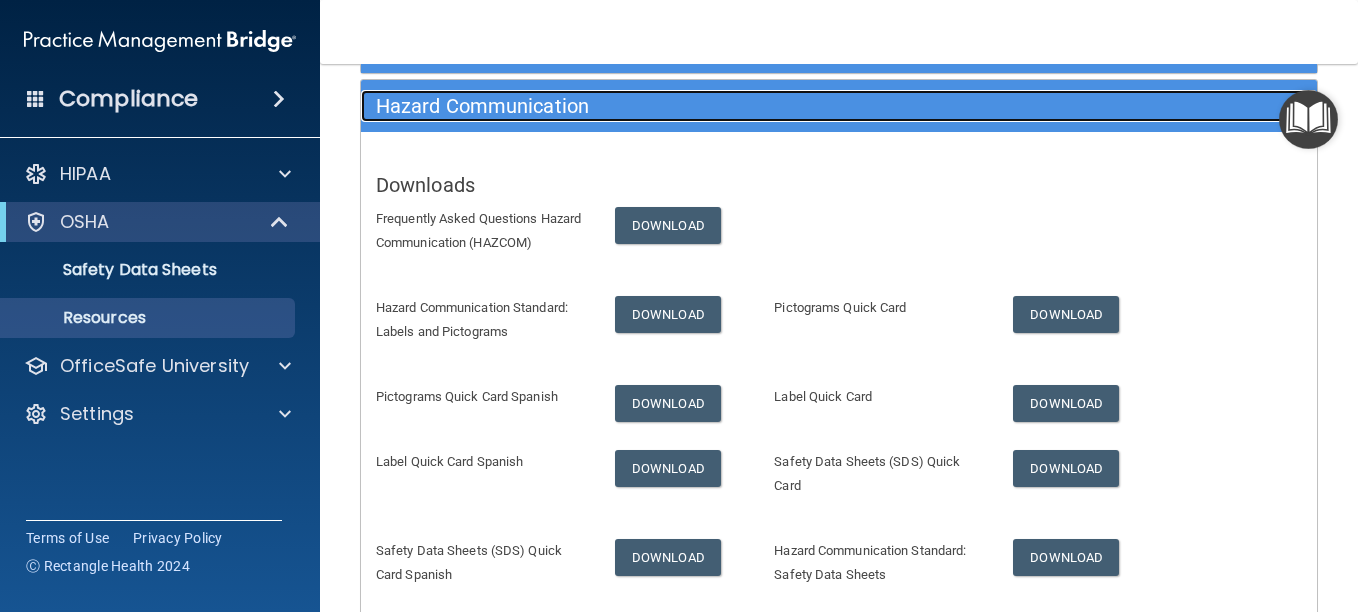 scroll, scrollTop: 279, scrollLeft: 0, axis: vertical 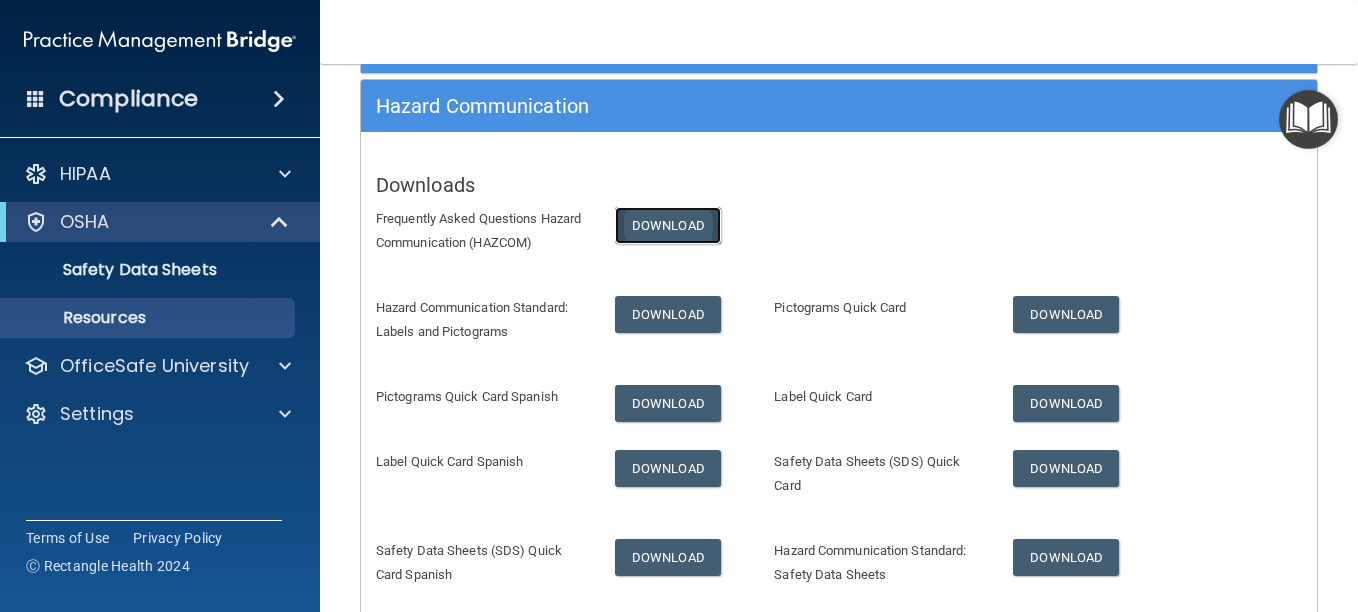 click on "Download" at bounding box center (668, 225) 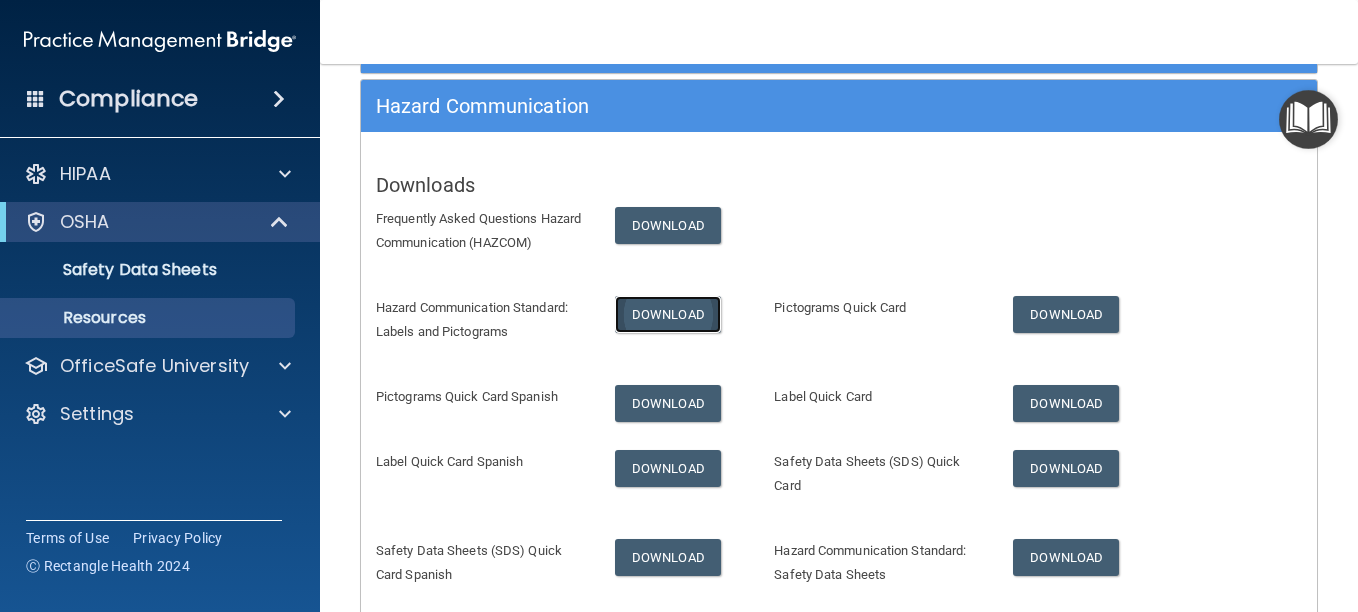 click on "Download" at bounding box center [668, 314] 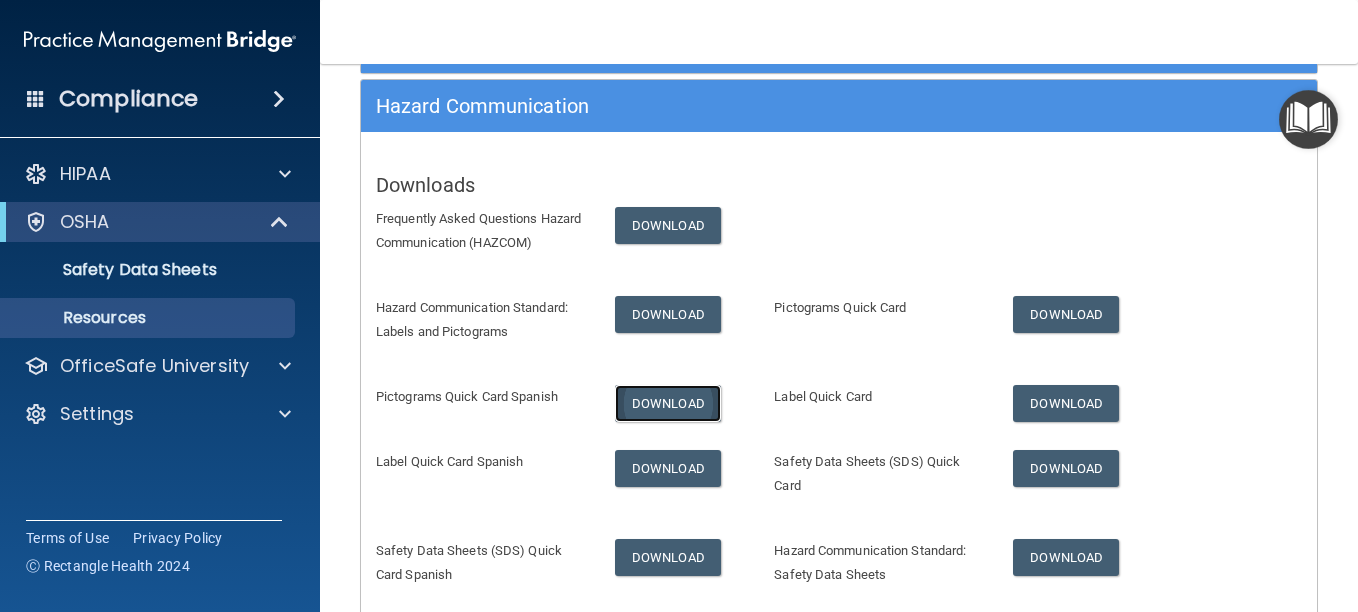 click on "Download" at bounding box center (668, 403) 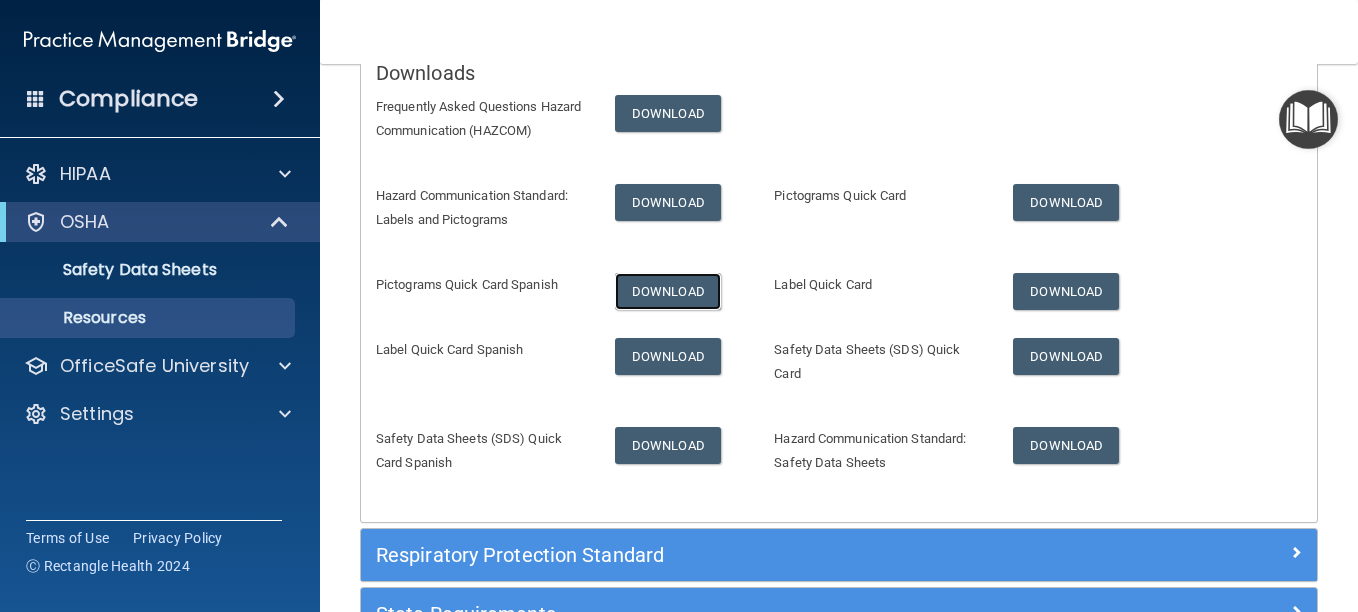 scroll, scrollTop: 392, scrollLeft: 0, axis: vertical 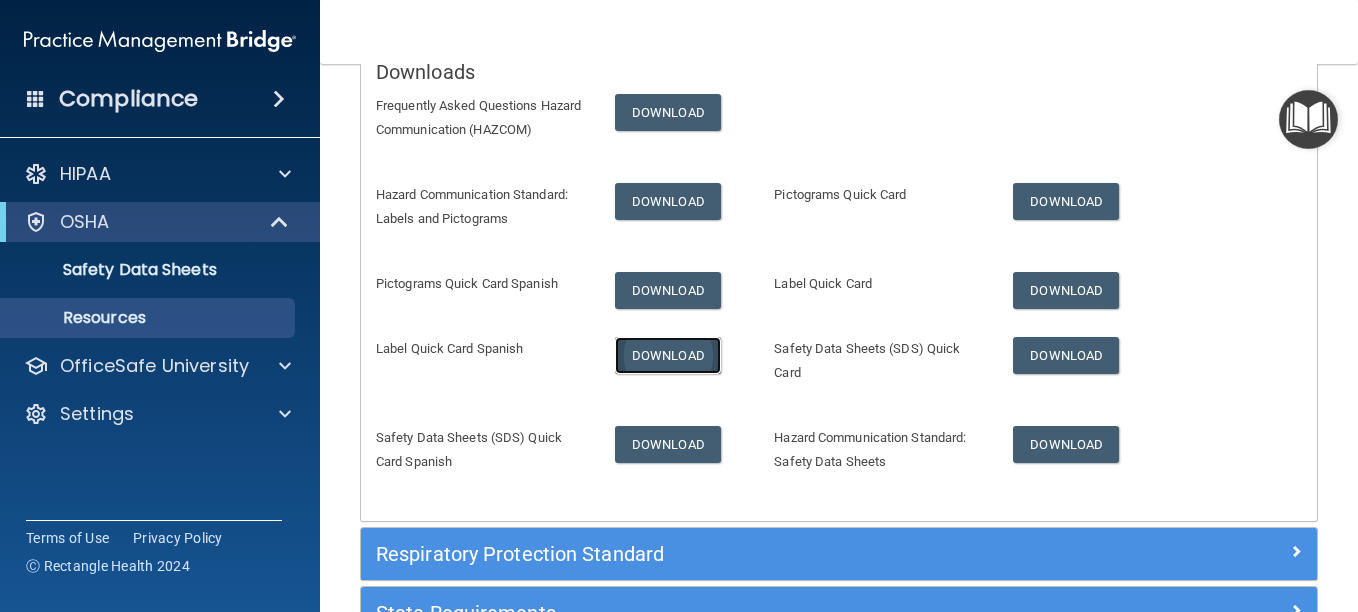 click on "Download" at bounding box center [668, 355] 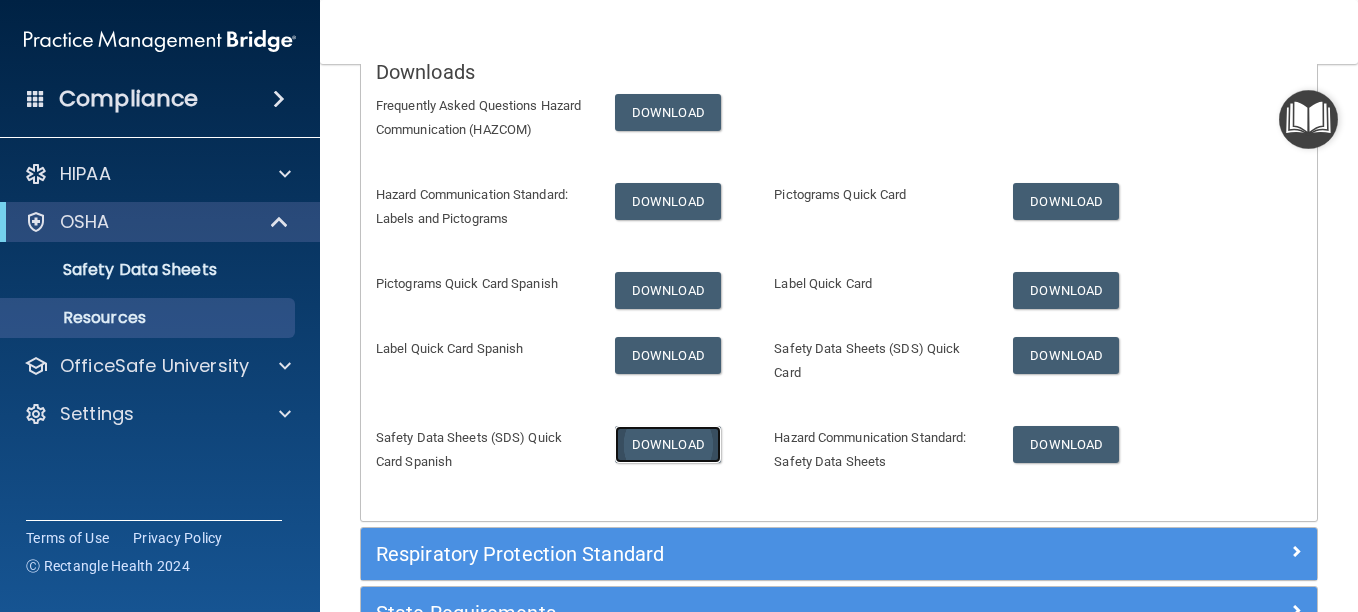 click on "Download" at bounding box center [668, 444] 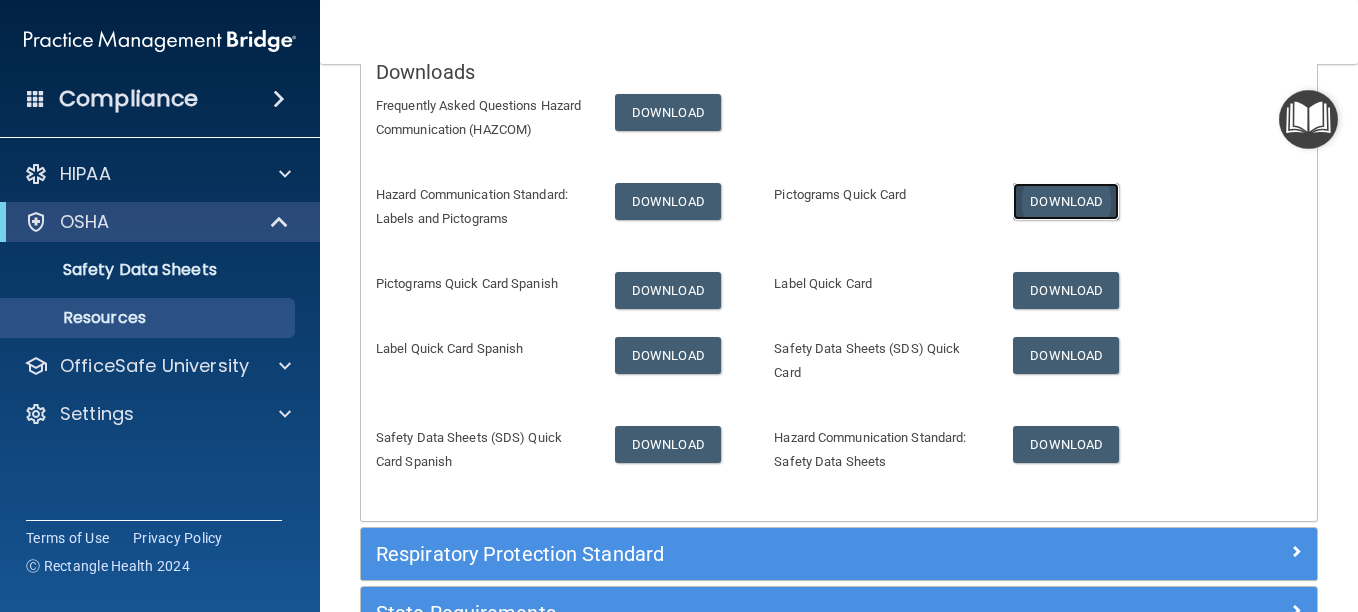 click on "Download" at bounding box center (1066, 201) 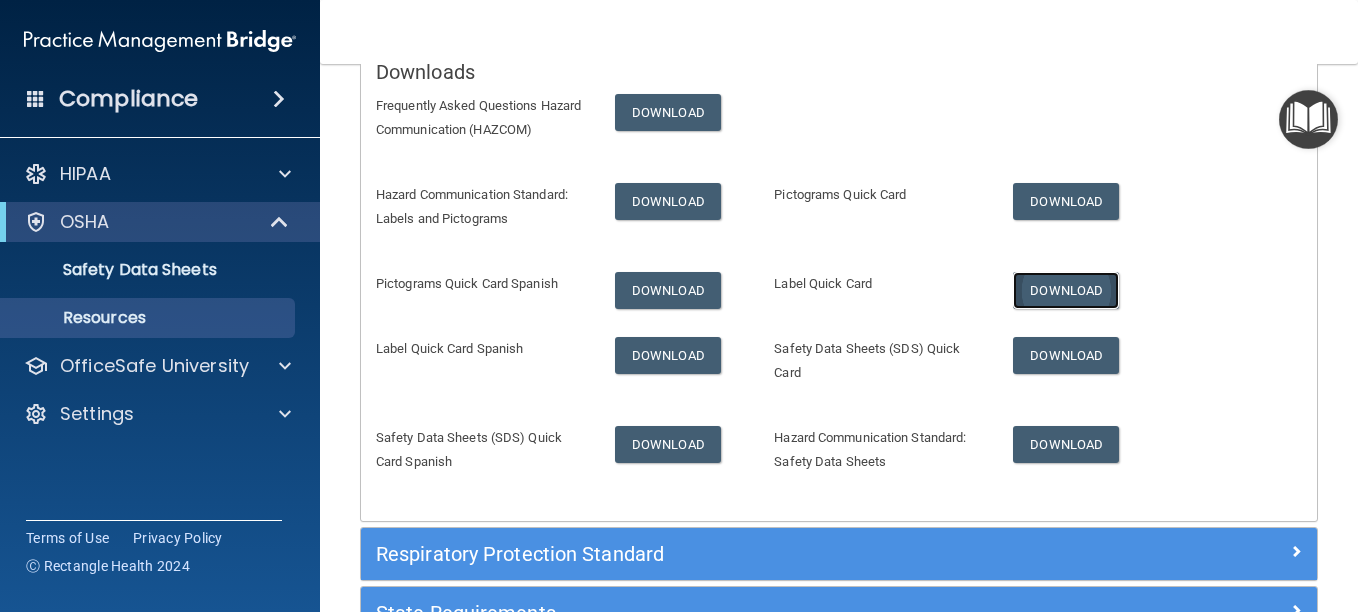 click on "Download" at bounding box center [1066, 290] 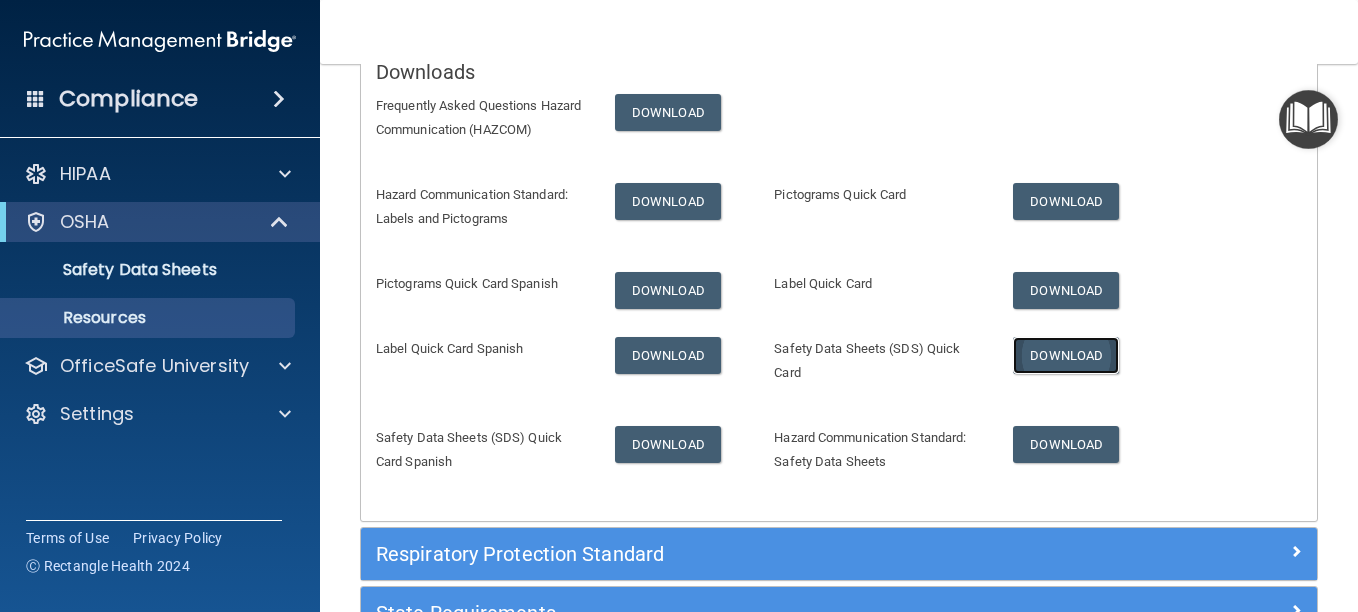 click on "Download" at bounding box center (1066, 355) 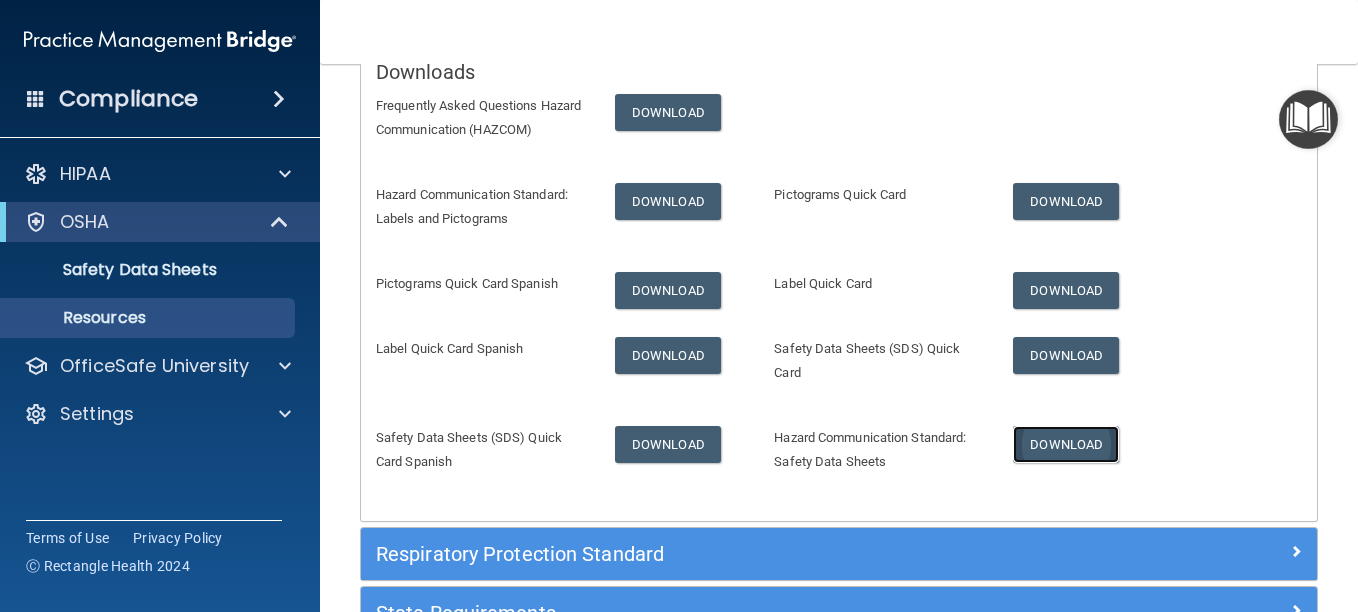 click on "Download" at bounding box center (1066, 444) 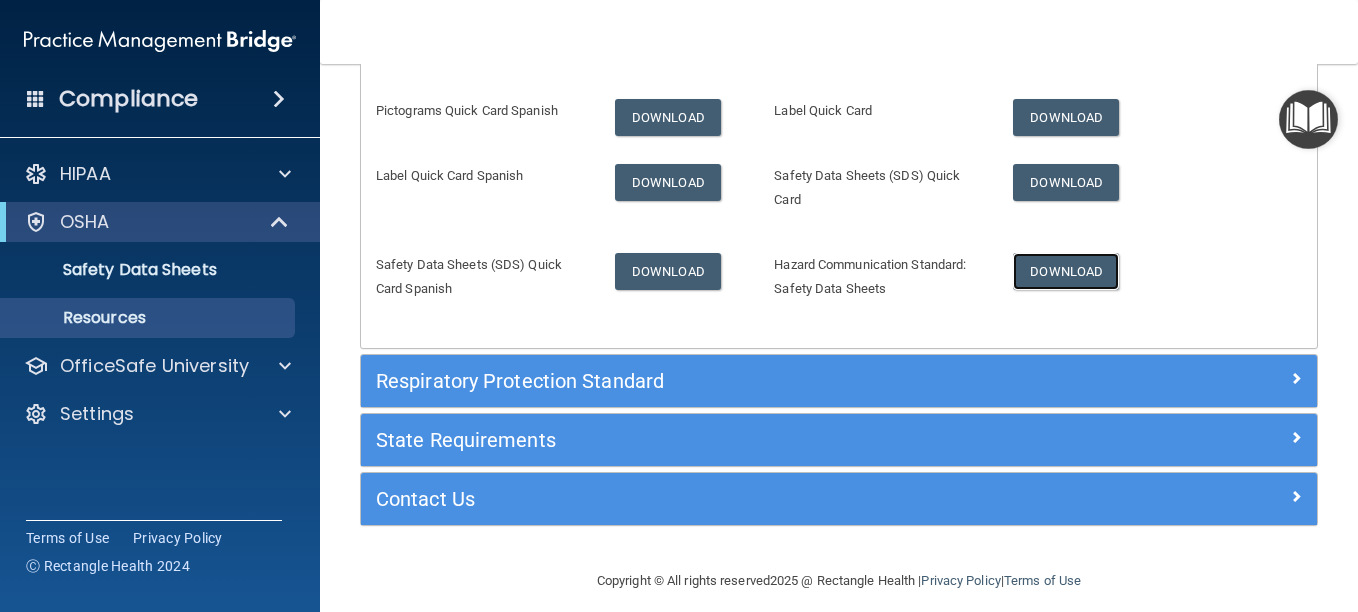 scroll, scrollTop: 606, scrollLeft: 0, axis: vertical 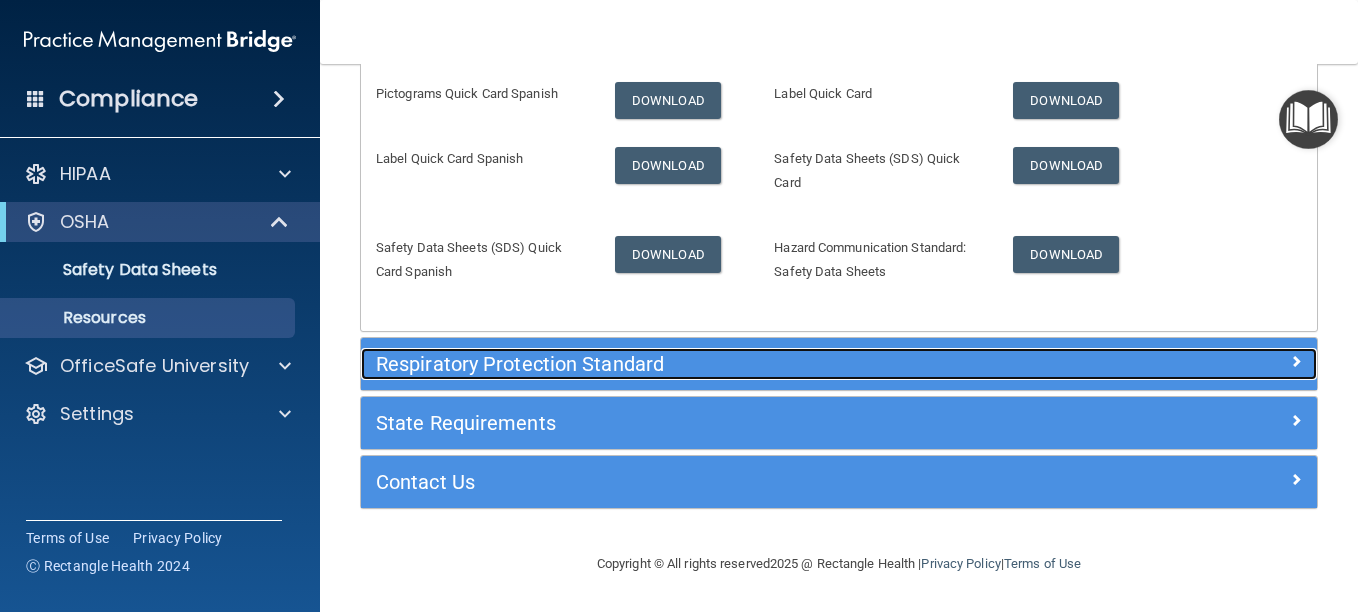 click on "Respiratory Protection Standard" at bounding box center (719, 364) 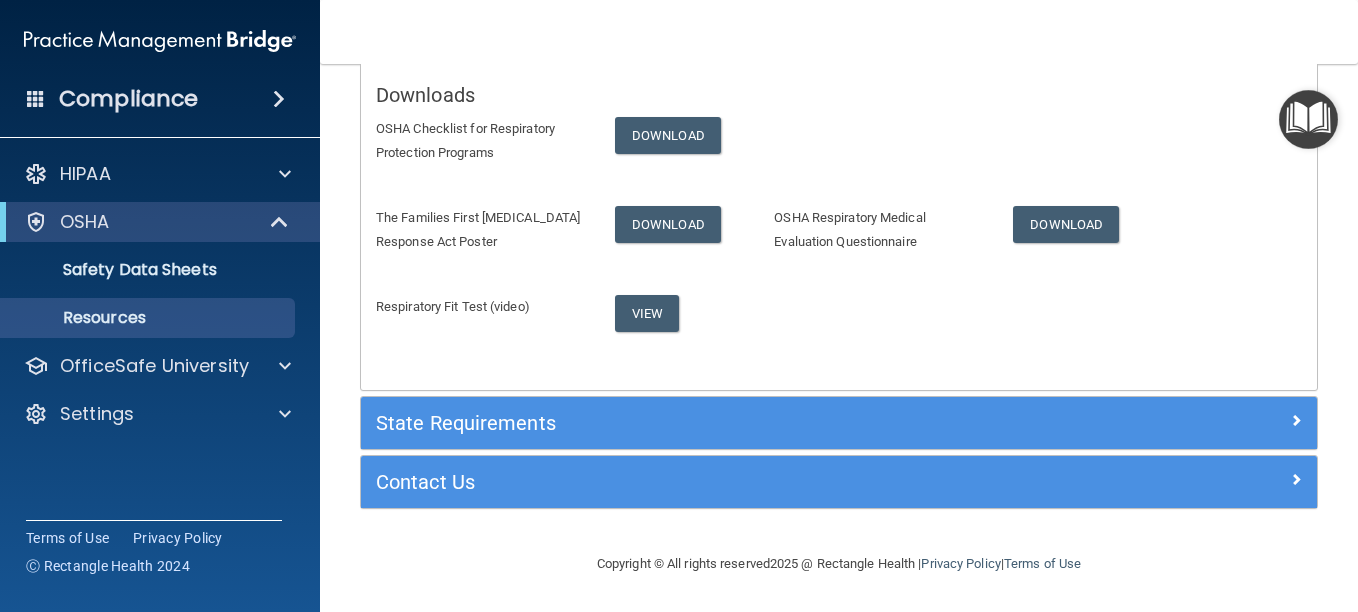 scroll, scrollTop: 428, scrollLeft: 0, axis: vertical 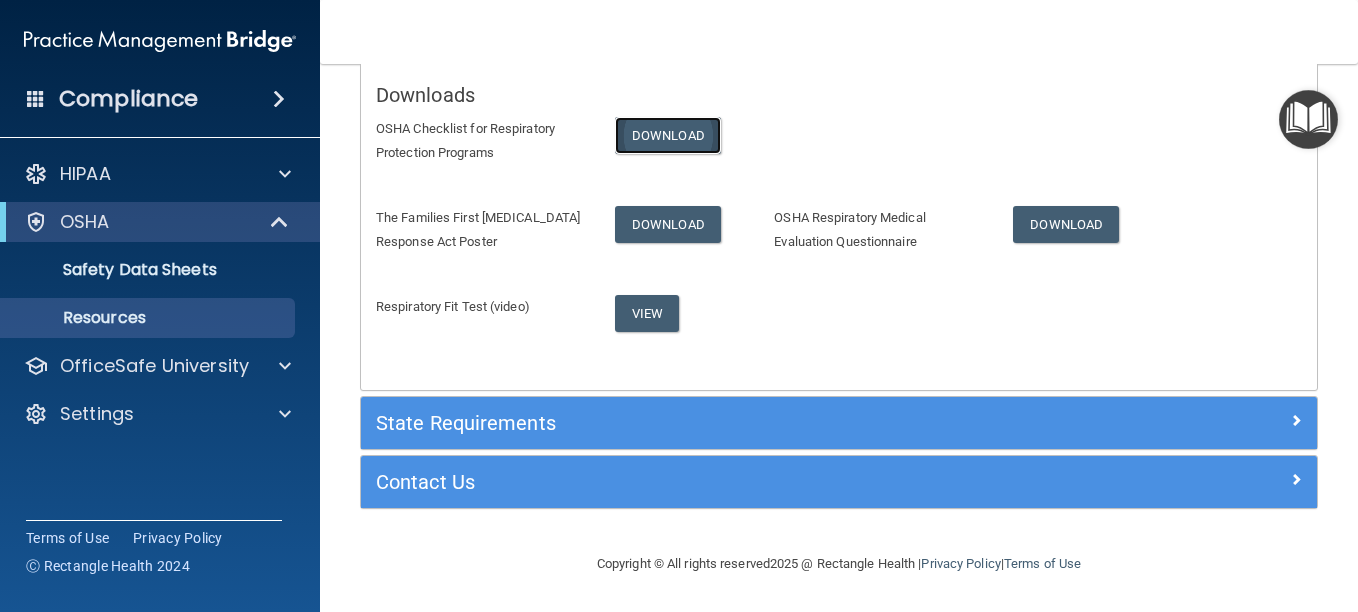 click on "Download" at bounding box center (668, 135) 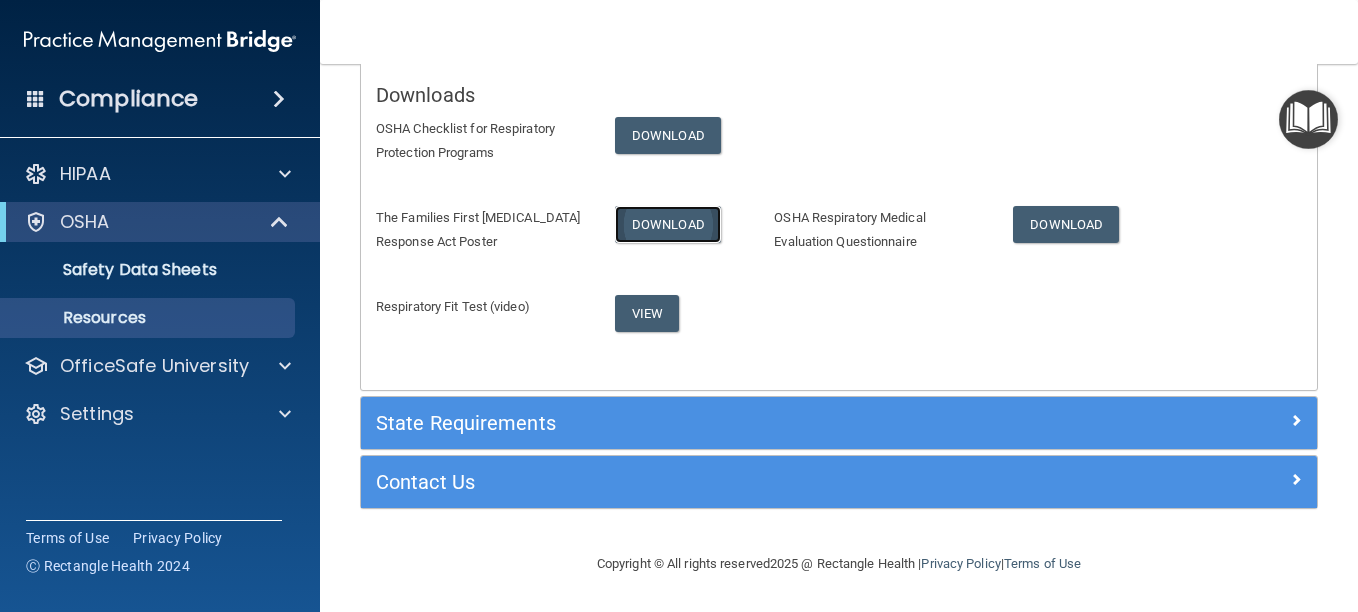 click on "Download" at bounding box center [668, 224] 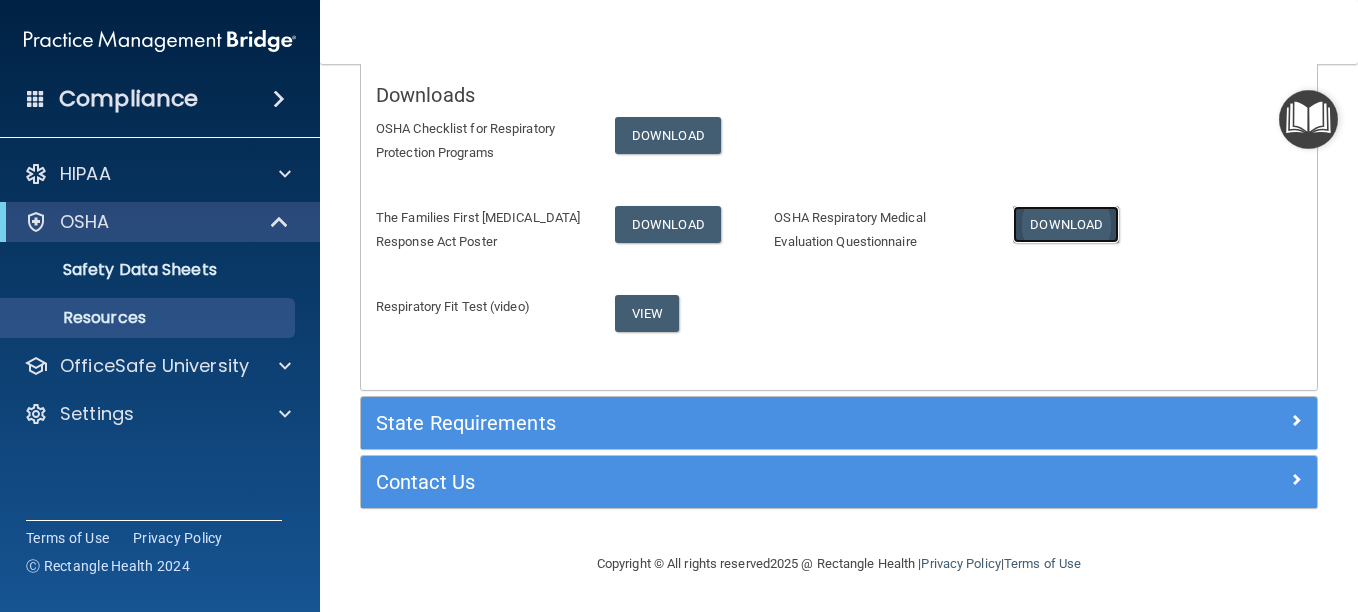 click on "Download" at bounding box center [1066, 224] 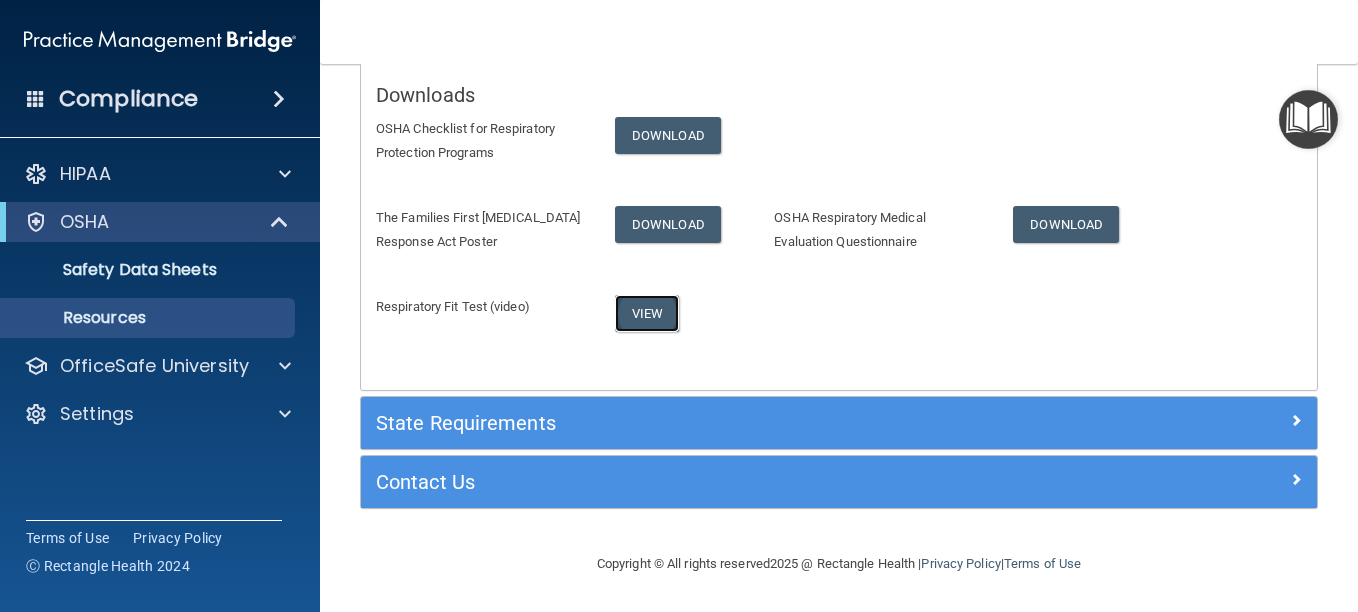 click on "View" at bounding box center [647, 313] 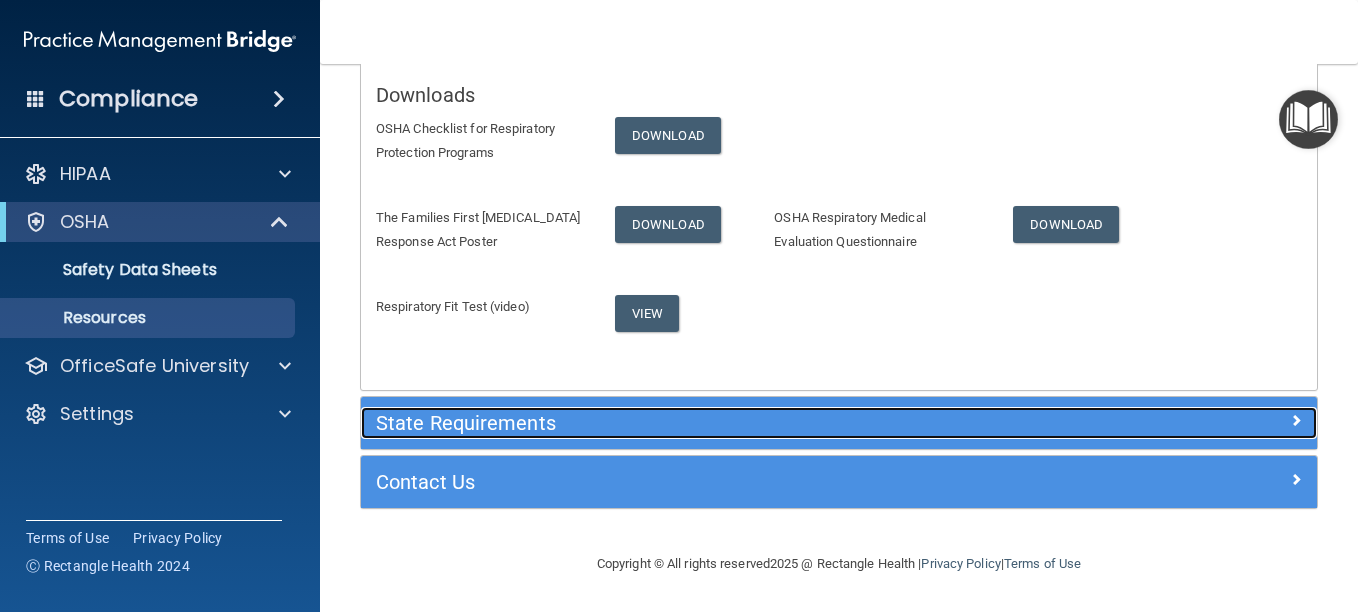 click on "State Requirements" at bounding box center [719, 423] 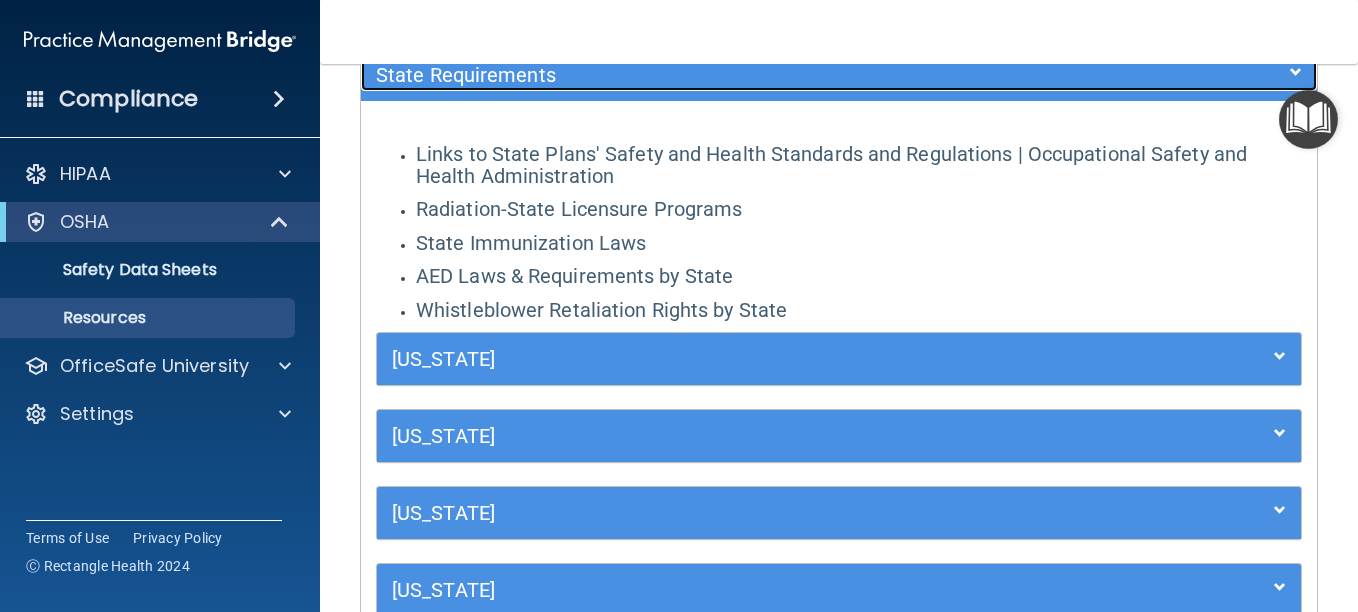 scroll, scrollTop: 428, scrollLeft: 0, axis: vertical 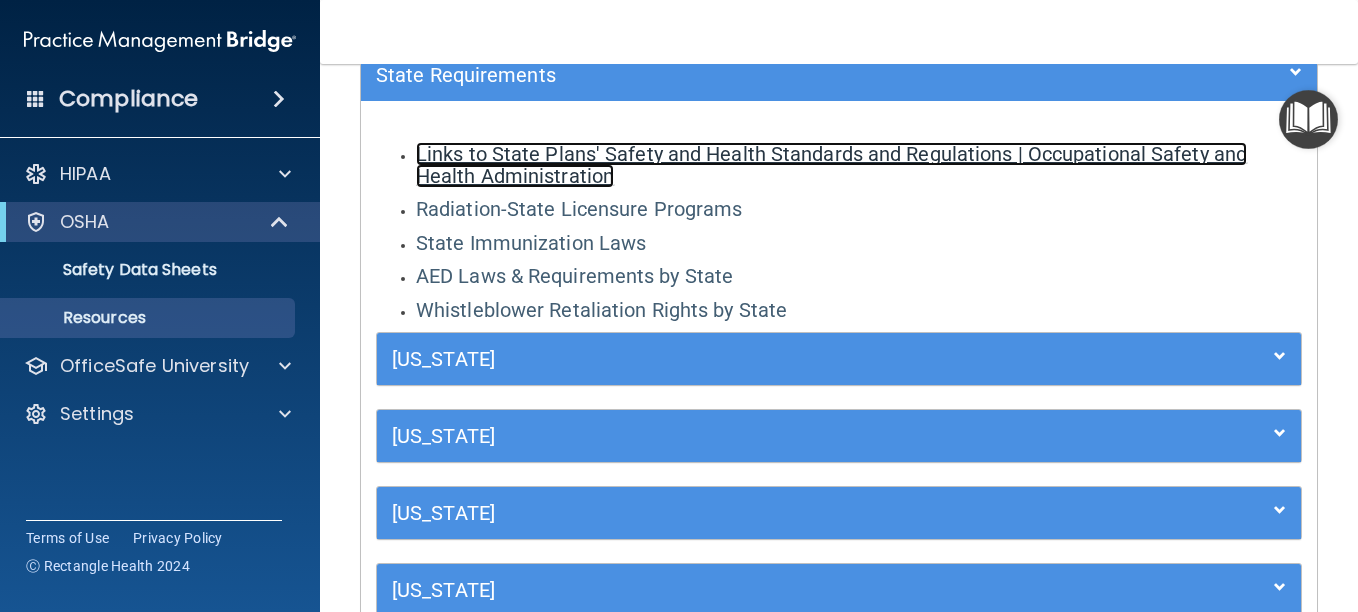 click on "Links to State Plans' Safety and Health Standards and Regulations | Occupational Safety and Health Administration" at bounding box center [831, 165] 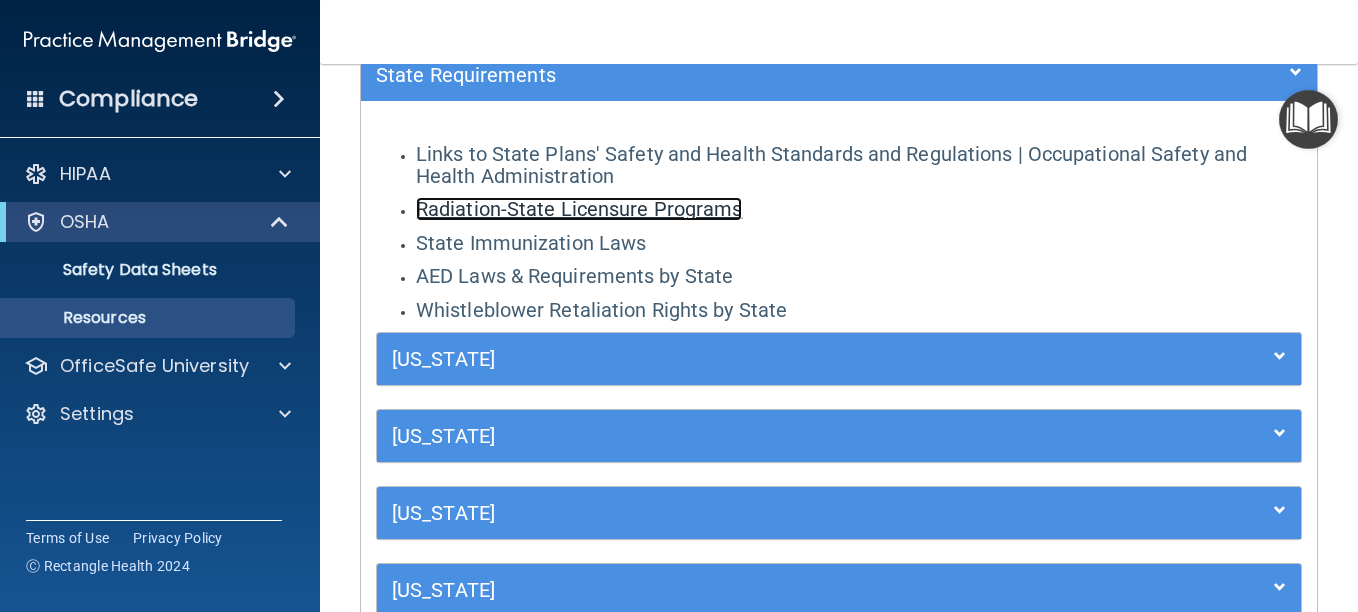click on "Radiation-State Licensure Programs" at bounding box center [579, 209] 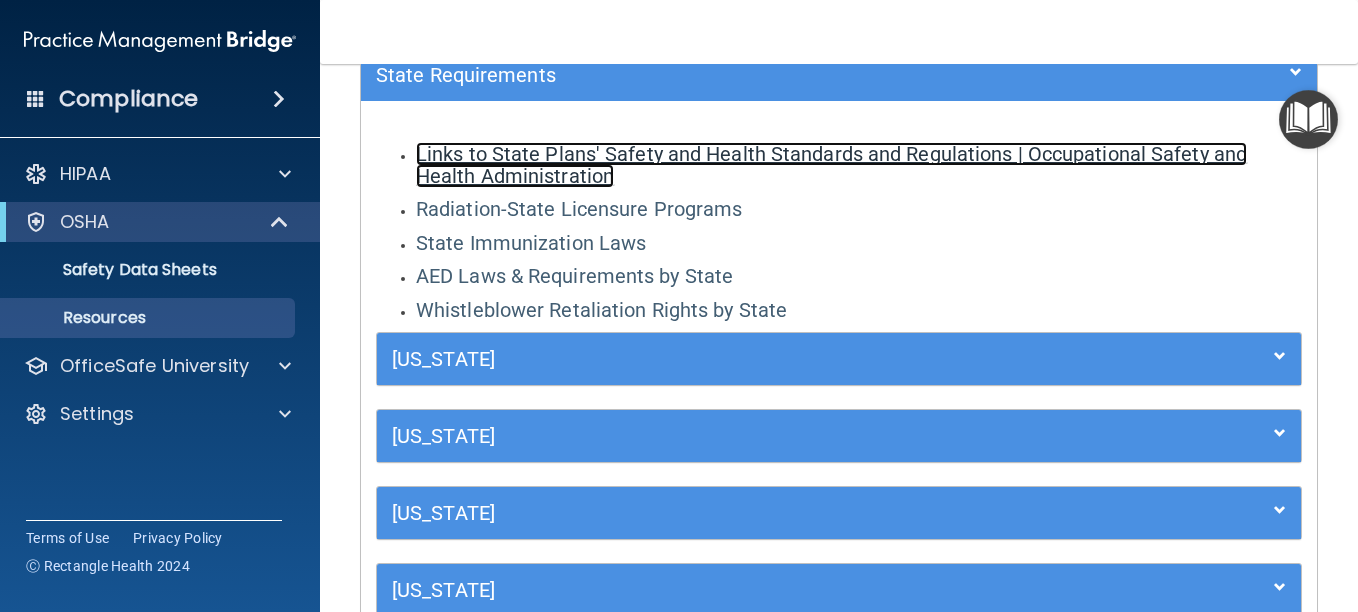 click on "Links to State Plans' Safety and Health Standards and Regulations | Occupational Safety and Health Administration" at bounding box center [831, 165] 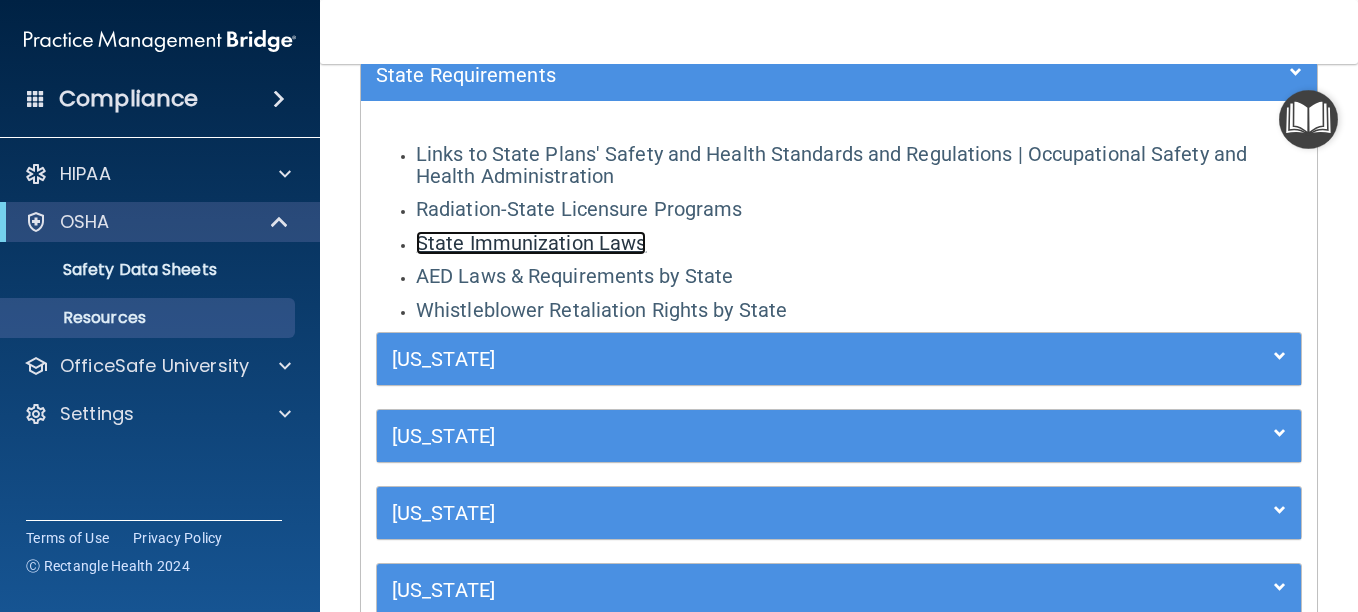 click on "State Immunization Laws" at bounding box center (531, 243) 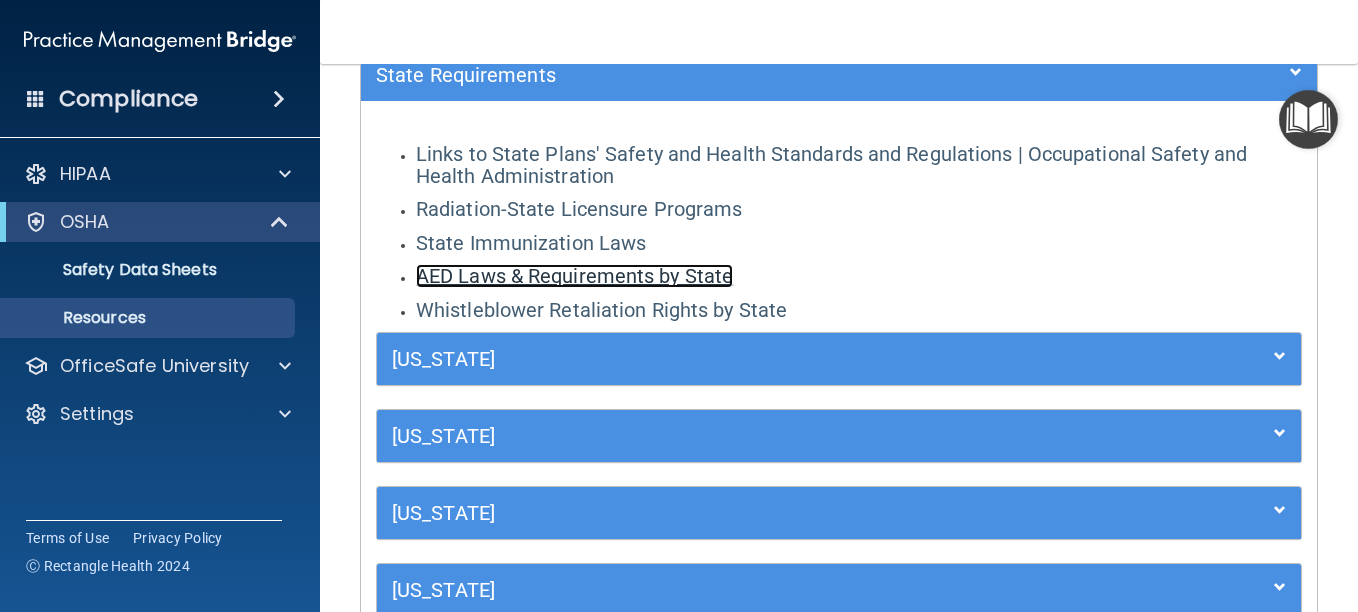 click on "AED Laws & Requirements by State" at bounding box center [574, 276] 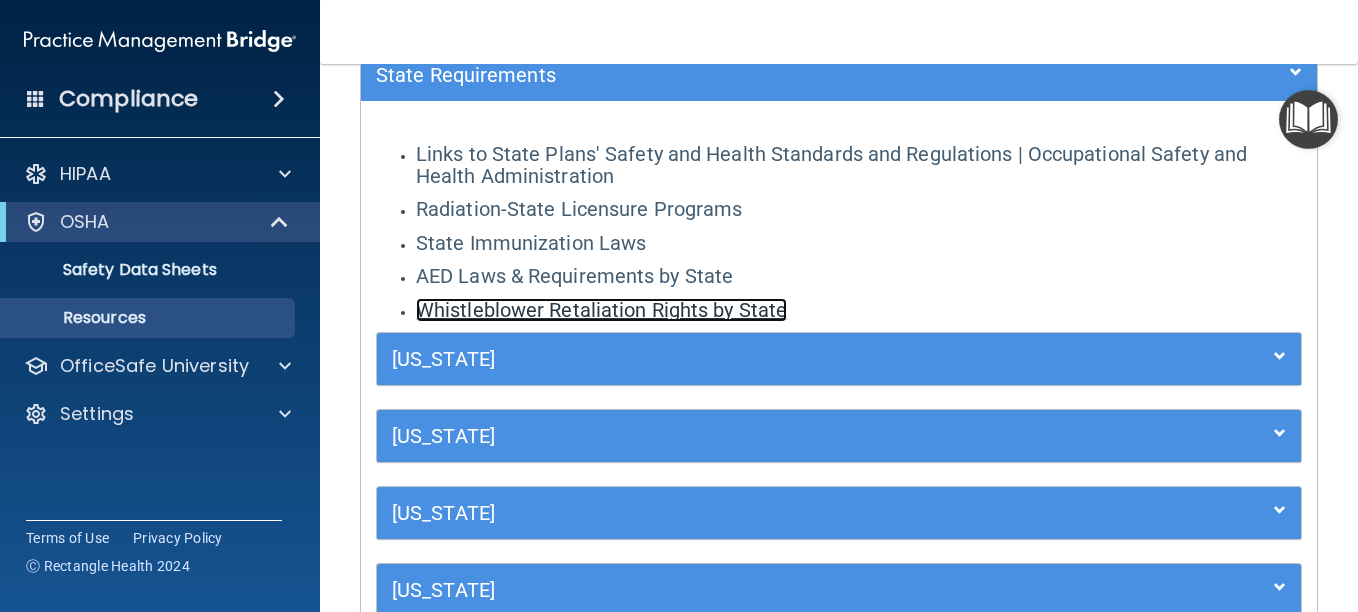 click on "Whistleblower Retaliation Rights by State" at bounding box center [601, 310] 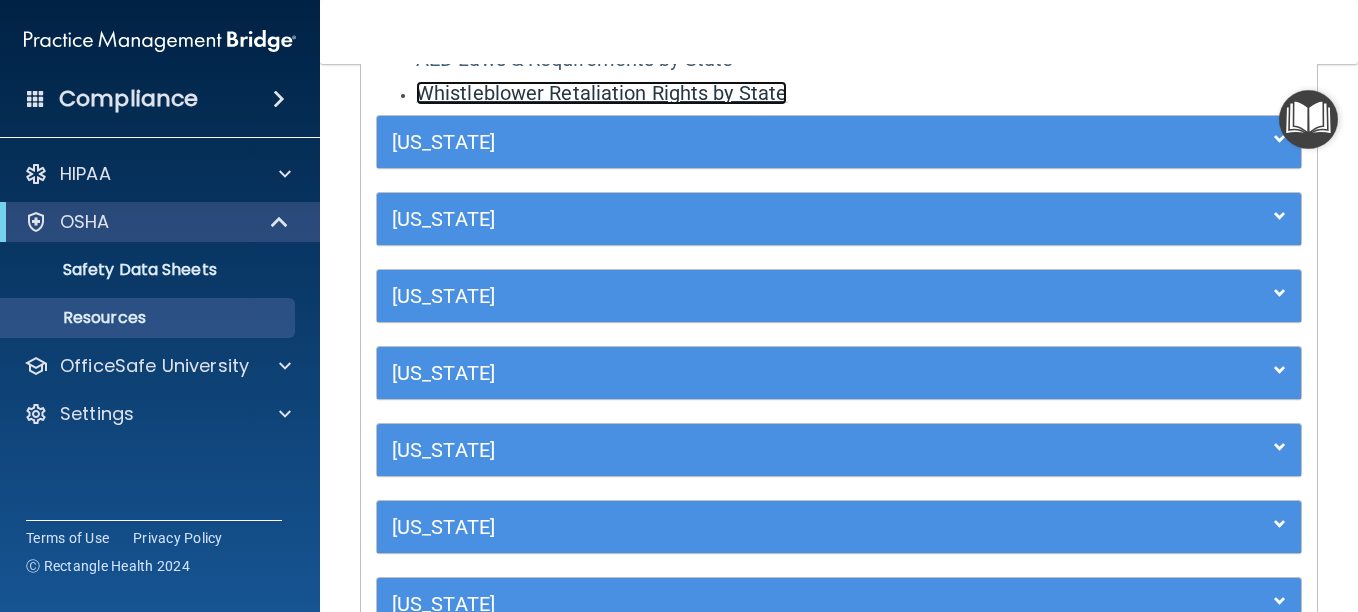scroll, scrollTop: 656, scrollLeft: 0, axis: vertical 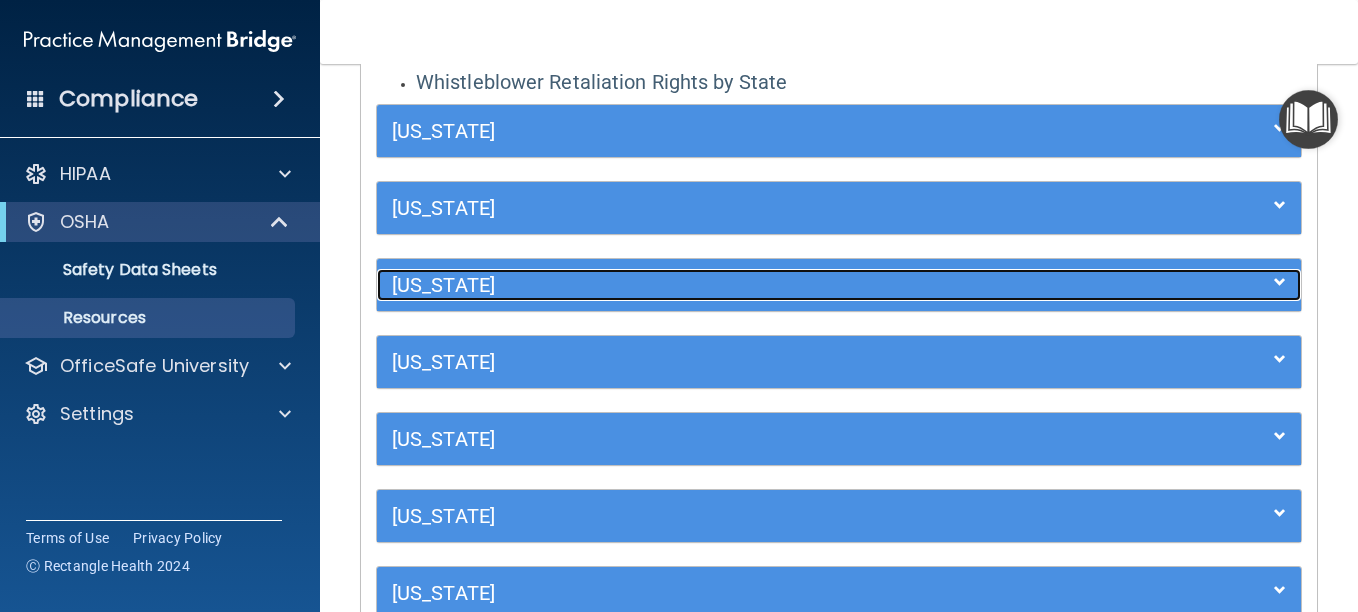 click on "Florida" at bounding box center (723, 285) 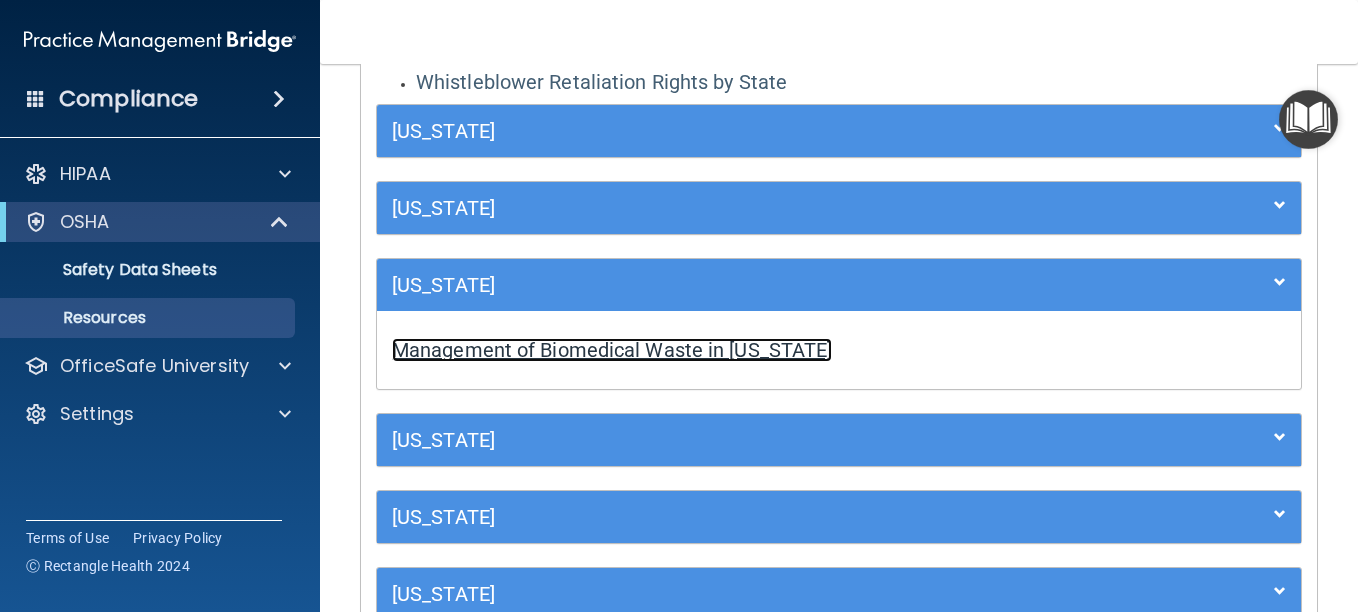 click on "Management of Biomedical Waste in Florida" at bounding box center (612, 350) 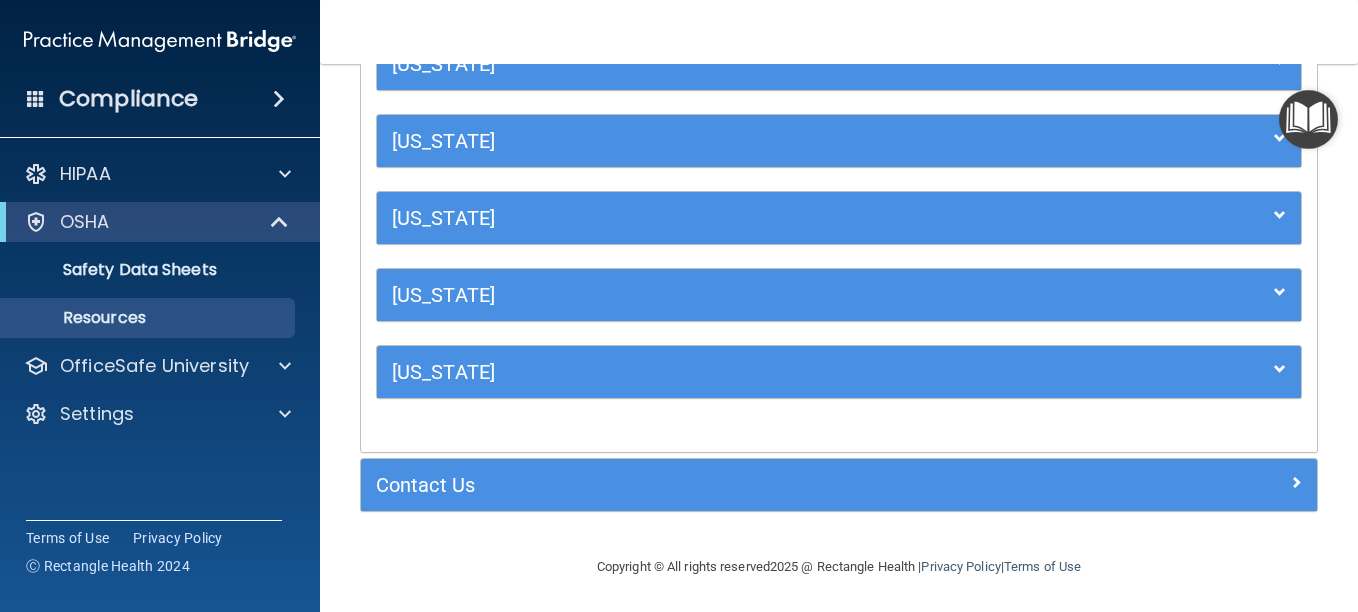 scroll, scrollTop: 1343, scrollLeft: 0, axis: vertical 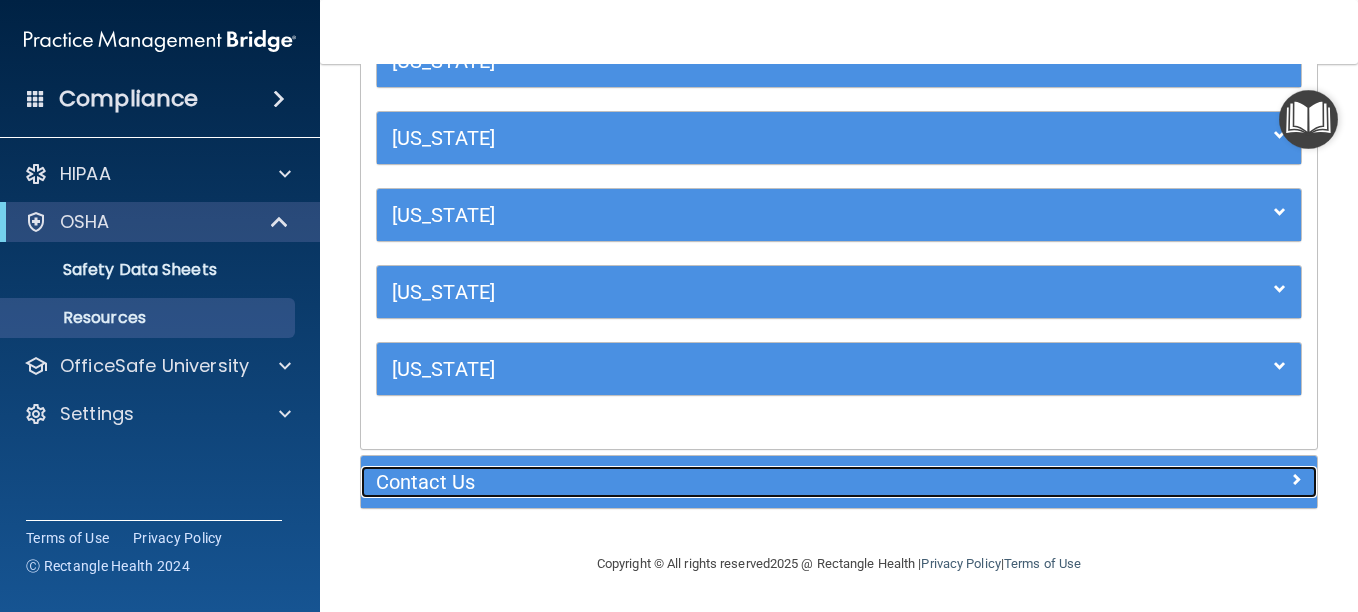 click on "Contact Us" at bounding box center (719, 482) 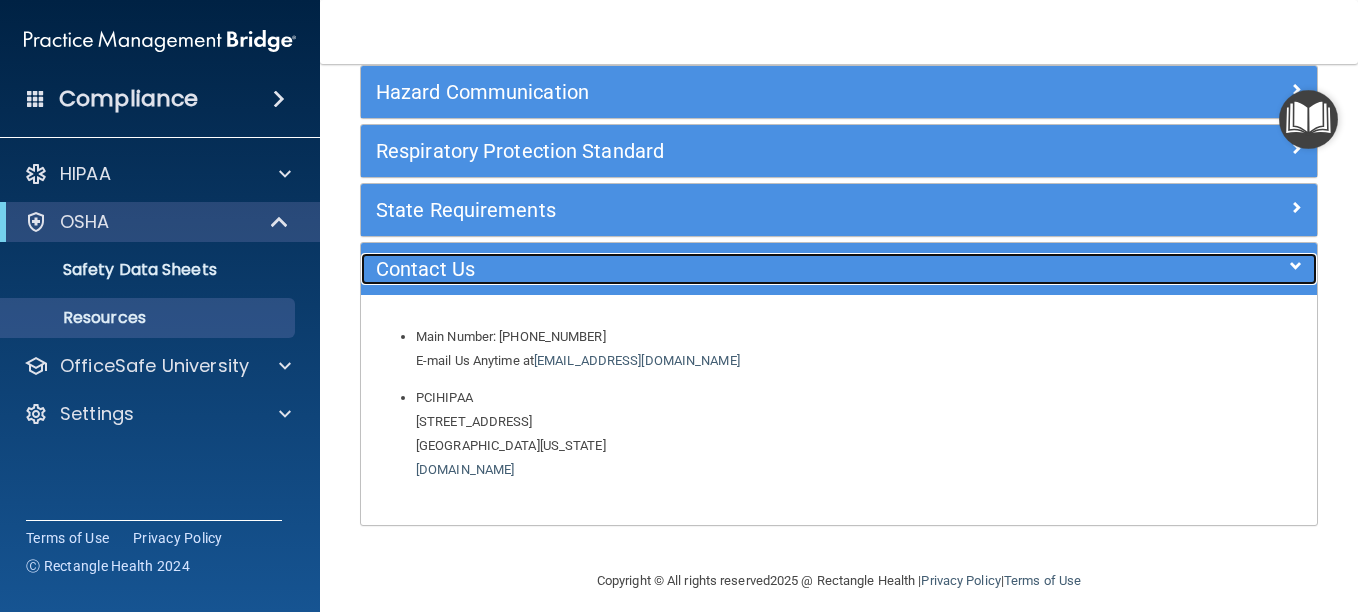 scroll, scrollTop: 310, scrollLeft: 0, axis: vertical 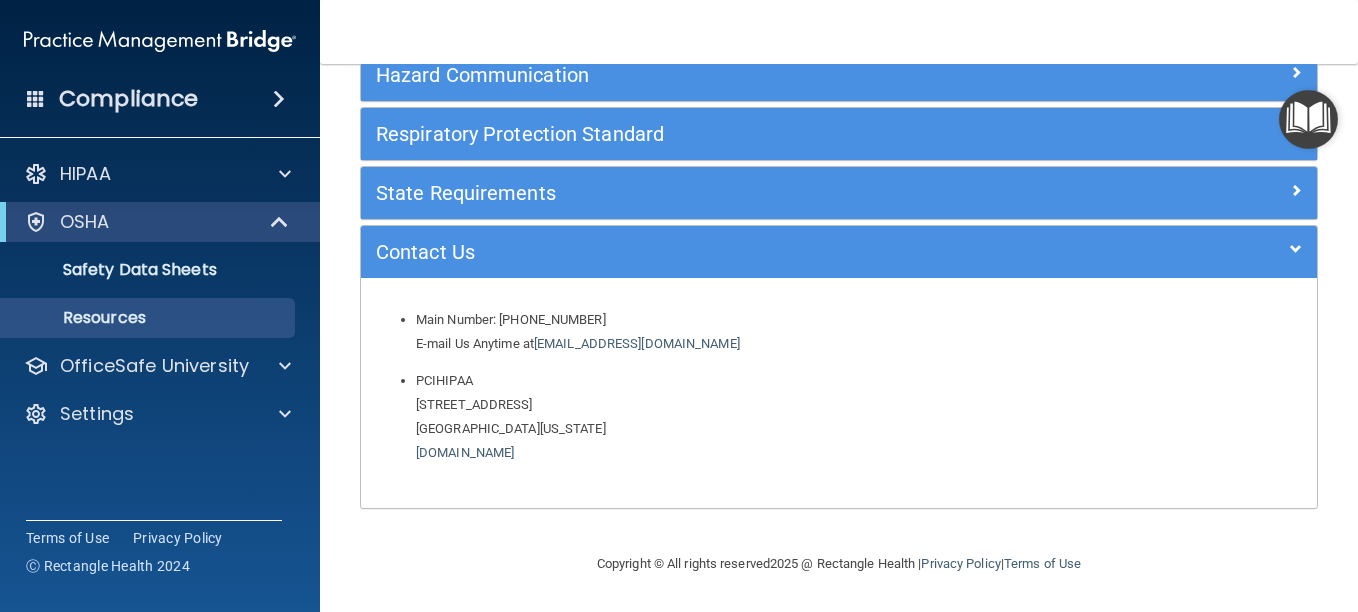 click at bounding box center (1308, 119) 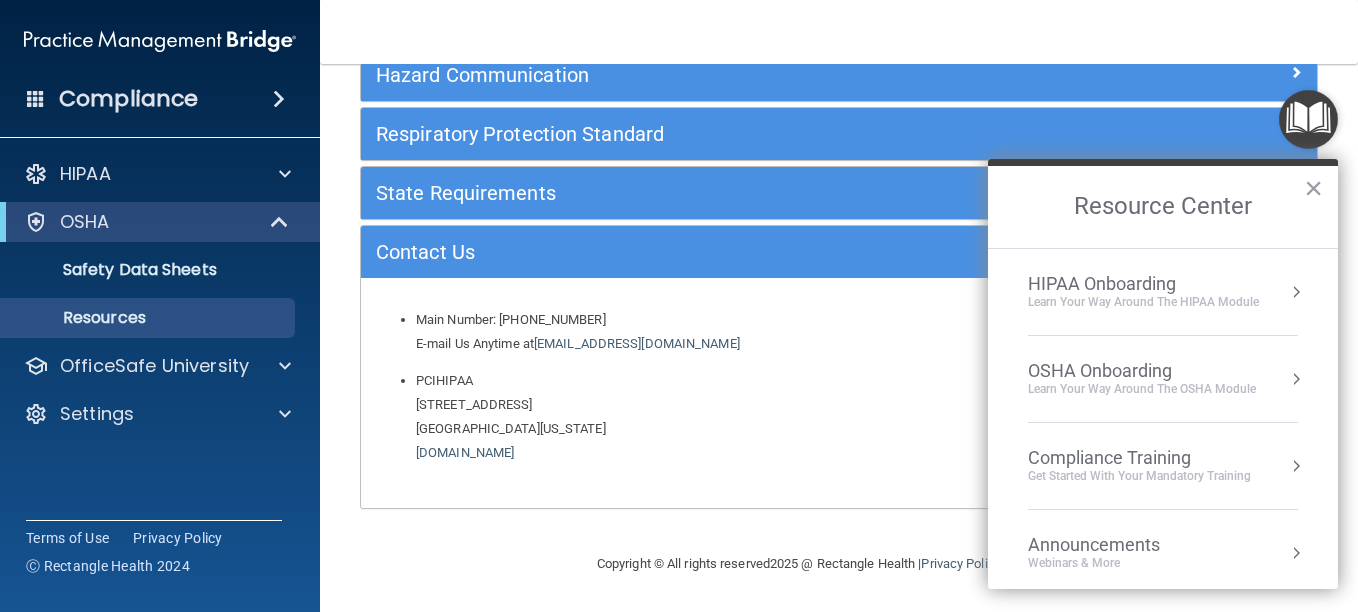 click on "OSHA Onboarding" at bounding box center (1142, 371) 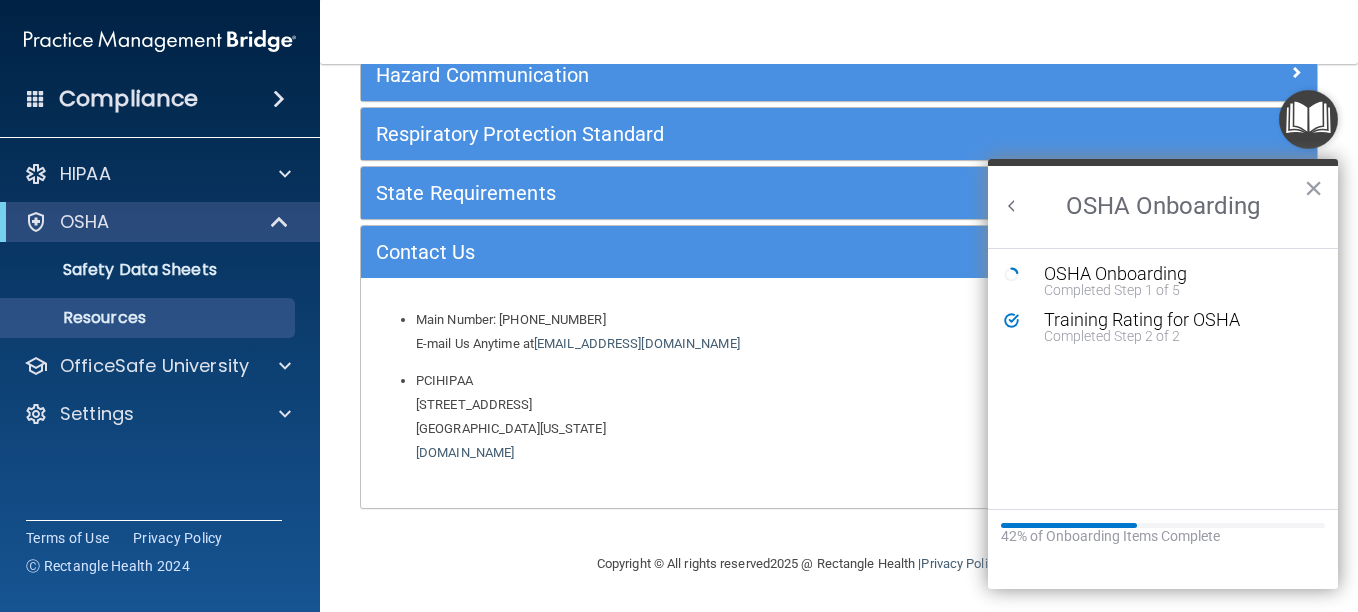 scroll, scrollTop: 0, scrollLeft: 0, axis: both 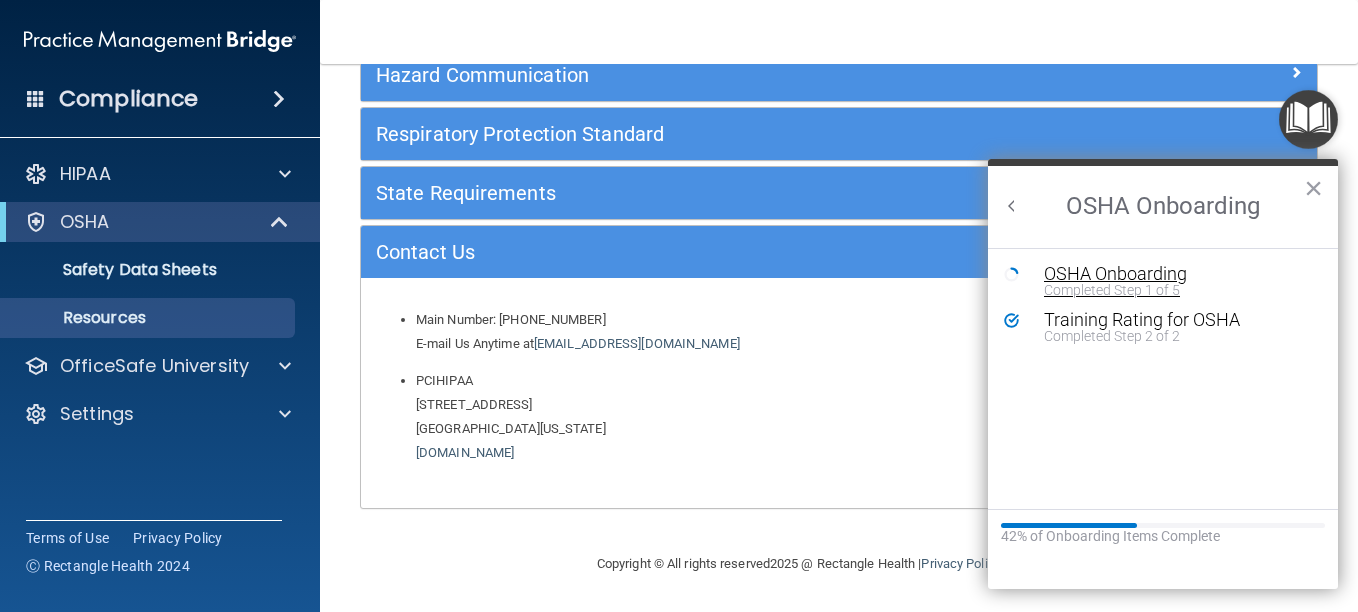 click on "OSHA Onboarding" at bounding box center (1178, 274) 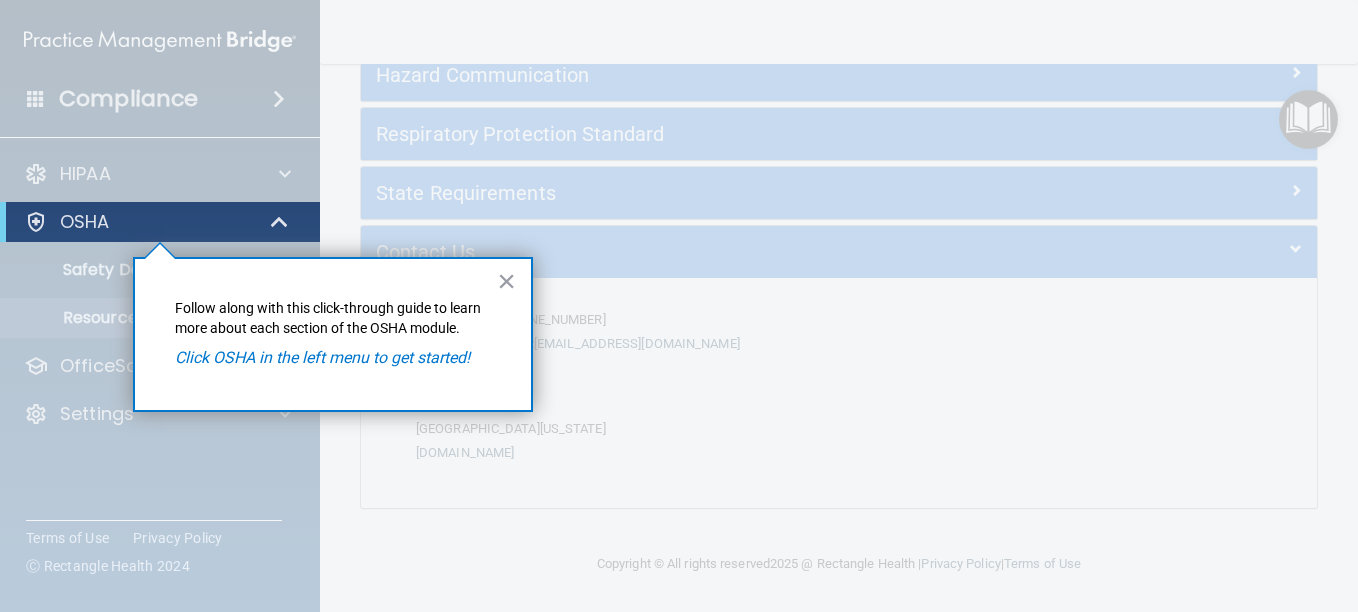 click on "Click OSHA in the left menu to get started!" at bounding box center [322, 357] 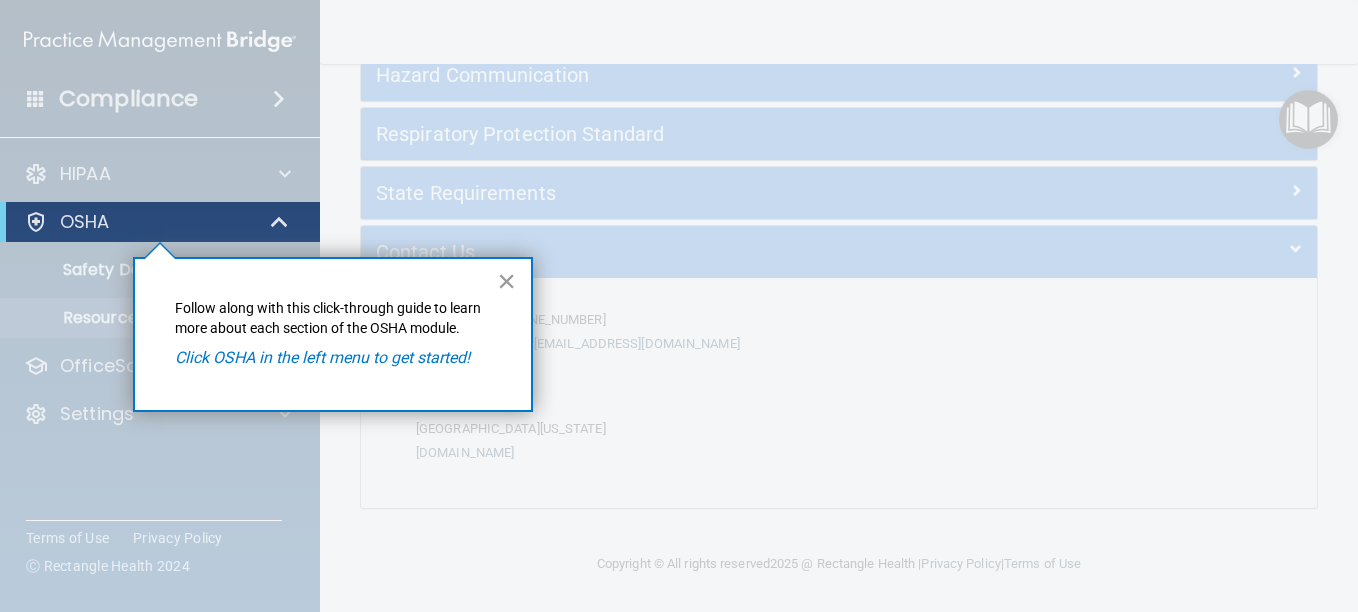 click on "×" at bounding box center (506, 281) 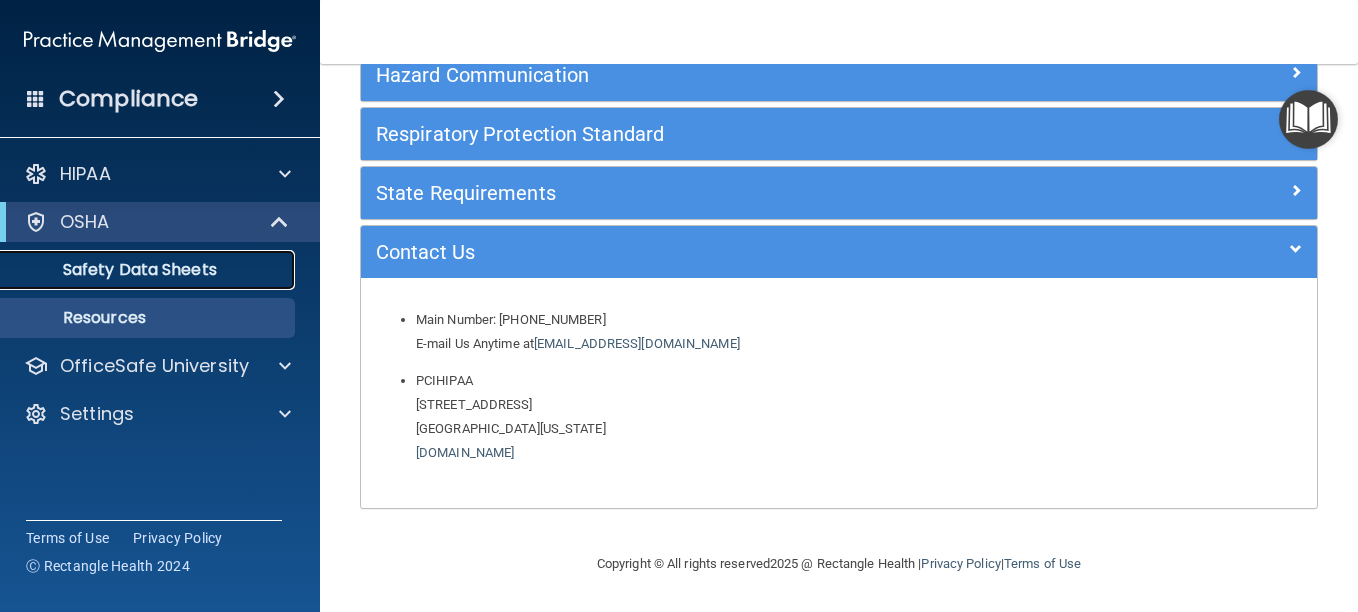 click on "Safety Data Sheets" at bounding box center [149, 270] 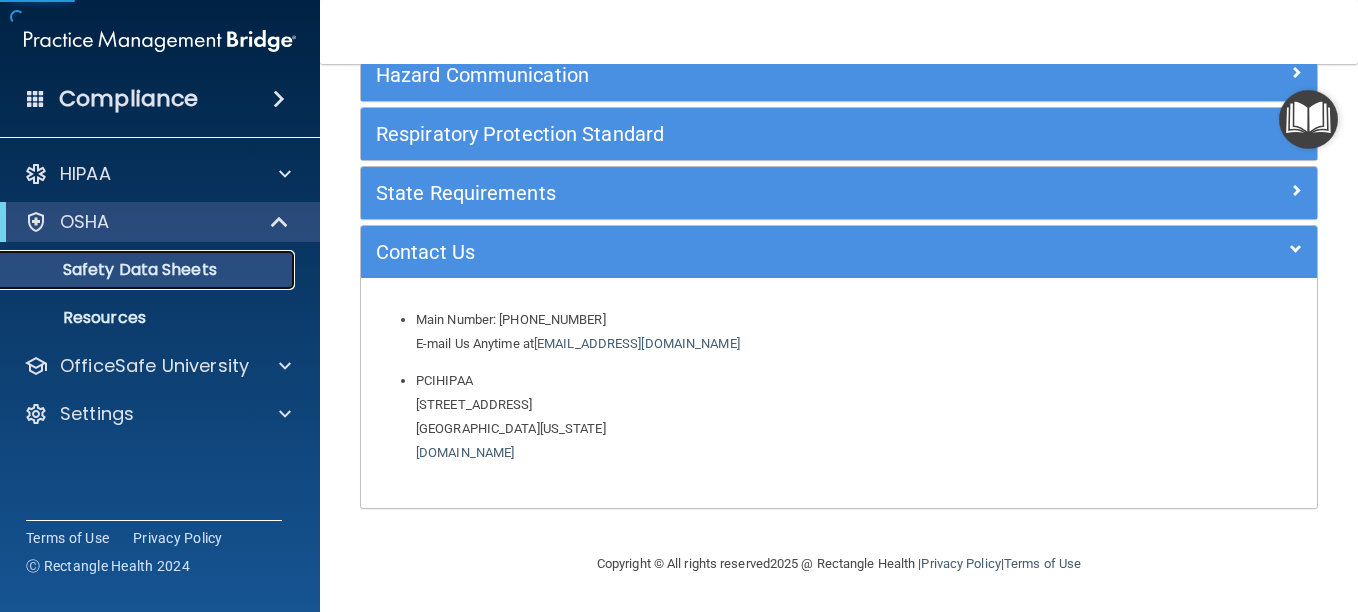 scroll, scrollTop: 0, scrollLeft: 0, axis: both 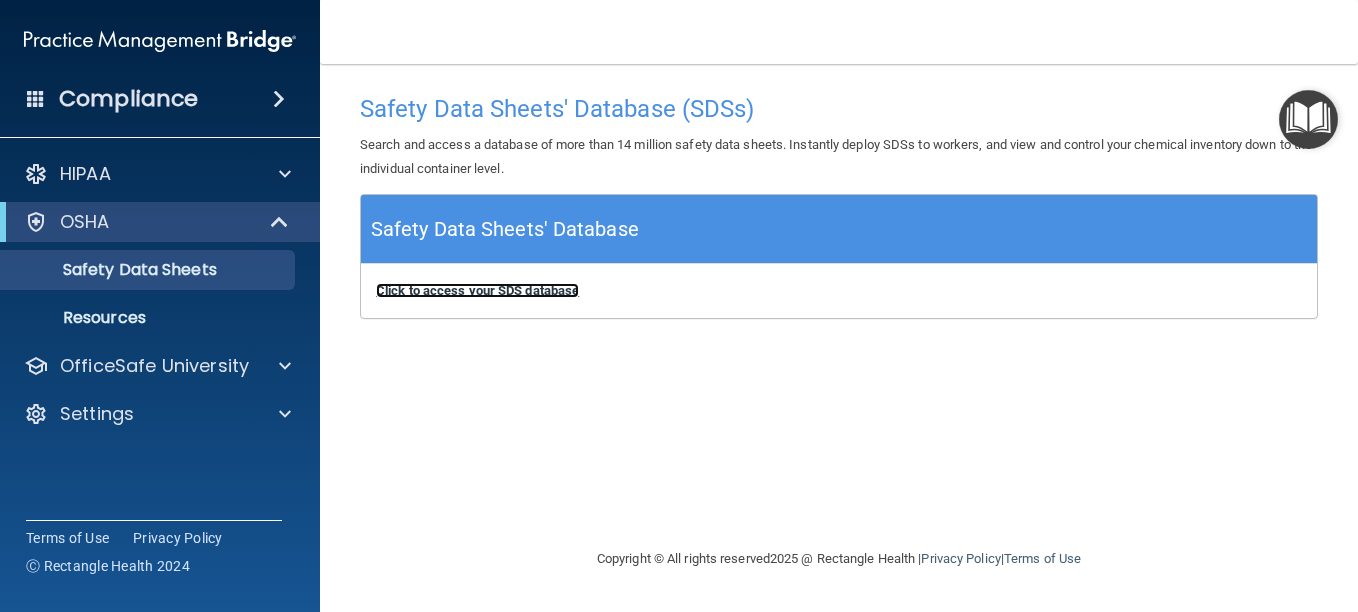 click on "Click to access your SDS database" at bounding box center [477, 290] 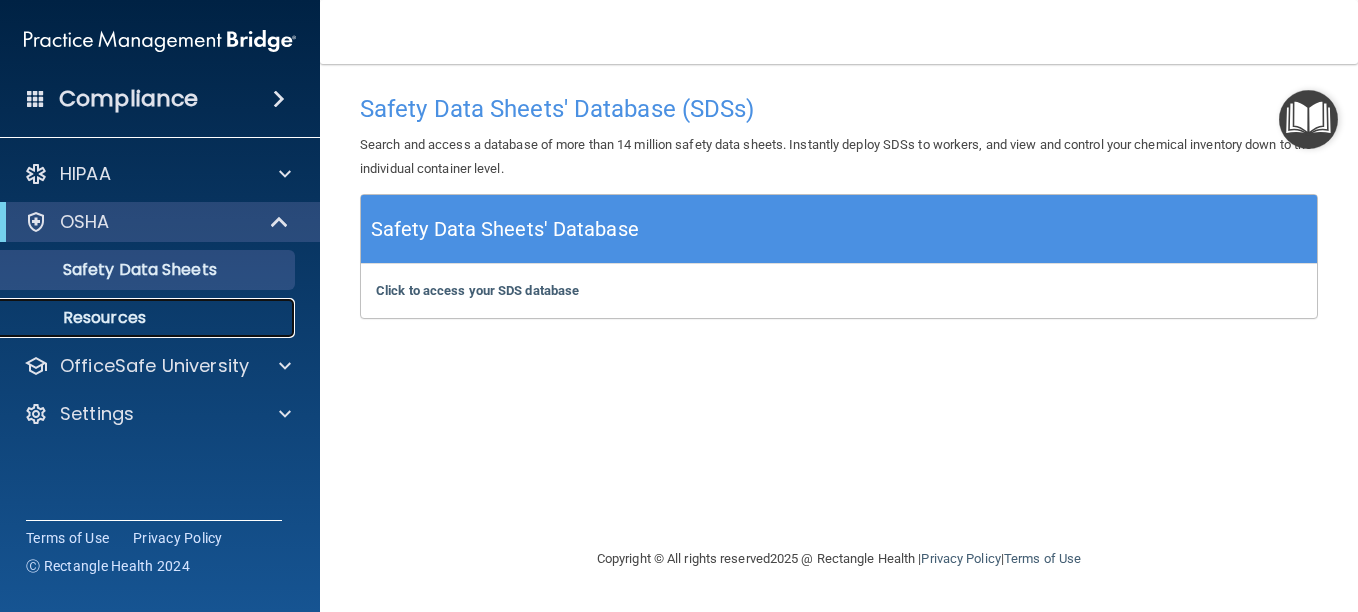click on "Resources" at bounding box center [149, 318] 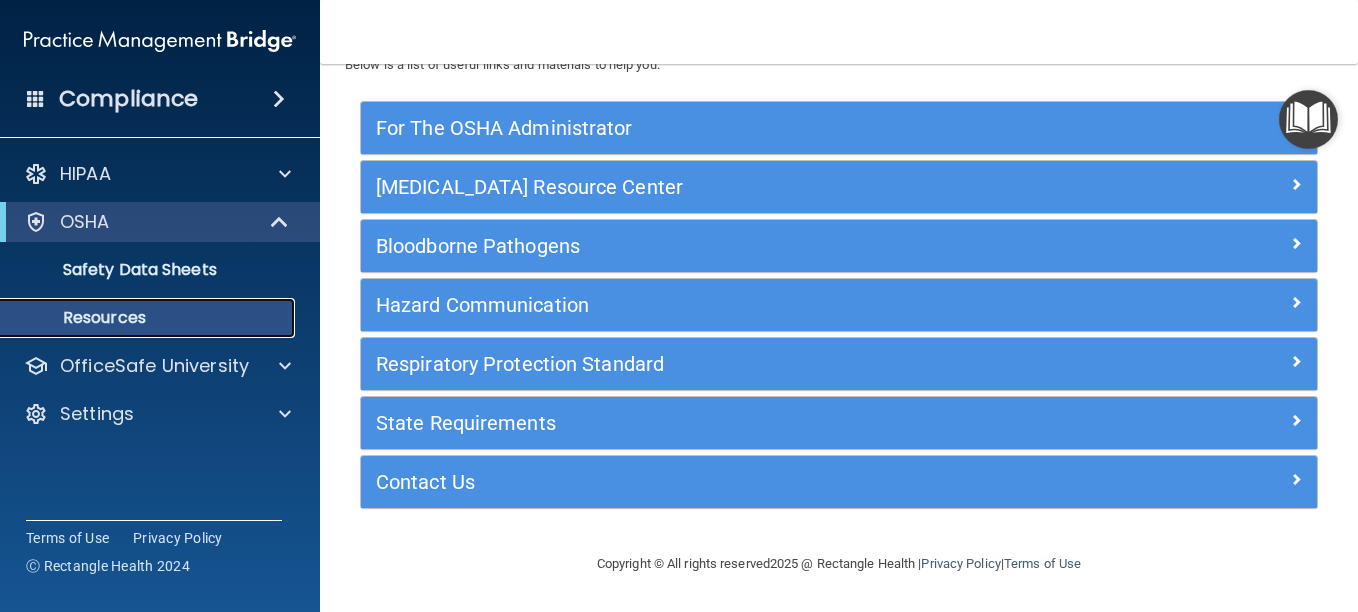 scroll, scrollTop: 0, scrollLeft: 0, axis: both 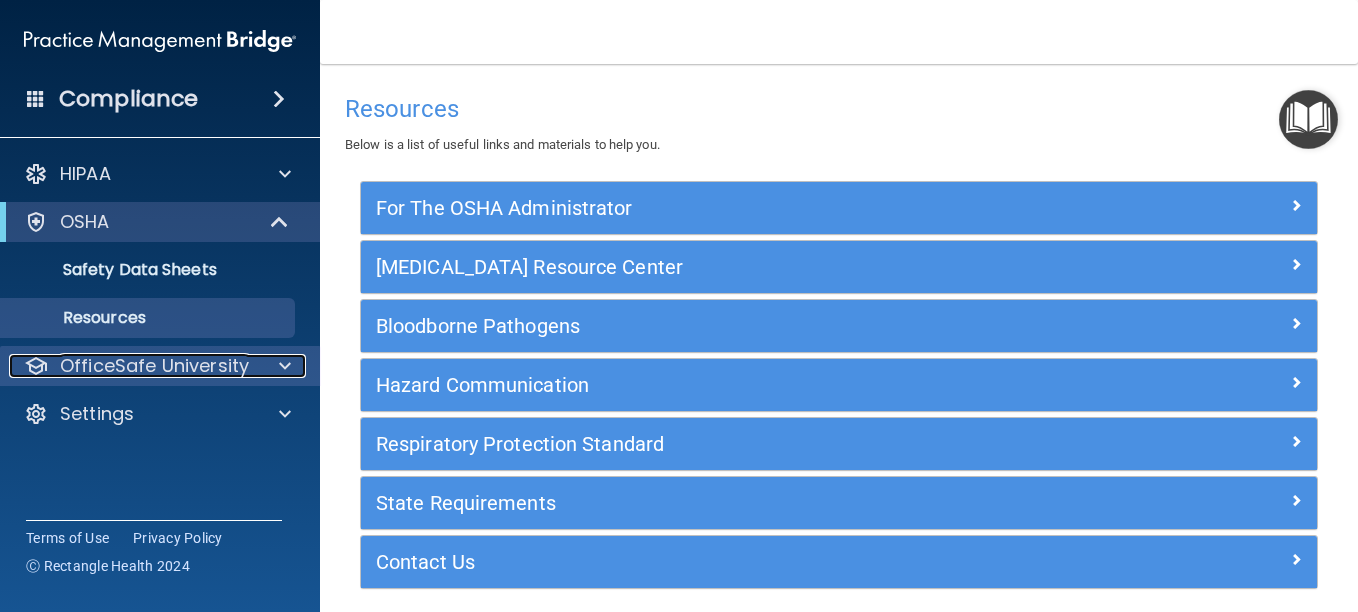 click on "OfficeSafe University" at bounding box center [154, 366] 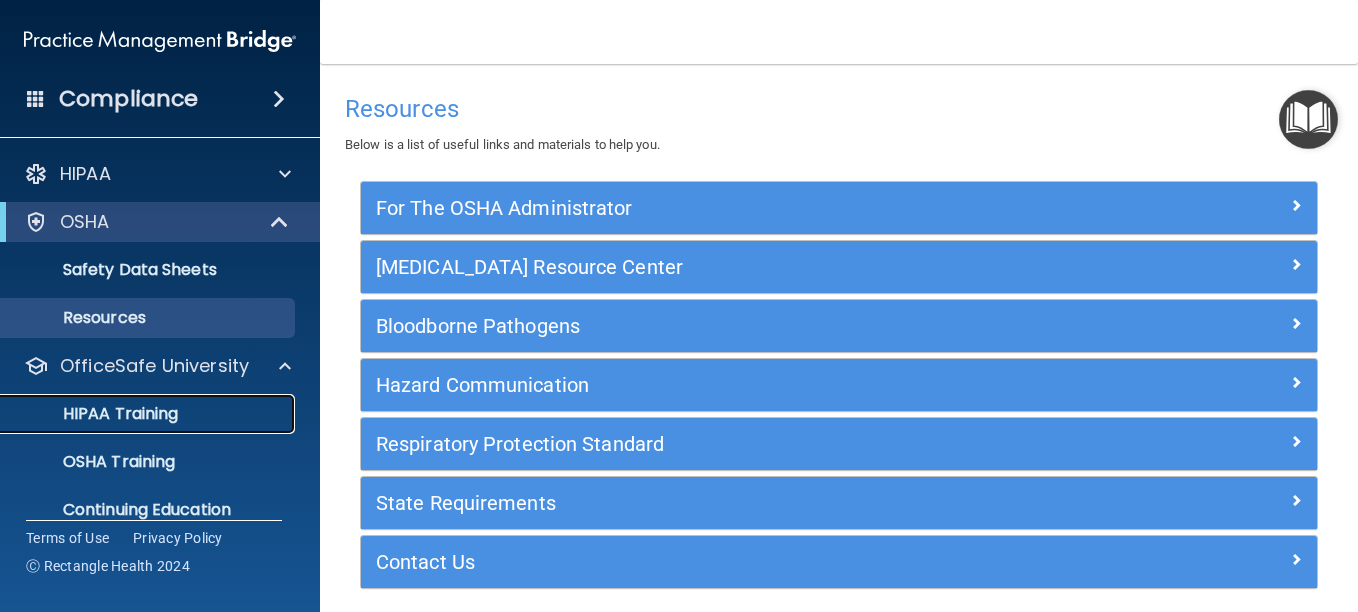 click on "HIPAA Training" at bounding box center [95, 414] 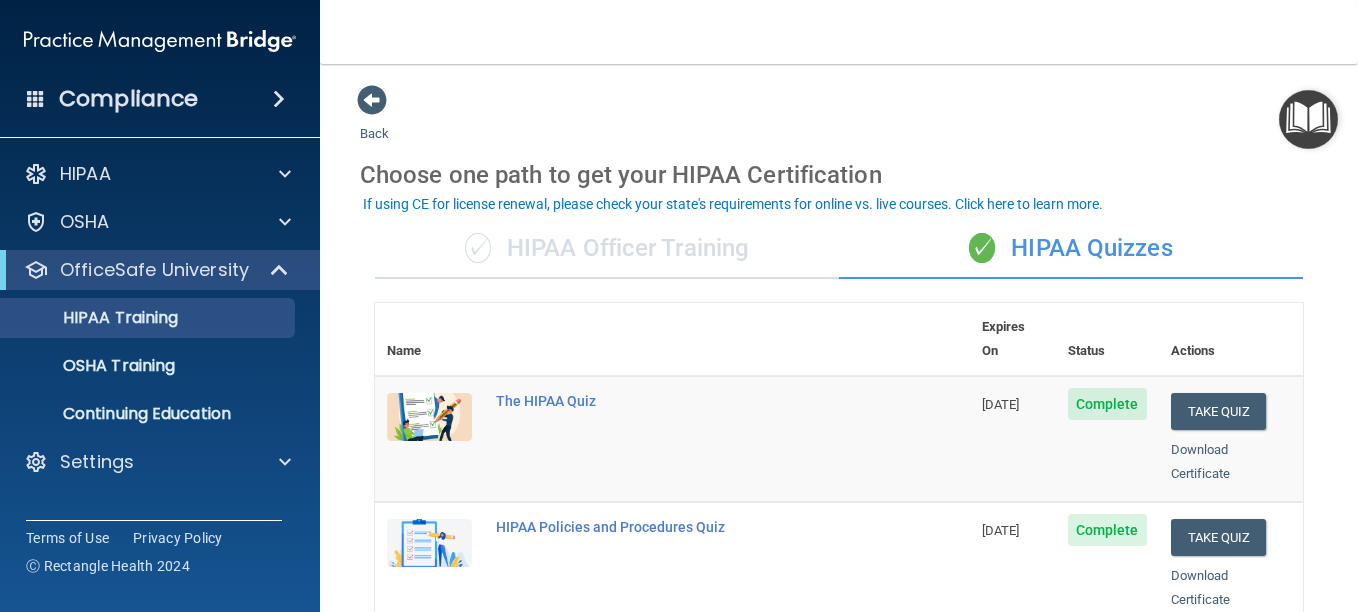 click at bounding box center (1308, 119) 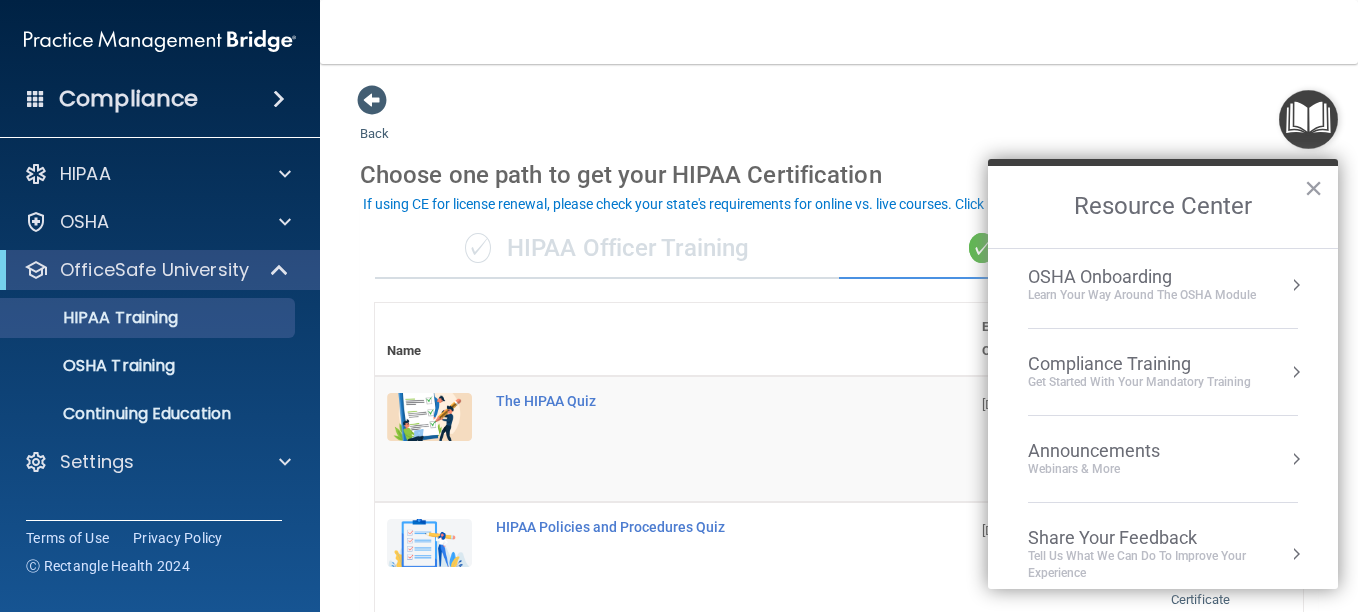 scroll, scrollTop: 112, scrollLeft: 0, axis: vertical 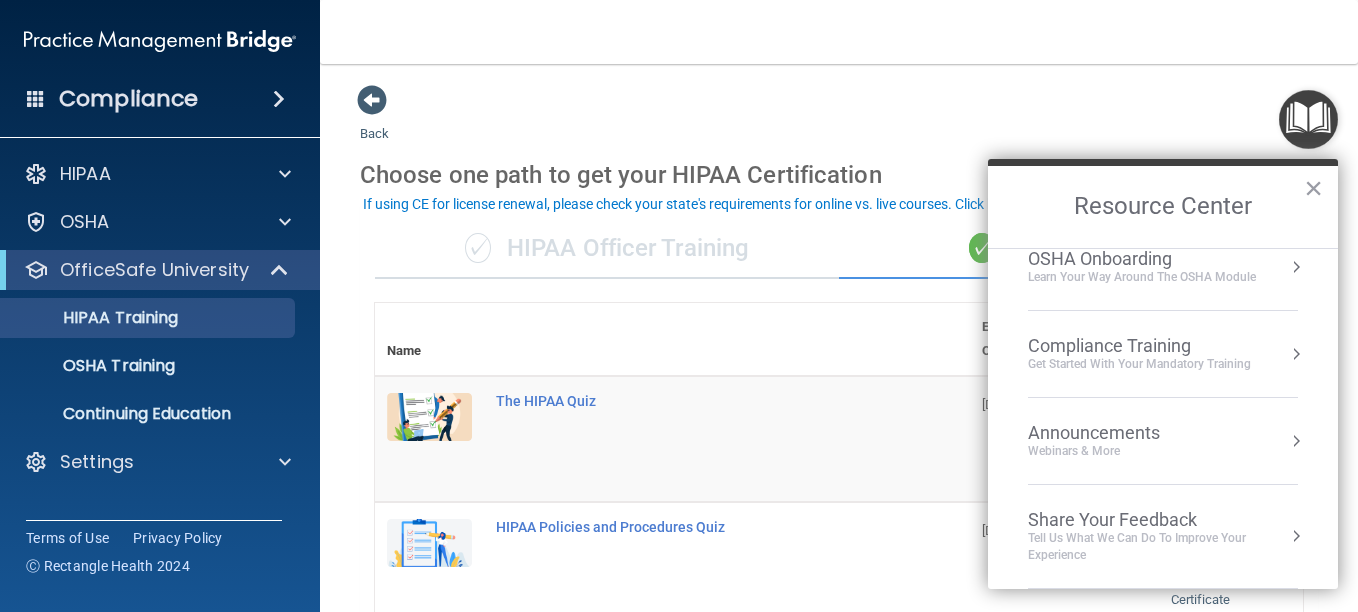 click on "Webinars & More" at bounding box center [1114, 451] 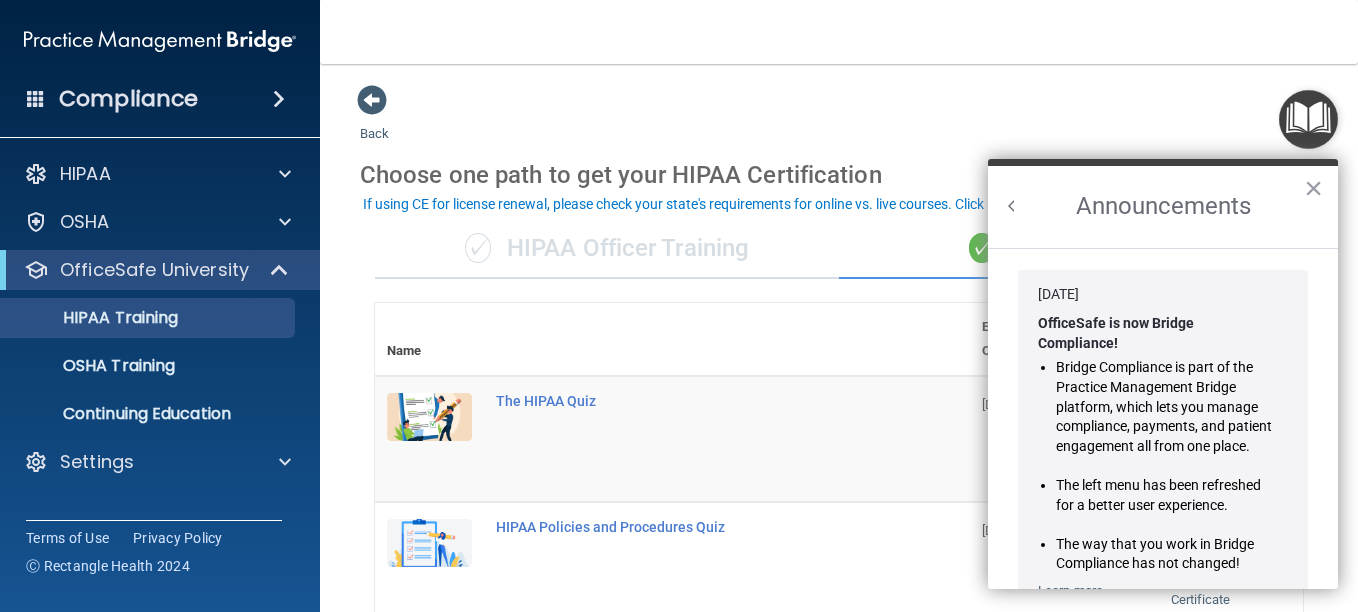 scroll, scrollTop: 0, scrollLeft: 0, axis: both 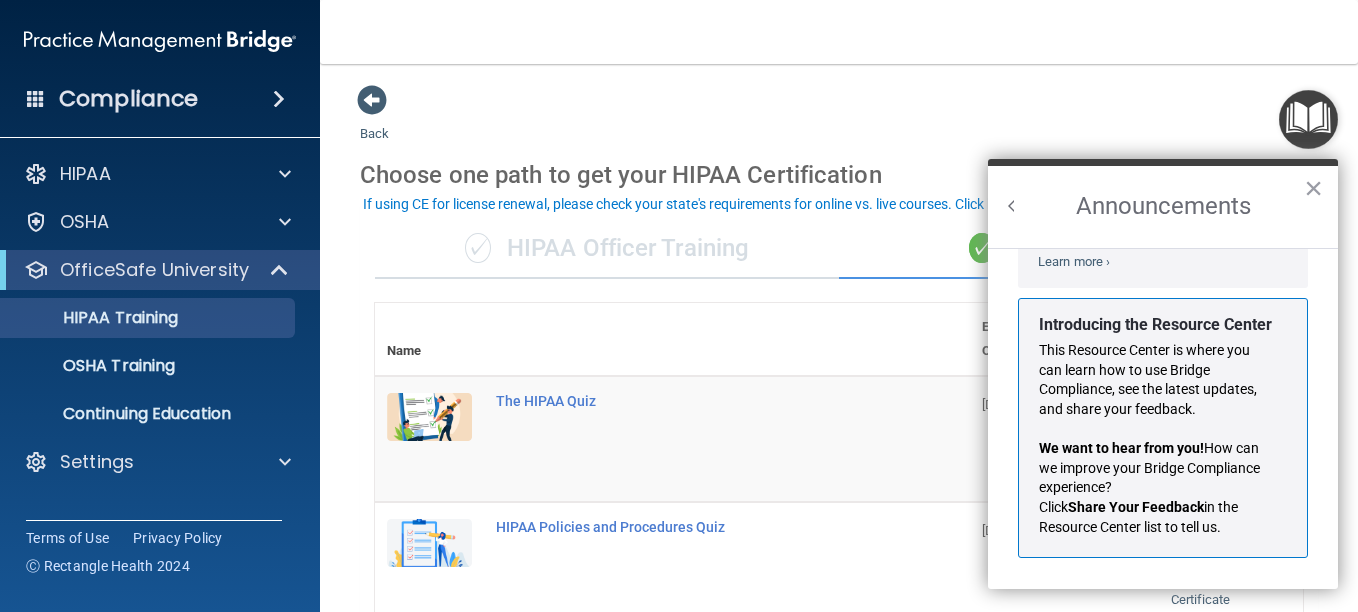 click at bounding box center (1012, 206) 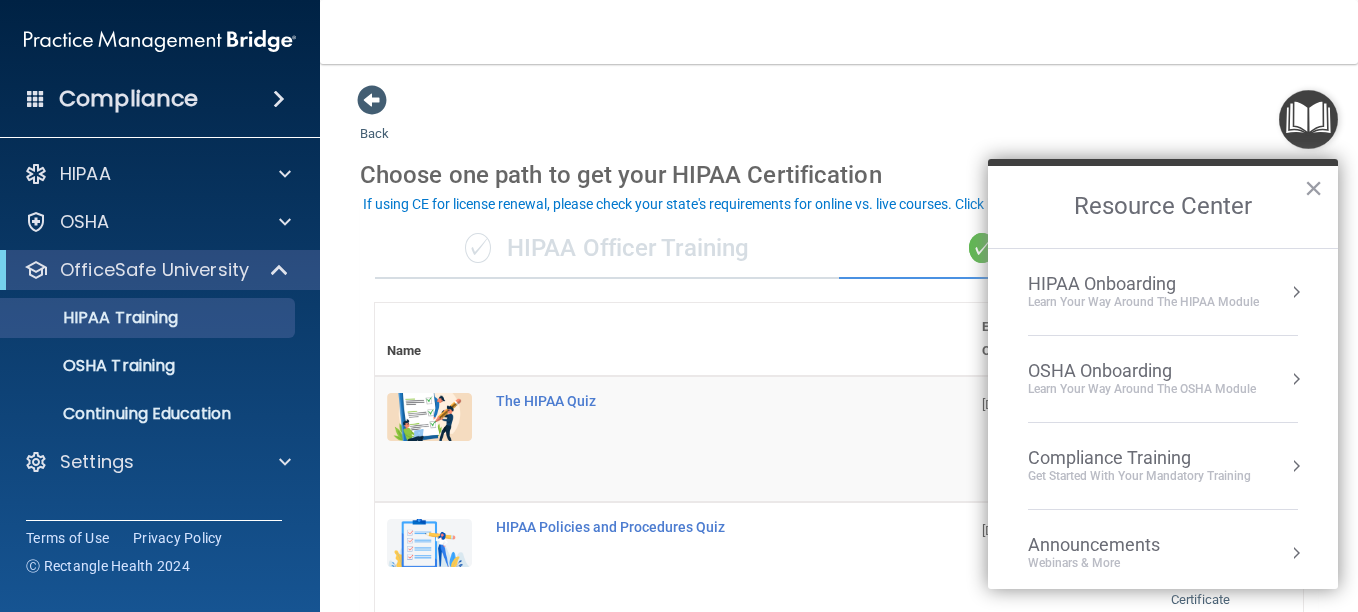 click on "Announcements" at bounding box center [1114, 545] 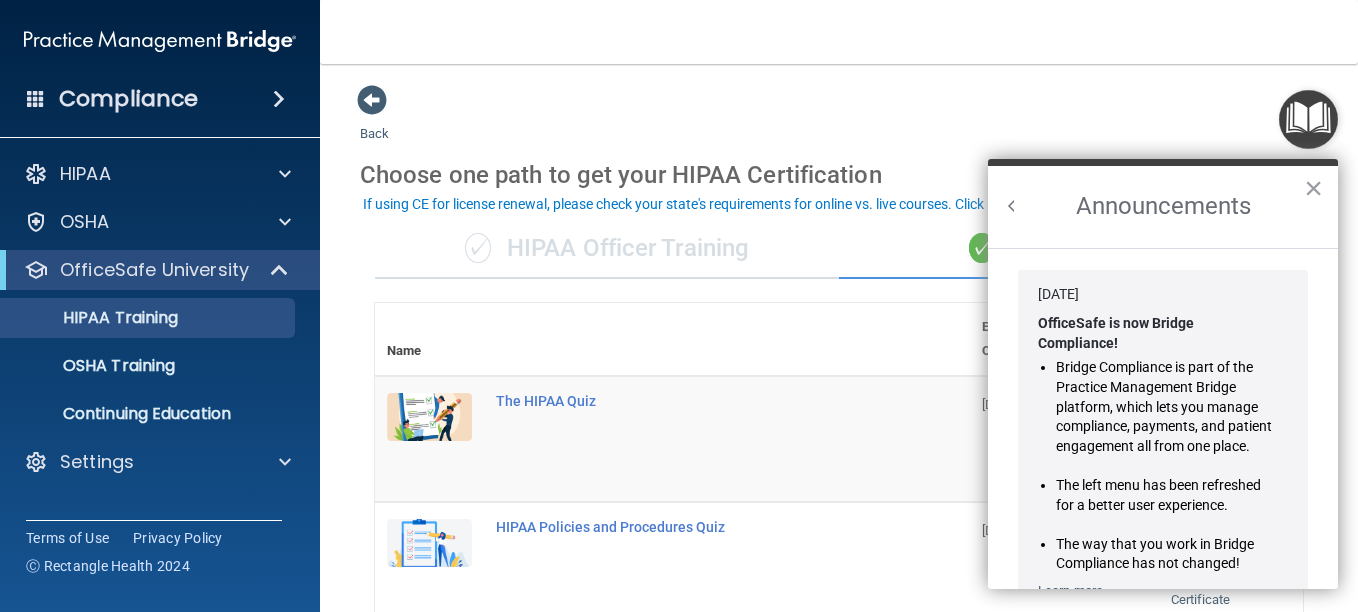 scroll, scrollTop: 0, scrollLeft: 0, axis: both 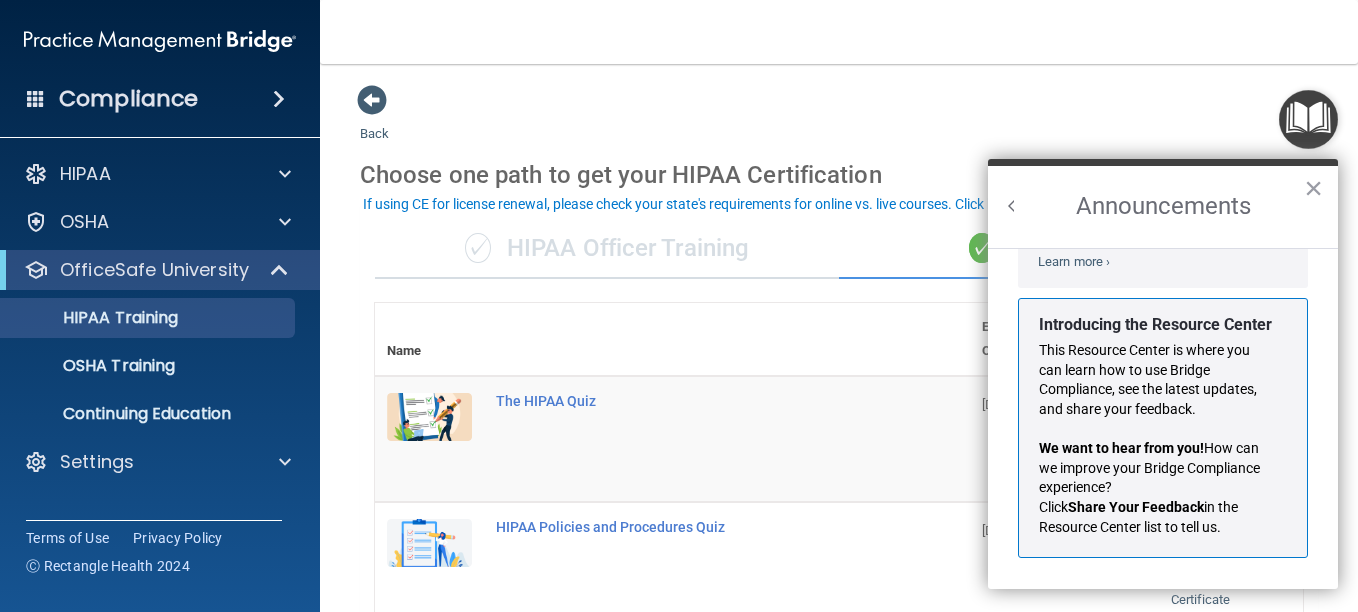 click at bounding box center (1012, 206) 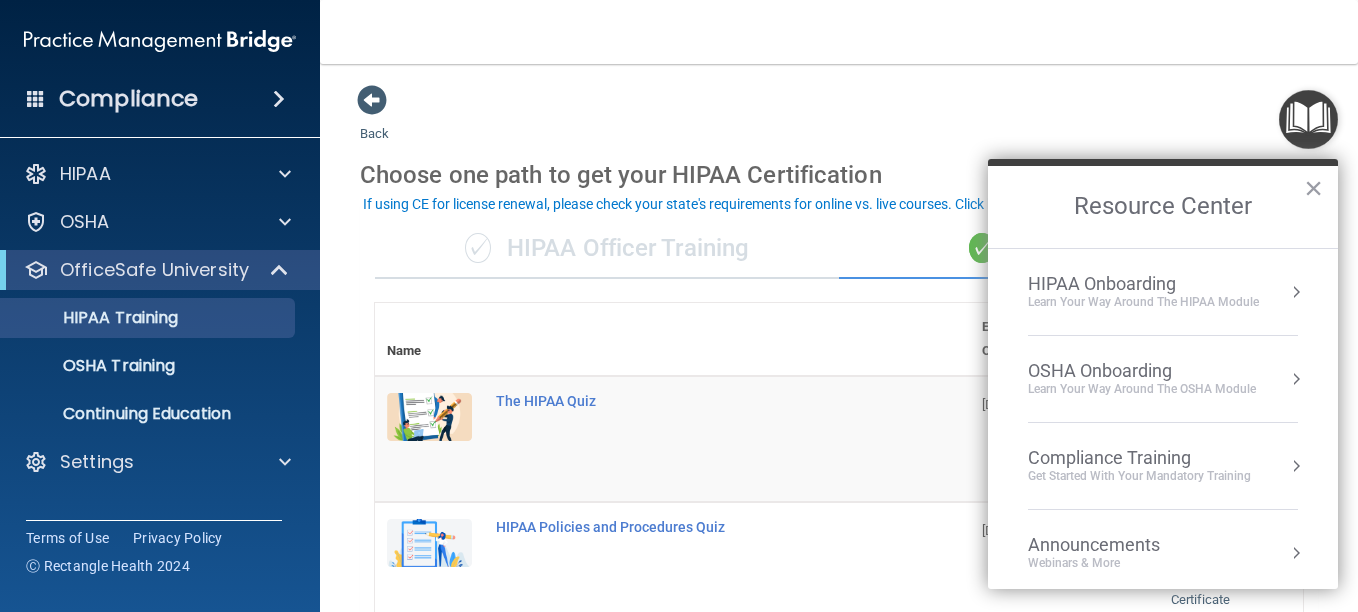 click on "Compliance Training" at bounding box center (1139, 458) 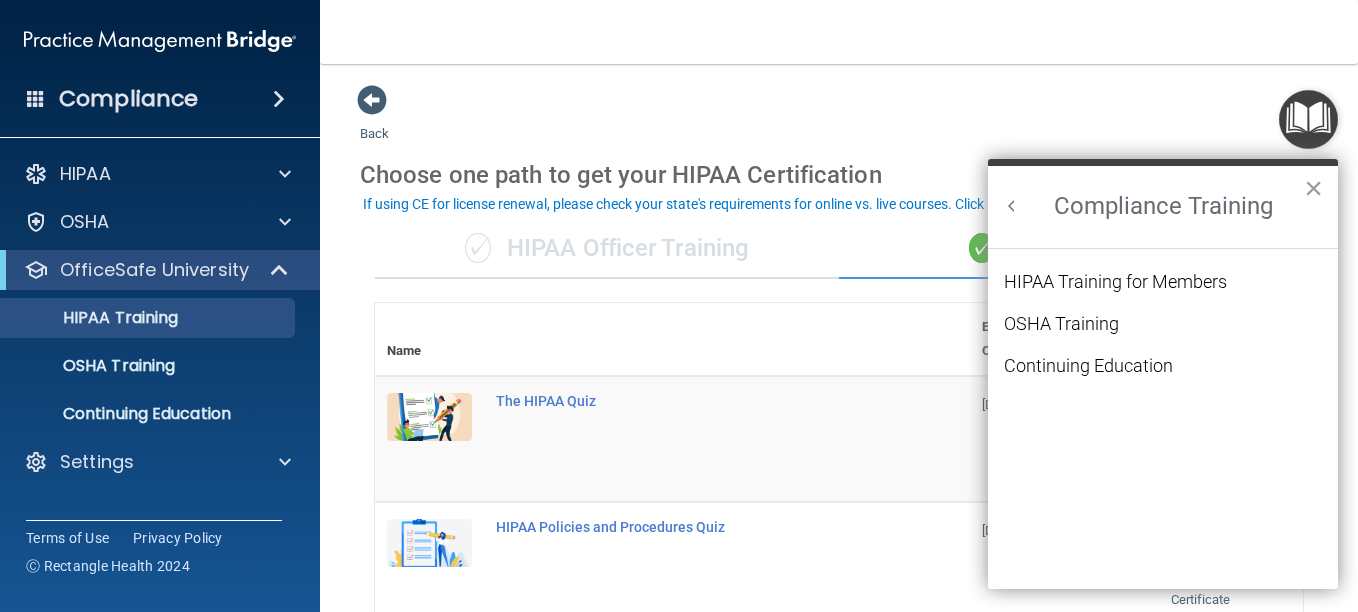scroll, scrollTop: 0, scrollLeft: 0, axis: both 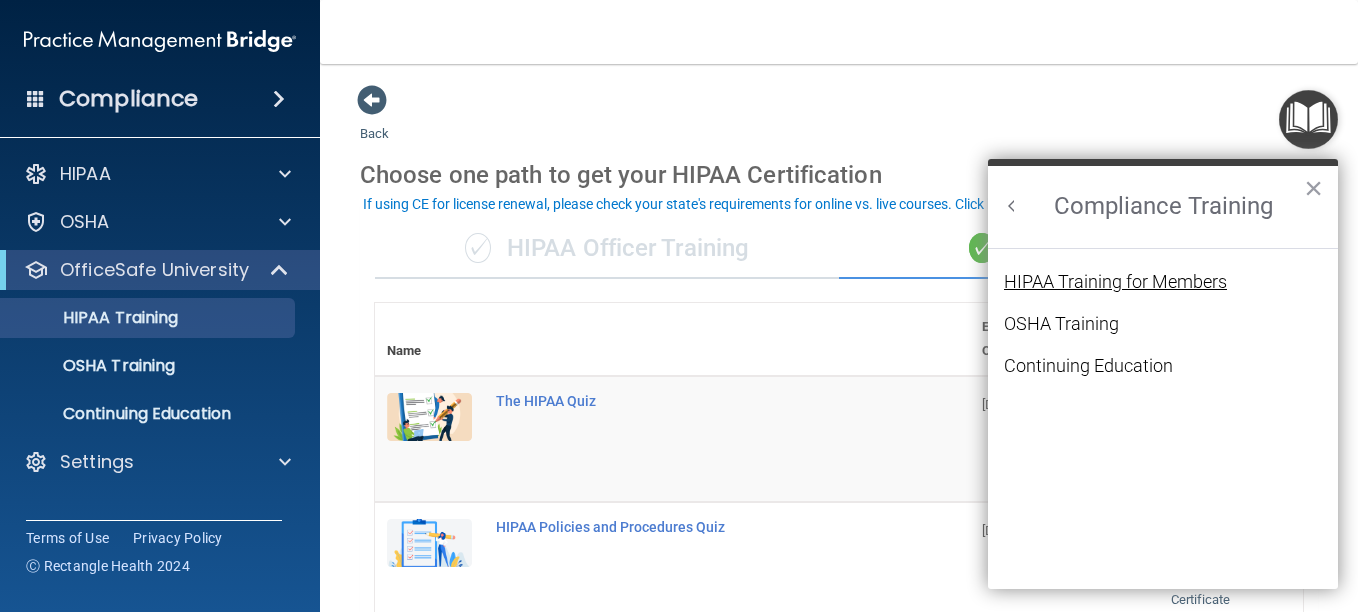 click on "HIPAA Training for Members" at bounding box center (1115, 282) 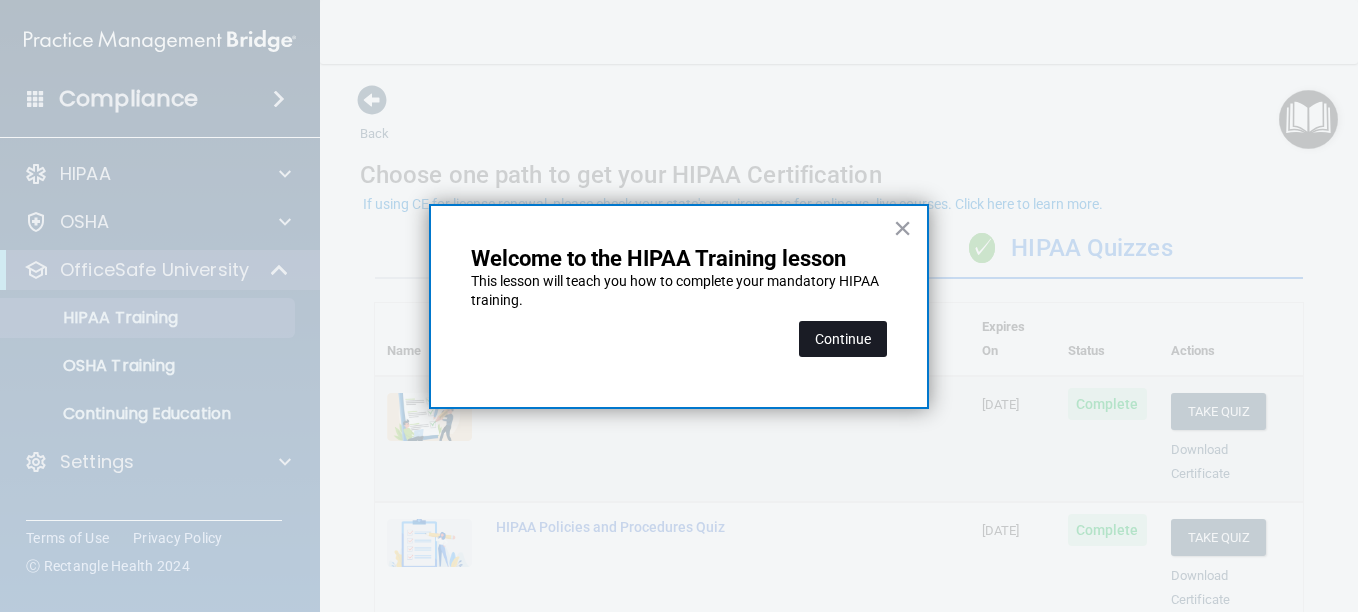 click on "Continue" at bounding box center (843, 339) 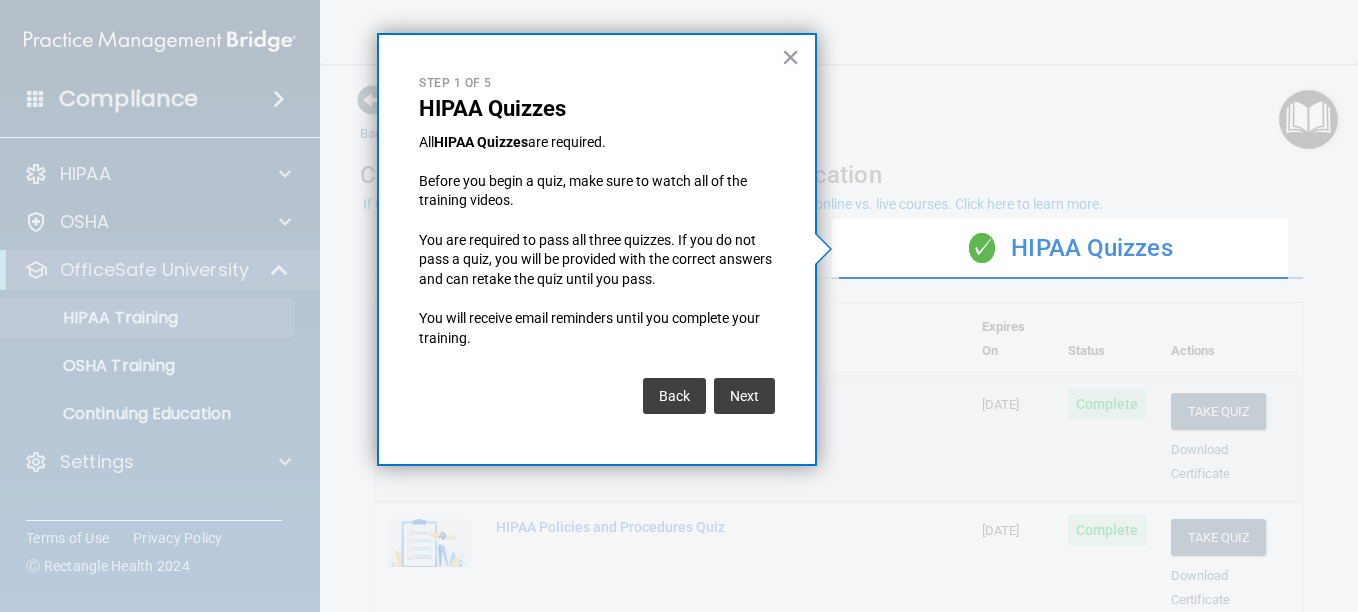 click on "Next" at bounding box center [744, 396] 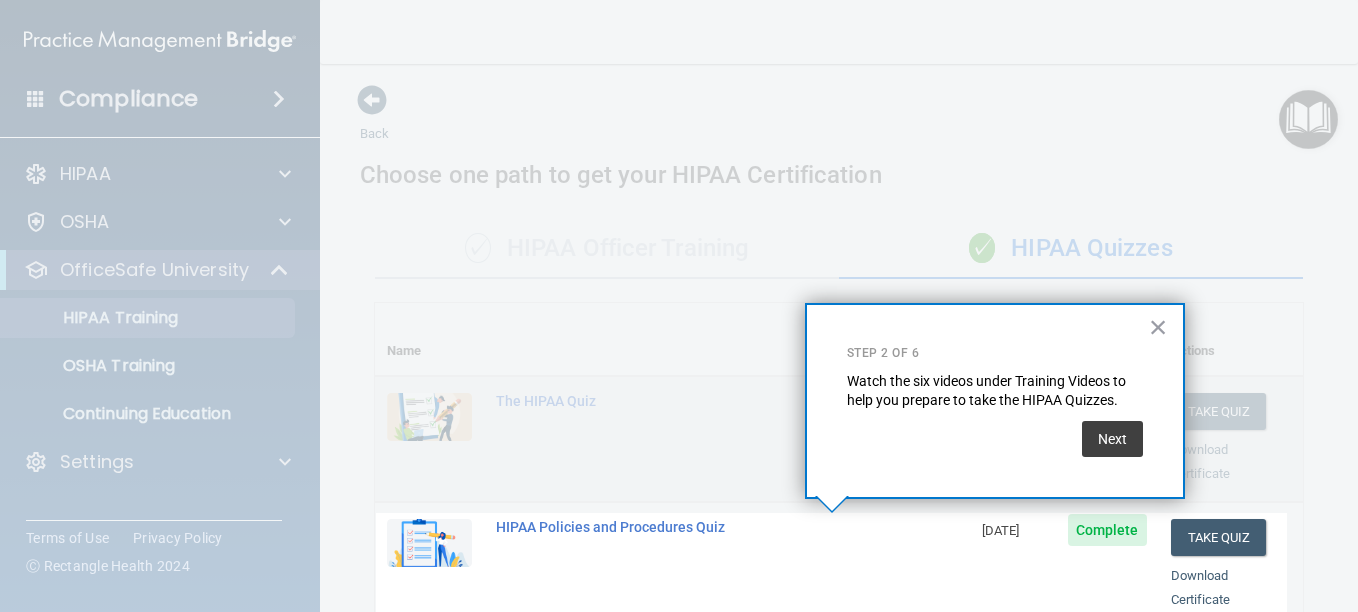 scroll, scrollTop: 445, scrollLeft: 0, axis: vertical 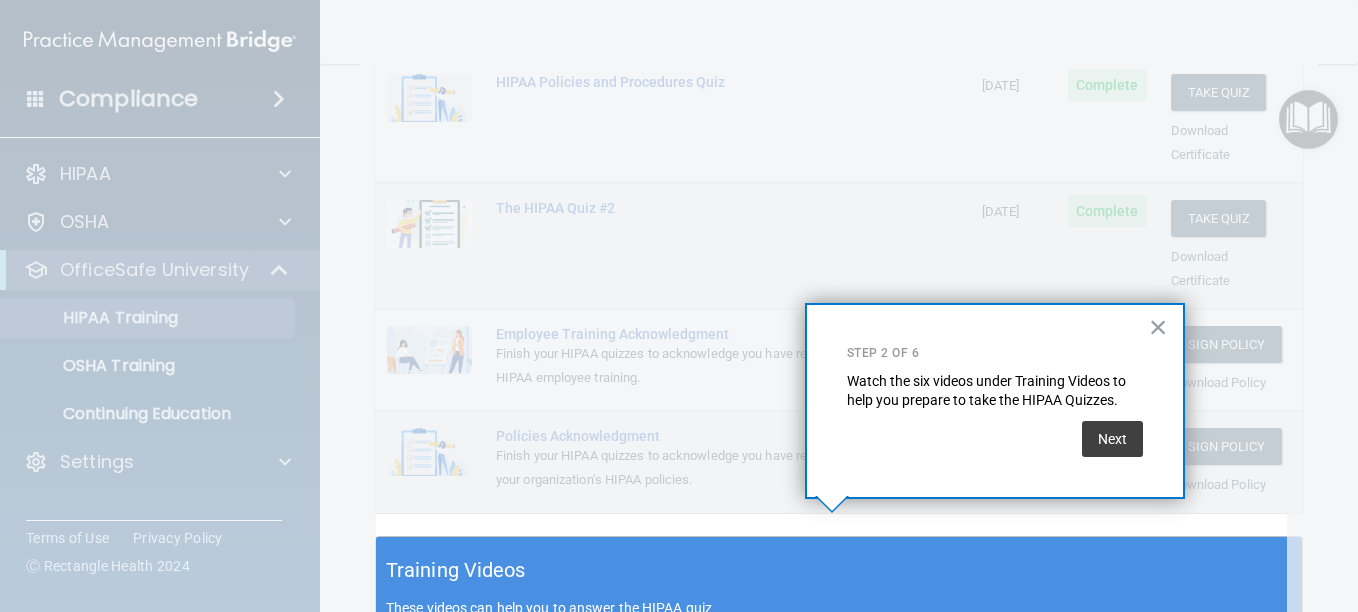 click at bounding box center [831, 256] 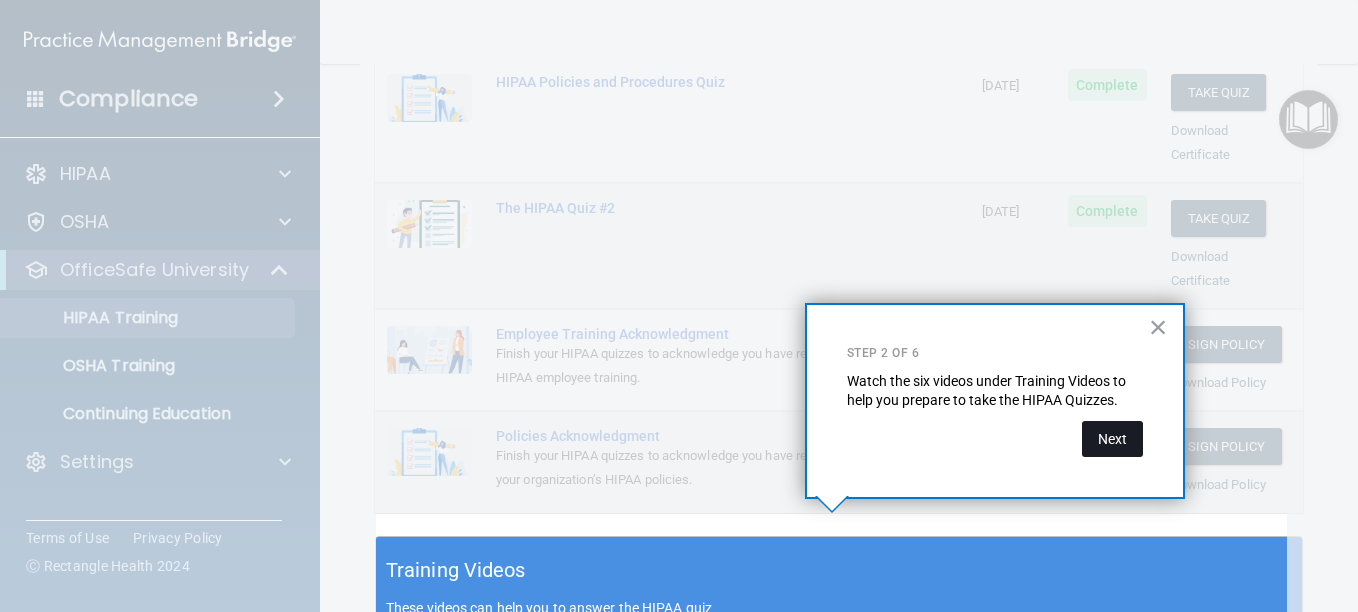 click on "Next" at bounding box center (1112, 439) 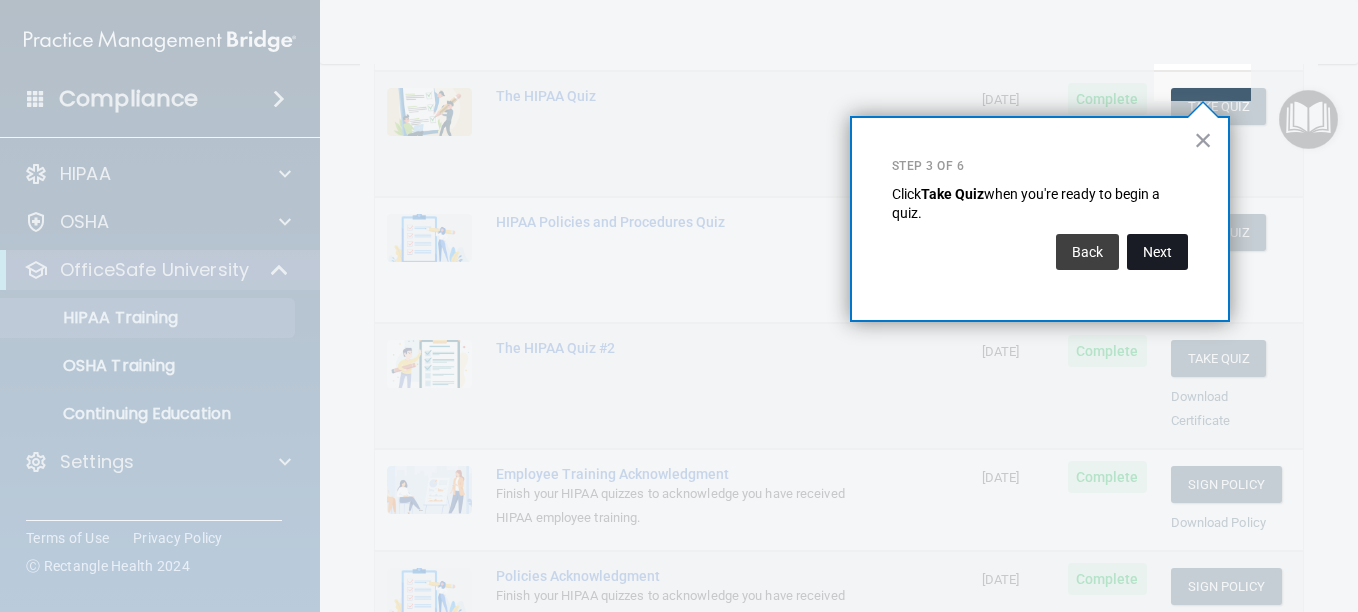 click on "Next" at bounding box center [1157, 252] 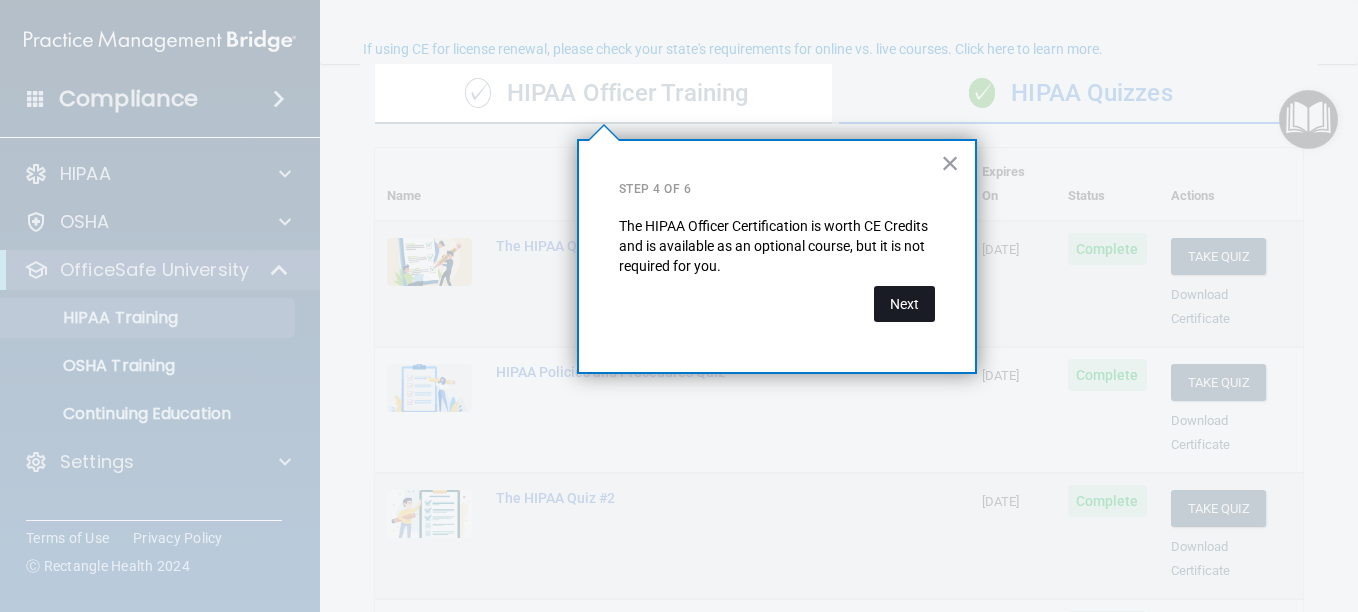 click on "Next" at bounding box center (904, 304) 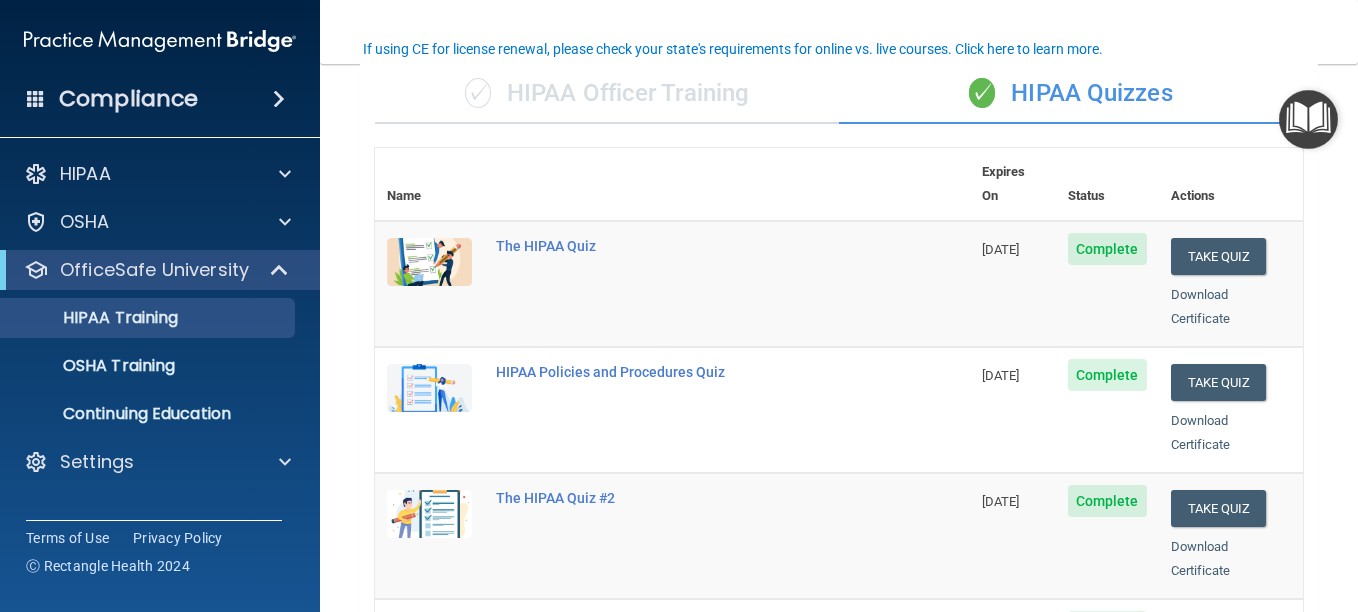 click at bounding box center [1308, 119] 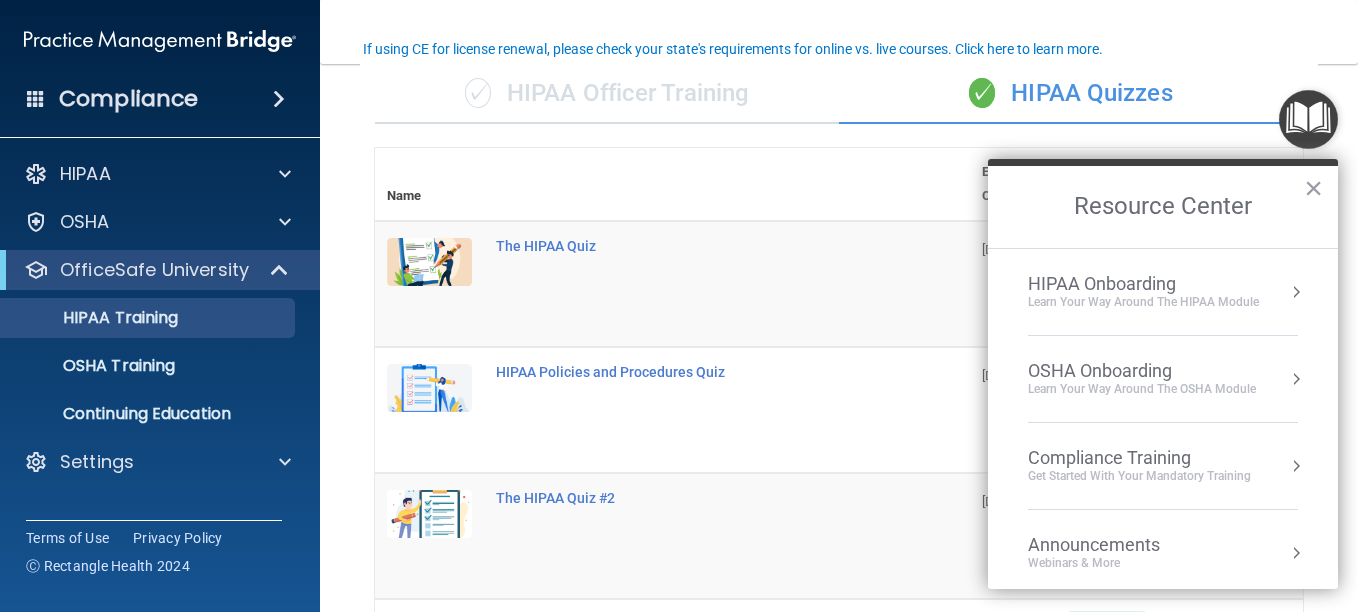 click on "Get Started with your mandatory training" at bounding box center [1139, 476] 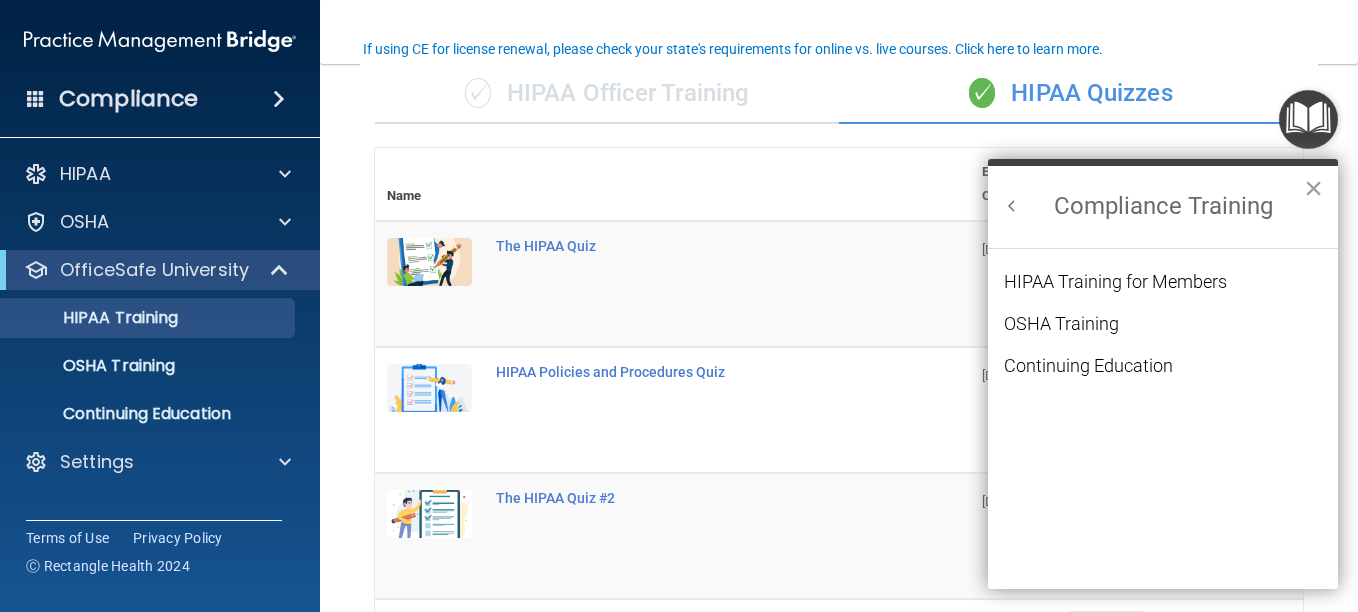 scroll, scrollTop: 0, scrollLeft: 0, axis: both 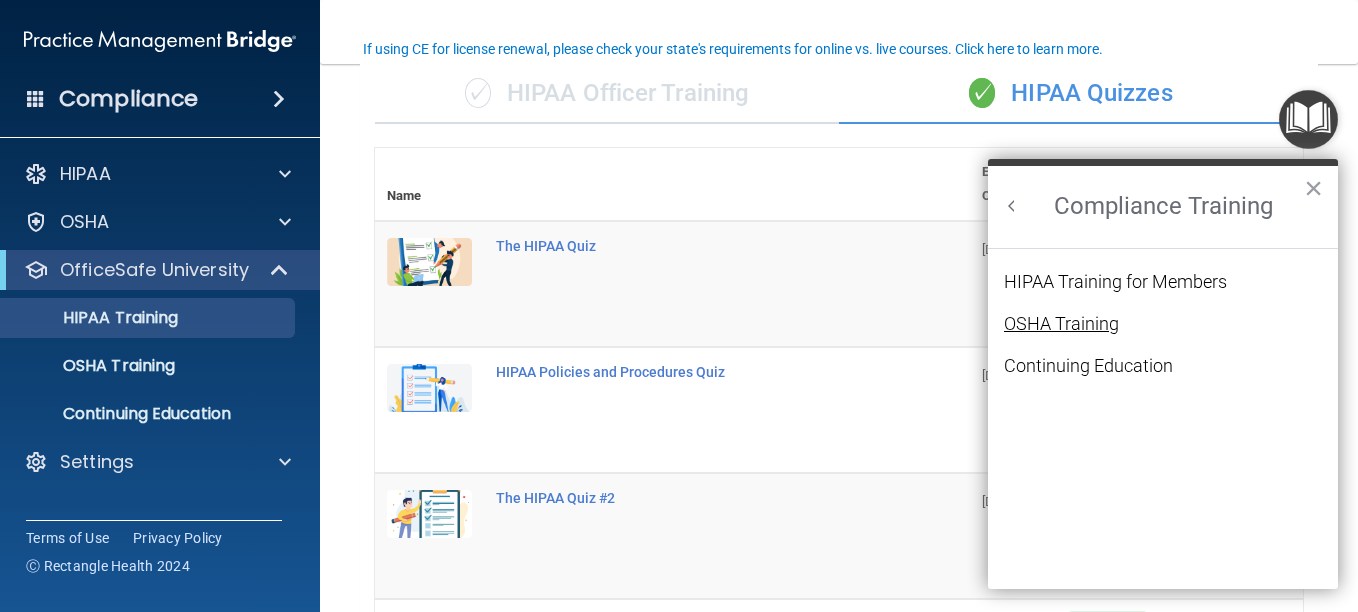 click on "OSHA Training" at bounding box center (1061, 324) 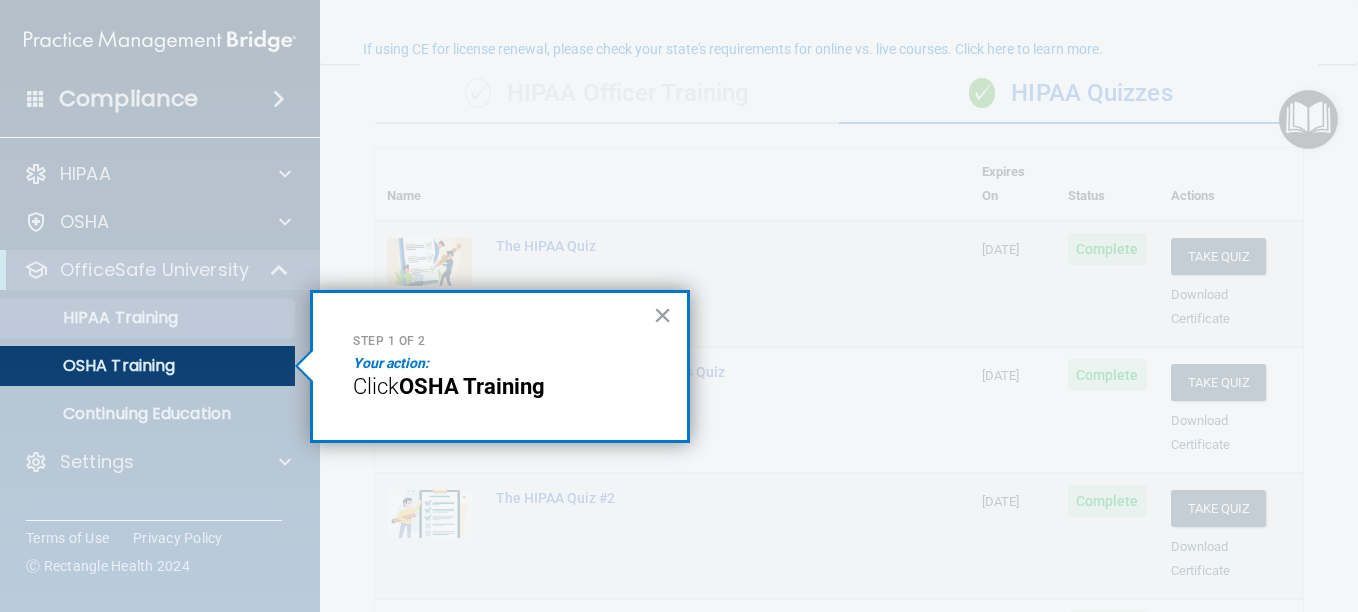 click on "OSHA Training" at bounding box center (472, 386) 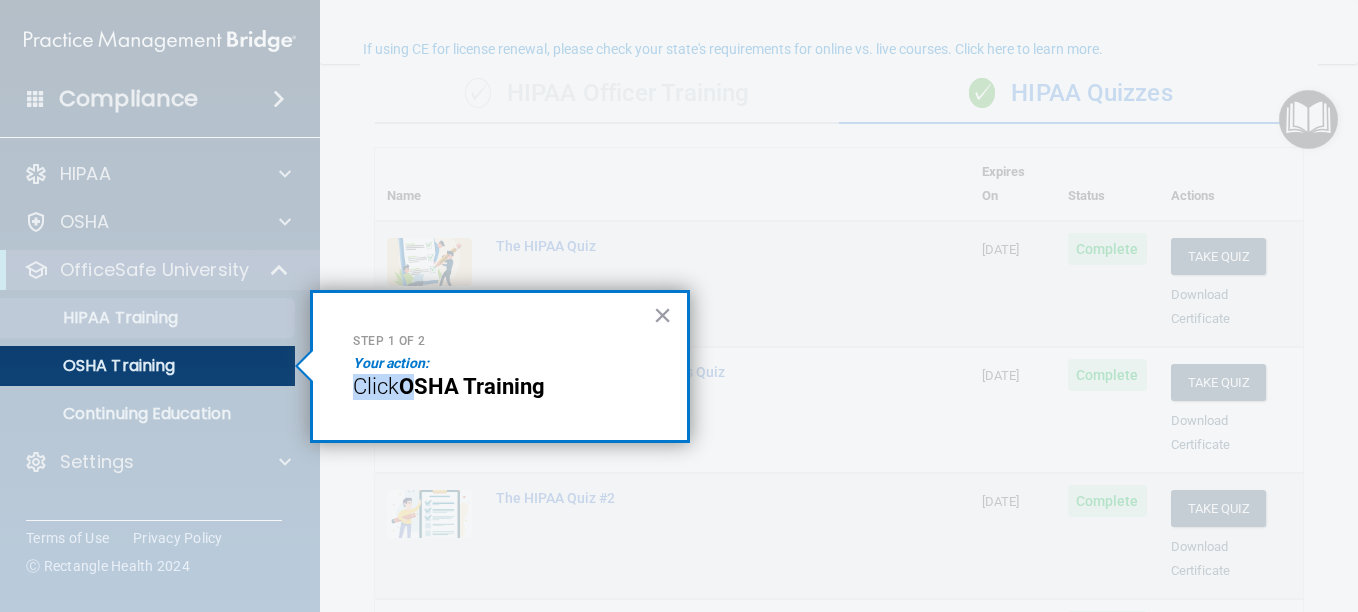 click on "Click" at bounding box center (376, 386) 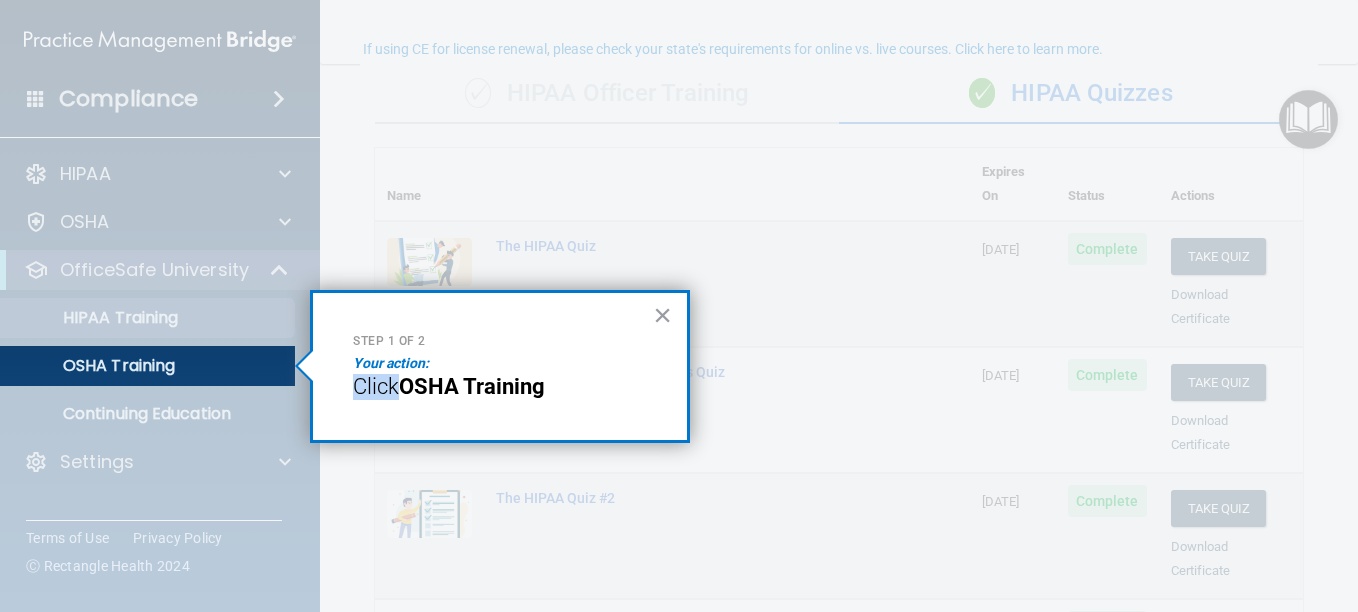 click on "Your action:" at bounding box center (500, 364) 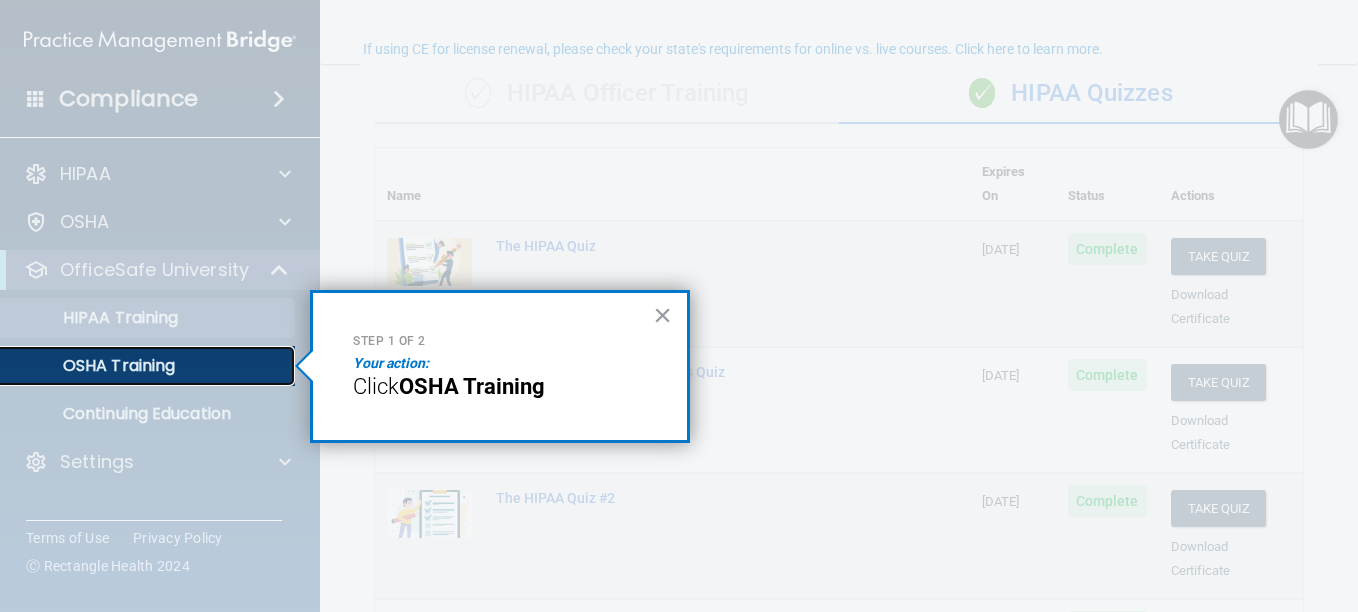 click on "OSHA Training" at bounding box center (94, 366) 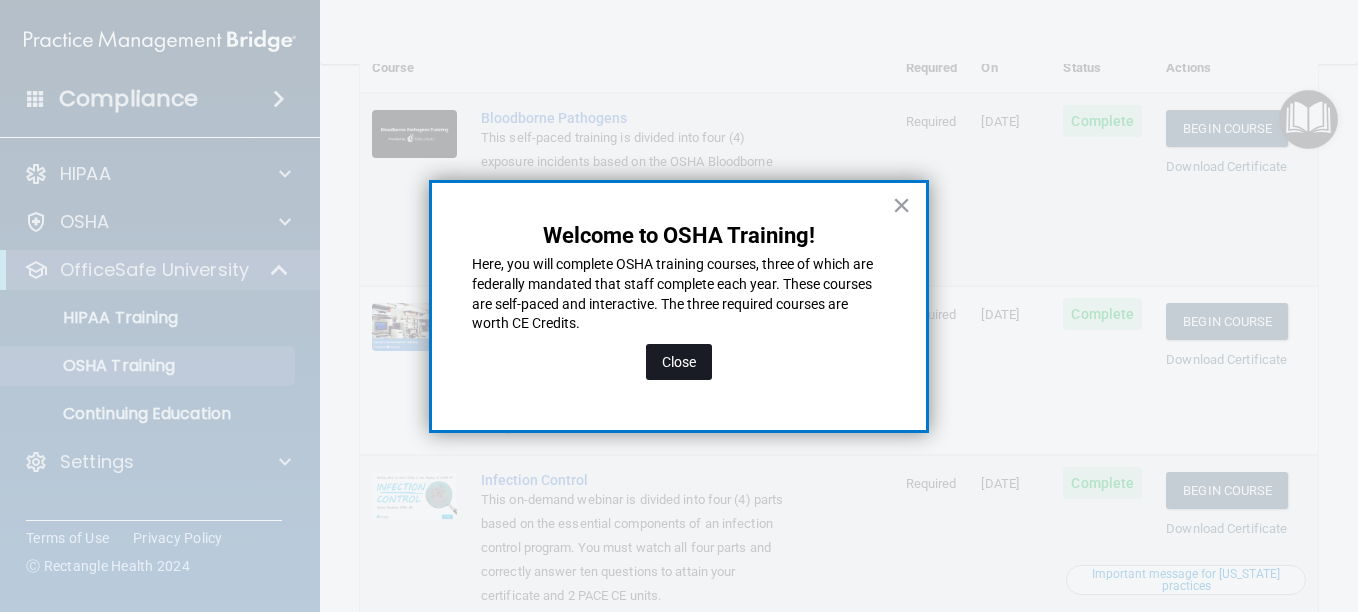 click on "Close" at bounding box center (679, 362) 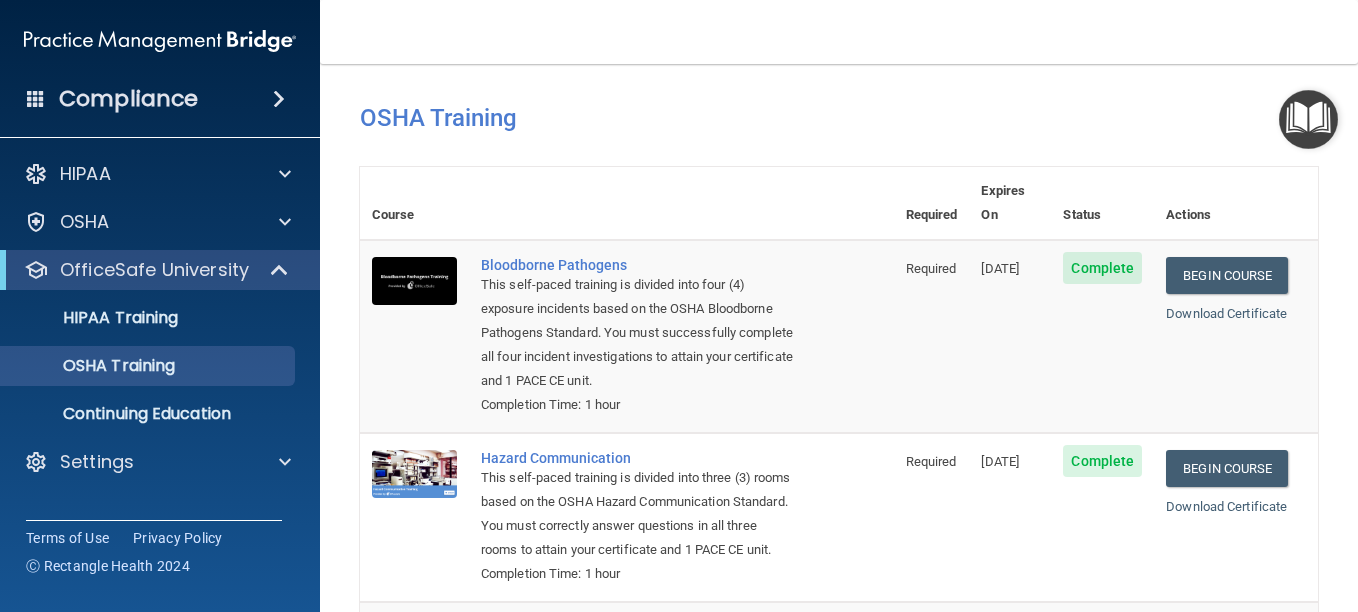 scroll, scrollTop: 0, scrollLeft: 0, axis: both 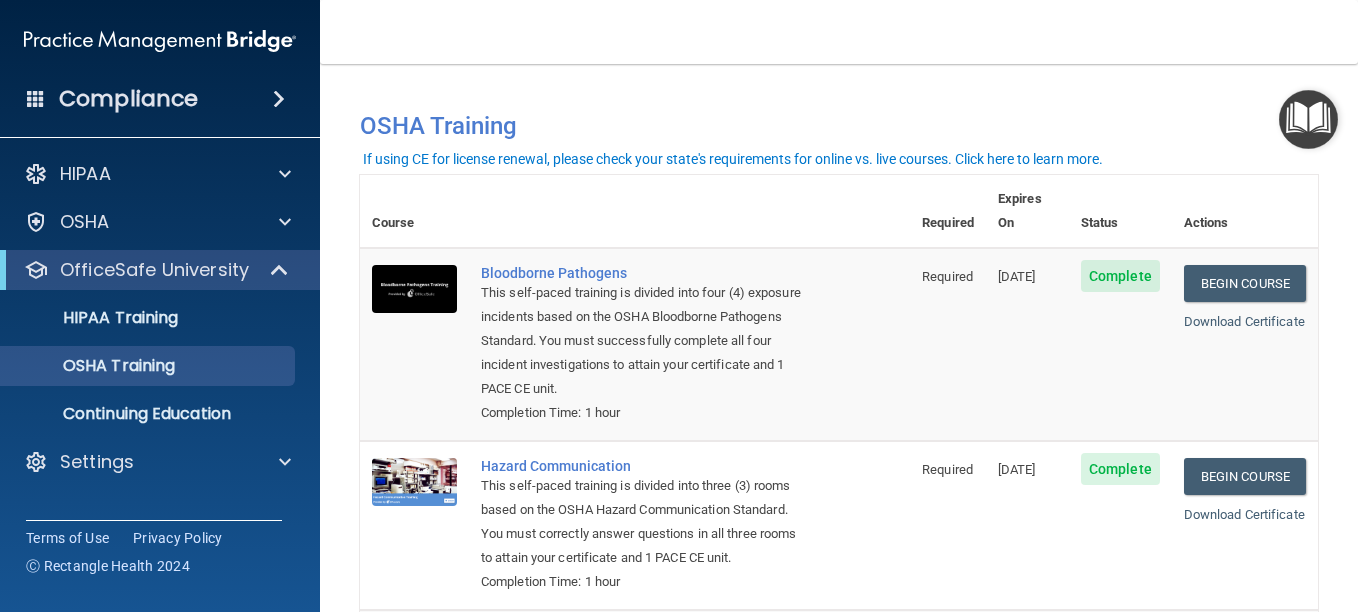 click on "If using CE for license renewal, please check your state's requirements for online vs. live courses. Click here to learn more." at bounding box center (733, 159) 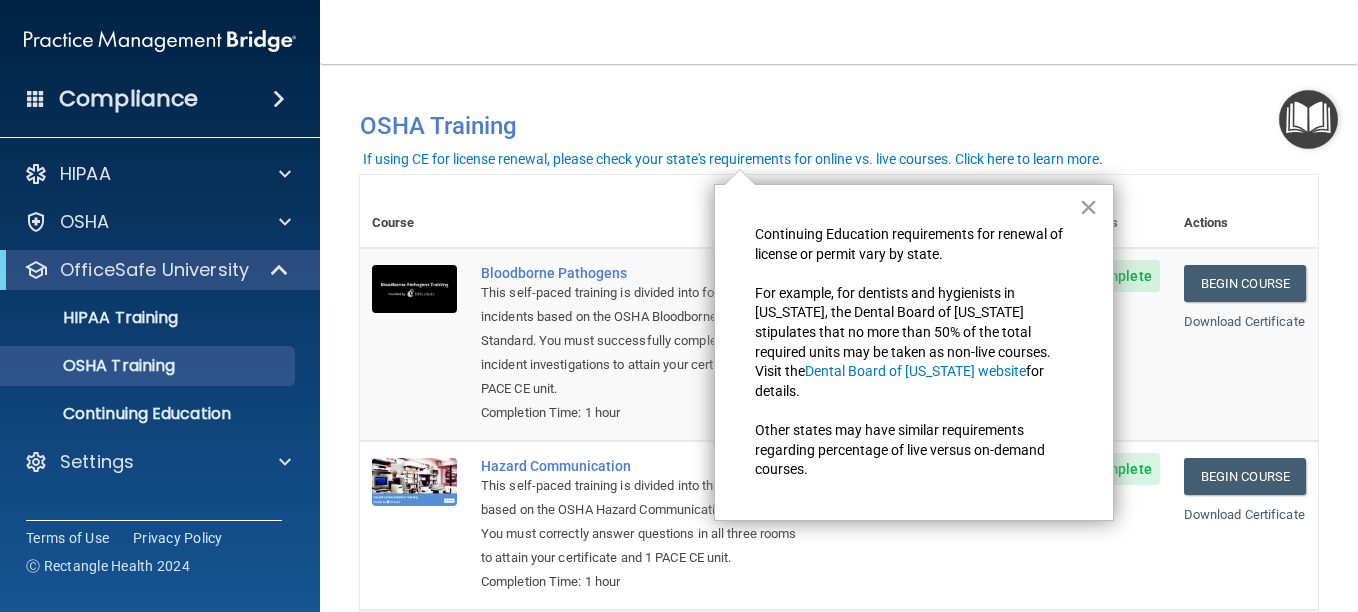 click on "×" at bounding box center [1088, 207] 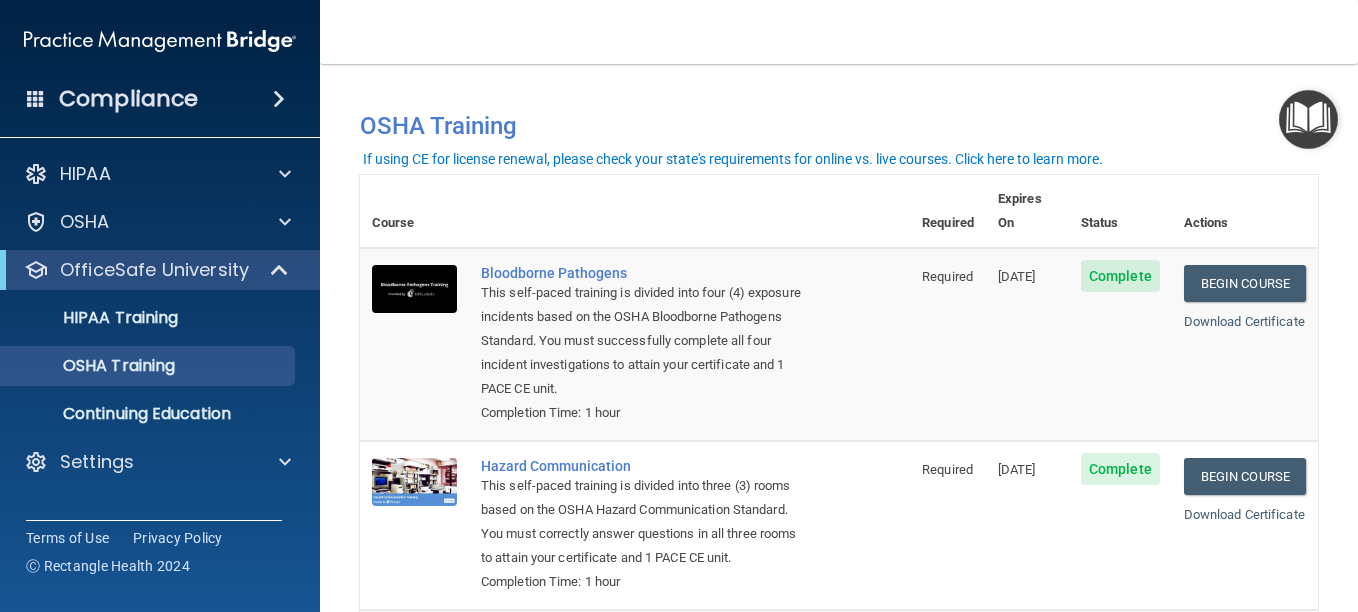 click at bounding box center (1308, 119) 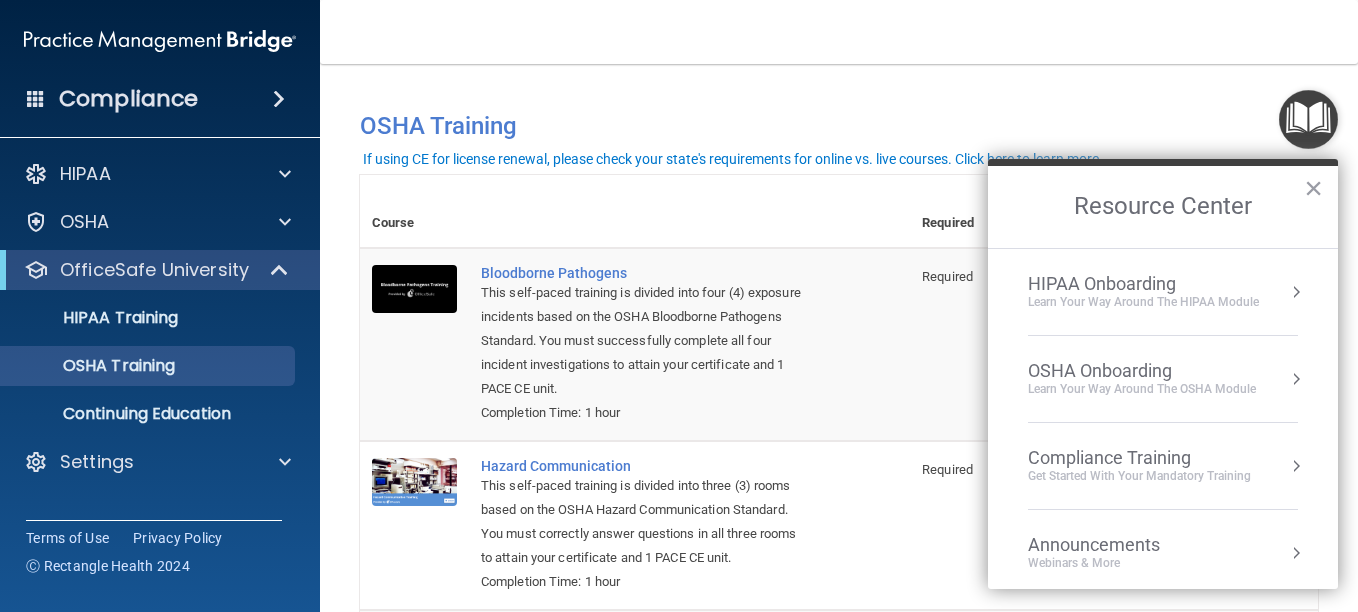 scroll, scrollTop: 112, scrollLeft: 0, axis: vertical 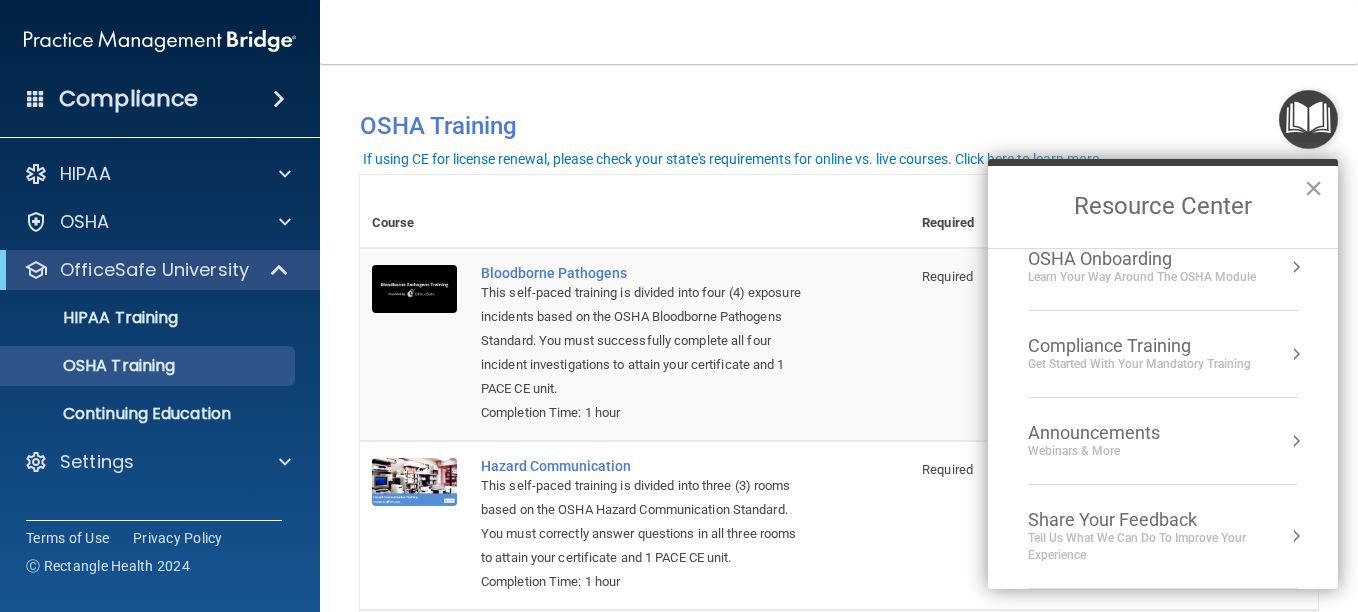 click on "Share Your Feedback" at bounding box center [1163, 520] 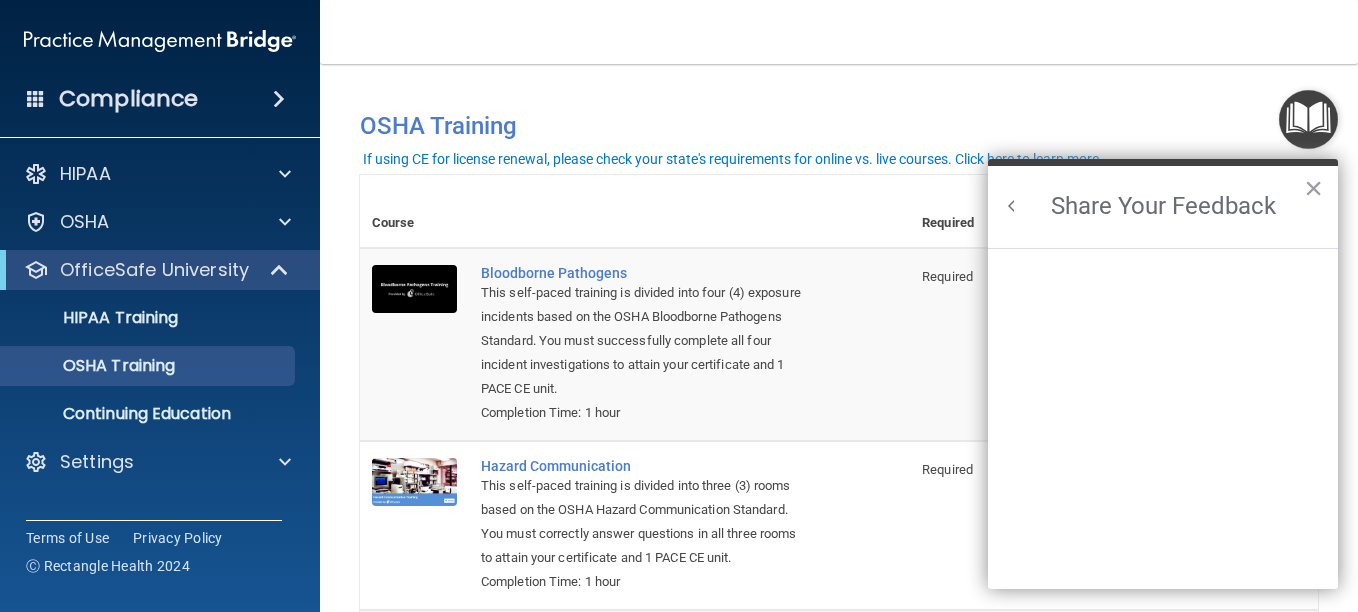 scroll, scrollTop: 0, scrollLeft: 0, axis: both 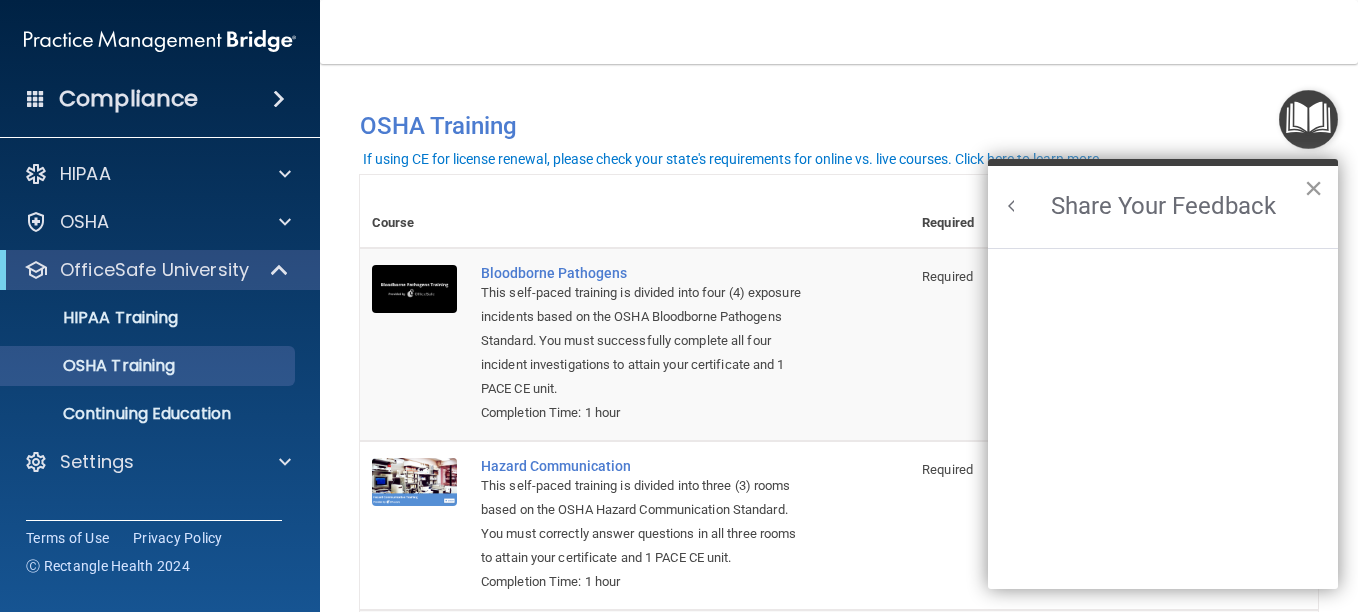click on "×" at bounding box center [1313, 188] 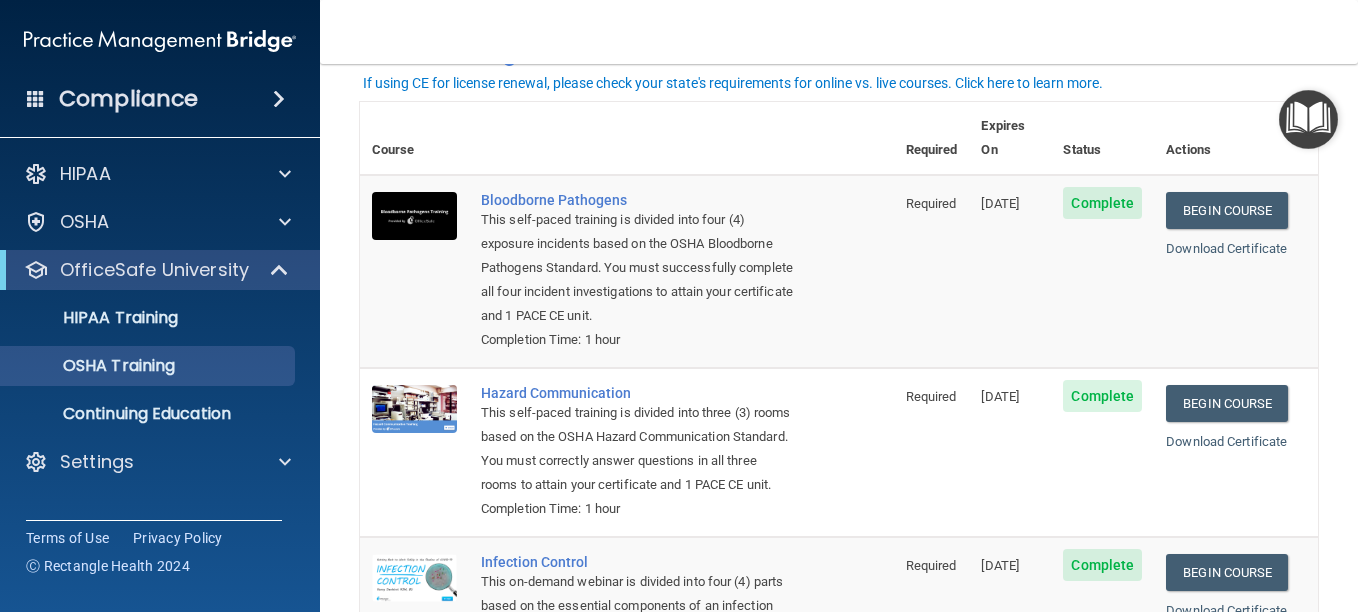 scroll, scrollTop: 0, scrollLeft: 0, axis: both 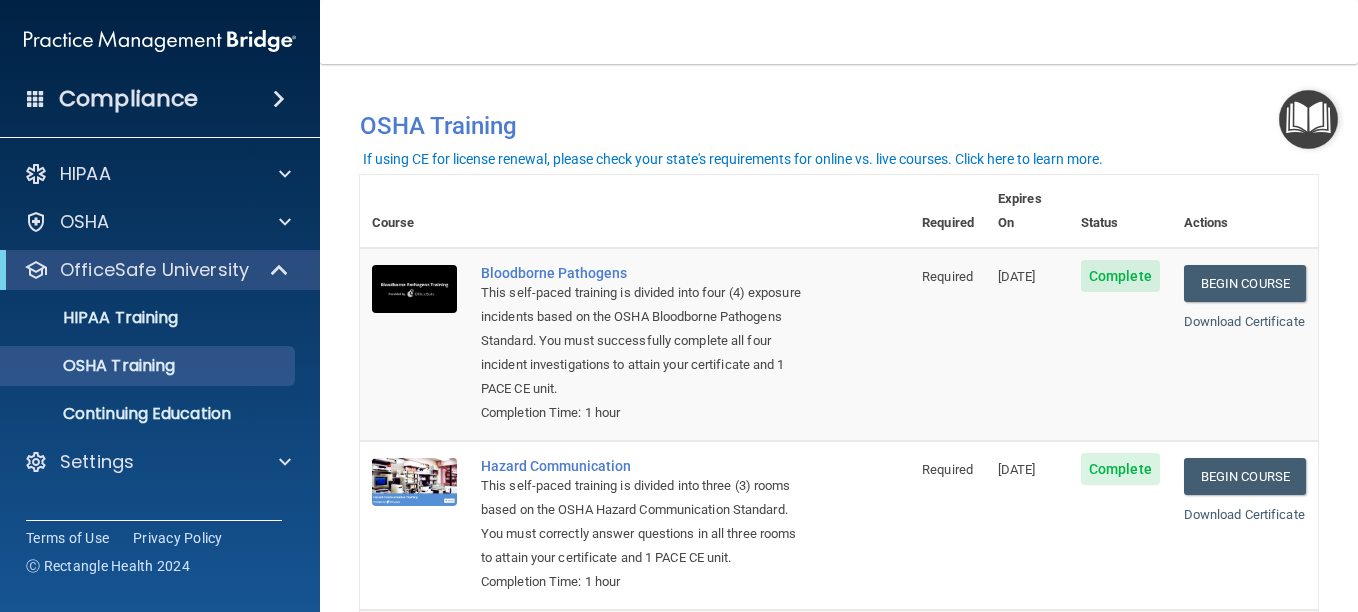 click at bounding box center [1308, 119] 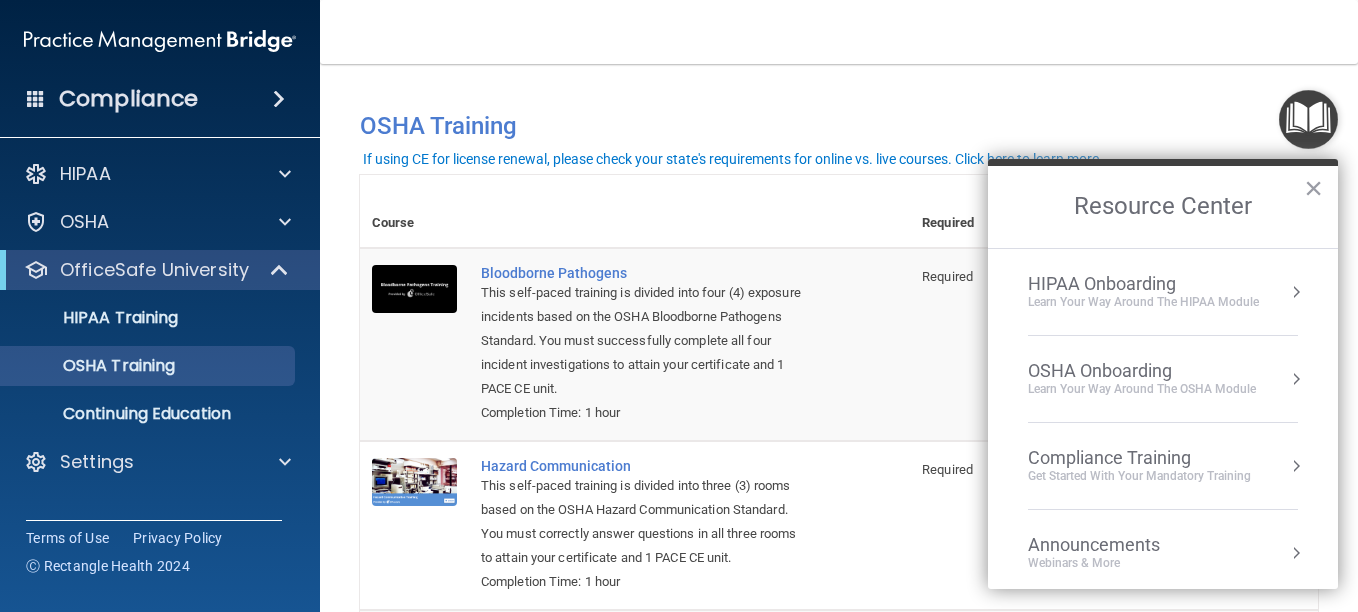 click on "OSHA Onboarding" at bounding box center (1142, 371) 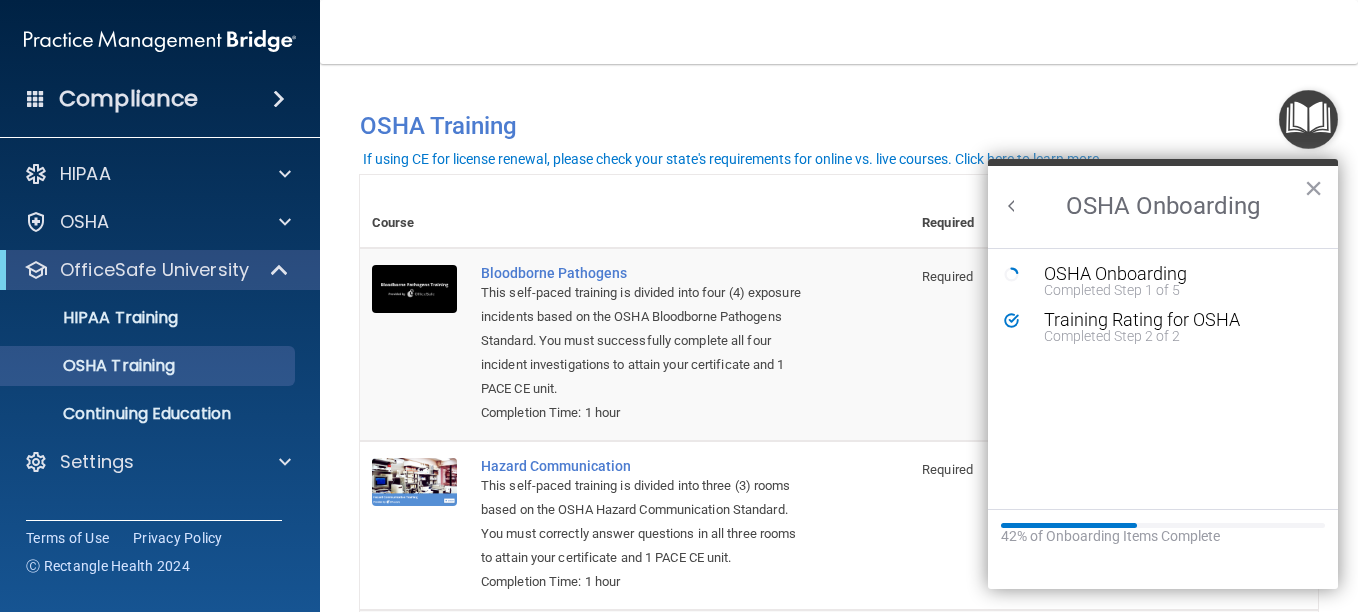 scroll, scrollTop: 0, scrollLeft: 0, axis: both 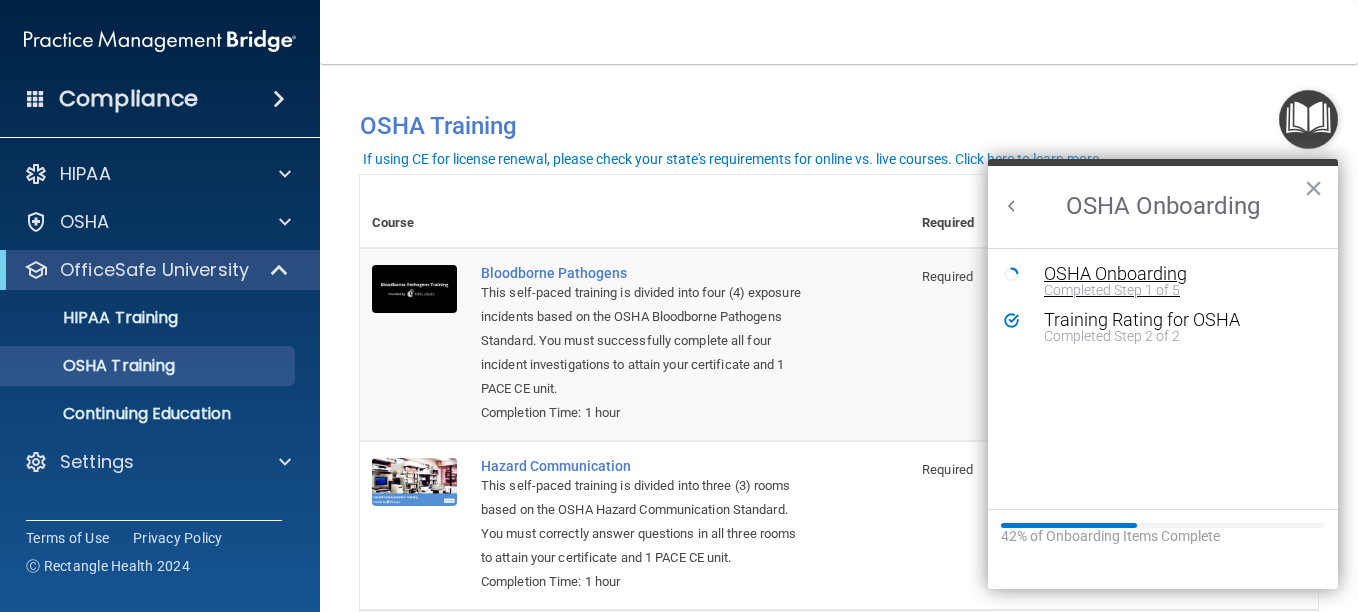 click on "OSHA Onboarding" at bounding box center [1178, 274] 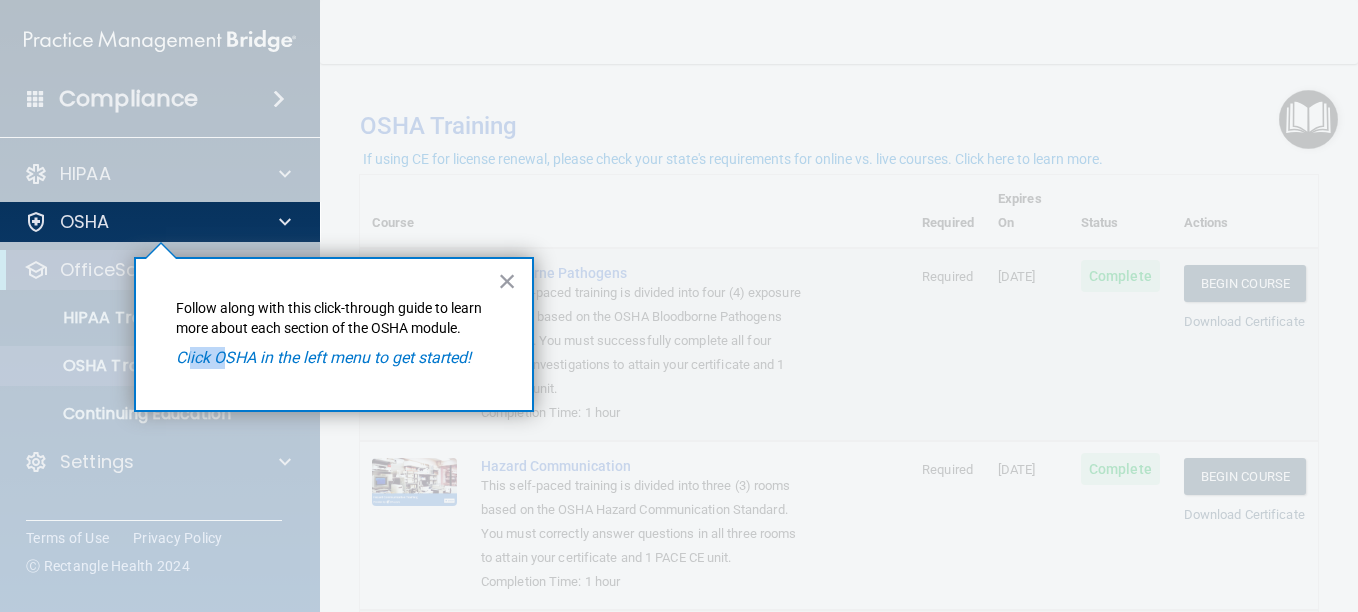 drag, startPoint x: 227, startPoint y: 356, endPoint x: 190, endPoint y: 358, distance: 37.054016 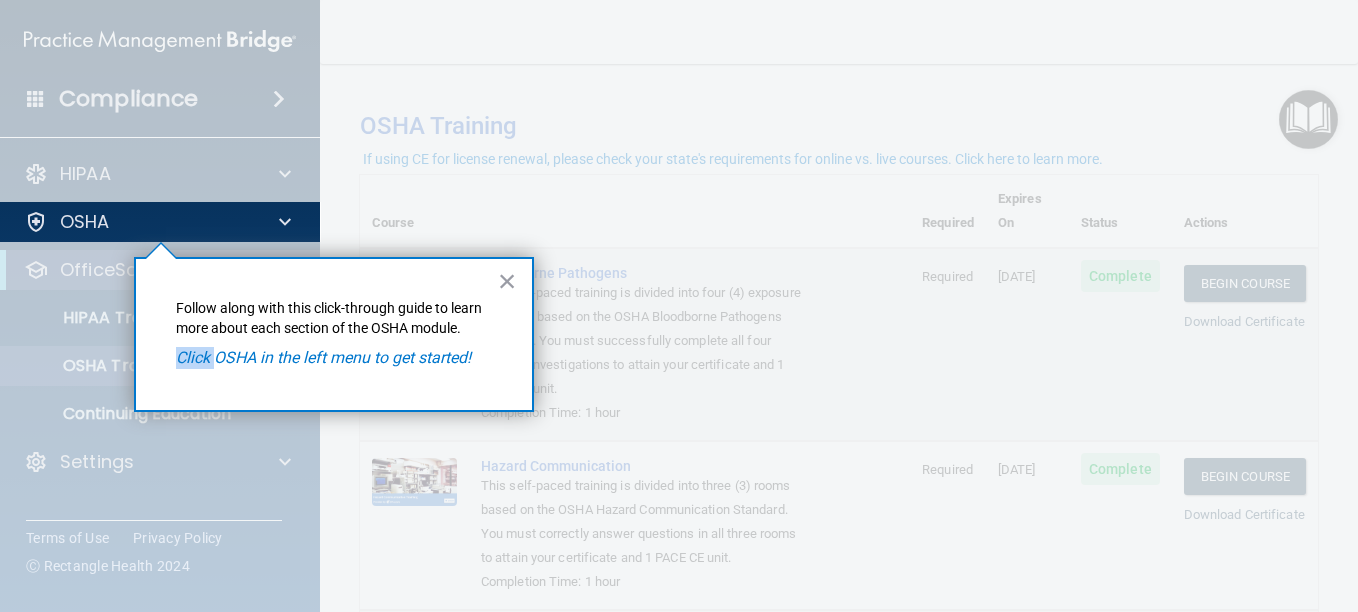 click on "Click OSHA in the left menu to get started!" at bounding box center (323, 357) 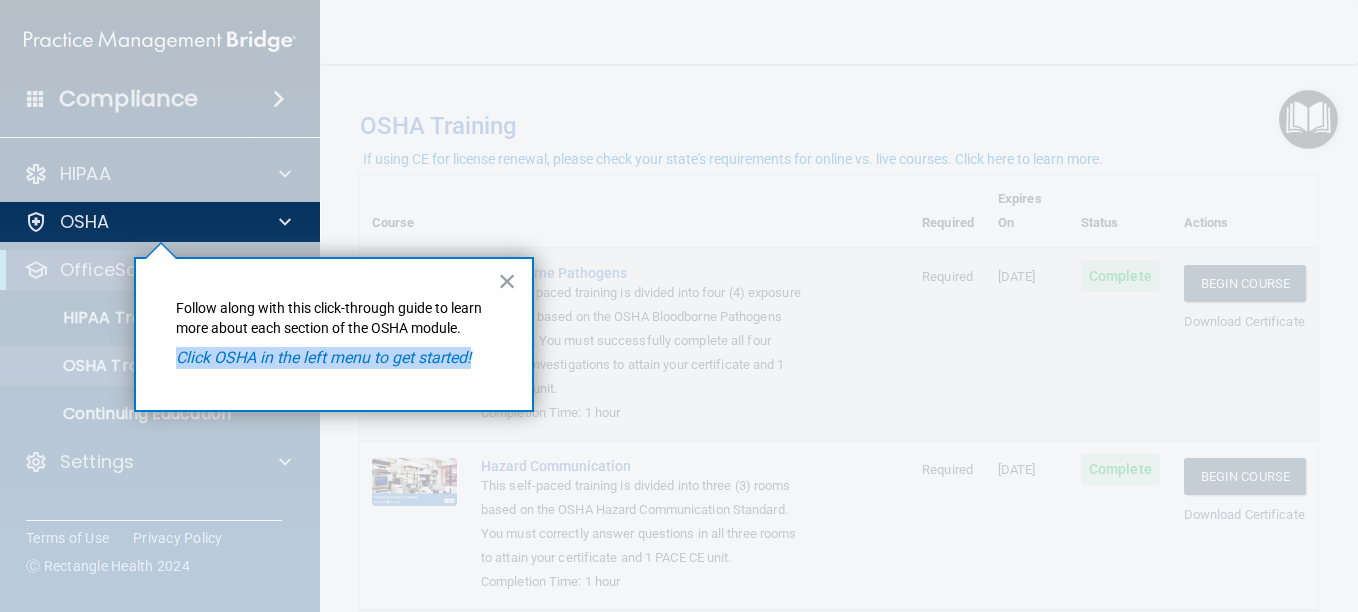 click on "Click OSHA in the left menu to get started!" at bounding box center [323, 357] 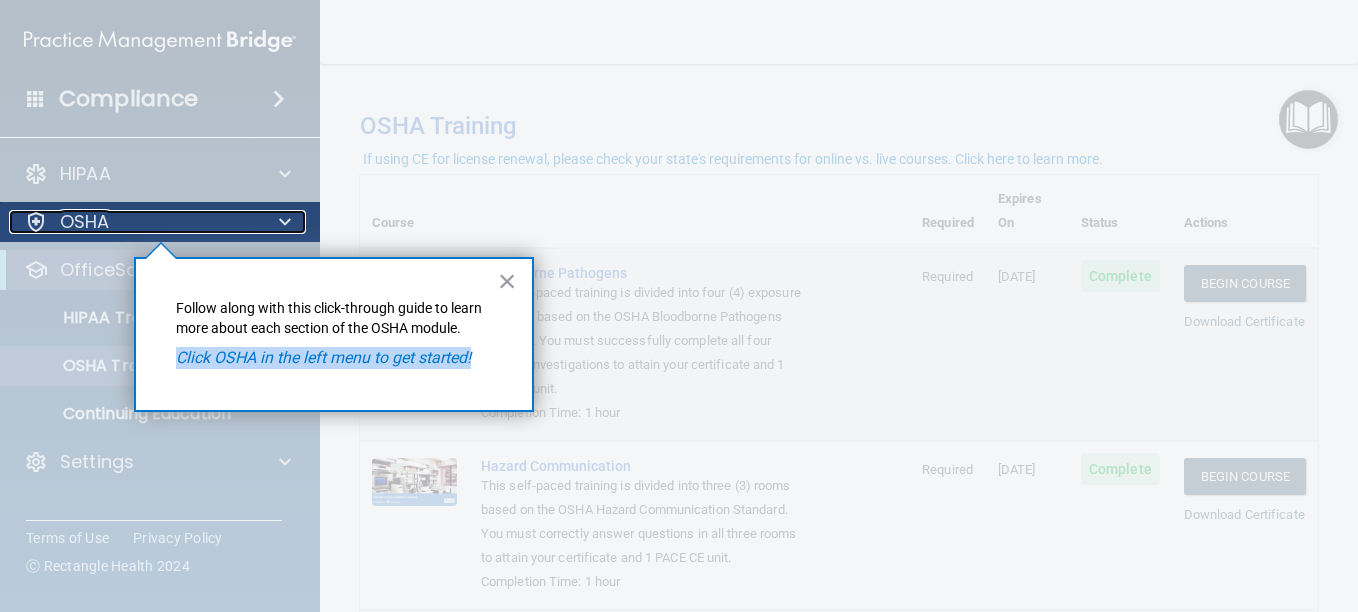drag, startPoint x: 190, startPoint y: 358, endPoint x: 156, endPoint y: 214, distance: 147.95946 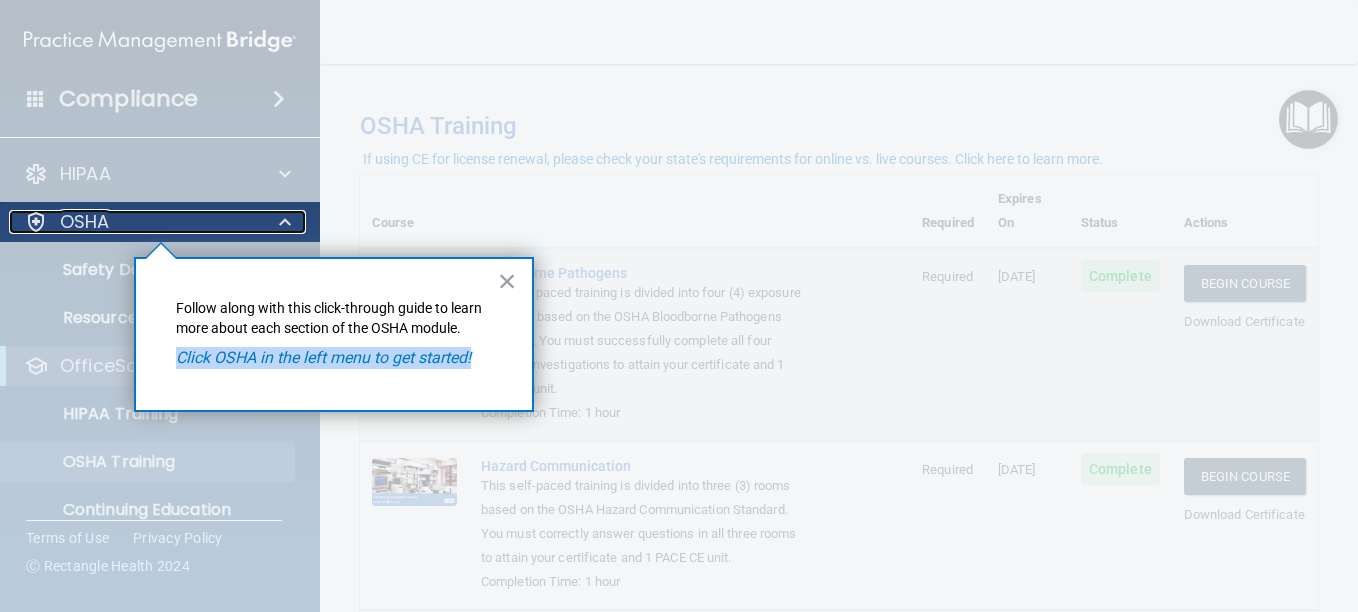 click on "OSHA" at bounding box center [133, 222] 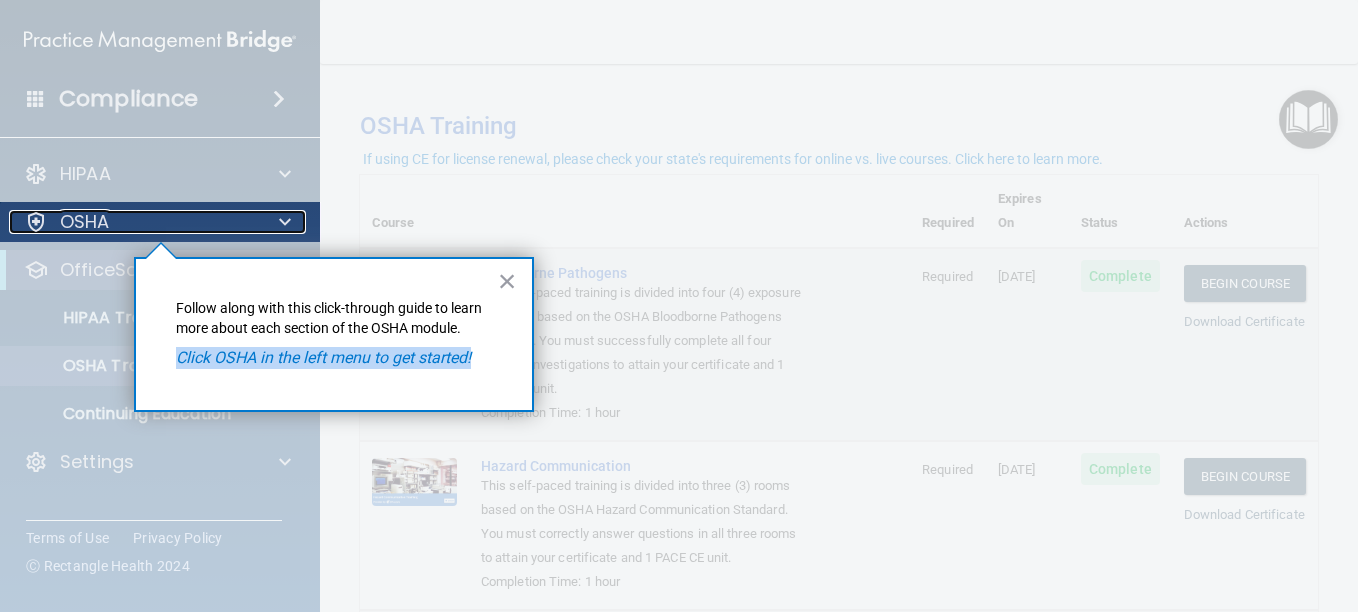 click on "OSHA" at bounding box center (133, 222) 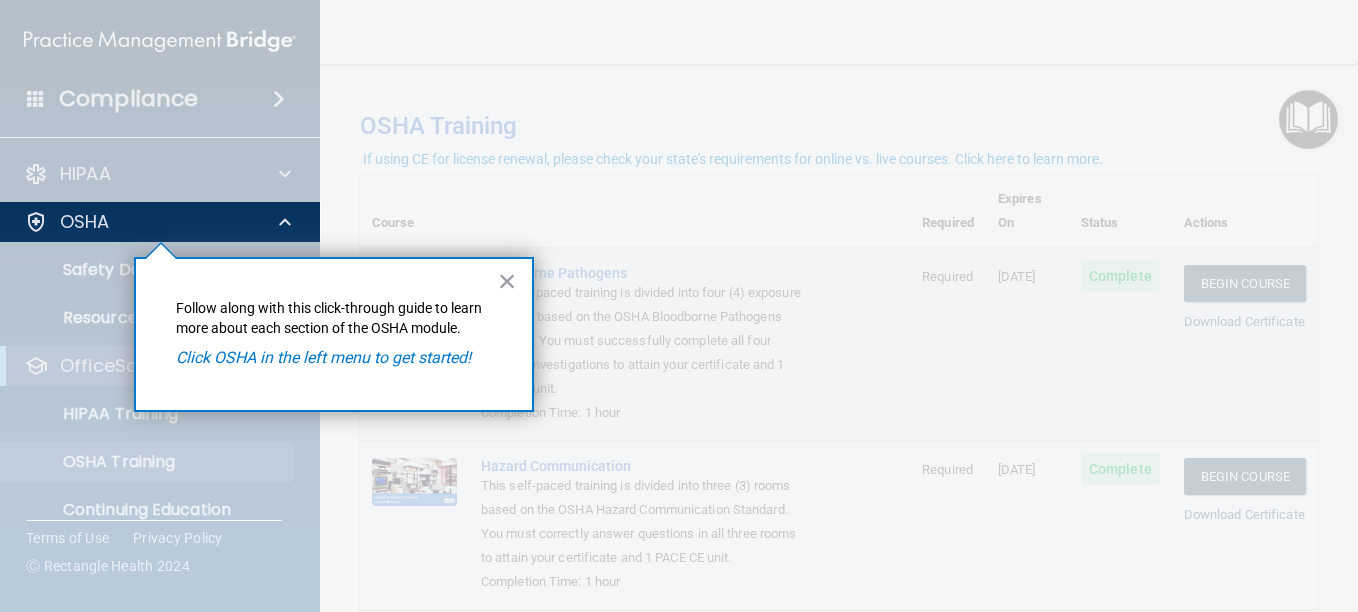 click at bounding box center (160, 427) 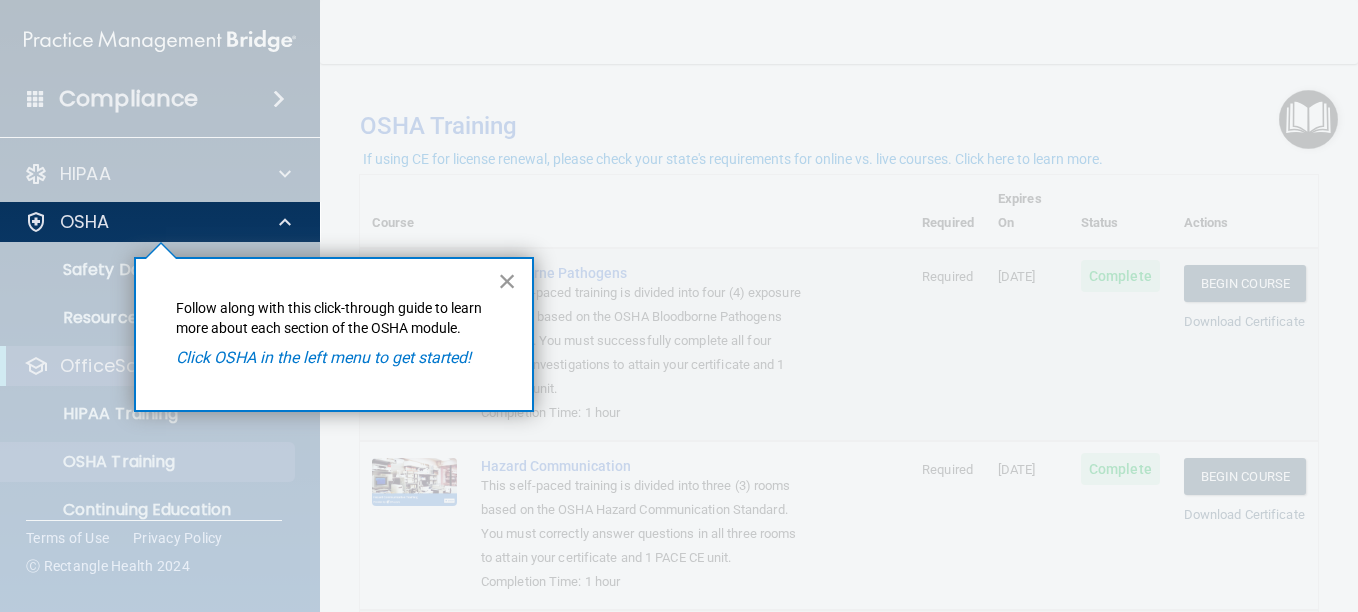 click on "×" at bounding box center (507, 281) 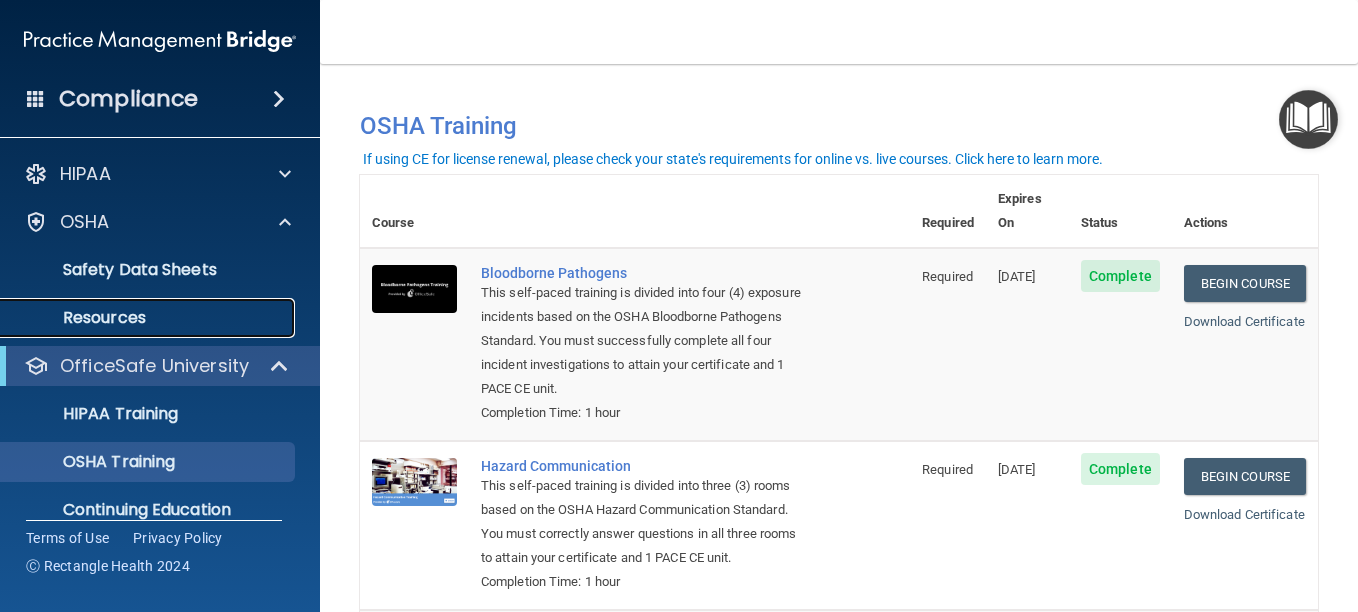 click on "Resources" at bounding box center [149, 318] 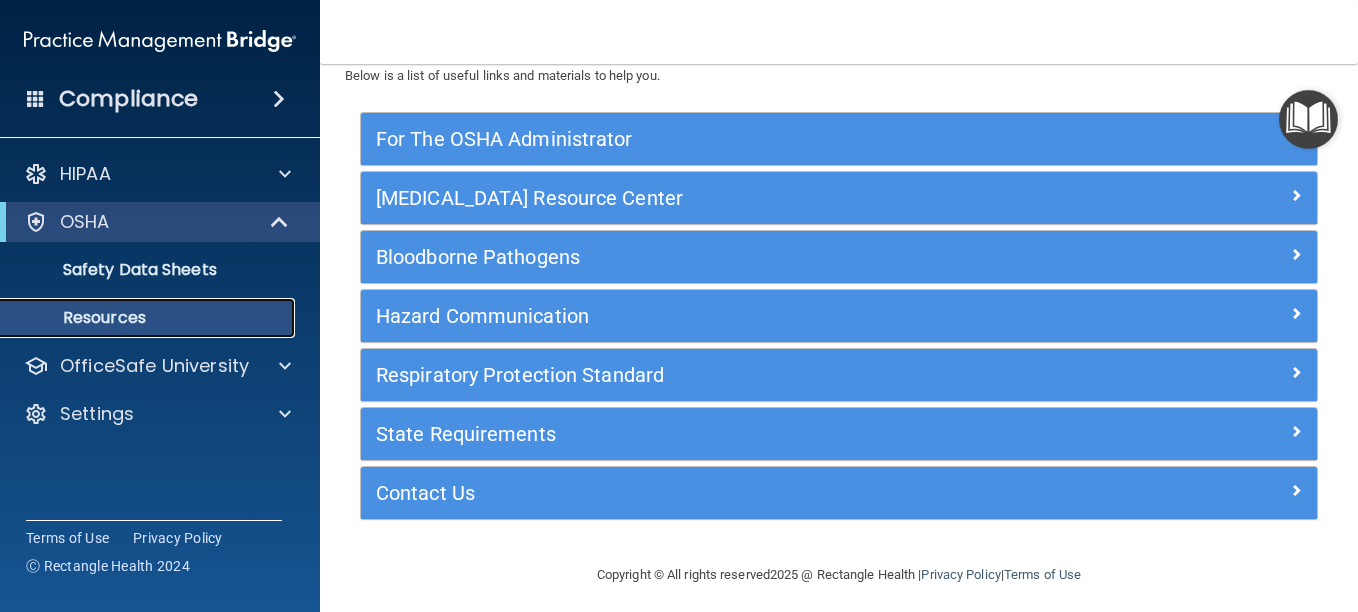 scroll, scrollTop: 80, scrollLeft: 0, axis: vertical 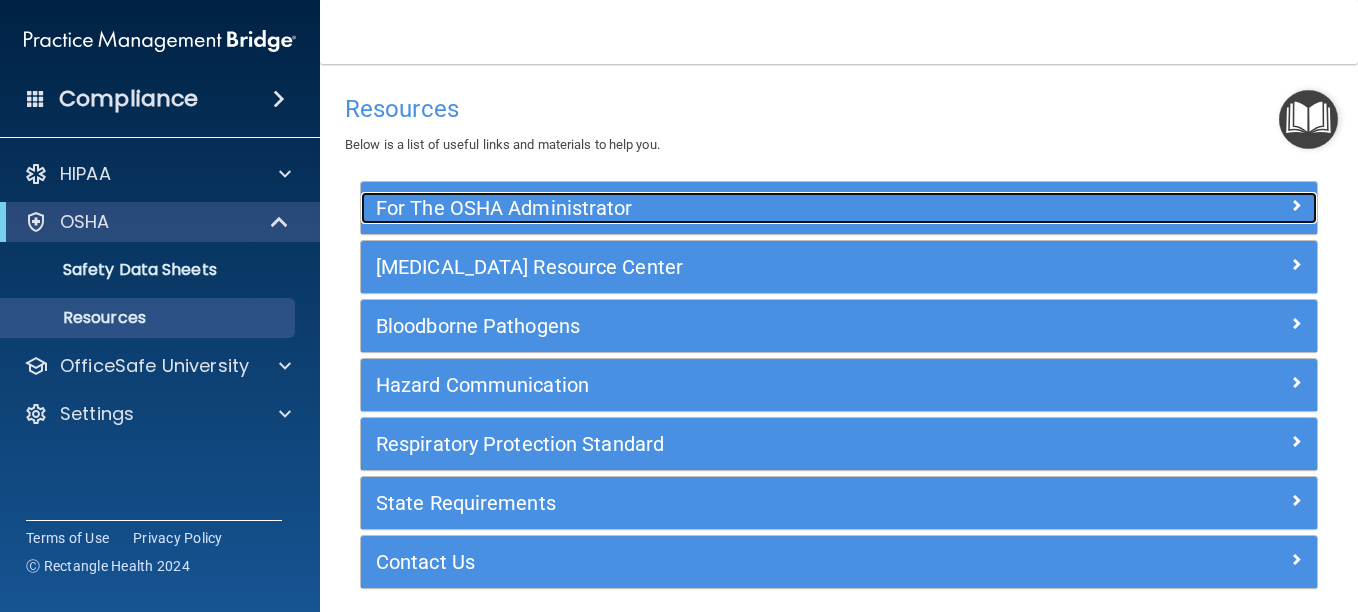 click on "For The OSHA Administrator" at bounding box center (719, 208) 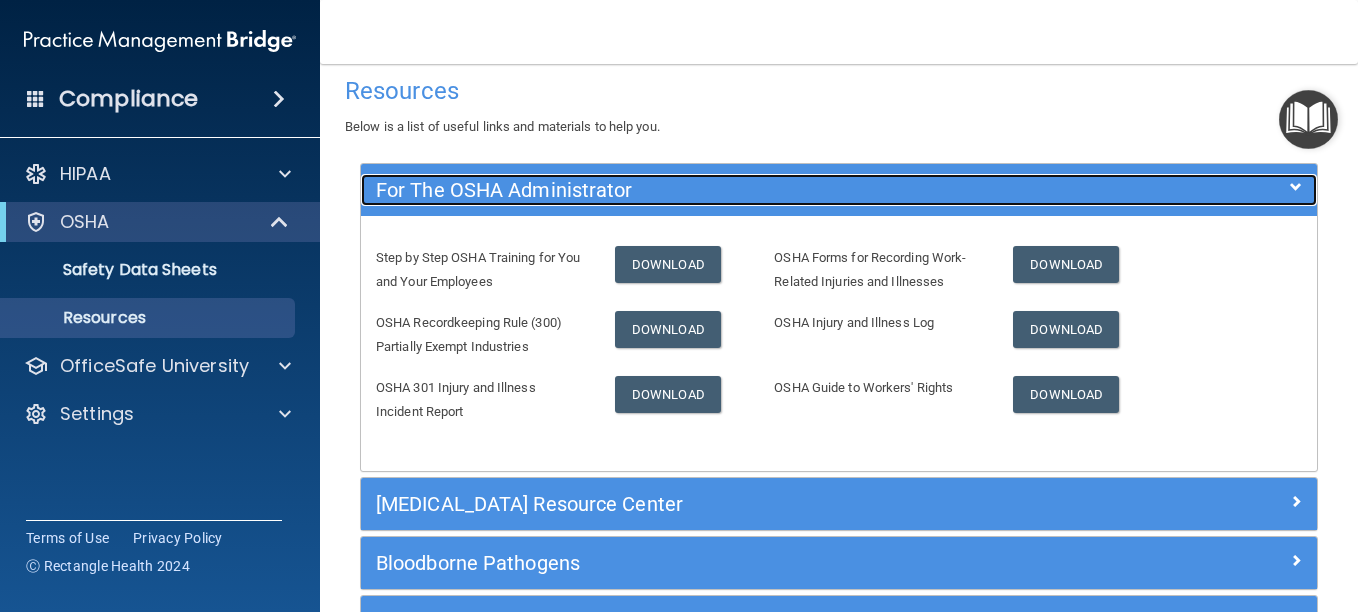 scroll, scrollTop: 16, scrollLeft: 0, axis: vertical 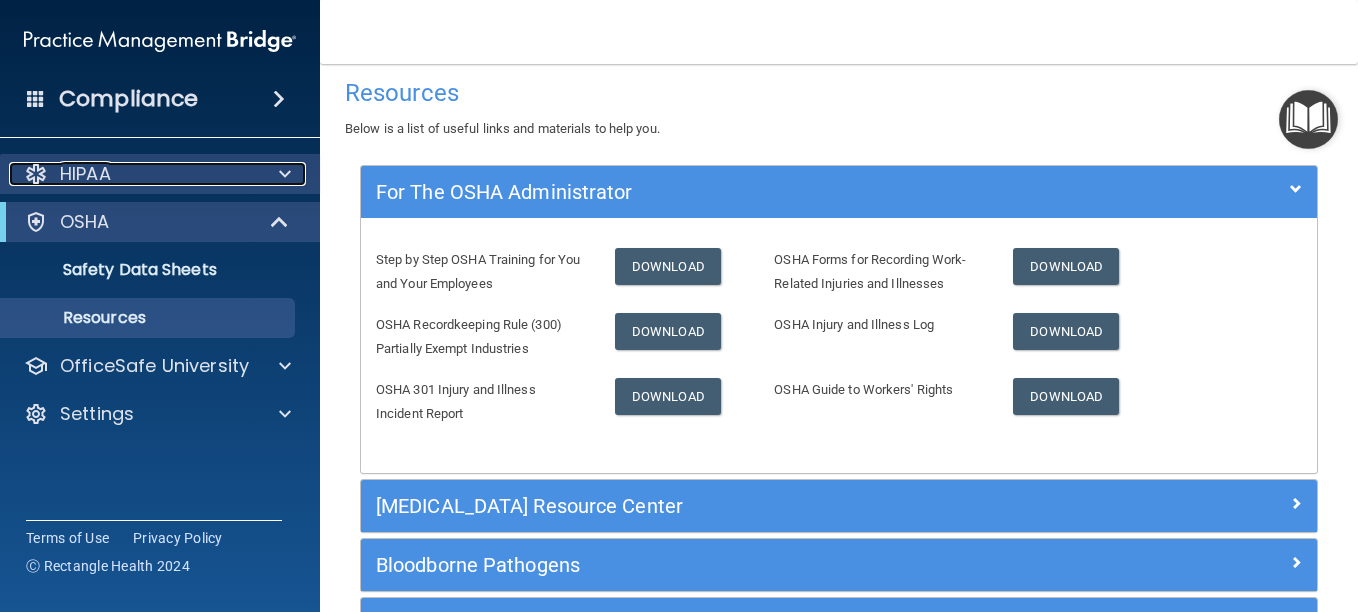 click on "HIPAA" at bounding box center (133, 174) 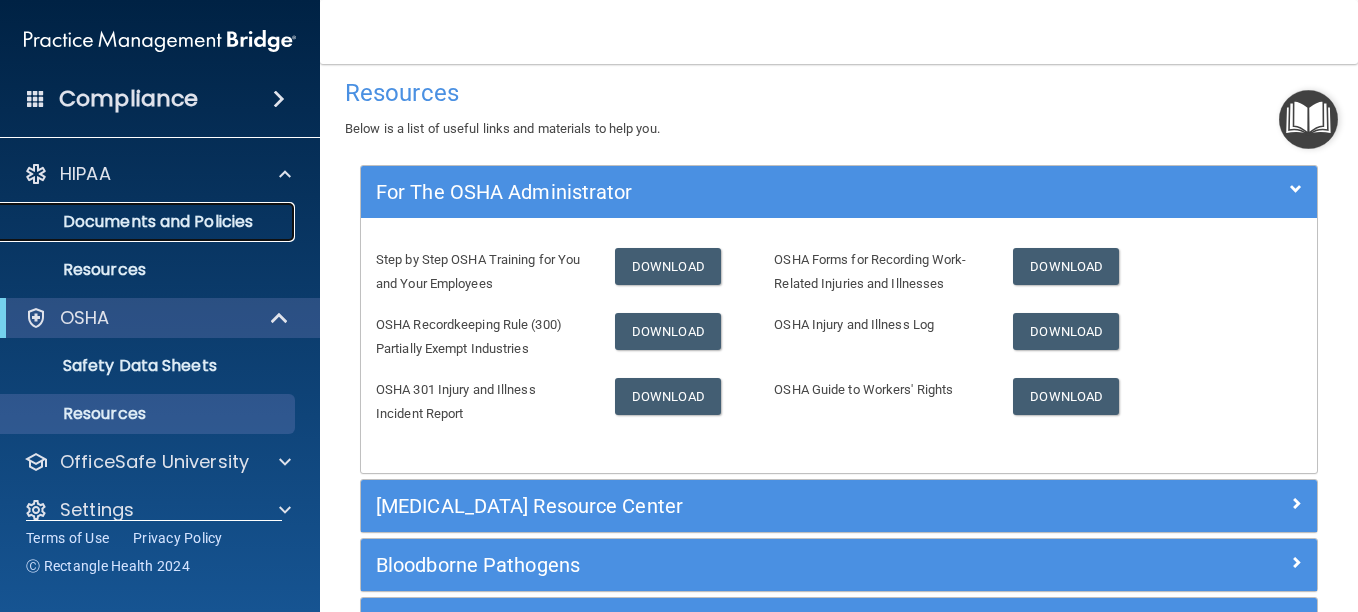 click on "Documents and Policies" at bounding box center [149, 222] 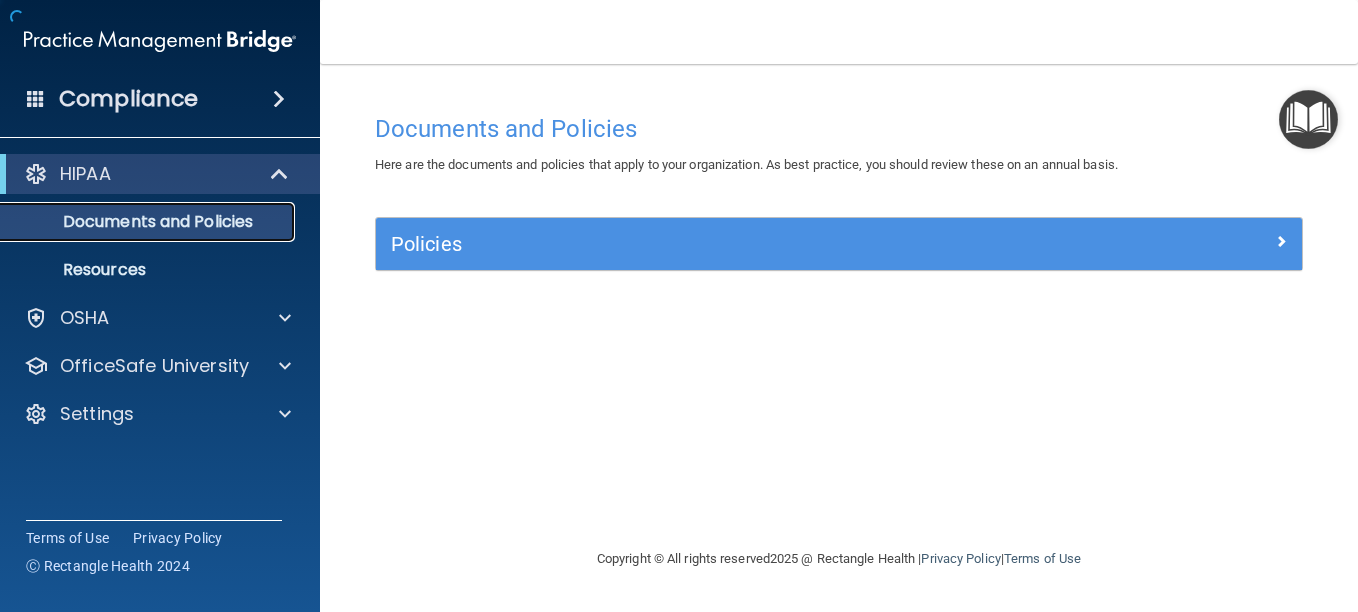 scroll, scrollTop: 0, scrollLeft: 0, axis: both 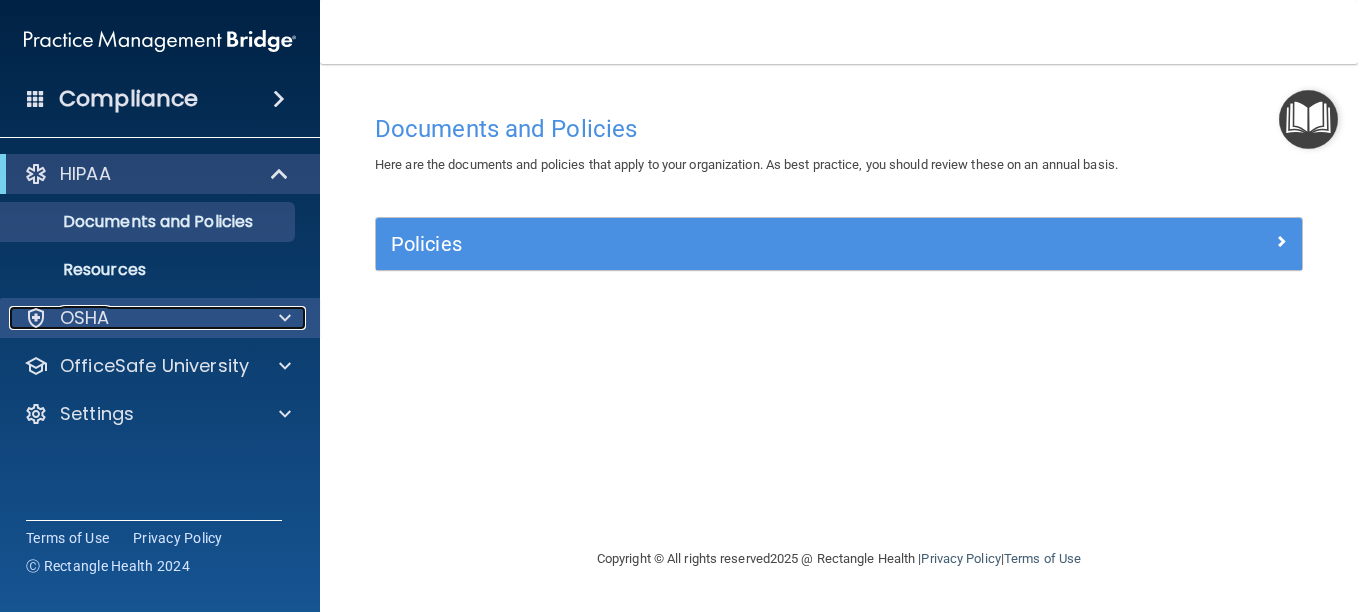 click on "OSHA" at bounding box center [85, 318] 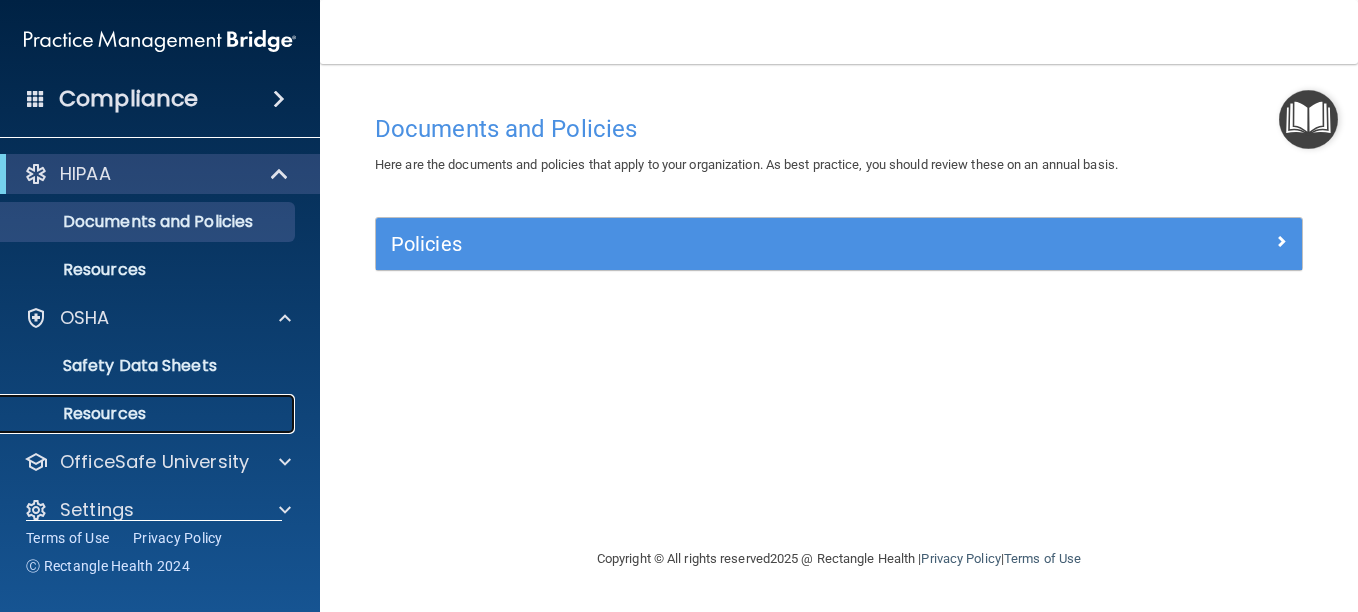click on "Resources" at bounding box center [149, 414] 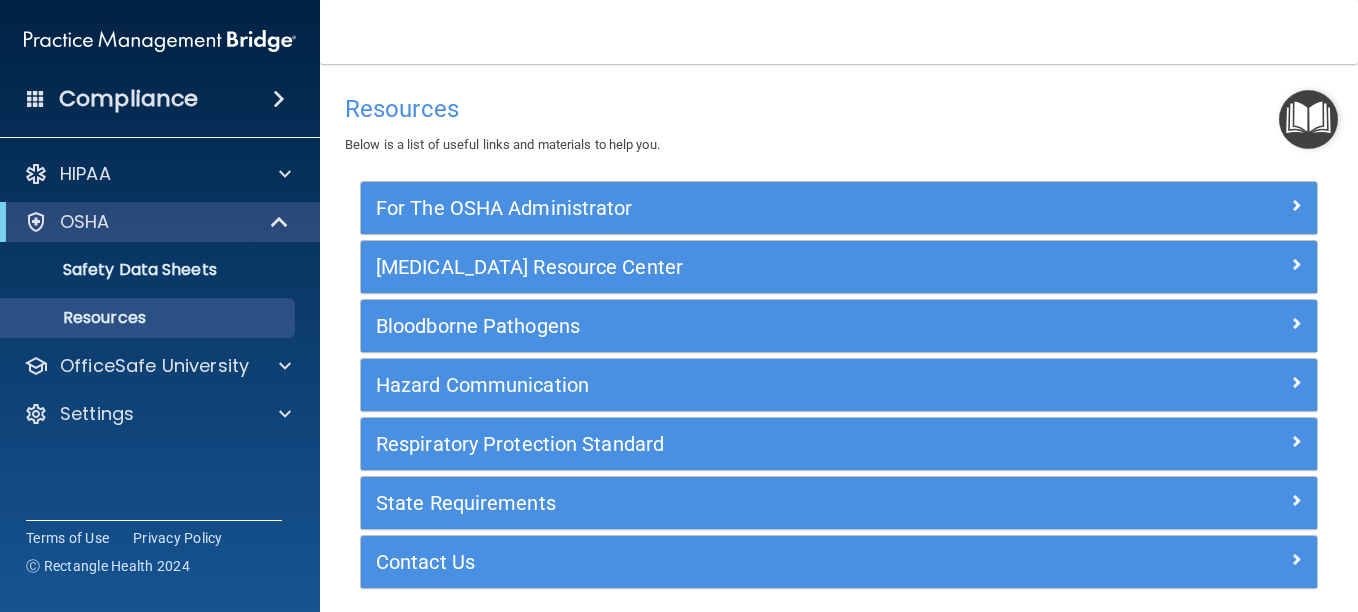 click at bounding box center (1308, 119) 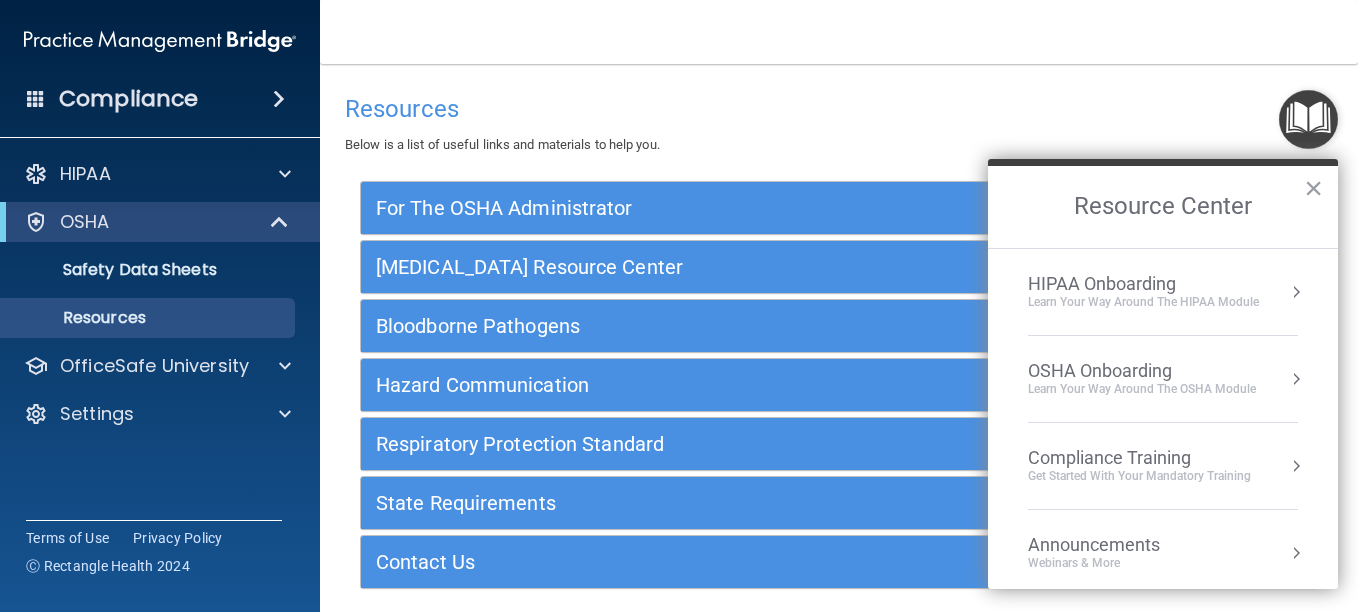click on "OSHA Onboarding" at bounding box center [1142, 371] 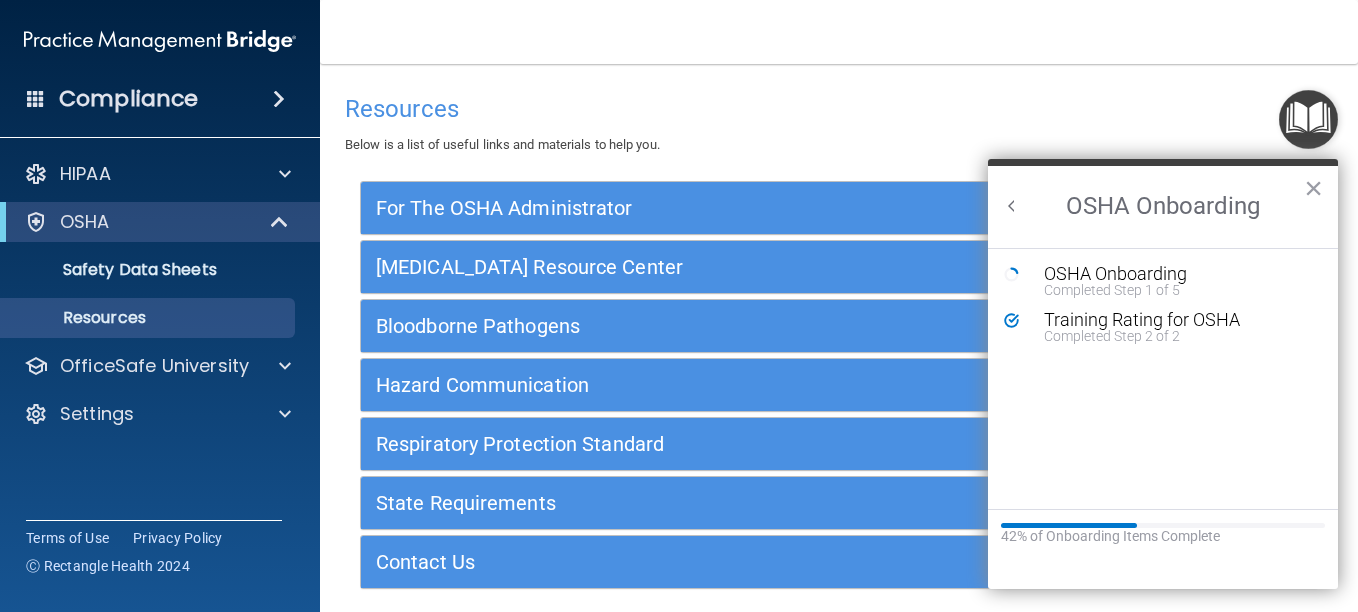 scroll, scrollTop: 0, scrollLeft: 0, axis: both 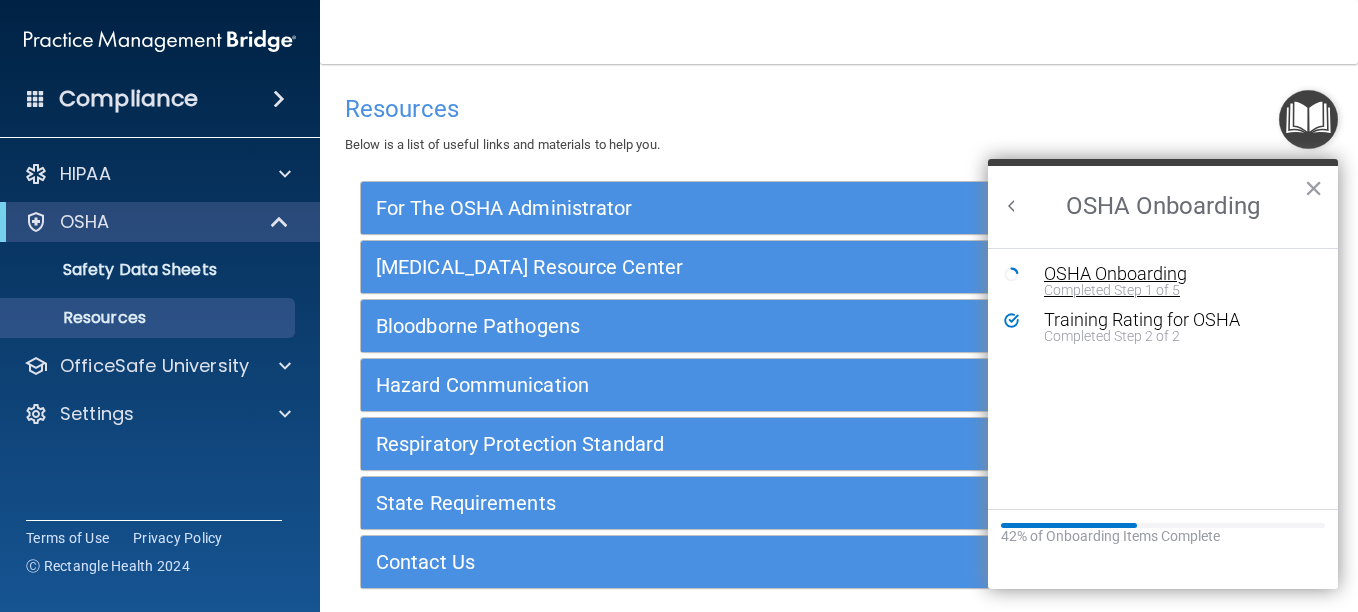 click on "OSHA Onboarding" at bounding box center [1178, 274] 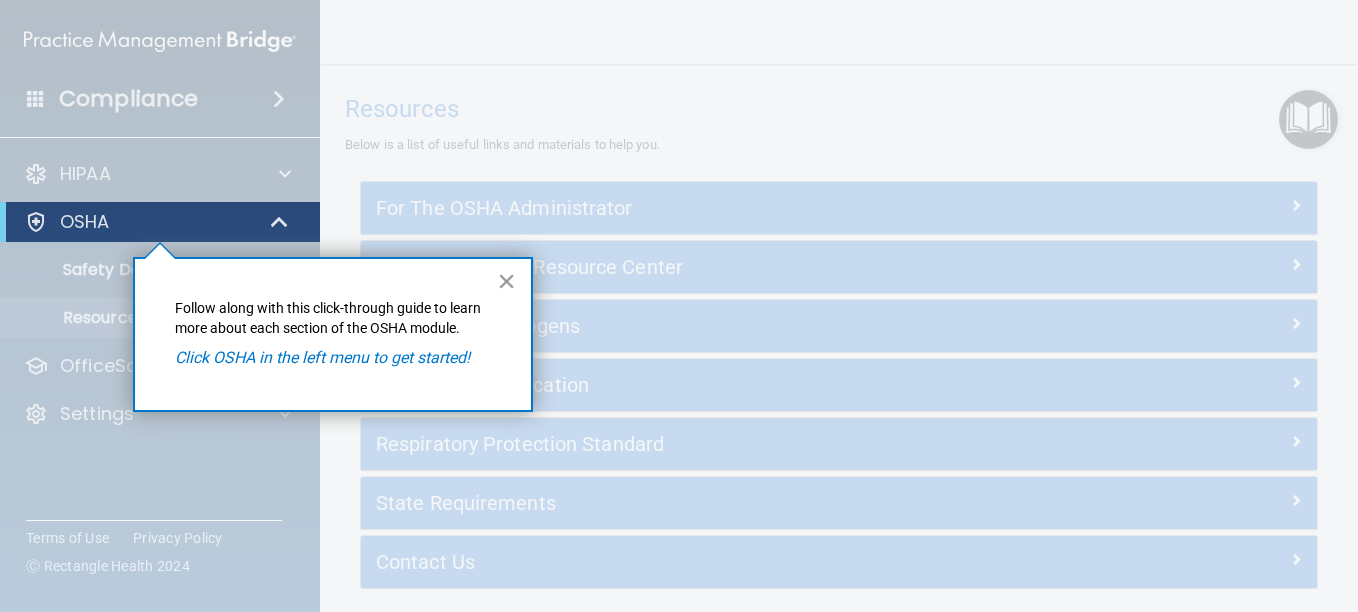 click on "×" at bounding box center (506, 281) 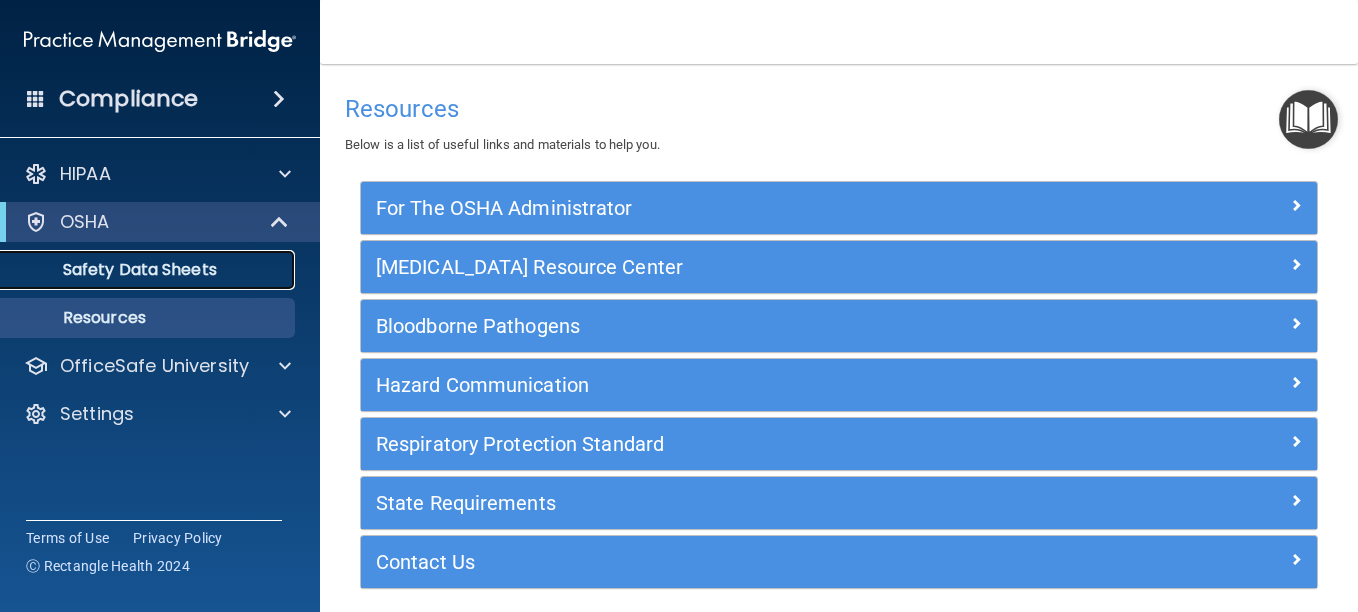 click on "Safety Data Sheets" at bounding box center [149, 270] 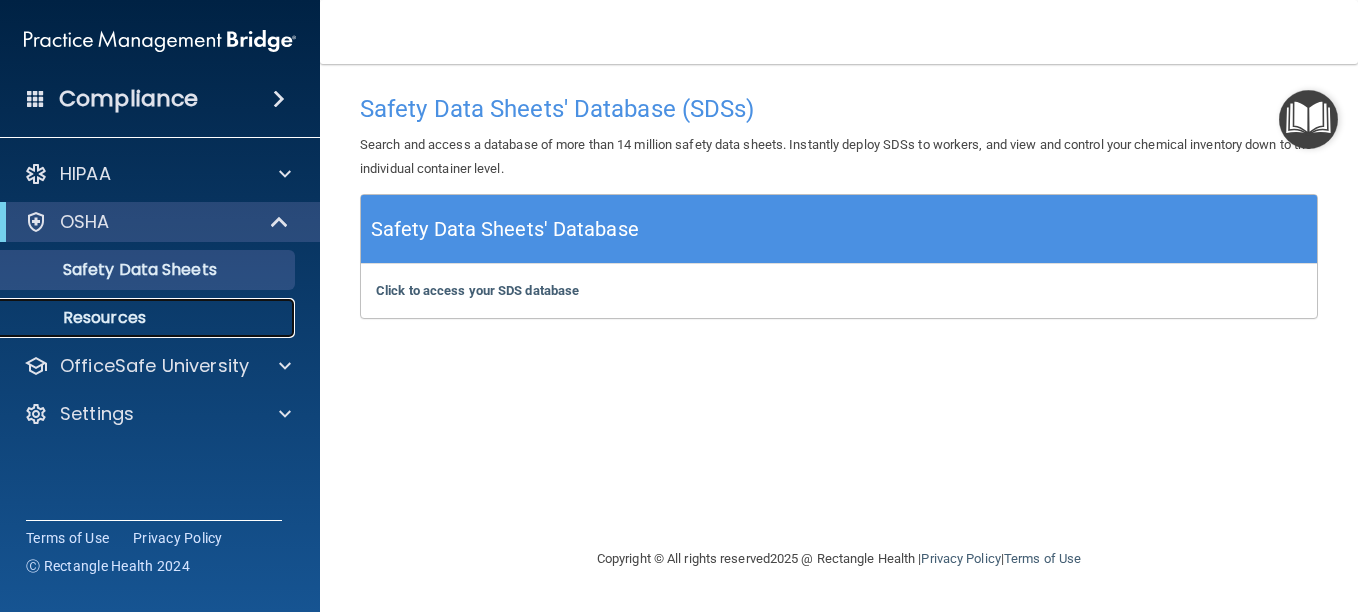 click on "Resources" at bounding box center (149, 318) 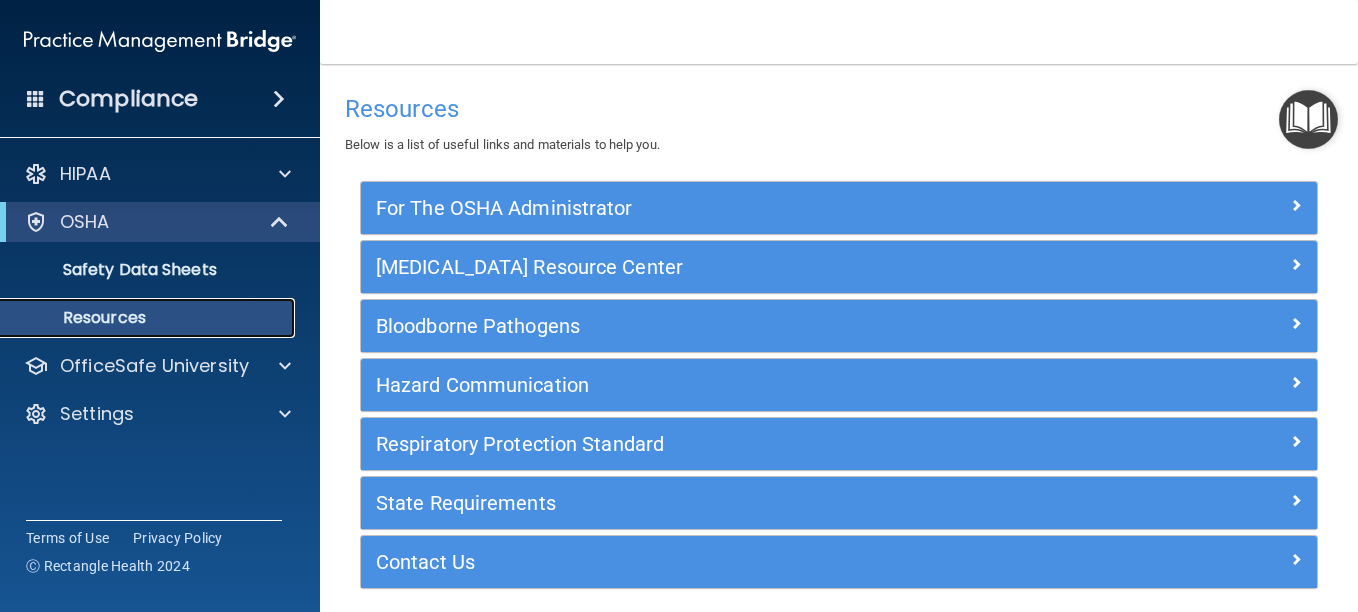 scroll, scrollTop: 80, scrollLeft: 0, axis: vertical 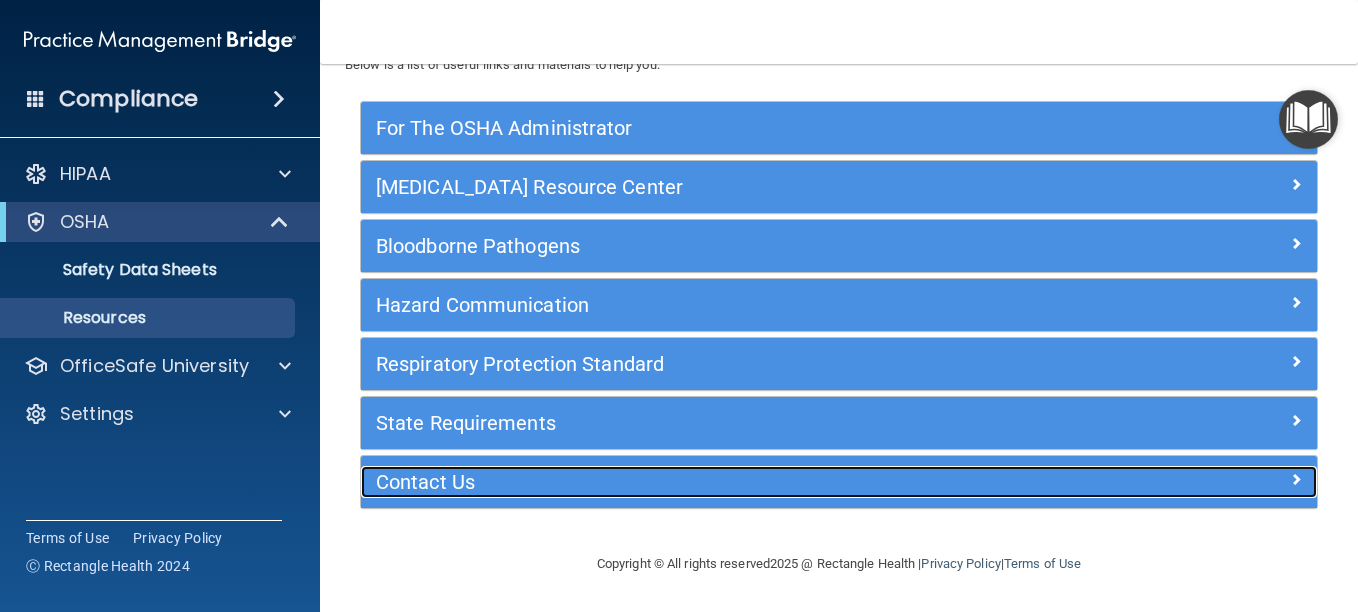 click on "Contact Us" at bounding box center [719, 482] 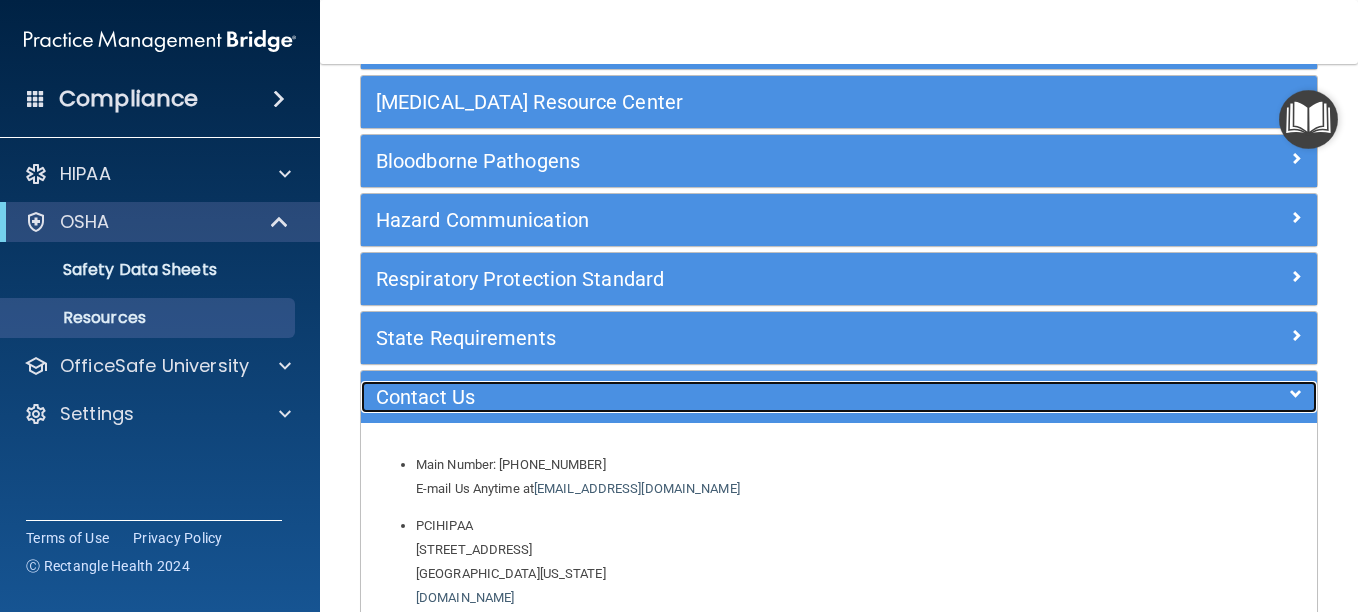 scroll, scrollTop: 164, scrollLeft: 0, axis: vertical 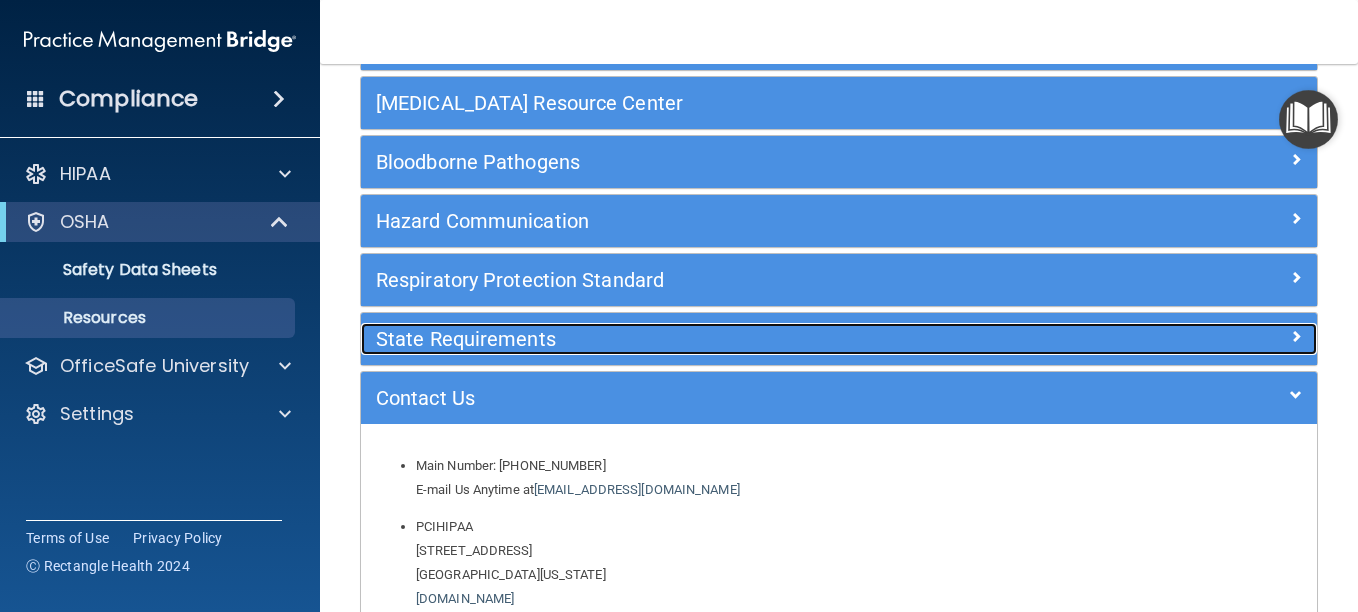 click on "State Requirements" at bounding box center [719, 339] 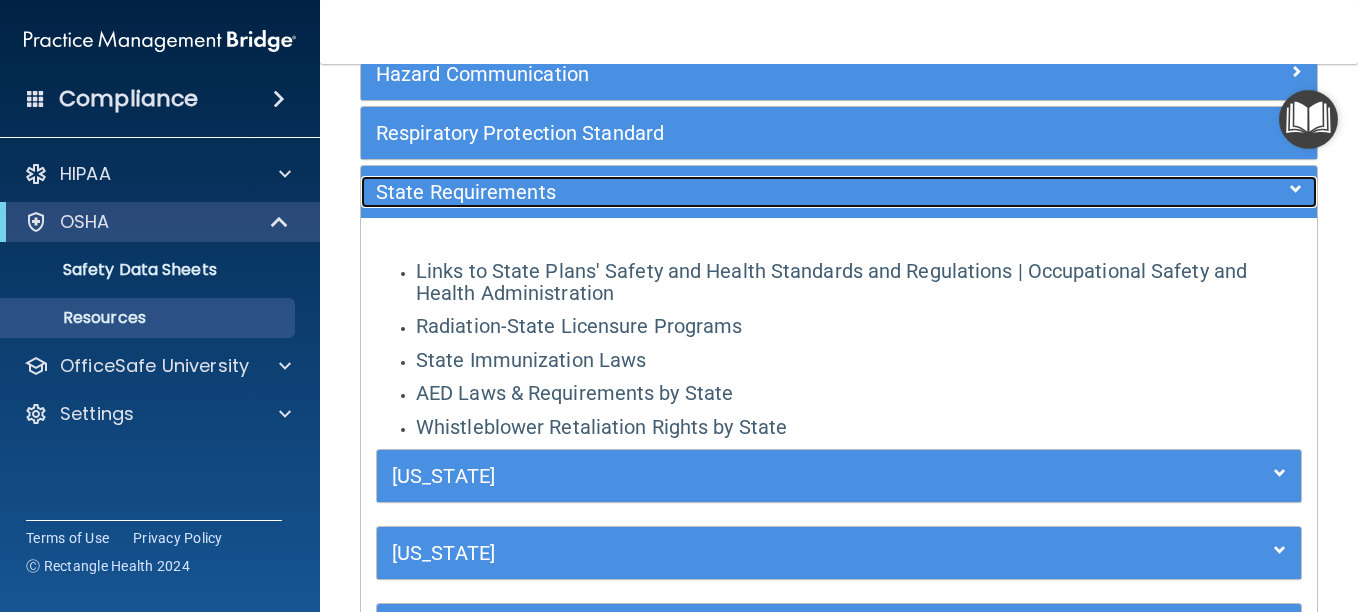 scroll, scrollTop: 313, scrollLeft: 0, axis: vertical 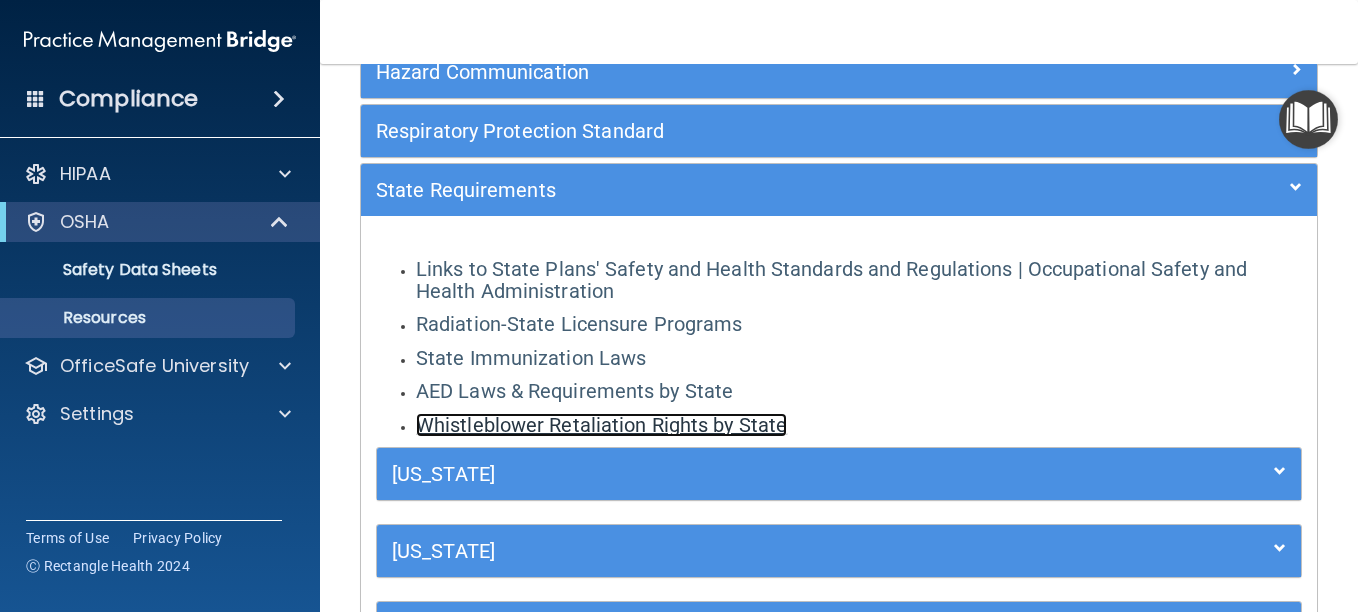click on "Whistleblower Retaliation Rights by State" at bounding box center (601, 425) 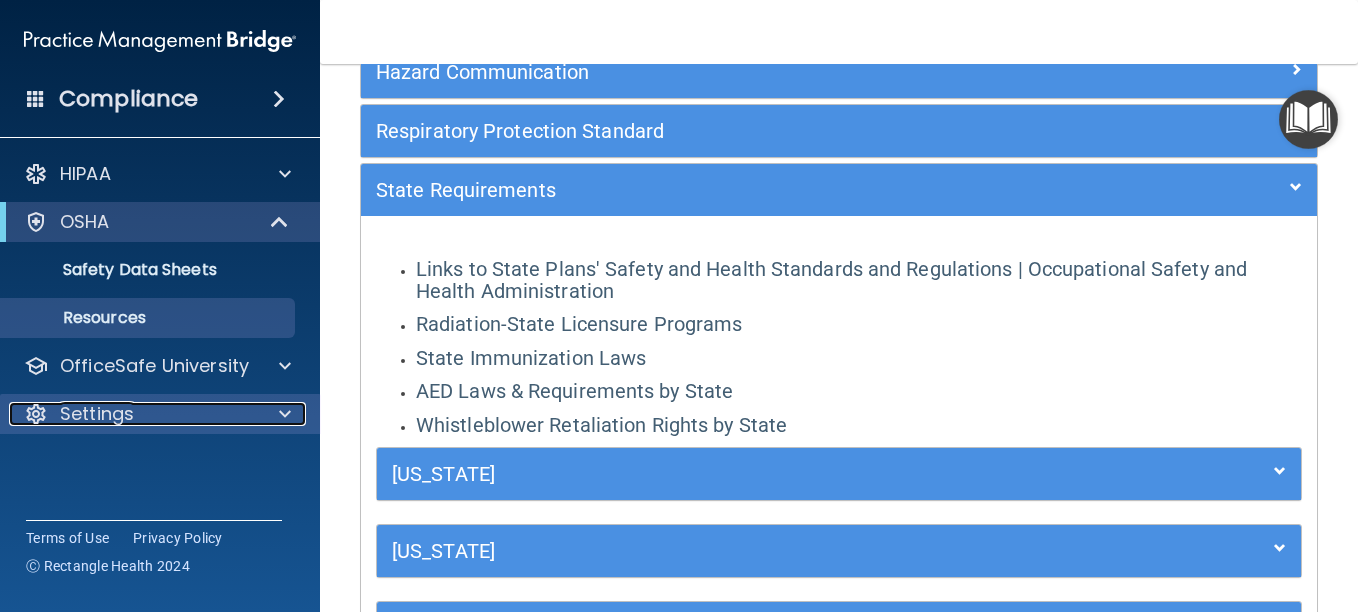 click on "Settings" at bounding box center [97, 414] 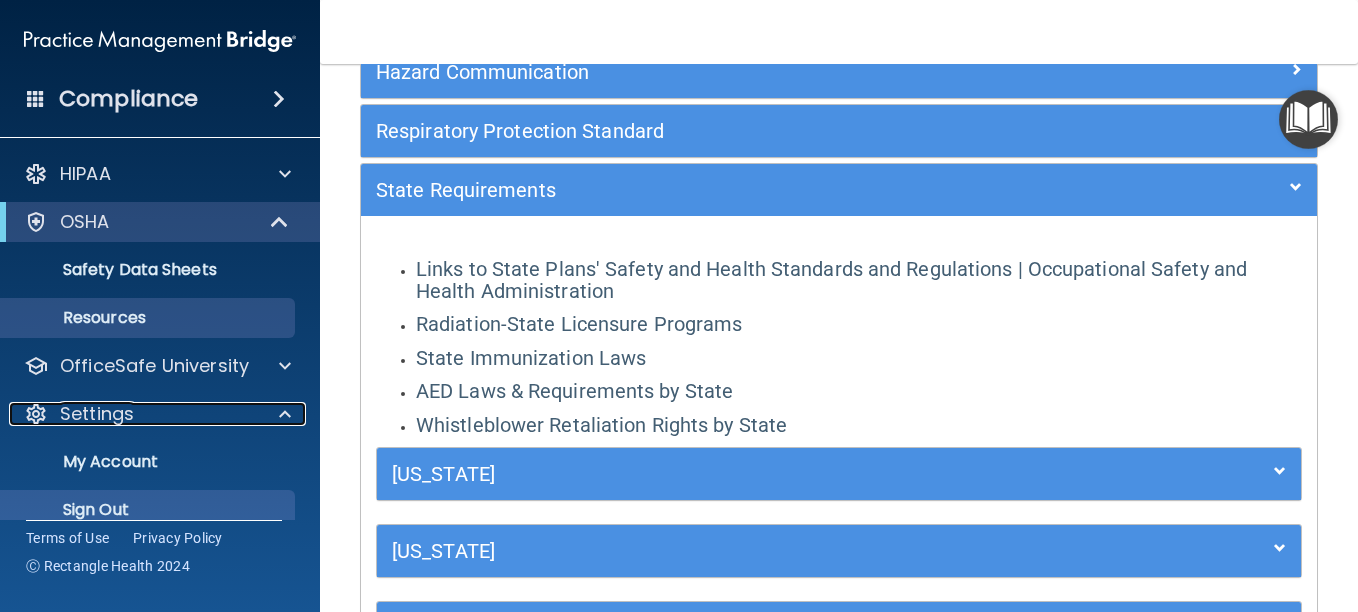 scroll, scrollTop: 26, scrollLeft: 0, axis: vertical 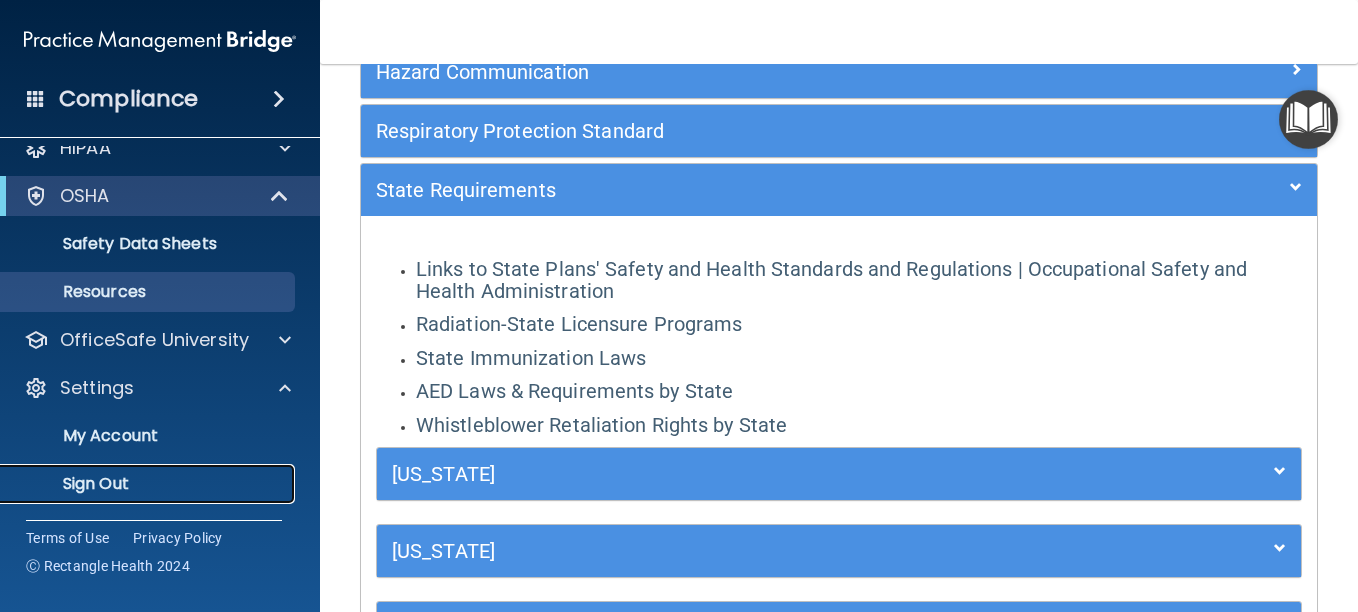 click on "Sign Out" at bounding box center (149, 484) 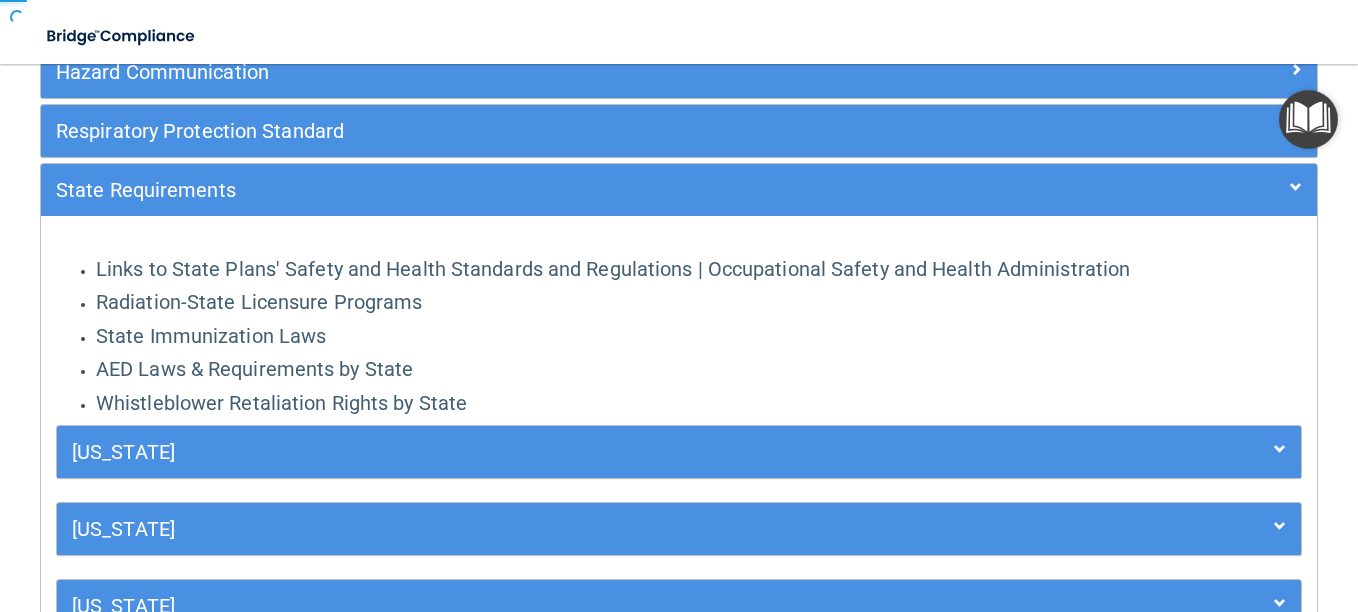 scroll, scrollTop: 110, scrollLeft: 0, axis: vertical 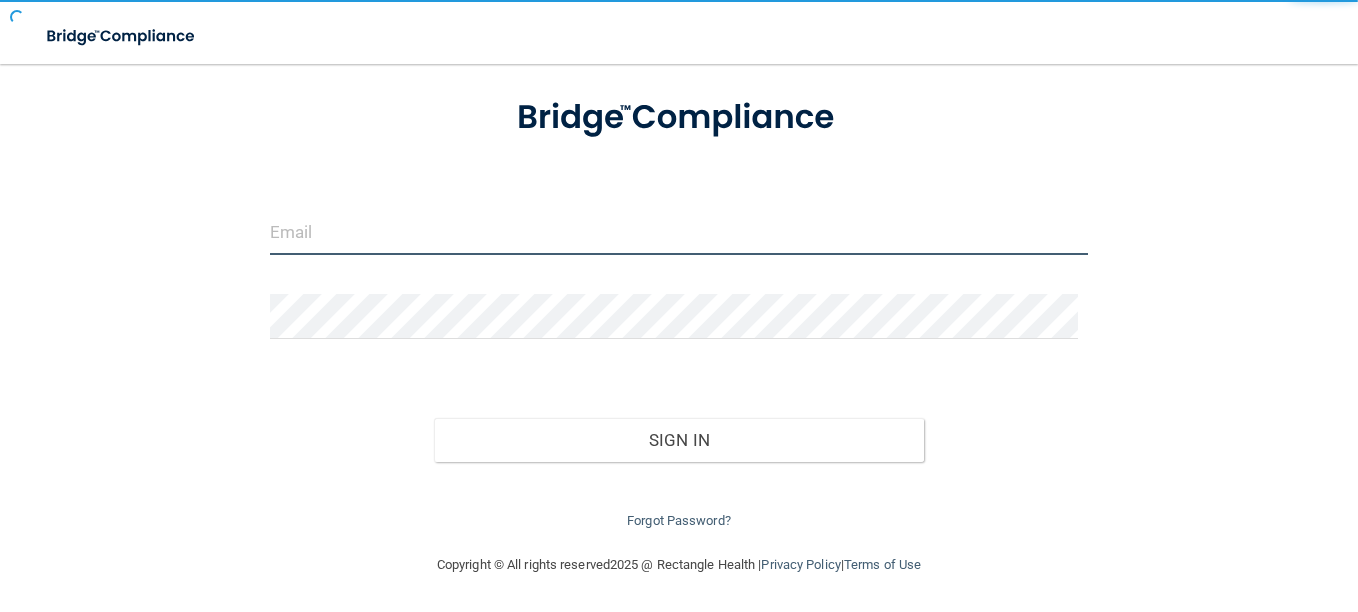 type on "[EMAIL_ADDRESS][DOMAIN_NAME]" 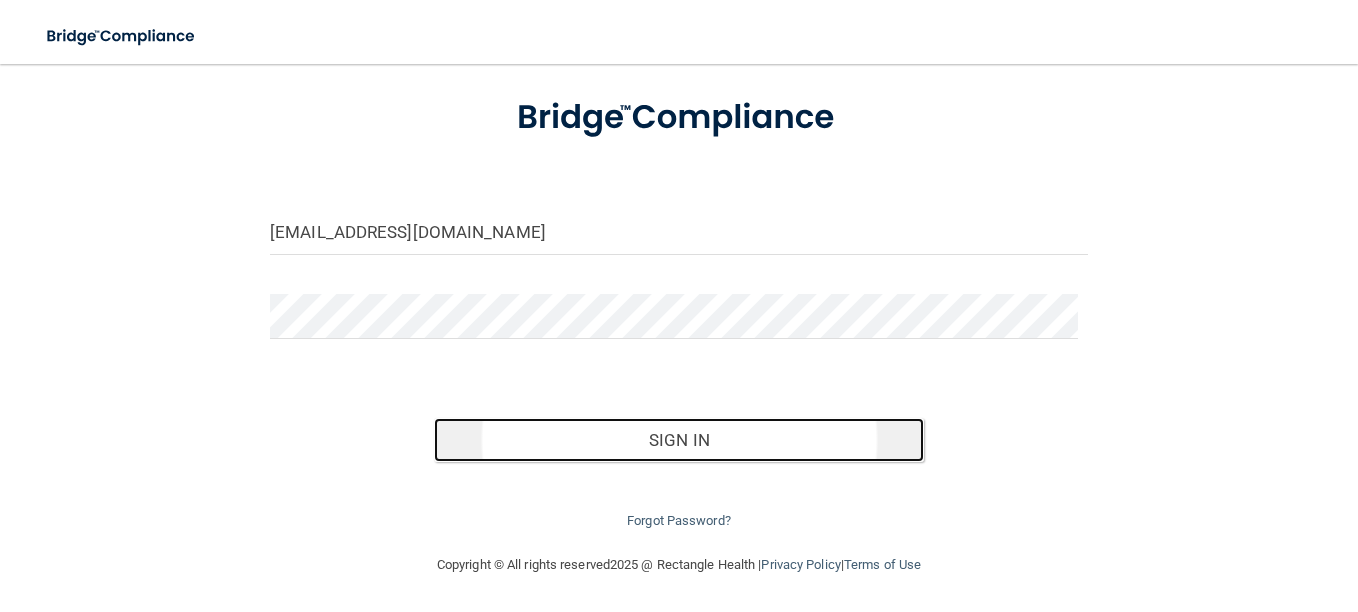 click on "Sign In" at bounding box center (679, 440) 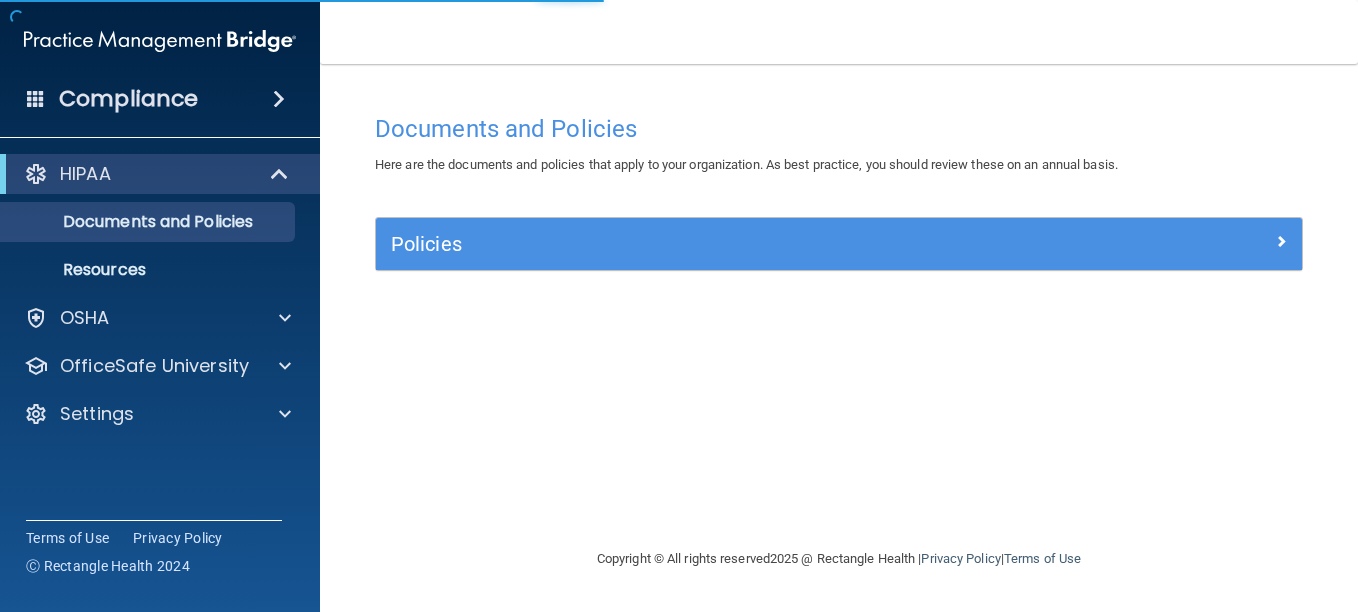 scroll, scrollTop: 0, scrollLeft: 0, axis: both 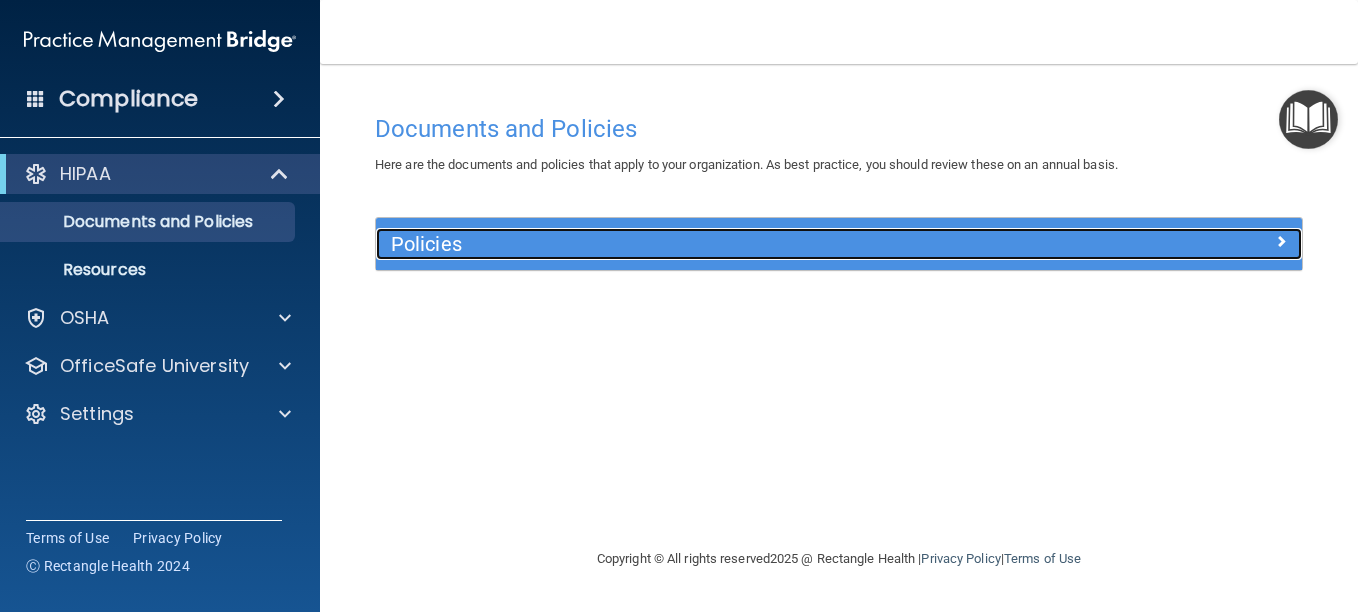 click on "Policies" at bounding box center [723, 244] 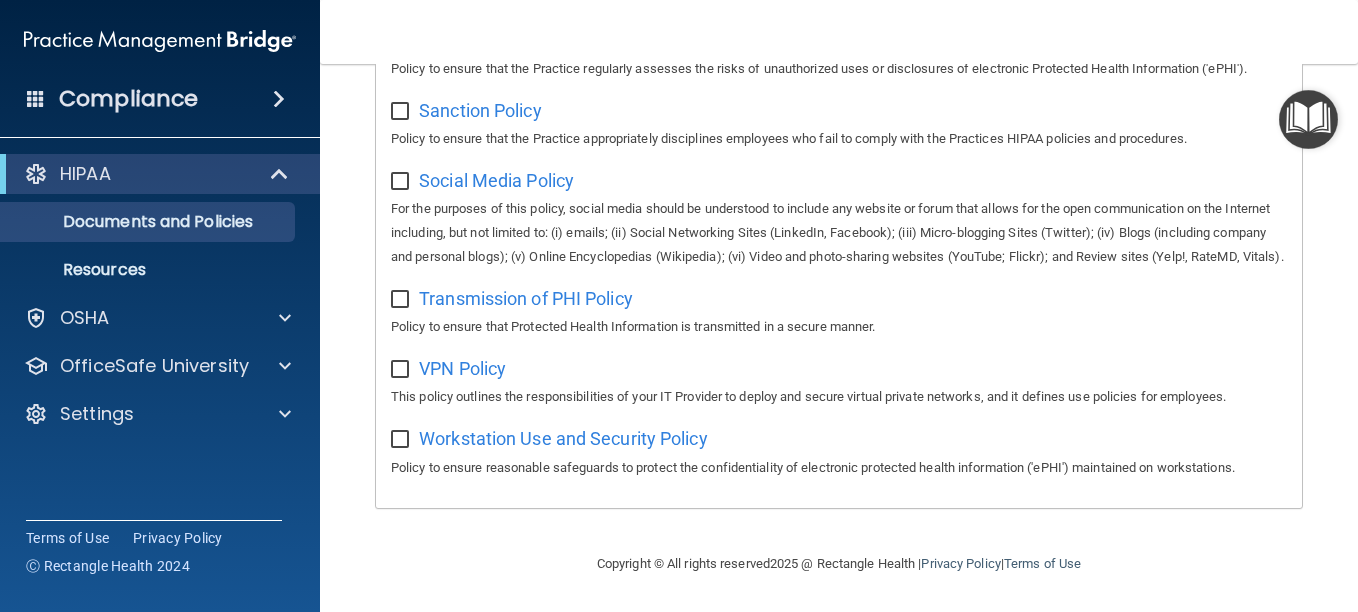 scroll, scrollTop: 1585, scrollLeft: 0, axis: vertical 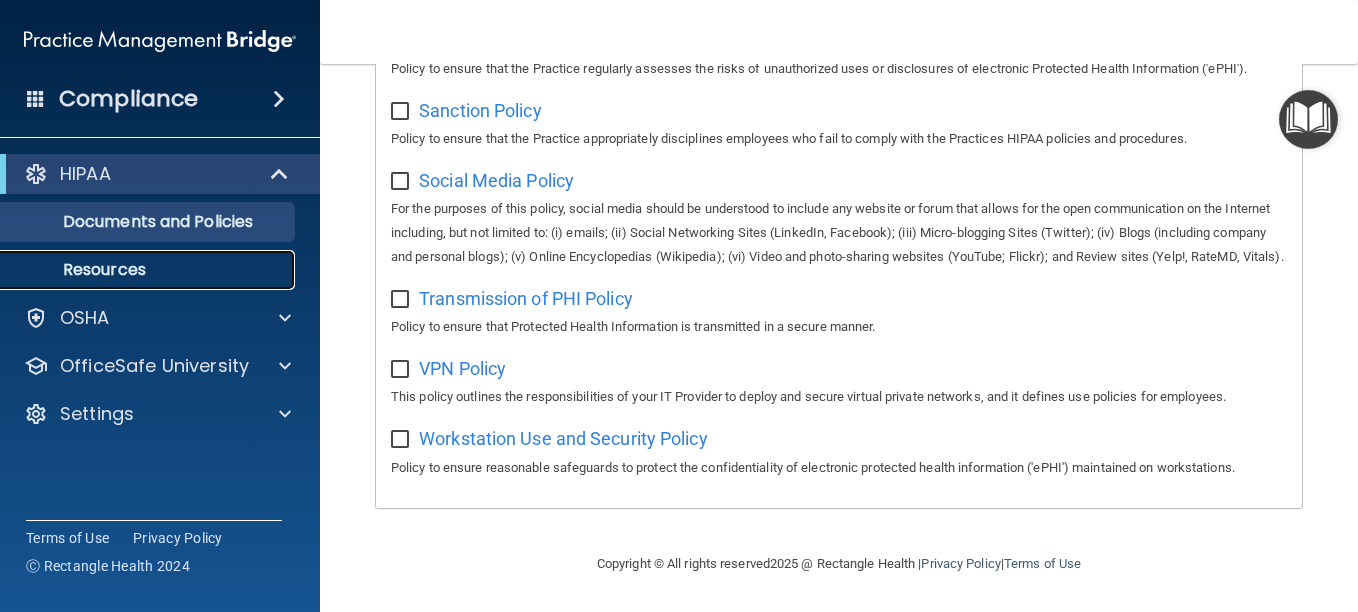 click on "Resources" at bounding box center [137, 270] 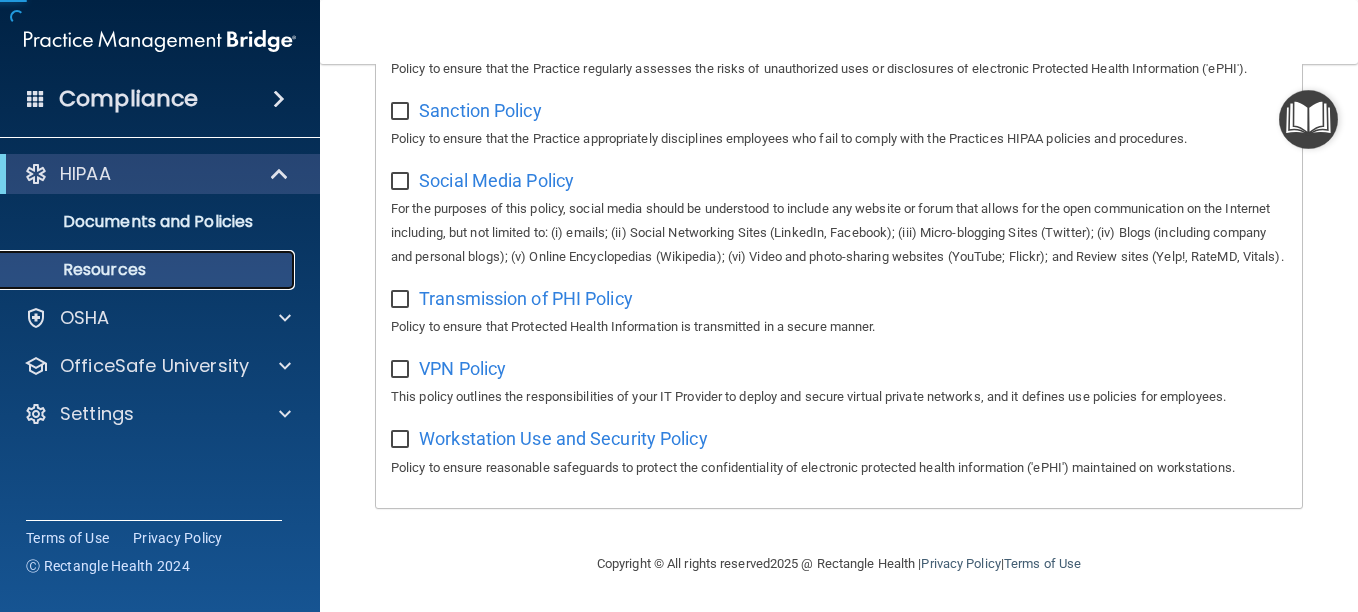 scroll, scrollTop: 21, scrollLeft: 0, axis: vertical 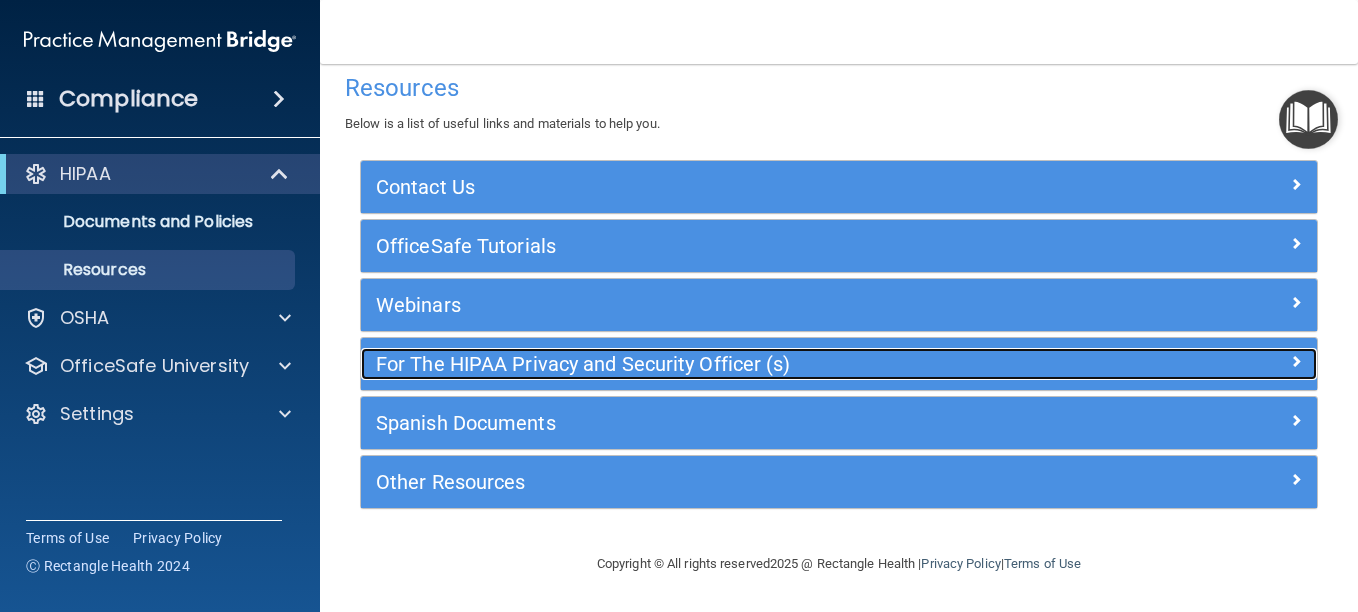 click on "For The HIPAA Privacy and Security Officer (s)" at bounding box center [719, 364] 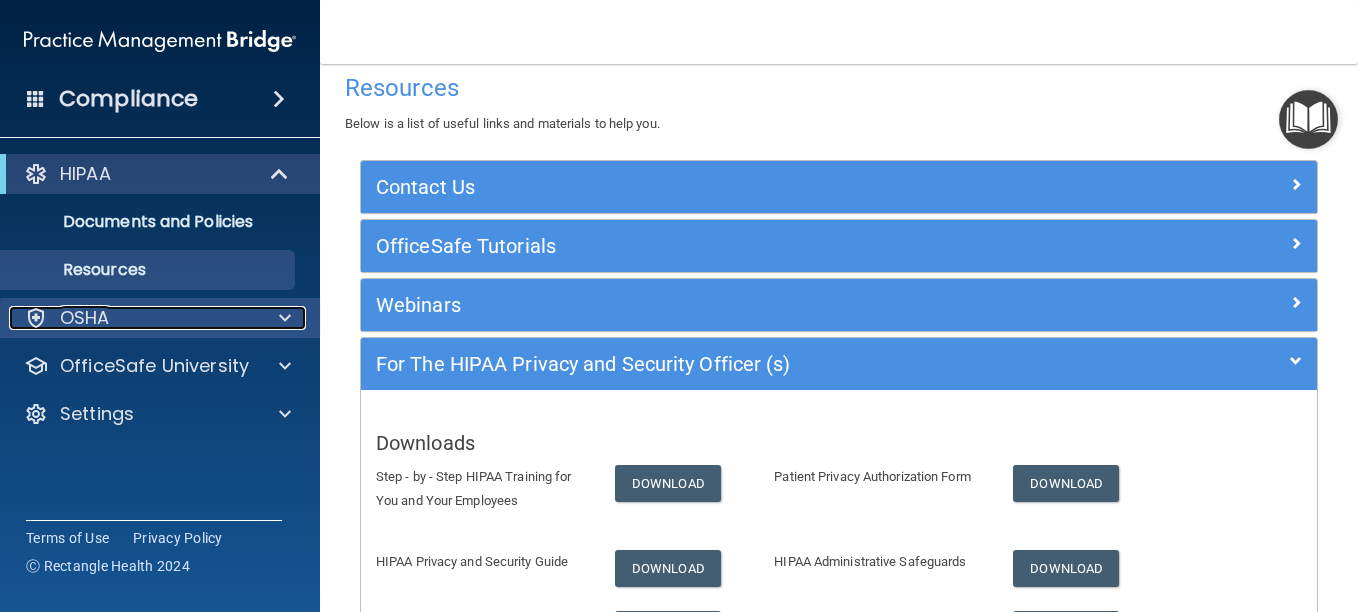 click on "OSHA" at bounding box center [133, 318] 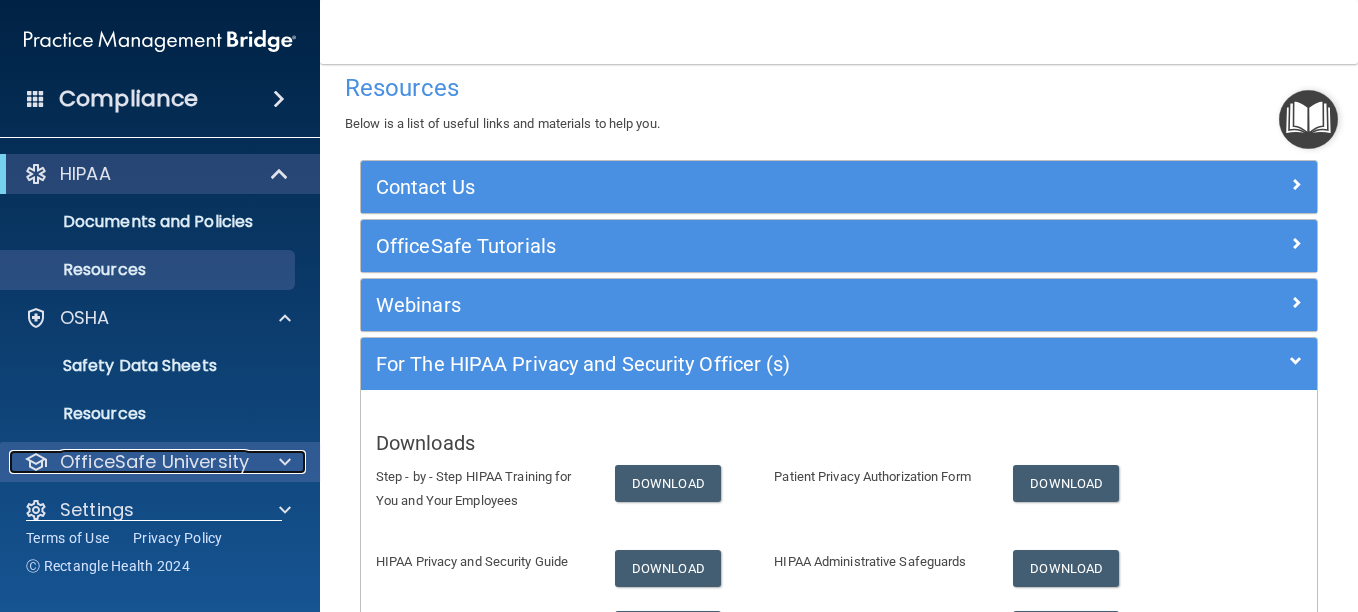 click on "OfficeSafe University" at bounding box center (154, 462) 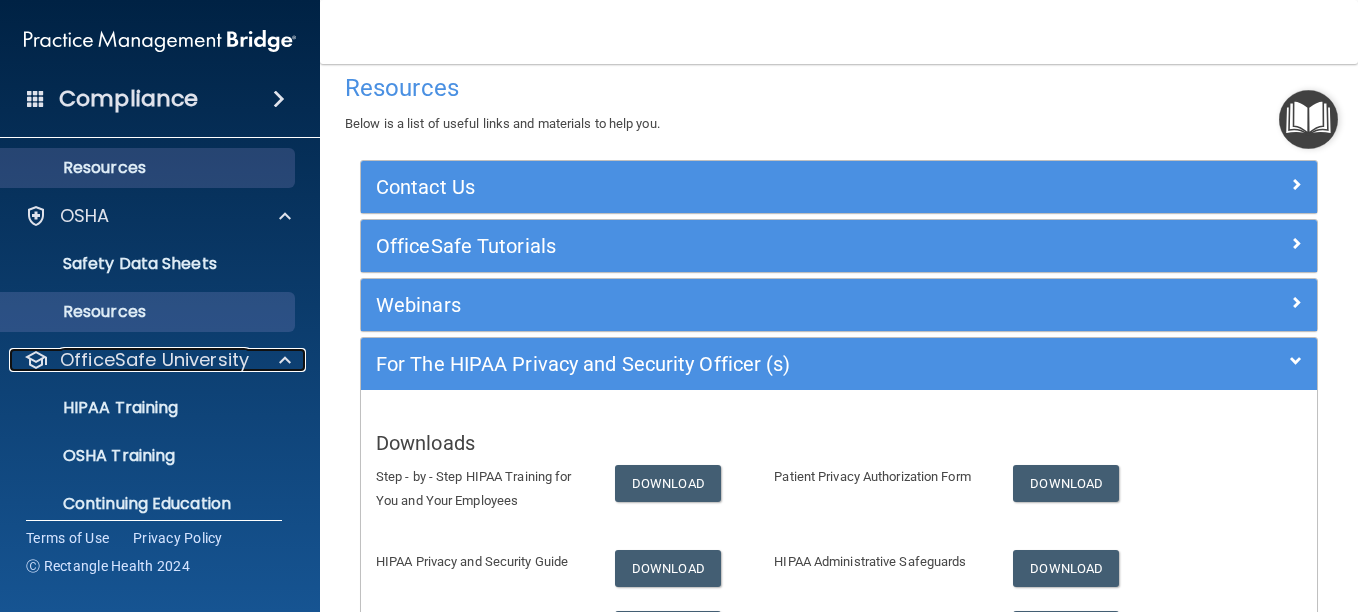 scroll, scrollTop: 104, scrollLeft: 0, axis: vertical 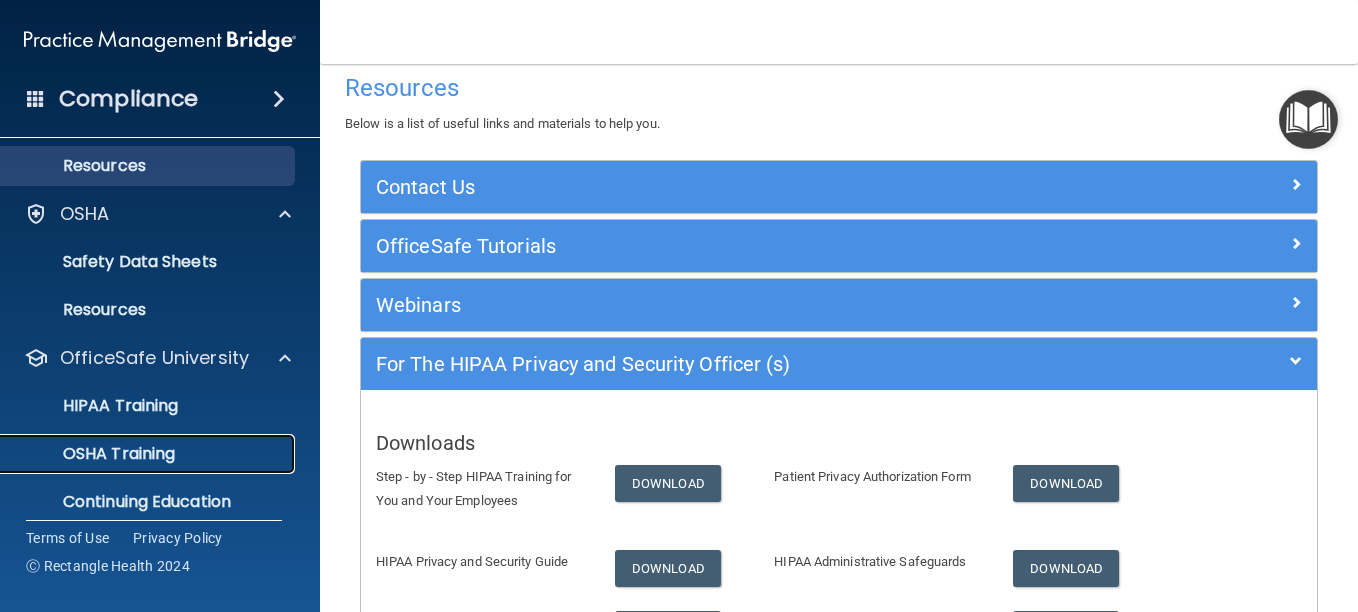 click on "OSHA Training" at bounding box center [94, 454] 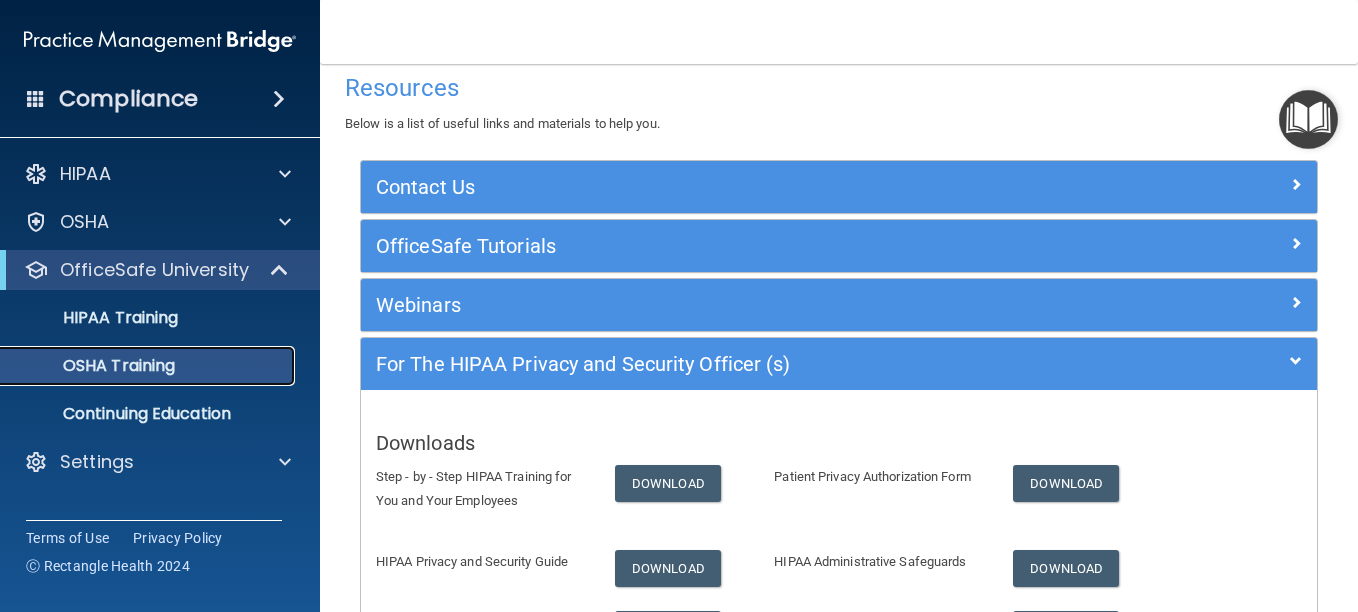 scroll, scrollTop: 0, scrollLeft: 0, axis: both 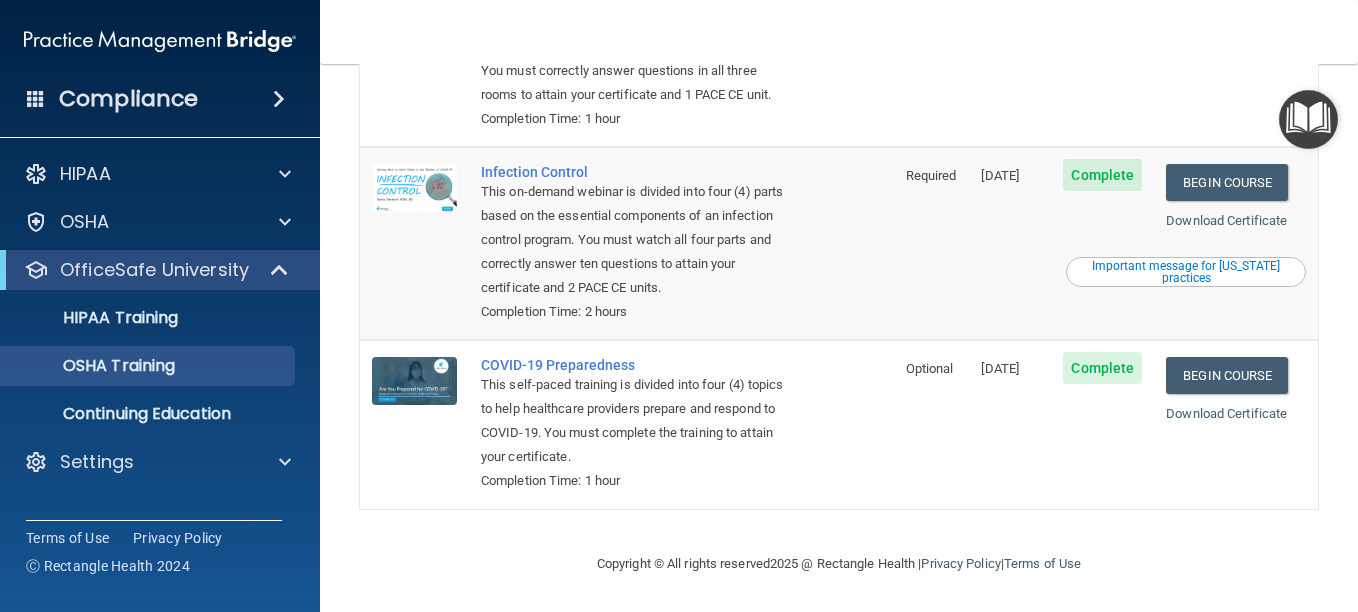 click at bounding box center (1308, 119) 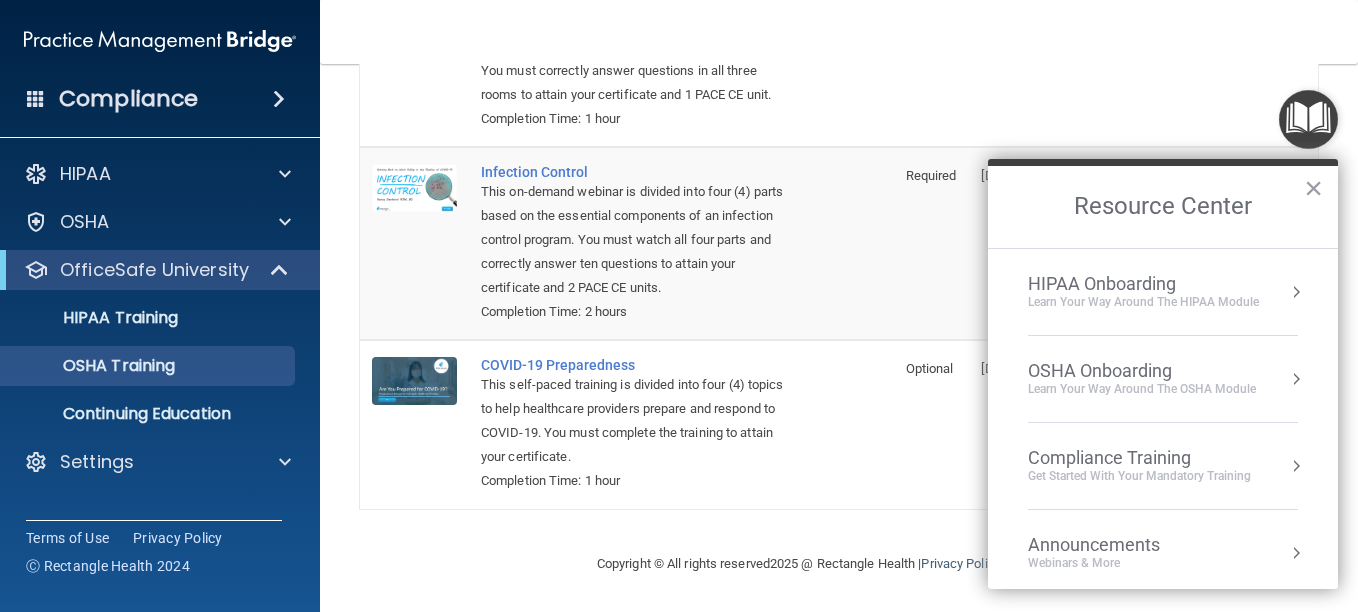click on "Compliance Training" at bounding box center [1139, 458] 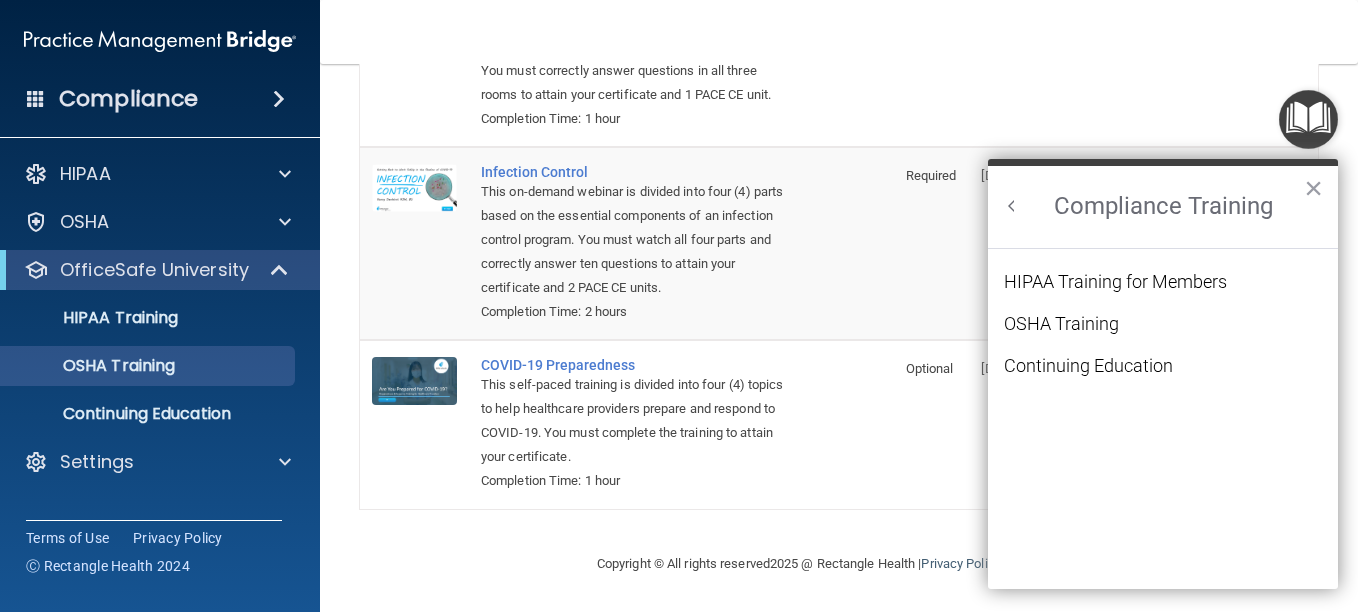 scroll, scrollTop: 0, scrollLeft: 0, axis: both 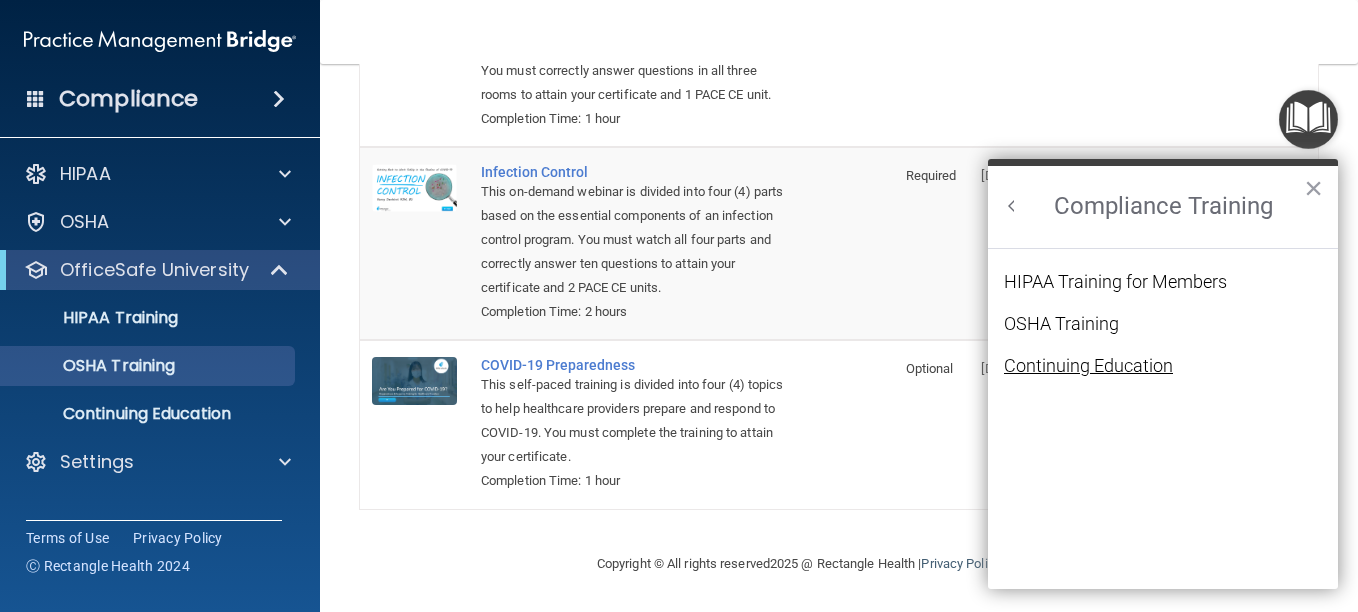 click on "Continuing Education" at bounding box center [1088, 366] 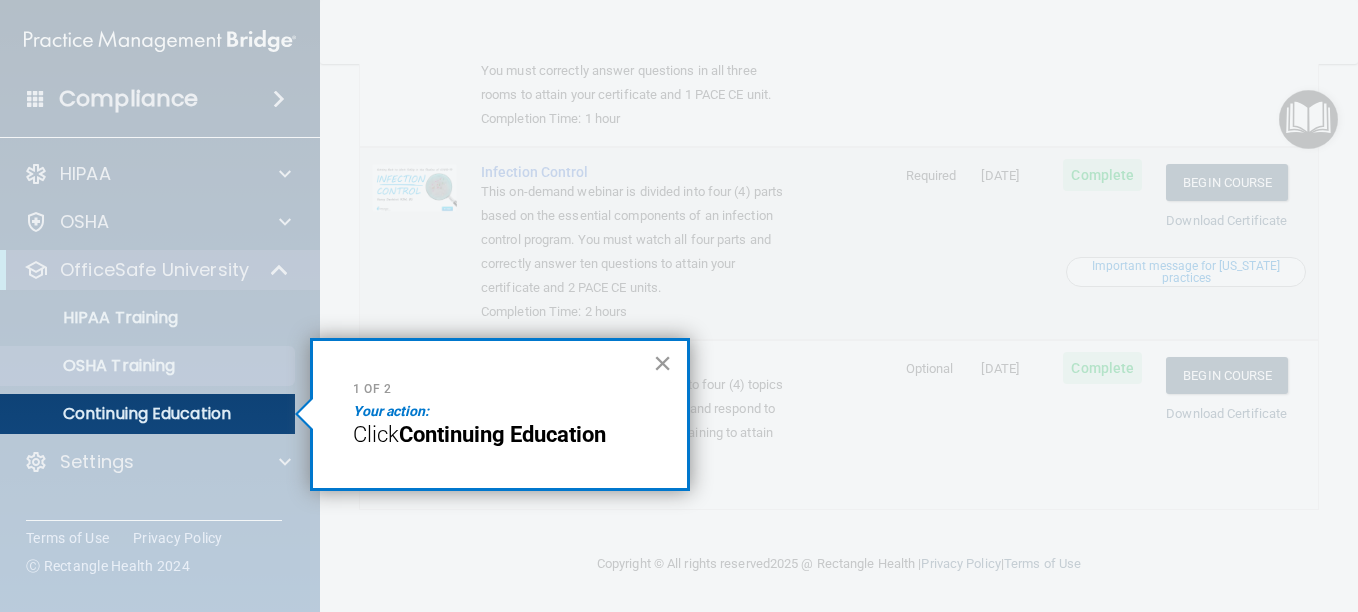 click on "×" at bounding box center [662, 363] 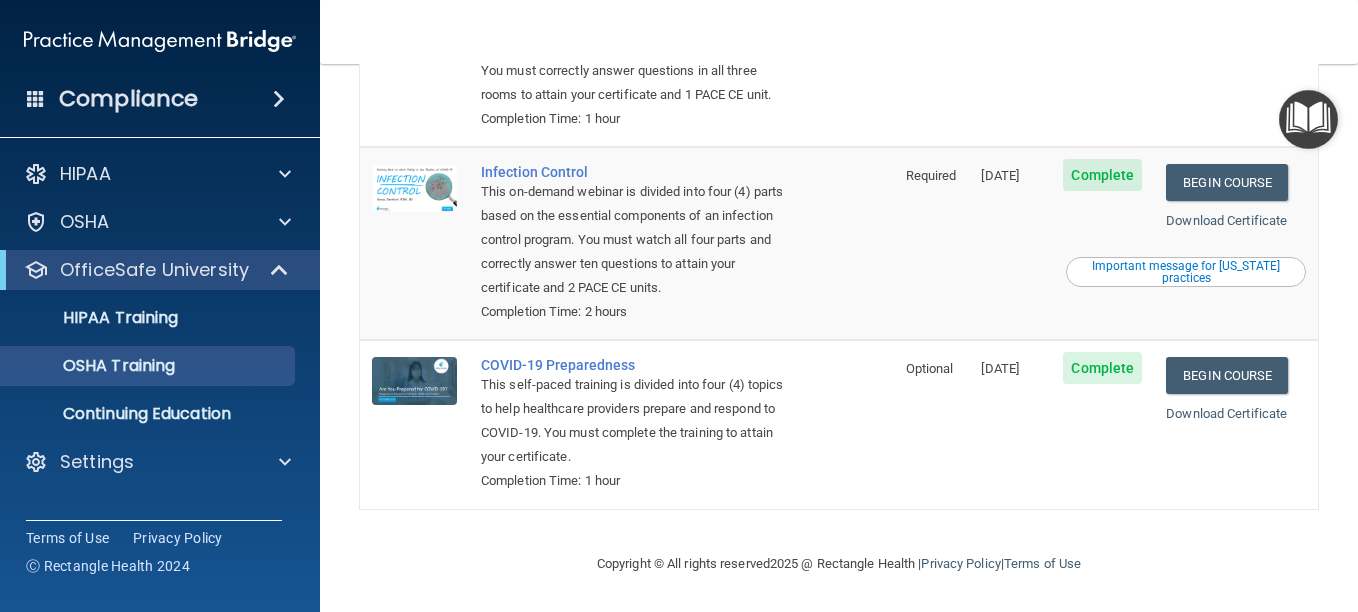 click at bounding box center (1308, 119) 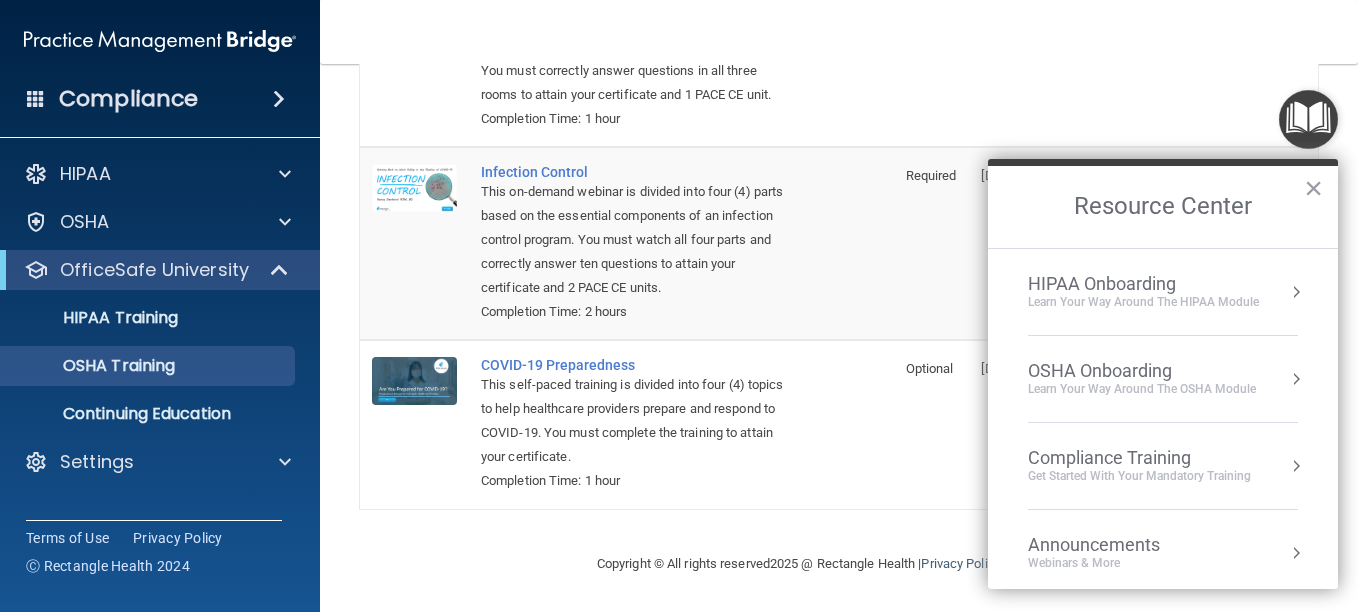 click on "Learn your way around the OSHA module" at bounding box center (1142, 389) 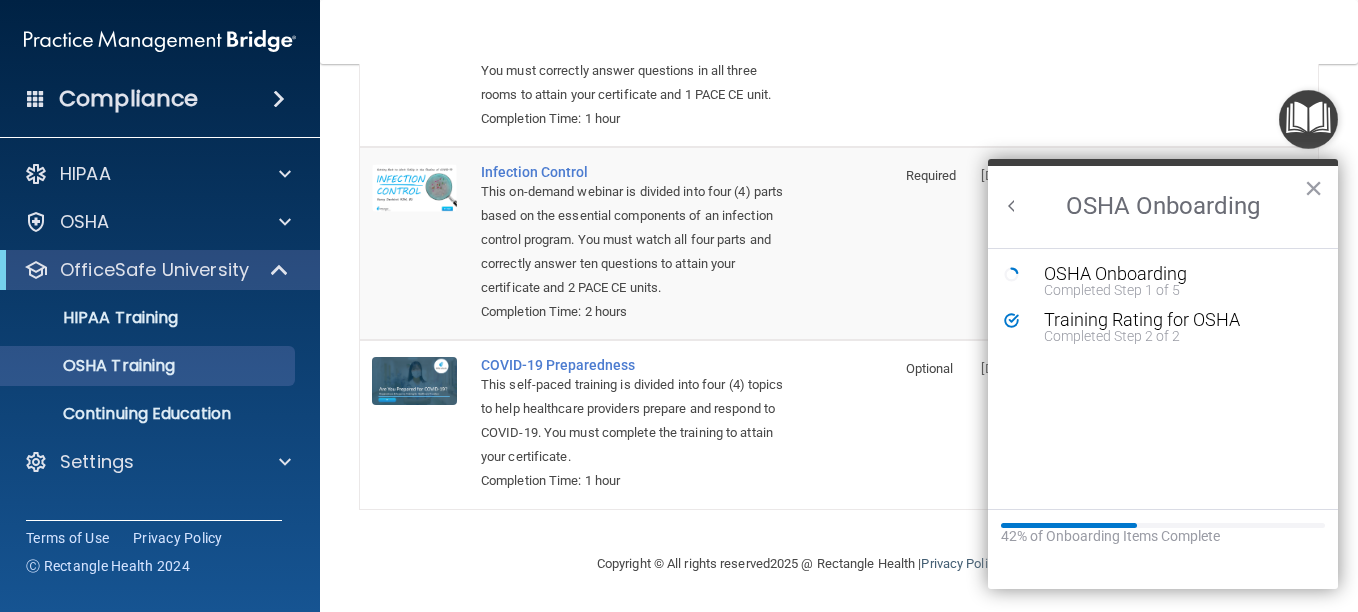 scroll, scrollTop: 0, scrollLeft: 0, axis: both 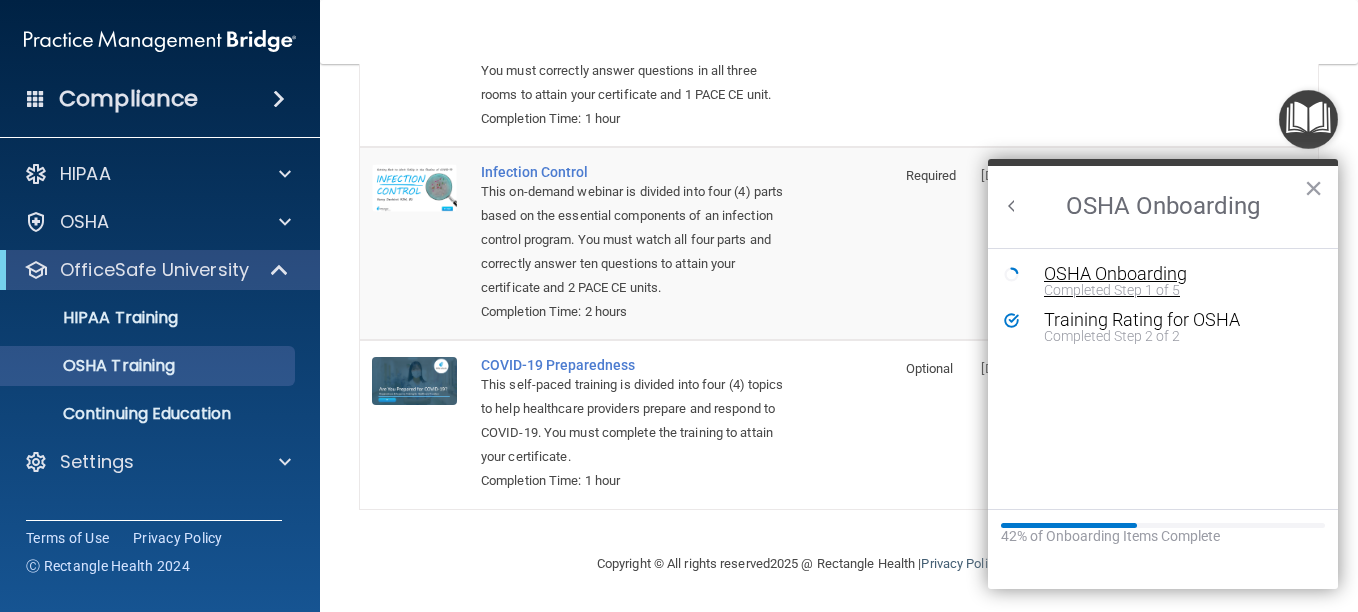 click on "OSHA Onboarding" at bounding box center [1178, 274] 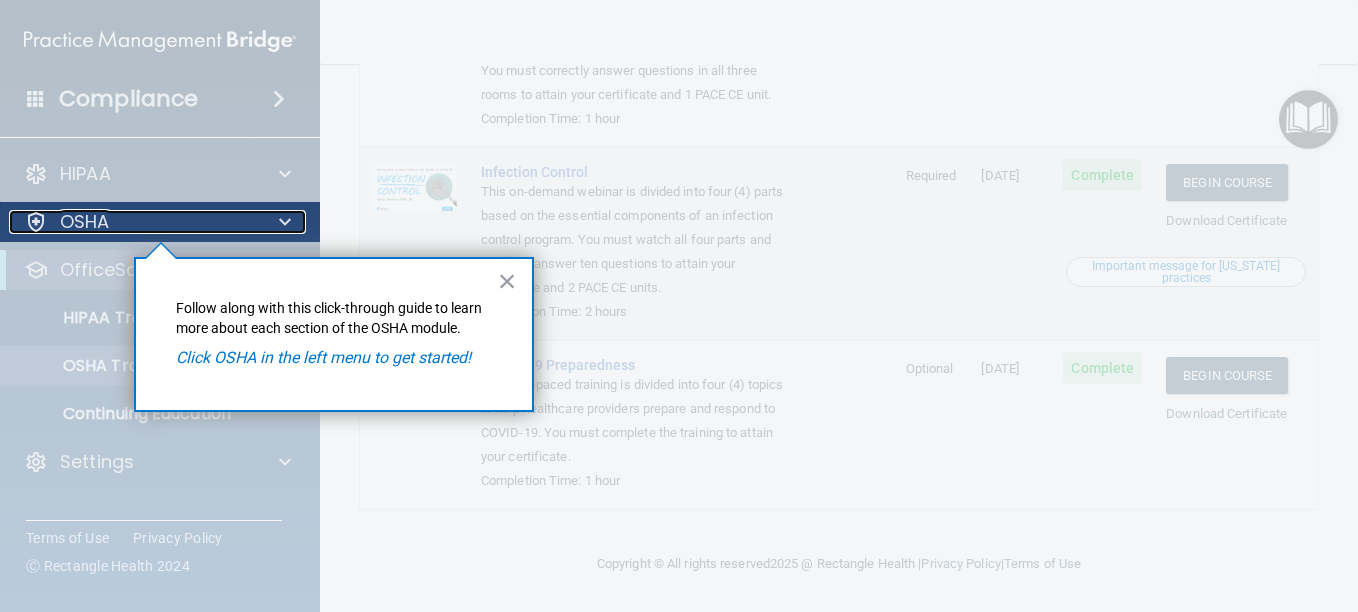 click on "OSHA" at bounding box center [133, 222] 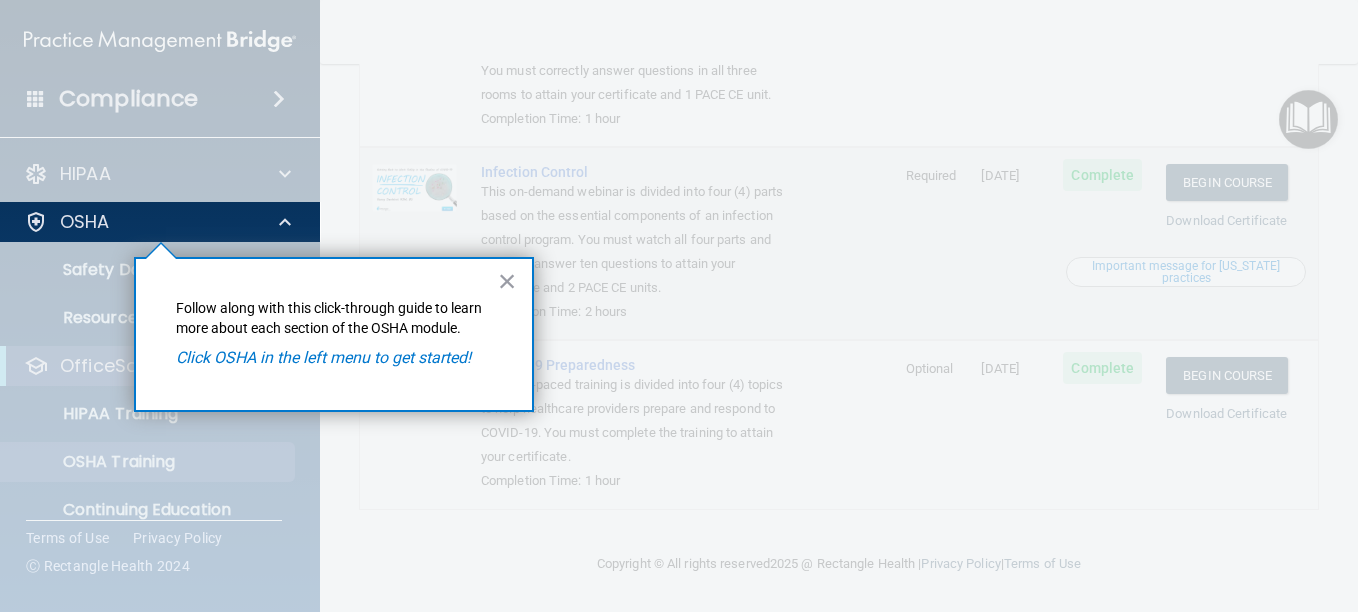 click at bounding box center [160, 427] 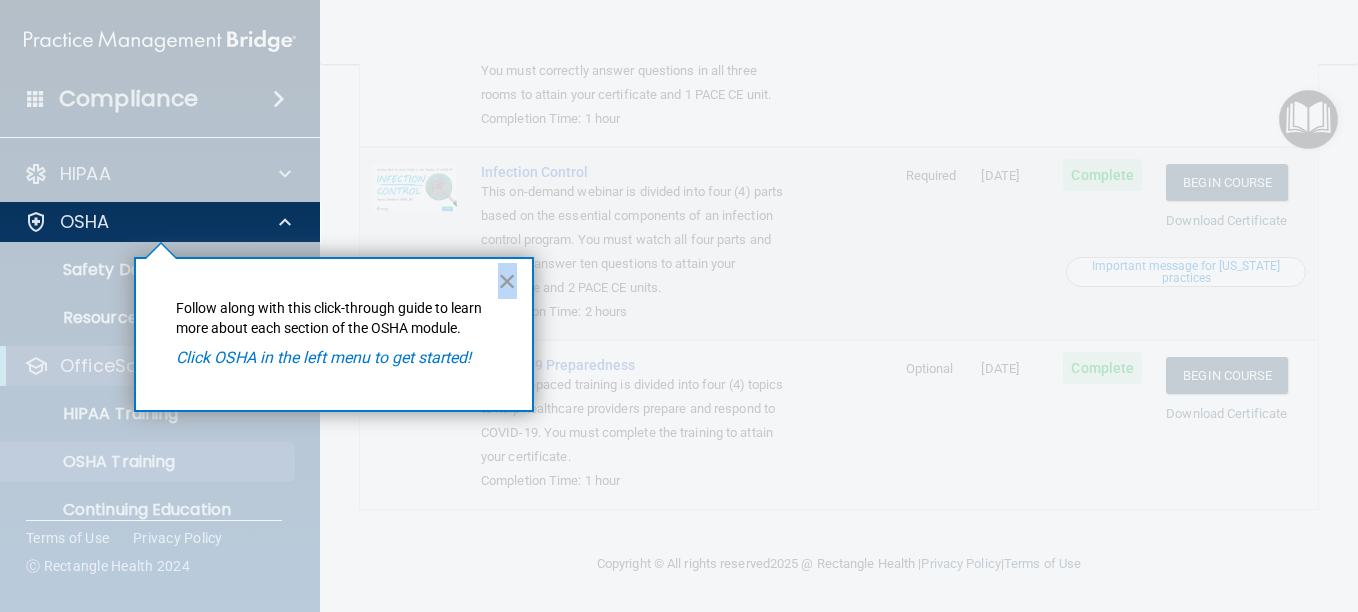 drag, startPoint x: 108, startPoint y: 267, endPoint x: 512, endPoint y: 281, distance: 404.2425 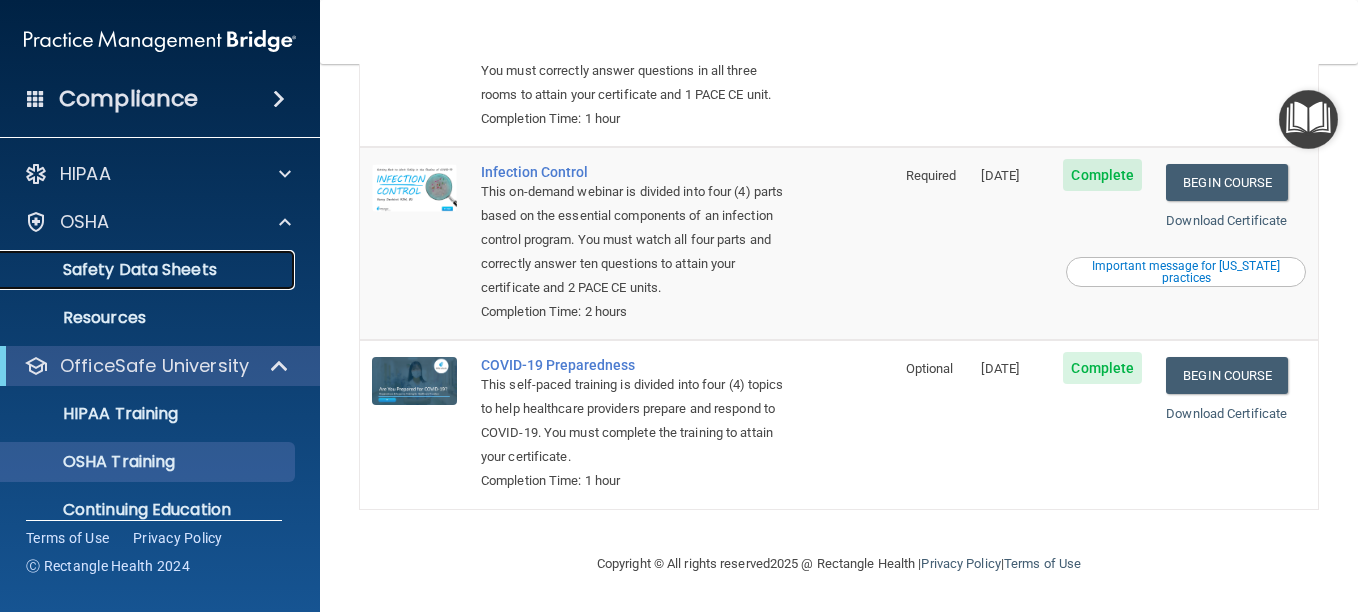 click on "Safety Data Sheets" at bounding box center (149, 270) 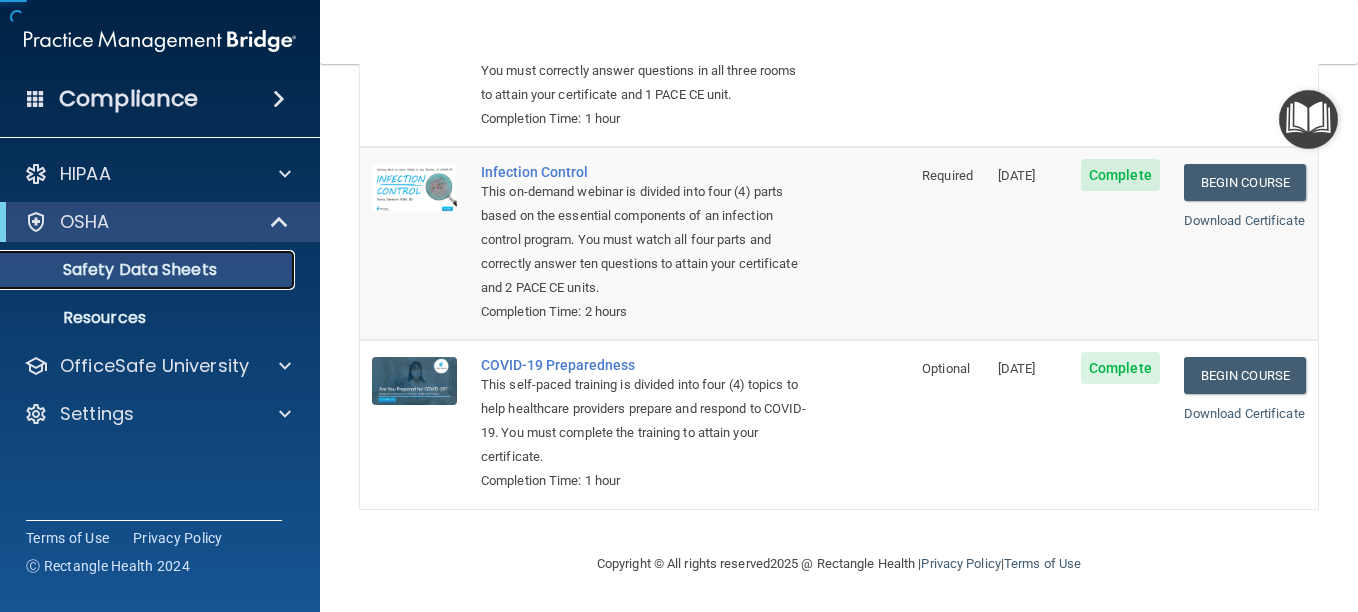 scroll, scrollTop: 0, scrollLeft: 0, axis: both 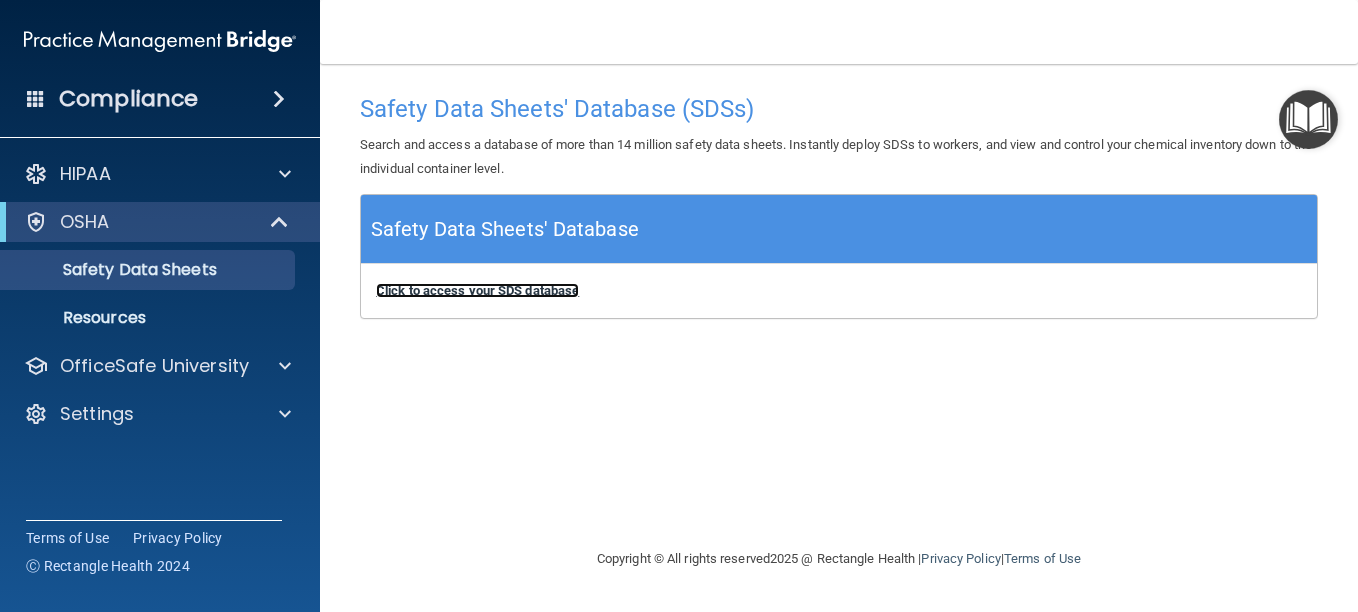 click on "Click to access your SDS database" at bounding box center [477, 290] 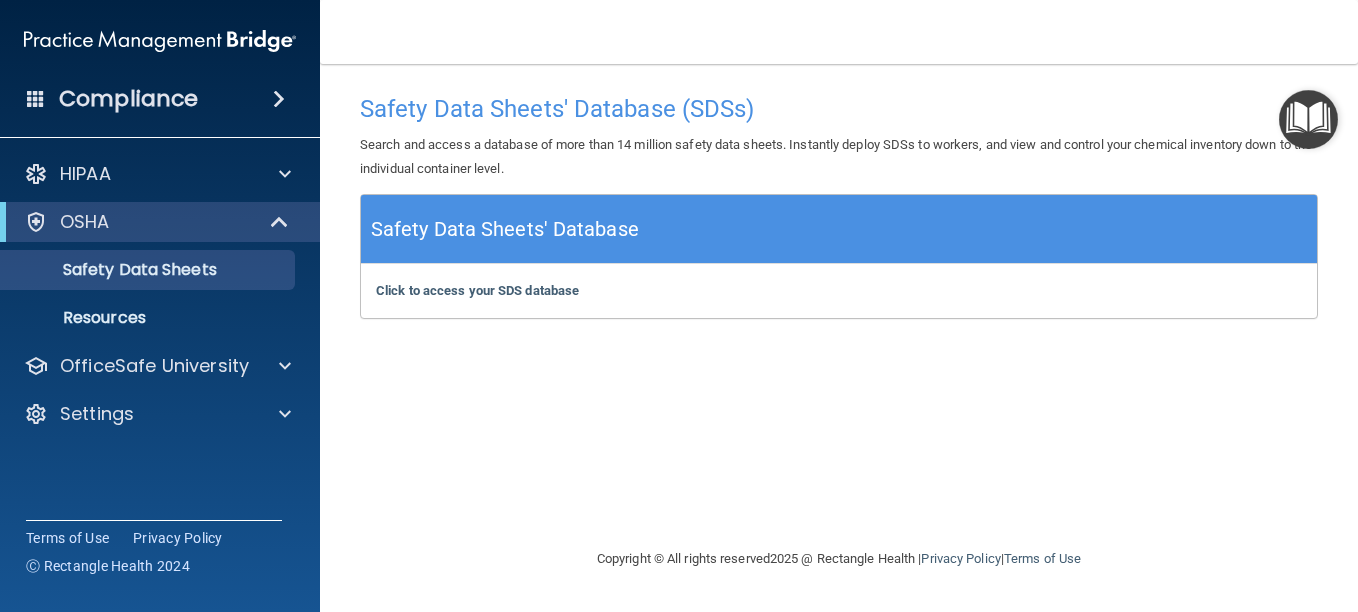 click at bounding box center (1308, 119) 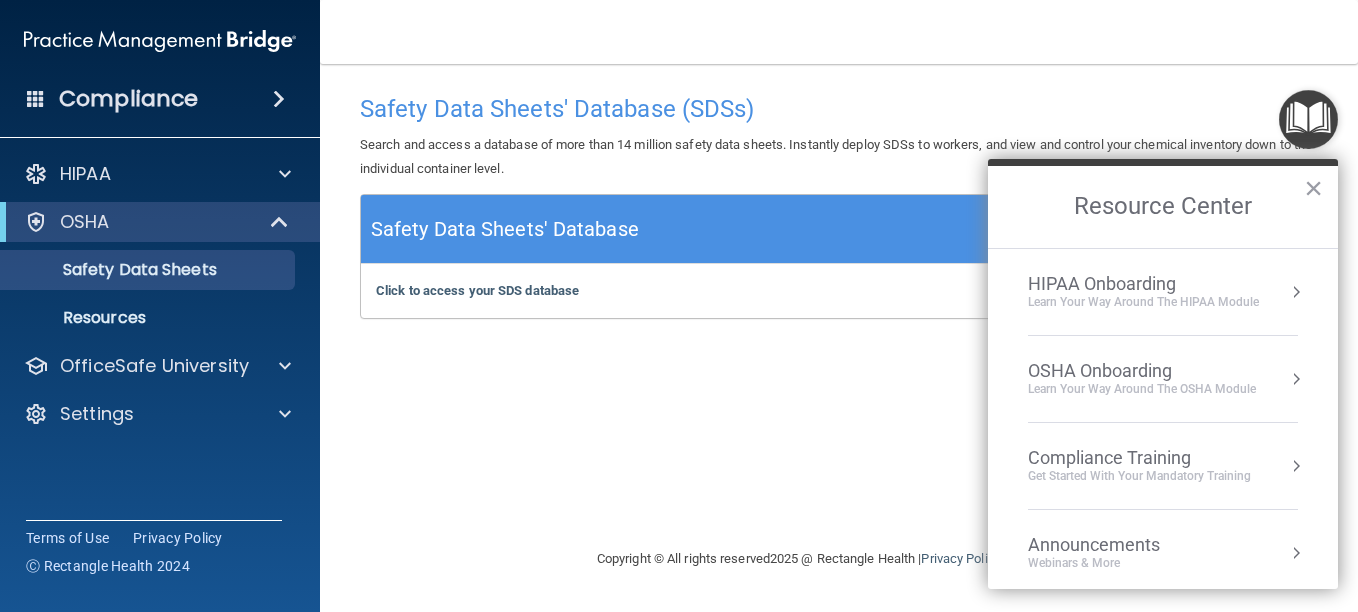 click on "Get Started with your mandatory training" at bounding box center [1139, 476] 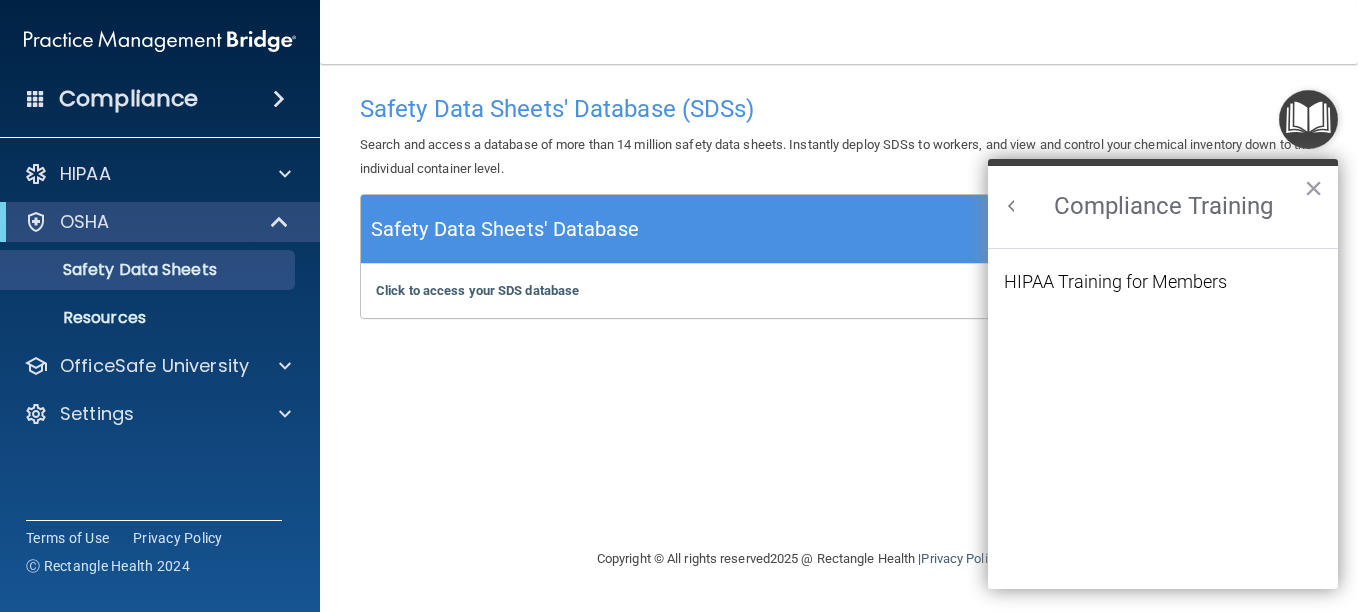 scroll, scrollTop: 0, scrollLeft: 0, axis: both 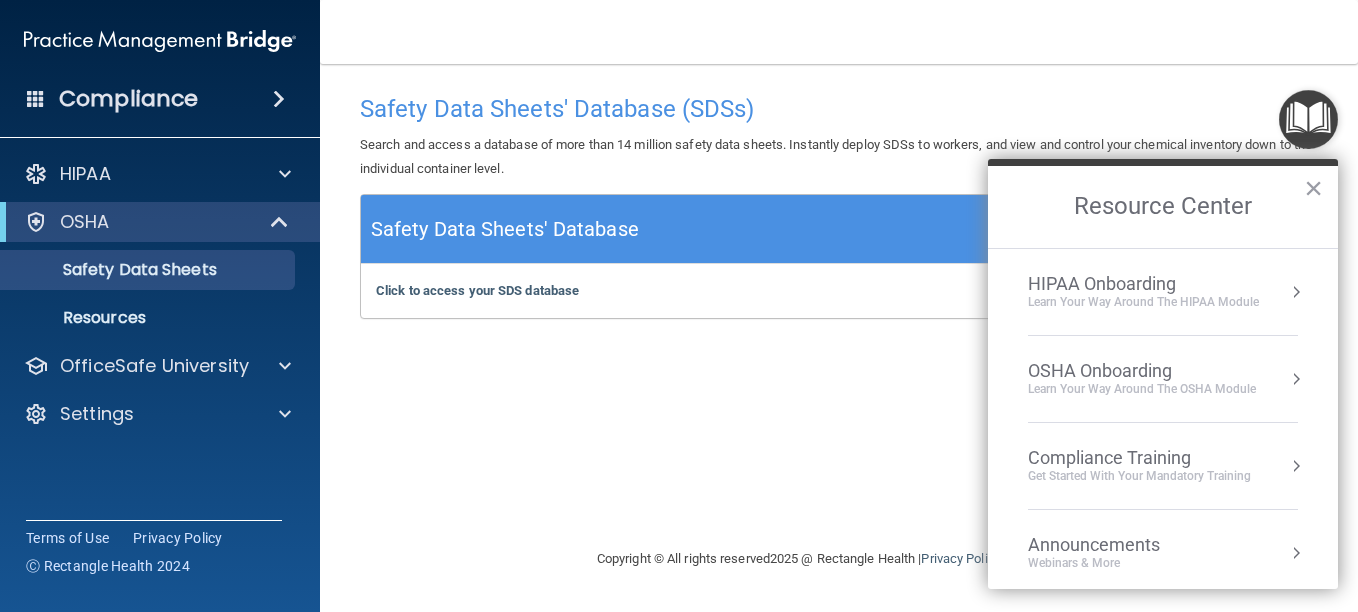 click on "OSHA Onboarding" at bounding box center (1142, 371) 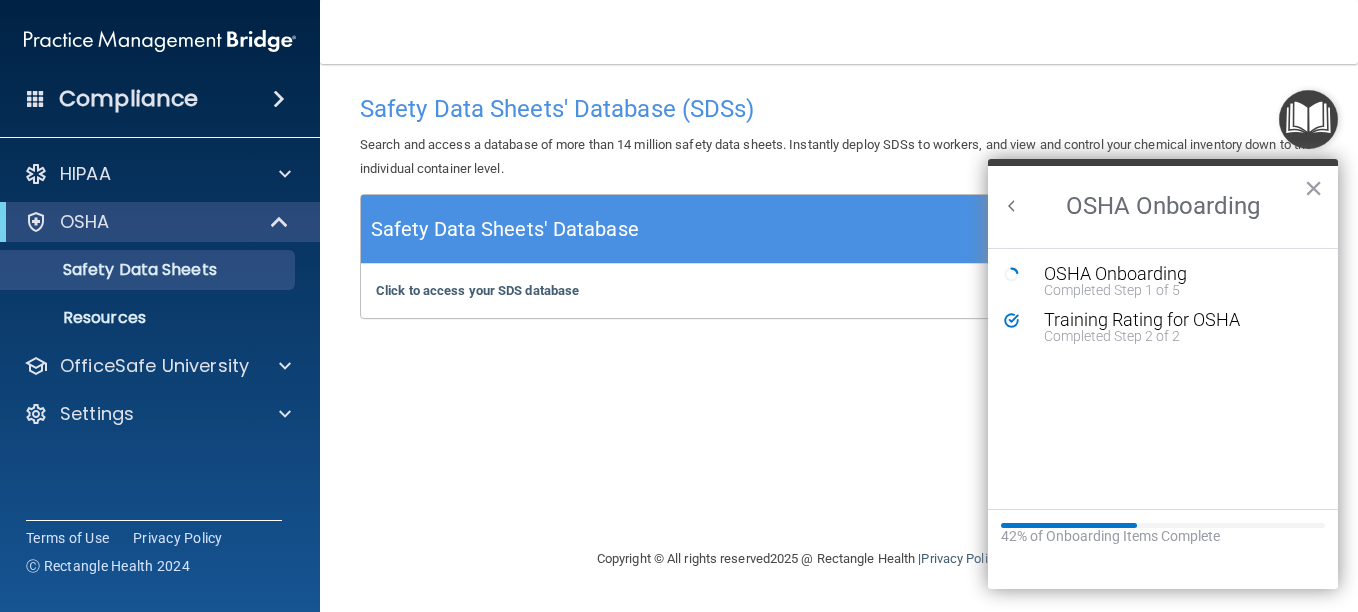 scroll, scrollTop: 0, scrollLeft: 0, axis: both 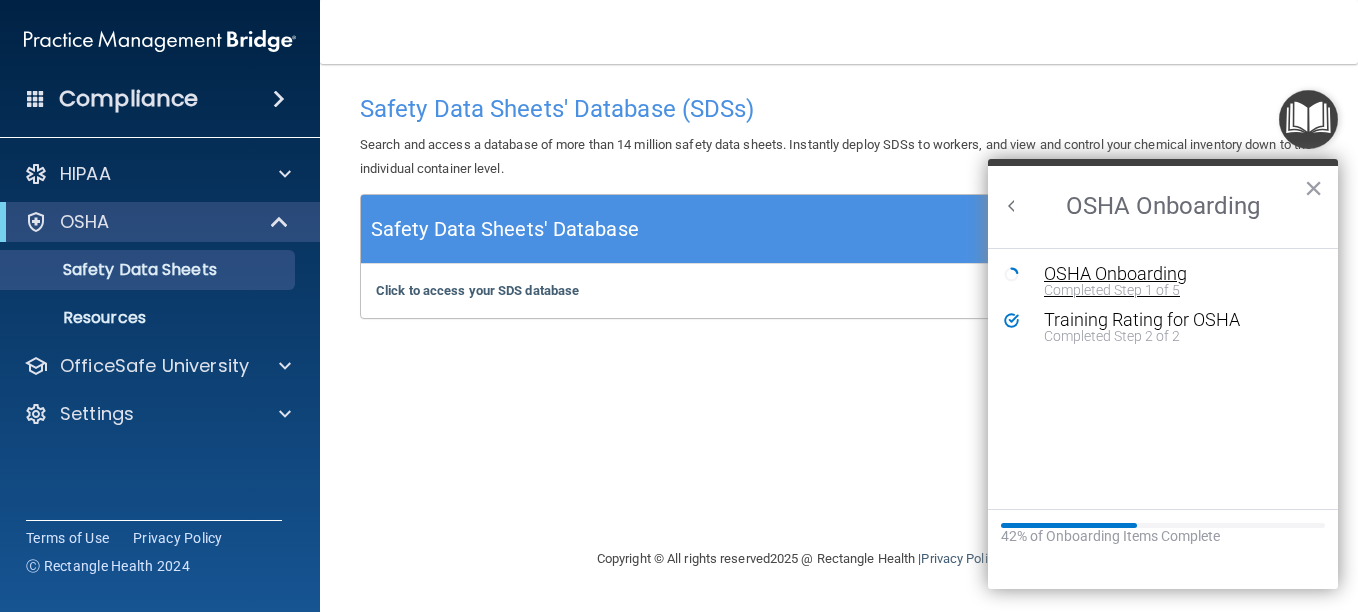 click on "Completed Step 1 of 5" at bounding box center (1178, 290) 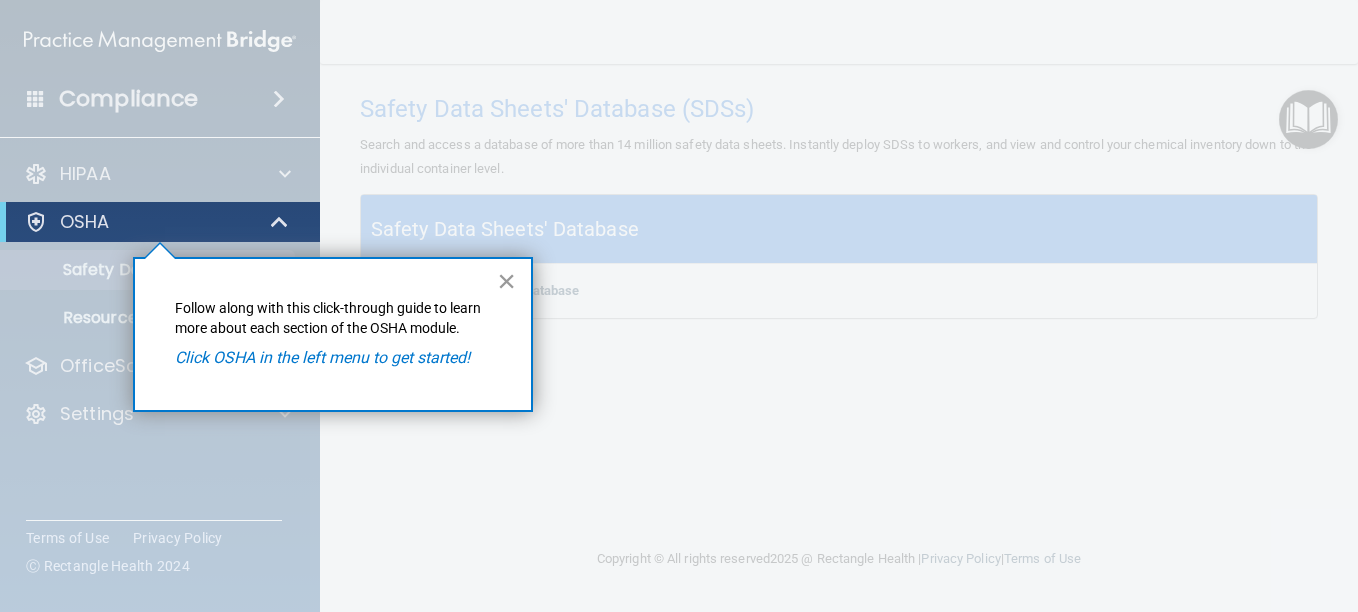 click on "×" at bounding box center (506, 281) 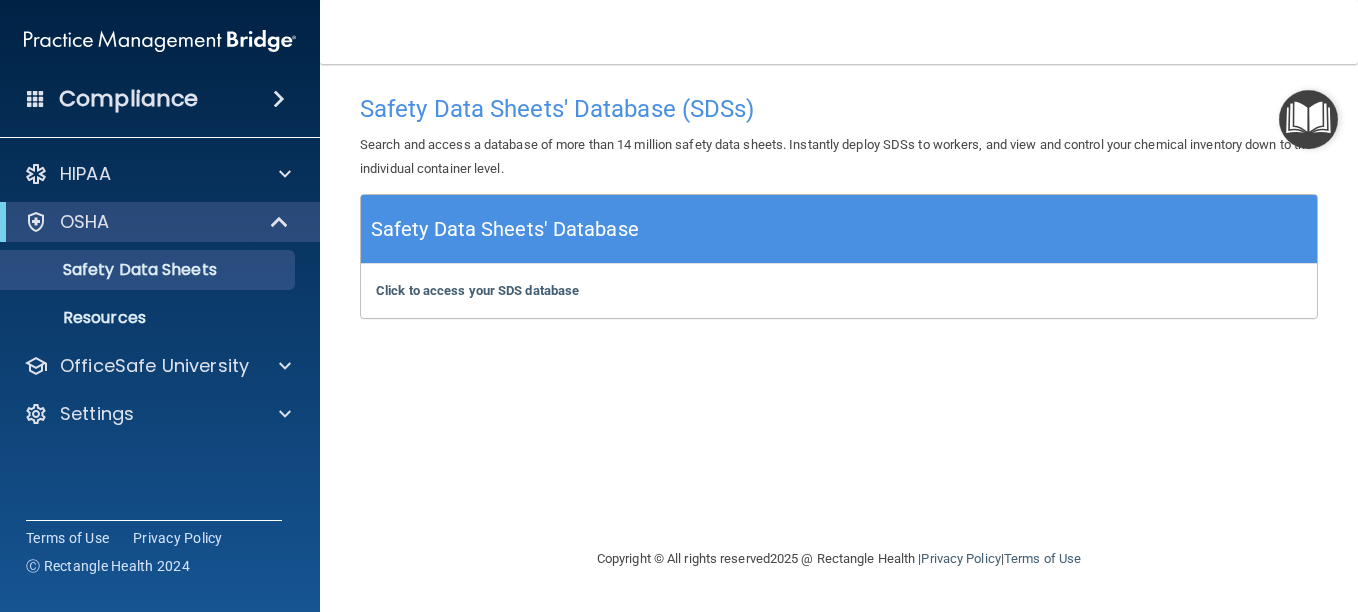 click at bounding box center (1308, 119) 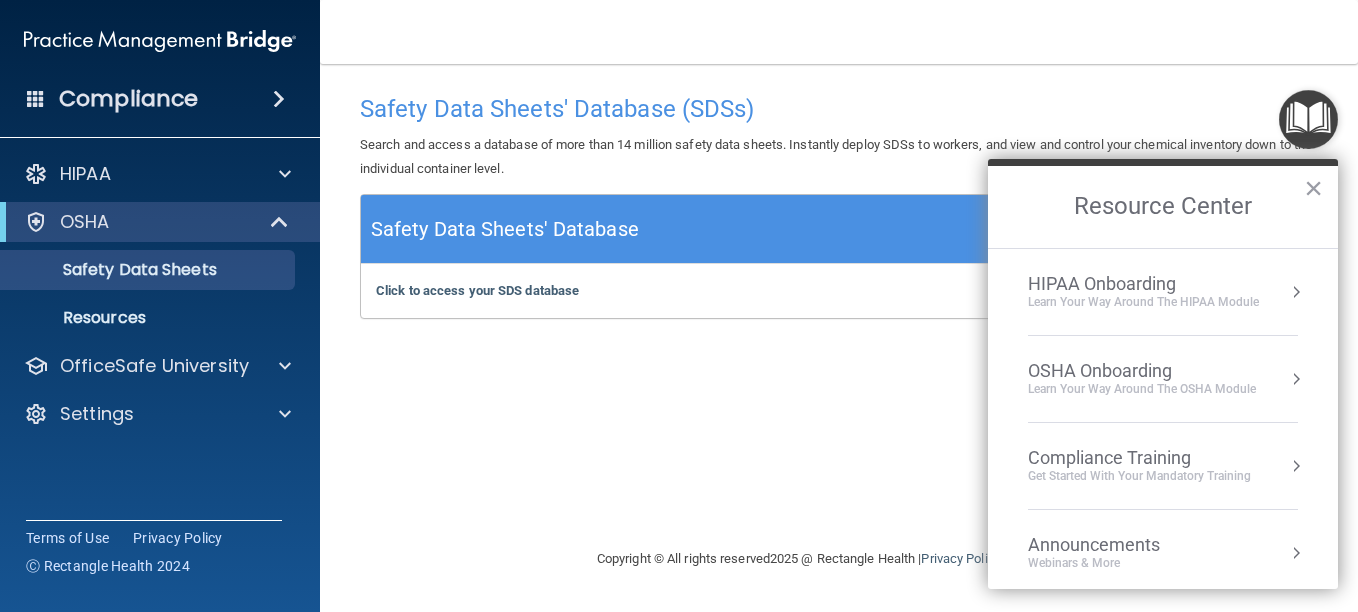 click on "HIPAA Onboarding Learn Your Way around the HIPAA module" at bounding box center (1163, 292) 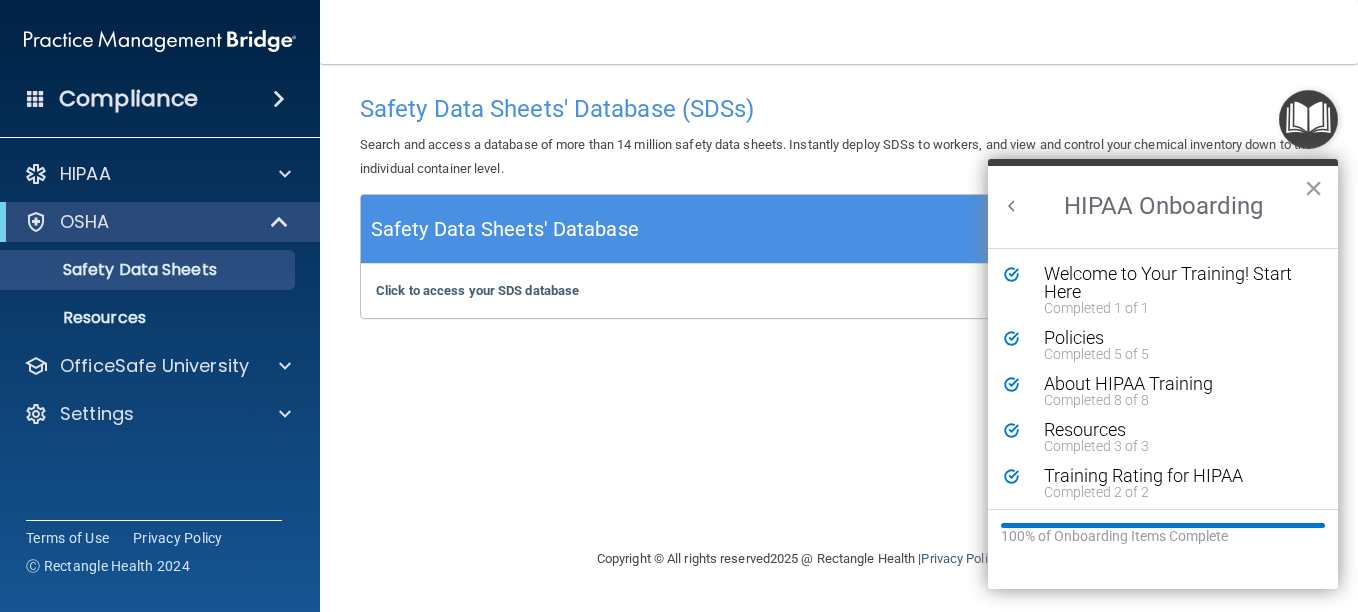 scroll, scrollTop: 0, scrollLeft: 0, axis: both 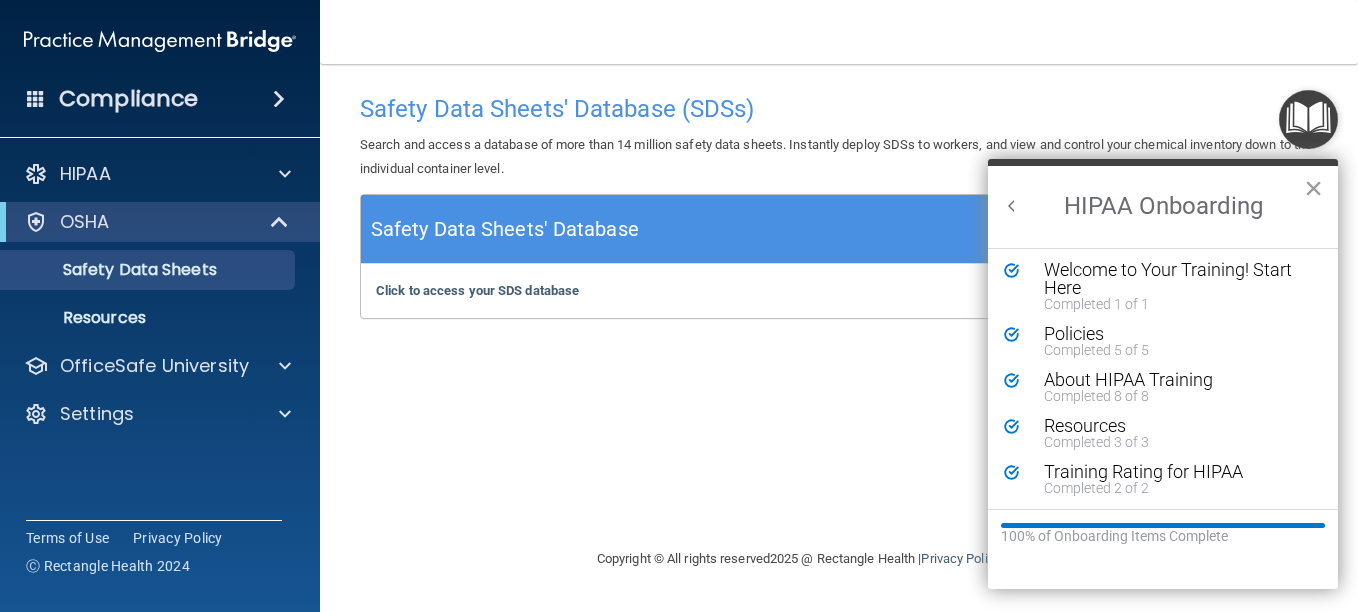 click on "×" at bounding box center (1313, 188) 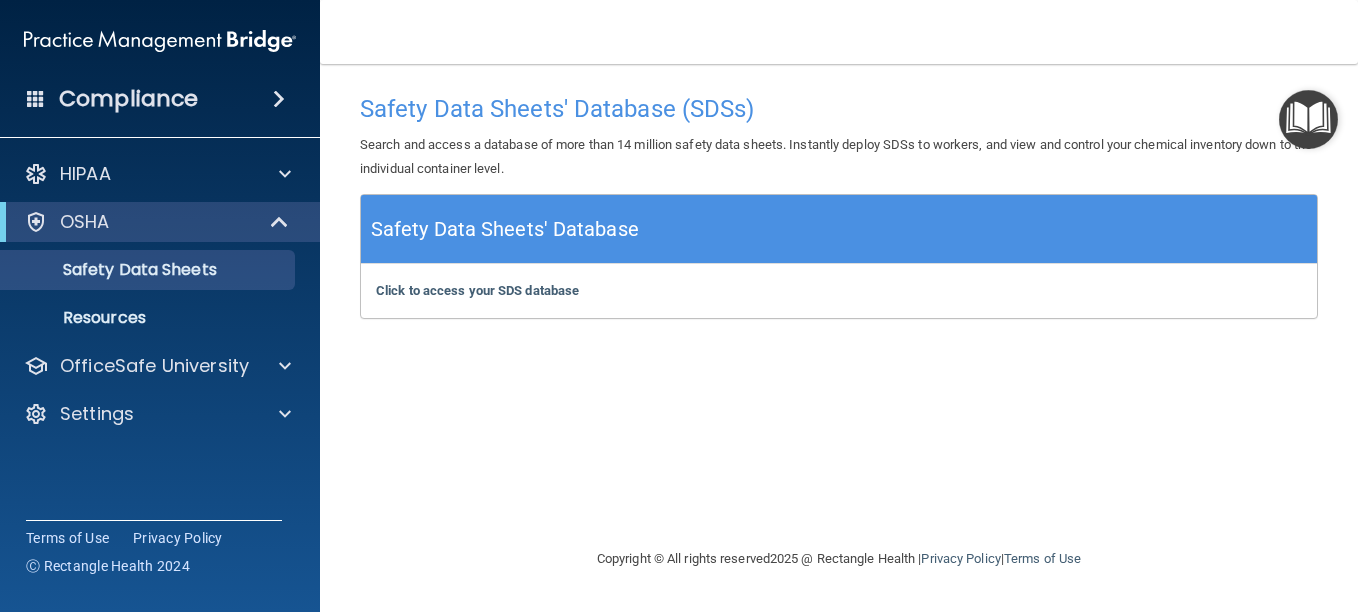 click at bounding box center [1308, 119] 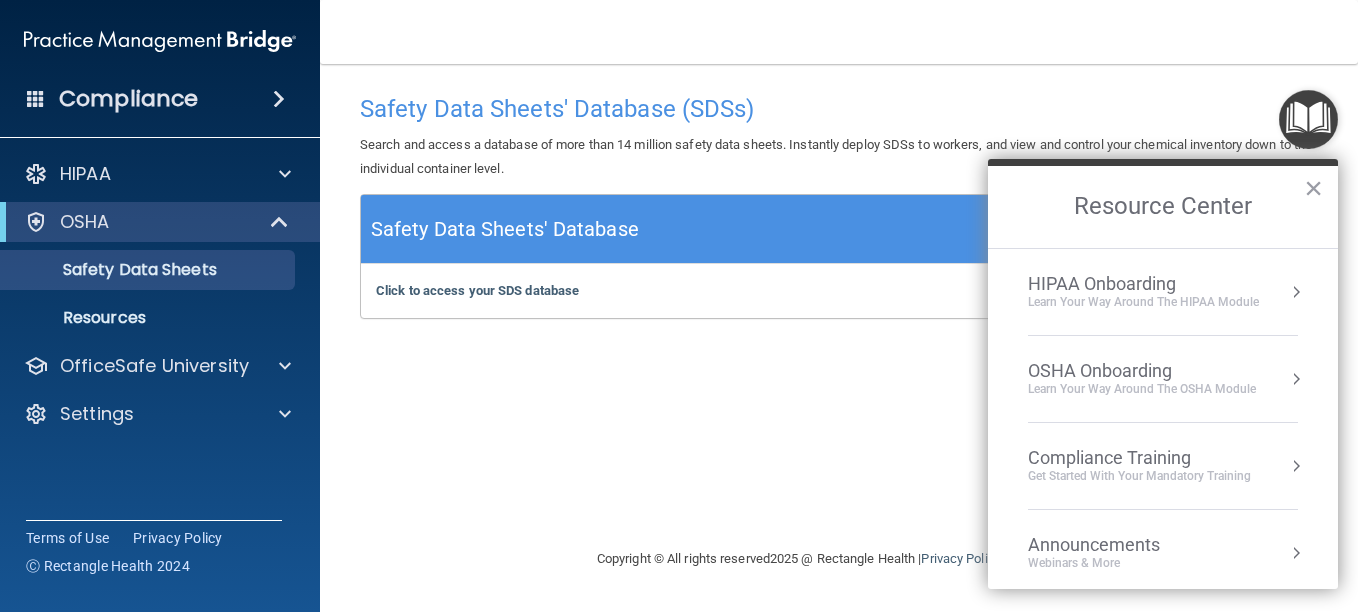 click on "Learn your way around the OSHA module" at bounding box center (1142, 389) 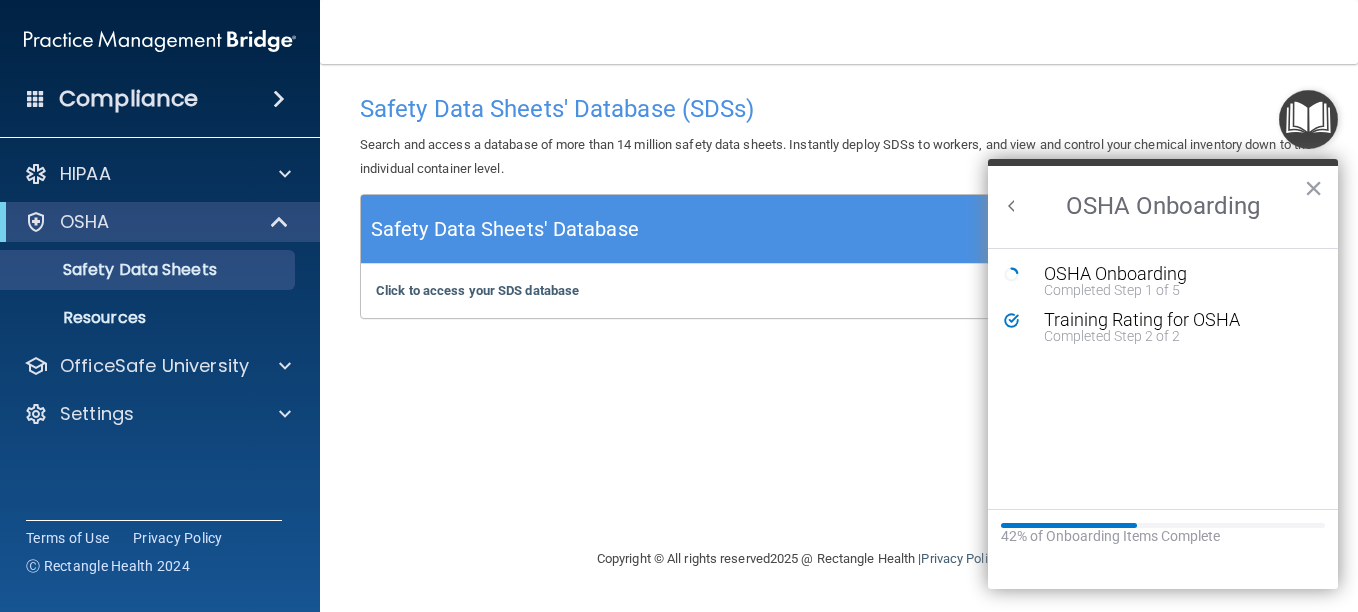scroll, scrollTop: 0, scrollLeft: 0, axis: both 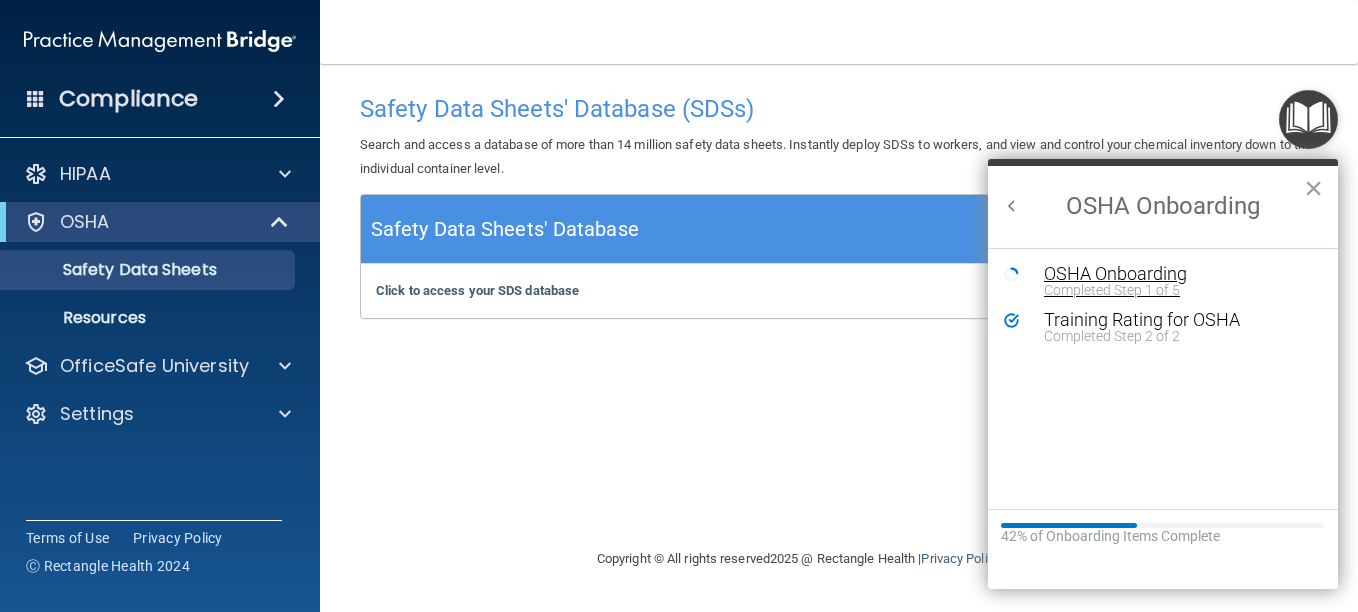 click on "Completed Step 1 of 5" at bounding box center [1178, 290] 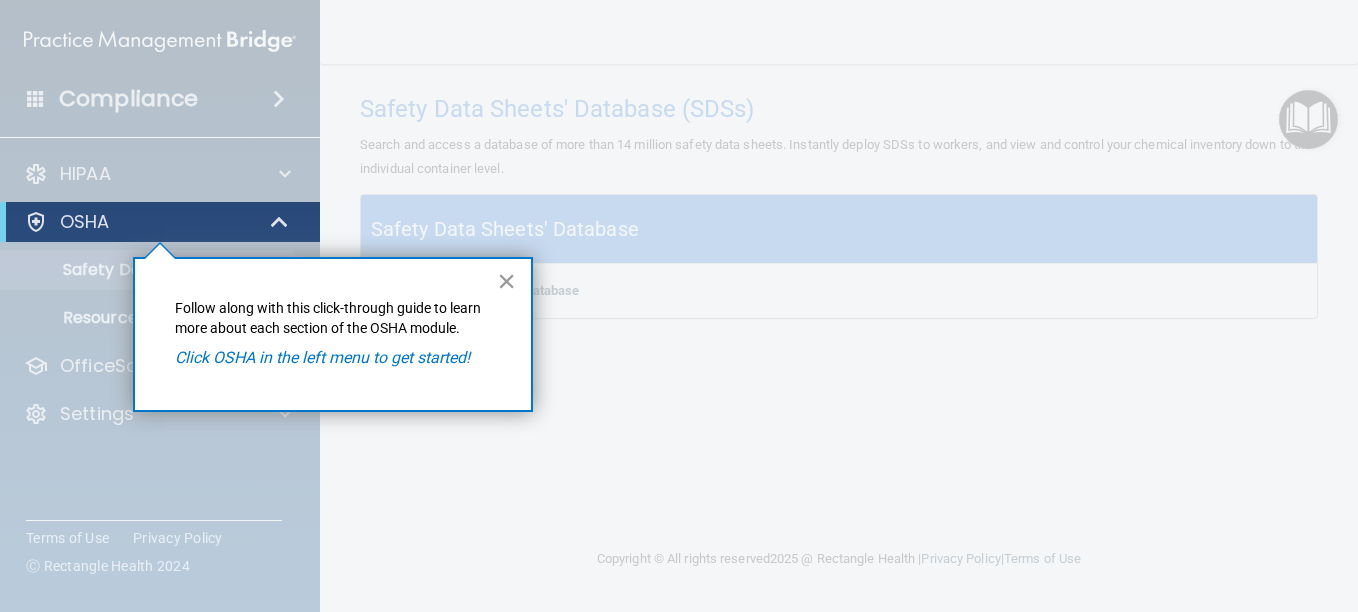 click on "×" at bounding box center (506, 281) 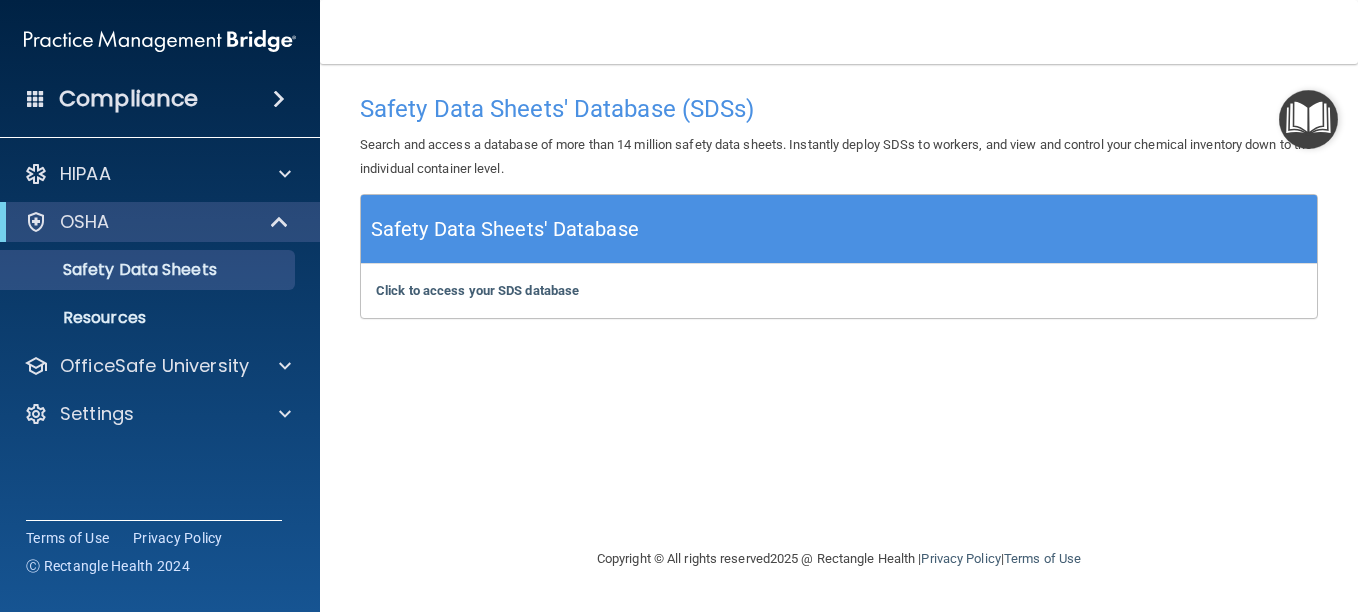 click at bounding box center [1308, 119] 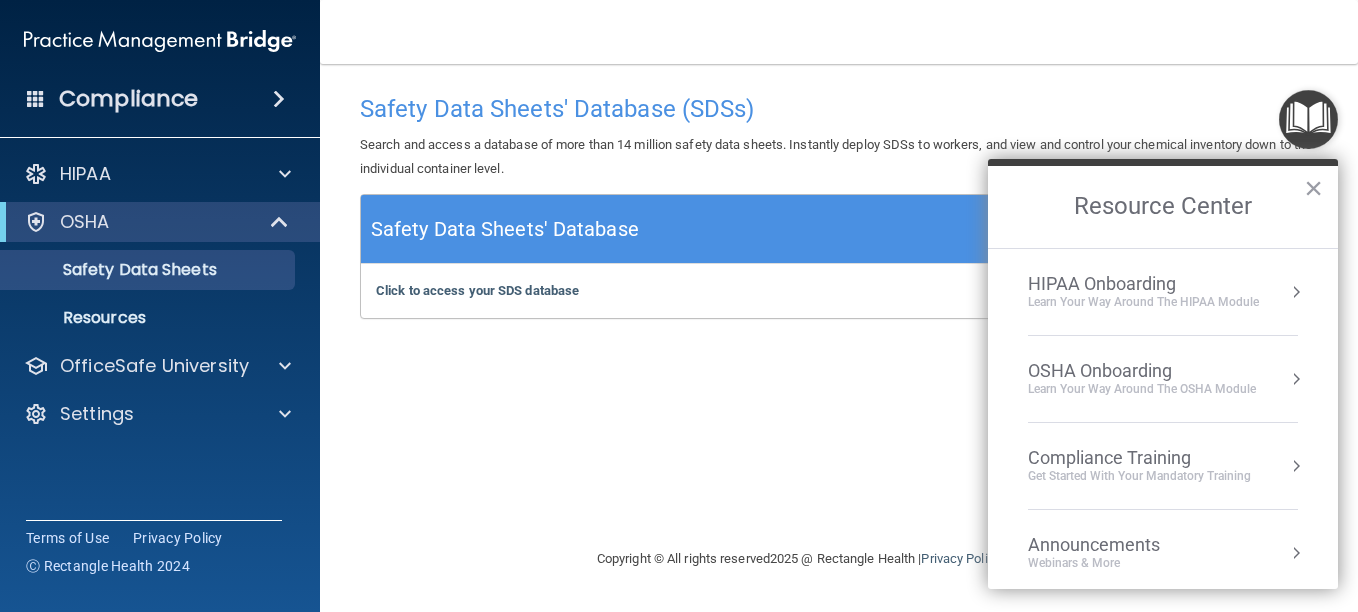 click on "OSHA Onboarding" at bounding box center [1142, 371] 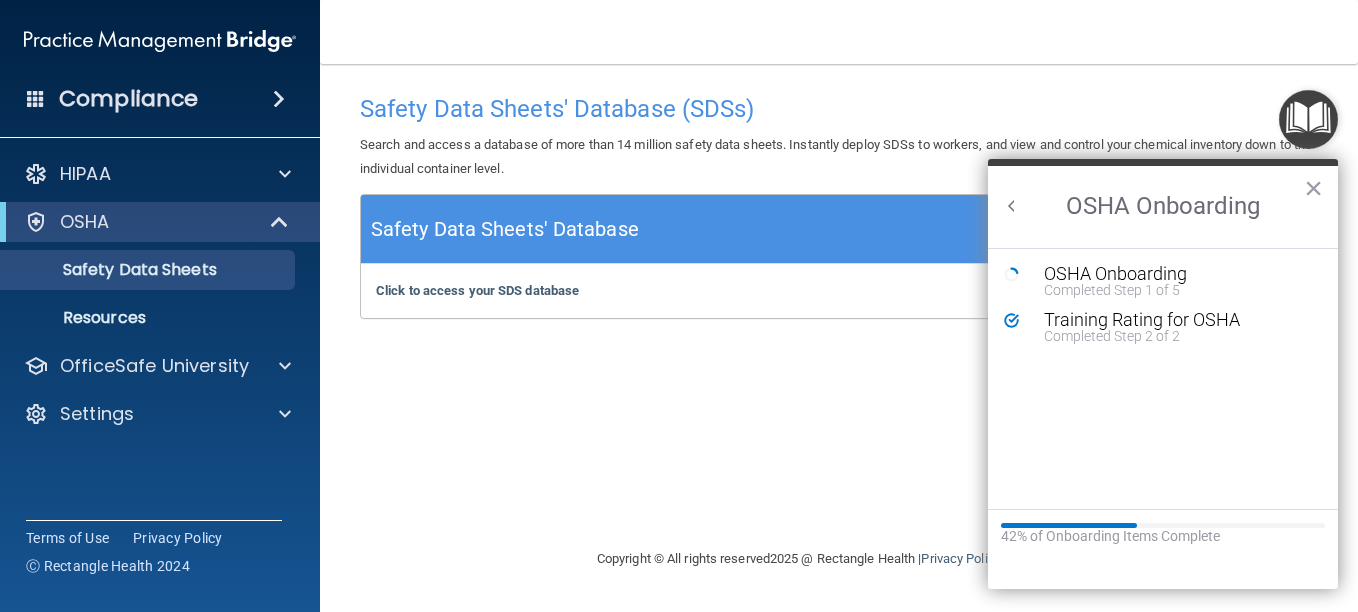 scroll, scrollTop: 0, scrollLeft: 0, axis: both 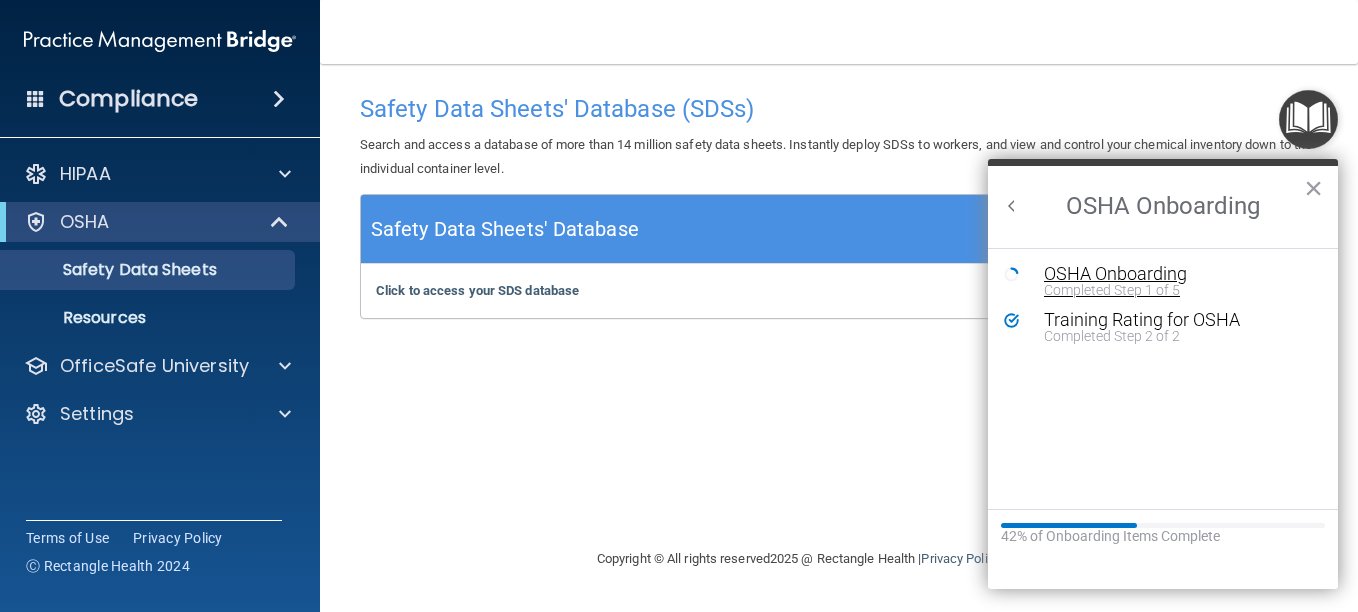 click on "OSHA Onboarding" at bounding box center [1178, 274] 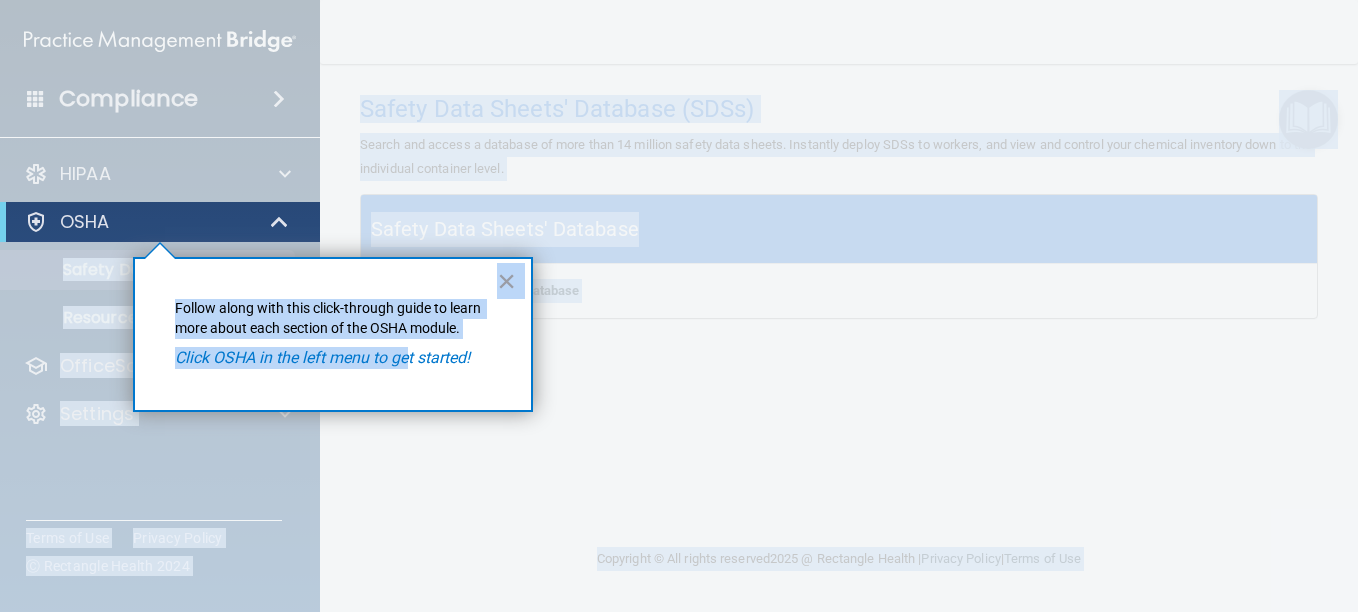 drag, startPoint x: 411, startPoint y: 353, endPoint x: 111, endPoint y: 224, distance: 326.55933 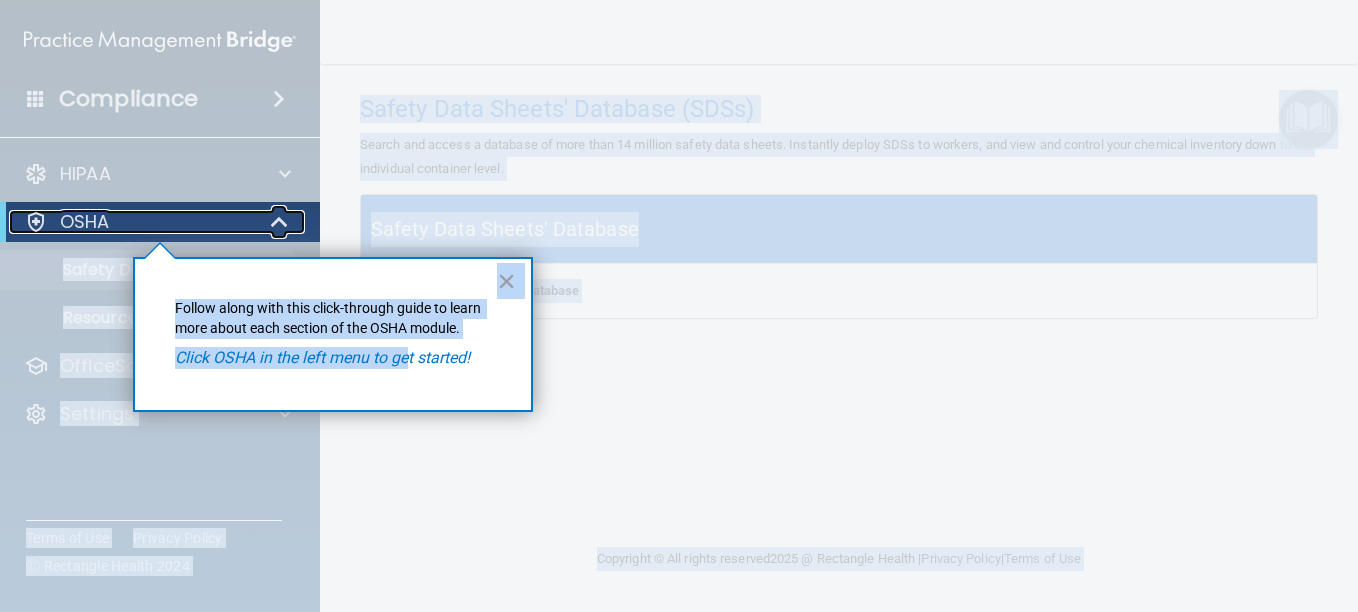 click on "OSHA" at bounding box center [132, 222] 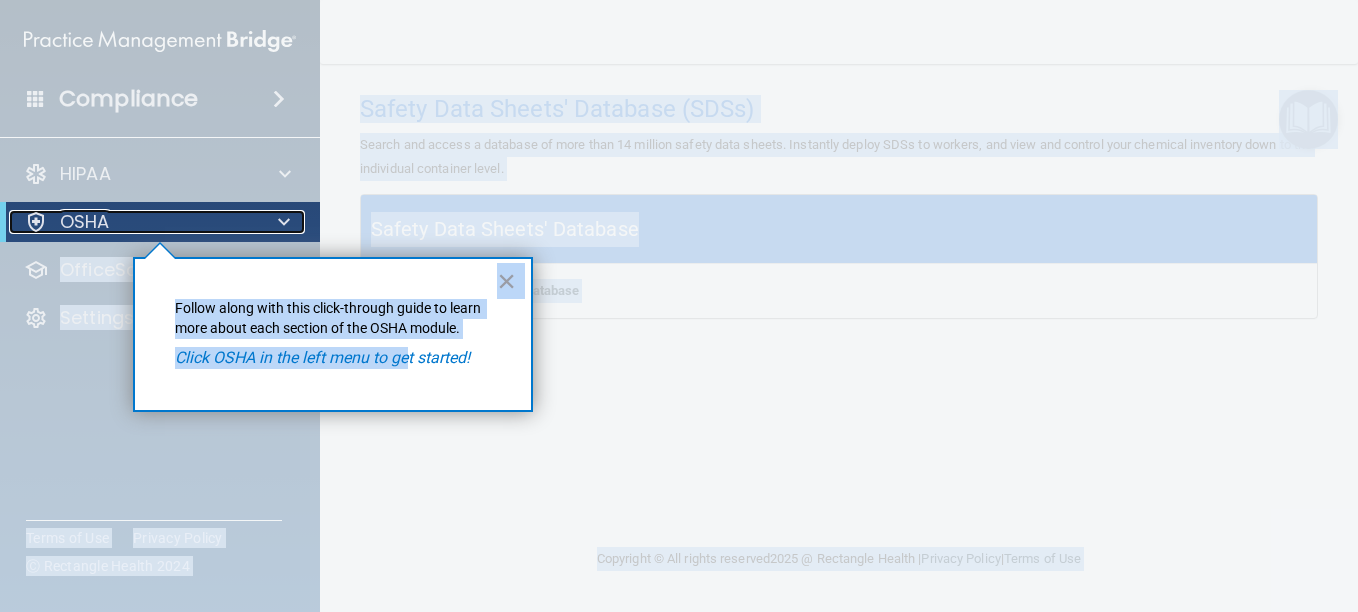 click on "OSHA" at bounding box center [85, 222] 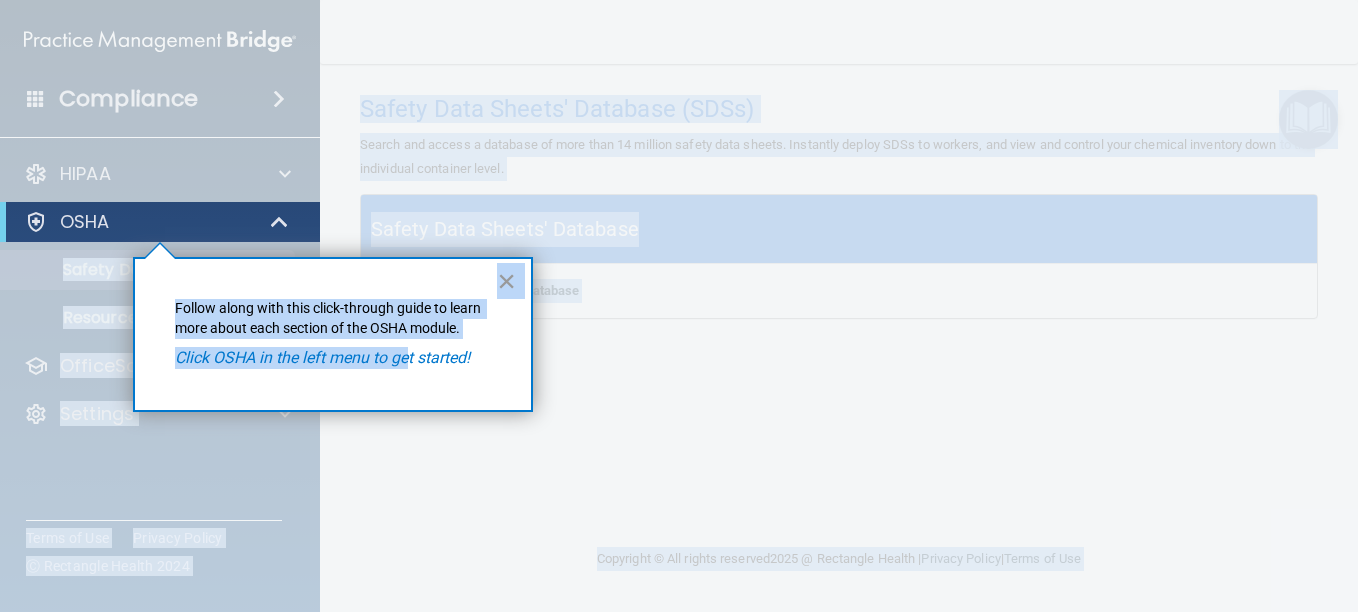 click on "×" at bounding box center (506, 281) 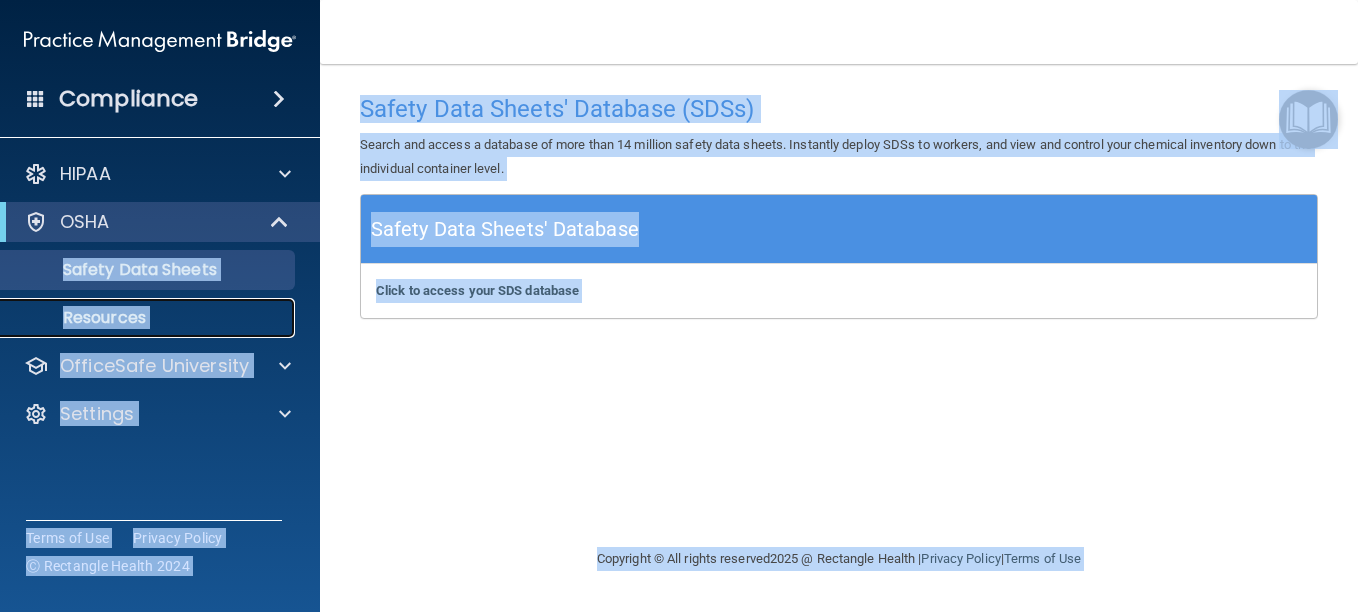 click on "Resources" at bounding box center [149, 318] 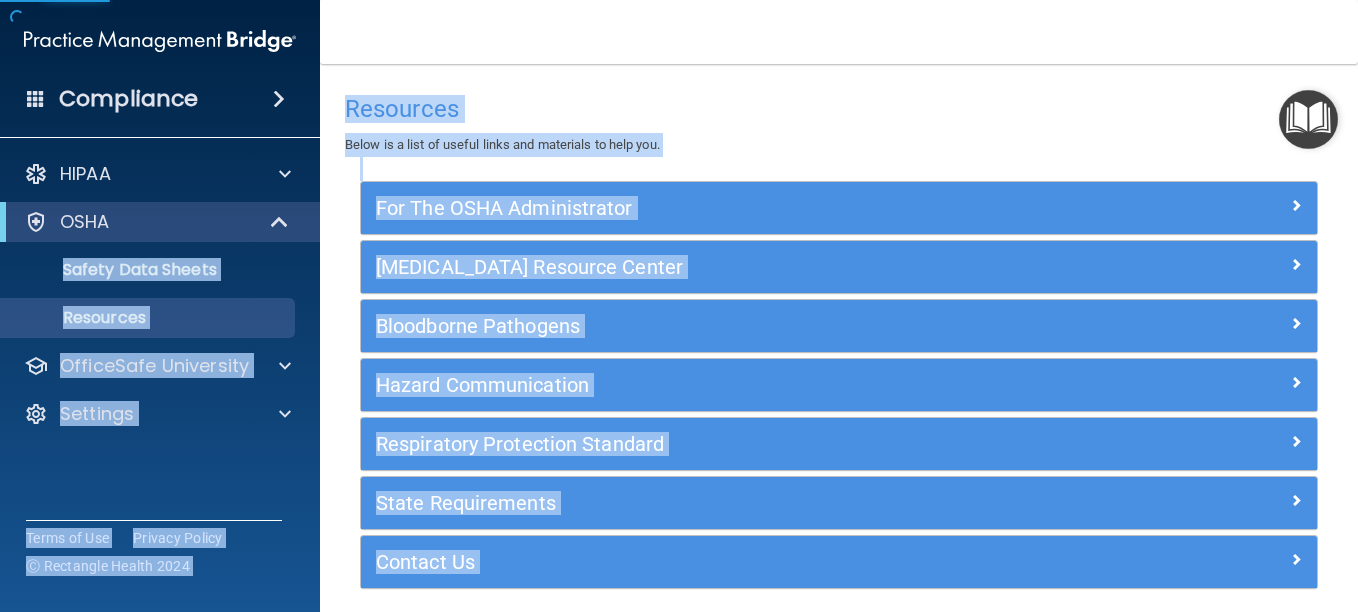click on "Resources" at bounding box center (839, 109) 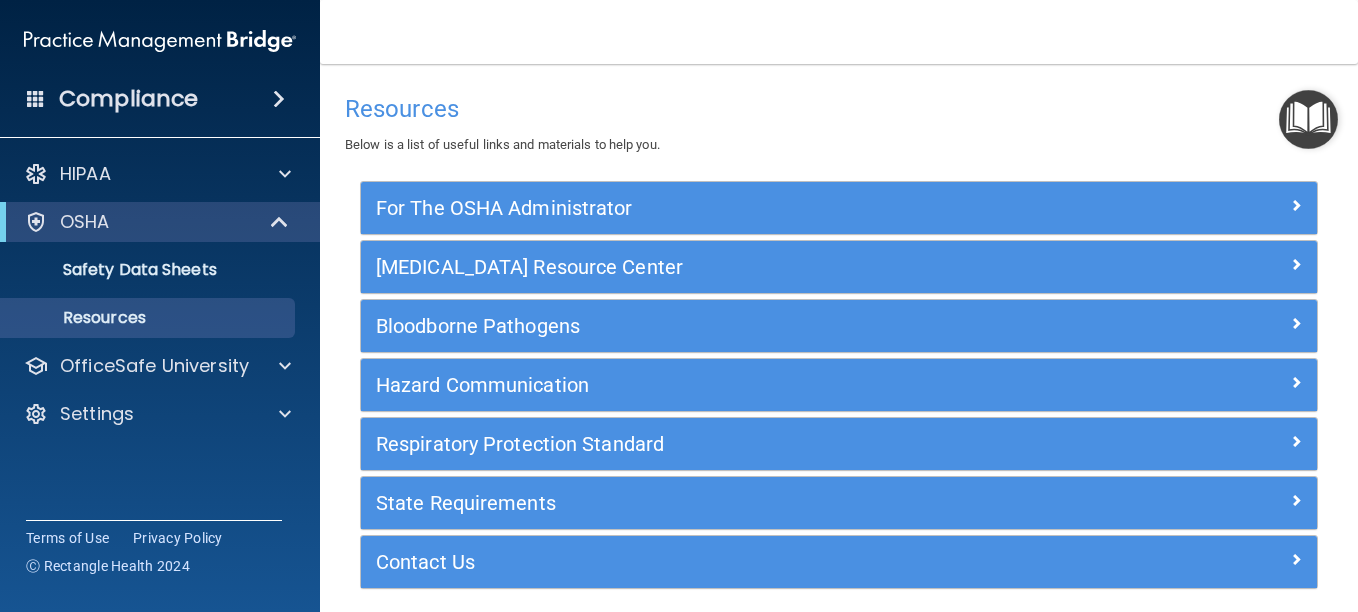 scroll, scrollTop: 80, scrollLeft: 0, axis: vertical 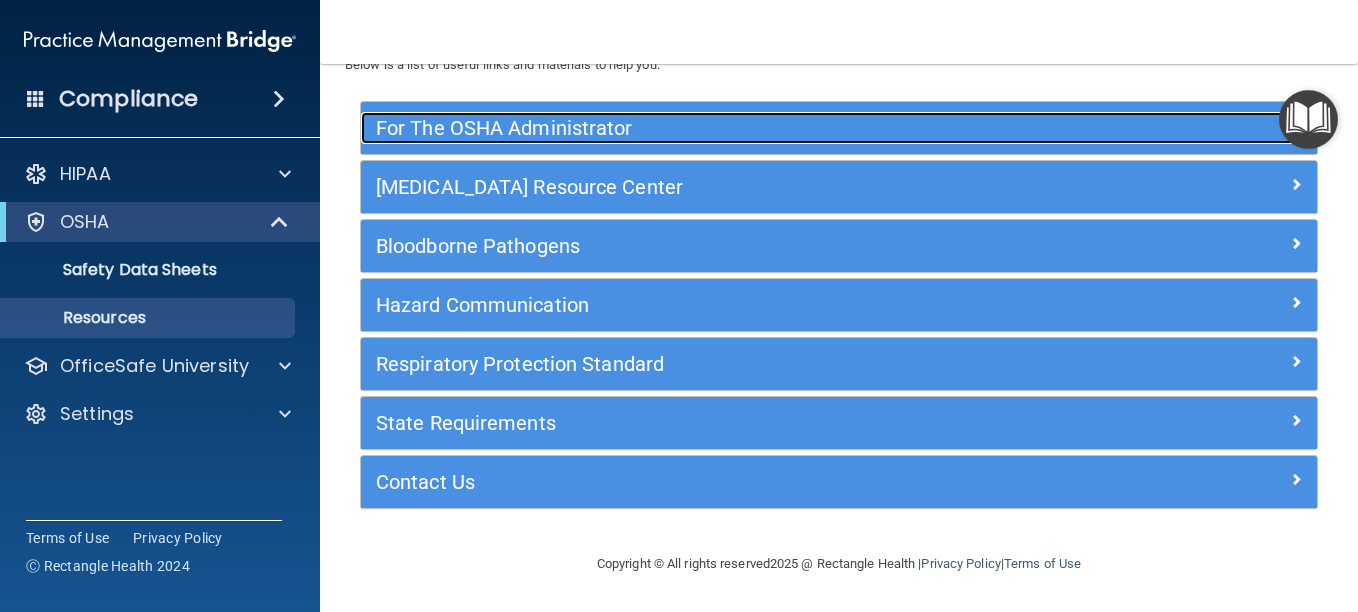 click on "For The OSHA Administrator" at bounding box center [719, 128] 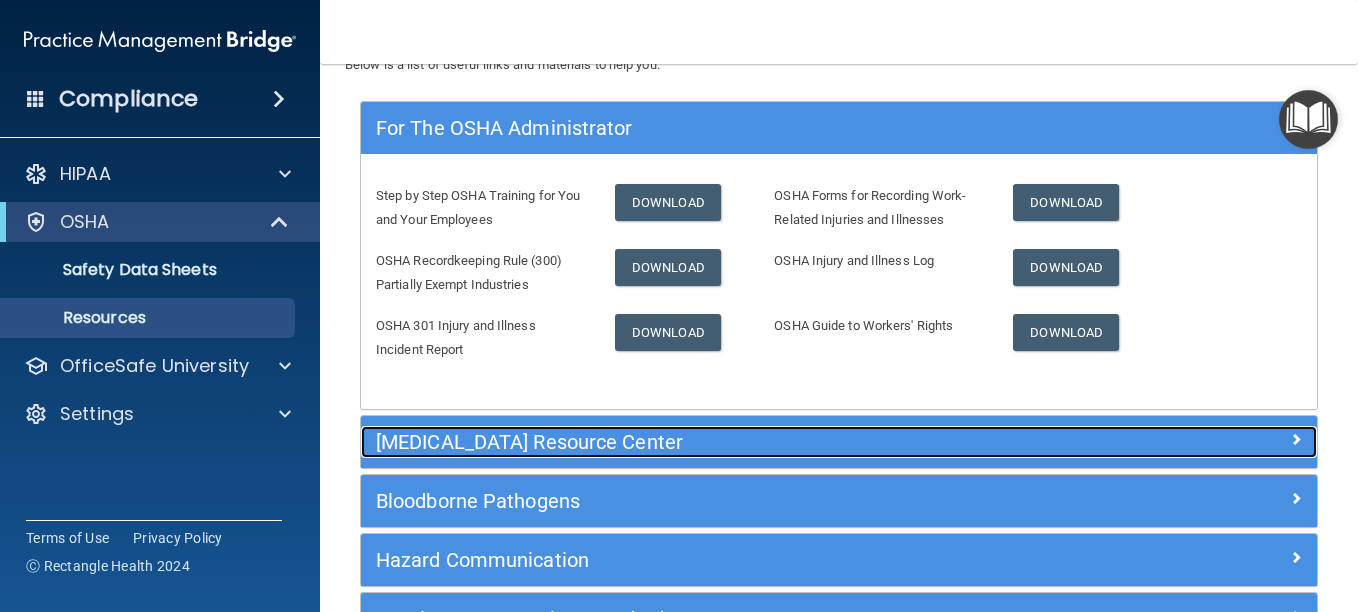 click on "COVID-19 Resource Center" at bounding box center [719, 442] 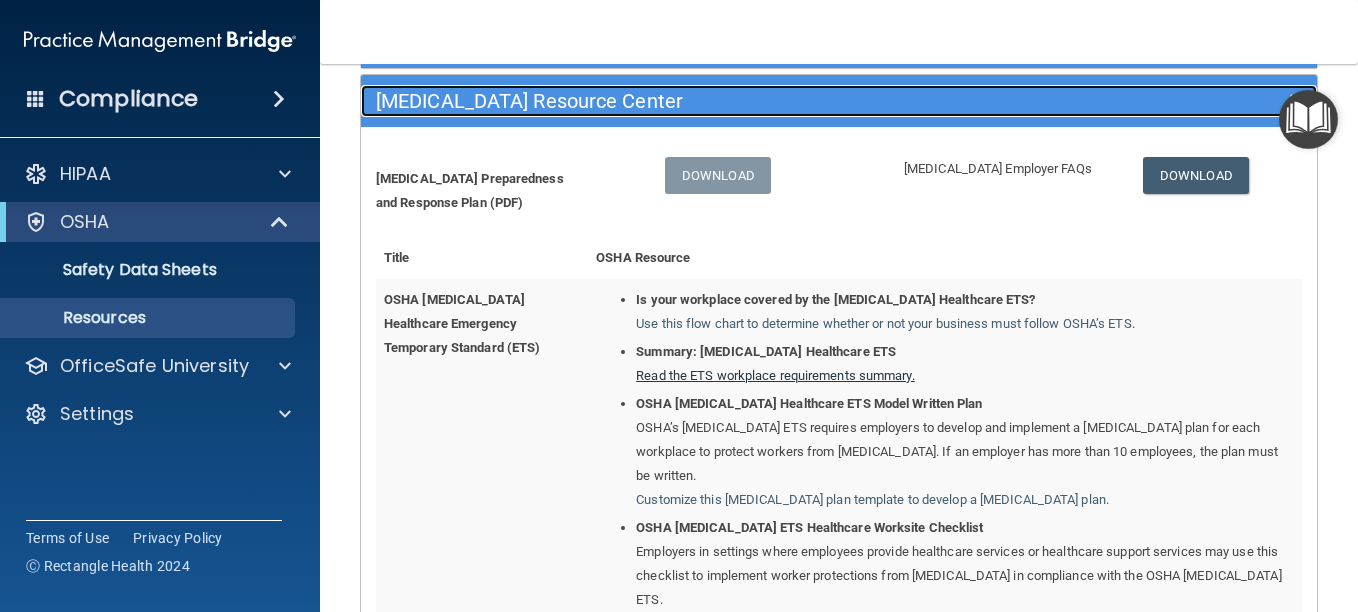 scroll, scrollTop: 161, scrollLeft: 0, axis: vertical 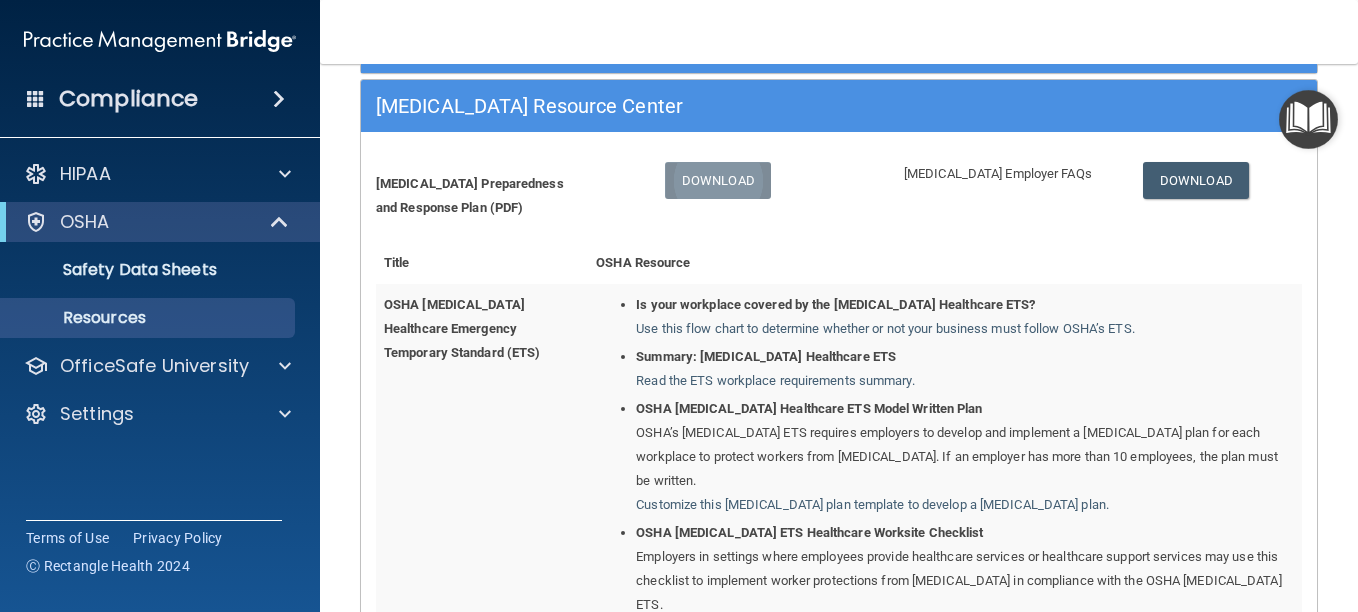 click on "Download" at bounding box center (718, 180) 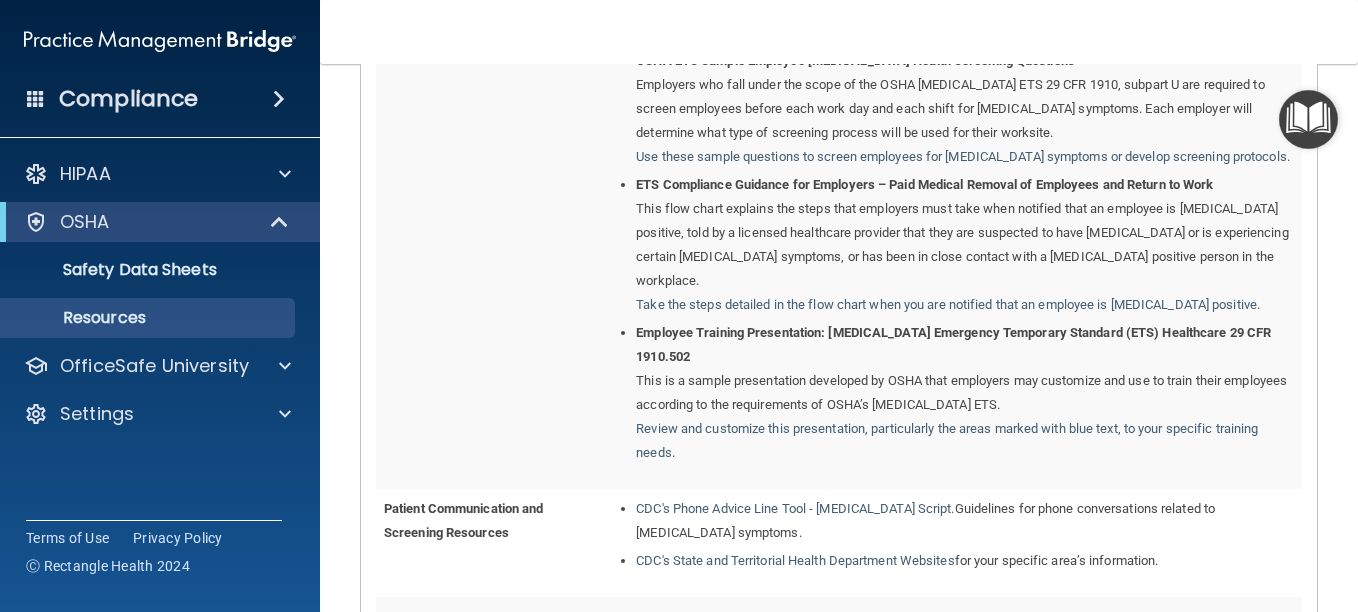 scroll, scrollTop: 1052, scrollLeft: 0, axis: vertical 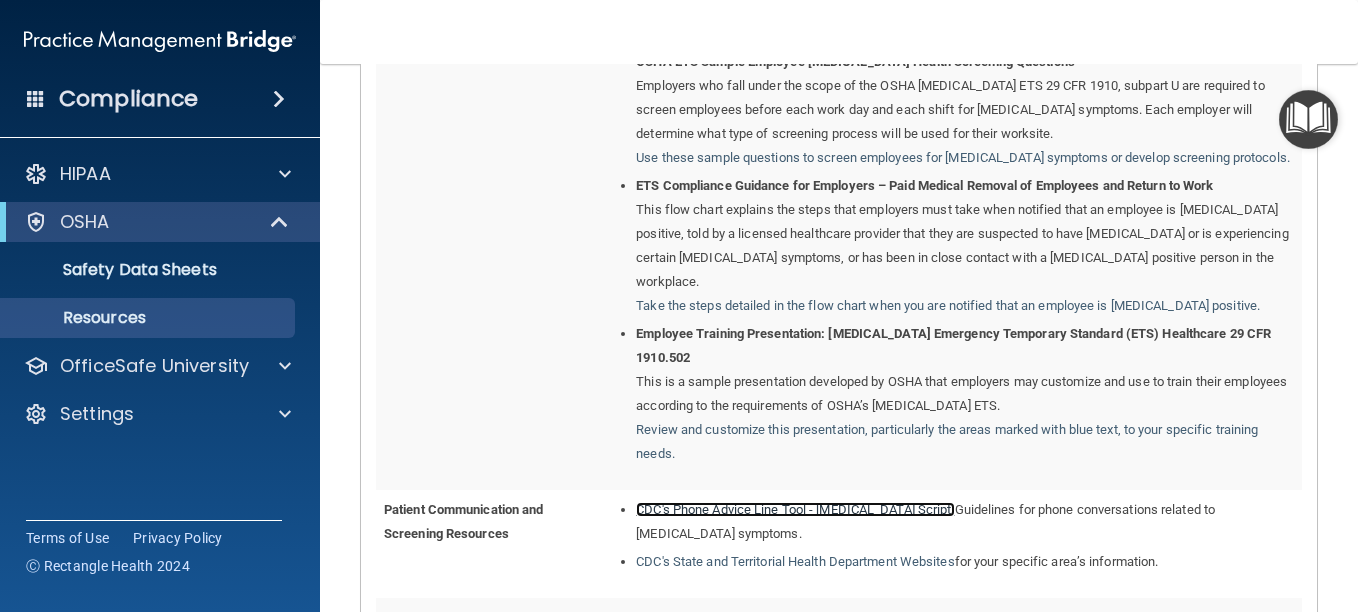 click on "CDC's Phone Advice Line Tool - COVID-19 Script." at bounding box center [795, 509] 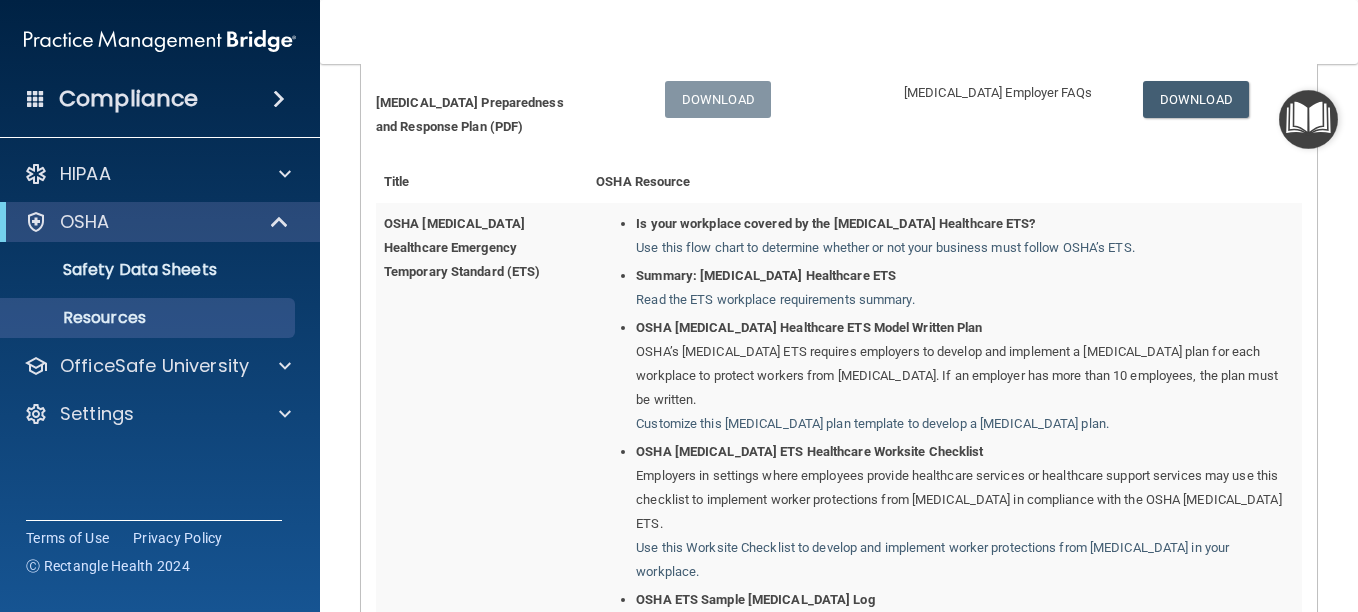 scroll, scrollTop: 220, scrollLeft: 0, axis: vertical 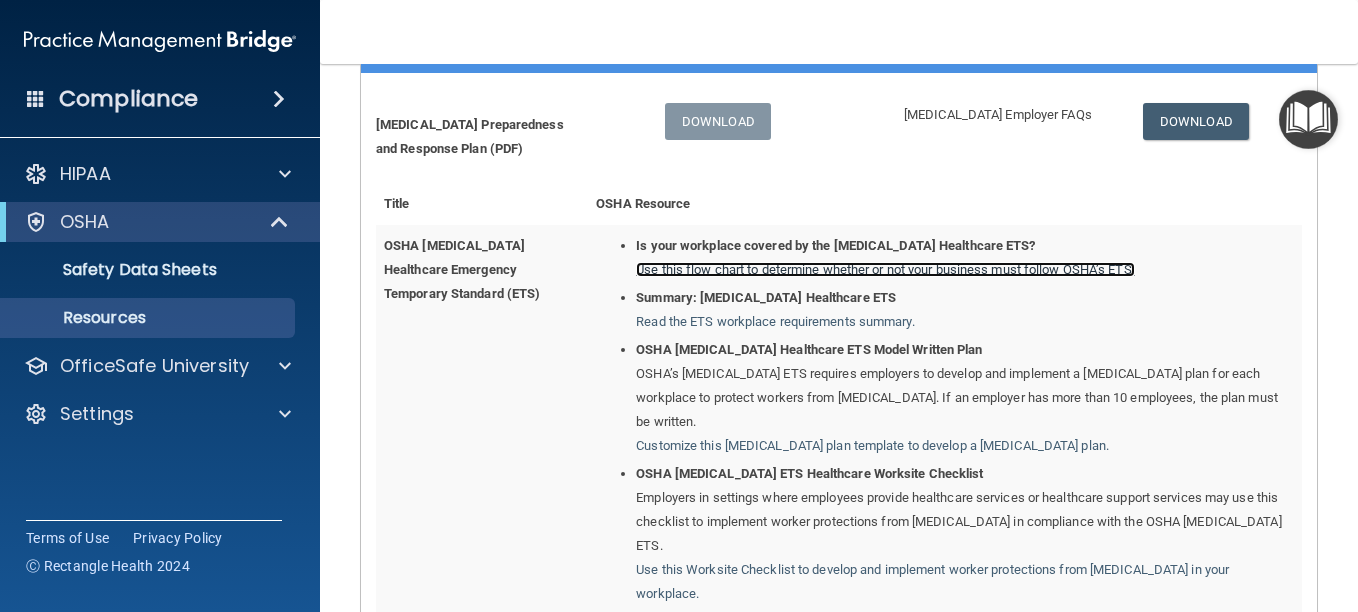 click on "Use this flow chart to determine whether or not your business must follow OSHA’s ETS." at bounding box center [885, 269] 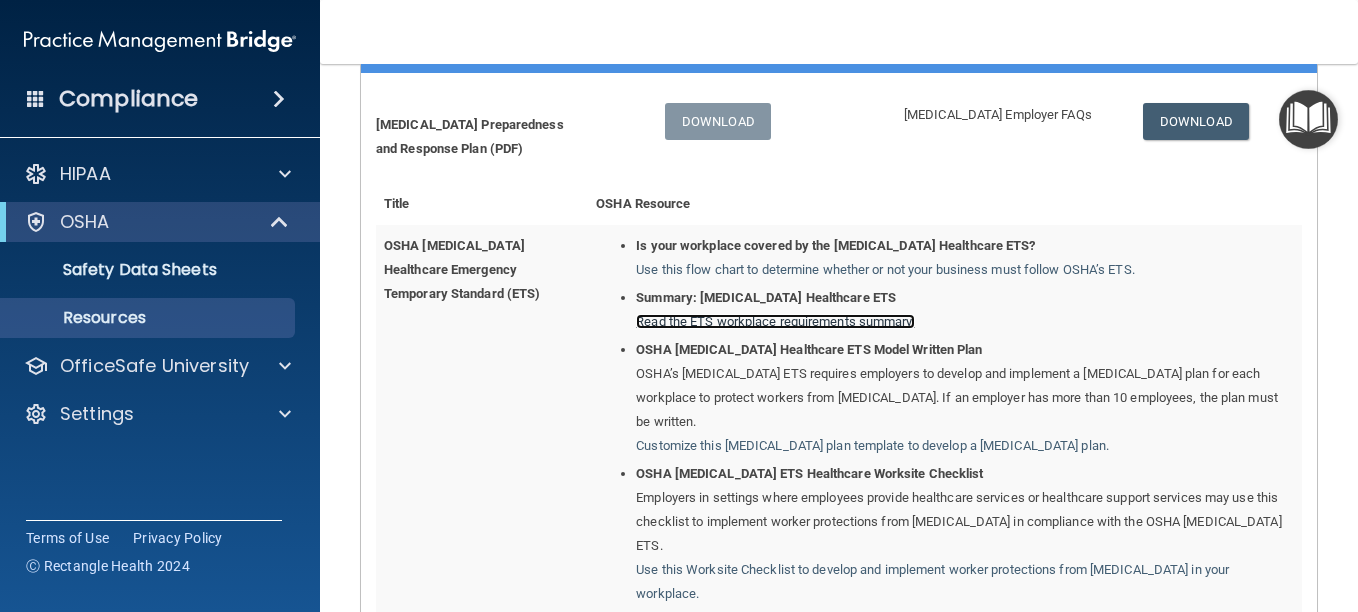 click on "Read the ETS workplace requirements summary." at bounding box center (775, 321) 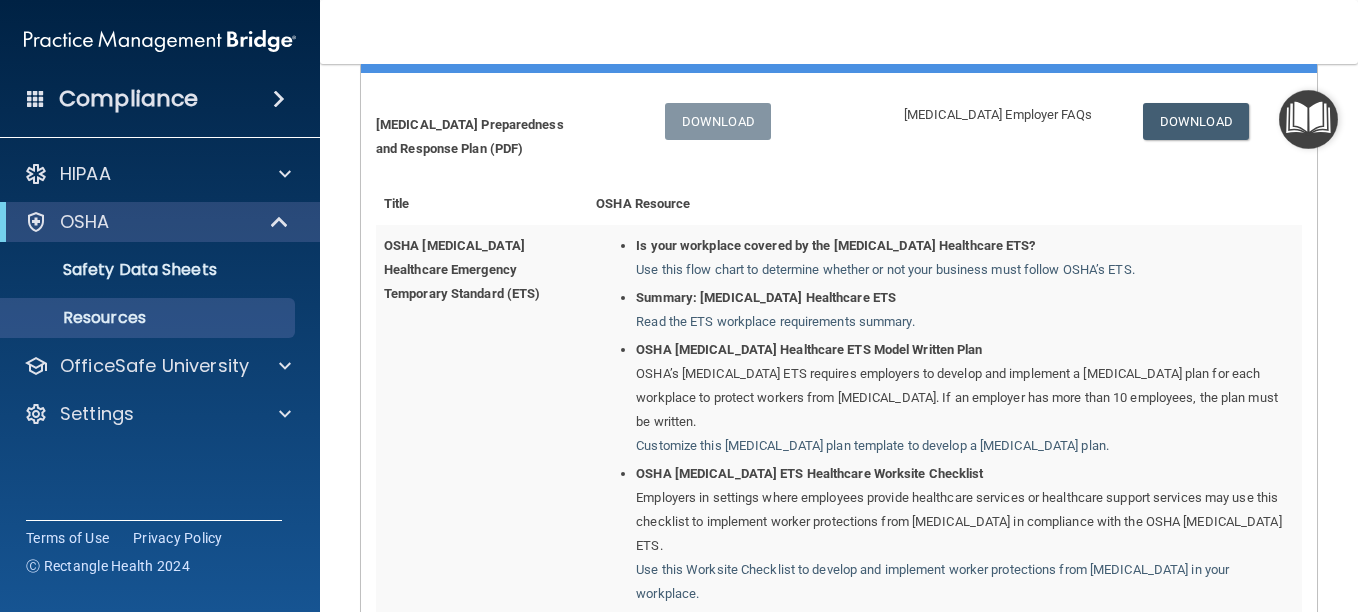 click at bounding box center [1308, 119] 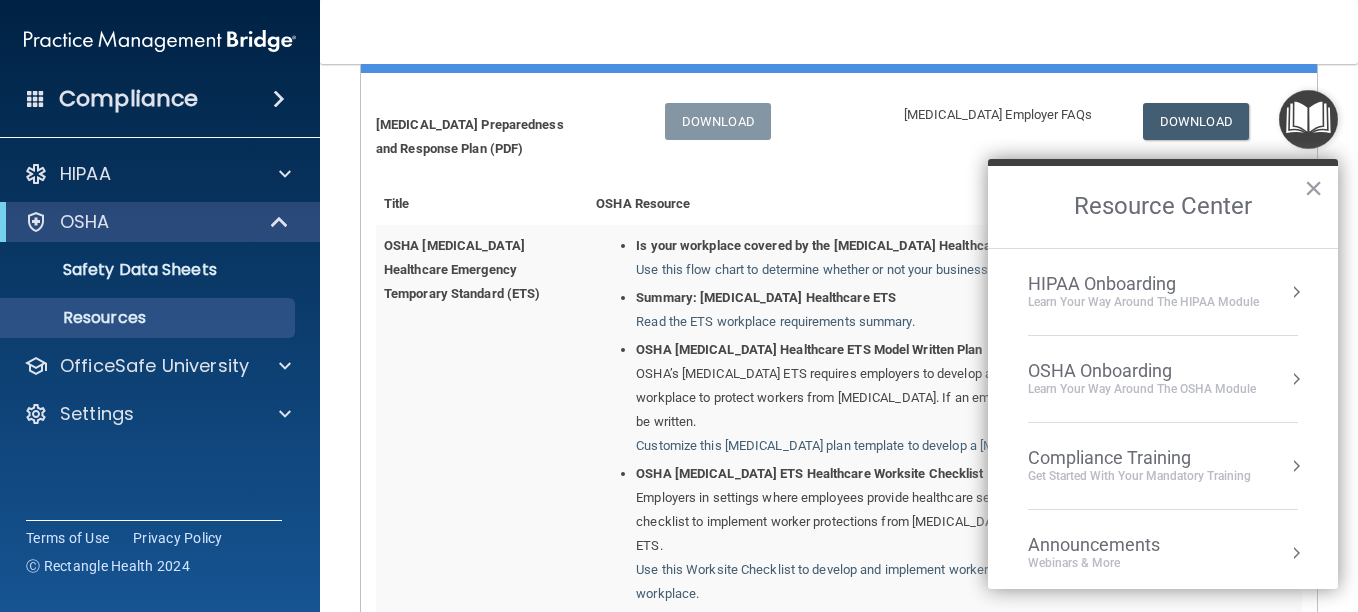 click on "OSHA Onboarding" at bounding box center (1142, 371) 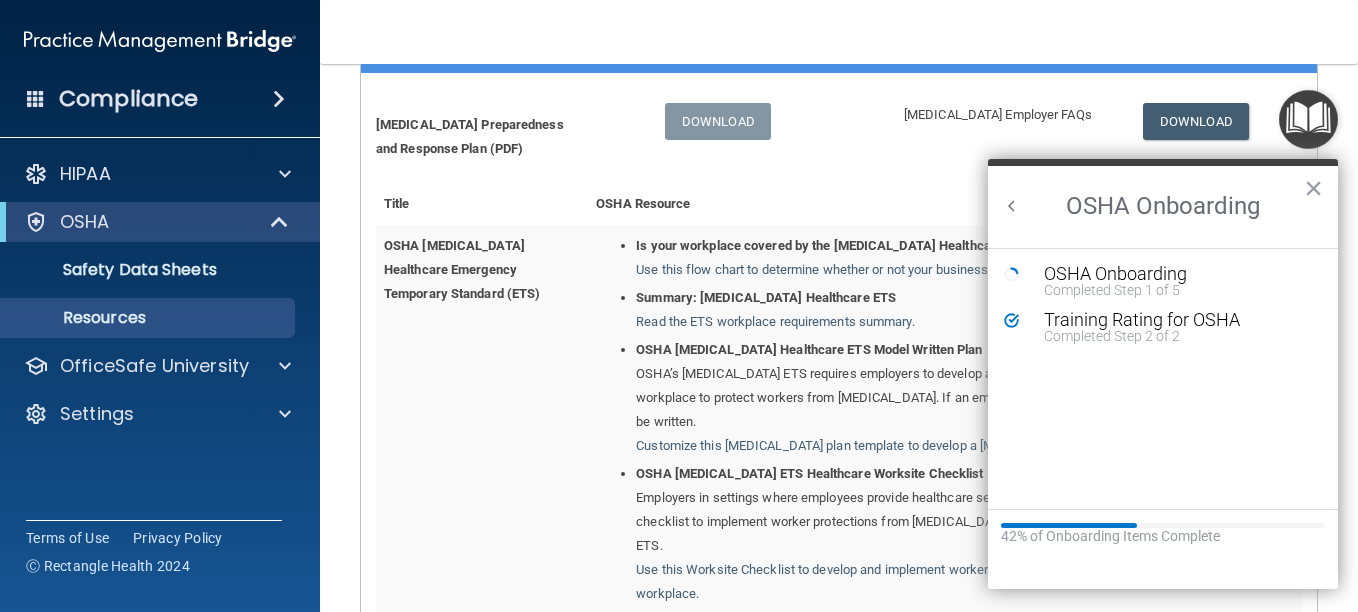 scroll, scrollTop: 0, scrollLeft: 0, axis: both 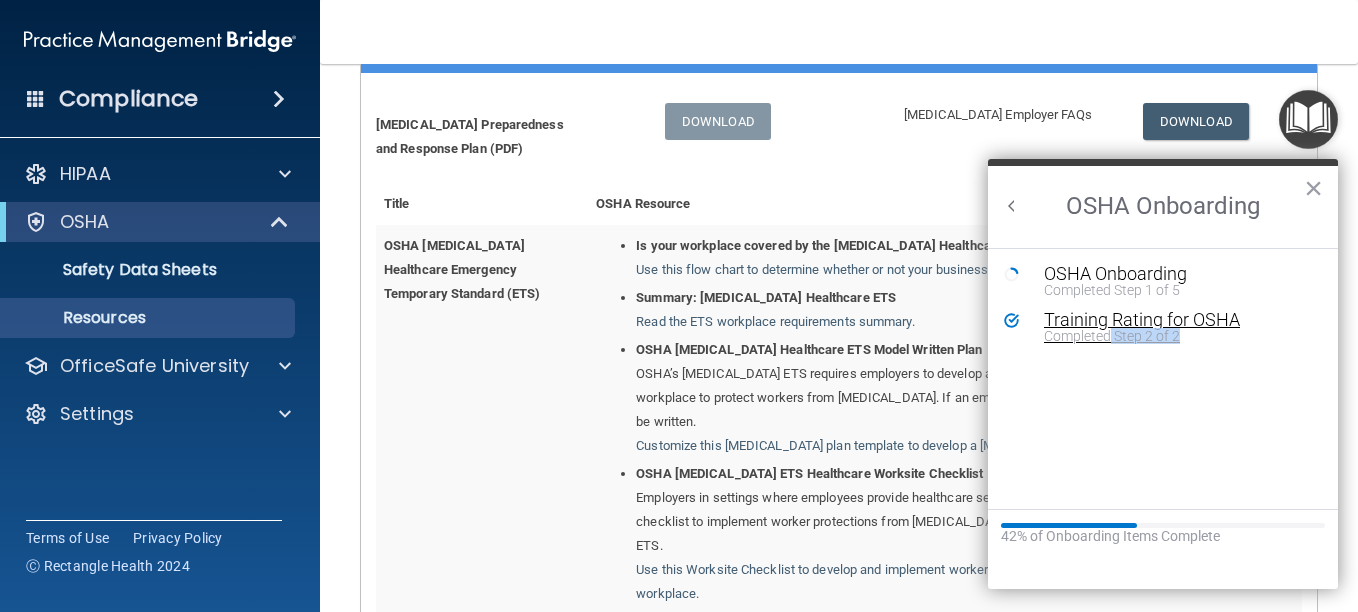 drag, startPoint x: 1077, startPoint y: 527, endPoint x: 1110, endPoint y: 332, distance: 197.7726 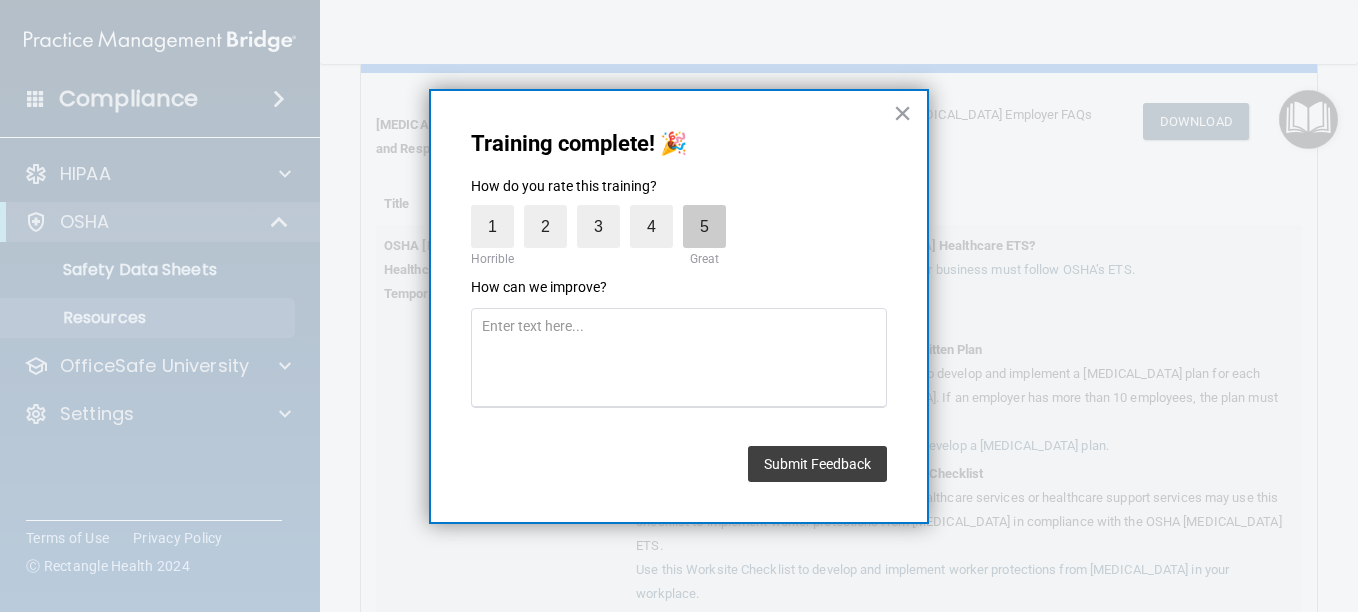 click on "5" at bounding box center [704, 226] 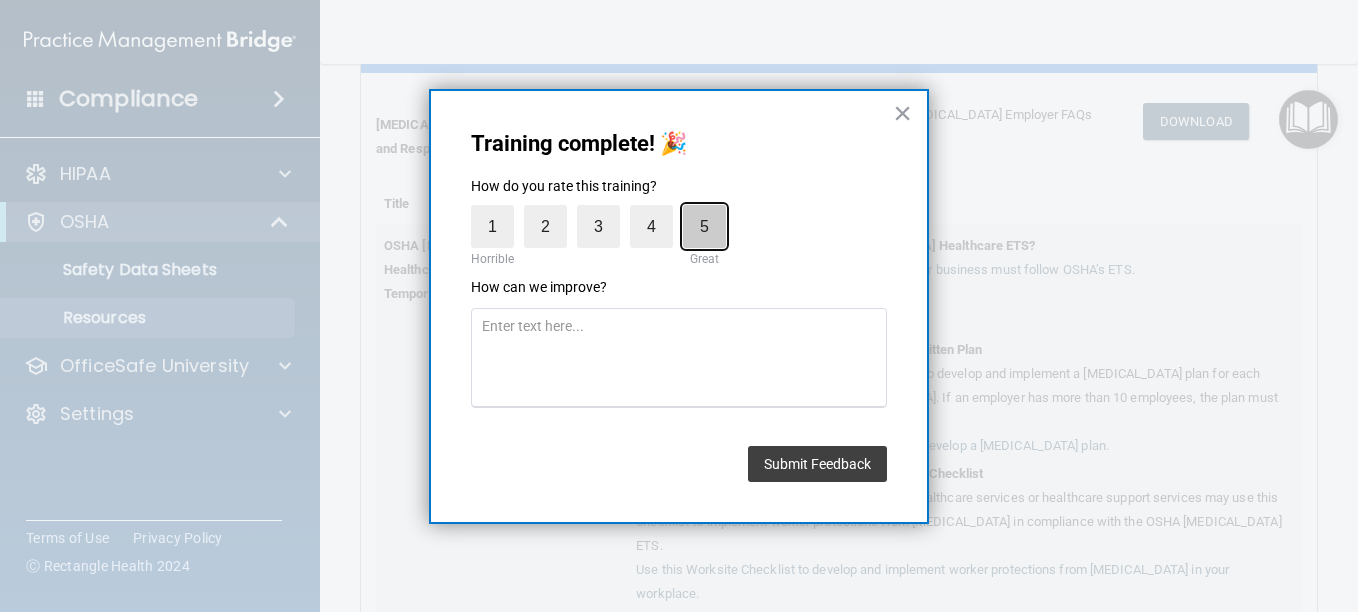 click on "5" at bounding box center (658, 210) 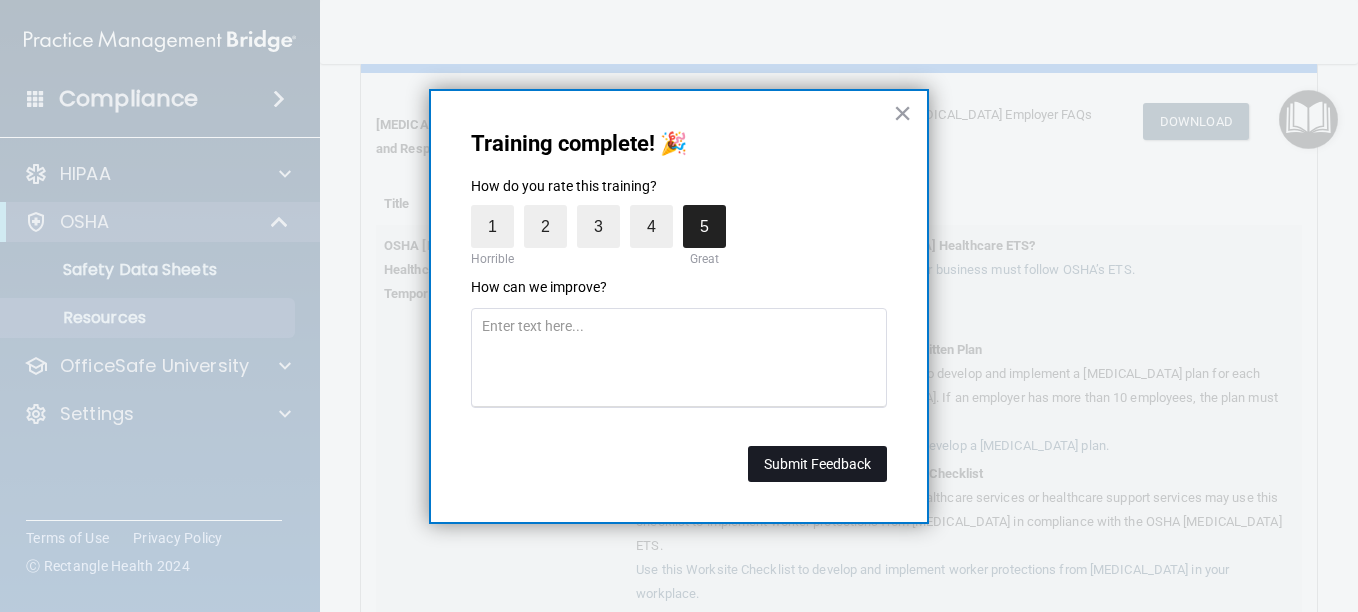click on "Submit Feedback" at bounding box center (817, 464) 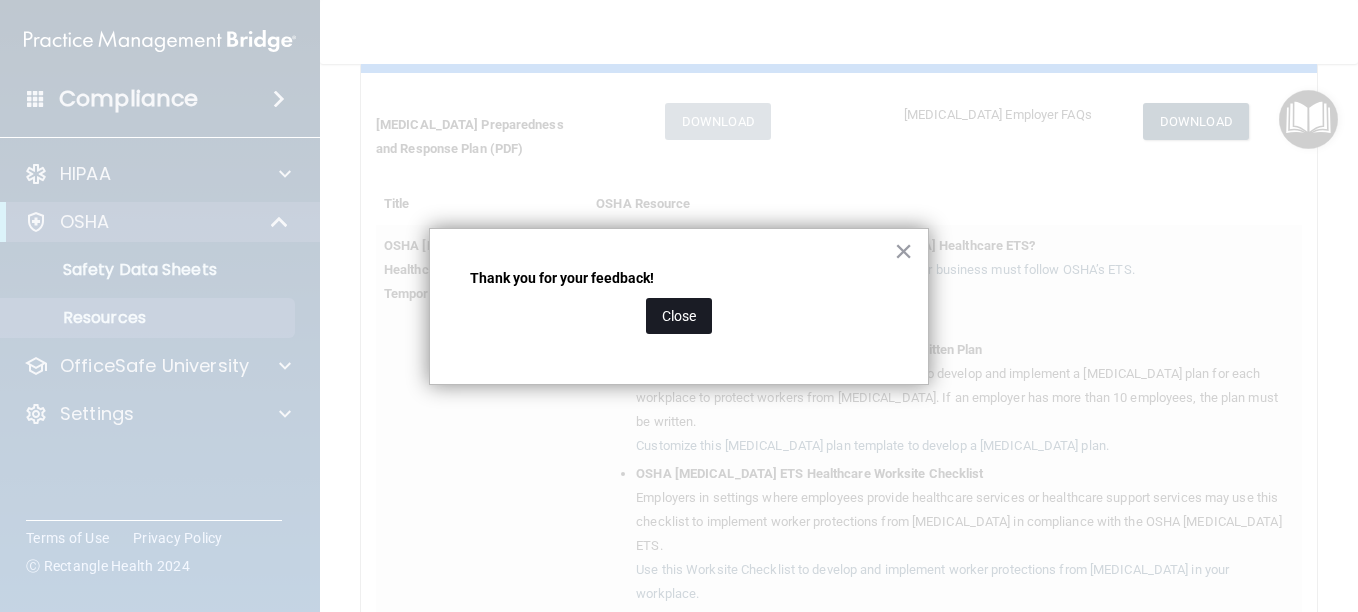 click on "Close" at bounding box center [679, 316] 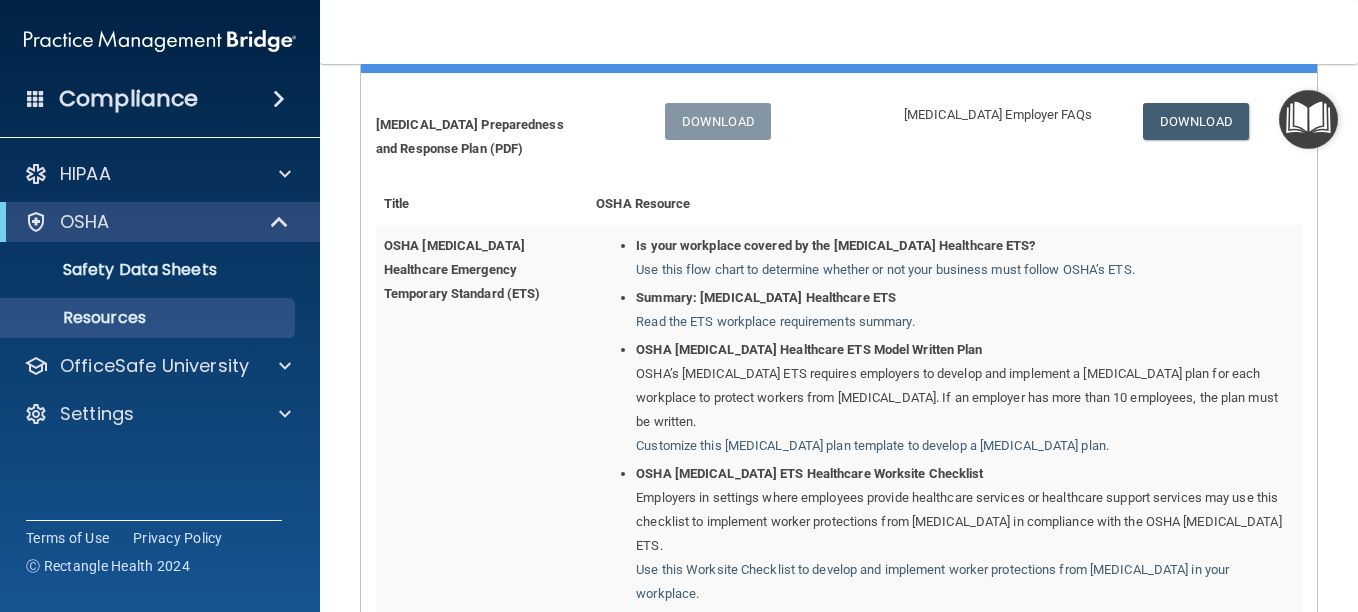 click at bounding box center (1308, 119) 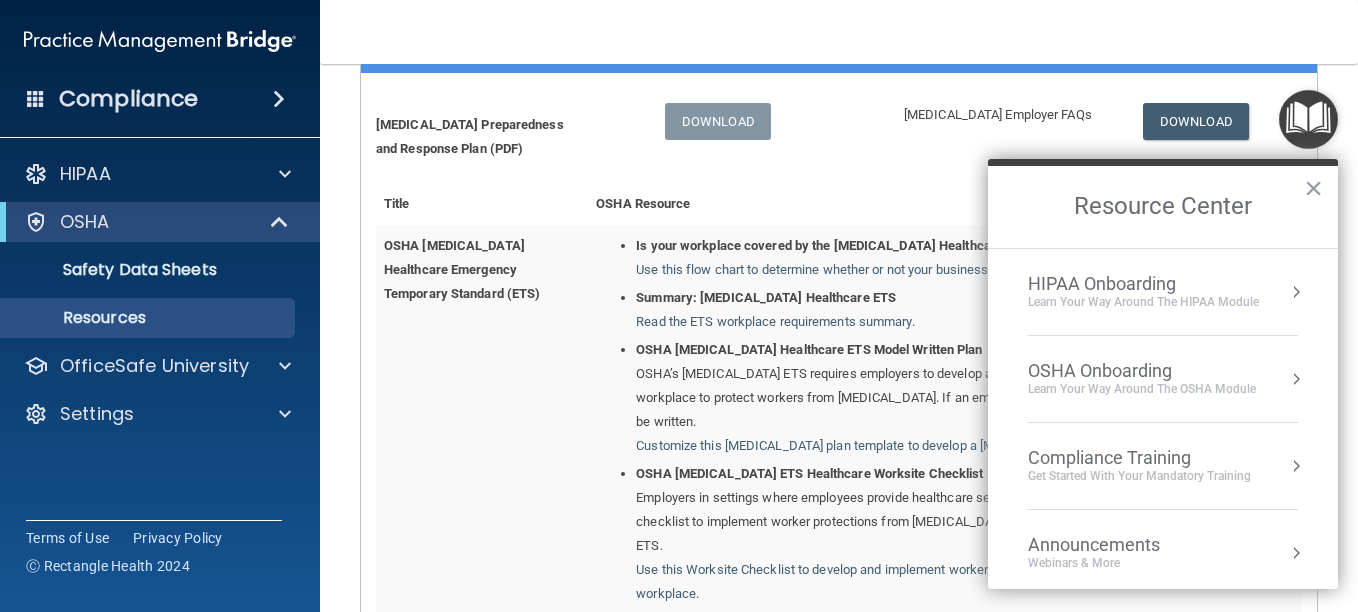 click on "OSHA Onboarding" at bounding box center (1142, 371) 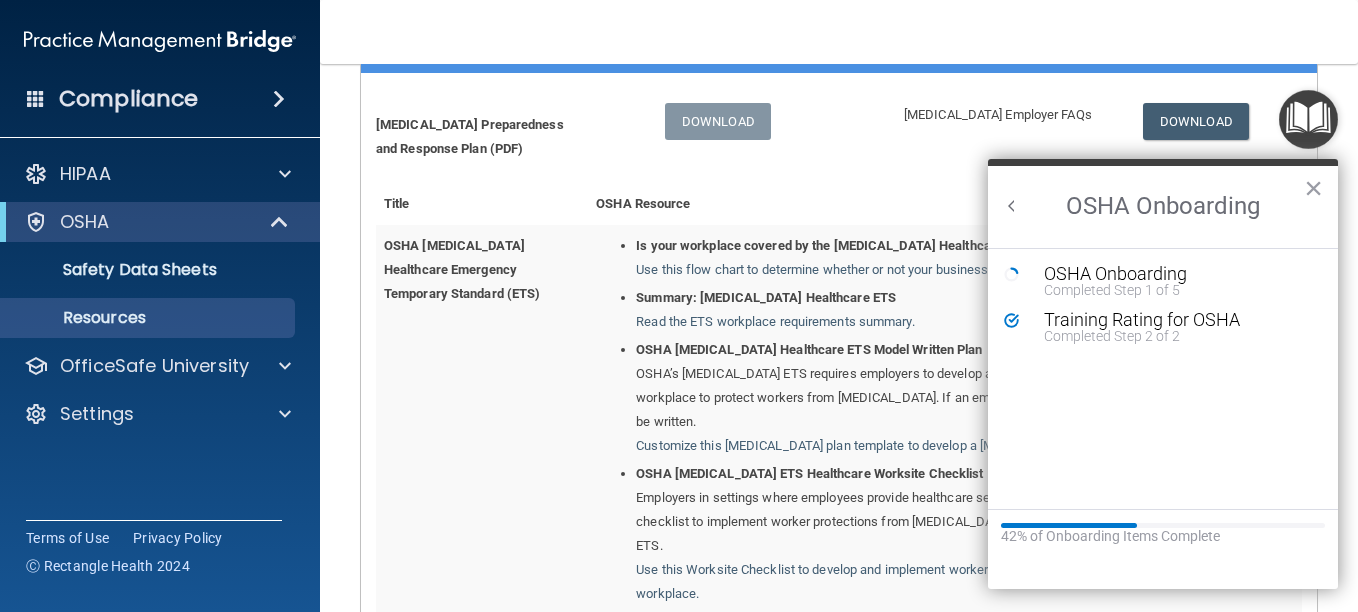 scroll, scrollTop: 0, scrollLeft: 0, axis: both 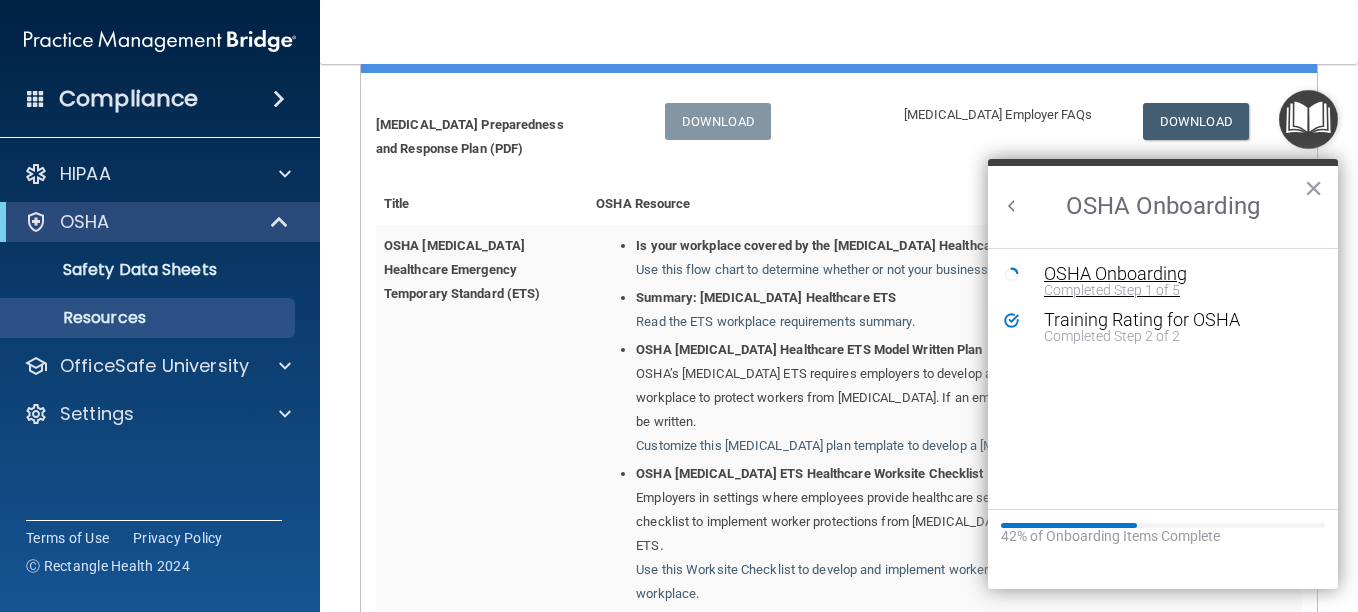 click on "OSHA Onboarding" at bounding box center (1178, 274) 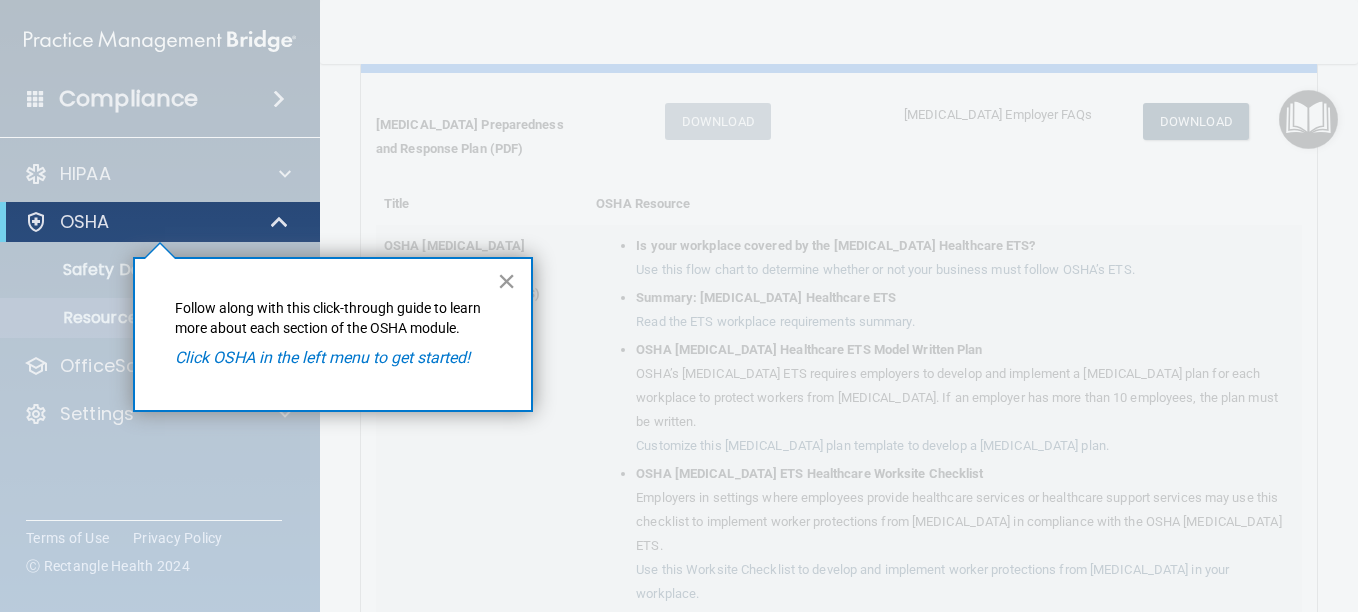 click on "×" at bounding box center [506, 281] 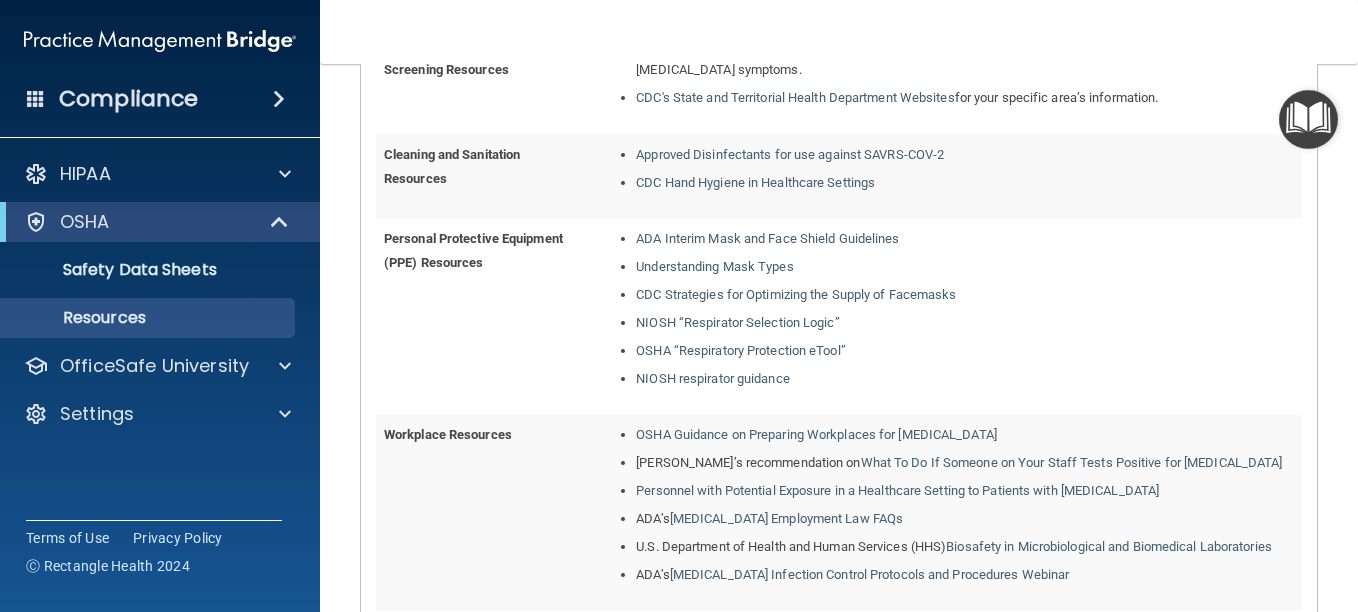 scroll, scrollTop: 2039, scrollLeft: 0, axis: vertical 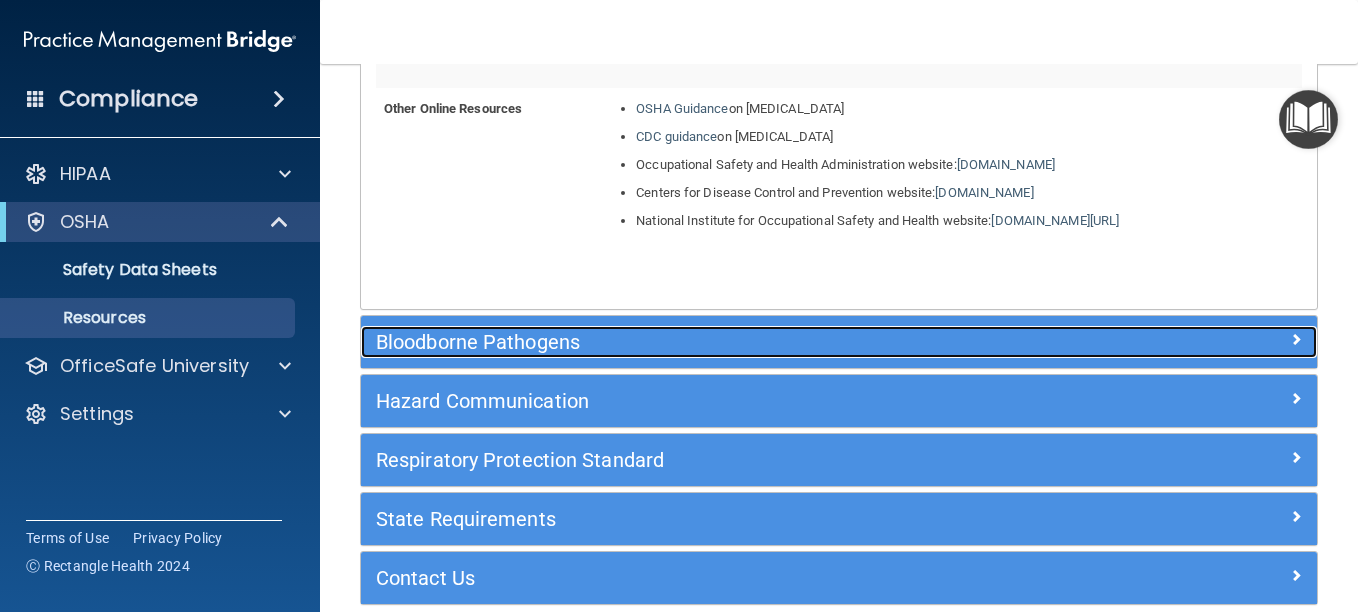 click on "Bloodborne Pathogens" at bounding box center [719, 342] 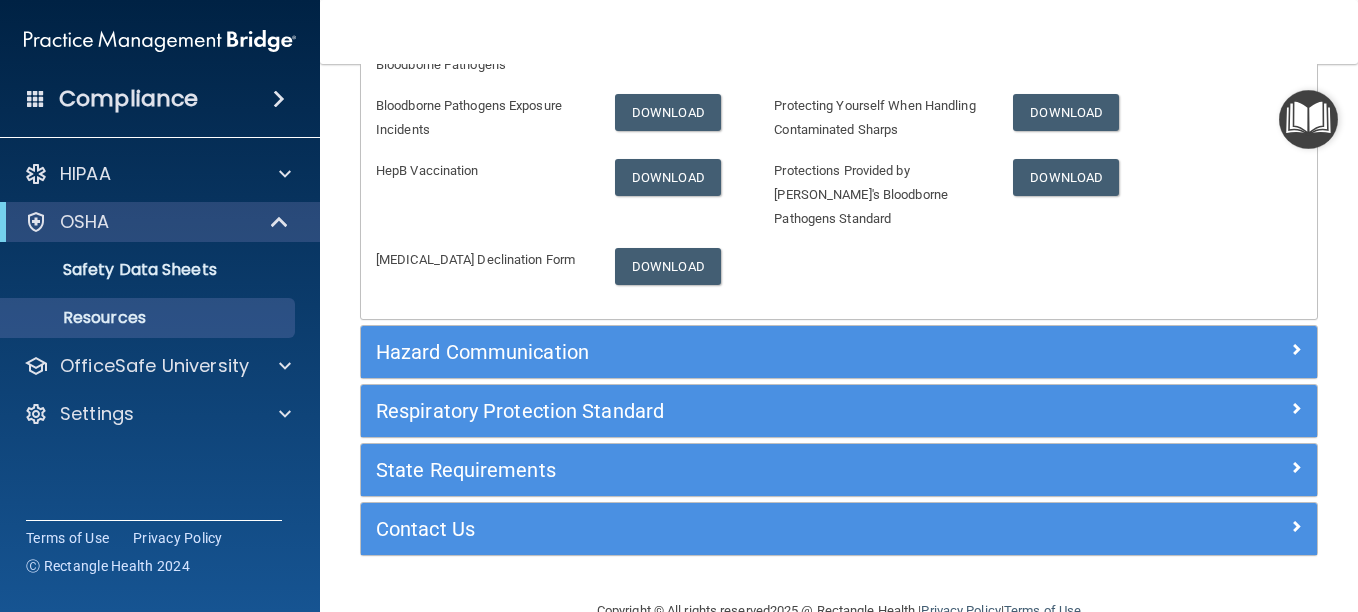 scroll, scrollTop: 469, scrollLeft: 0, axis: vertical 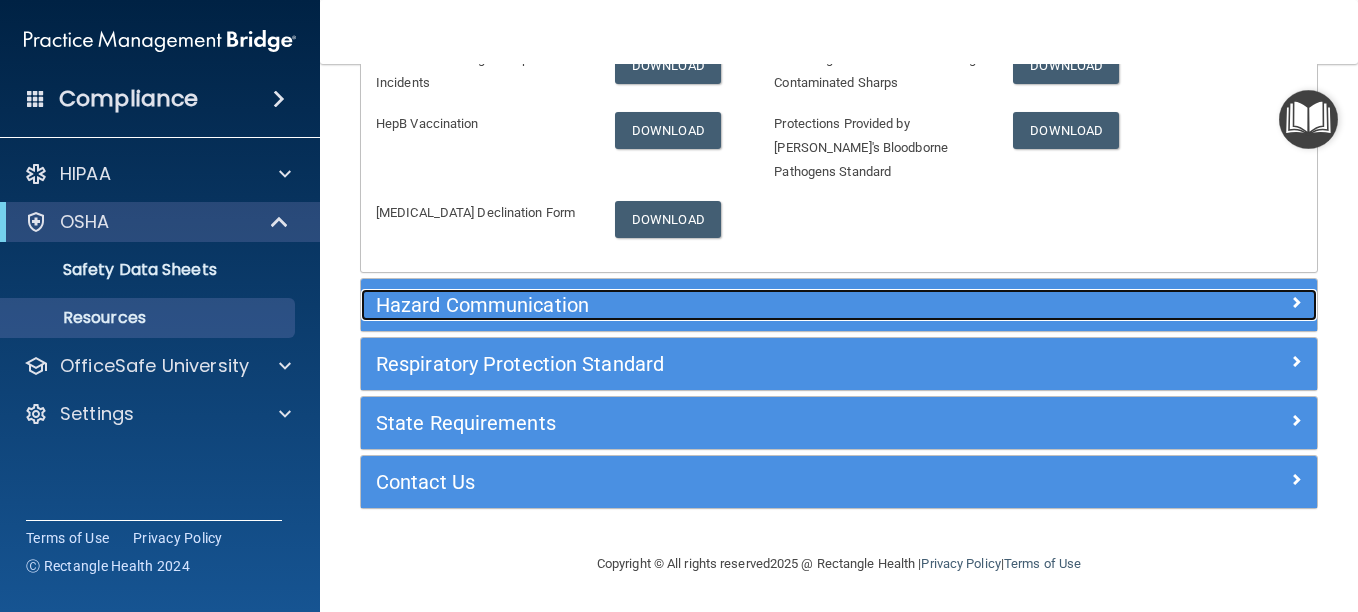 click on "Hazard Communication" at bounding box center (719, 305) 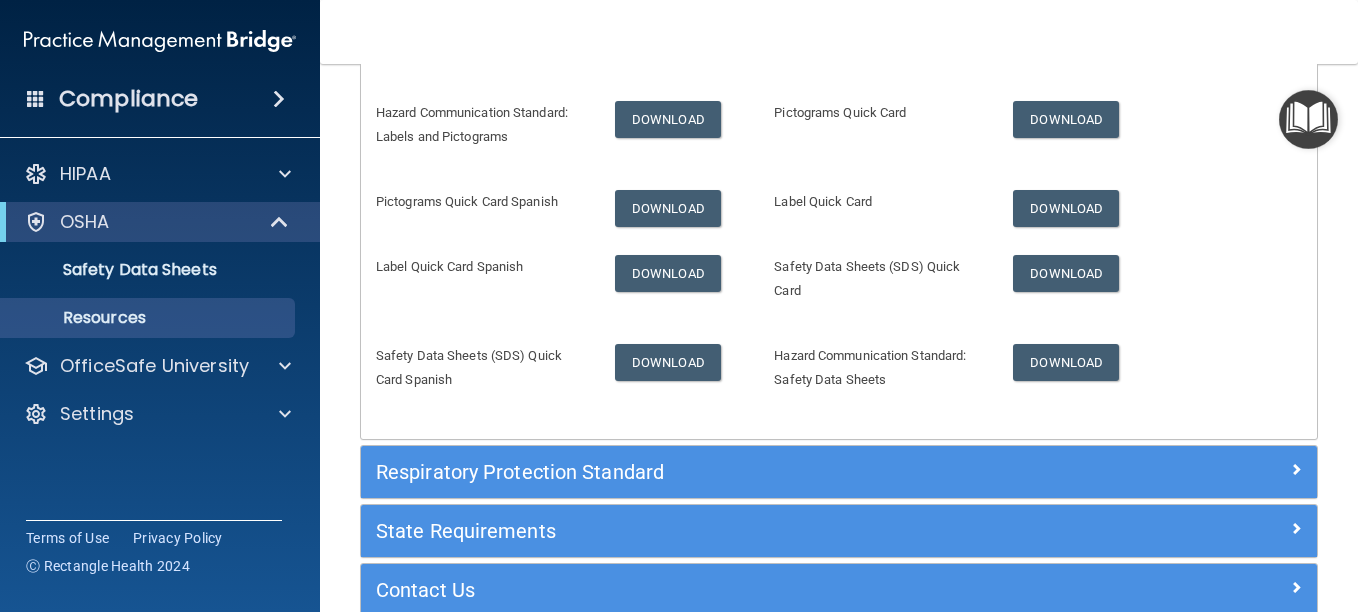 scroll, scrollTop: 606, scrollLeft: 0, axis: vertical 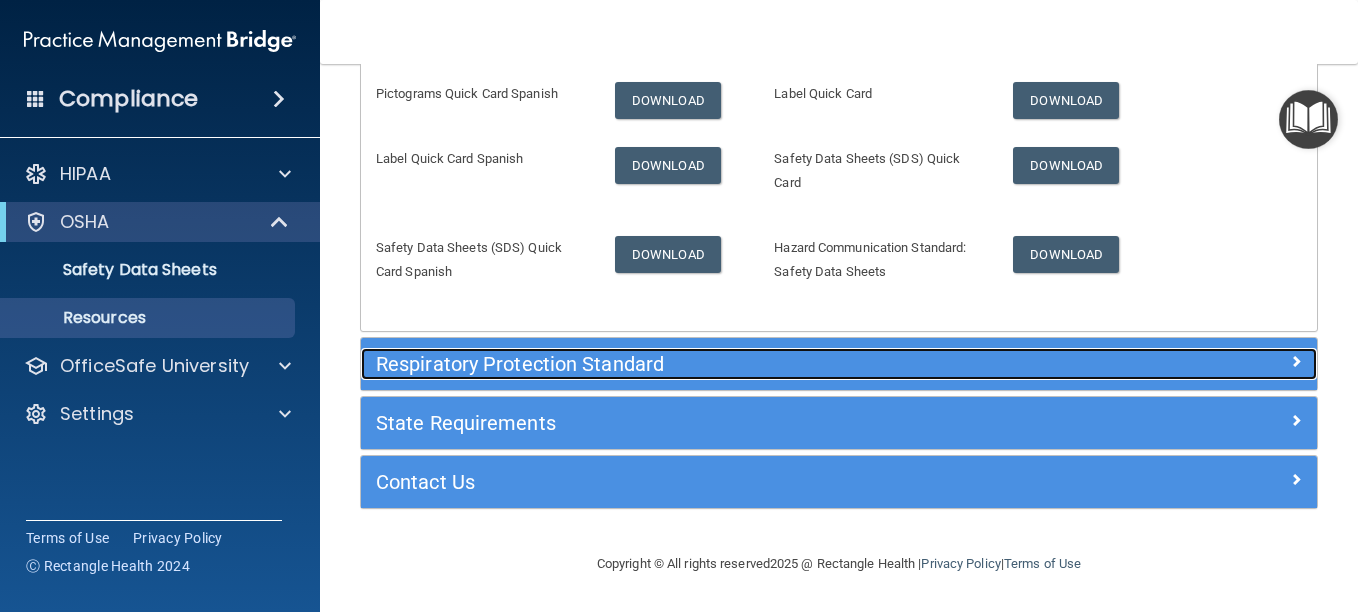 click on "Respiratory Protection Standard" at bounding box center [719, 364] 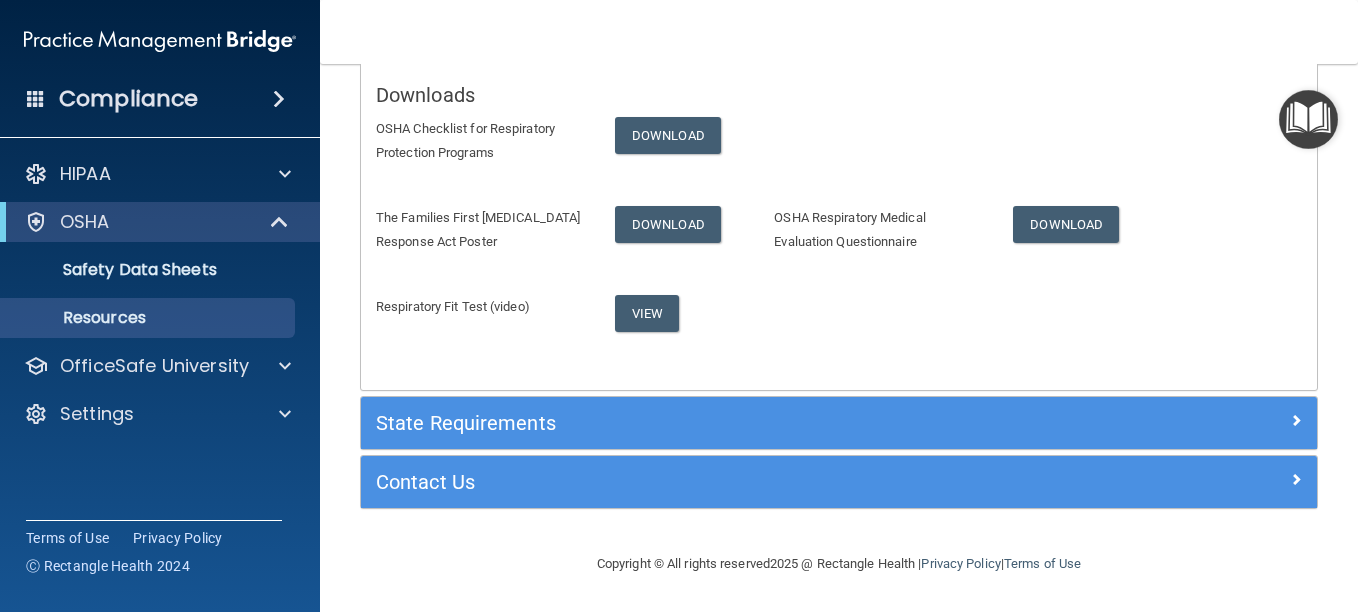 scroll, scrollTop: 428, scrollLeft: 0, axis: vertical 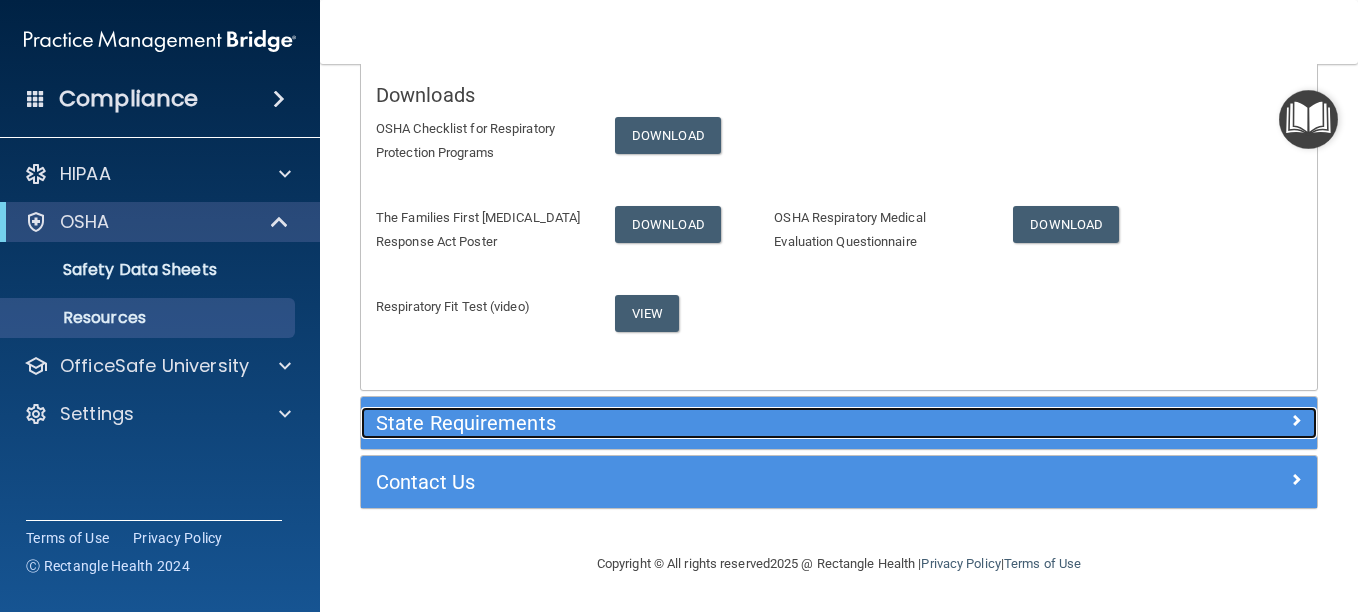 click on "State Requirements" at bounding box center [719, 423] 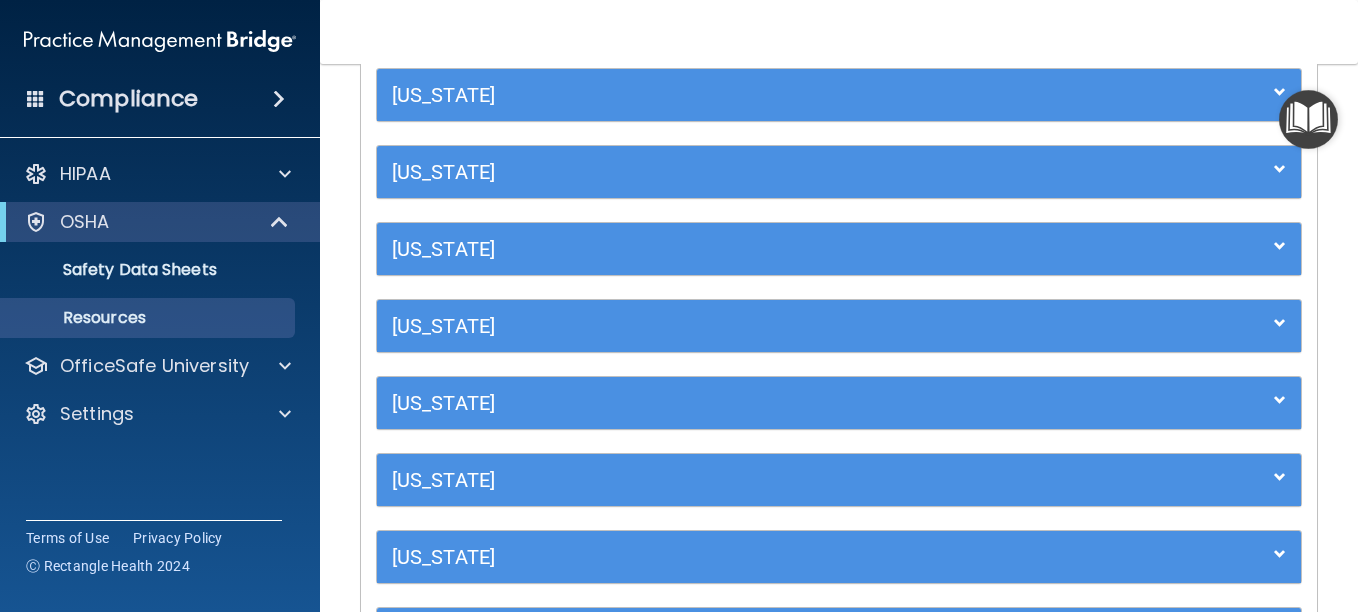 scroll, scrollTop: 656, scrollLeft: 0, axis: vertical 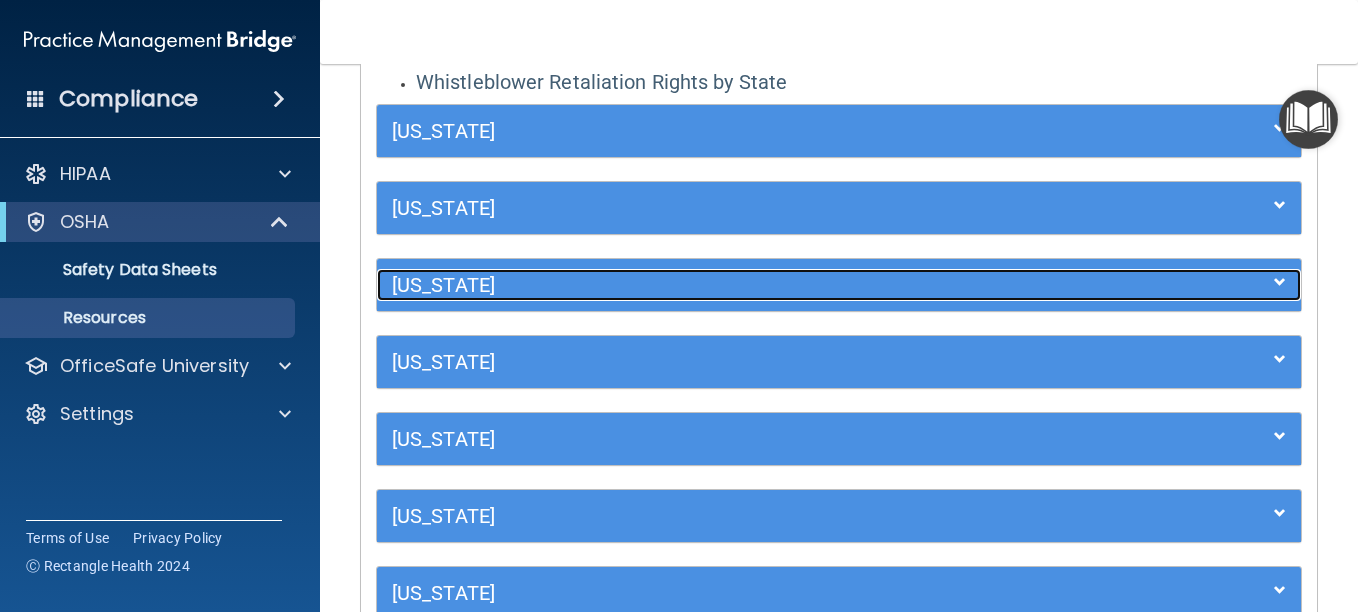 click on "Florida" at bounding box center [723, 285] 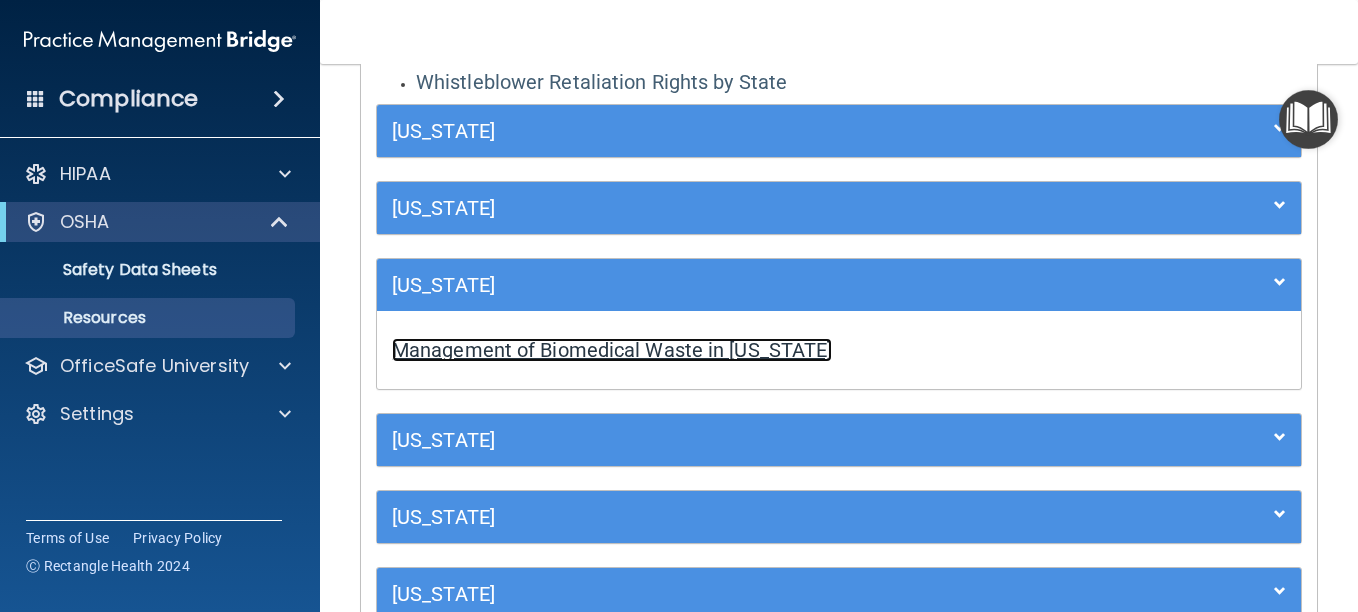 click on "Management of Biomedical Waste in Florida" at bounding box center (612, 350) 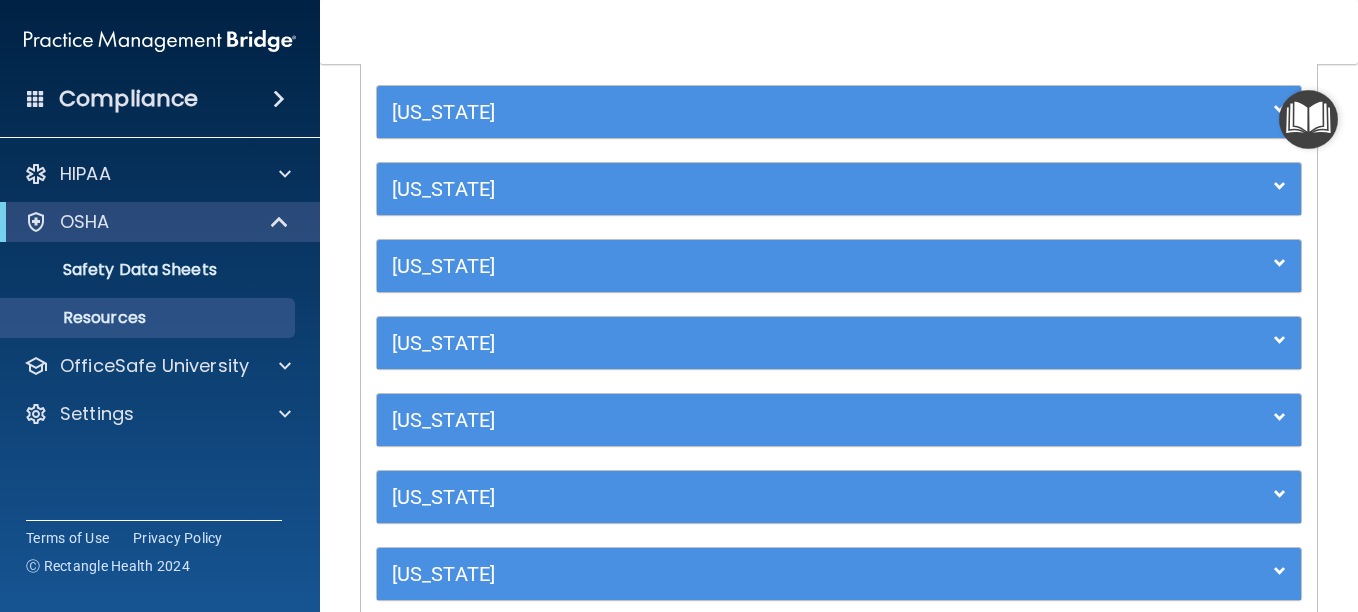 scroll, scrollTop: 1343, scrollLeft: 0, axis: vertical 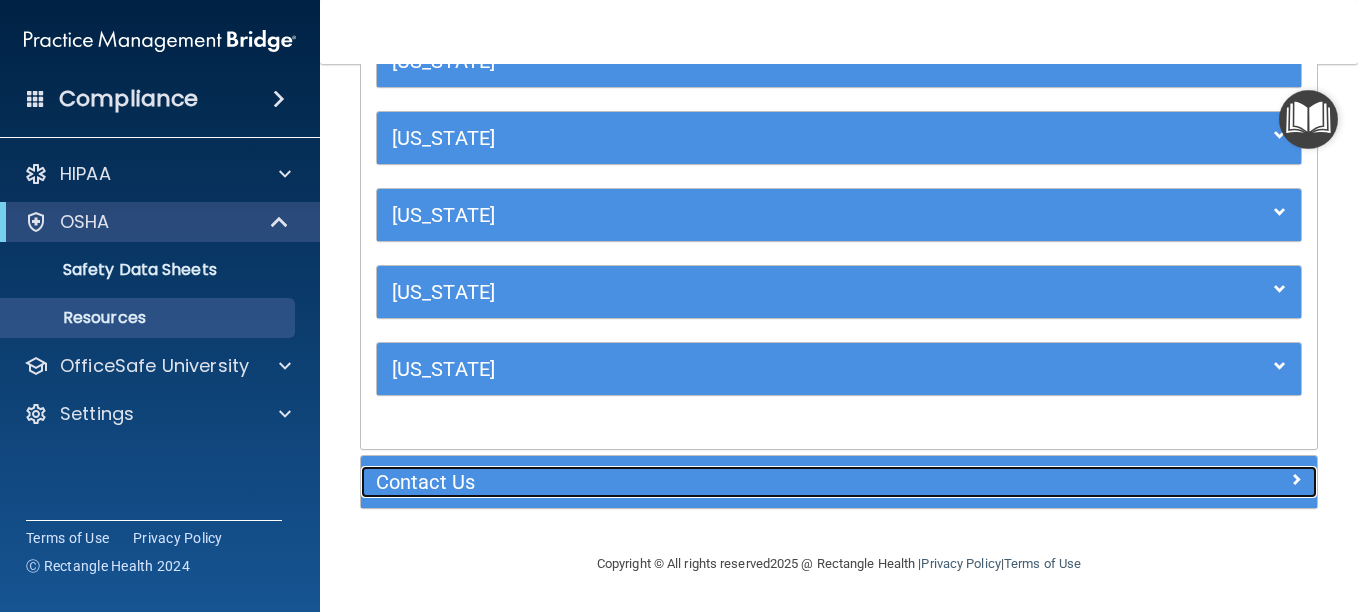 click on "Contact Us" at bounding box center [719, 482] 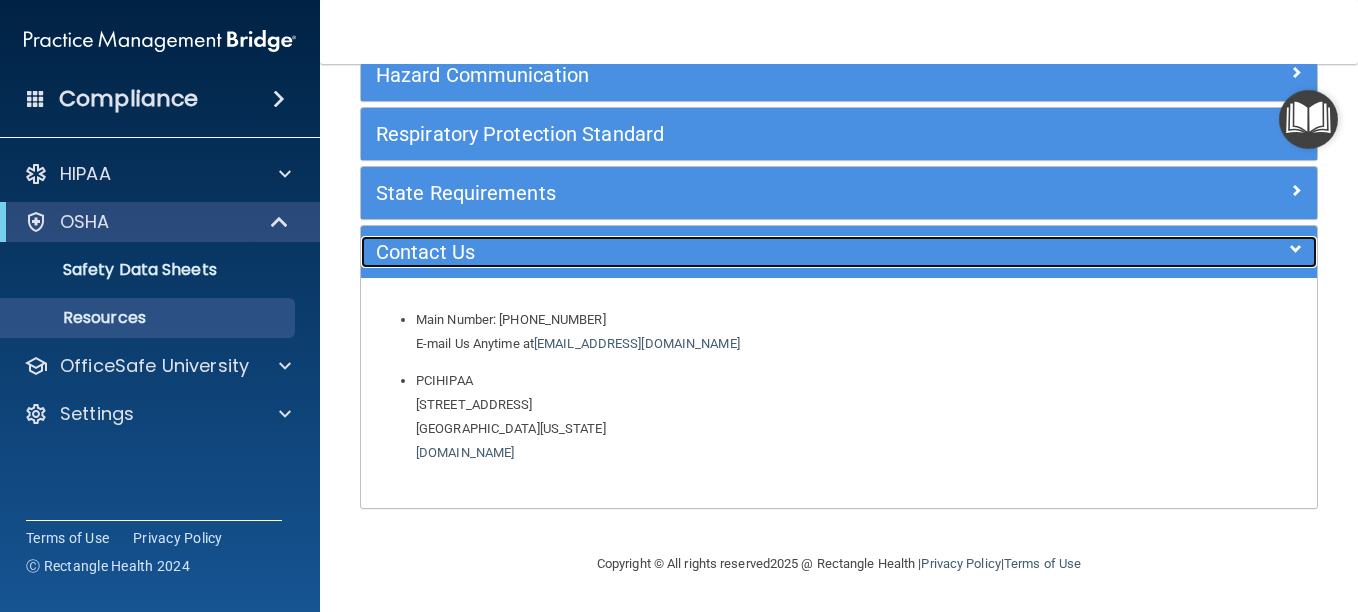 scroll, scrollTop: 310, scrollLeft: 0, axis: vertical 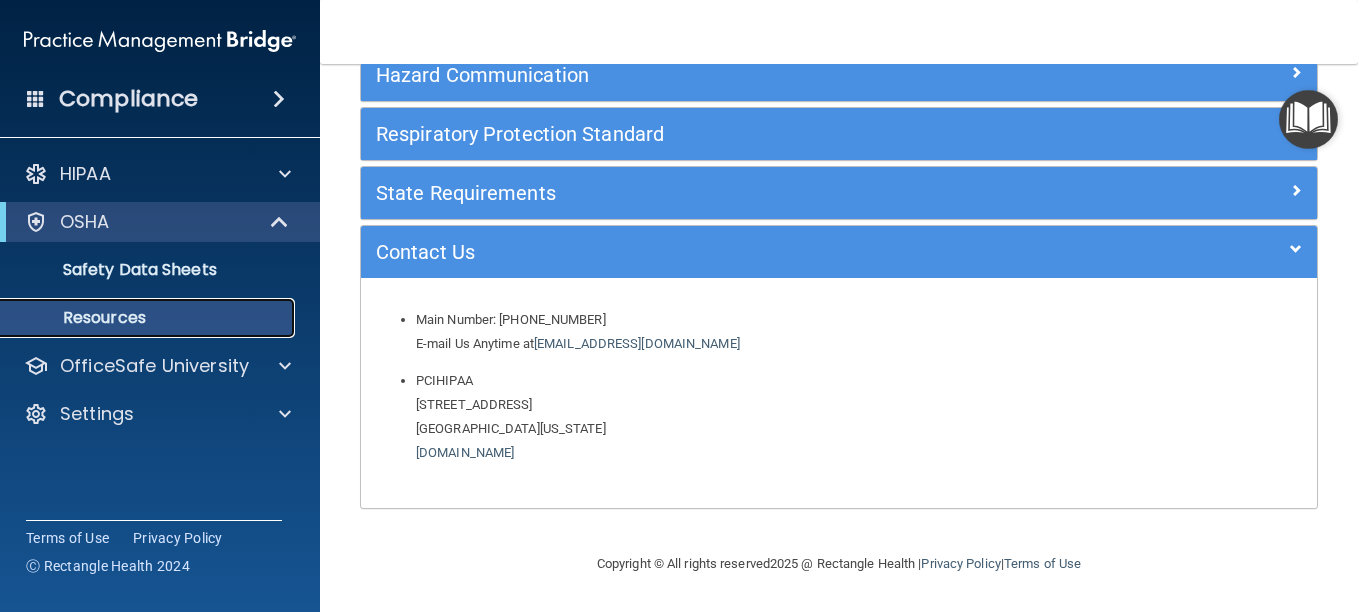 click on "Resources" at bounding box center [149, 318] 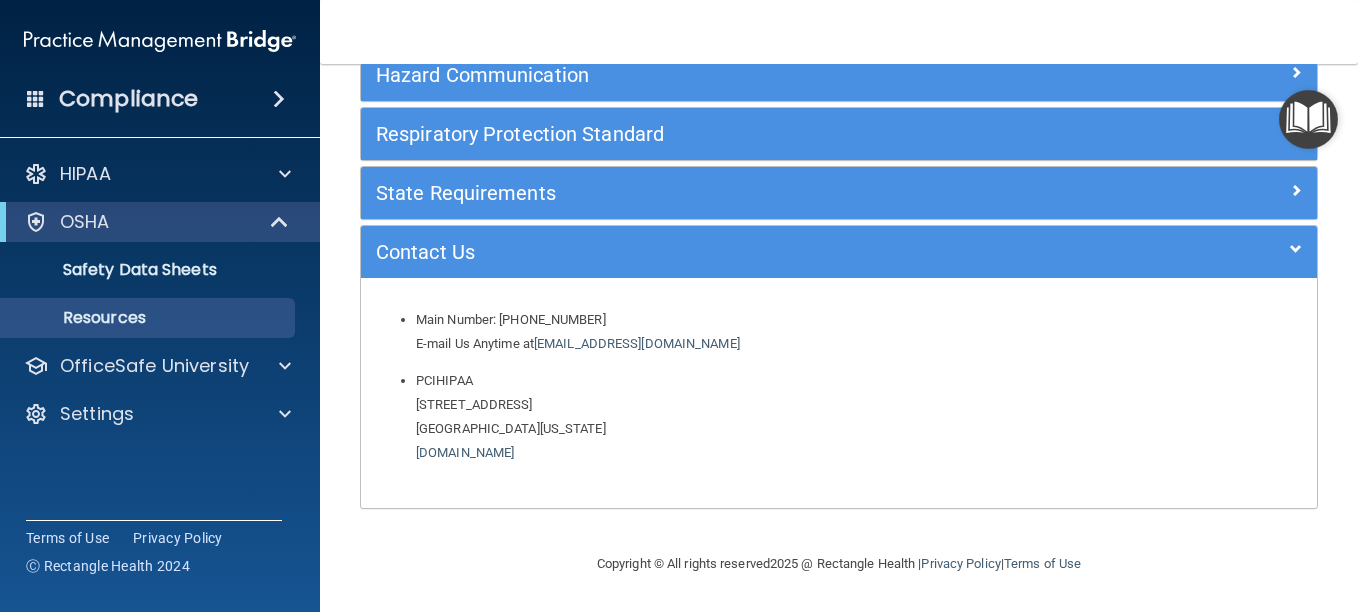 click at bounding box center [1308, 119] 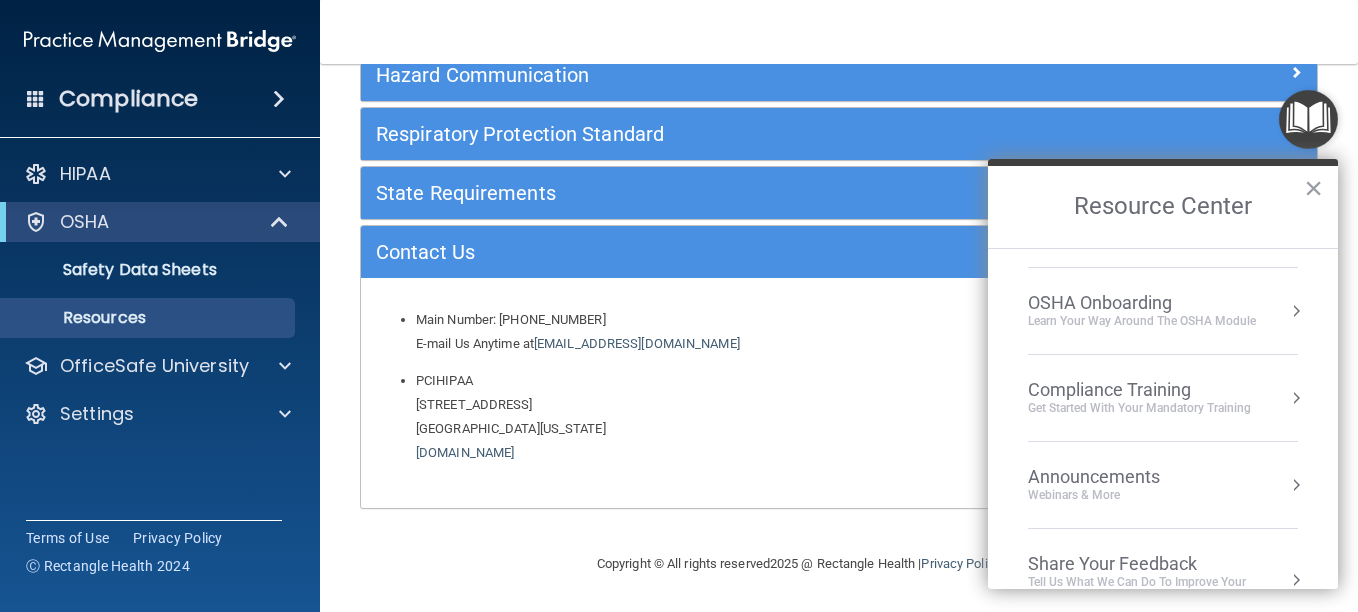 scroll, scrollTop: 66, scrollLeft: 0, axis: vertical 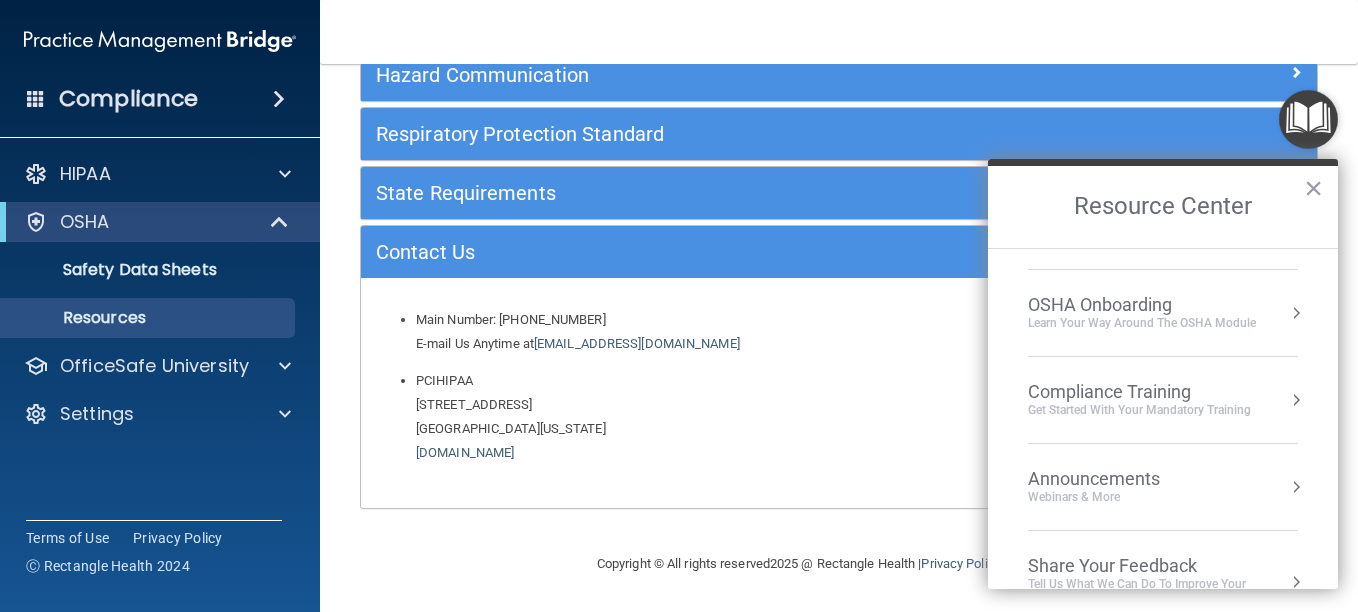 click on "Compliance Training" at bounding box center (1139, 392) 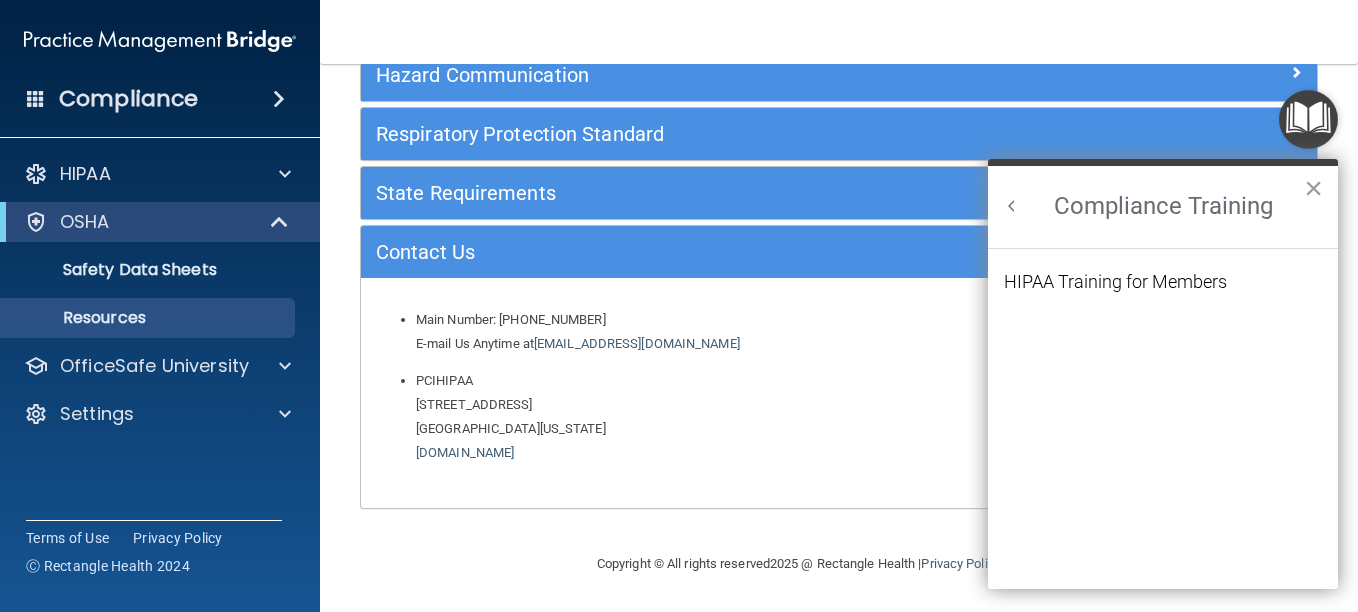 scroll, scrollTop: 0, scrollLeft: 0, axis: both 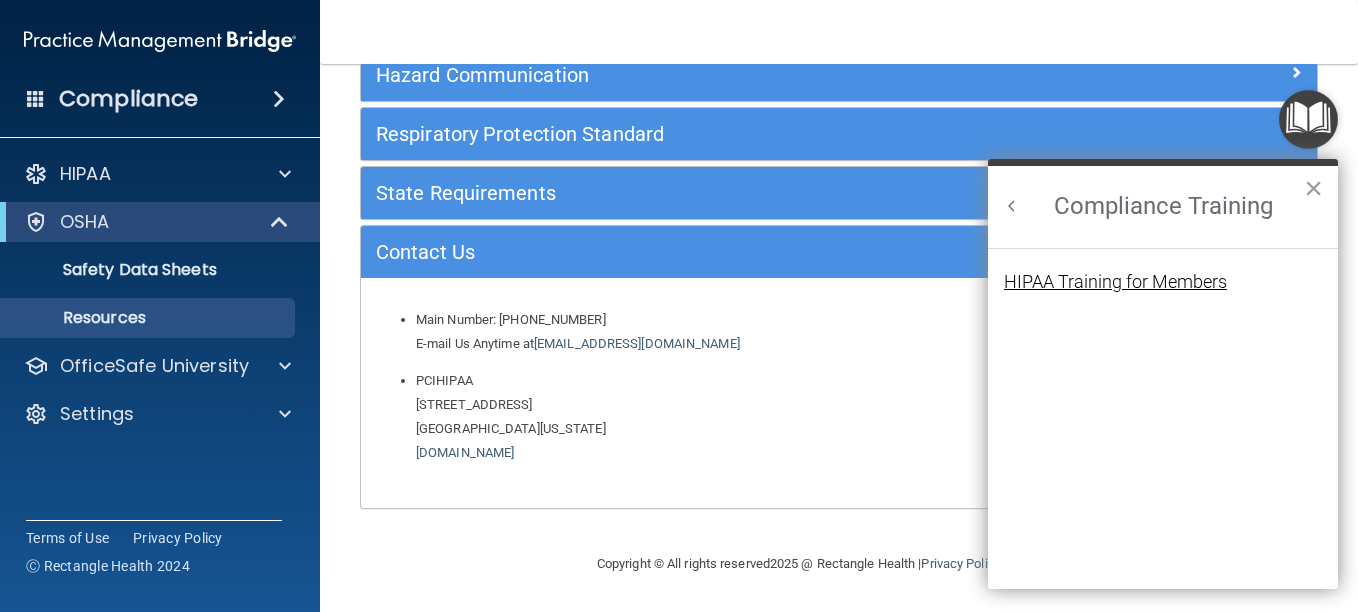 click on "HIPAA Training for Members" at bounding box center (1115, 282) 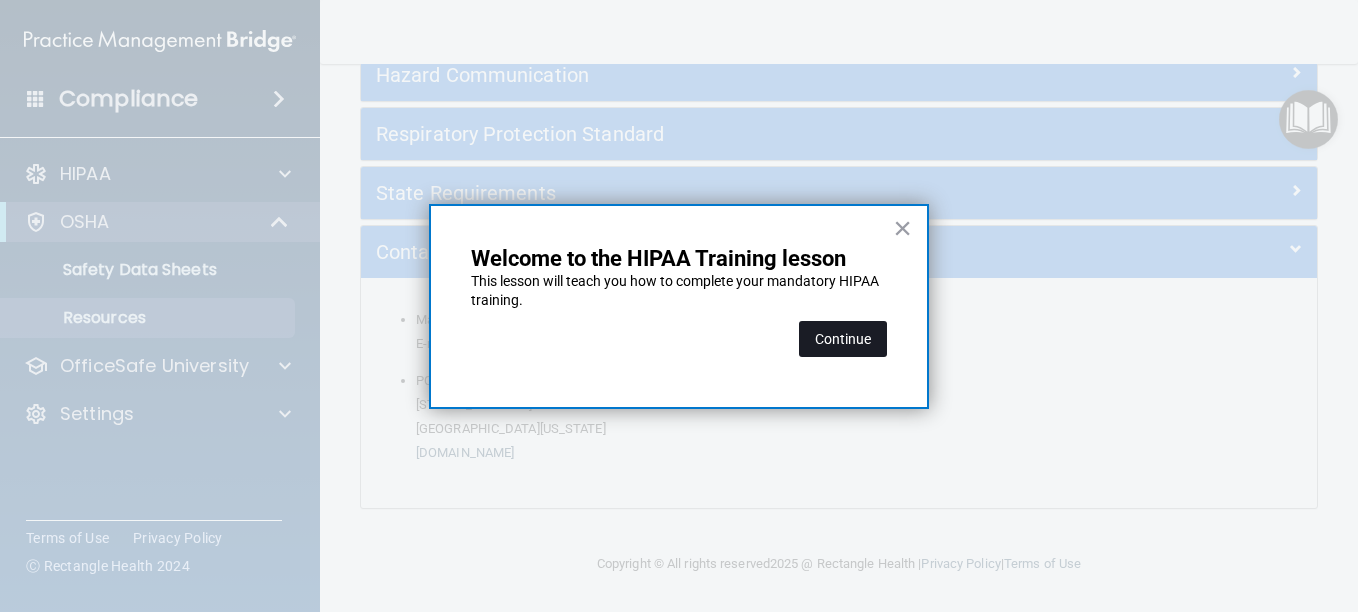 click on "Continue" at bounding box center (843, 339) 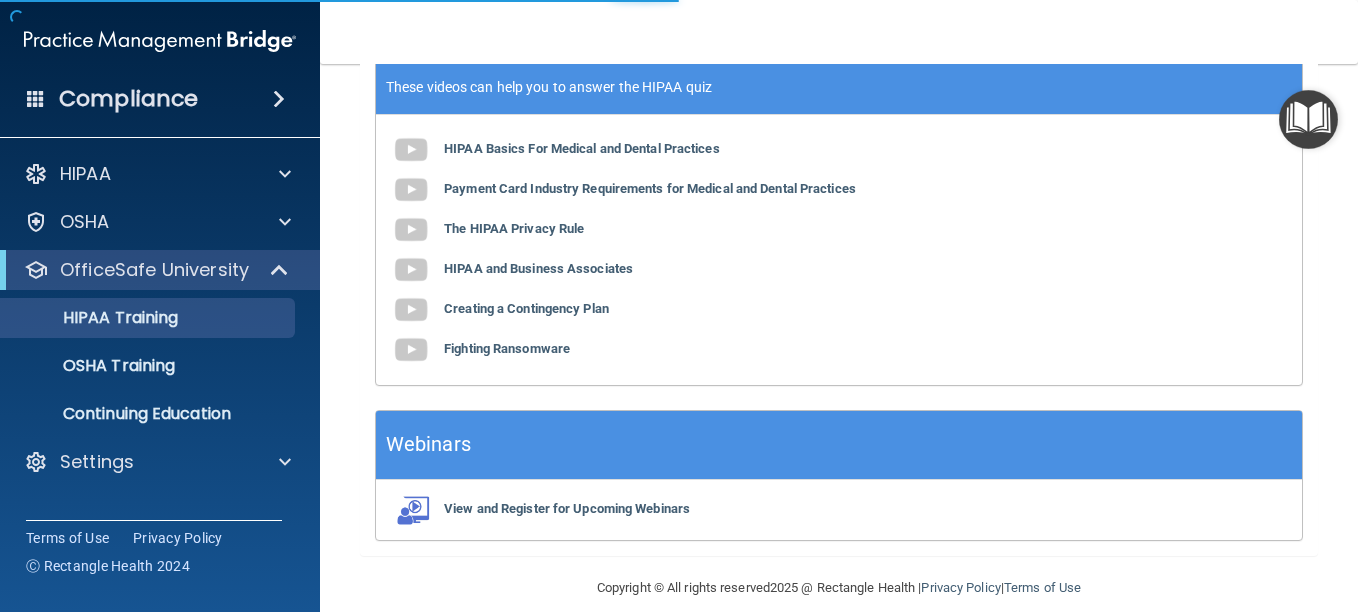 scroll, scrollTop: 155, scrollLeft: 0, axis: vertical 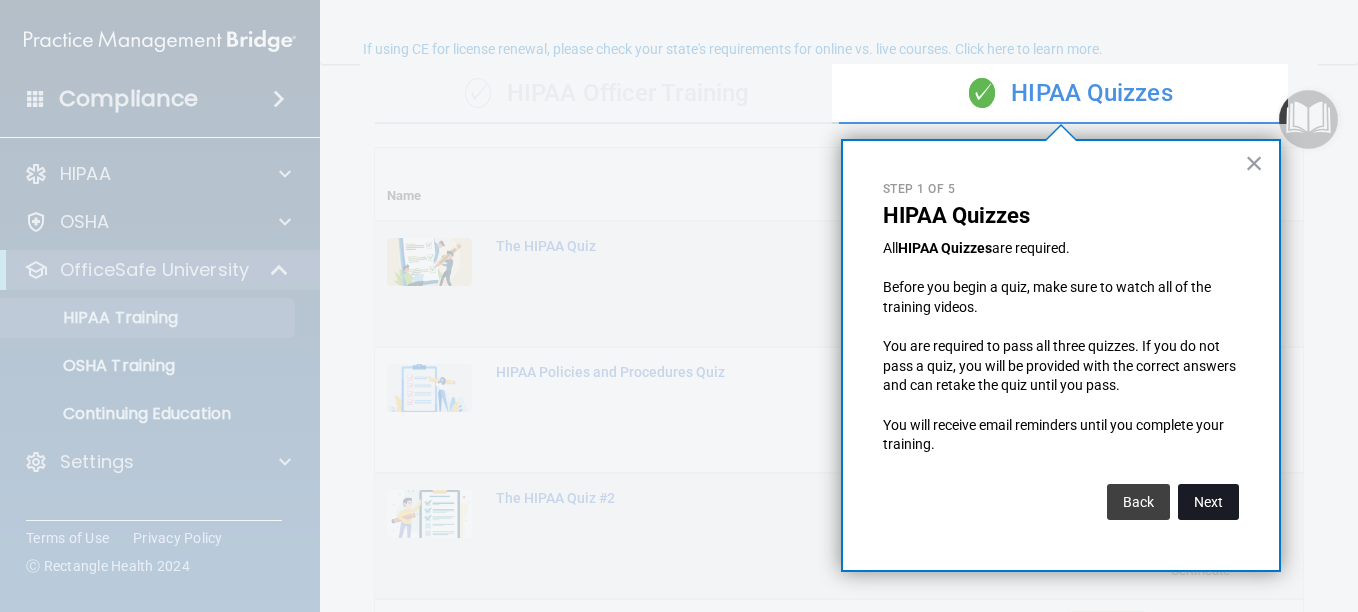 click on "Next" at bounding box center (1208, 502) 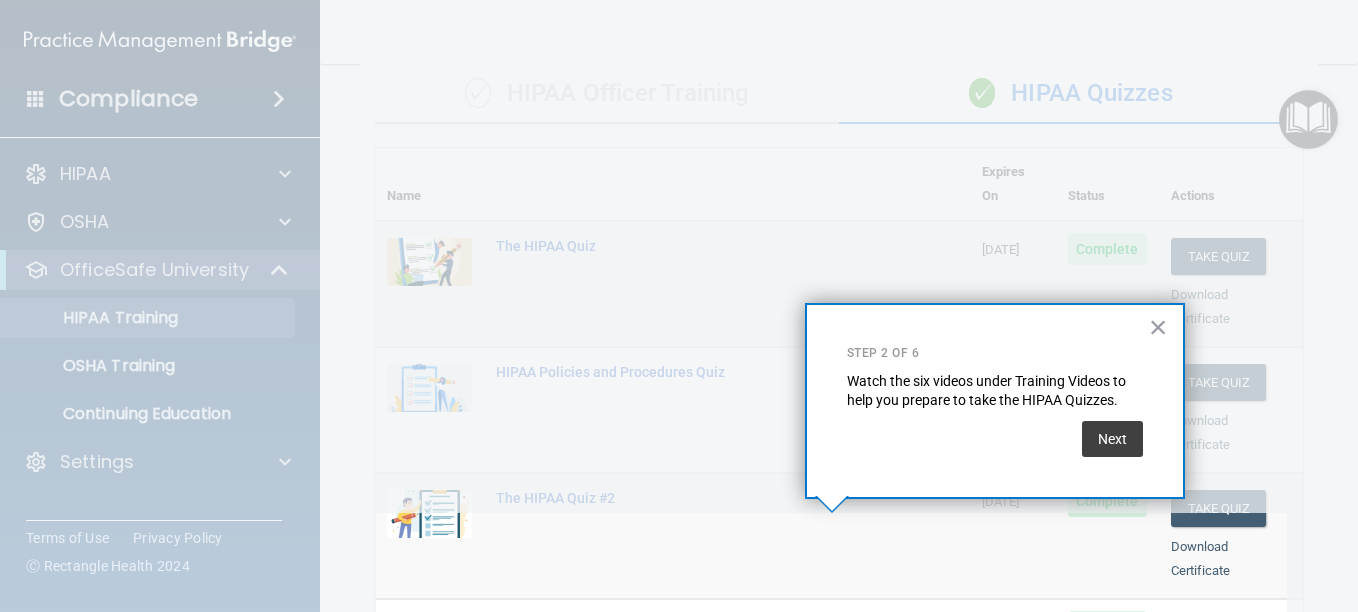 scroll, scrollTop: 445, scrollLeft: 0, axis: vertical 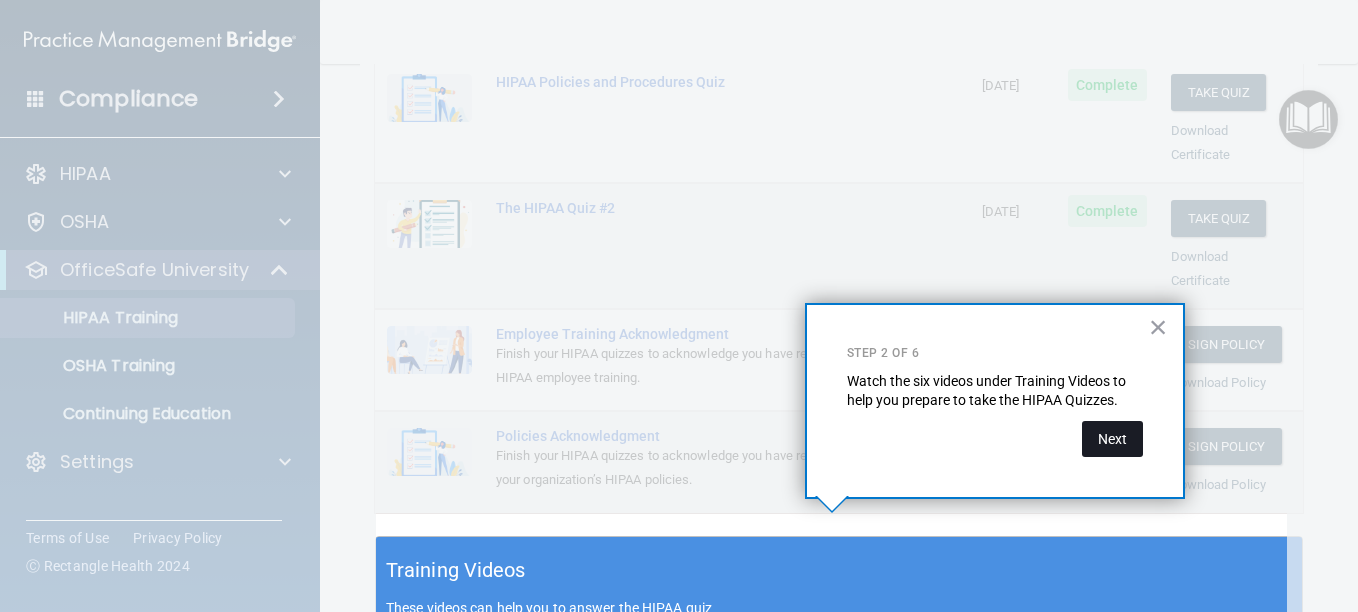 click on "Next" at bounding box center [1112, 439] 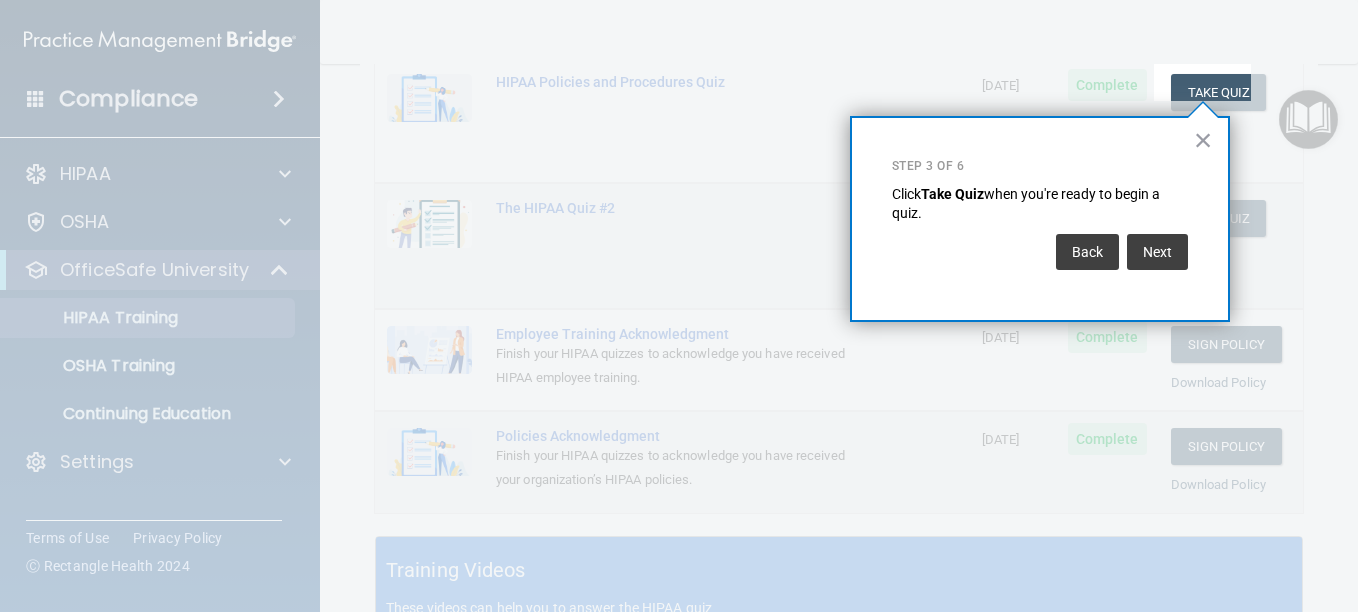 scroll, scrollTop: 305, scrollLeft: 0, axis: vertical 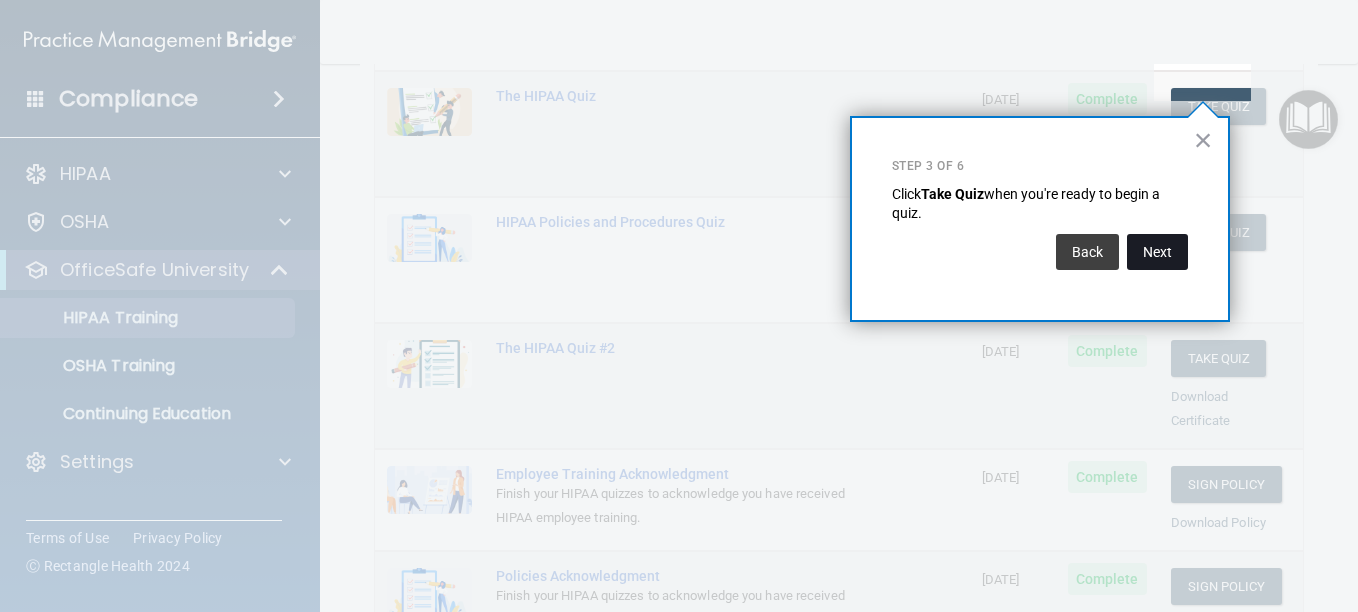 click on "Next" at bounding box center (1157, 252) 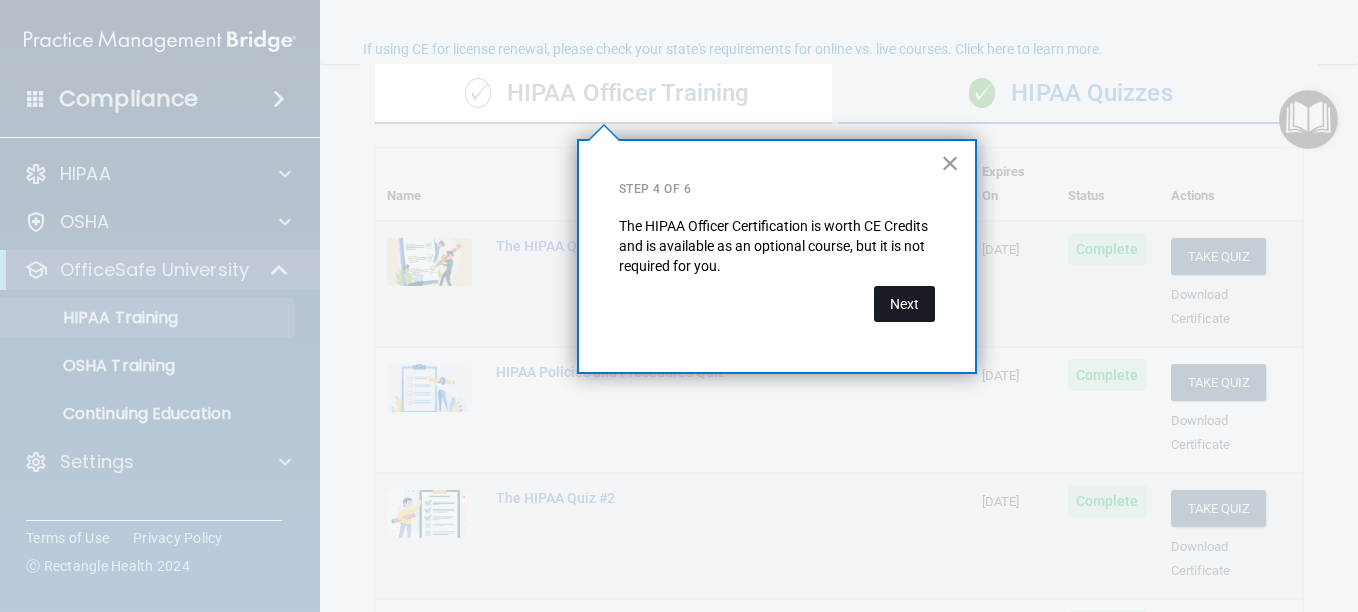 click on "Next" at bounding box center (904, 304) 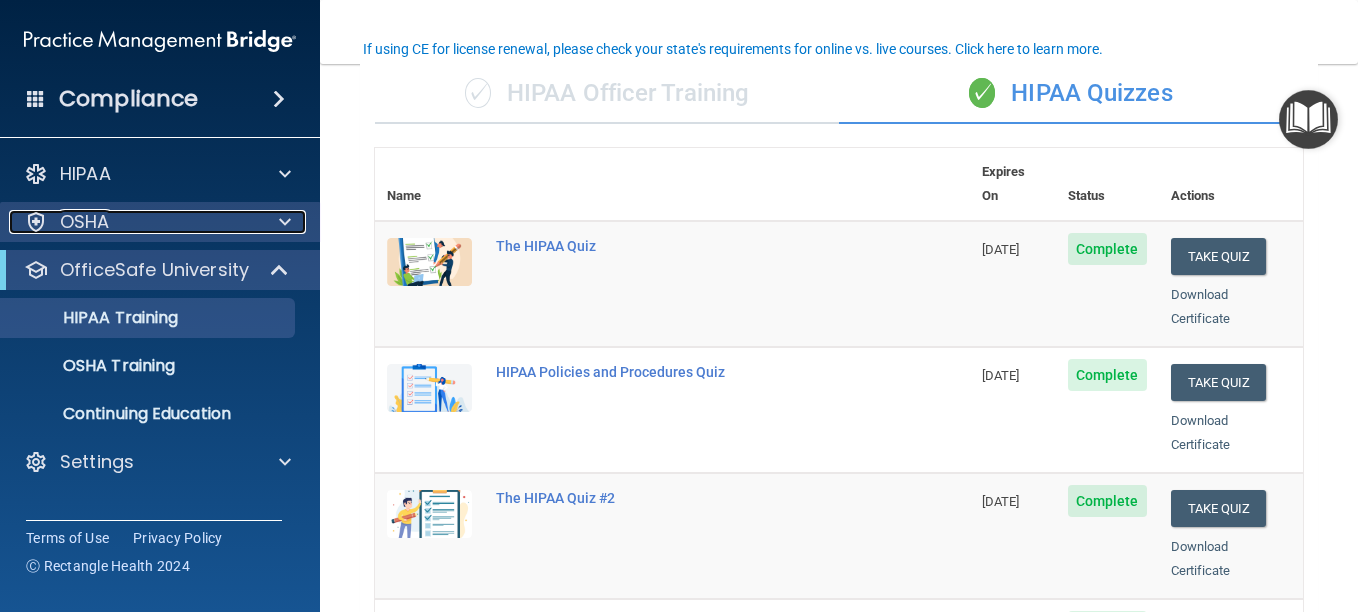 click on "OSHA" at bounding box center (133, 222) 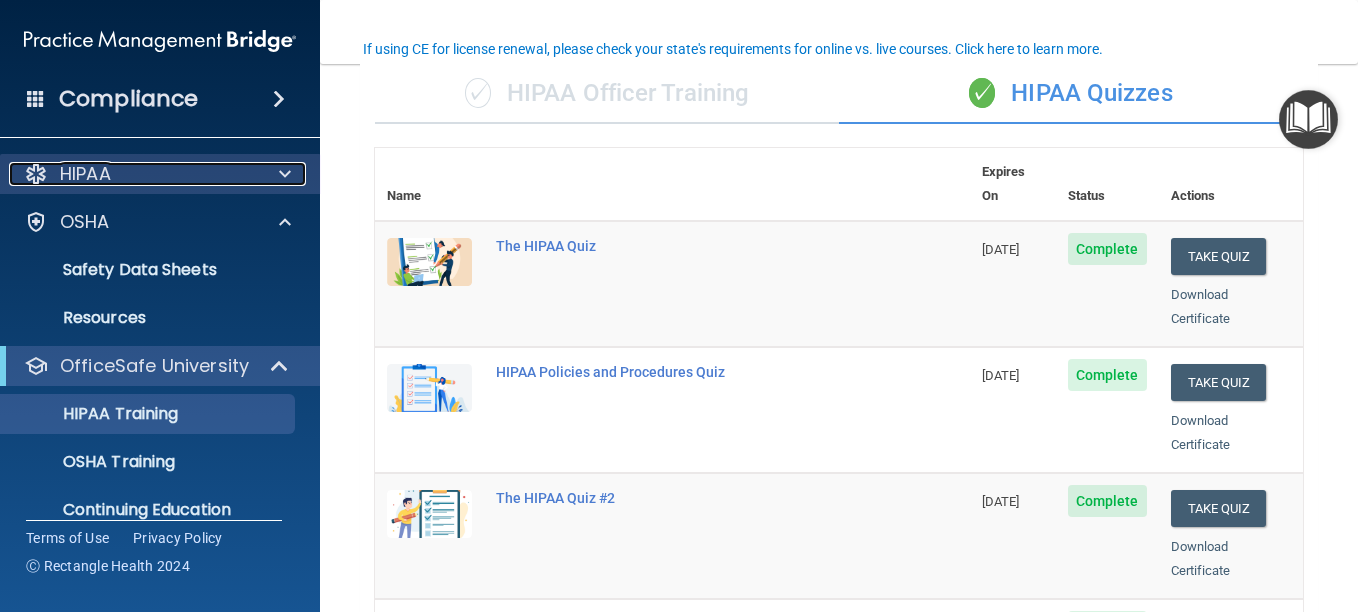 click on "HIPAA" at bounding box center (133, 174) 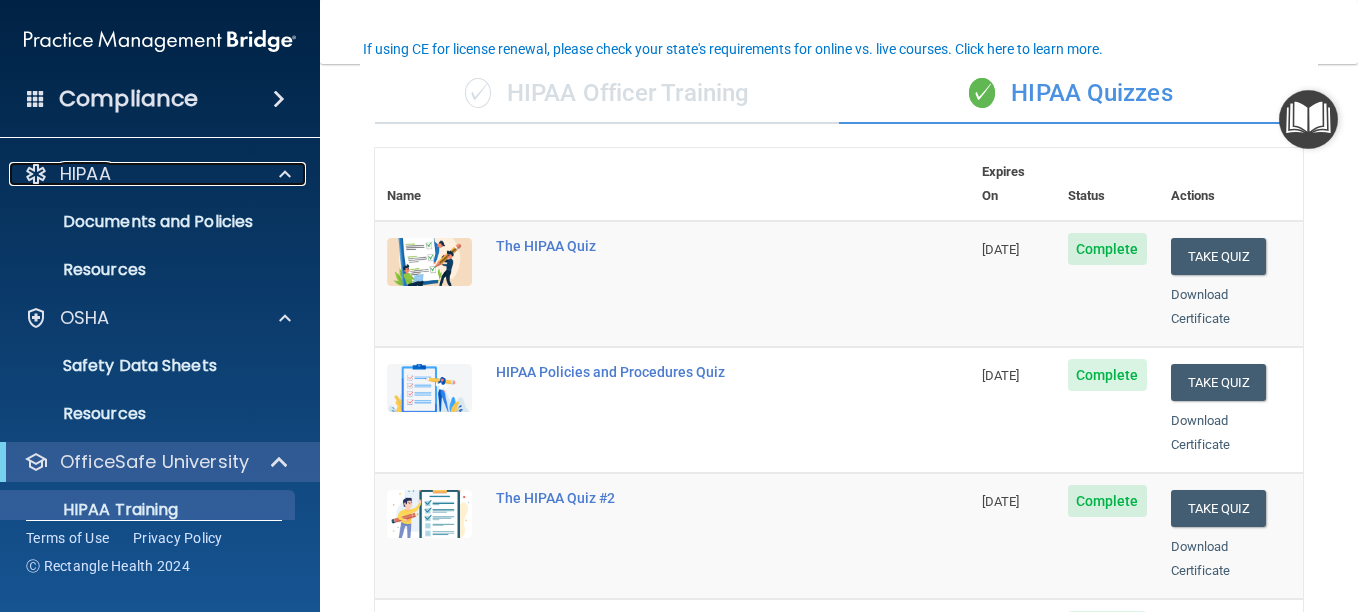 scroll, scrollTop: 170, scrollLeft: 0, axis: vertical 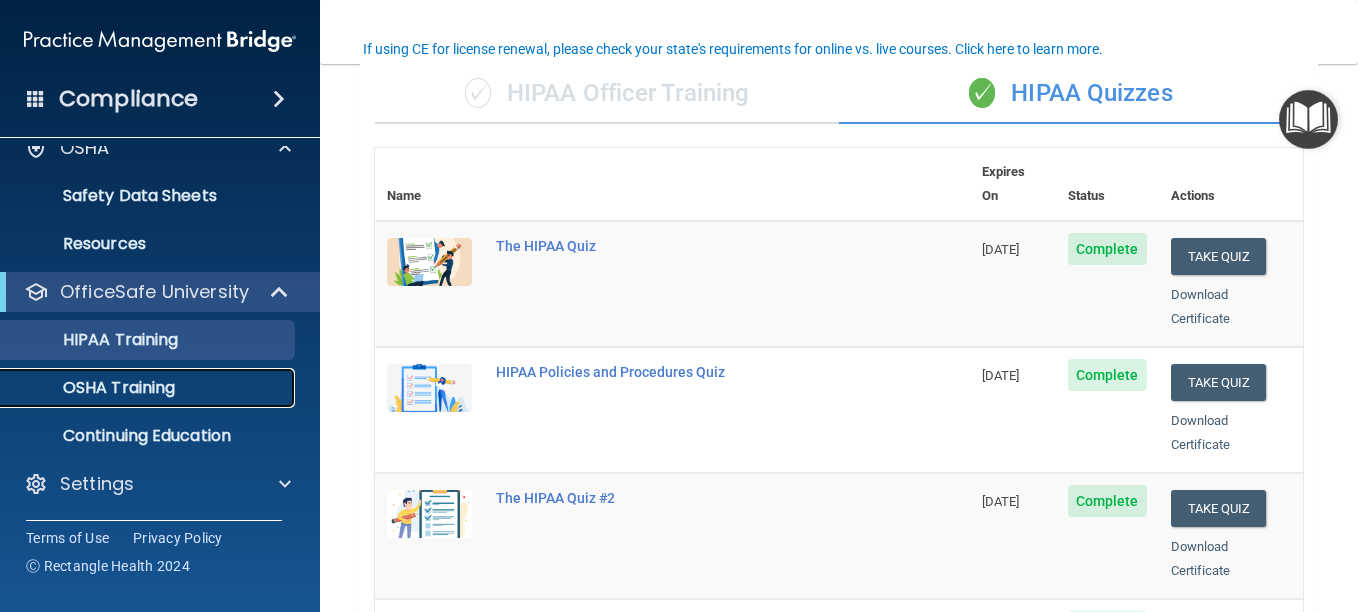 click on "OSHA Training" at bounding box center [94, 388] 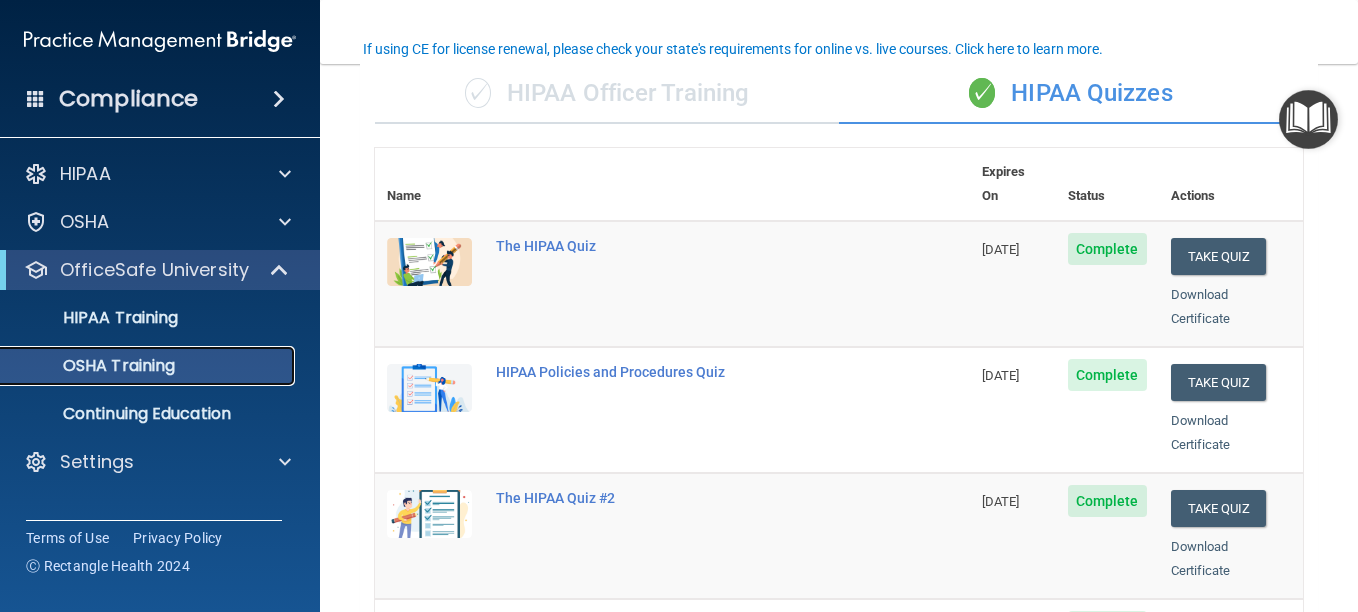 scroll, scrollTop: 0, scrollLeft: 0, axis: both 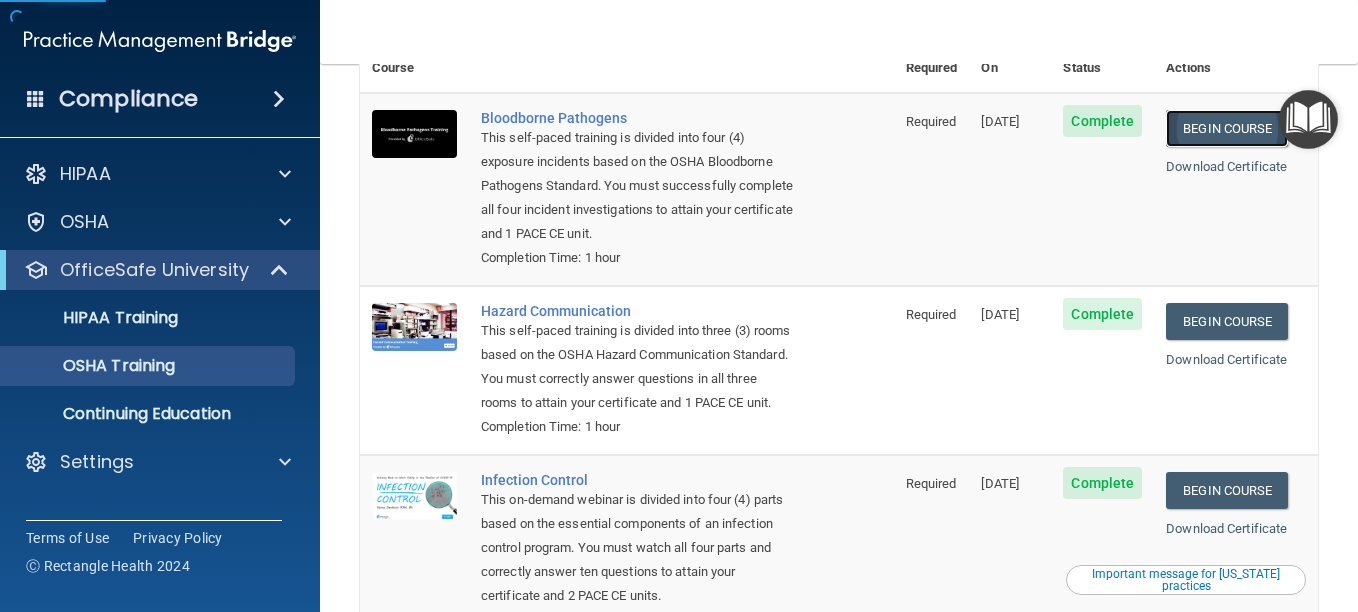 click on "Begin Course" at bounding box center (1227, 128) 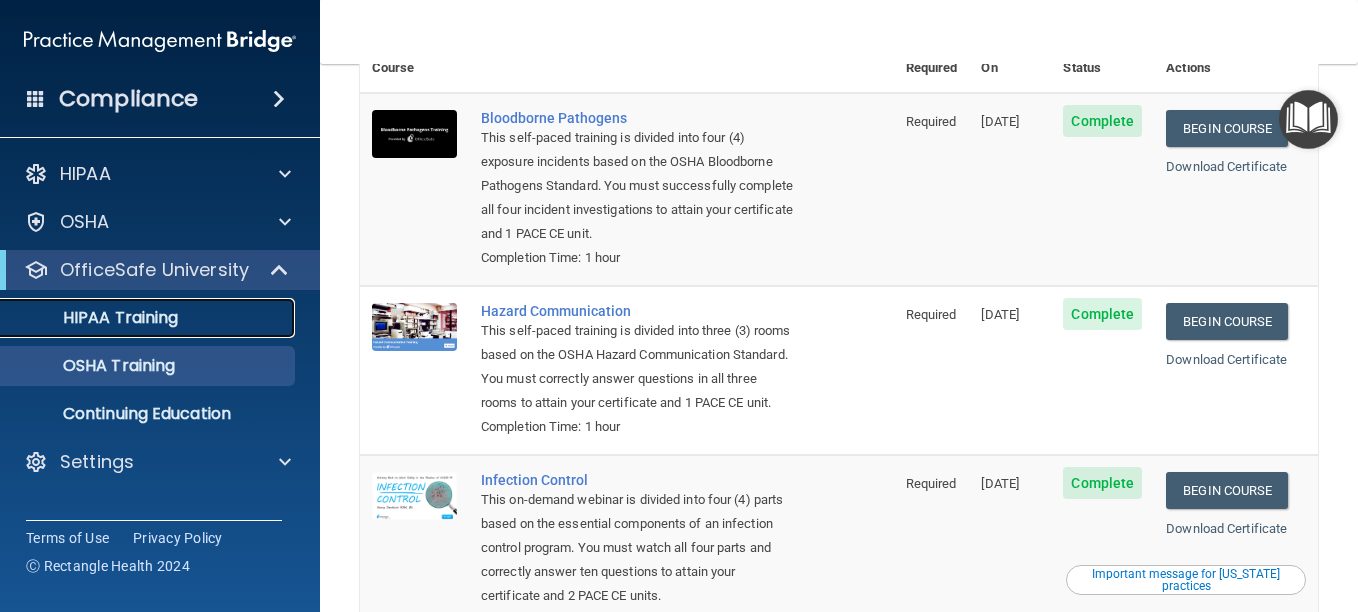 click on "HIPAA Training" at bounding box center [95, 318] 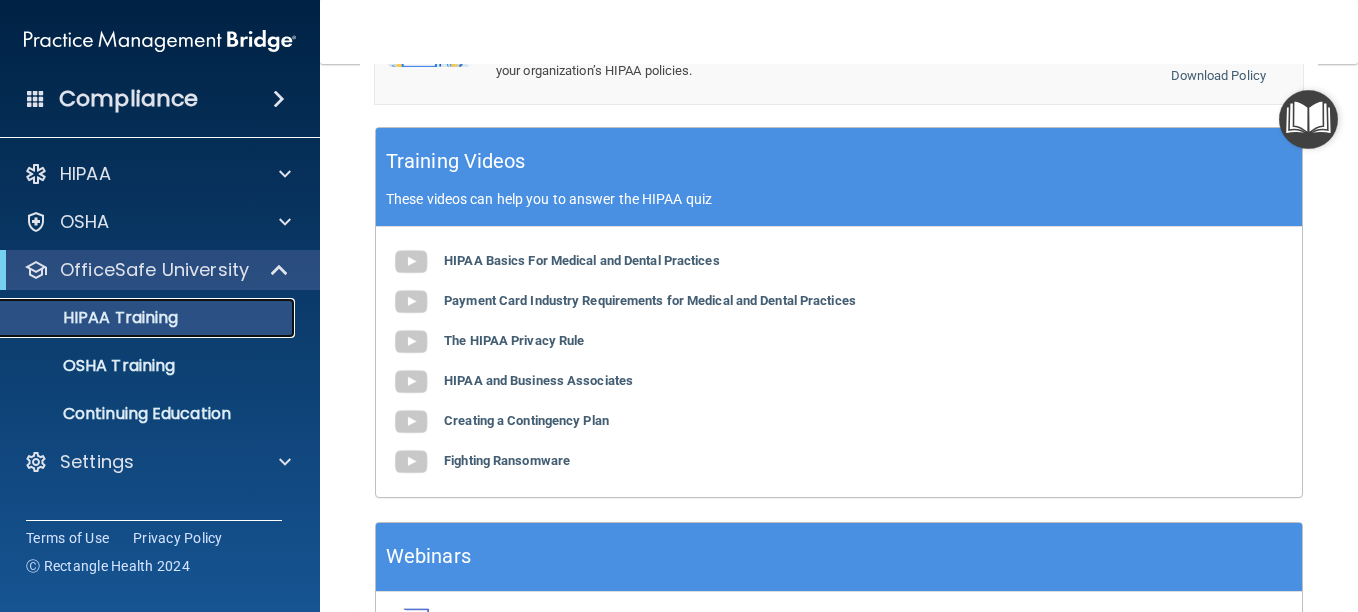 scroll, scrollTop: 966, scrollLeft: 0, axis: vertical 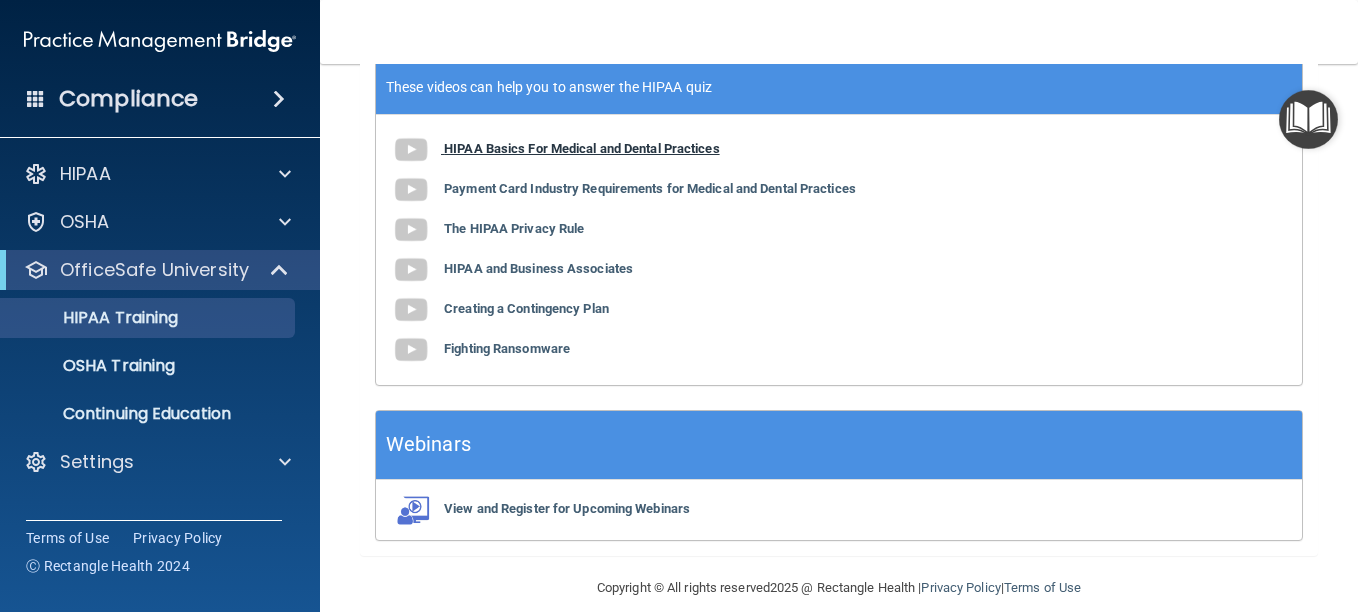 click on "HIPAA Basics For Medical and Dental Practices" at bounding box center [582, 148] 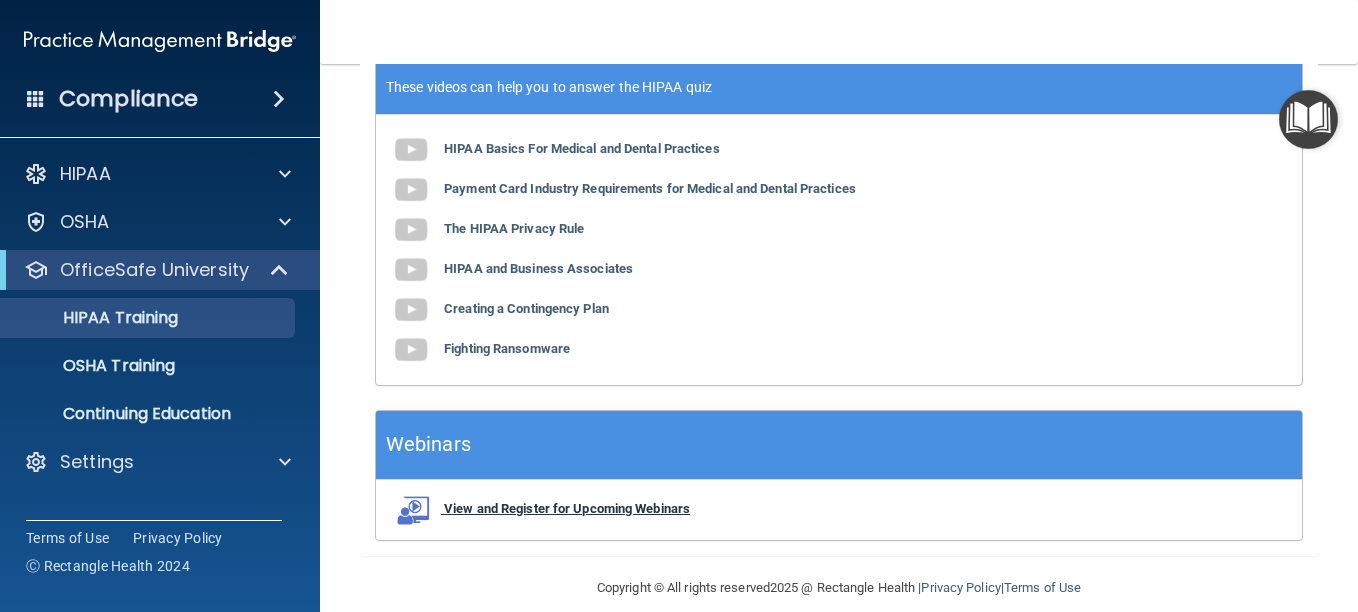 click on "View and Register for Upcoming Webinars" at bounding box center (567, 508) 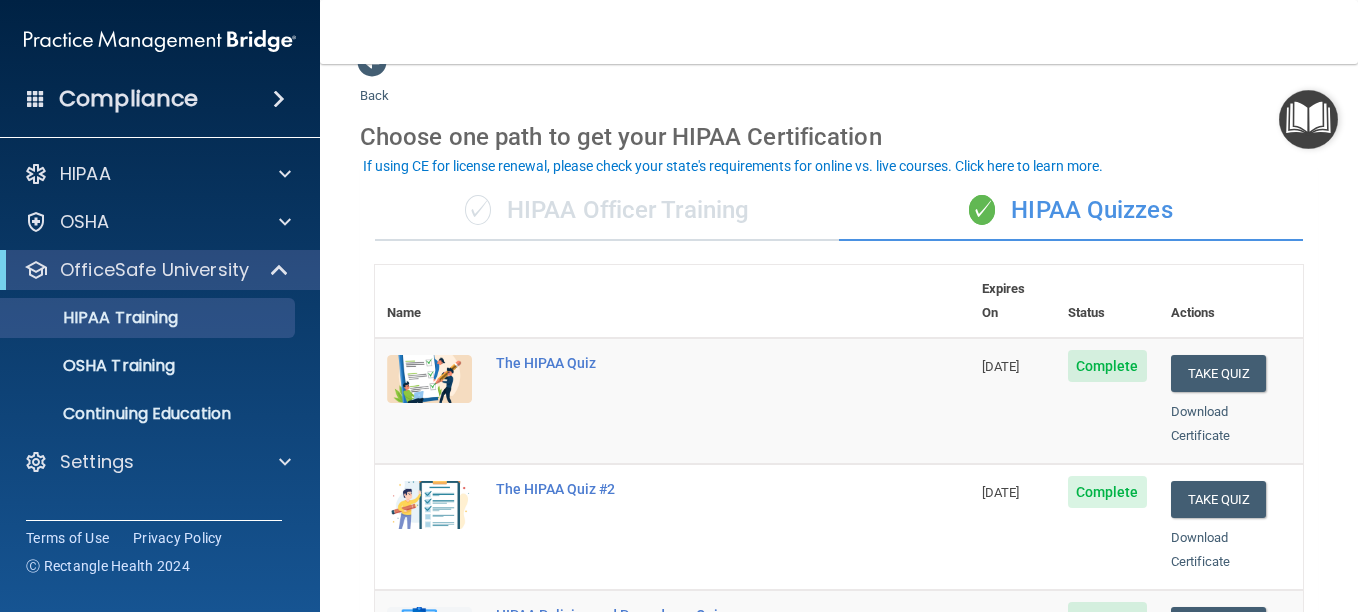 scroll, scrollTop: 0, scrollLeft: 0, axis: both 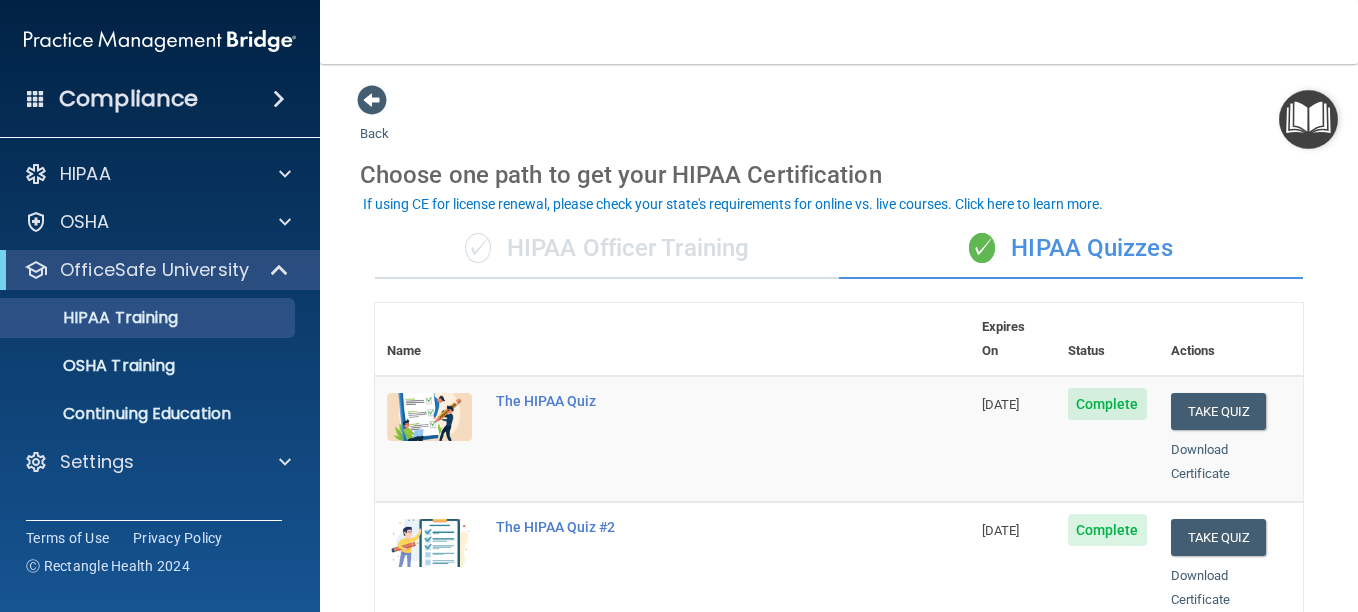 click on "Expires On" at bounding box center [1013, 339] 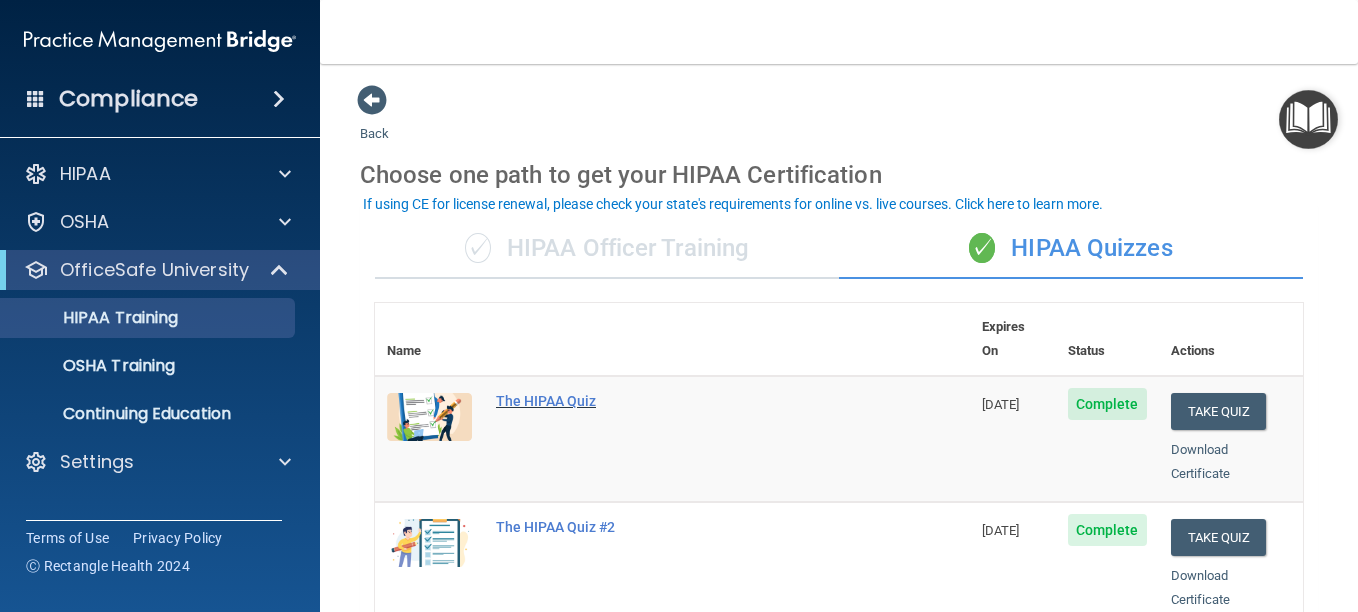 click on "The HIPAA Quiz" at bounding box center (683, 401) 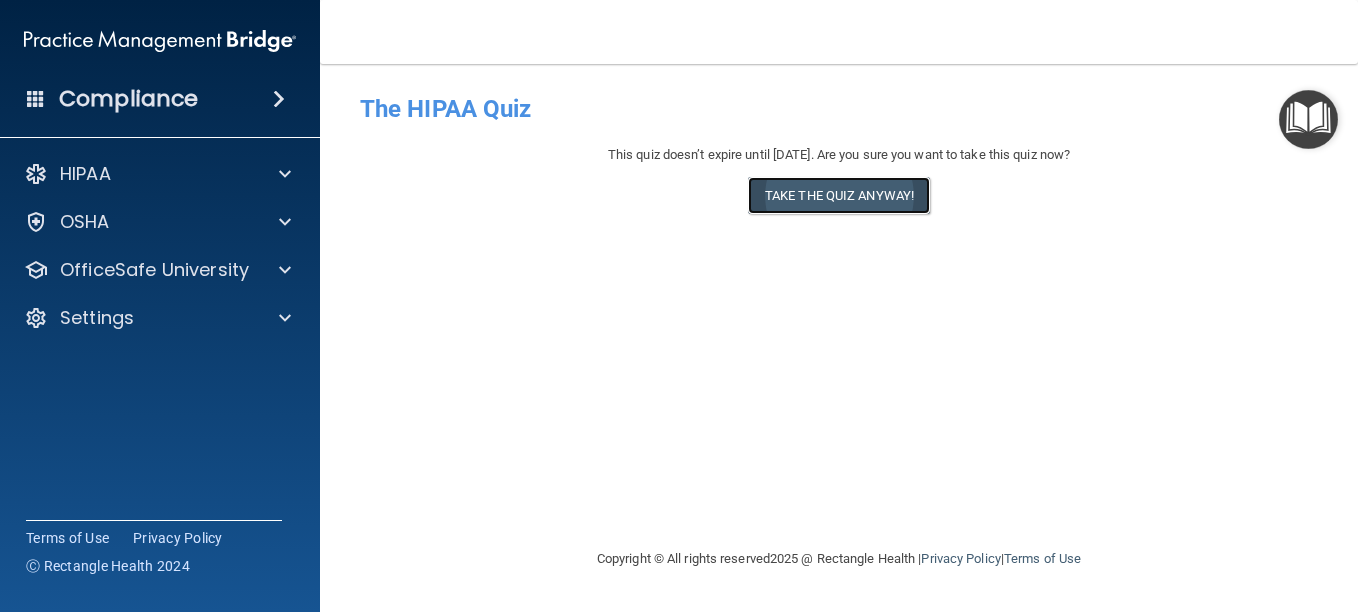 click on "Take the quiz anyway!" at bounding box center [839, 195] 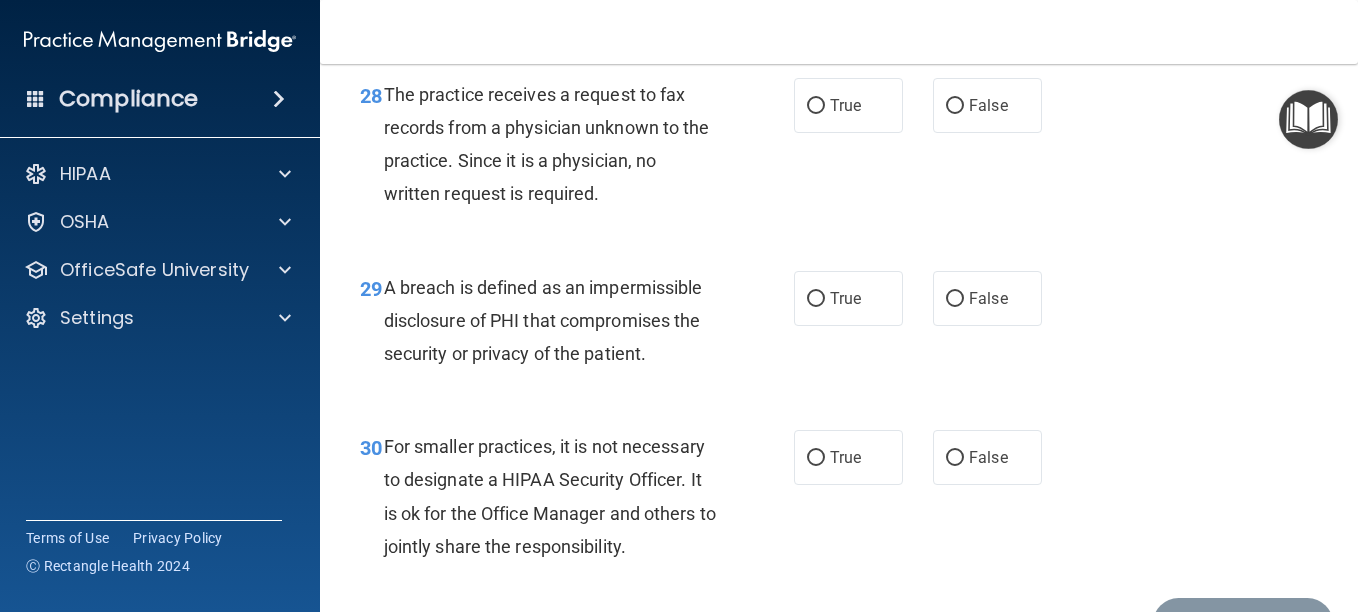 scroll, scrollTop: 5538, scrollLeft: 0, axis: vertical 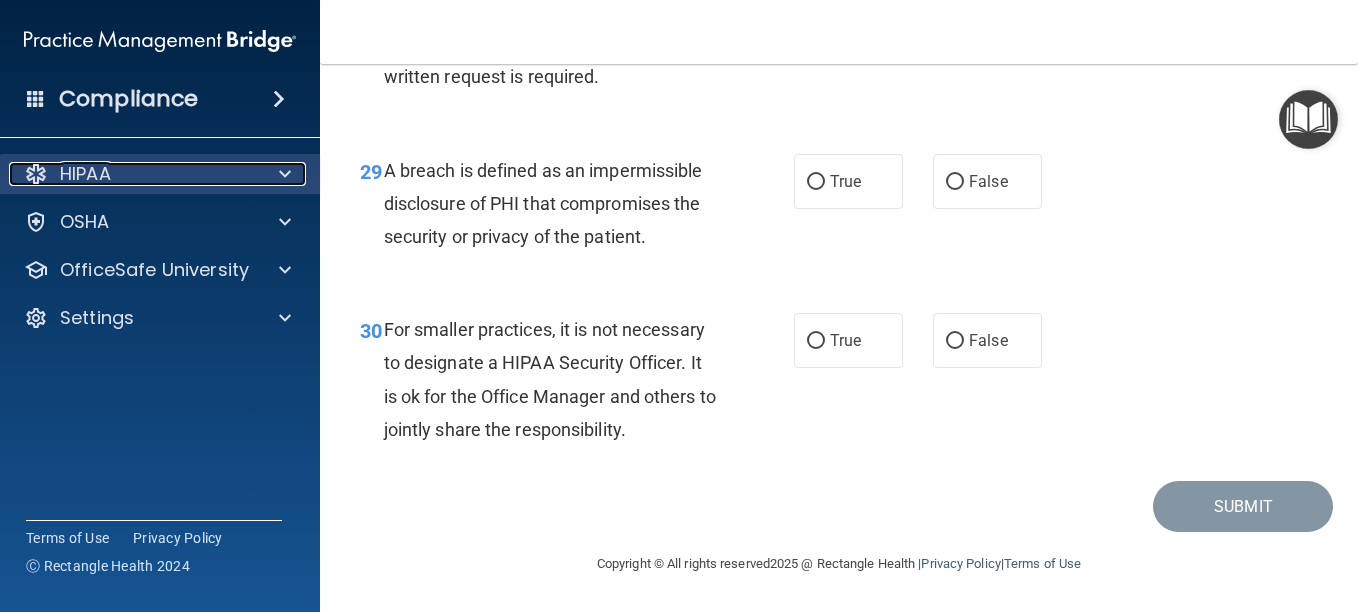 click at bounding box center (282, 174) 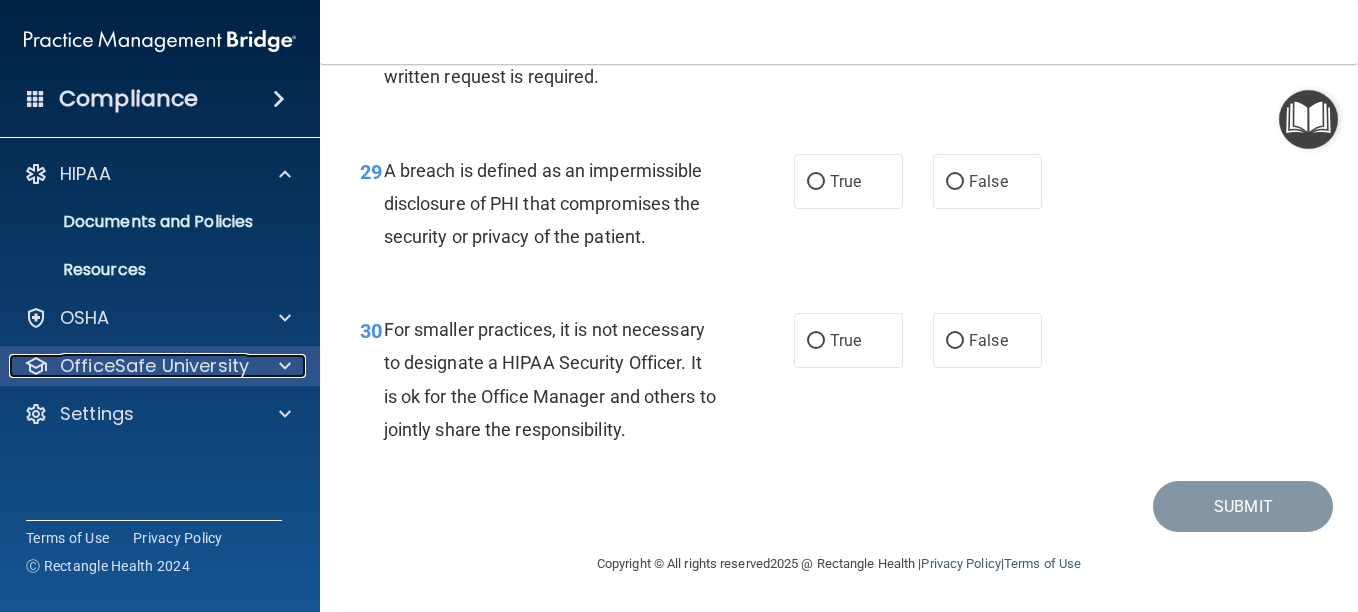 click on "OfficeSafe University" at bounding box center [154, 366] 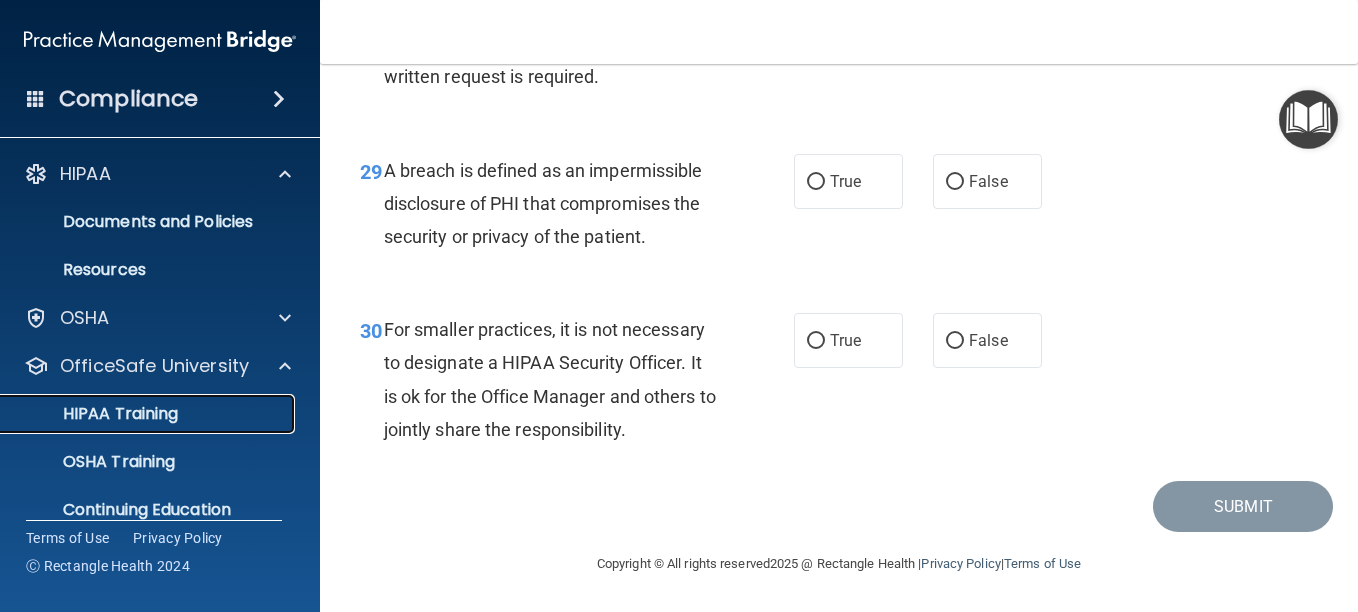 click on "HIPAA Training" at bounding box center [95, 414] 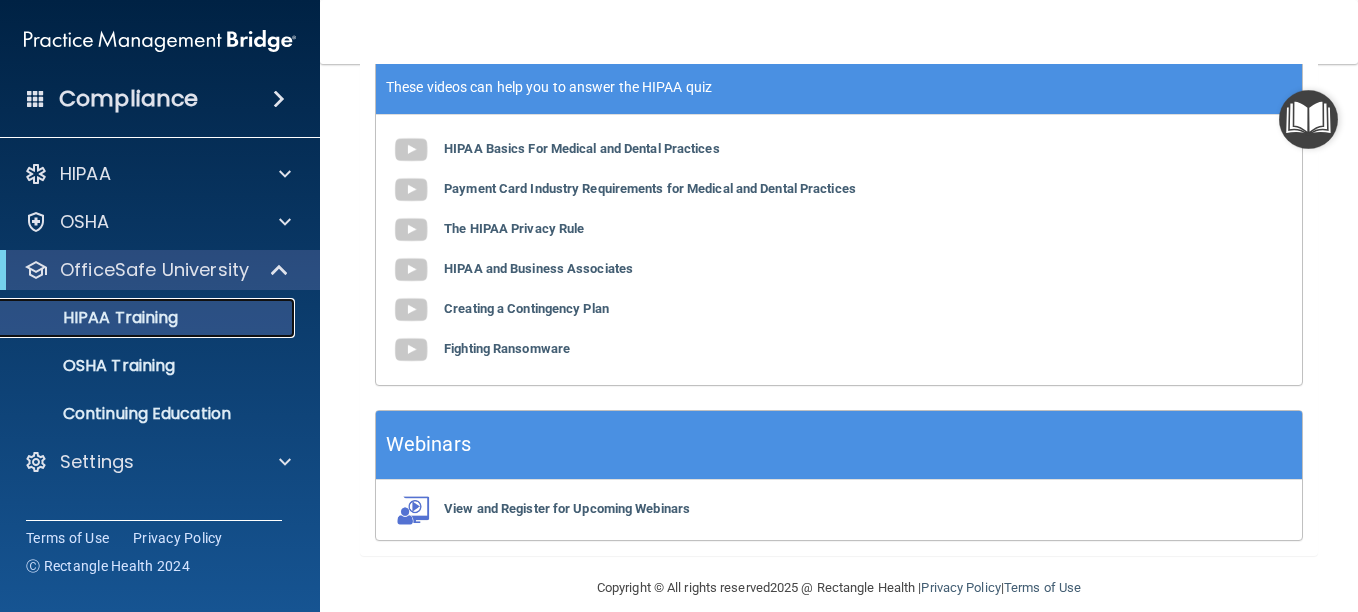 scroll, scrollTop: 0, scrollLeft: 0, axis: both 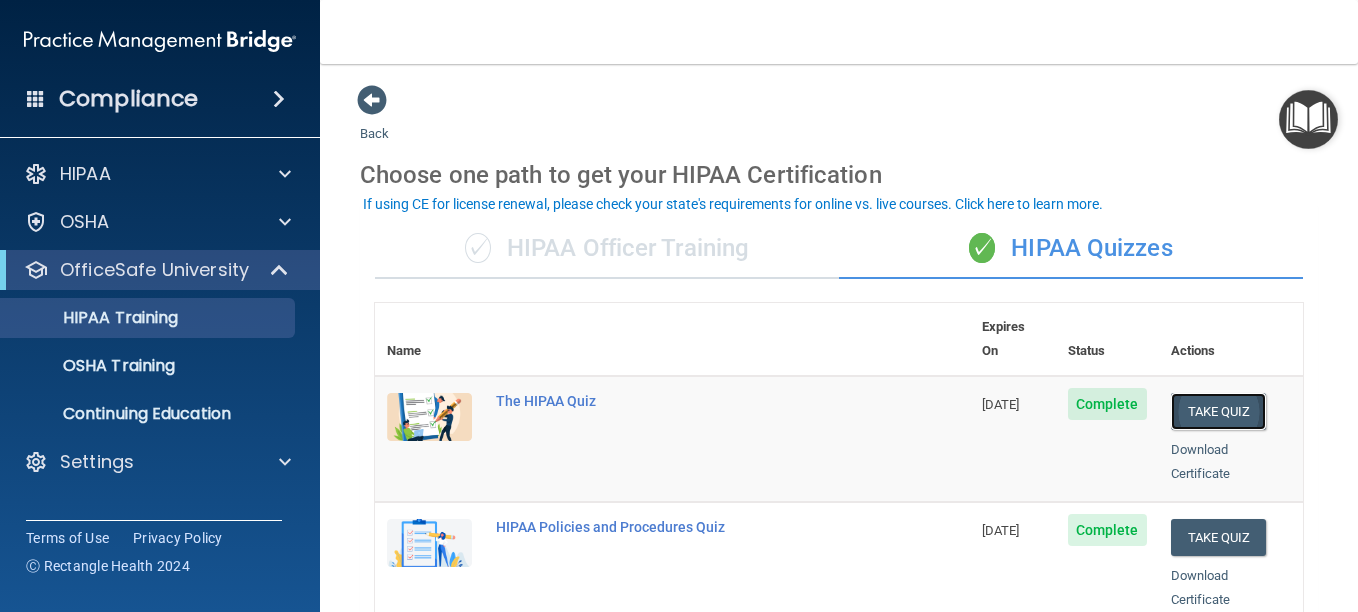 click on "Take Quiz" at bounding box center (1219, 411) 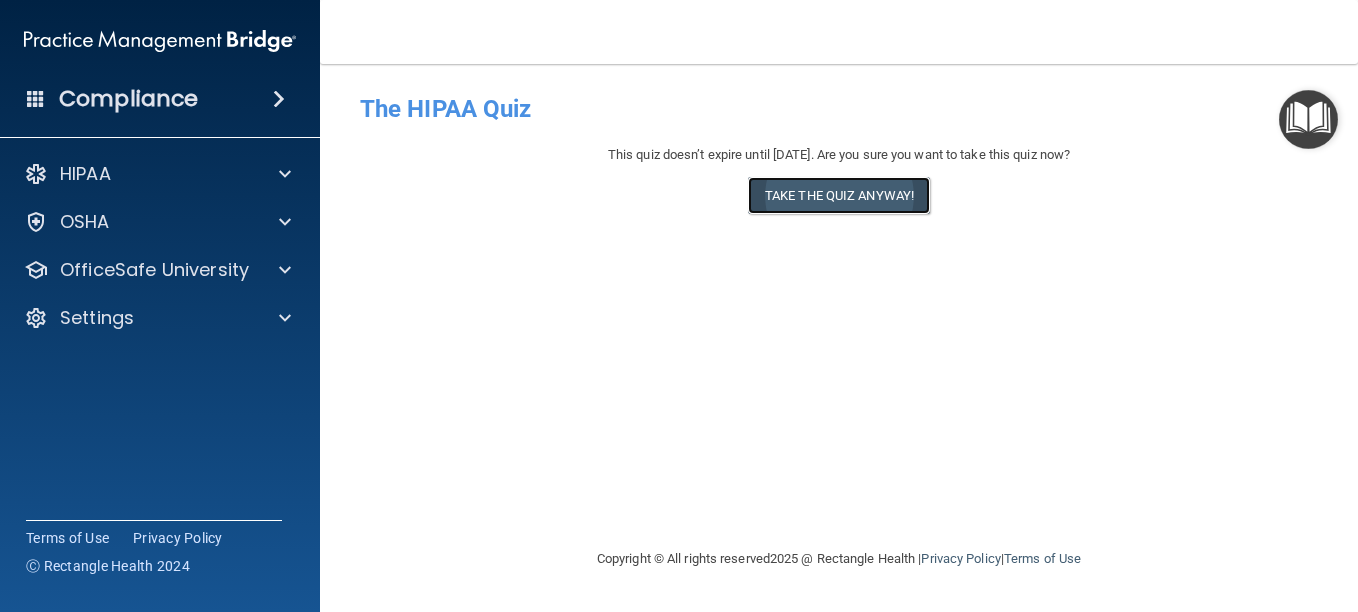 click on "Take the quiz anyway!" at bounding box center (839, 195) 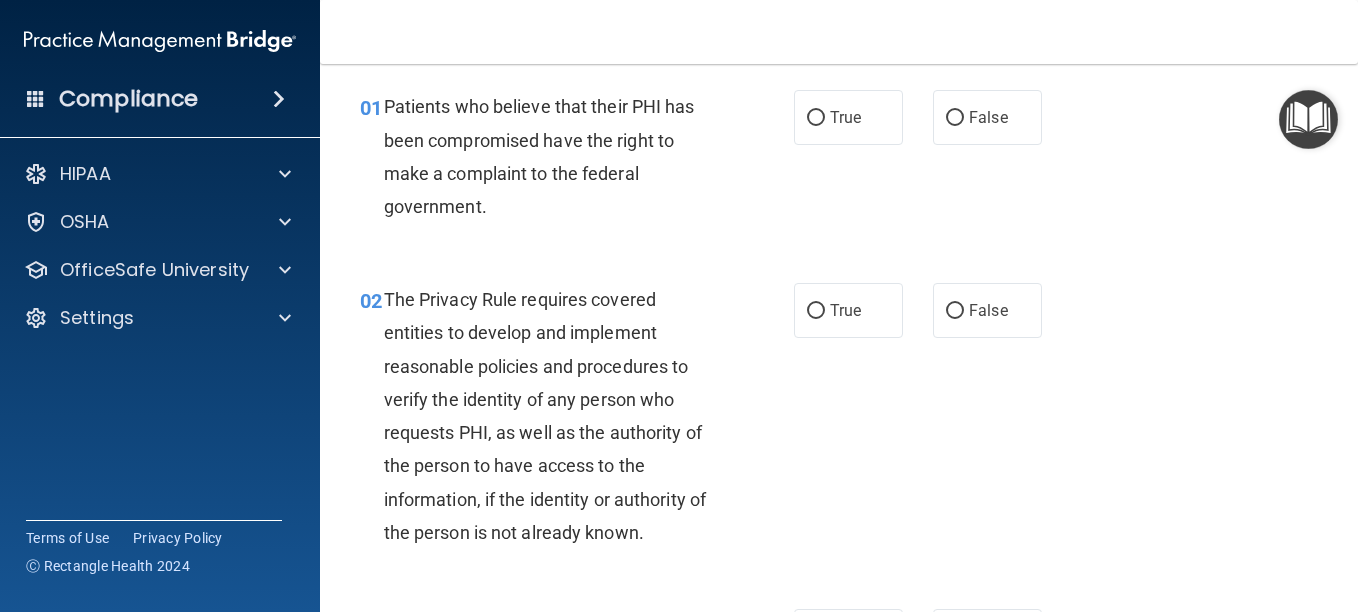 scroll, scrollTop: 0, scrollLeft: 0, axis: both 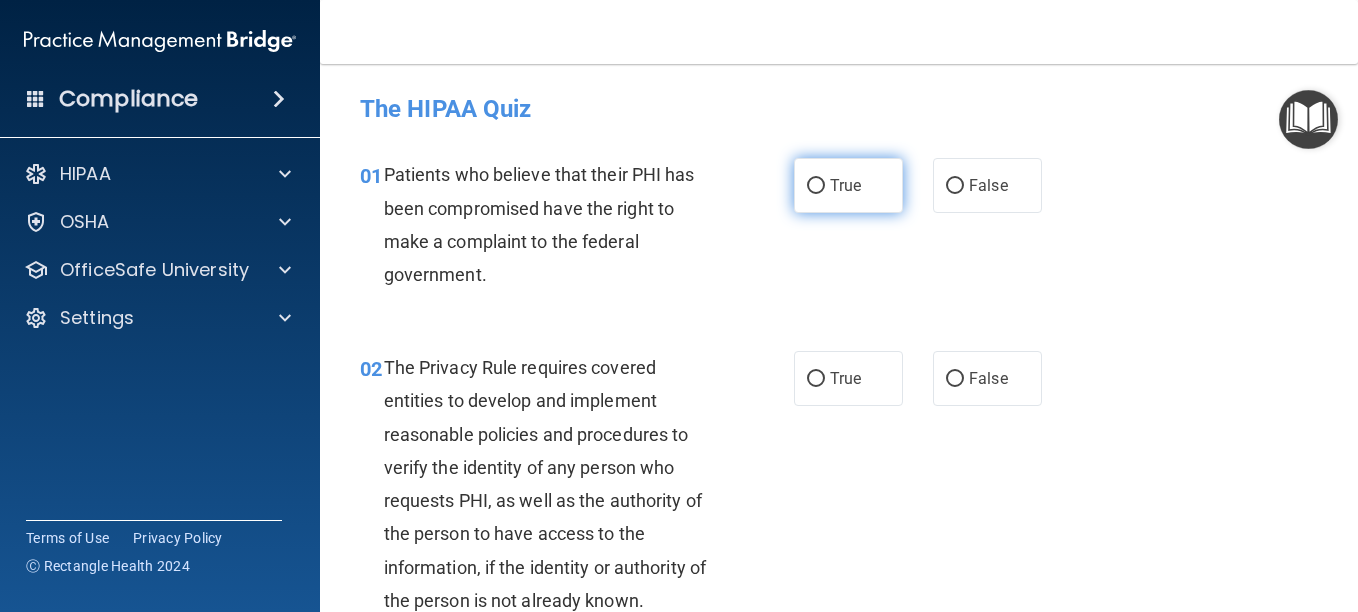click on "True" at bounding box center (816, 186) 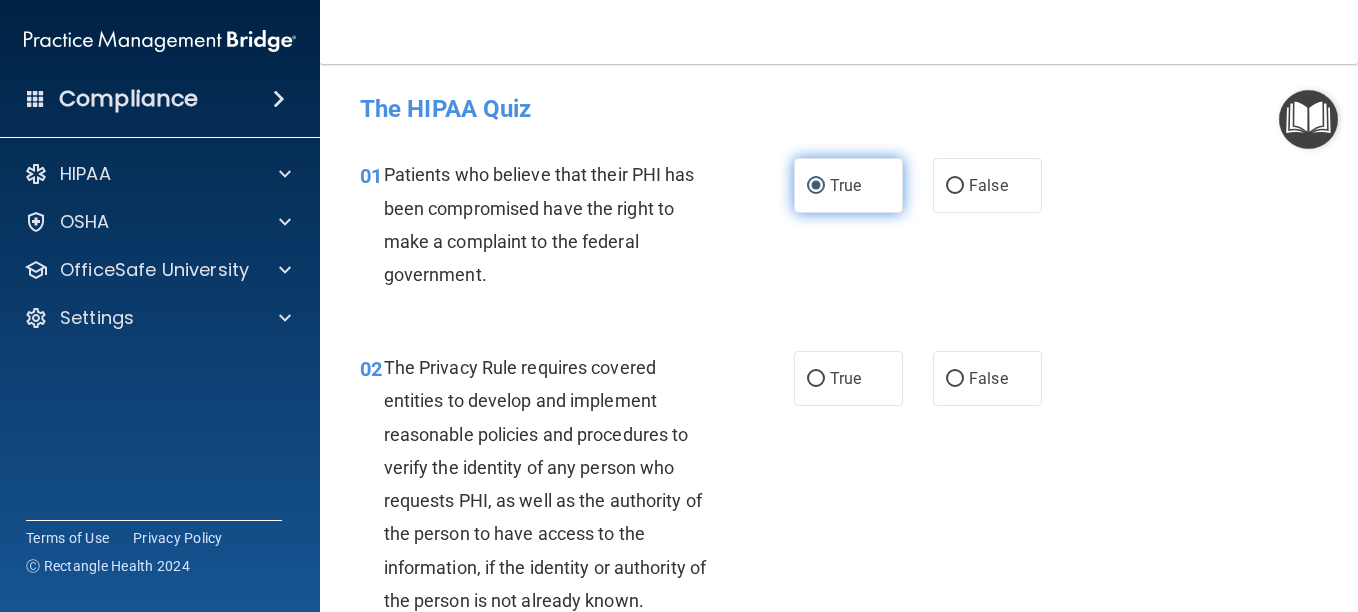click on "True" at bounding box center [816, 186] 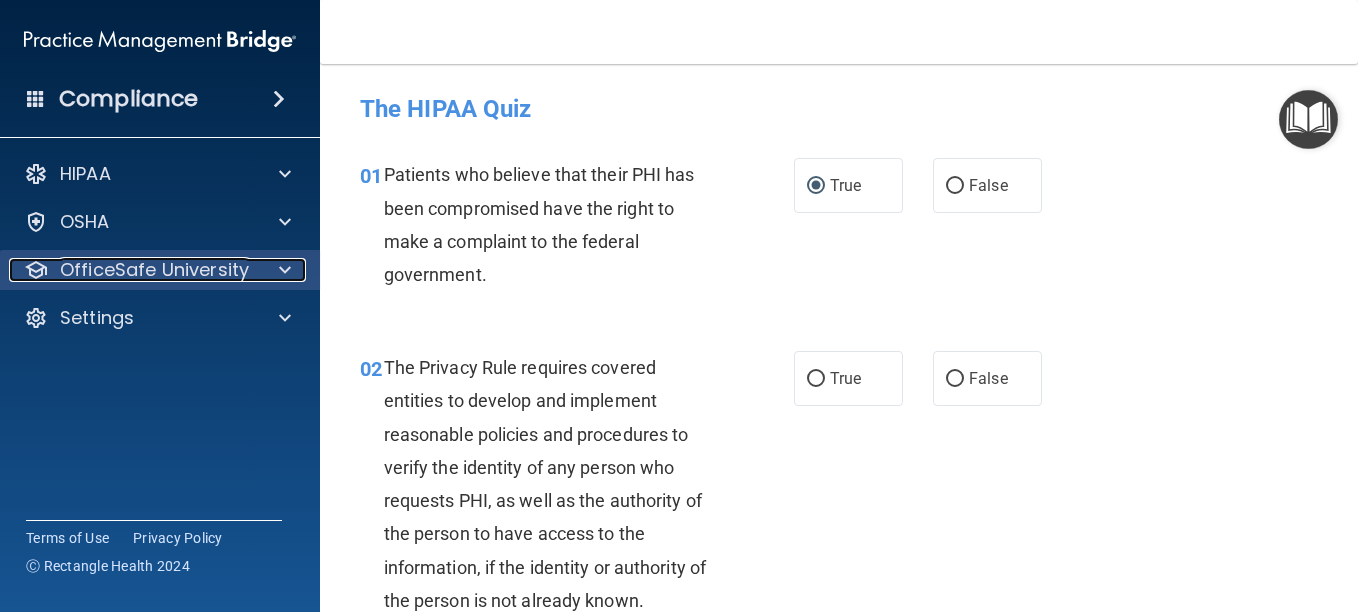 click on "OfficeSafe University" at bounding box center (154, 270) 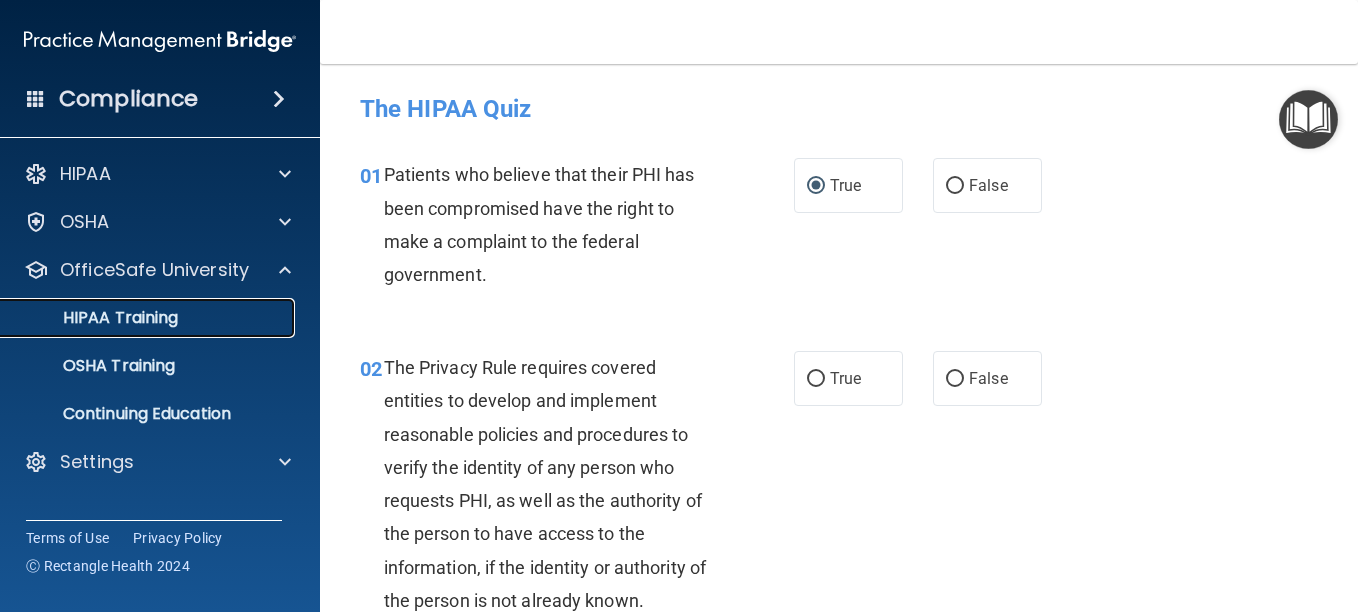 click on "HIPAA Training" at bounding box center [95, 318] 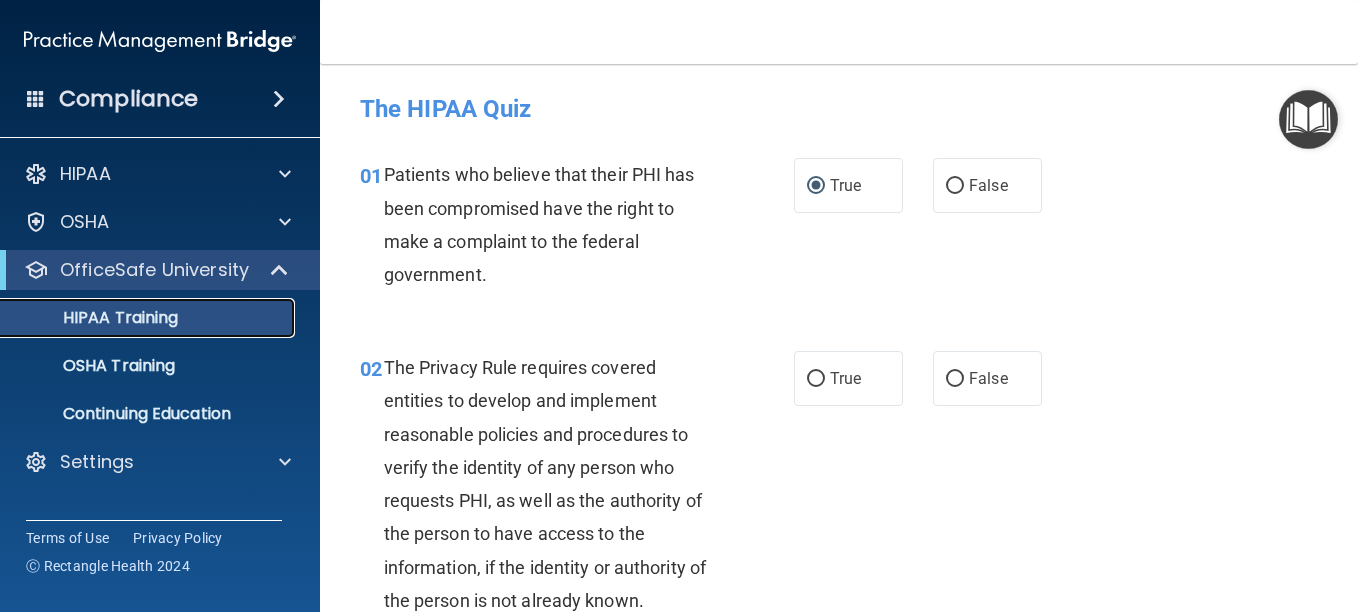 click on "HIPAA Training" at bounding box center (95, 318) 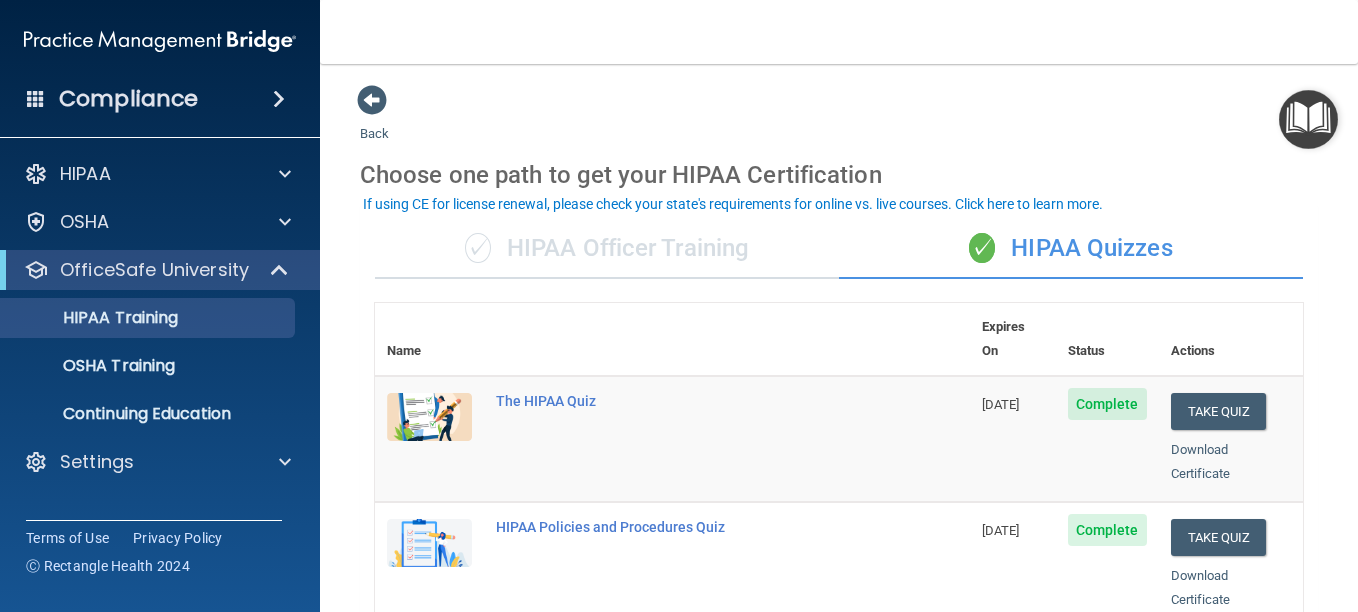 click on "Complete" at bounding box center [1107, 404] 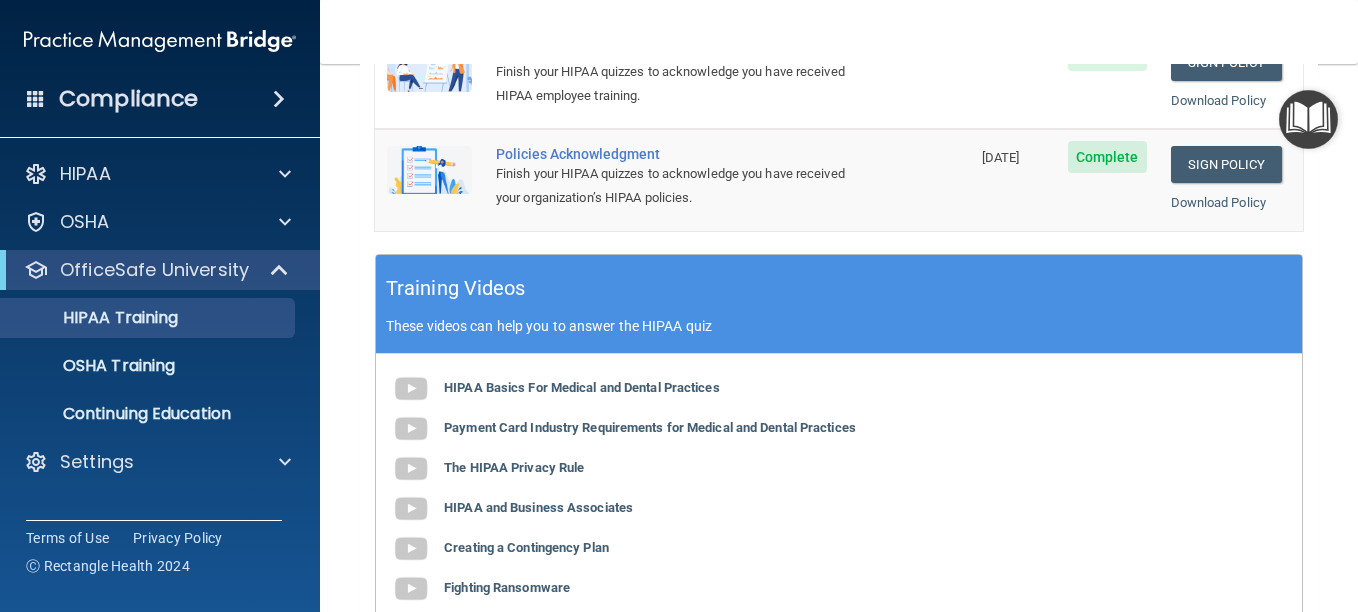 scroll, scrollTop: 966, scrollLeft: 0, axis: vertical 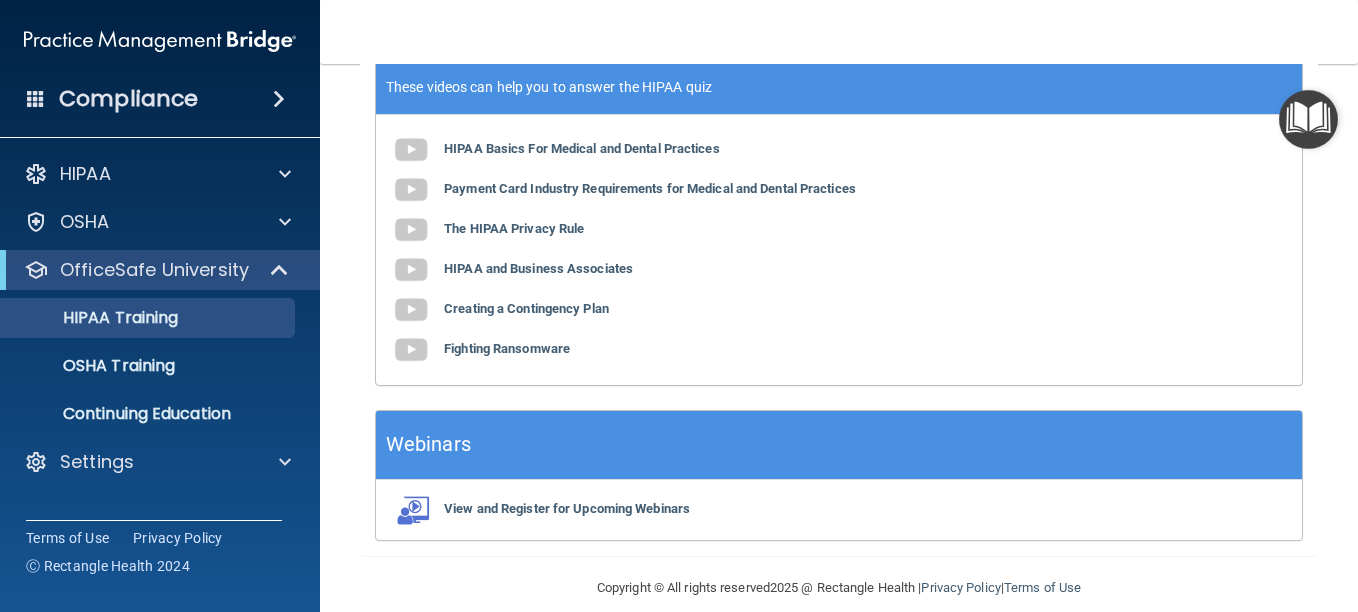 click at bounding box center [1308, 119] 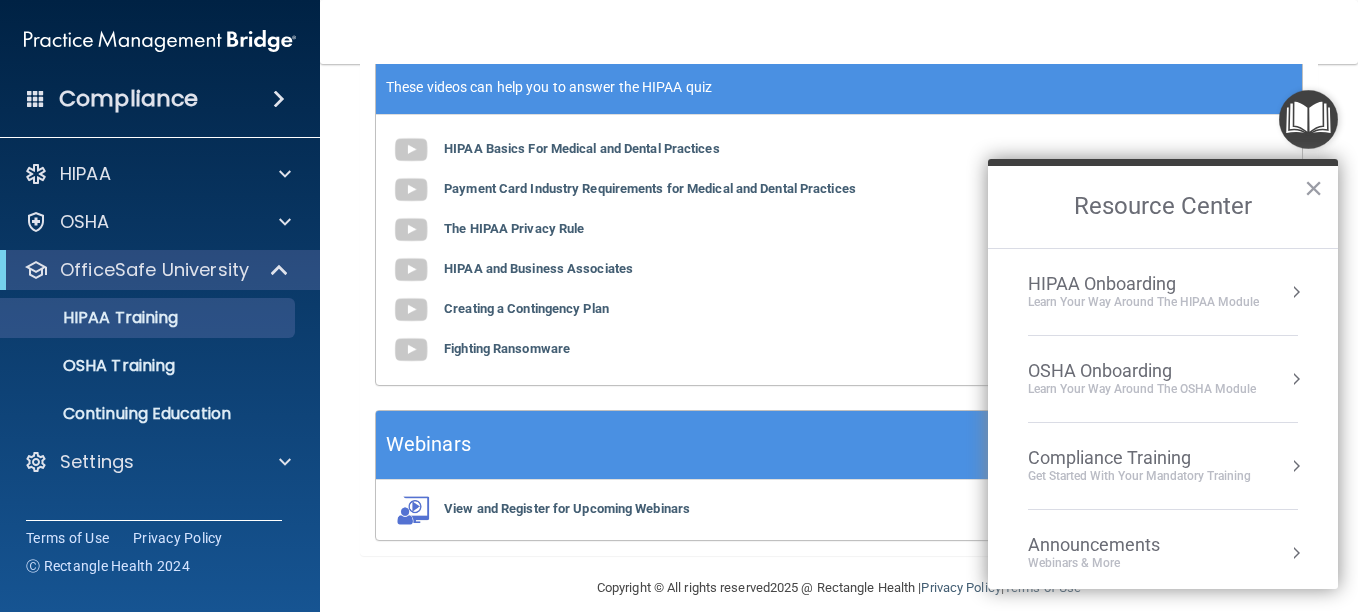 click on "OSHA Onboarding" at bounding box center (1142, 371) 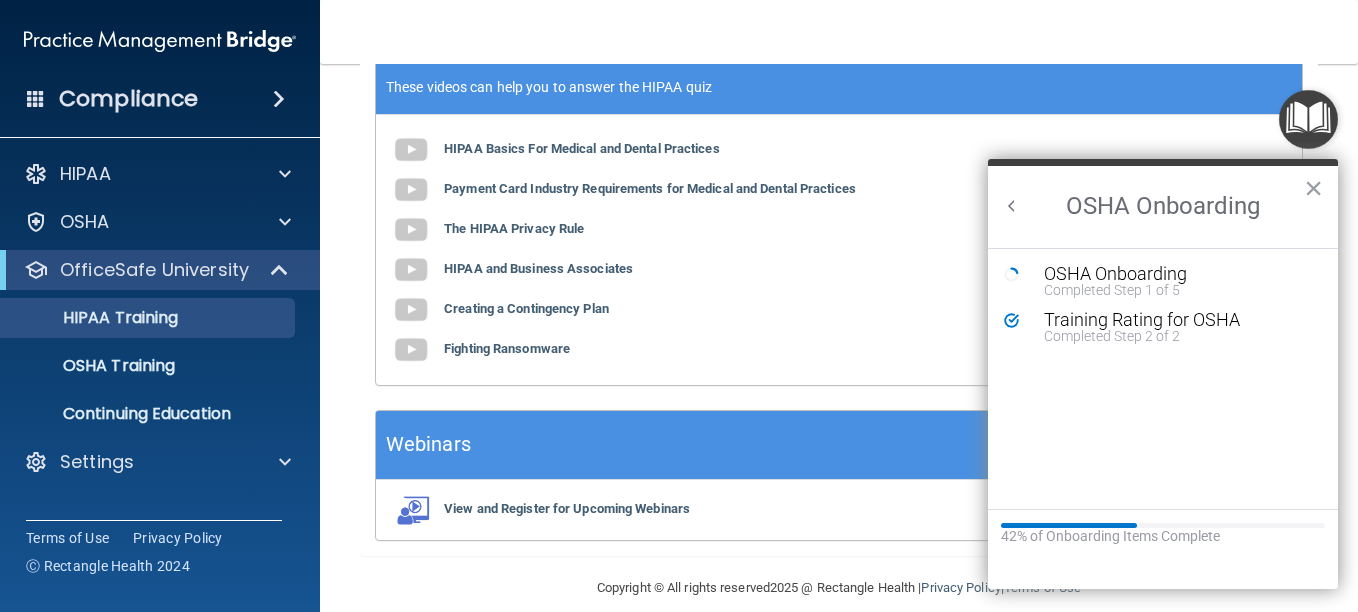 scroll, scrollTop: 0, scrollLeft: 0, axis: both 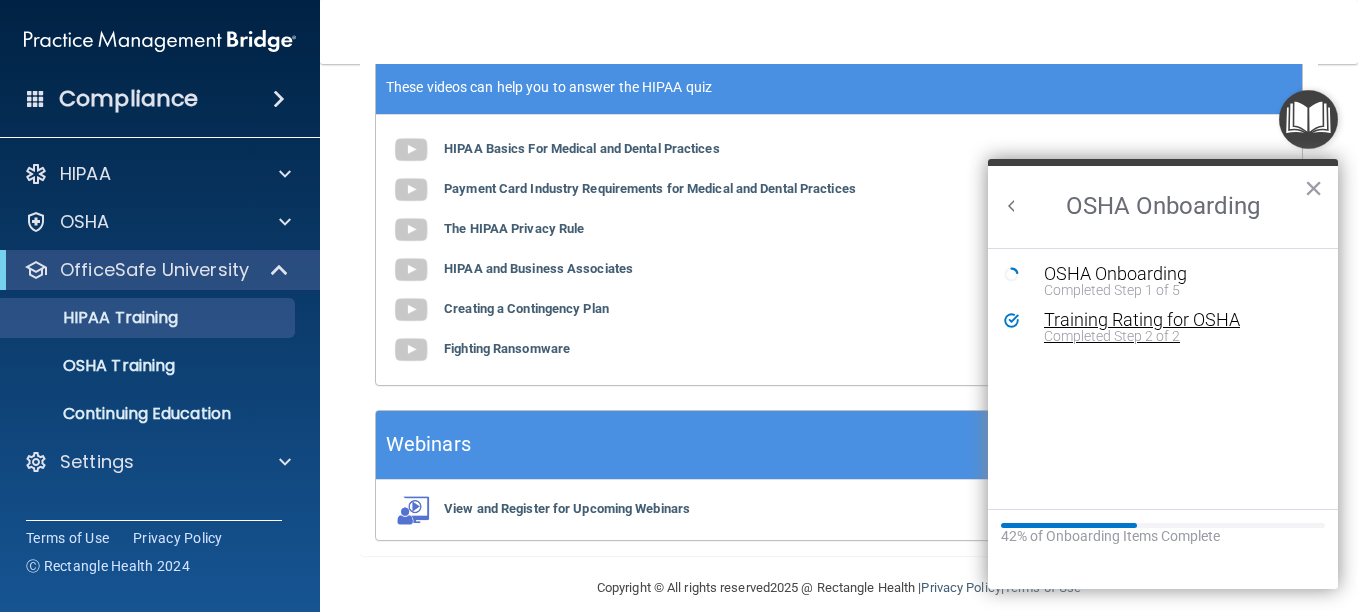 click on "Training Rating for OSHA" at bounding box center (1178, 320) 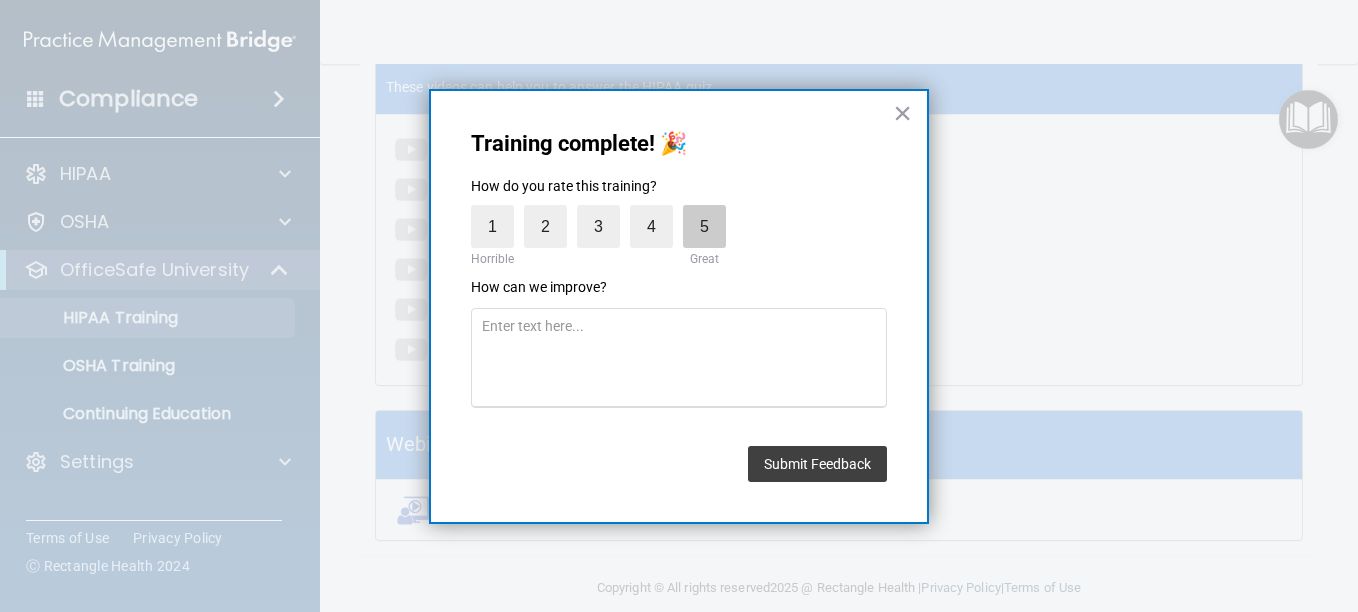 click on "5" at bounding box center [704, 226] 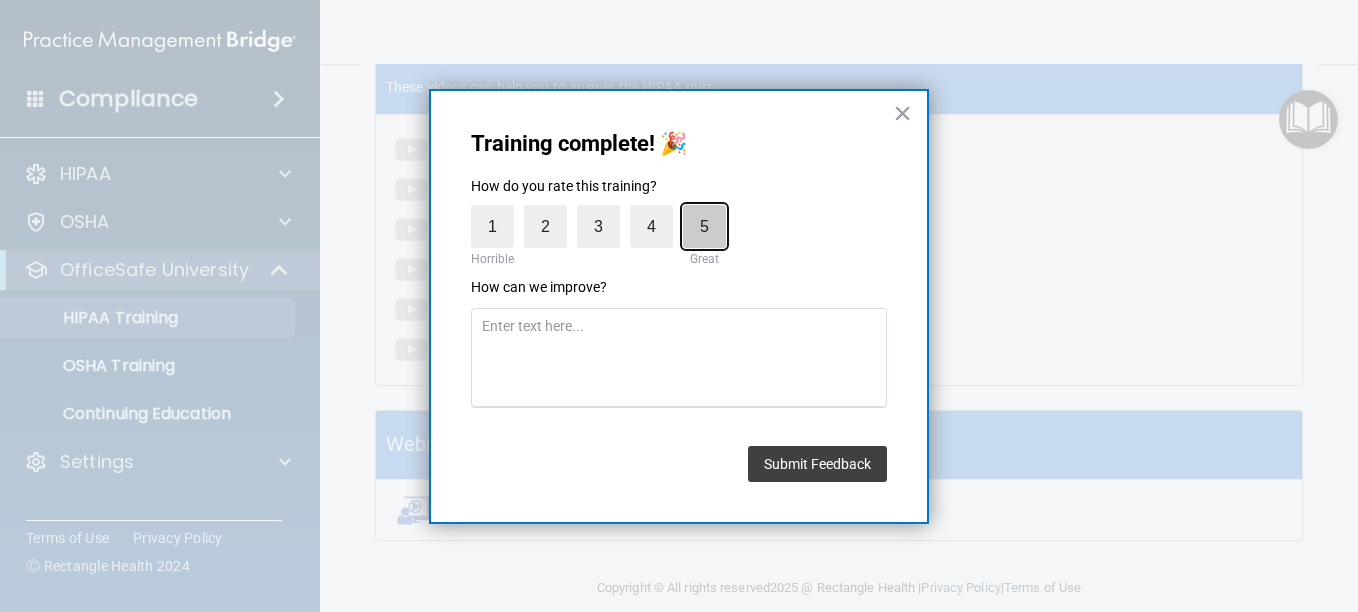 click on "5" at bounding box center [658, 210] 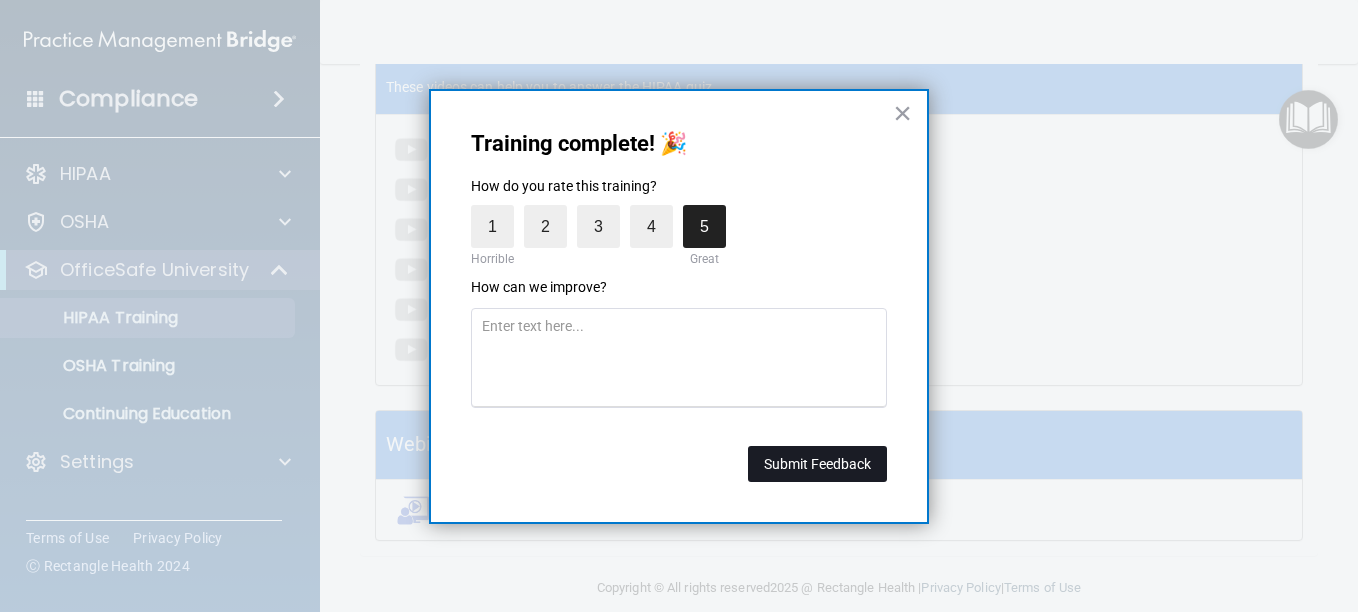 click on "Submit Feedback" at bounding box center [817, 464] 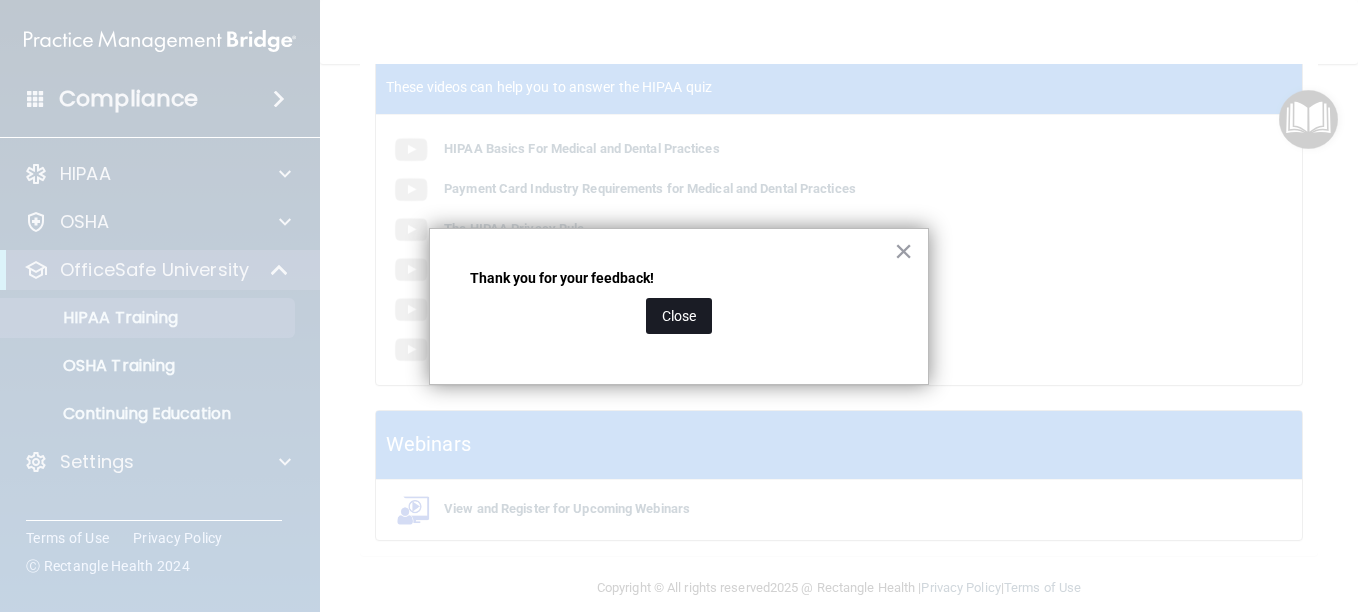 click on "Close" at bounding box center [679, 316] 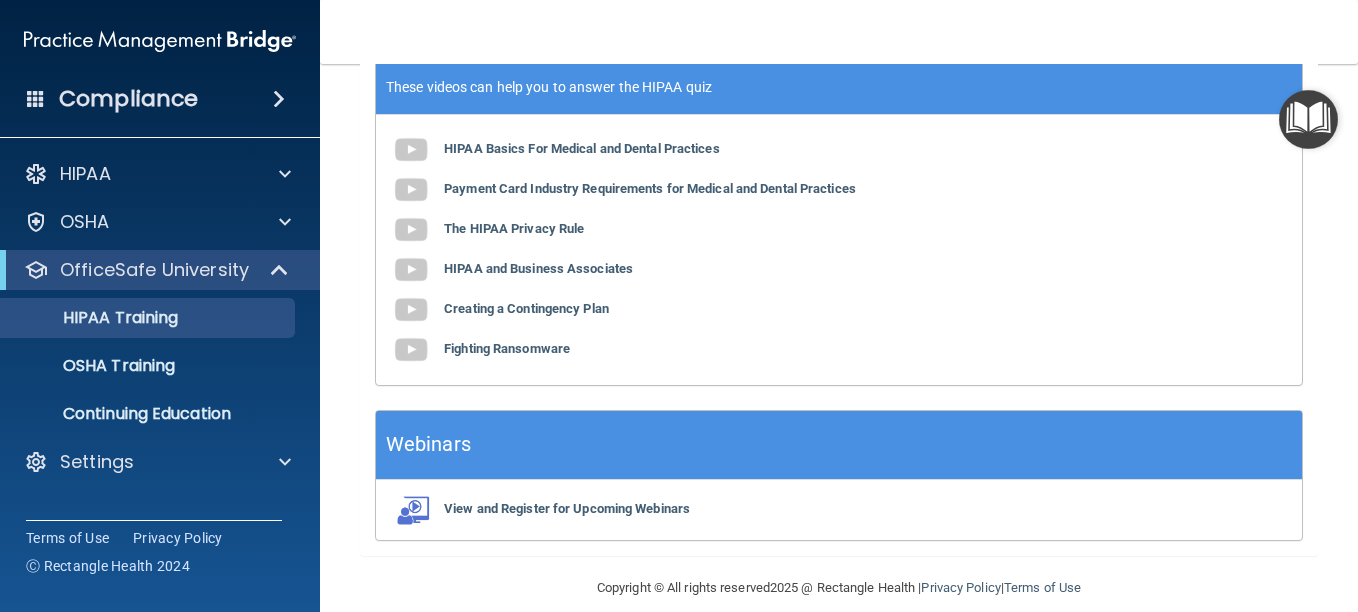 click at bounding box center [1308, 119] 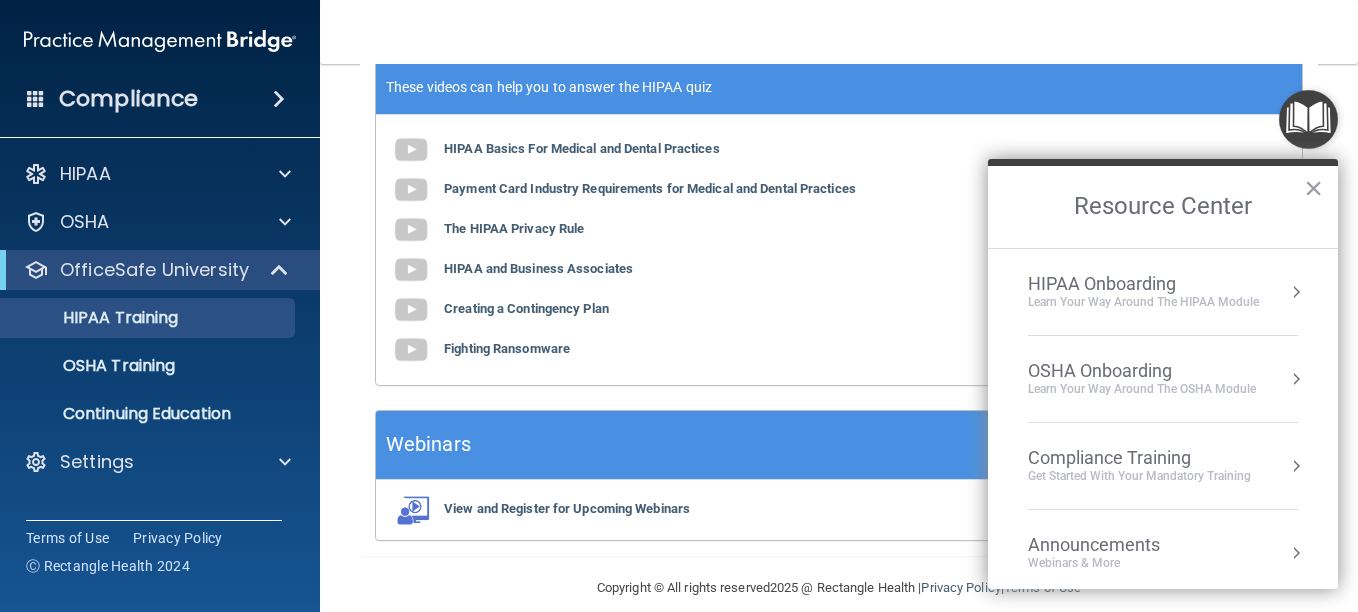 click on "HIPAA Onboarding" at bounding box center [1143, 284] 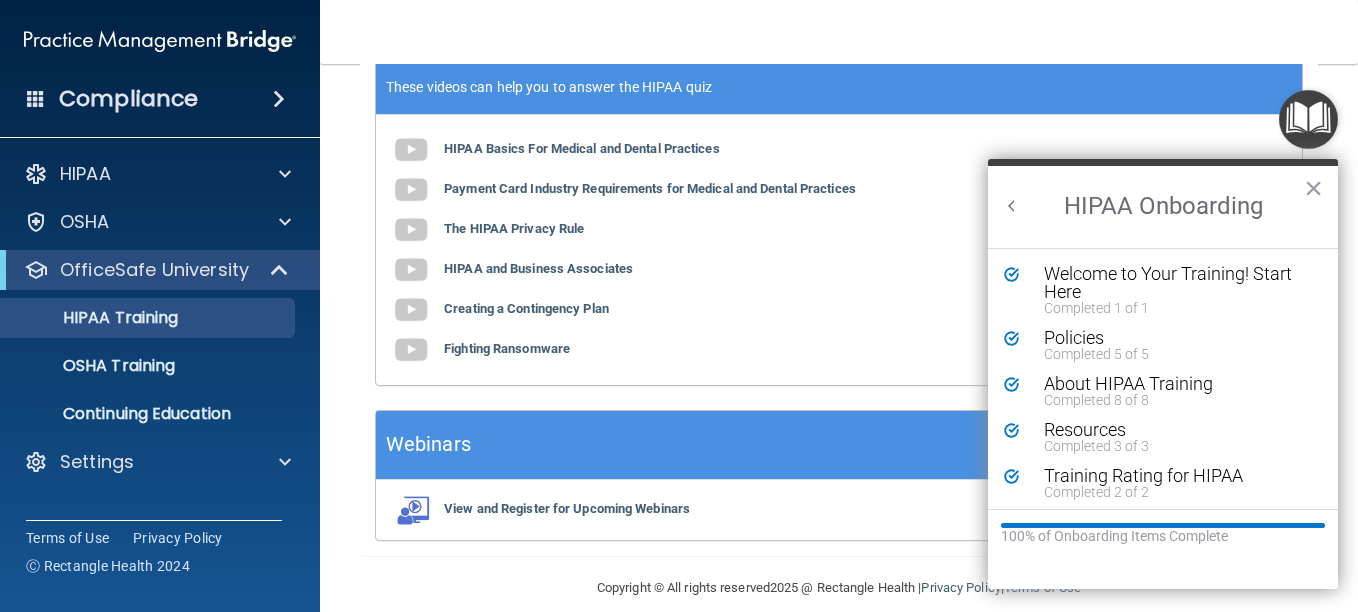 scroll, scrollTop: 0, scrollLeft: 0, axis: both 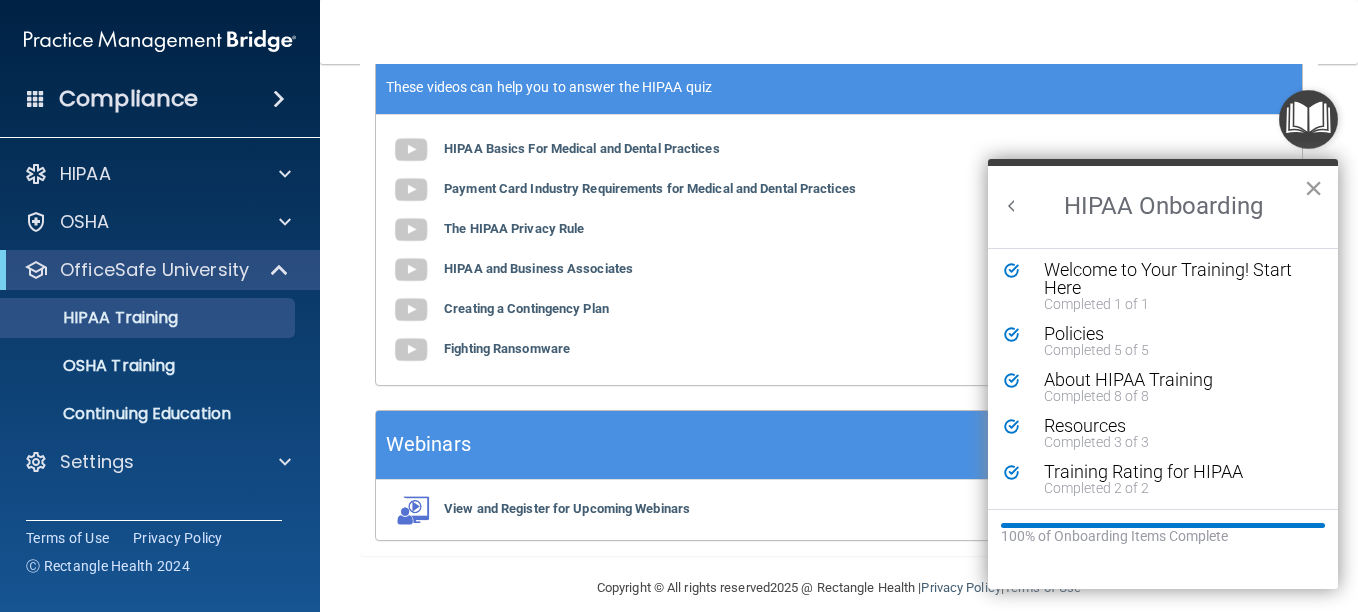 click on "×" at bounding box center (1313, 188) 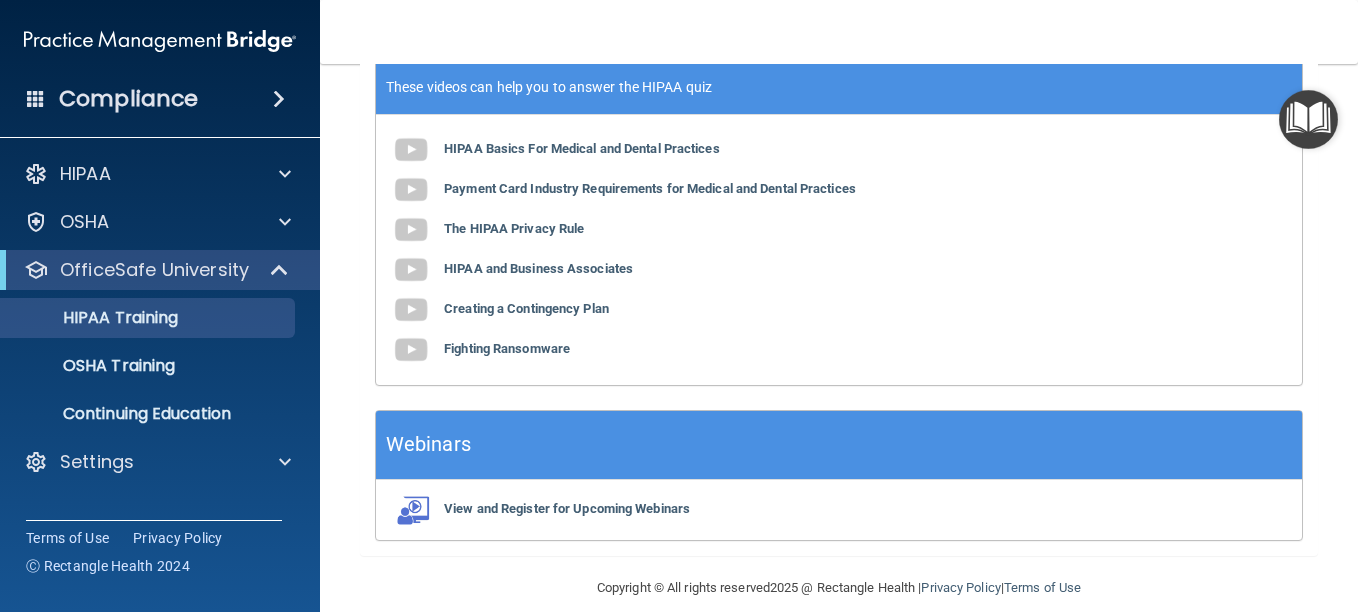 click at bounding box center [1308, 119] 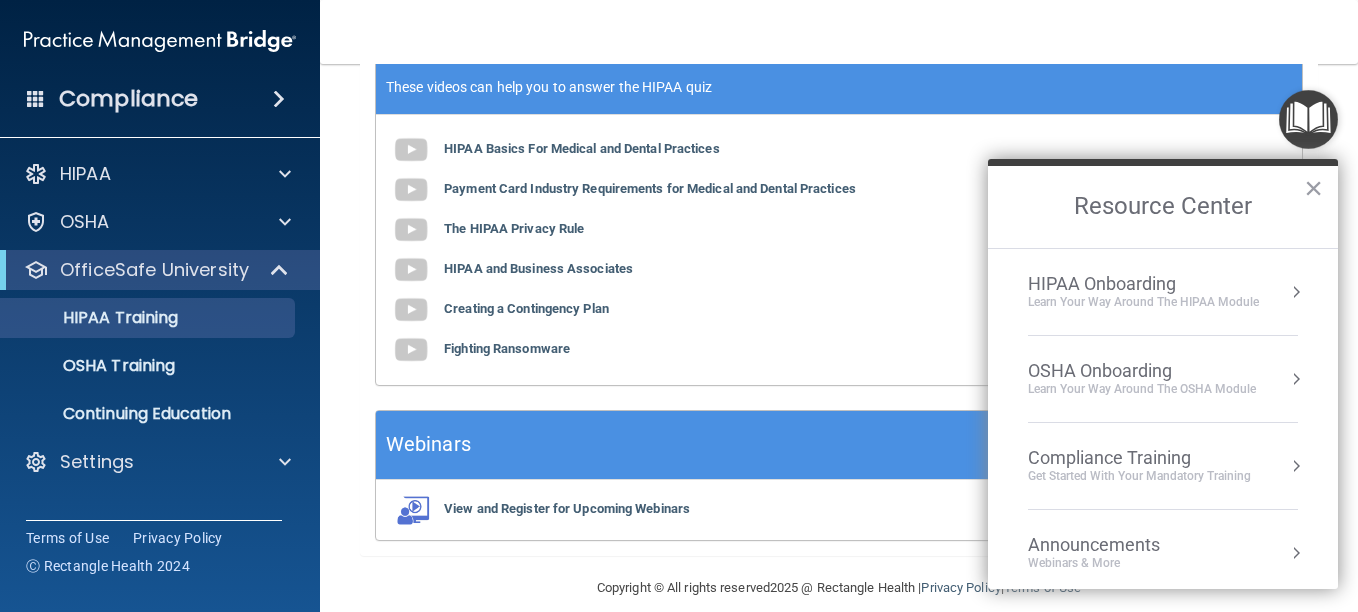 click on "HIPAA Onboarding" at bounding box center [1143, 284] 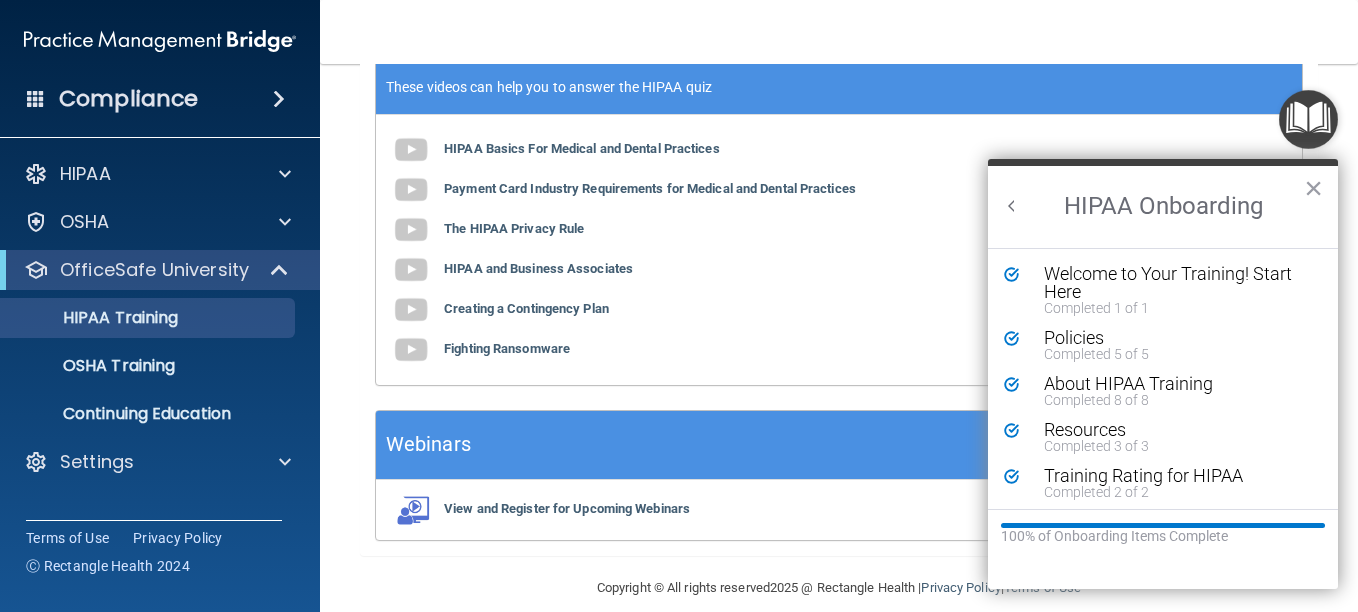 scroll, scrollTop: 0, scrollLeft: 0, axis: both 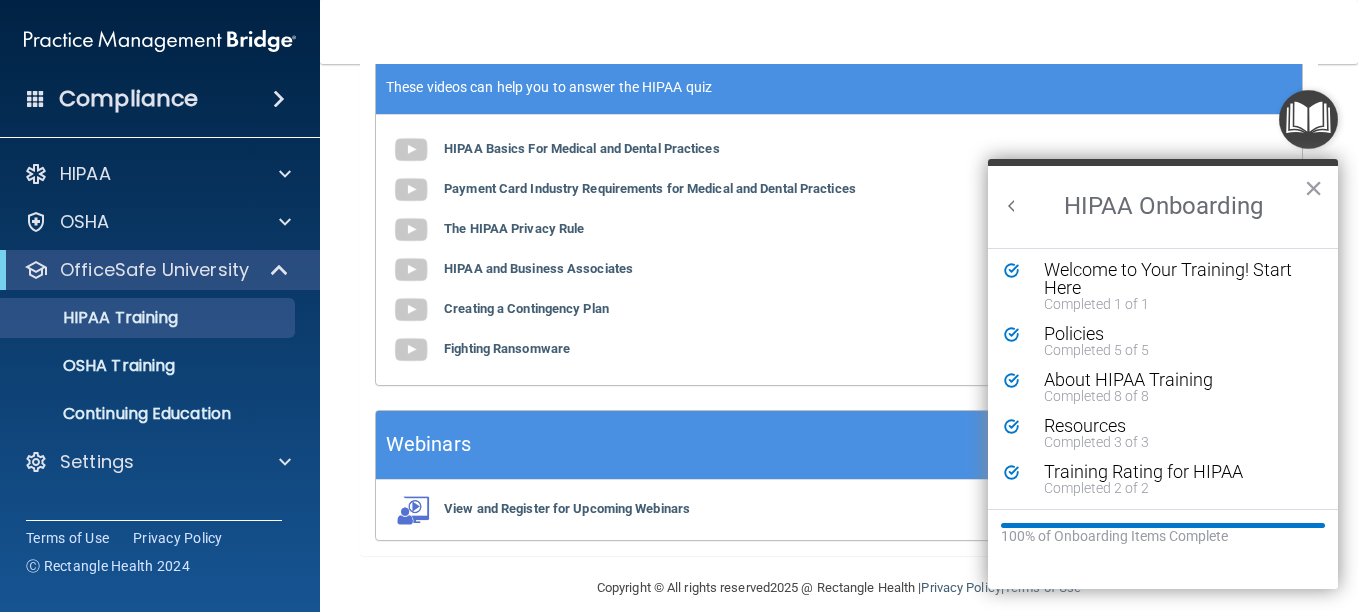 click at bounding box center (1012, 206) 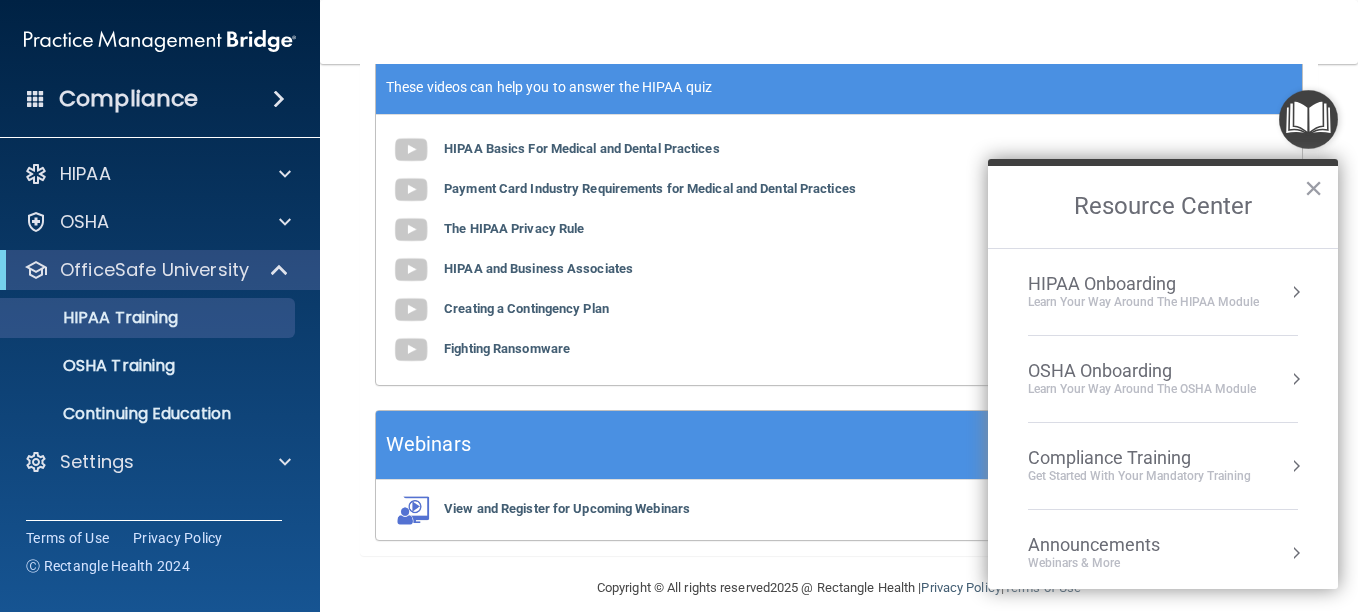 scroll, scrollTop: 0, scrollLeft: 0, axis: both 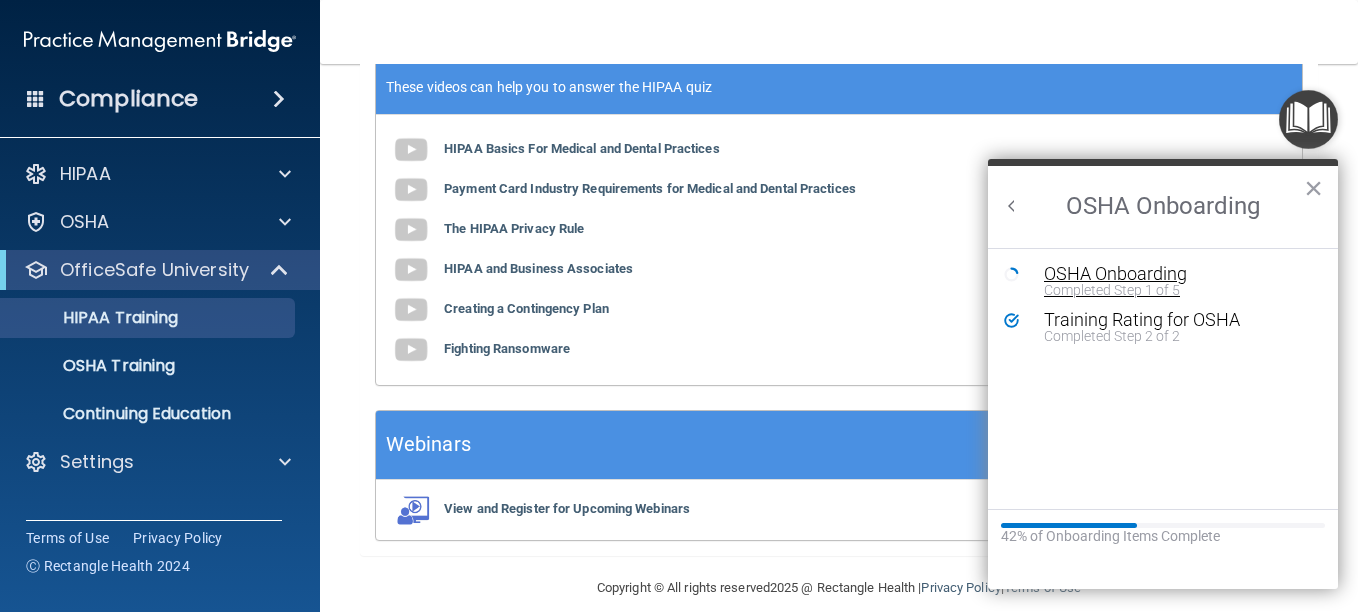 click on "OSHA Onboarding" at bounding box center (1178, 274) 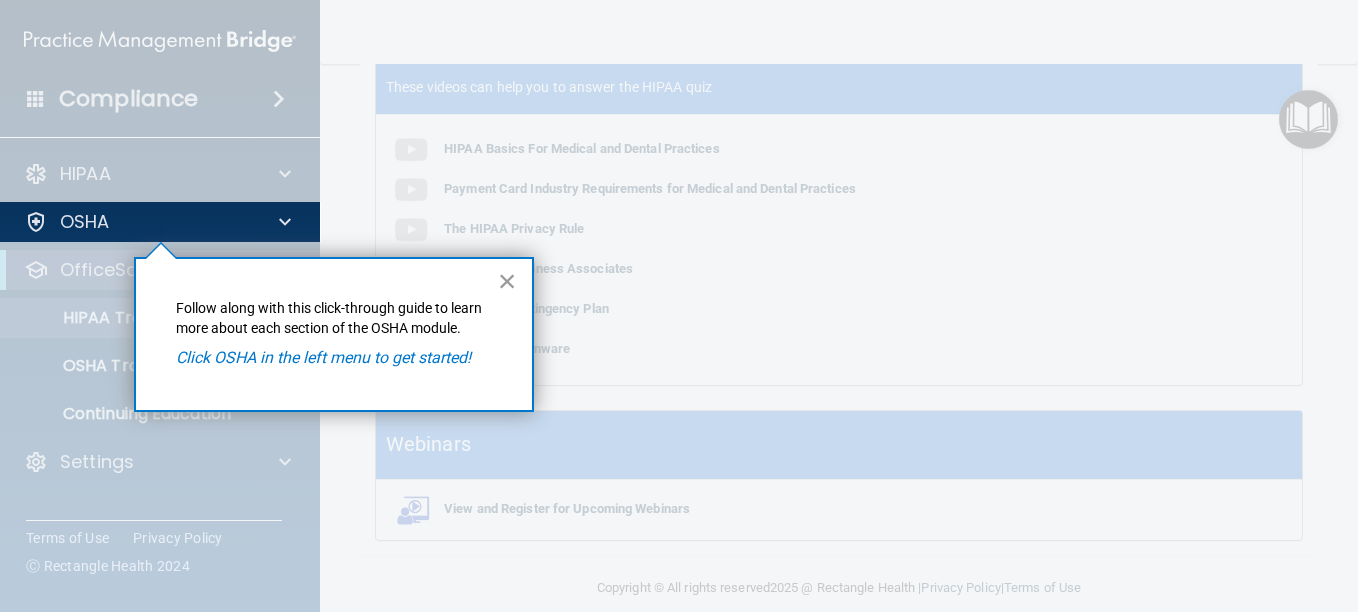 click on "×" at bounding box center (507, 281) 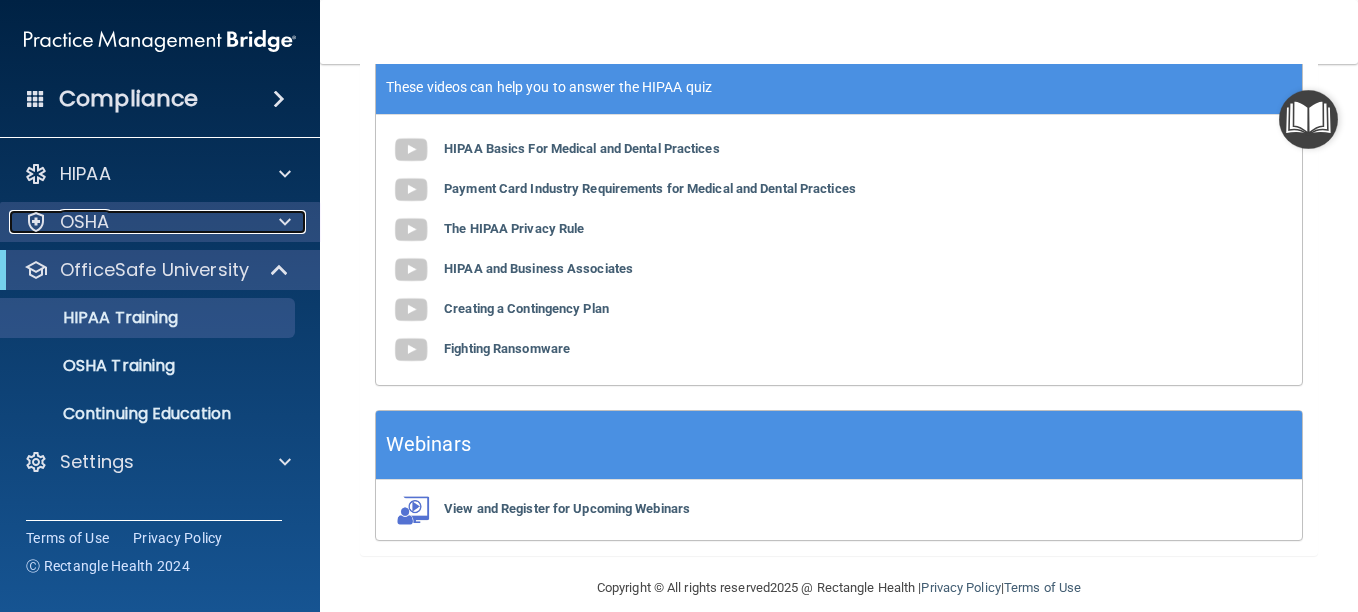 click on "OSHA" at bounding box center [133, 222] 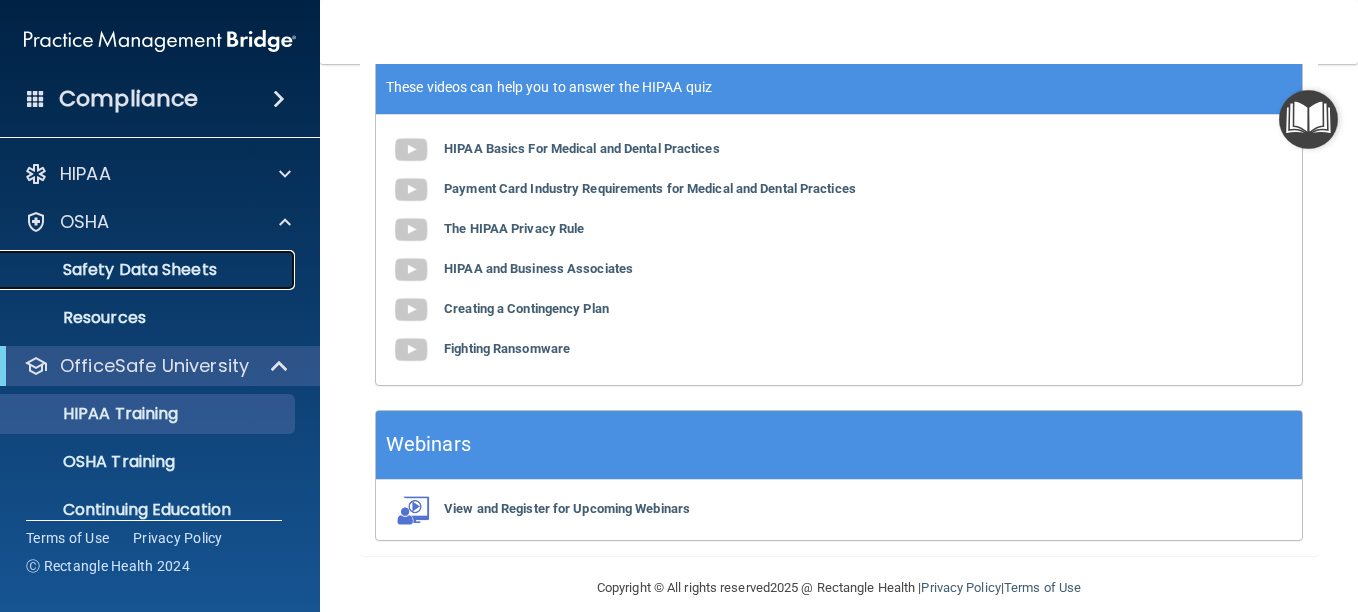 click on "Safety Data Sheets" at bounding box center [149, 270] 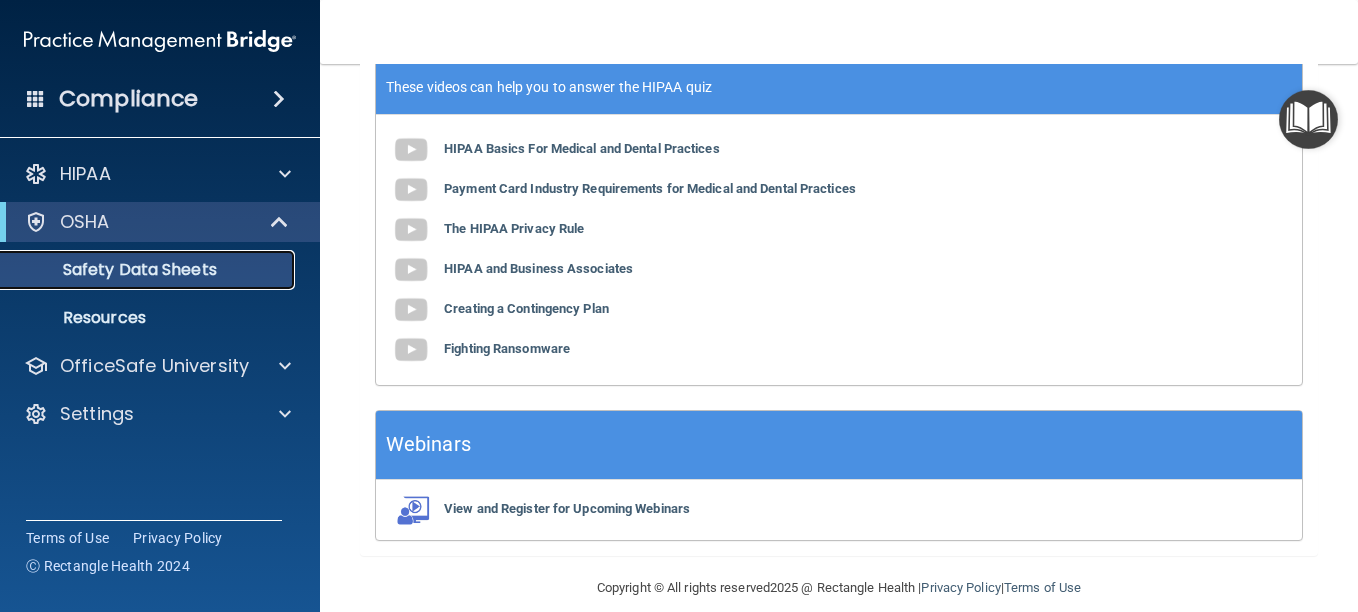 scroll, scrollTop: 0, scrollLeft: 0, axis: both 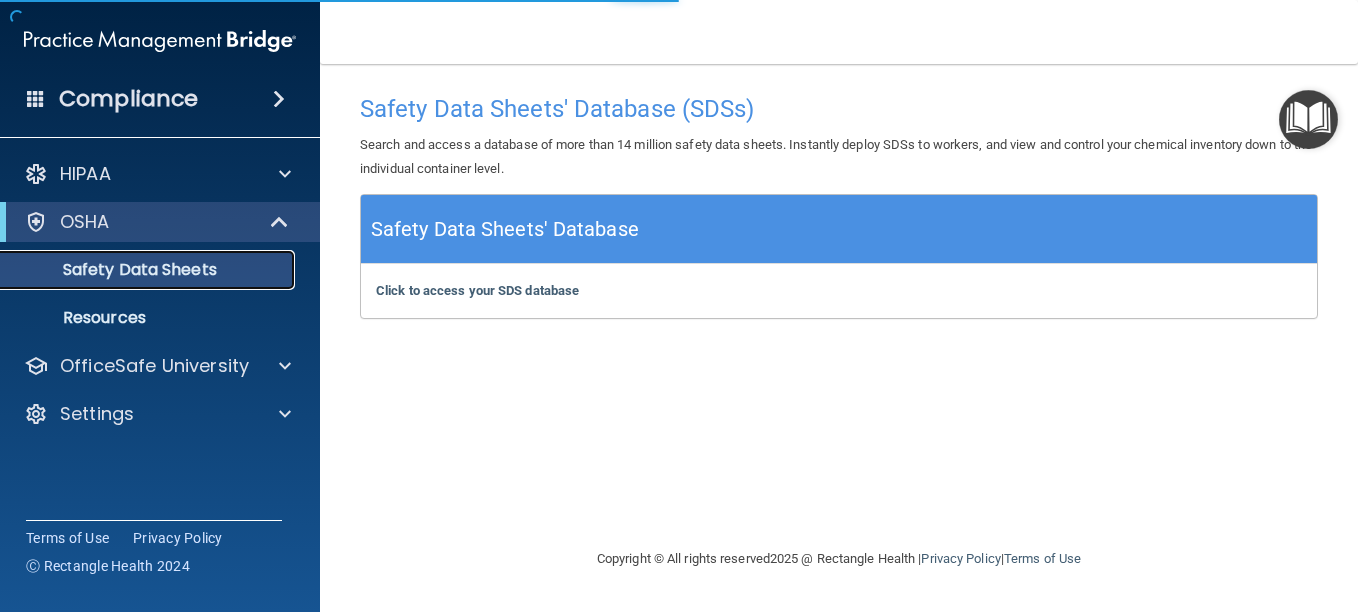 click on "Safety Data Sheets" at bounding box center [149, 270] 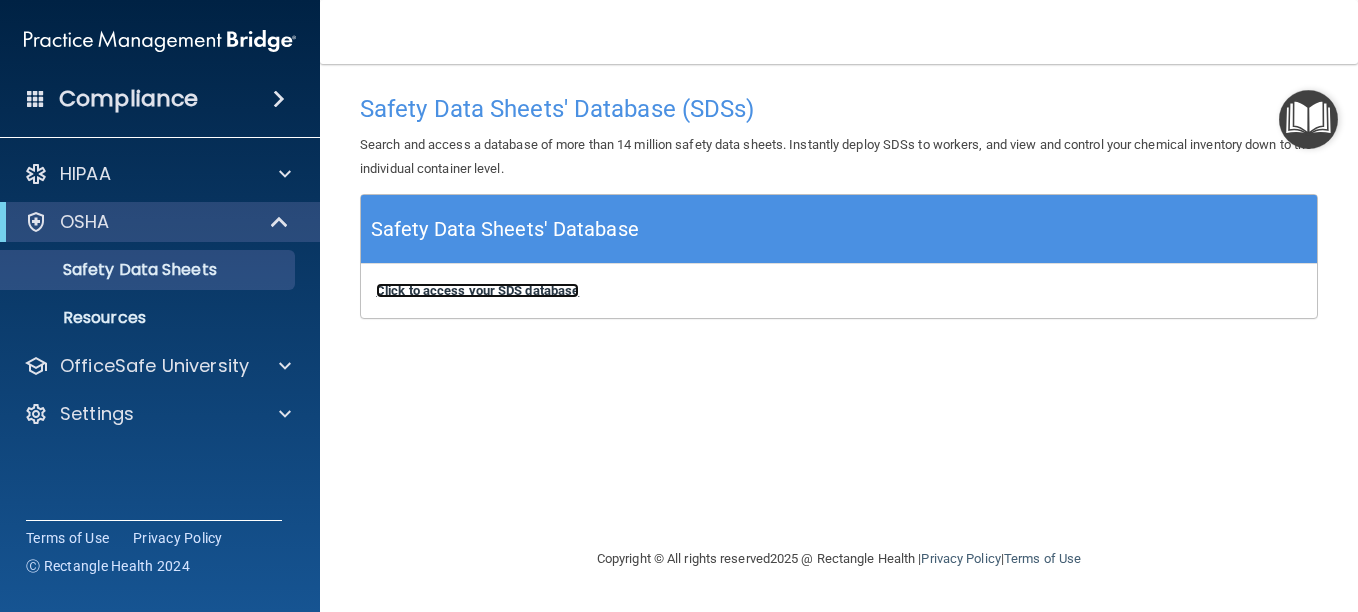 click on "Click to access your SDS database" at bounding box center (477, 290) 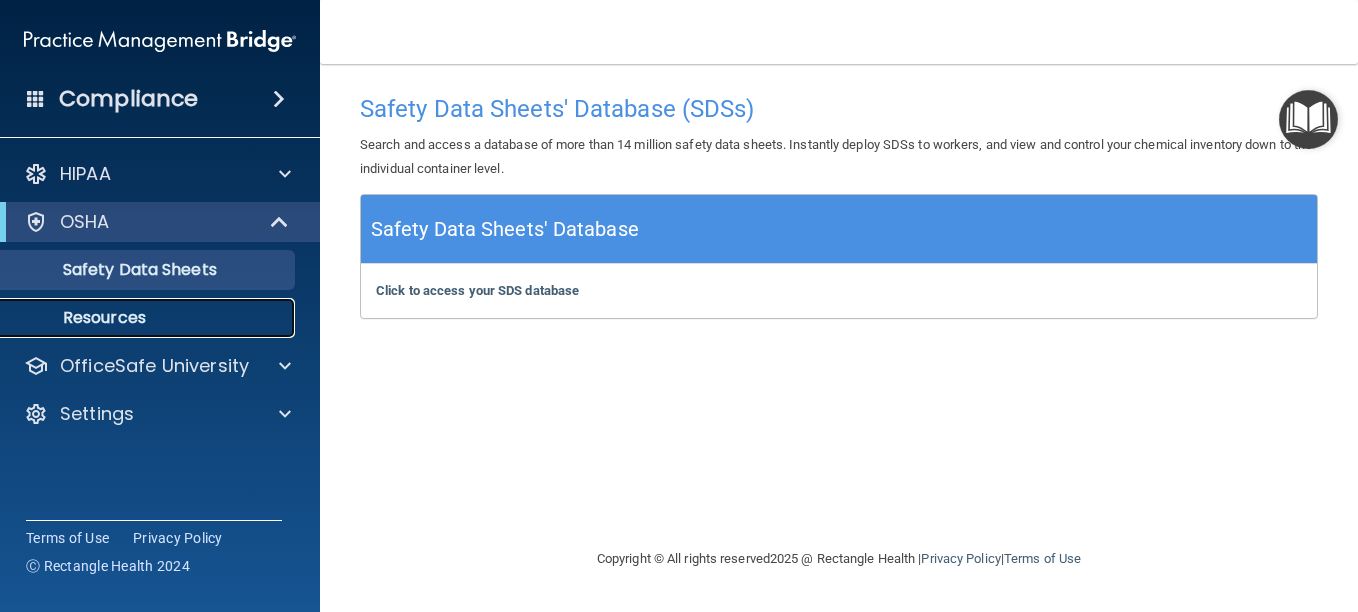 click on "Resources" at bounding box center [149, 318] 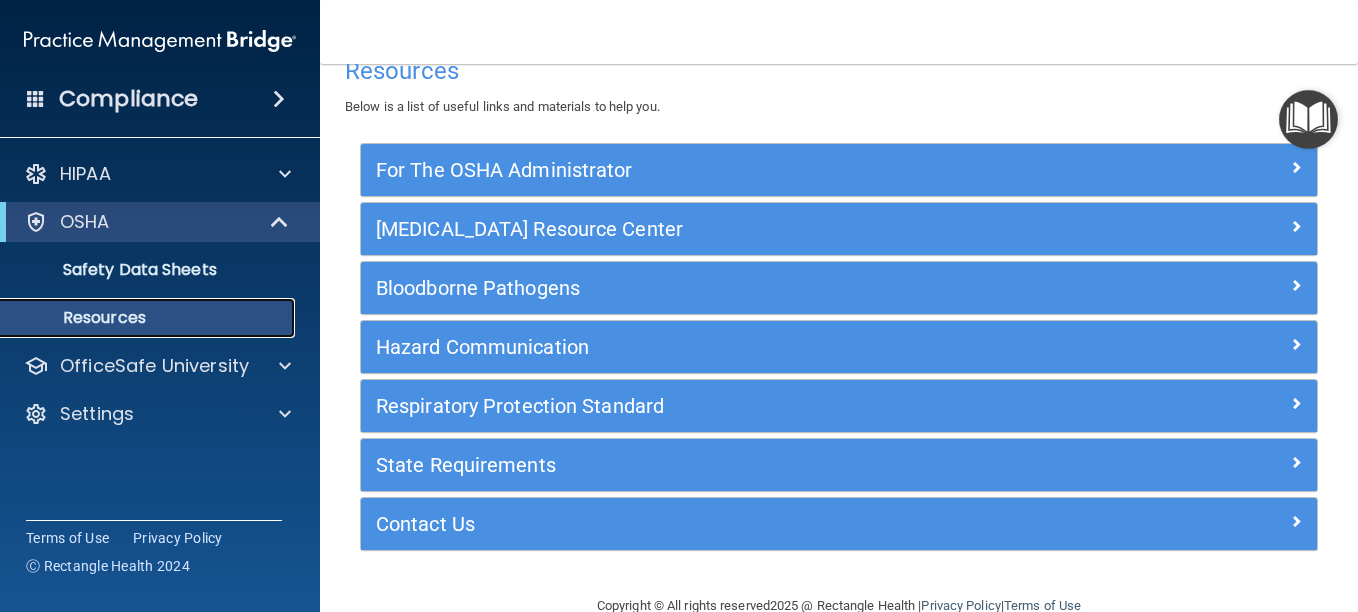 scroll, scrollTop: 80, scrollLeft: 0, axis: vertical 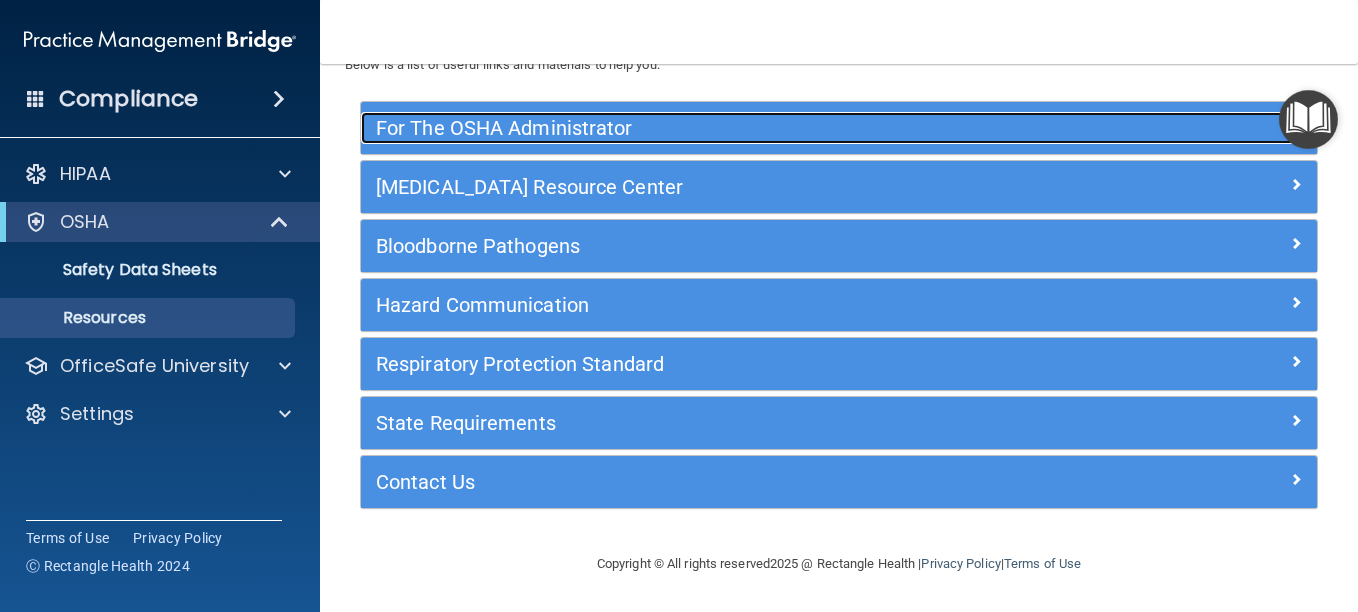 click on "For The OSHA Administrator" at bounding box center (719, 128) 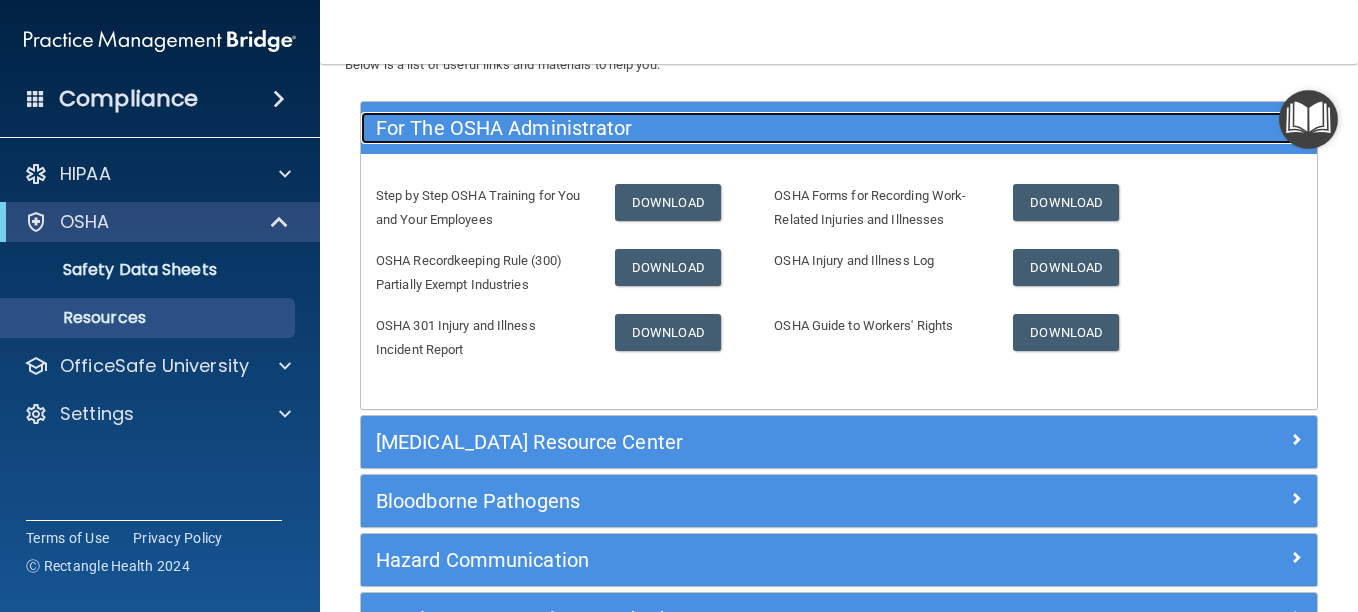 click on "For The OSHA Administrator" at bounding box center [719, 128] 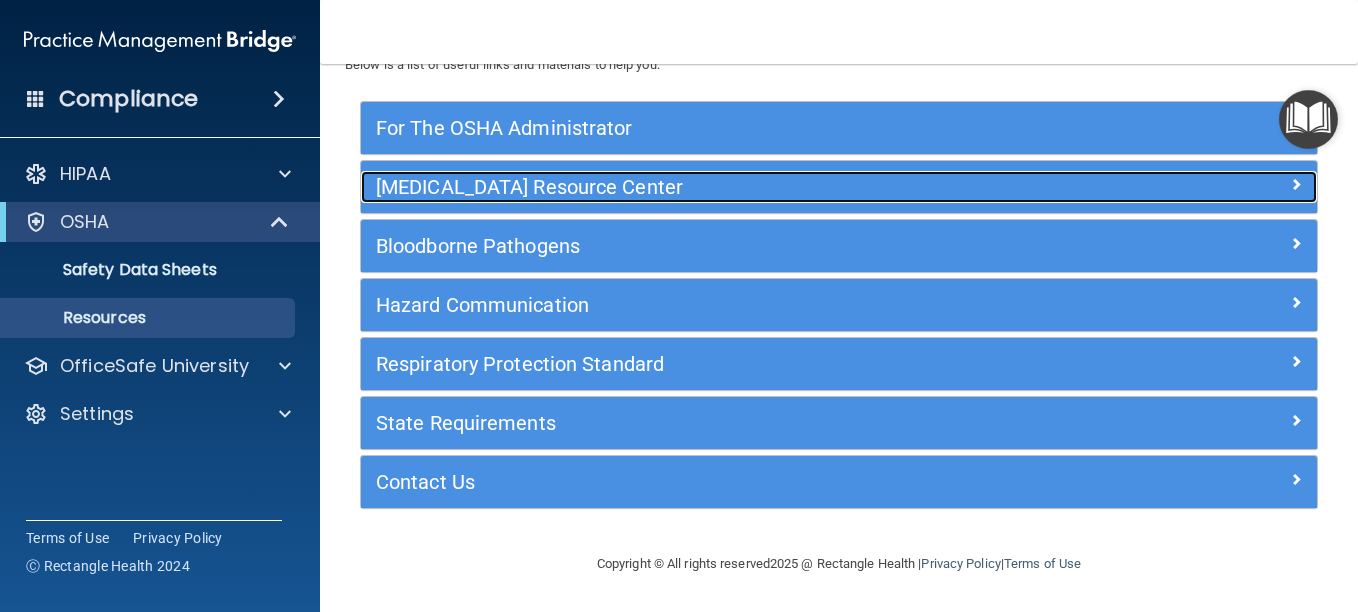 click on "COVID-19 Resource Center" at bounding box center [719, 187] 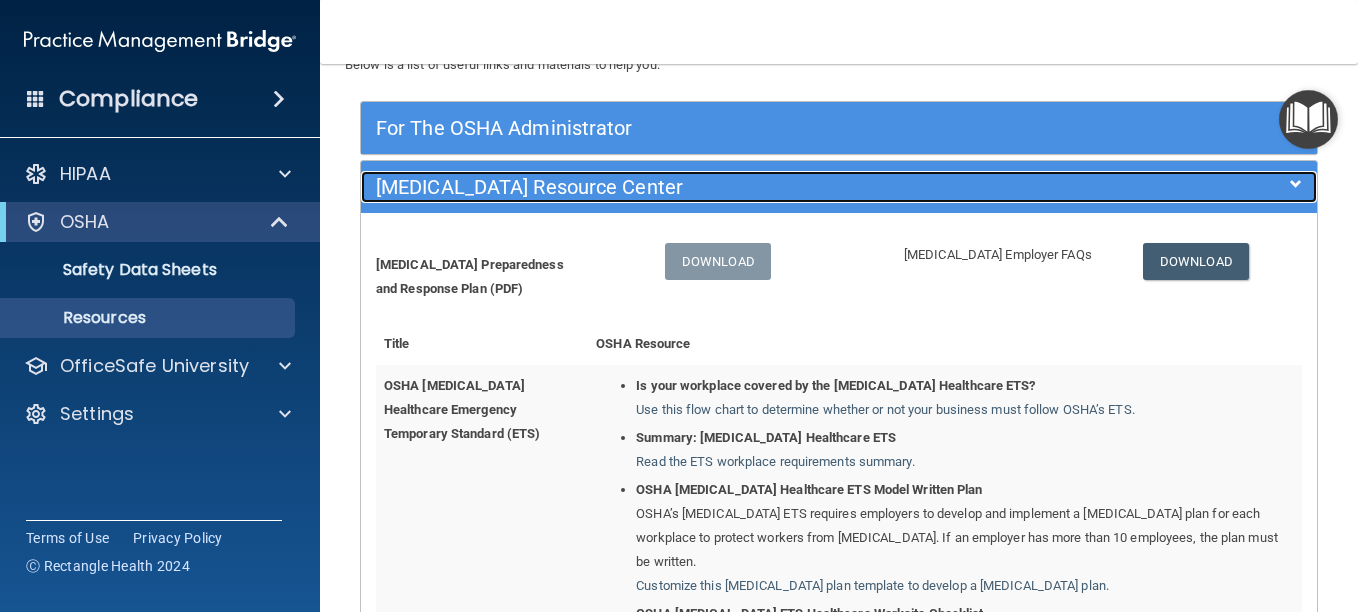 click on "COVID-19 Resource Center" at bounding box center (719, 187) 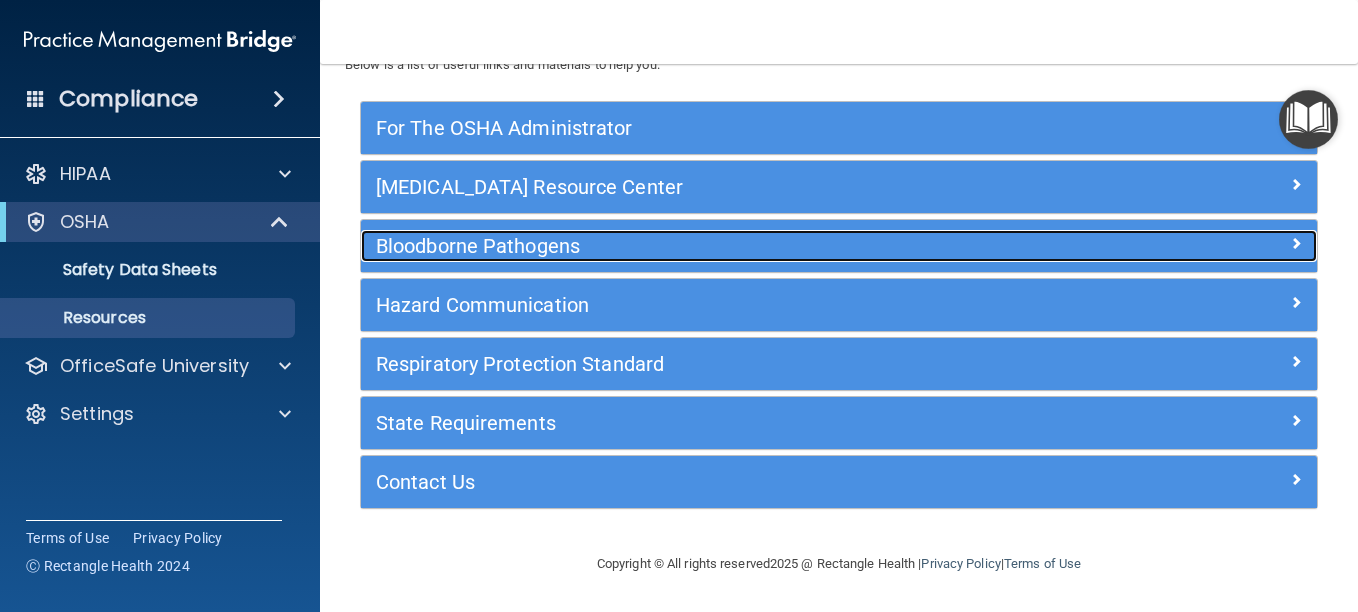 click on "Bloodborne Pathogens" at bounding box center [719, 246] 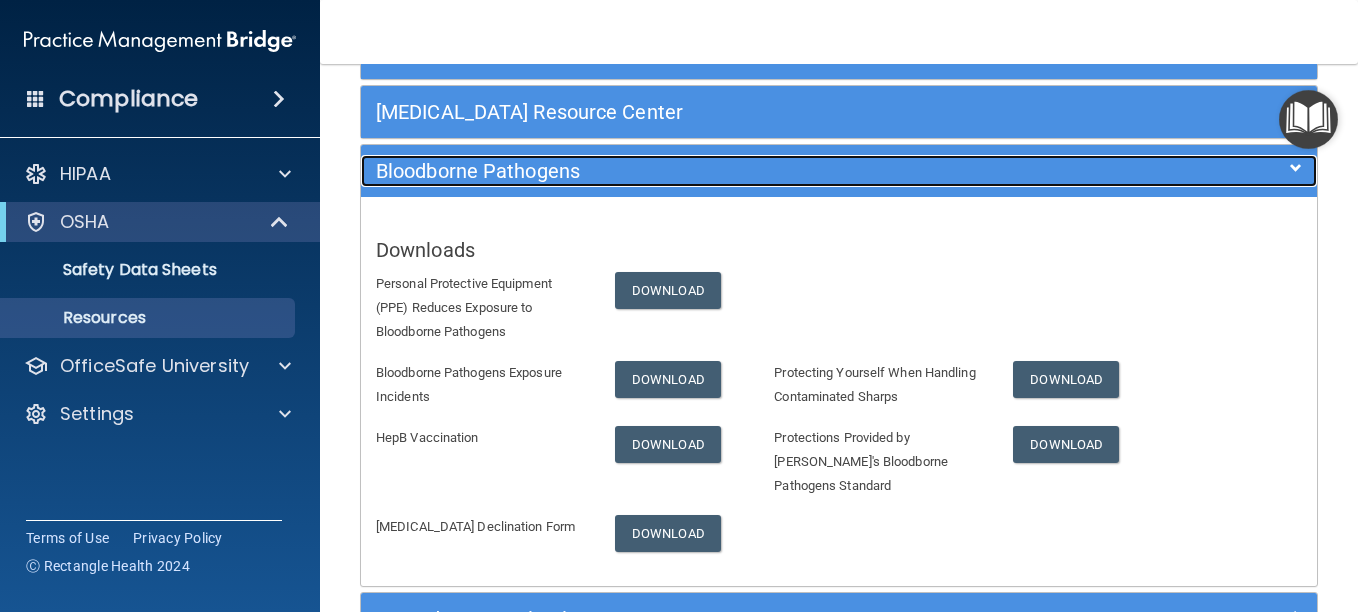 scroll, scrollTop: 126, scrollLeft: 0, axis: vertical 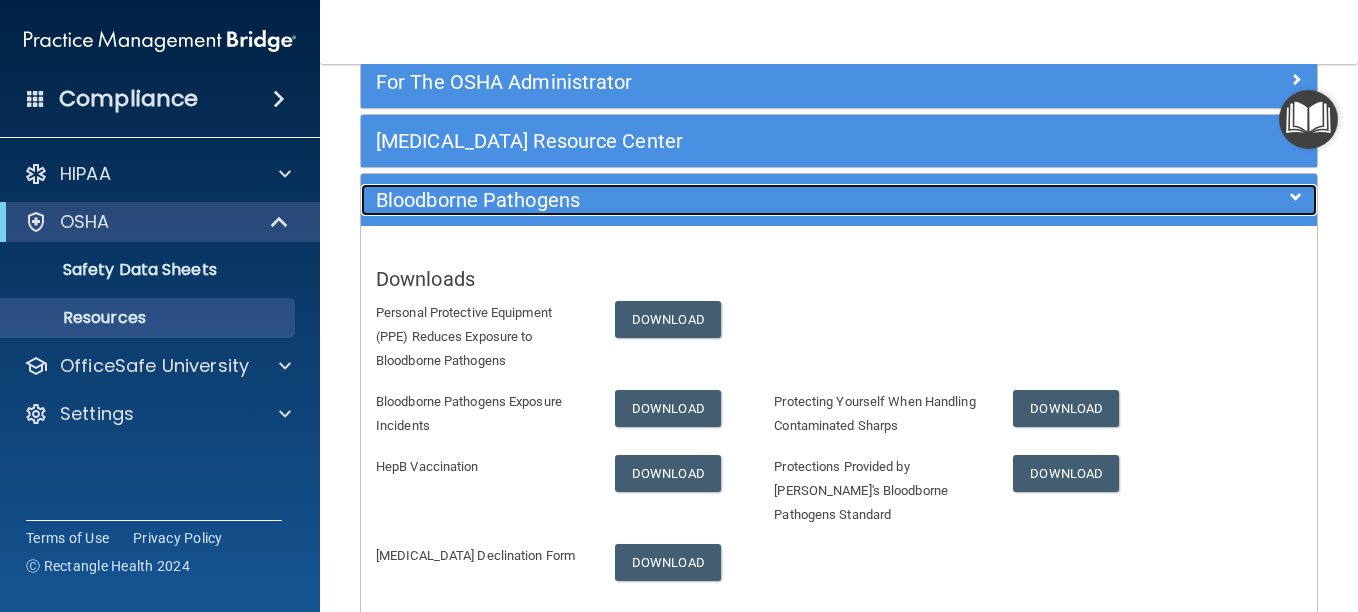 click at bounding box center [1197, 196] 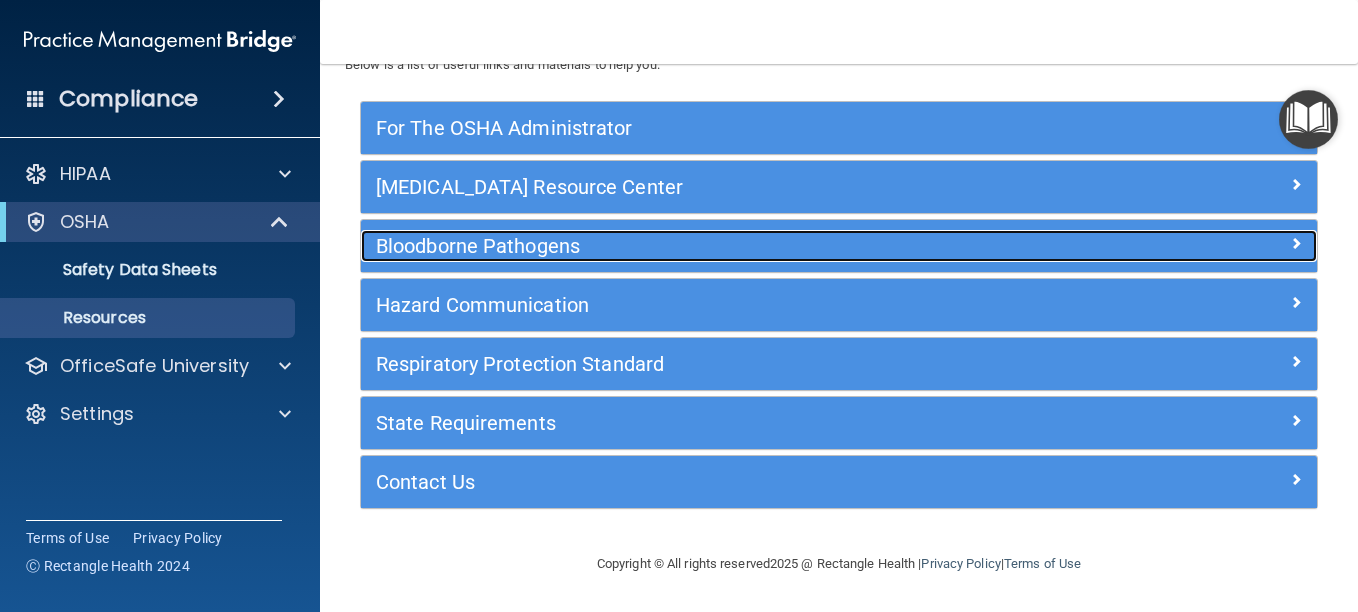 scroll, scrollTop: 80, scrollLeft: 0, axis: vertical 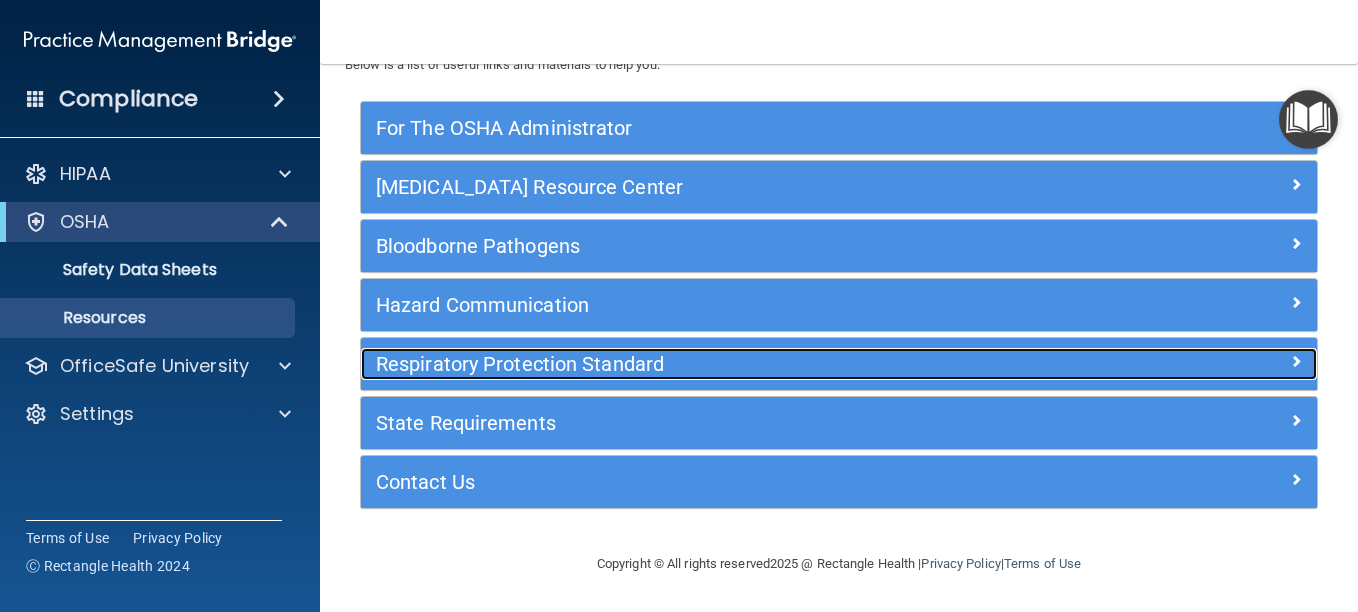 click on "Respiratory Protection Standard" at bounding box center (719, 364) 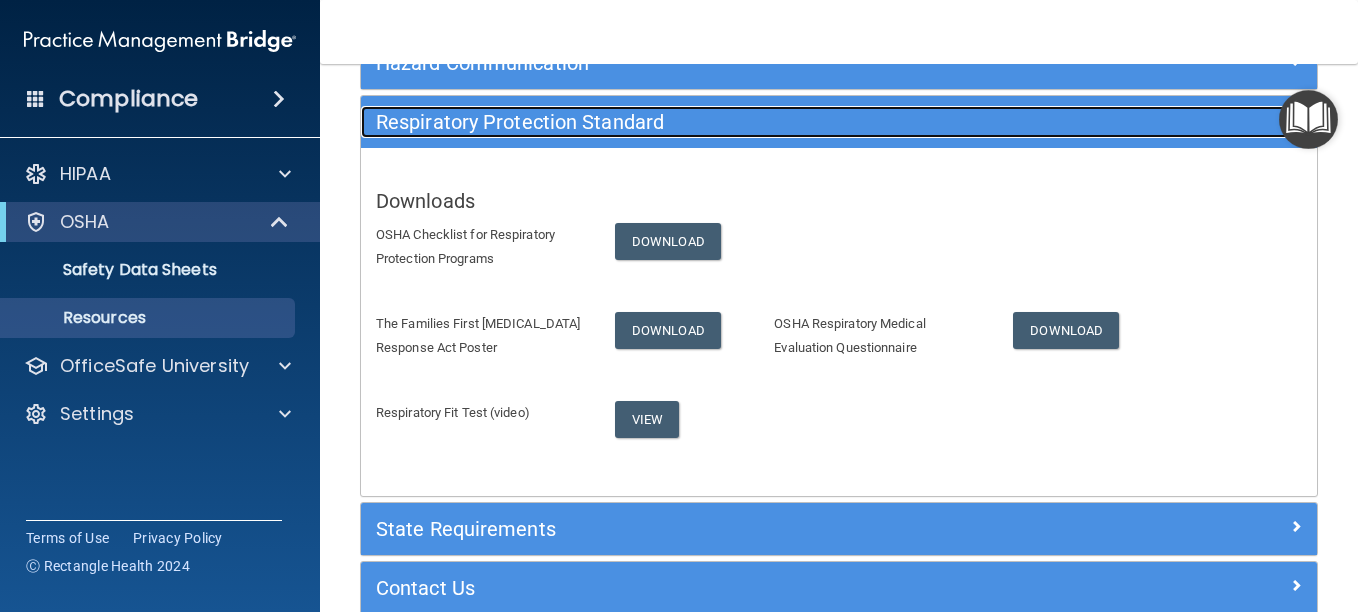 scroll, scrollTop: 343, scrollLeft: 0, axis: vertical 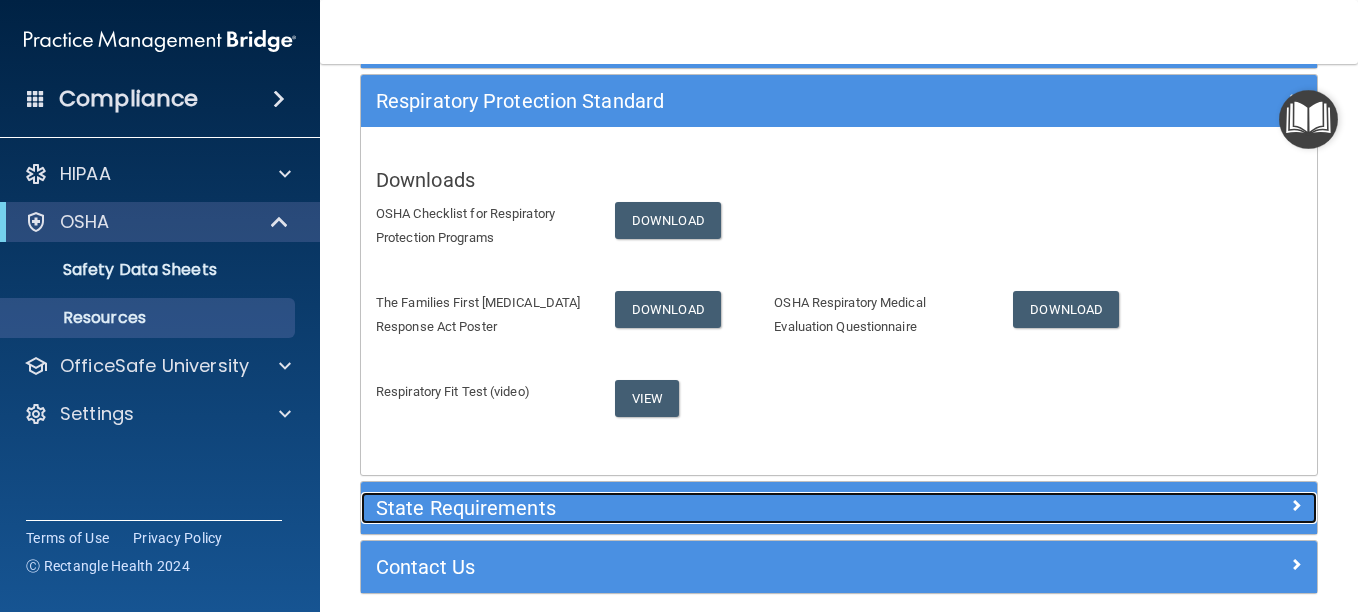 click on "State Requirements" at bounding box center (719, 508) 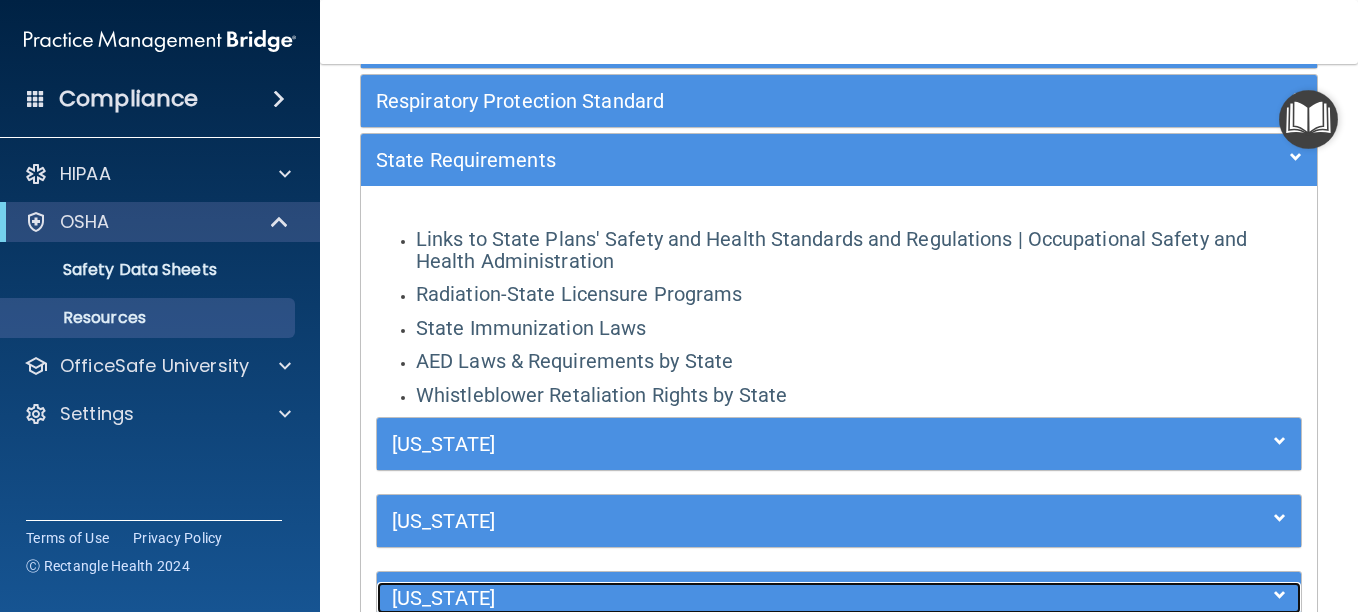 click on "Florida" at bounding box center (723, 598) 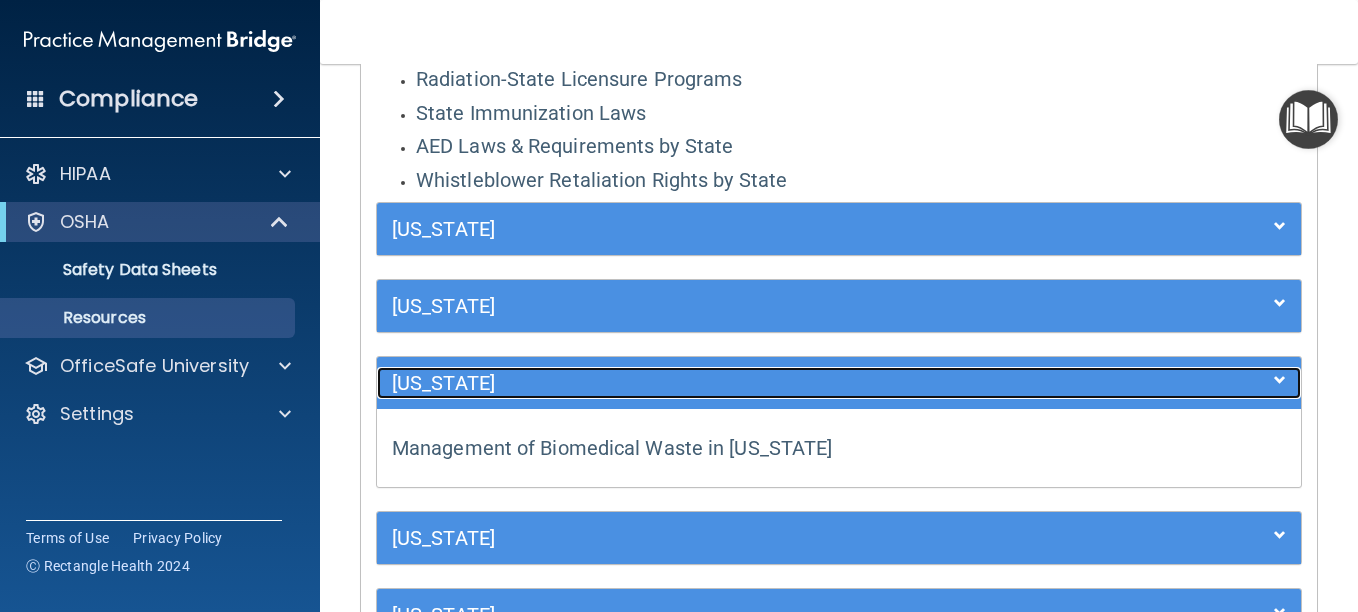 scroll, scrollTop: 716, scrollLeft: 0, axis: vertical 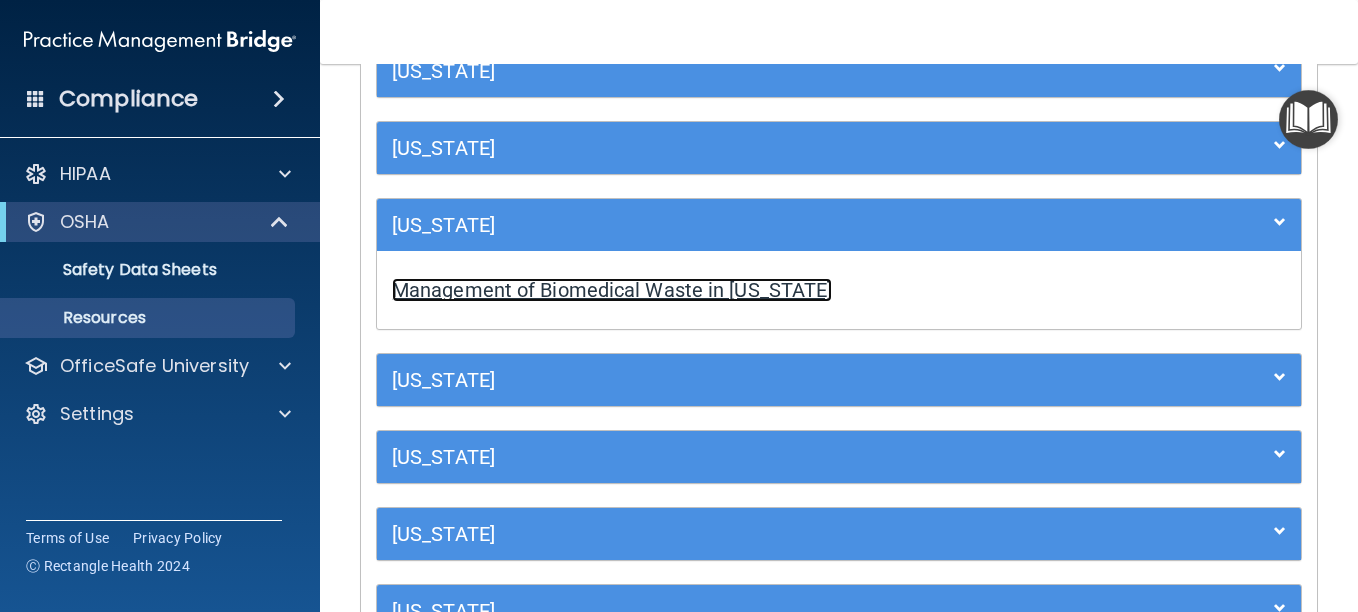 click on "Management of Biomedical Waste in Florida" at bounding box center (612, 290) 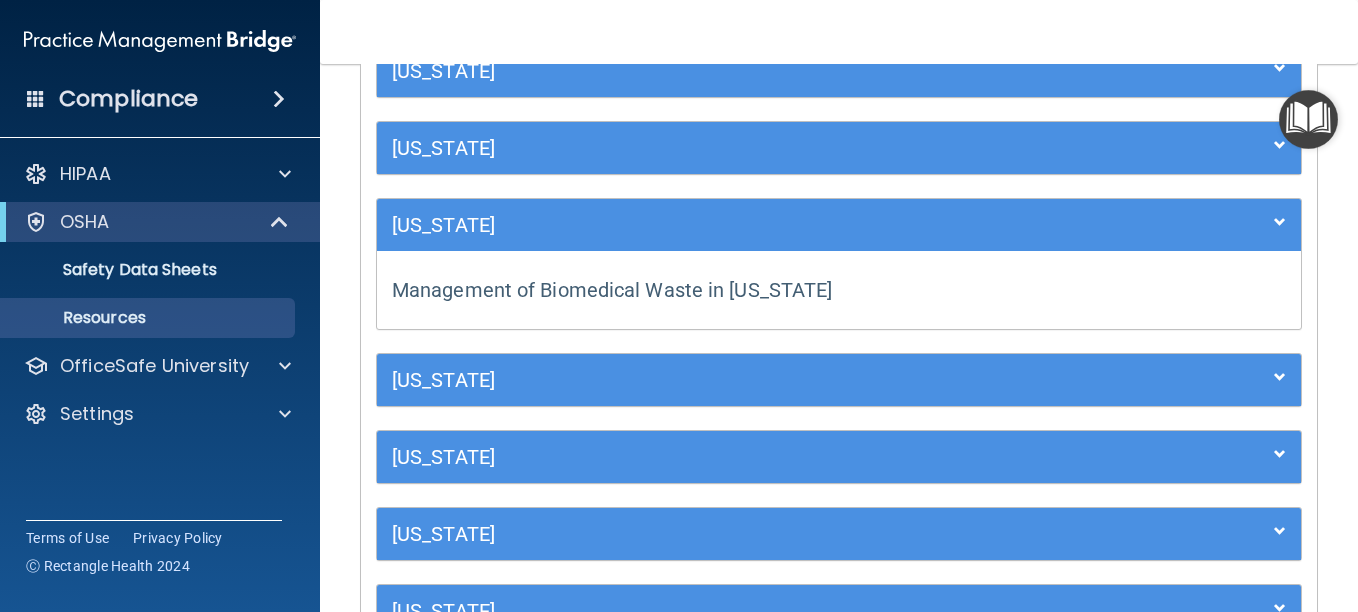 click at bounding box center [1308, 119] 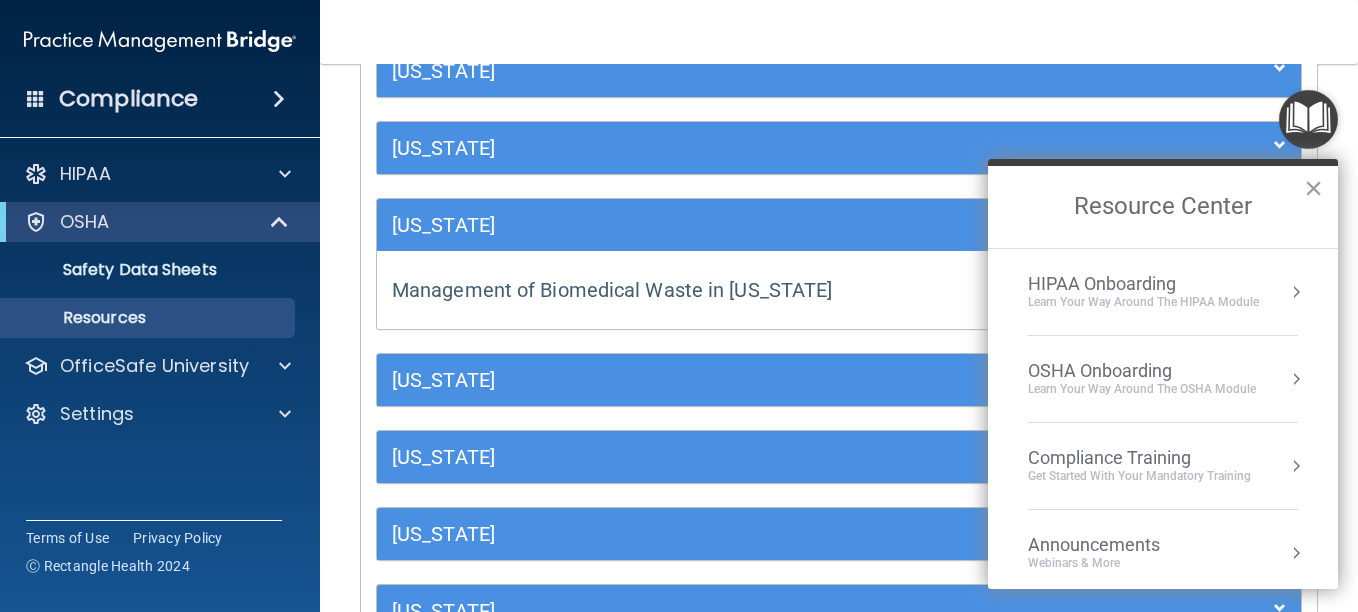 click on "OSHA Onboarding" at bounding box center [1142, 371] 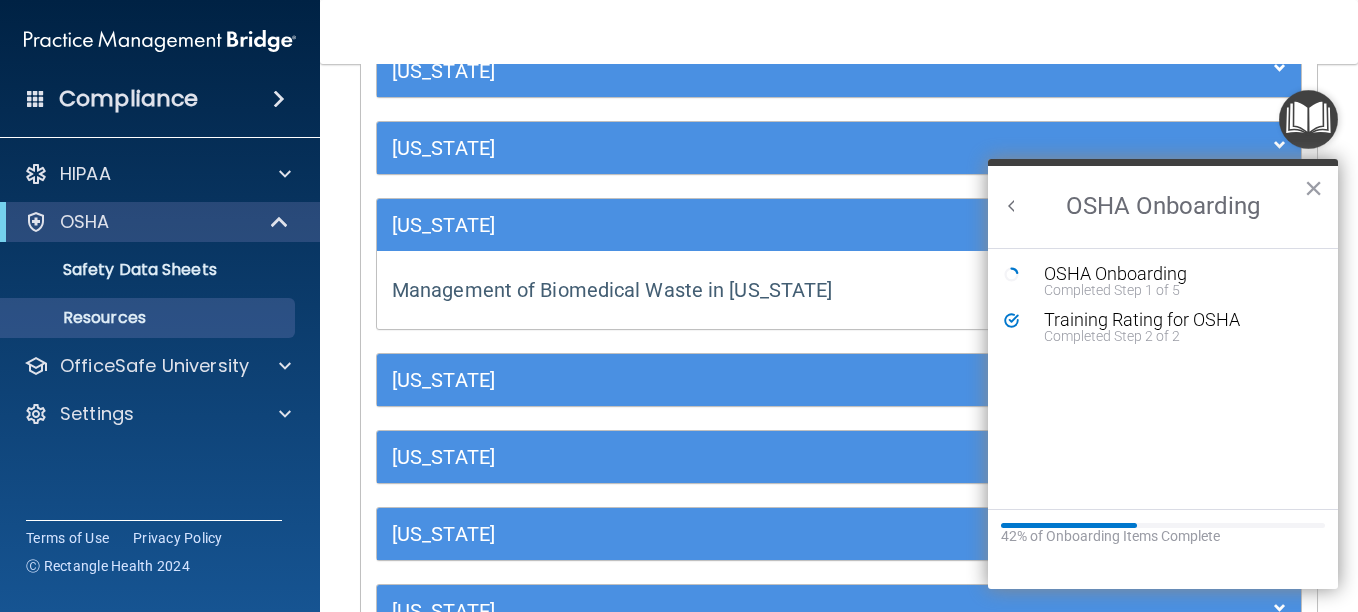 scroll, scrollTop: 0, scrollLeft: 0, axis: both 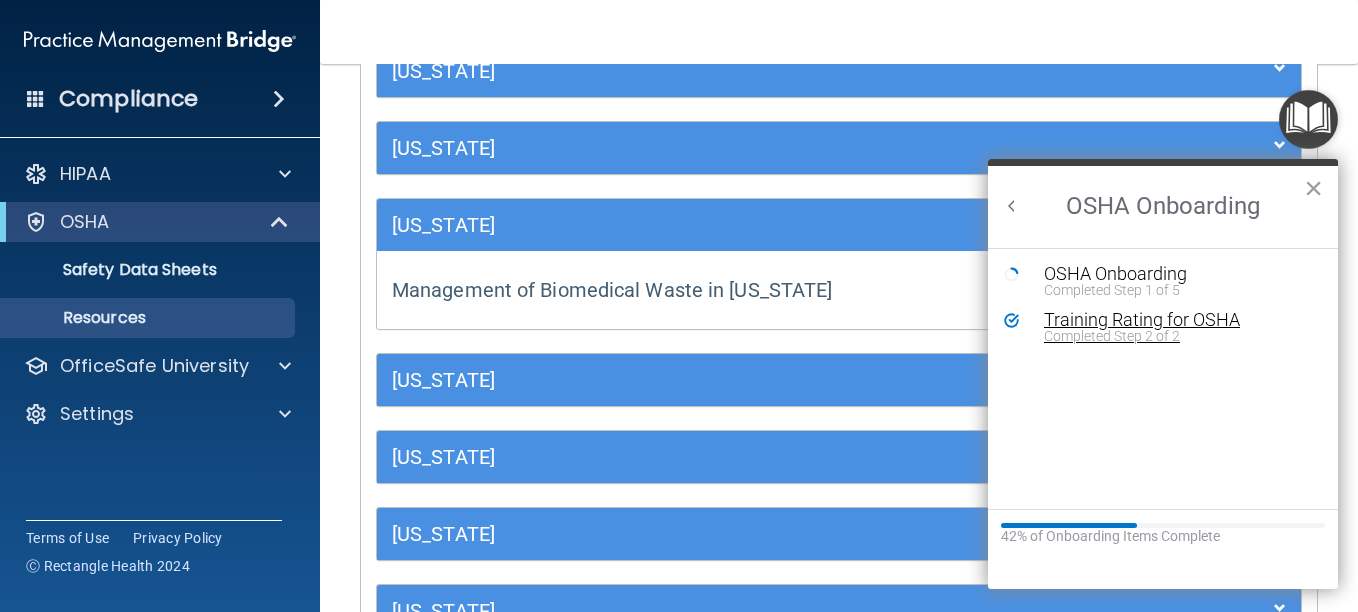 click on "Training Rating for OSHA" at bounding box center [1178, 320] 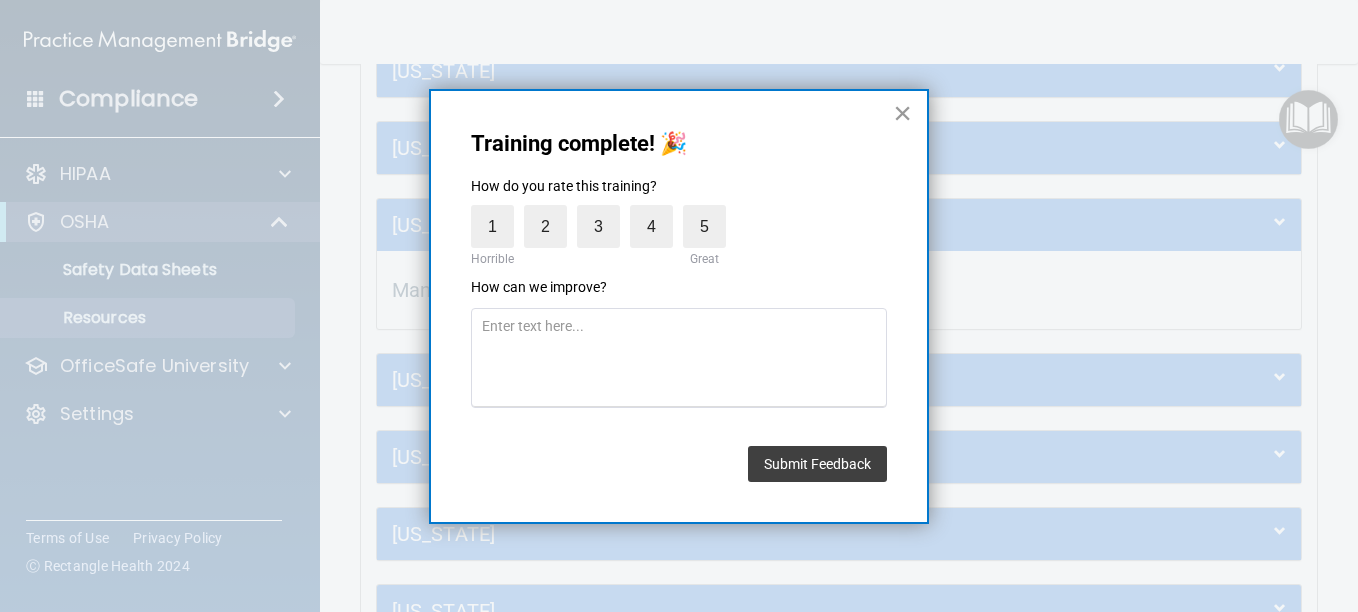 click on "×" at bounding box center [902, 113] 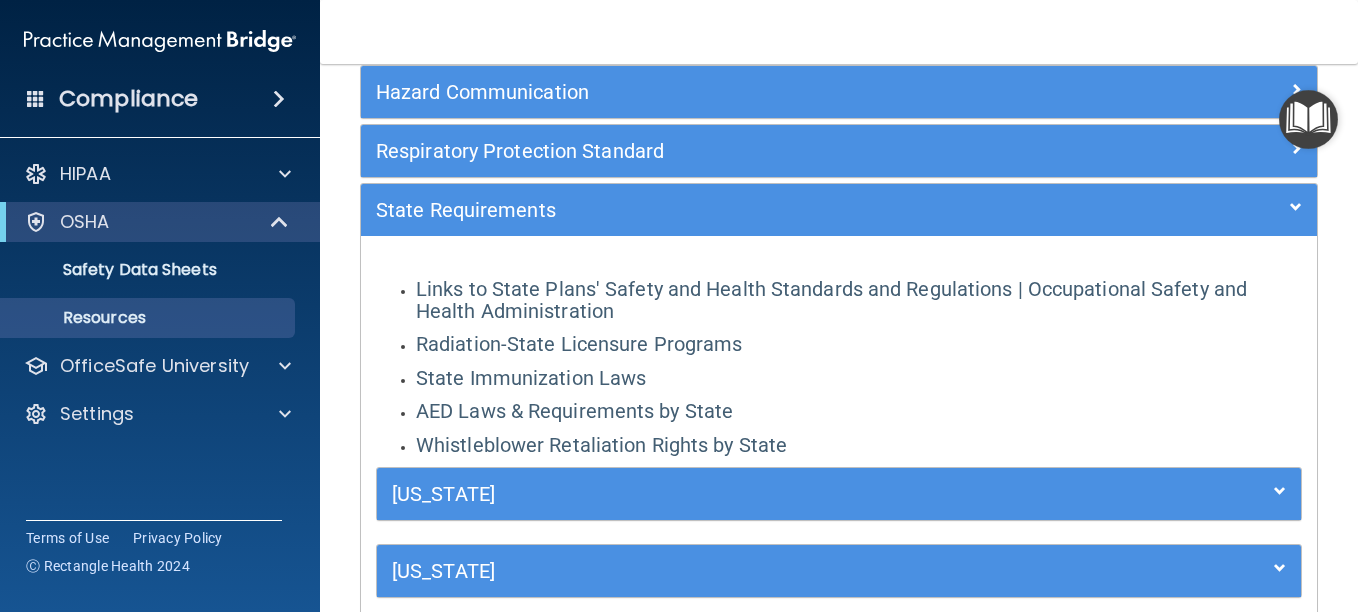 scroll, scrollTop: 285, scrollLeft: 0, axis: vertical 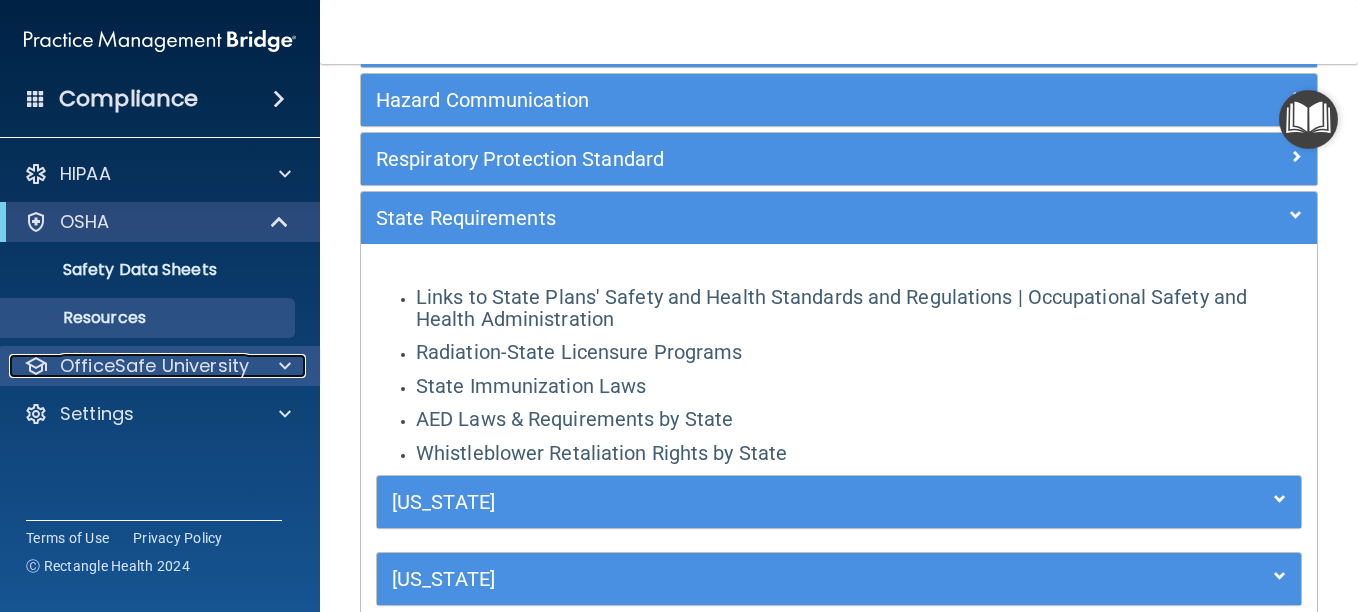 click on "OfficeSafe University" at bounding box center [154, 366] 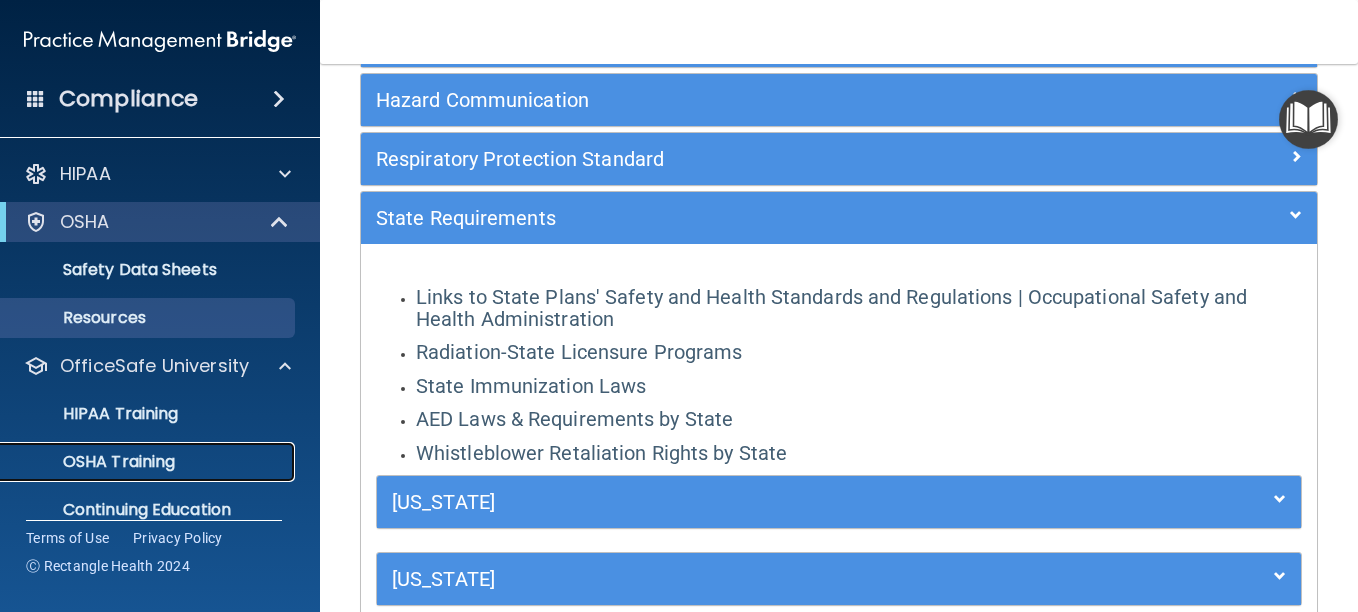 click on "OSHA Training" at bounding box center [94, 462] 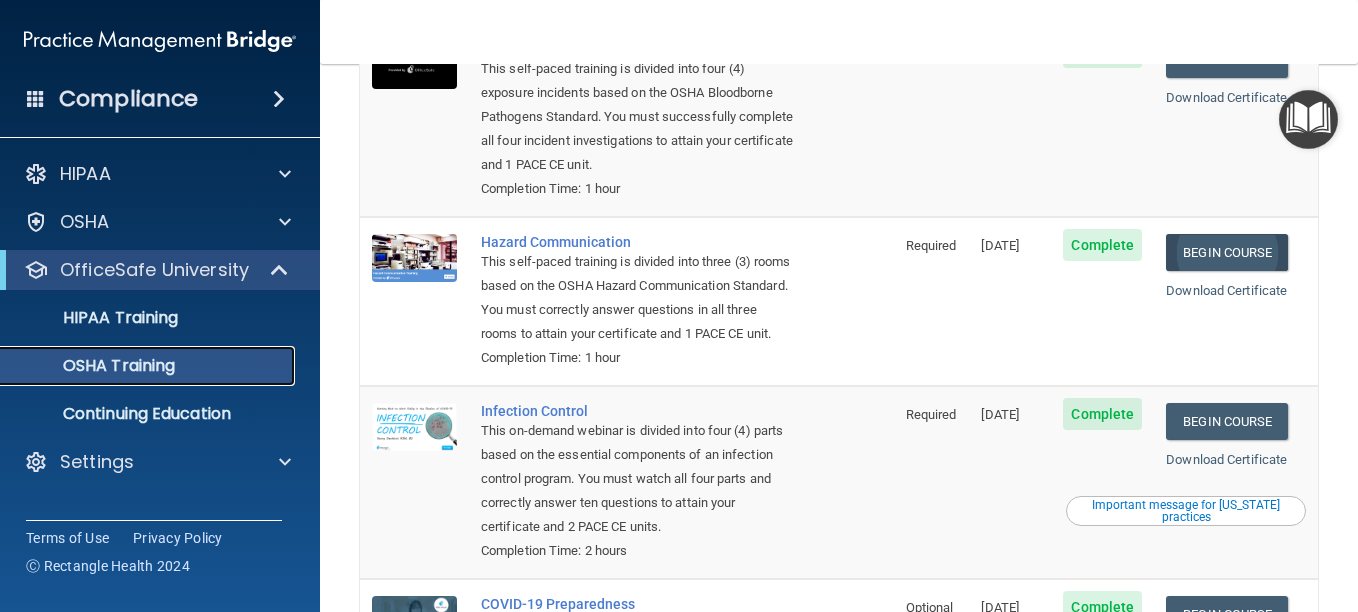 scroll, scrollTop: 307, scrollLeft: 0, axis: vertical 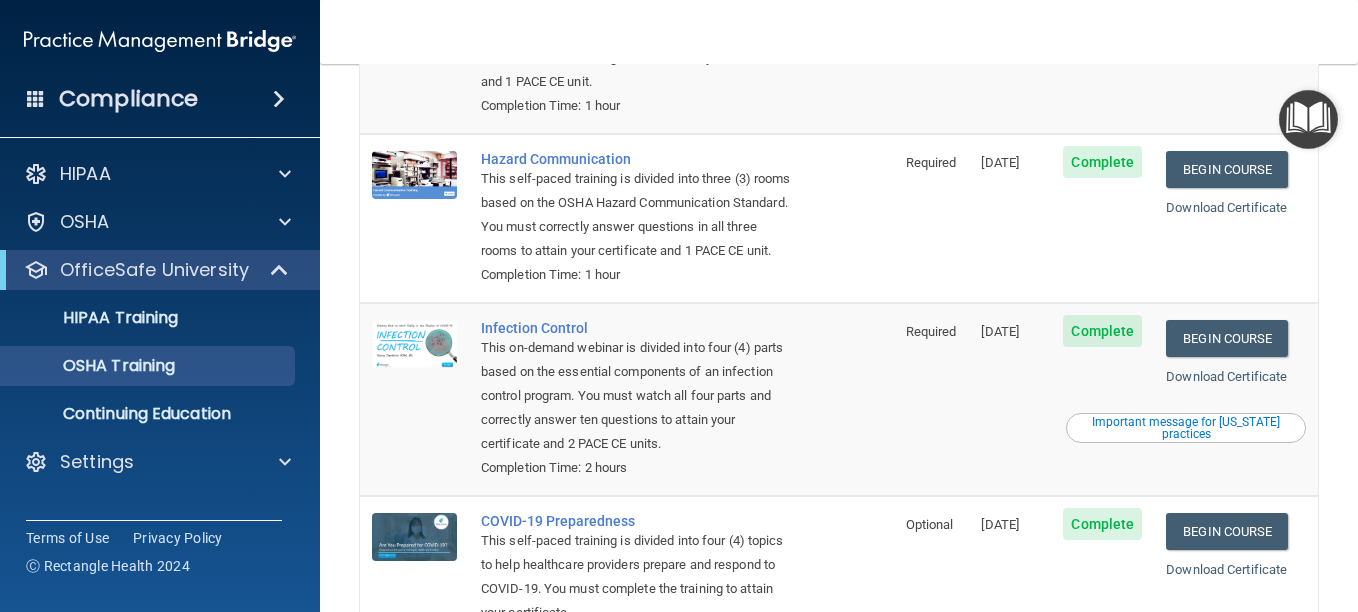 click on "Important message for California practices" at bounding box center (1186, 428) 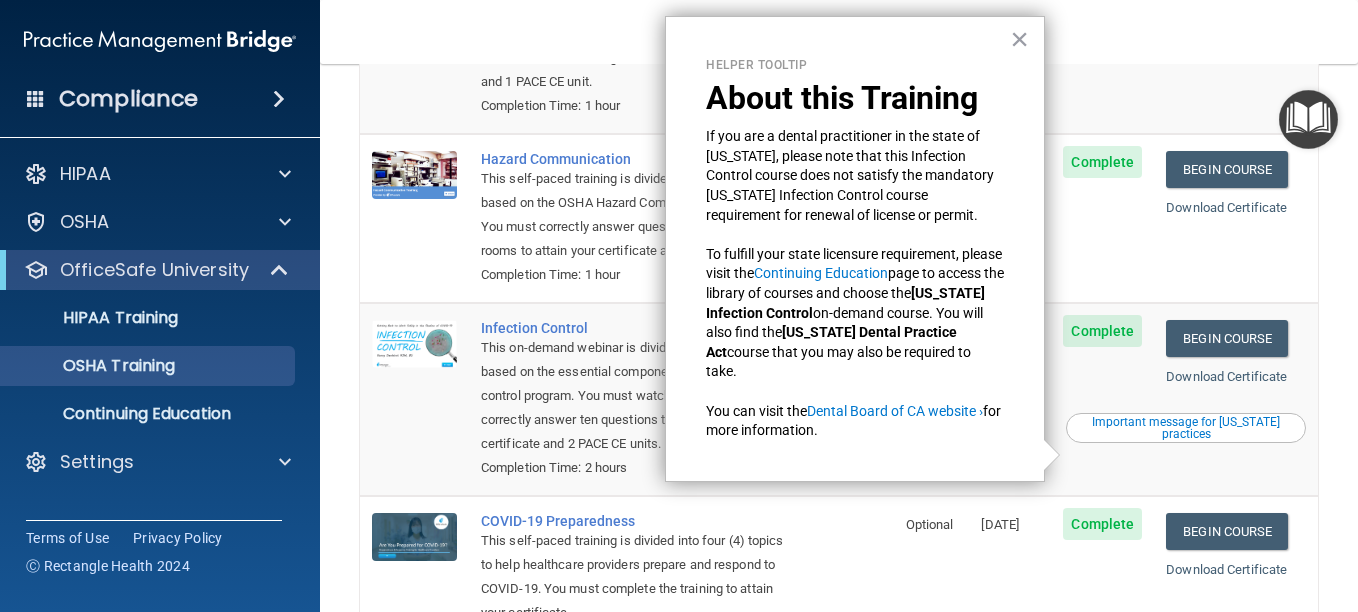 click on "To fulfill your state licensure requirement, please visit the  Continuing Education  page to access the library of courses and choose the  California Infection Control  on-demand course. You will also find the  California Dental Practice Act  course that you may also be required to take." at bounding box center [855, 313] 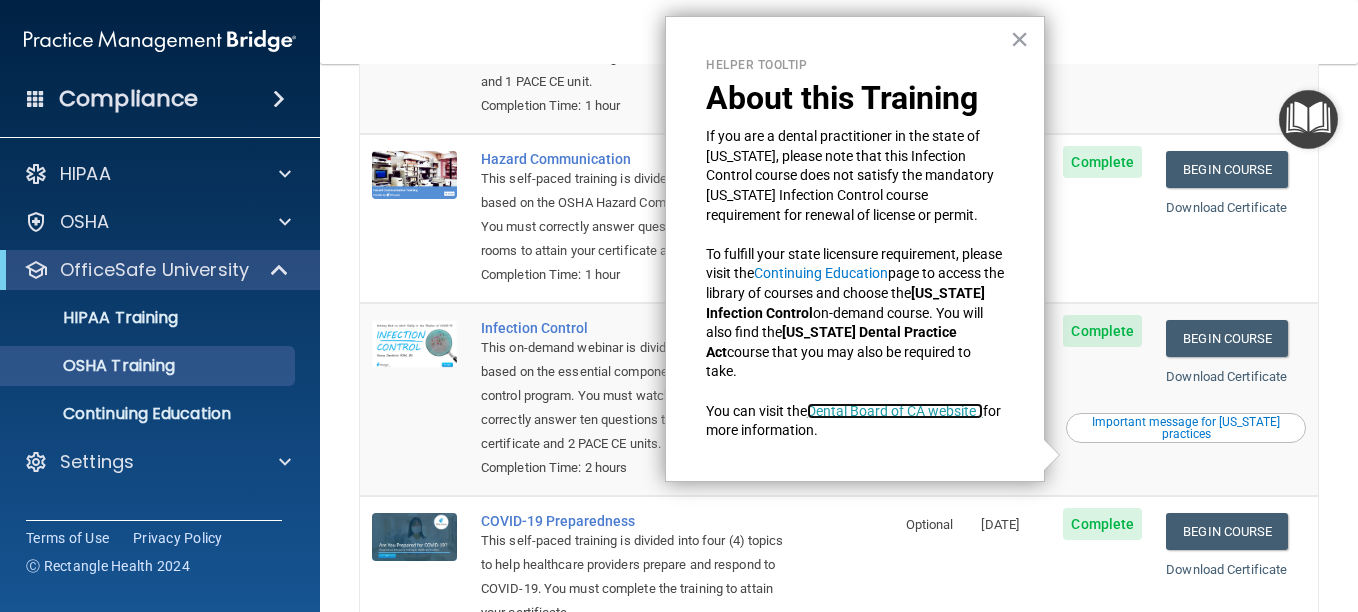 click on "Dental Board of CA website ›" at bounding box center [895, 411] 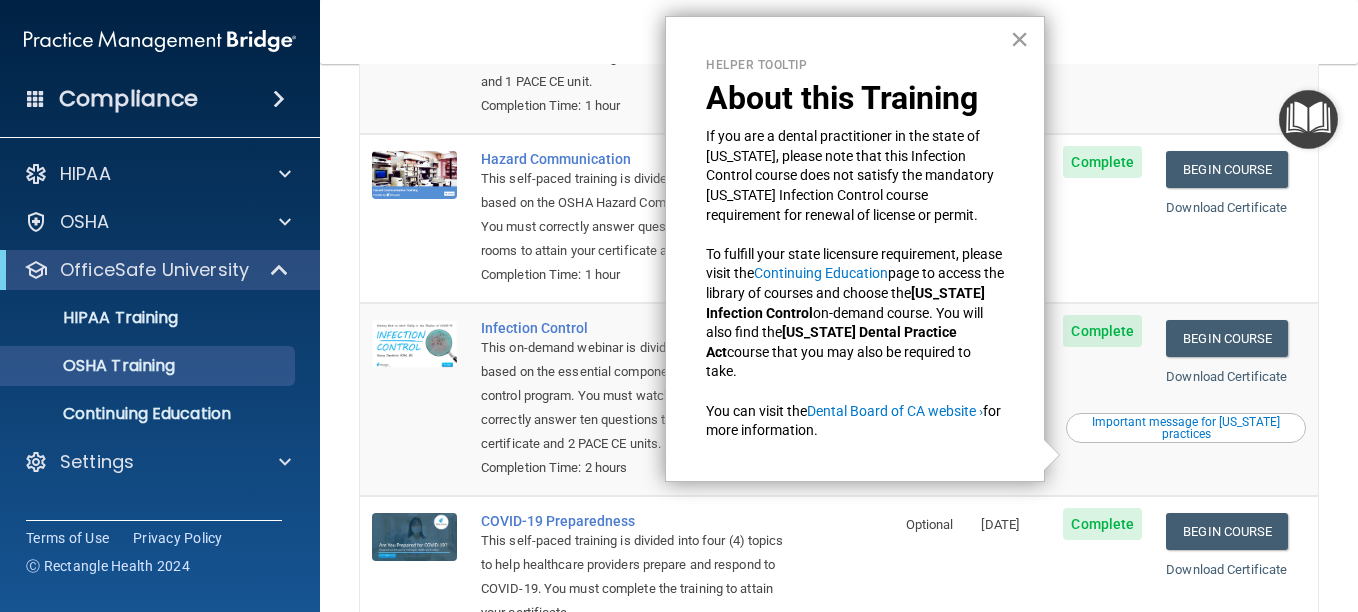 click on "×" at bounding box center (1019, 39) 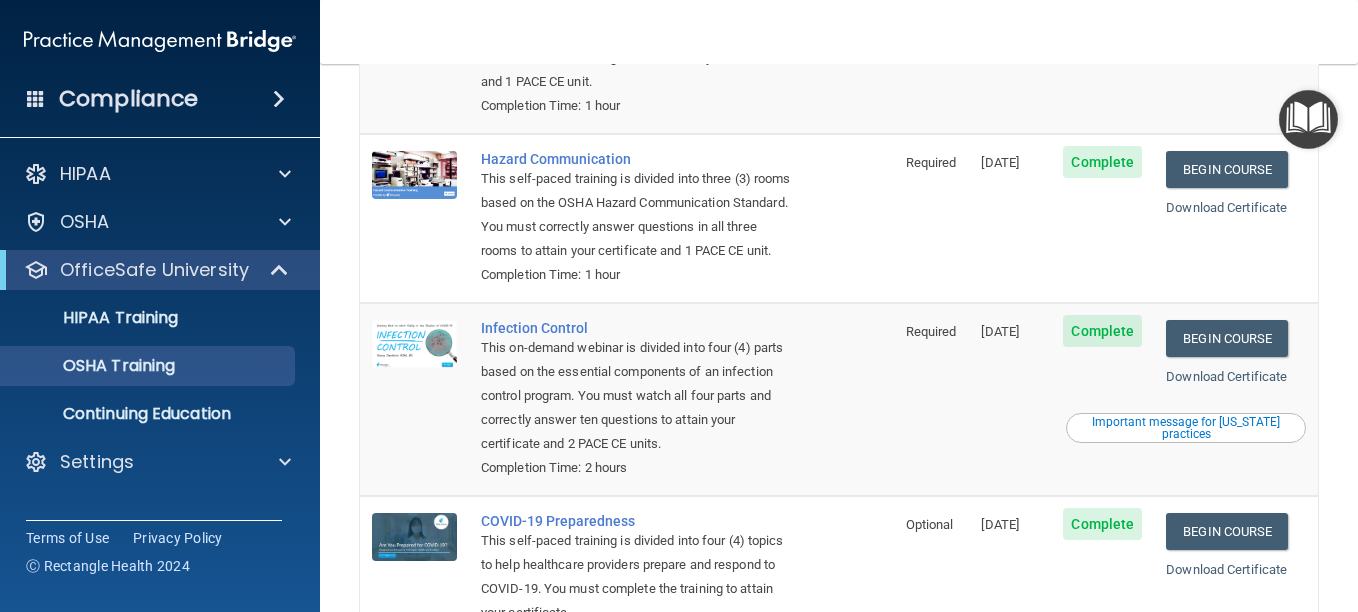 scroll, scrollTop: 492, scrollLeft: 0, axis: vertical 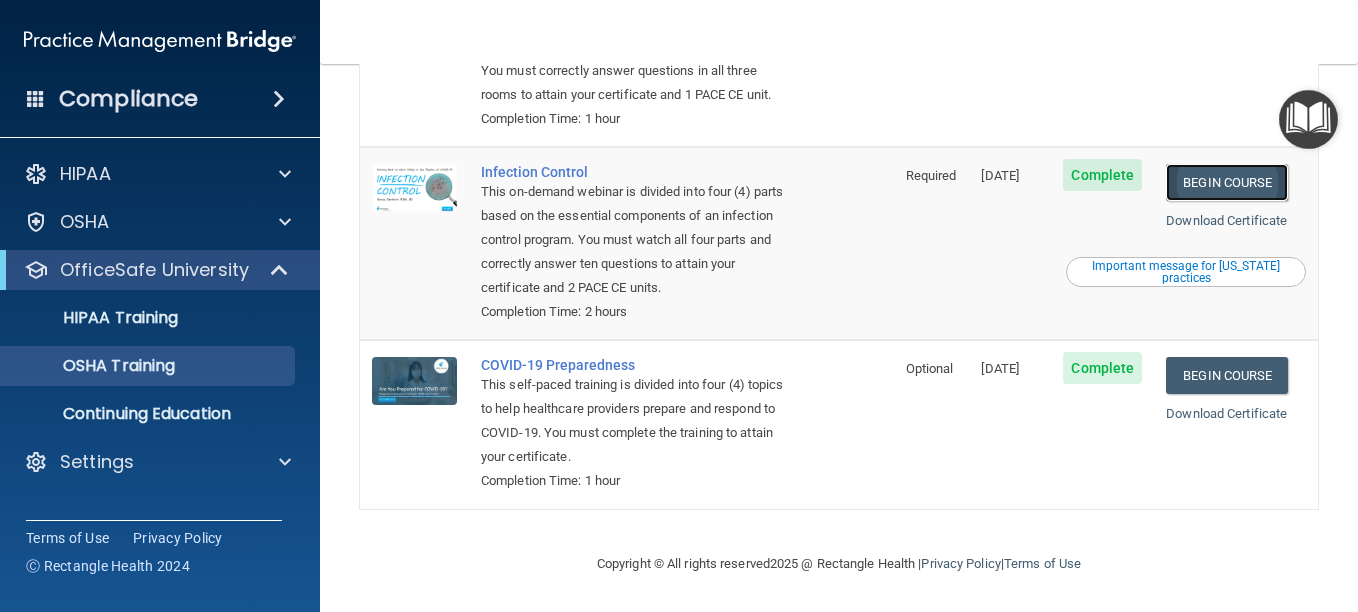 click on "Begin Course" at bounding box center (1227, 182) 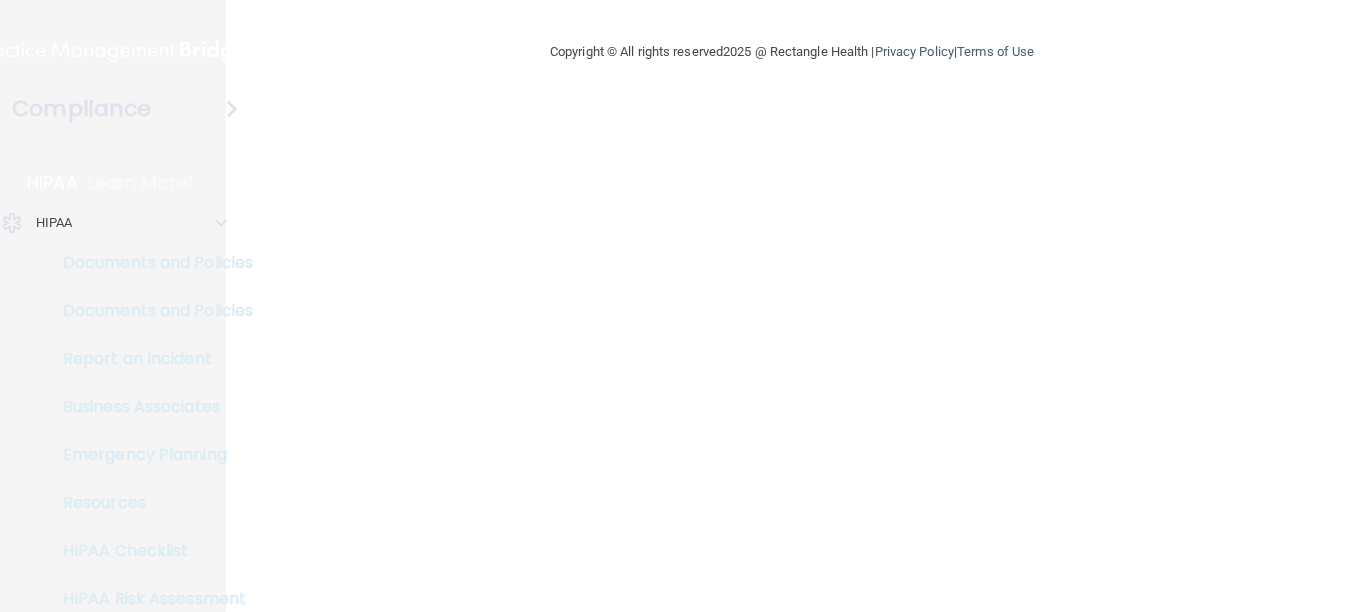 scroll, scrollTop: 0, scrollLeft: 0, axis: both 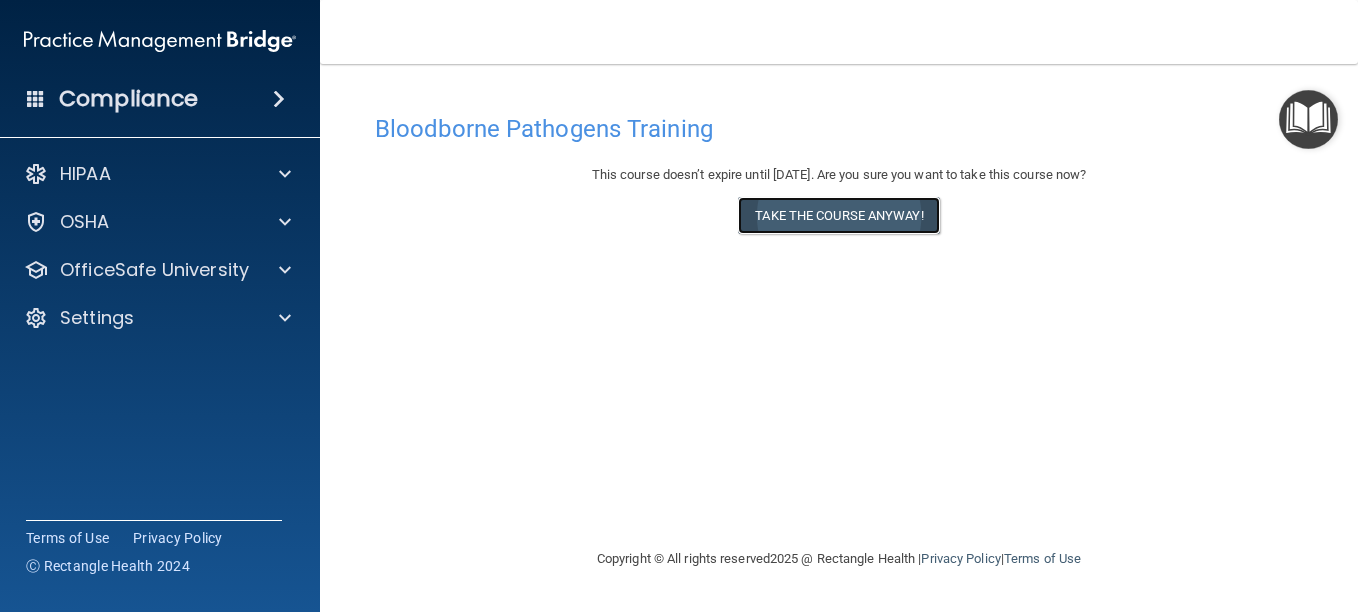 click on "Take the course anyway!" at bounding box center (838, 215) 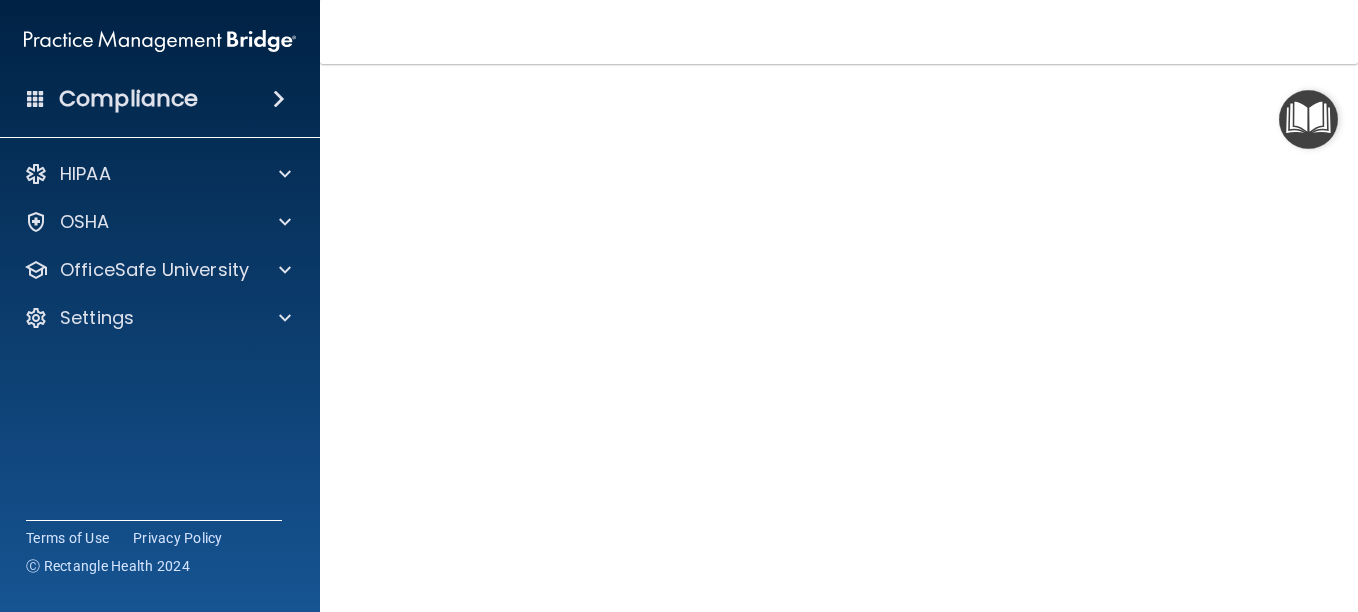 scroll, scrollTop: 94, scrollLeft: 0, axis: vertical 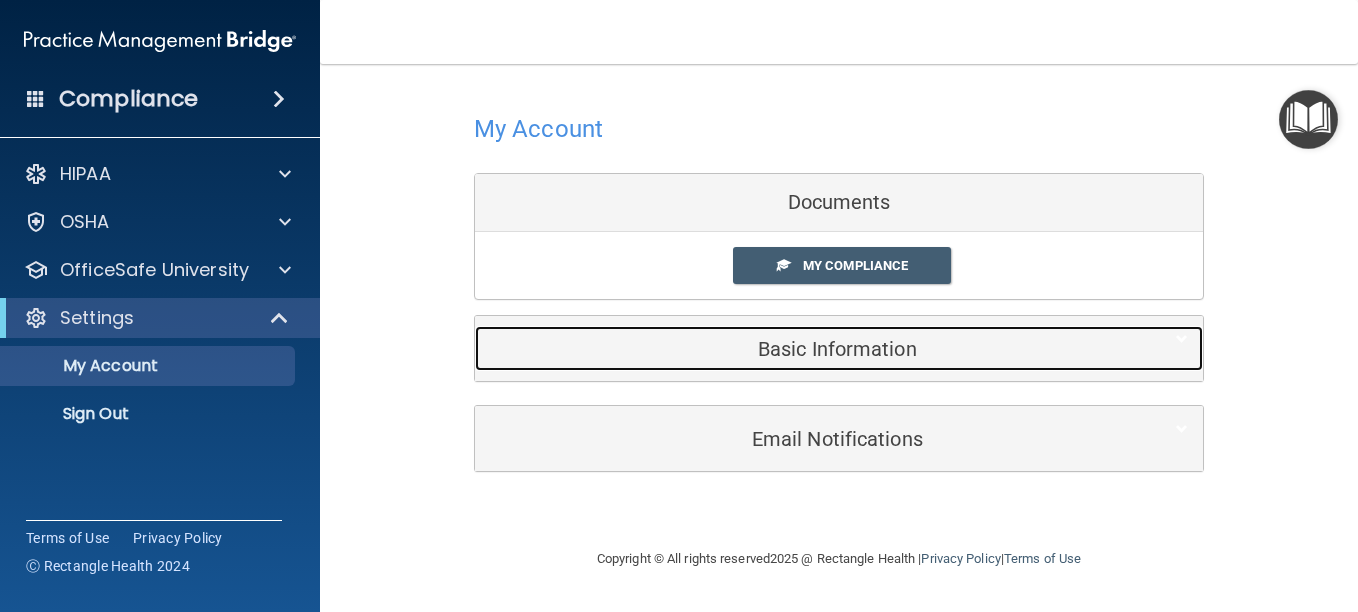click on "Basic Information" at bounding box center [808, 349] 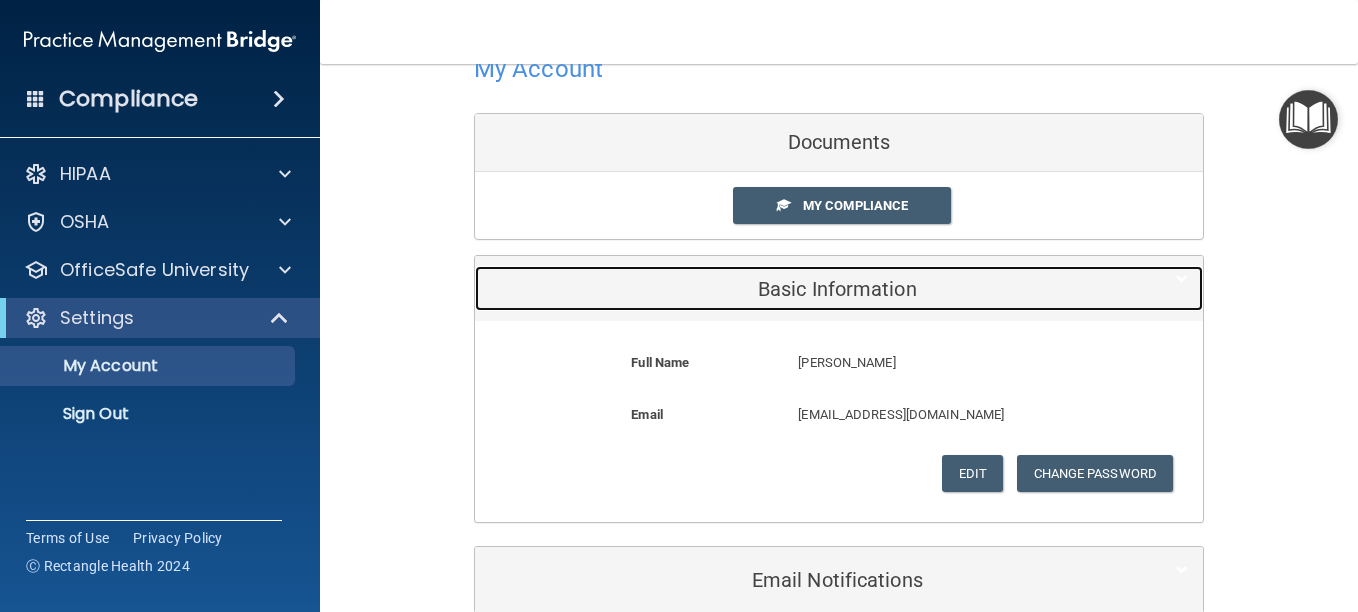 scroll, scrollTop: 43, scrollLeft: 0, axis: vertical 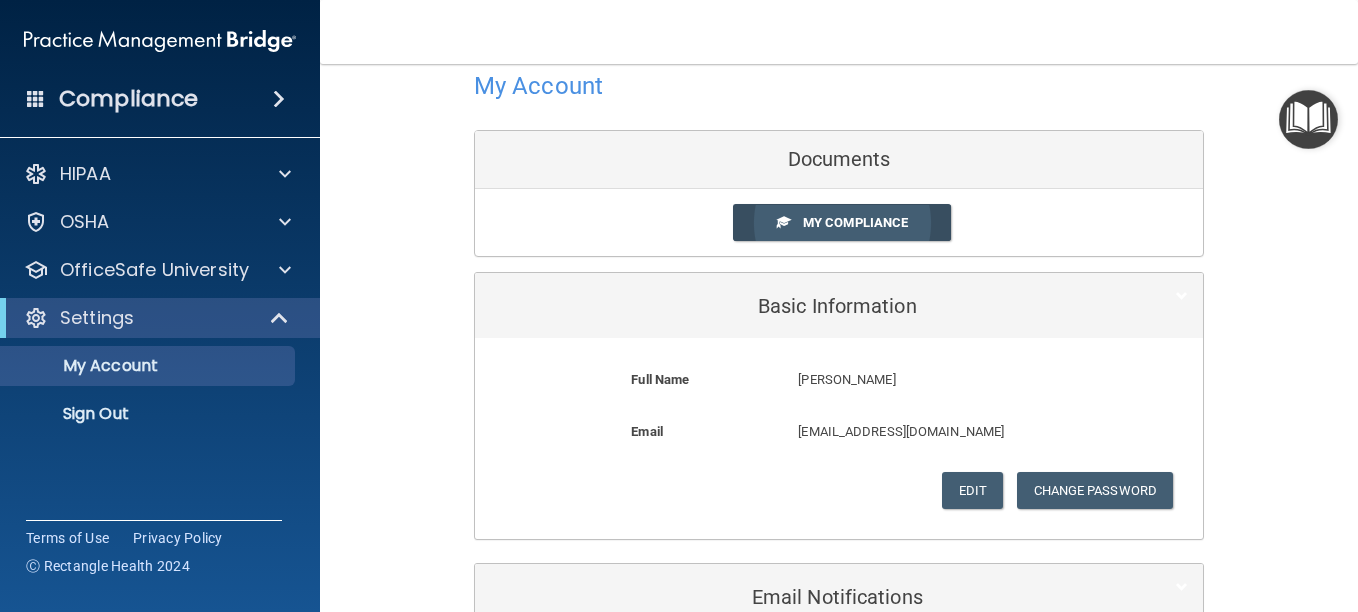click on "My Compliance" at bounding box center (855, 222) 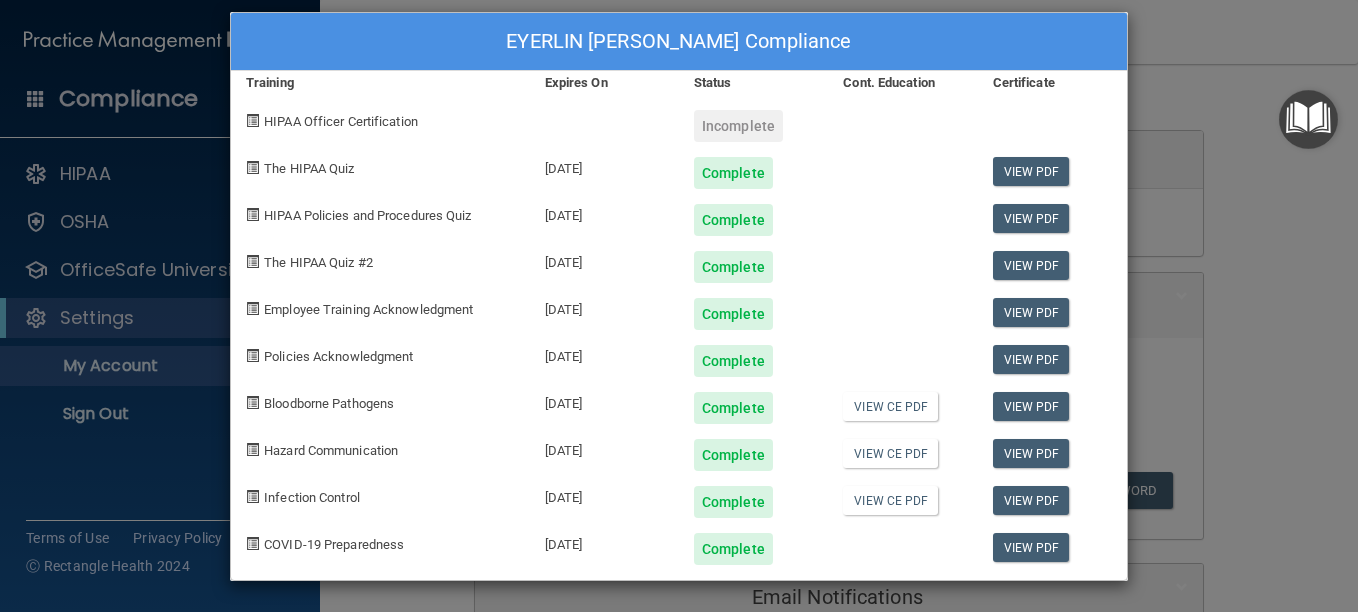 scroll, scrollTop: 0, scrollLeft: 0, axis: both 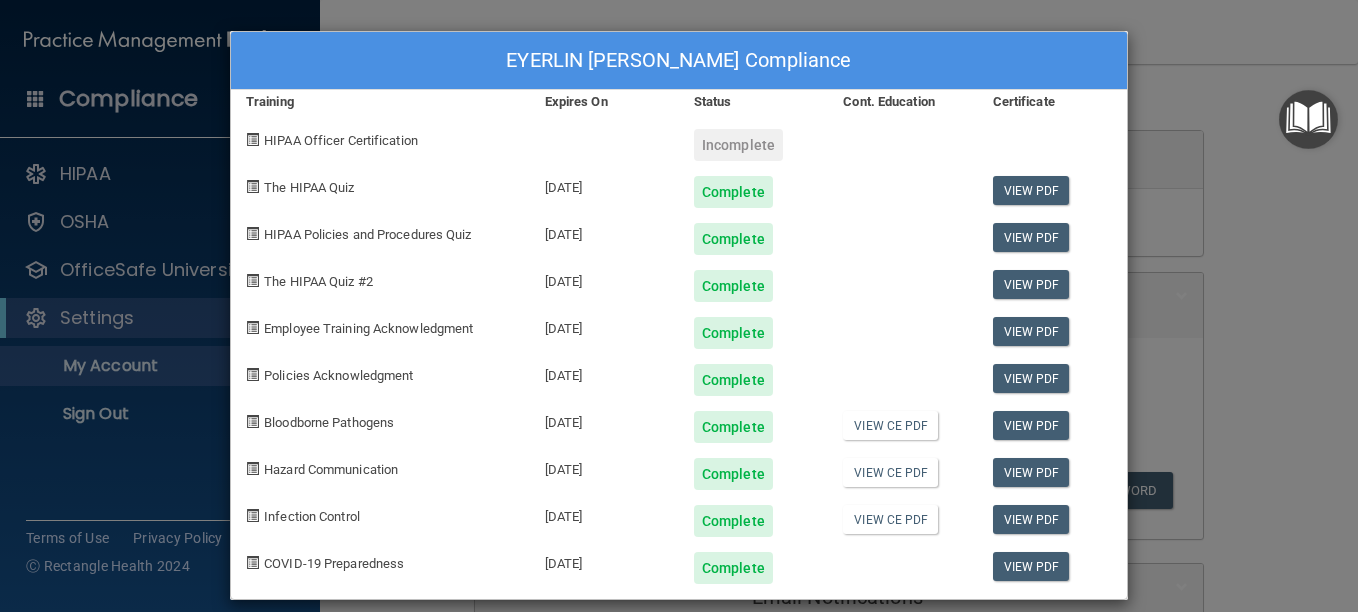 click on "HIPAA Officer Certification" at bounding box center [341, 140] 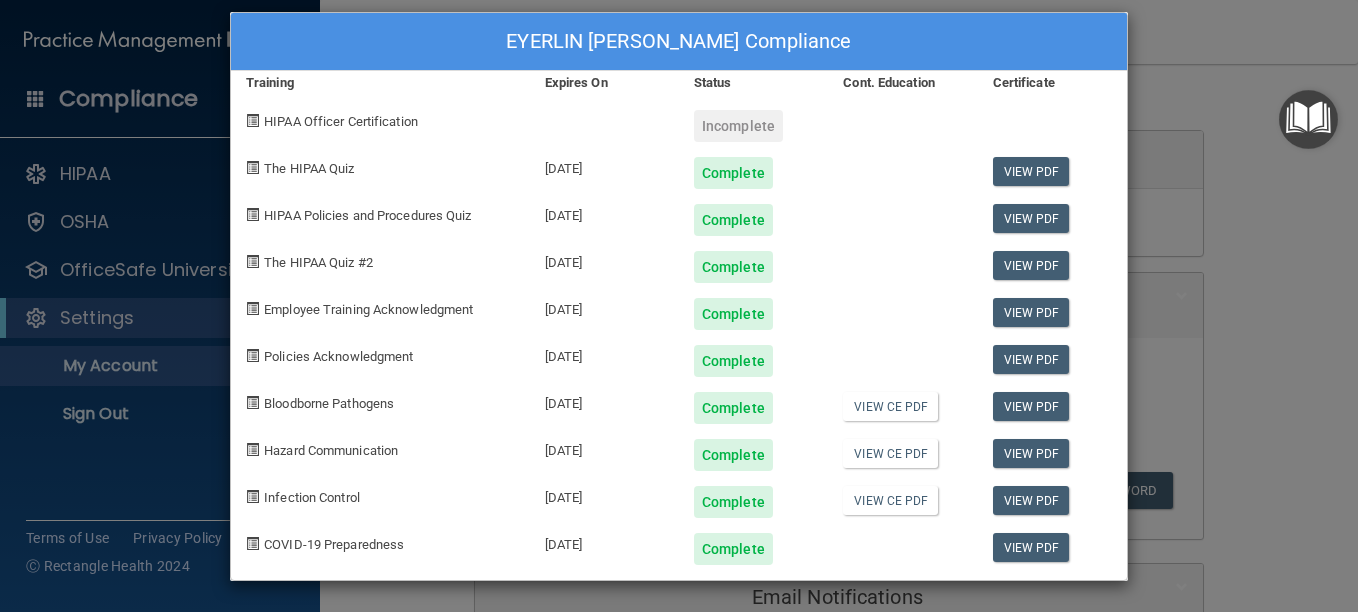 scroll, scrollTop: 0, scrollLeft: 0, axis: both 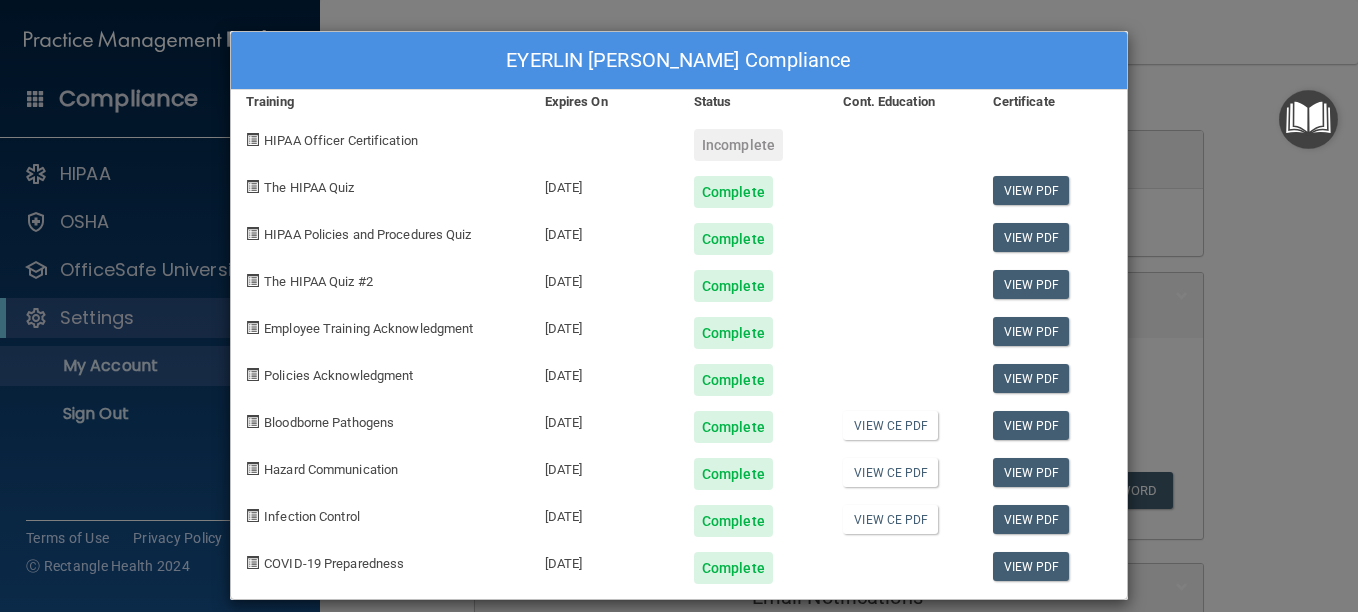 click on "EYERLIN RODRIGUEZ's Compliance      Training   Expires On   Status   Cont. Education   Certificate         HIPAA Officer Certification             Incomplete                      The HIPAA Quiz      06/30/2026       Complete              View PDF         HIPAA Policies and Procedures Quiz      06/30/2026       Complete              View PDF         The HIPAA Quiz #2      06/30/2026       Complete              View PDF         Employee Training Acknowledgment      06/30/2026       Complete              View PDF         Policies Acknowledgment      06/30/2026       Complete              View PDF         Bloodborne Pathogens      07/09/2026       Complete        View CE PDF       View PDF         Hazard Communication      06/30/2026       Complete        View CE PDF       View PDF         Infection Control      06/30/2026       Complete        View CE PDF       View PDF         COVID-19 Preparedness      07/09/2026       Complete              View PDF" at bounding box center (679, 306) 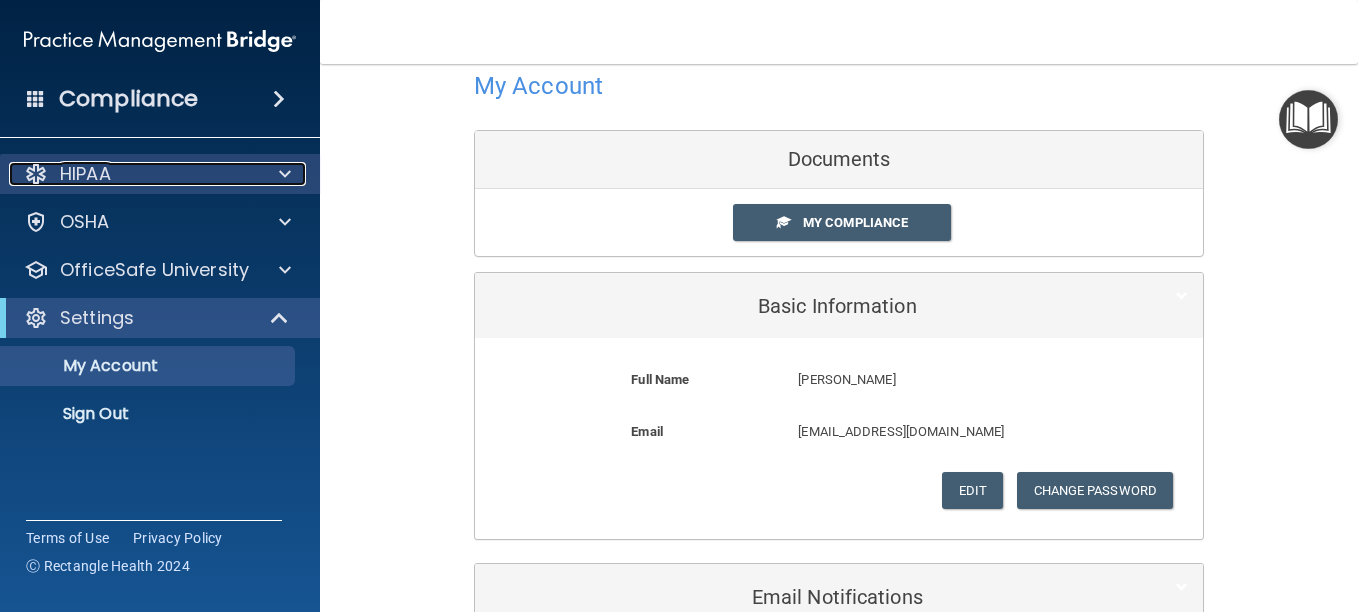 click at bounding box center [282, 174] 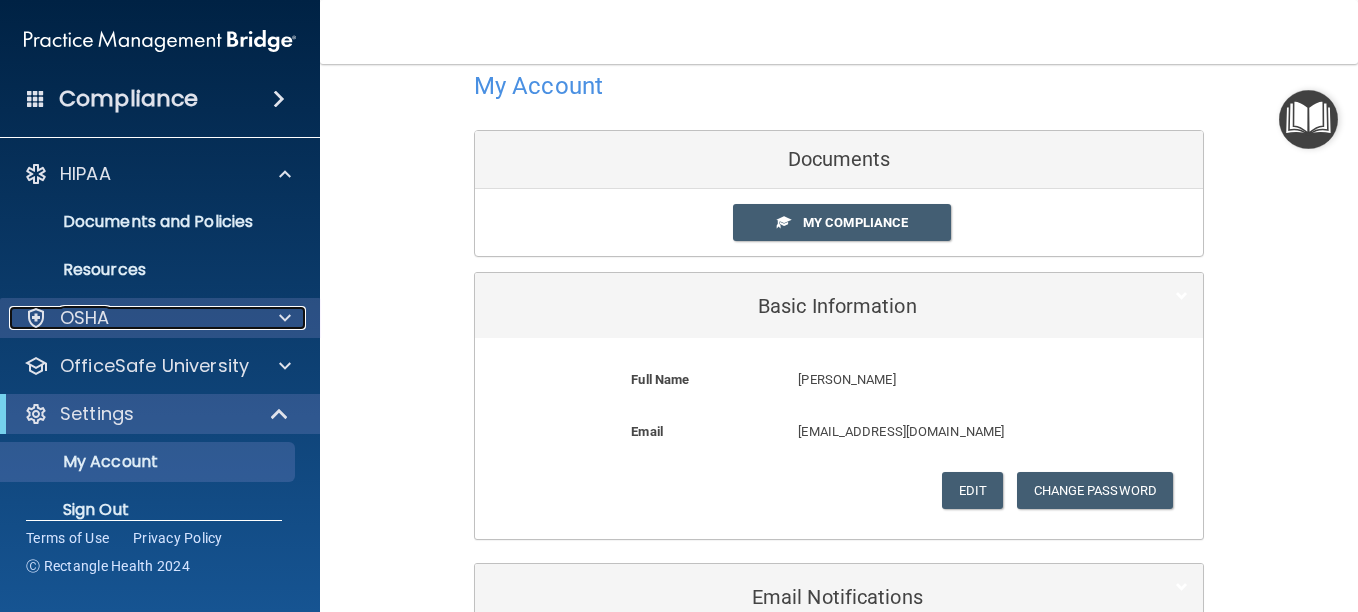 click on "OSHA" at bounding box center [133, 318] 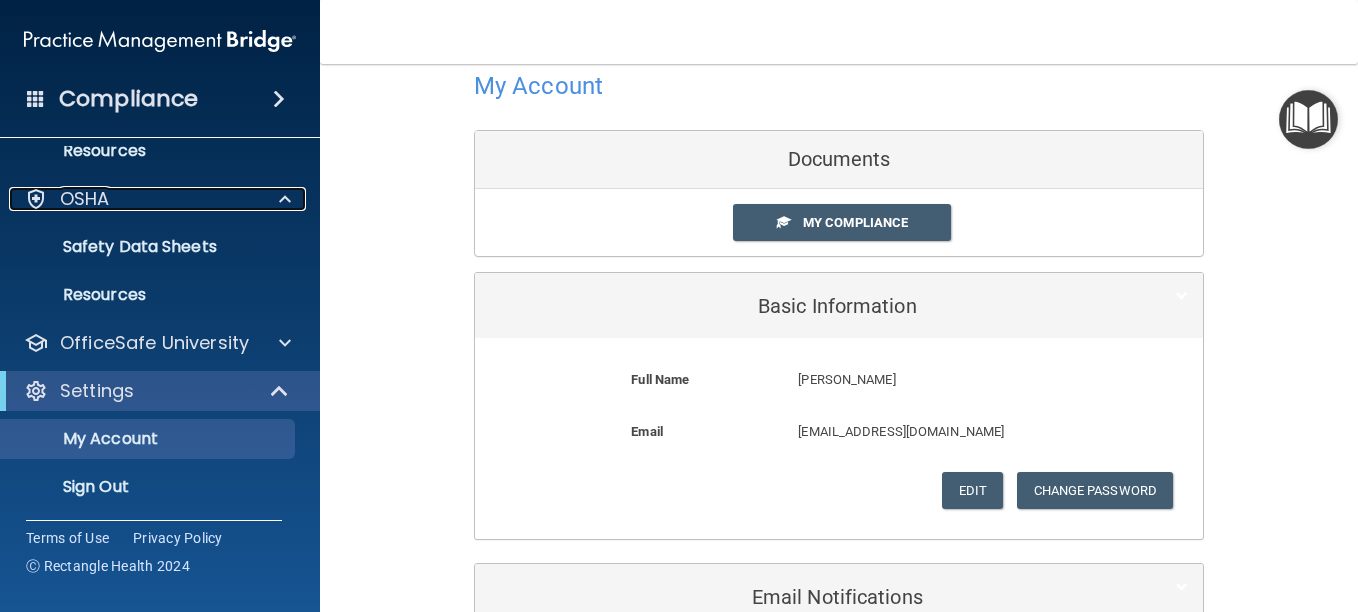 scroll, scrollTop: 122, scrollLeft: 0, axis: vertical 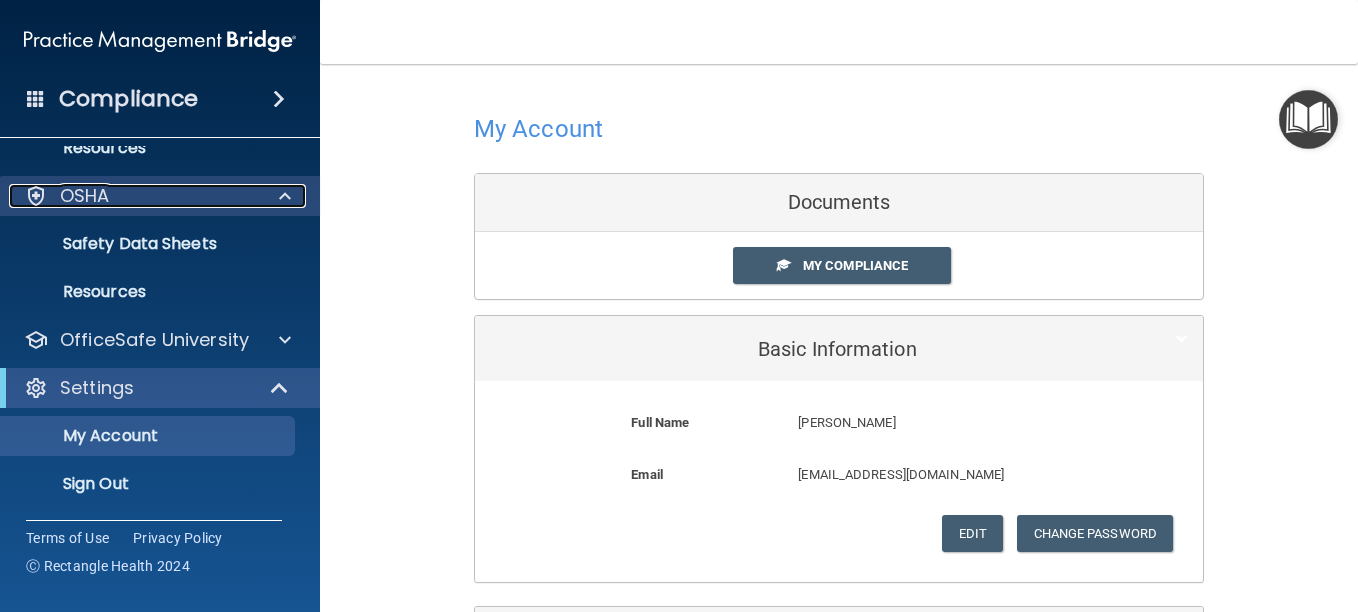 click on "OSHA" at bounding box center [85, 196] 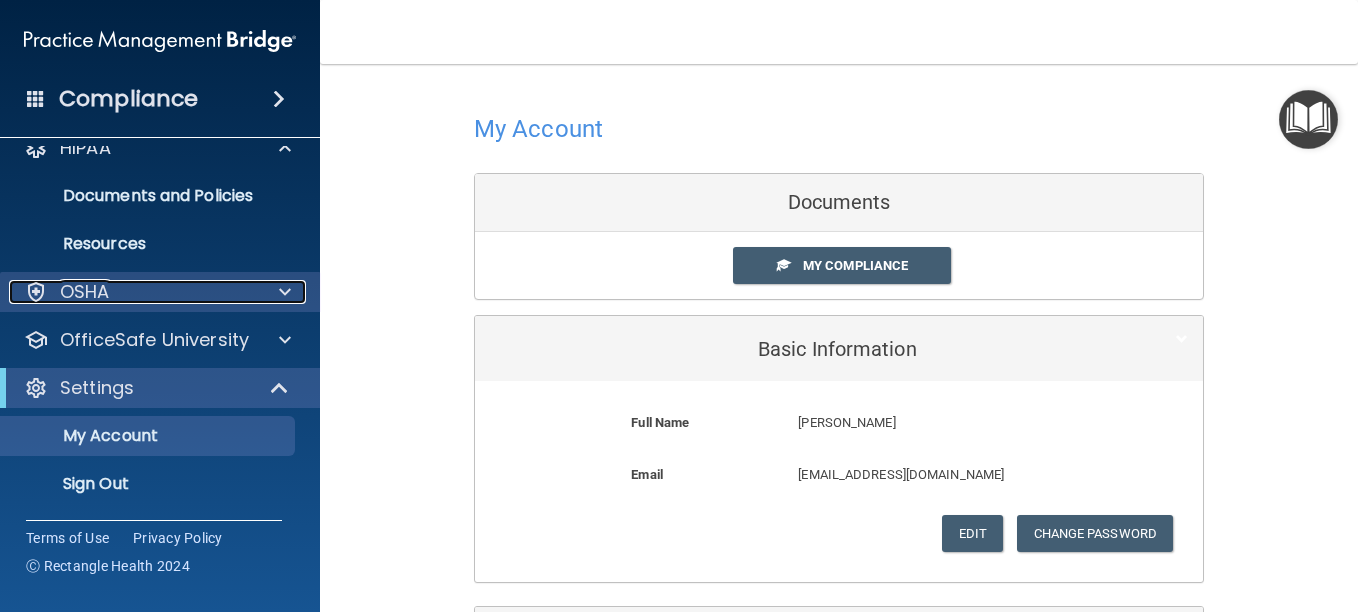scroll, scrollTop: 26, scrollLeft: 0, axis: vertical 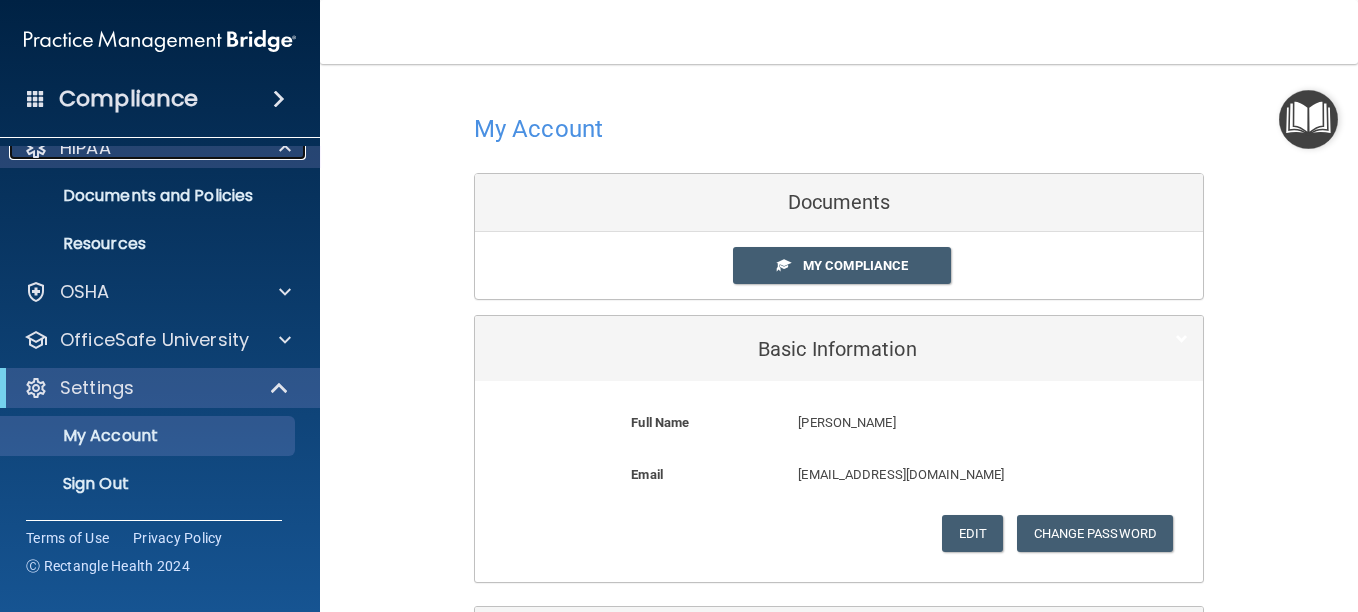 click on "HIPAA" at bounding box center [133, 148] 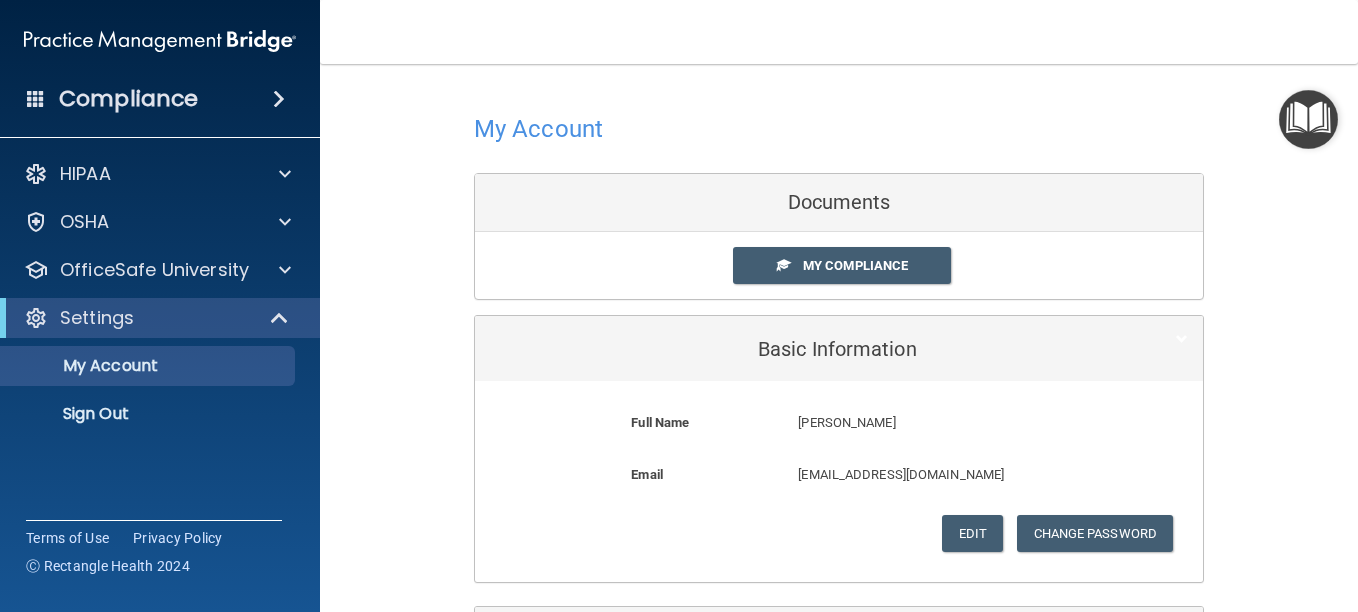 click on "Compliance" at bounding box center (160, 99) 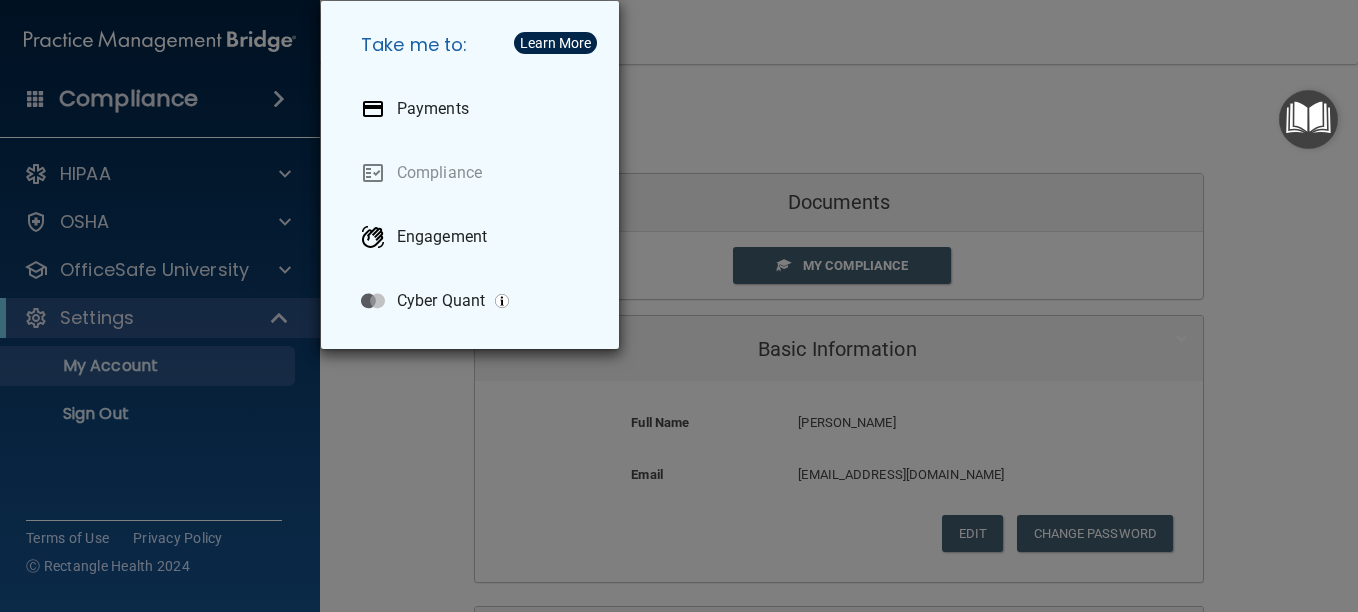 click on "Take me to:             Payments                   Compliance                     Engagement                     Cyber Quant" at bounding box center (679, 306) 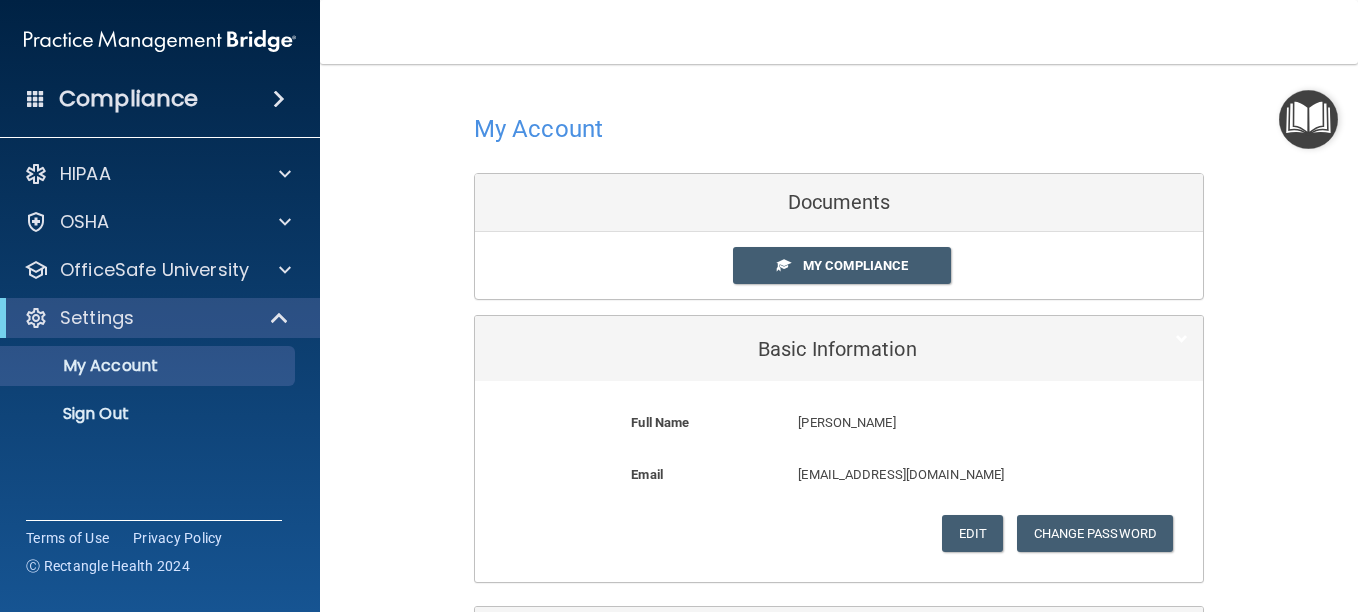 click at bounding box center [36, 98] 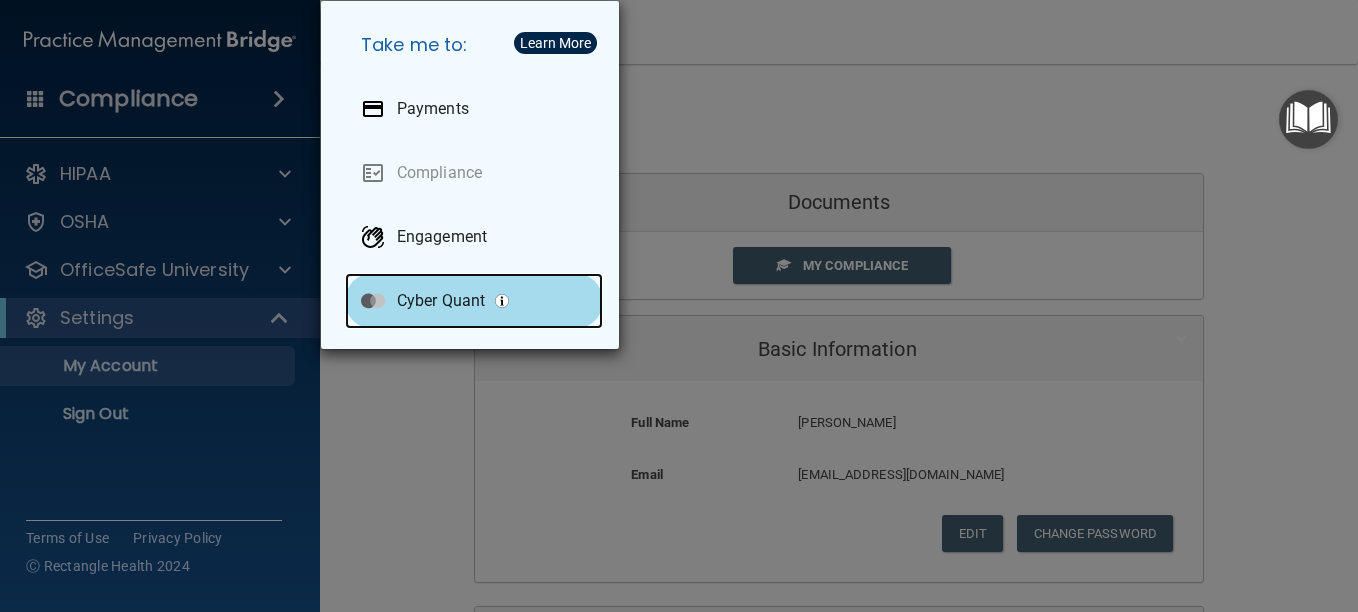 click on "Cyber Quant" at bounding box center (441, 301) 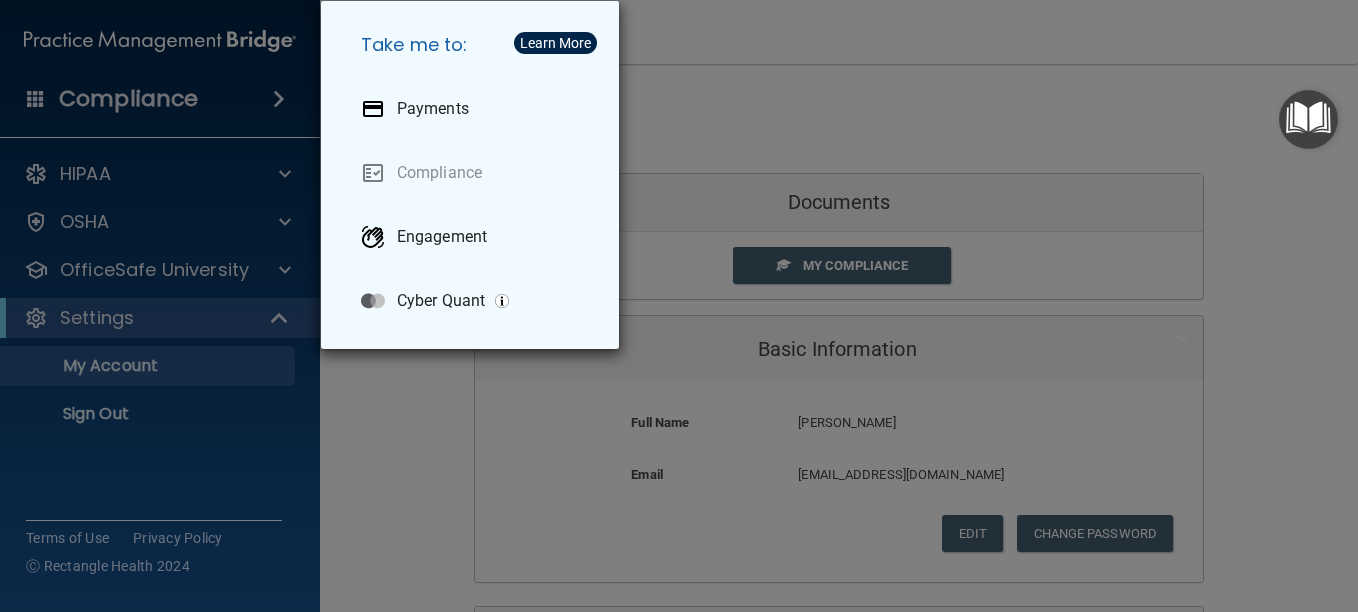 click on "Take me to:             Payments                   Compliance                     Engagement                     Cyber Quant" at bounding box center (679, 306) 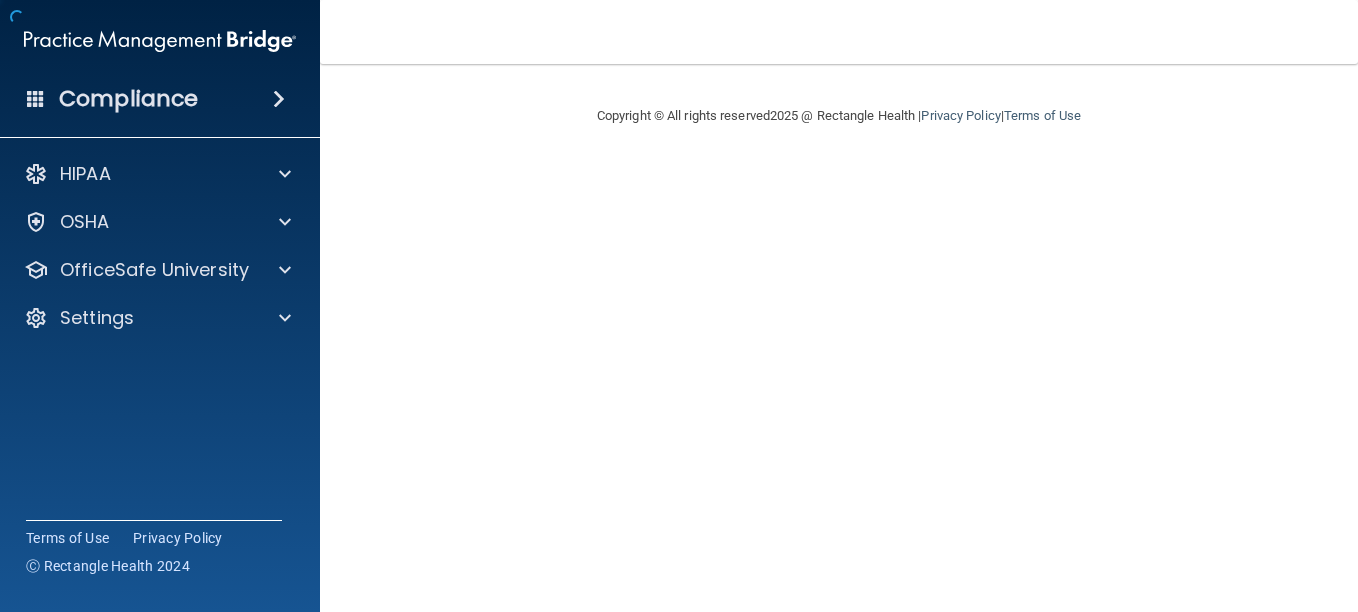 scroll, scrollTop: 0, scrollLeft: 0, axis: both 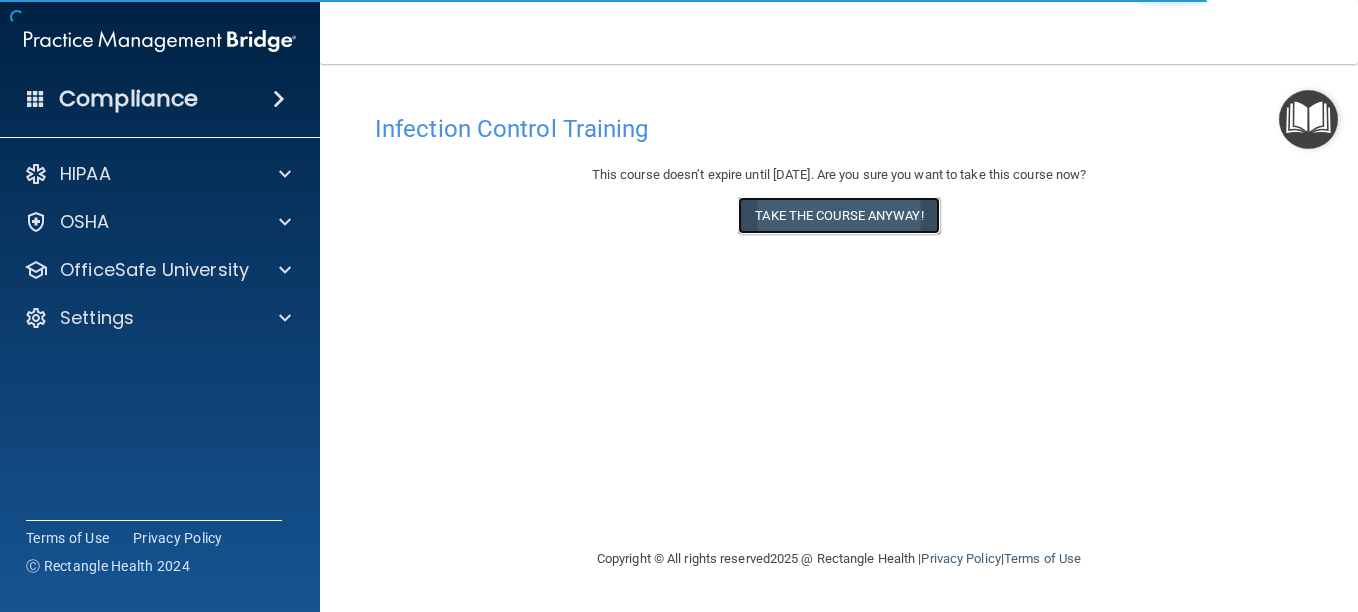 click on "Take the course anyway!" at bounding box center (838, 215) 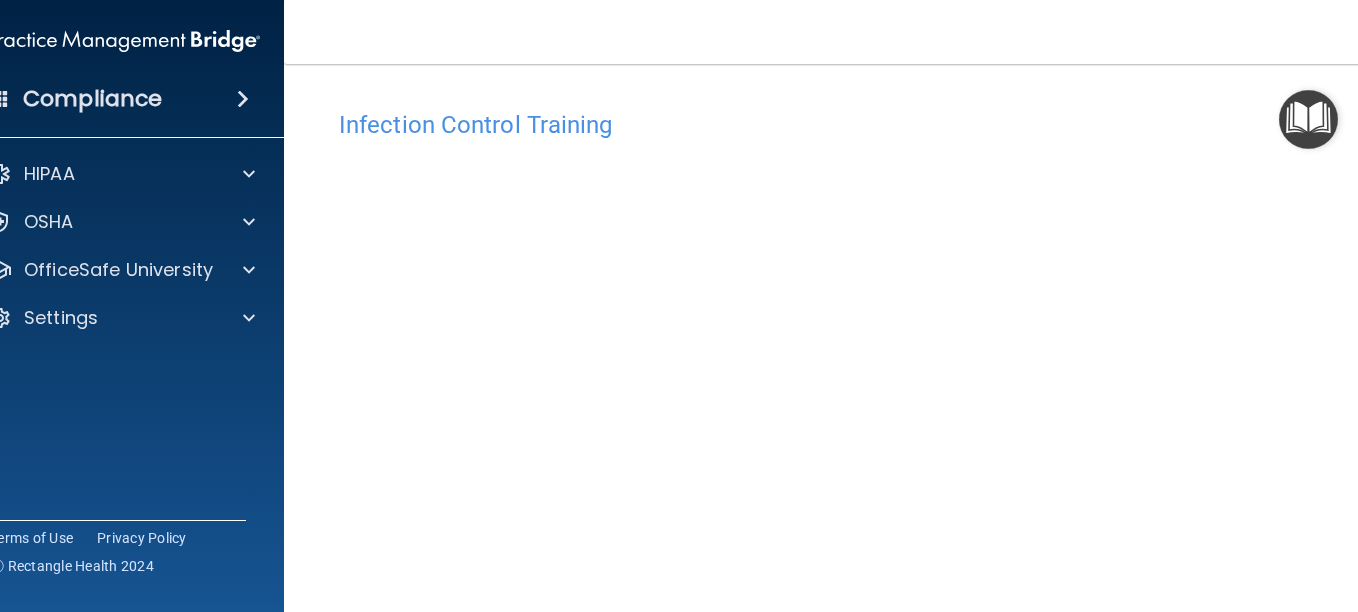 scroll, scrollTop: 3, scrollLeft: 0, axis: vertical 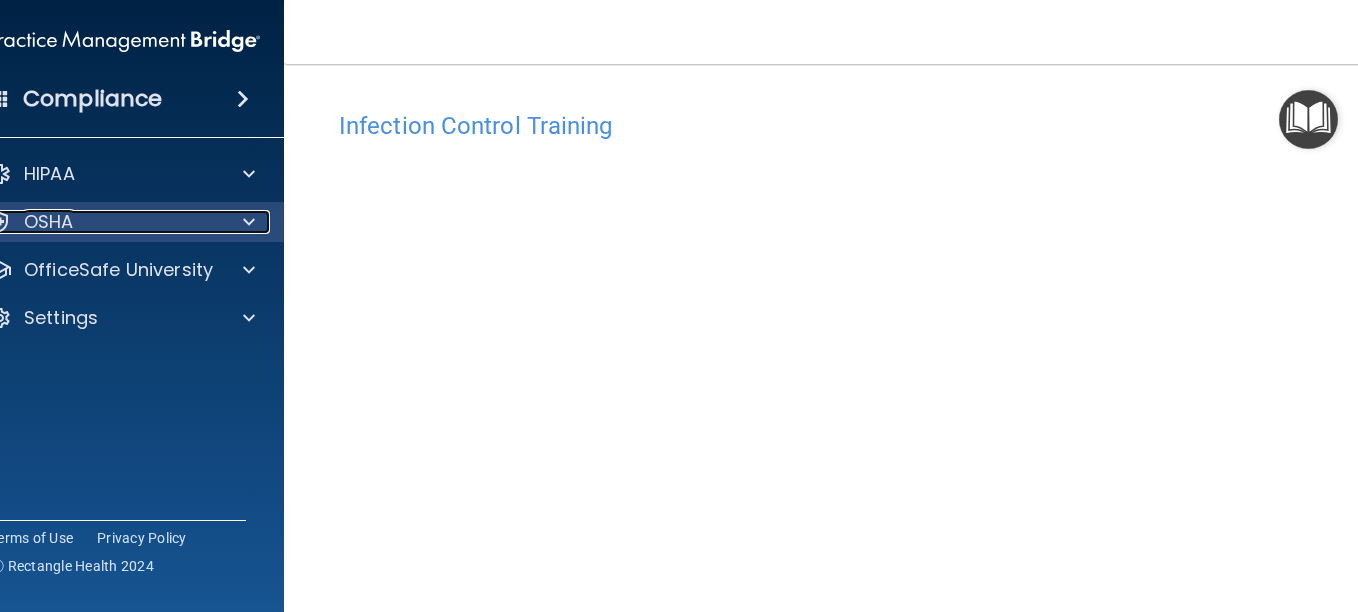 click on "OSHA" at bounding box center (97, 222) 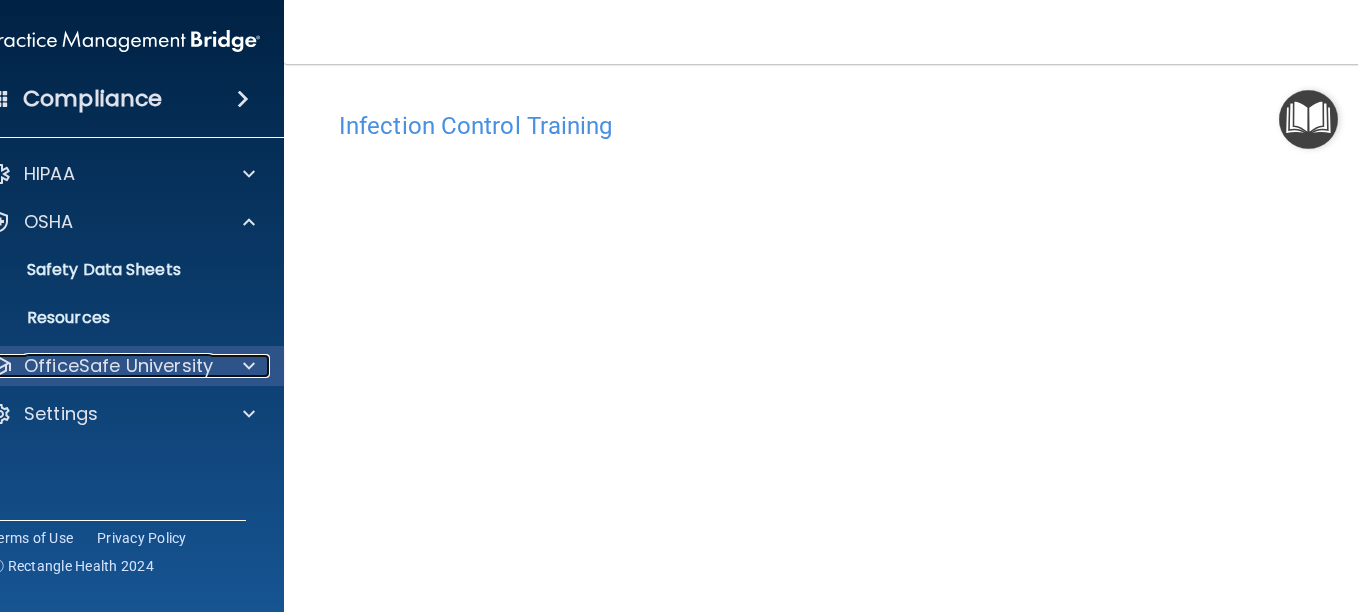 click on "OfficeSafe University" at bounding box center [118, 366] 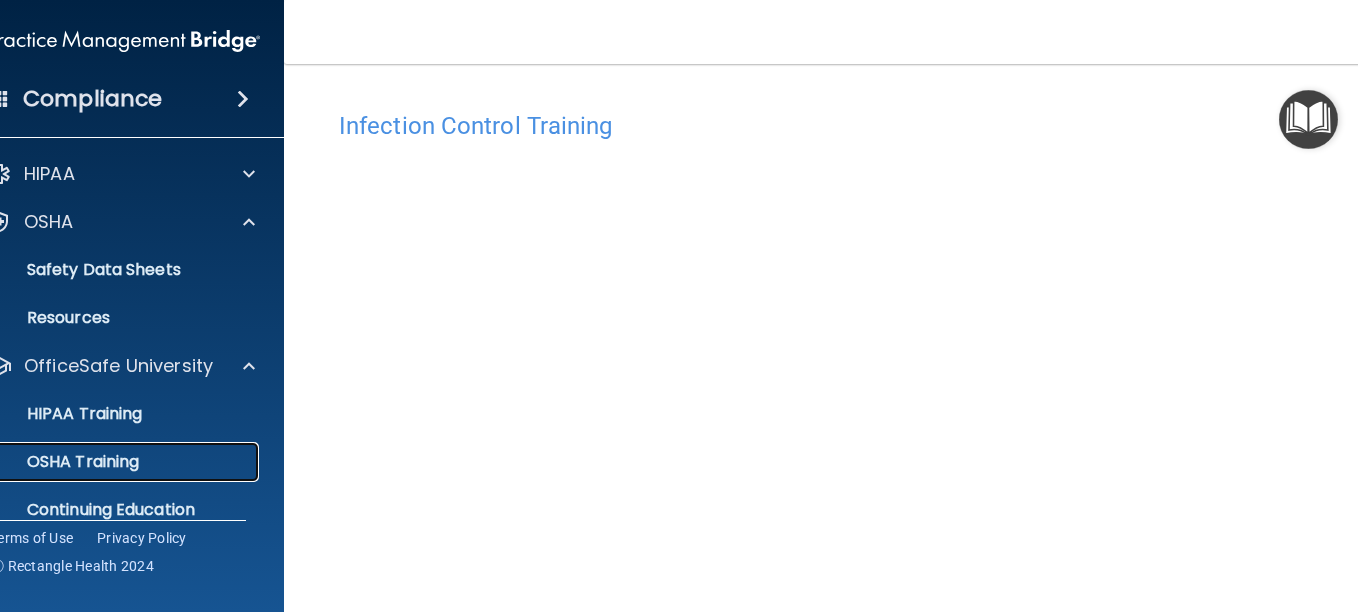 click on "OSHA Training" at bounding box center (58, 462) 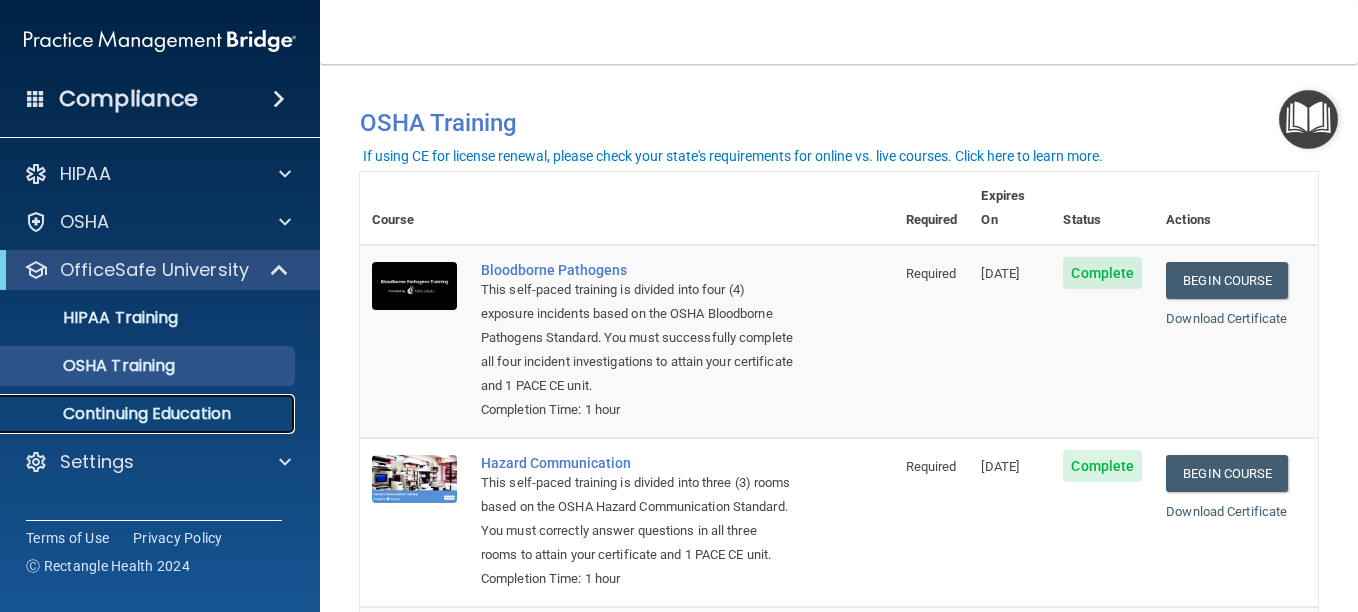 click on "Continuing Education" at bounding box center [149, 414] 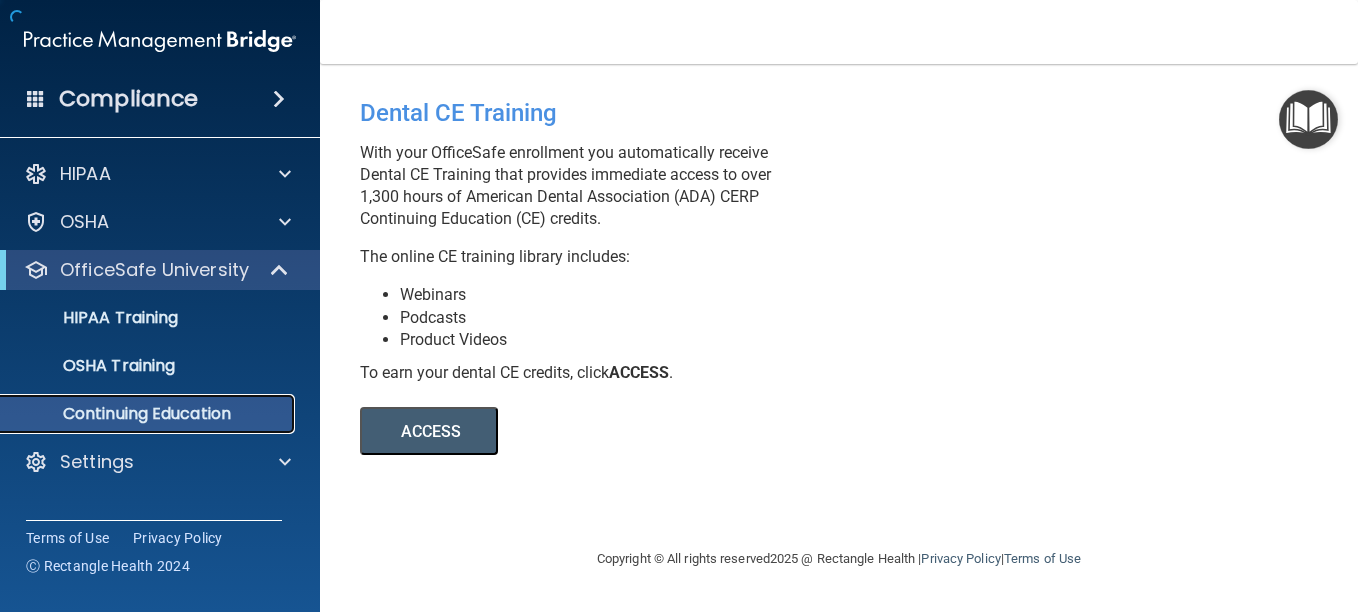scroll, scrollTop: 0, scrollLeft: 0, axis: both 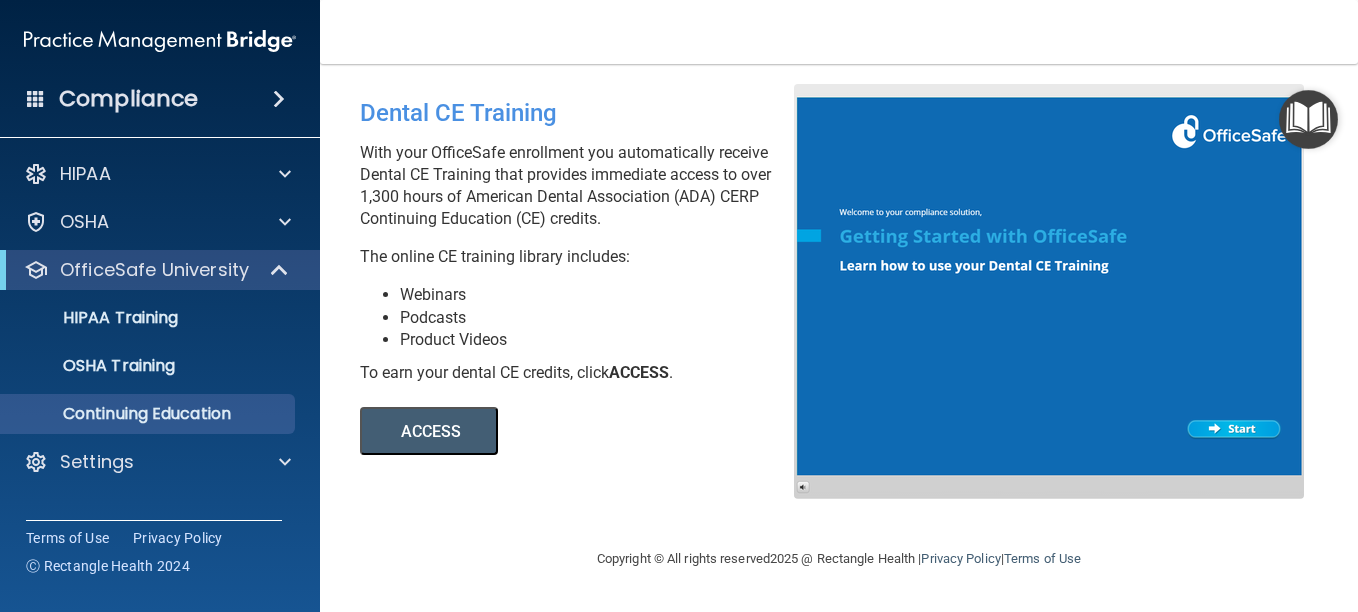 click on "ACCESS" at bounding box center [429, 431] 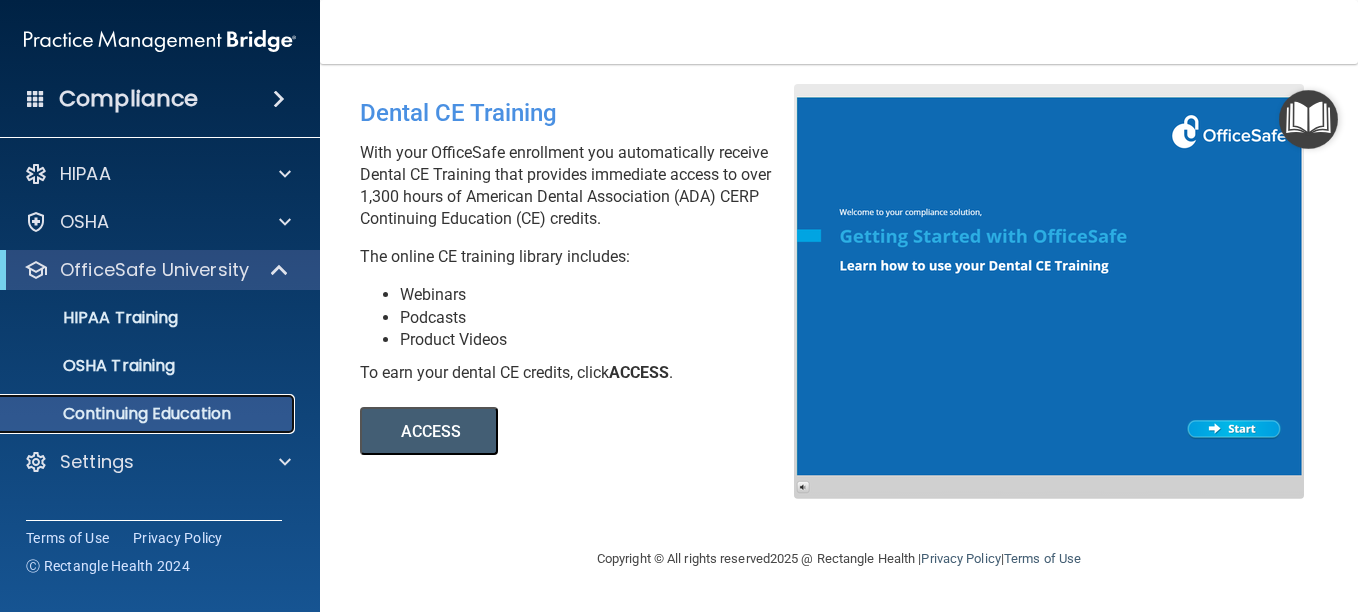 click on "Continuing Education" at bounding box center [149, 414] 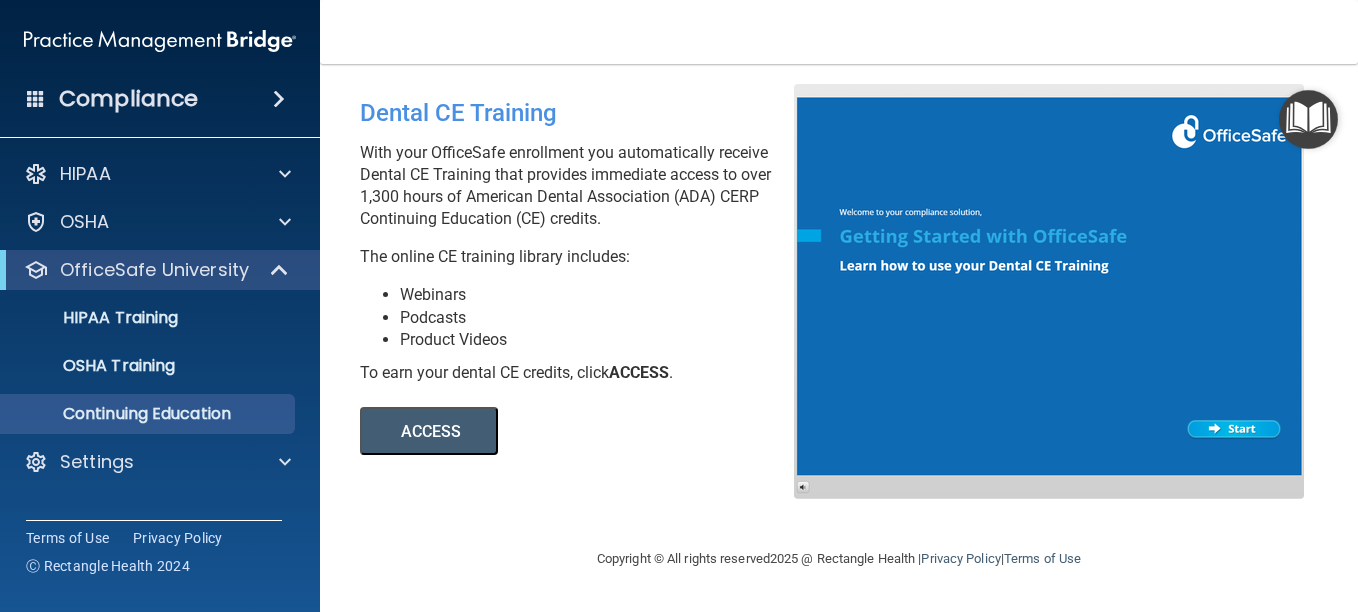 click at bounding box center (1049, 291) 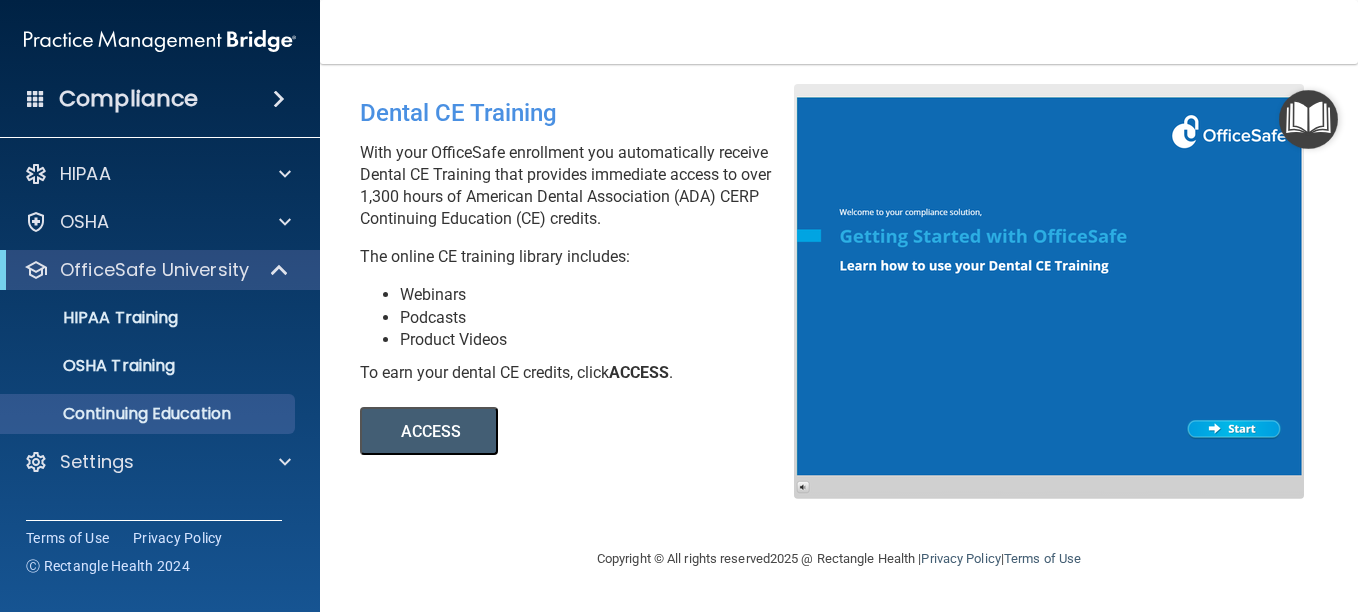 click at bounding box center [1308, 119] 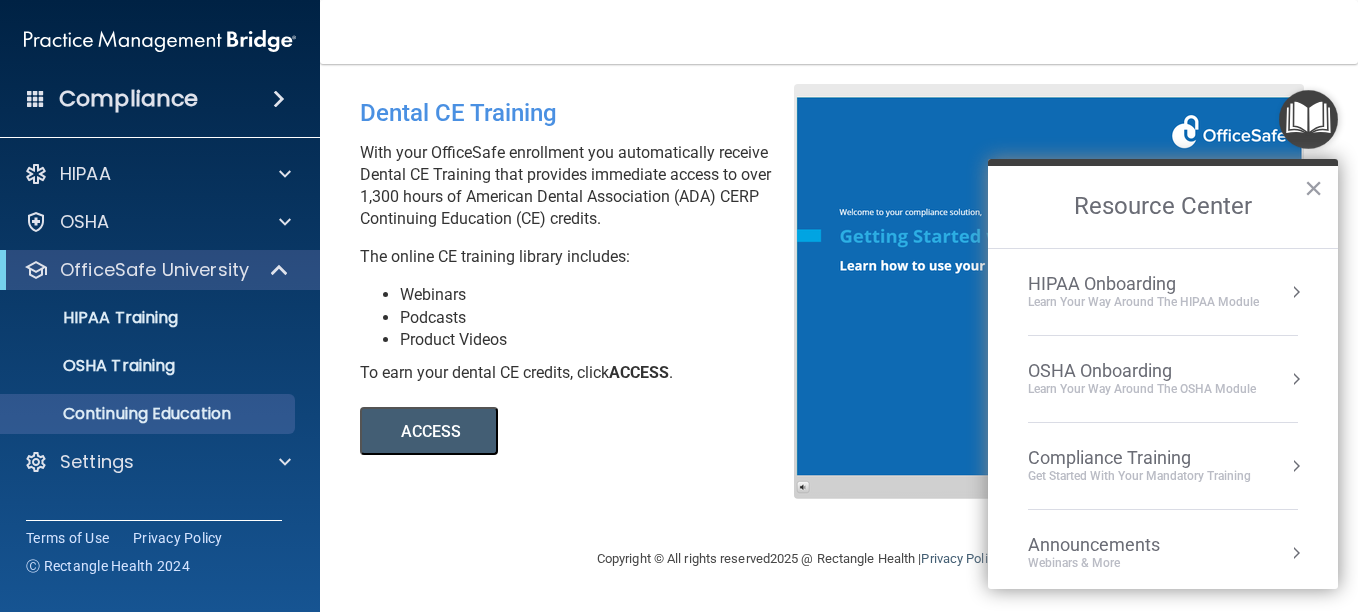 click on "Compliance Training" at bounding box center (1139, 458) 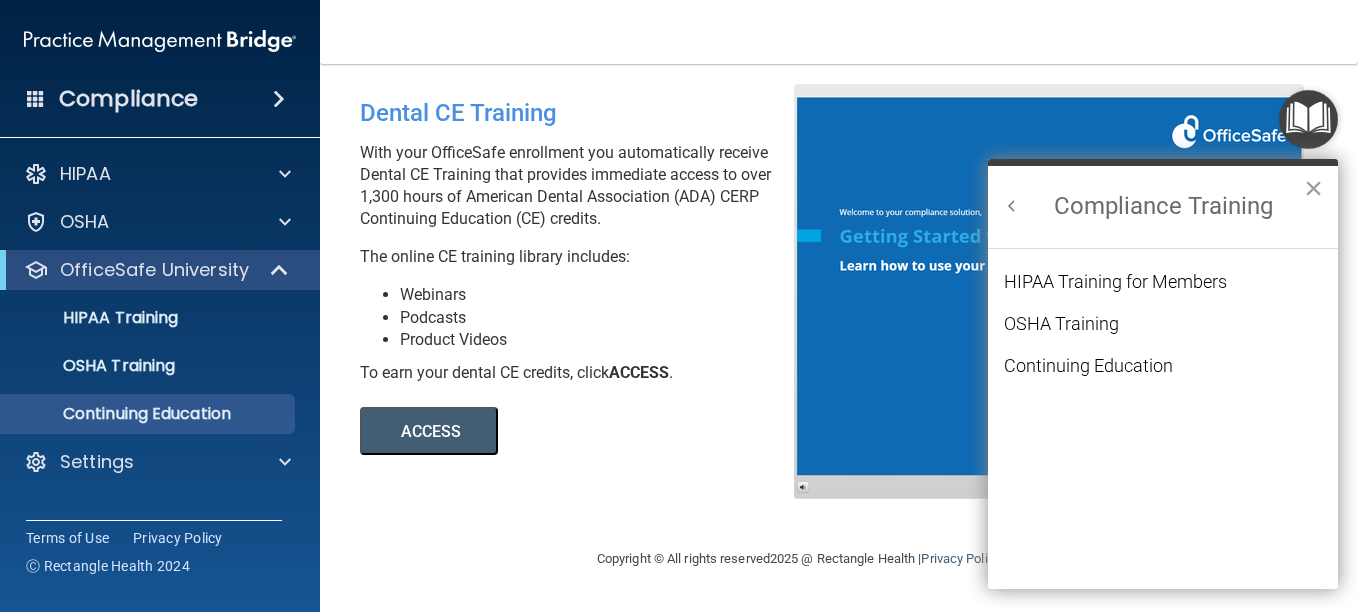 scroll, scrollTop: 0, scrollLeft: 0, axis: both 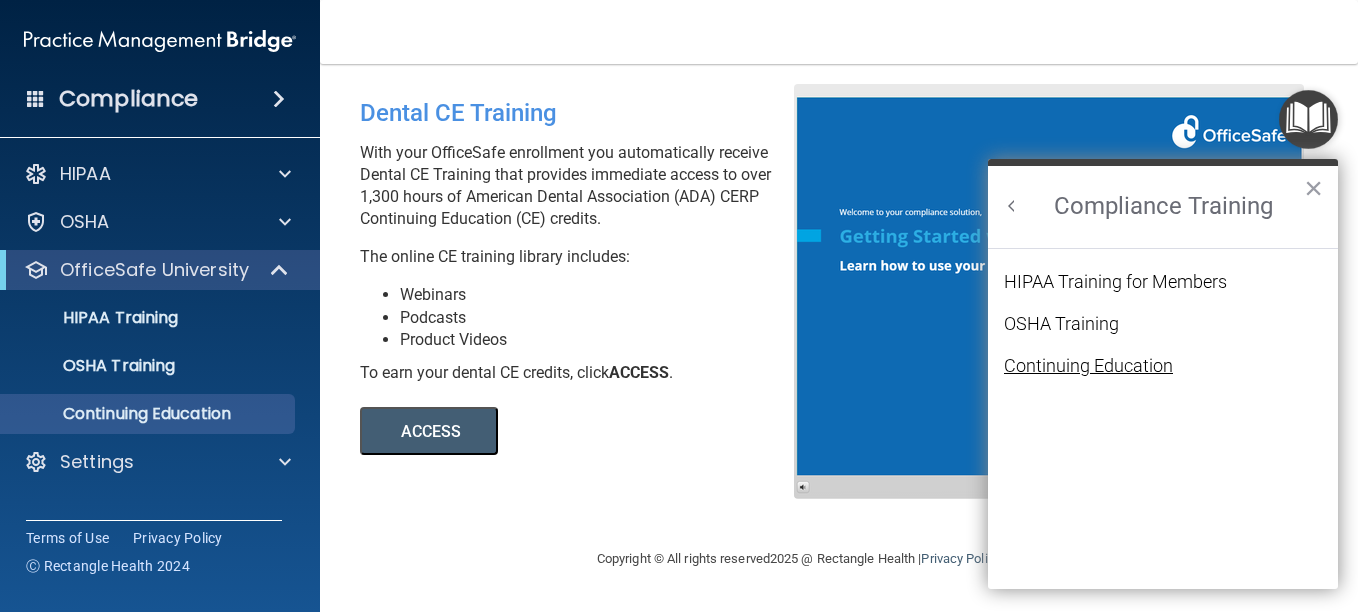 click on "Continuing Education" at bounding box center (1088, 366) 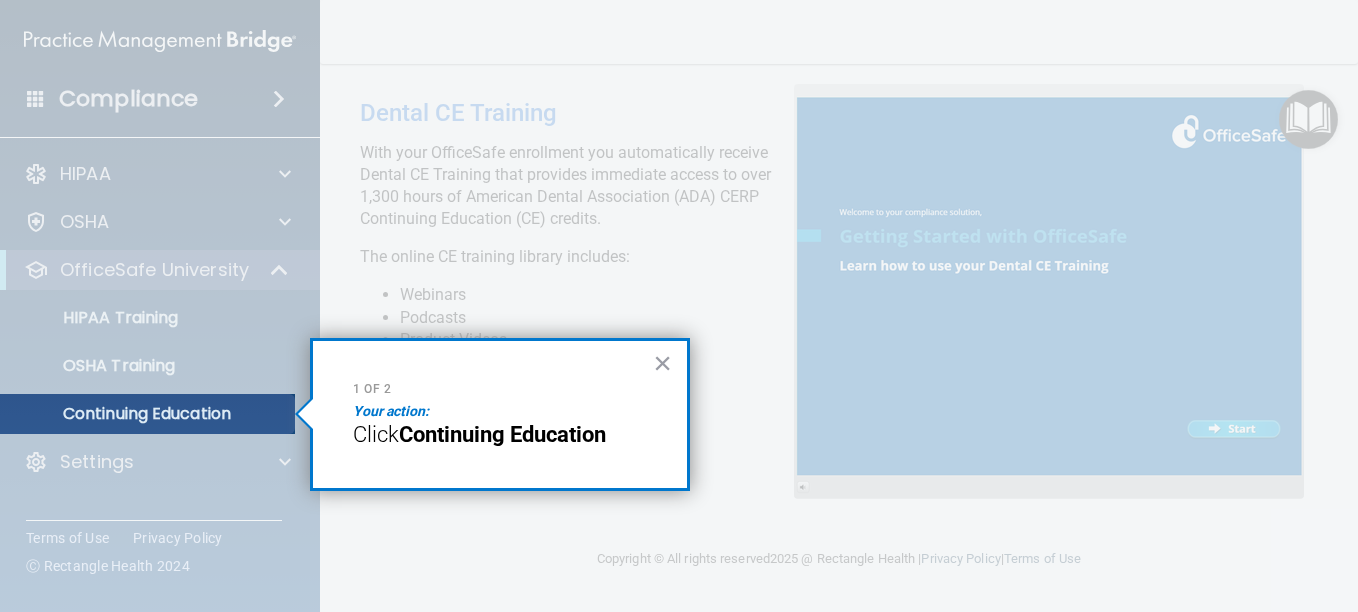 click on "Continuing Education" at bounding box center (502, 434) 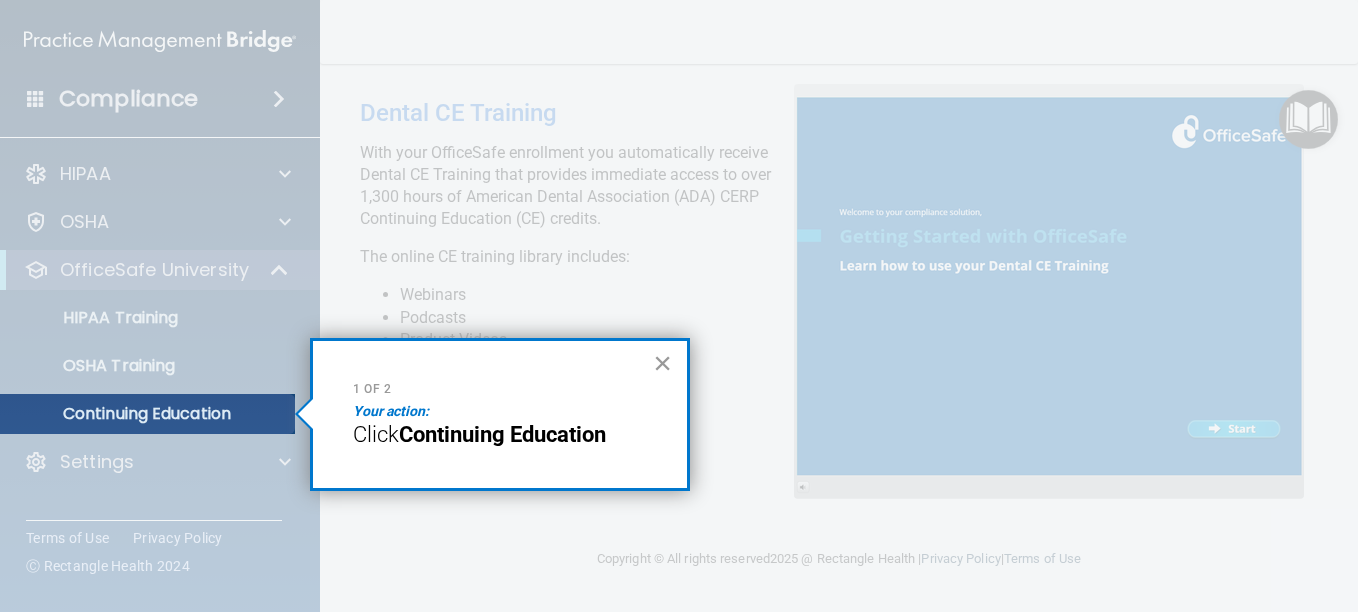 click on "×" at bounding box center (662, 363) 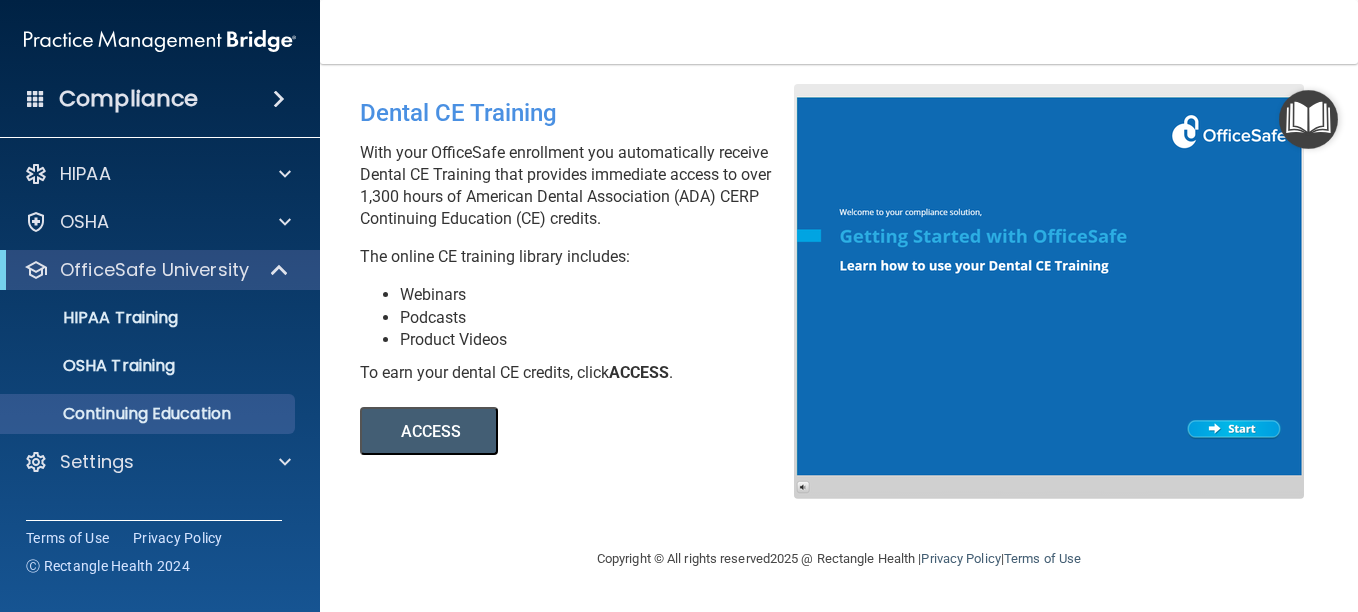 click on "ACCESS" at bounding box center [429, 431] 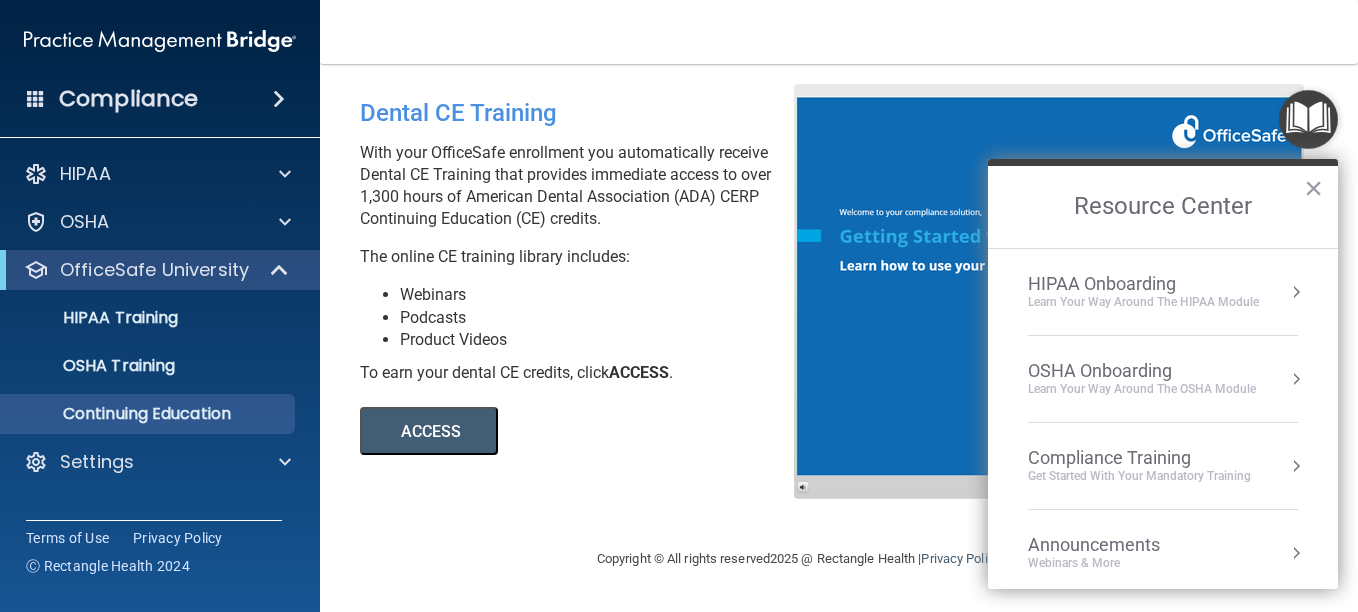 click on "Compliance Training" at bounding box center [1139, 458] 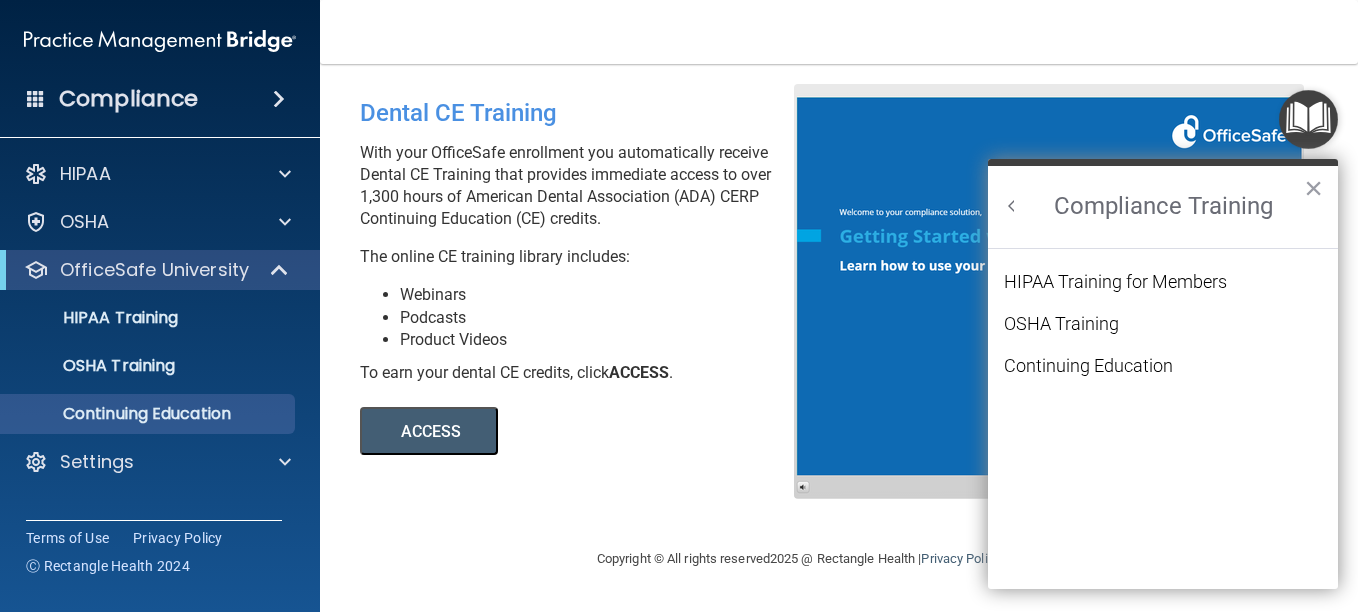 scroll, scrollTop: 0, scrollLeft: 0, axis: both 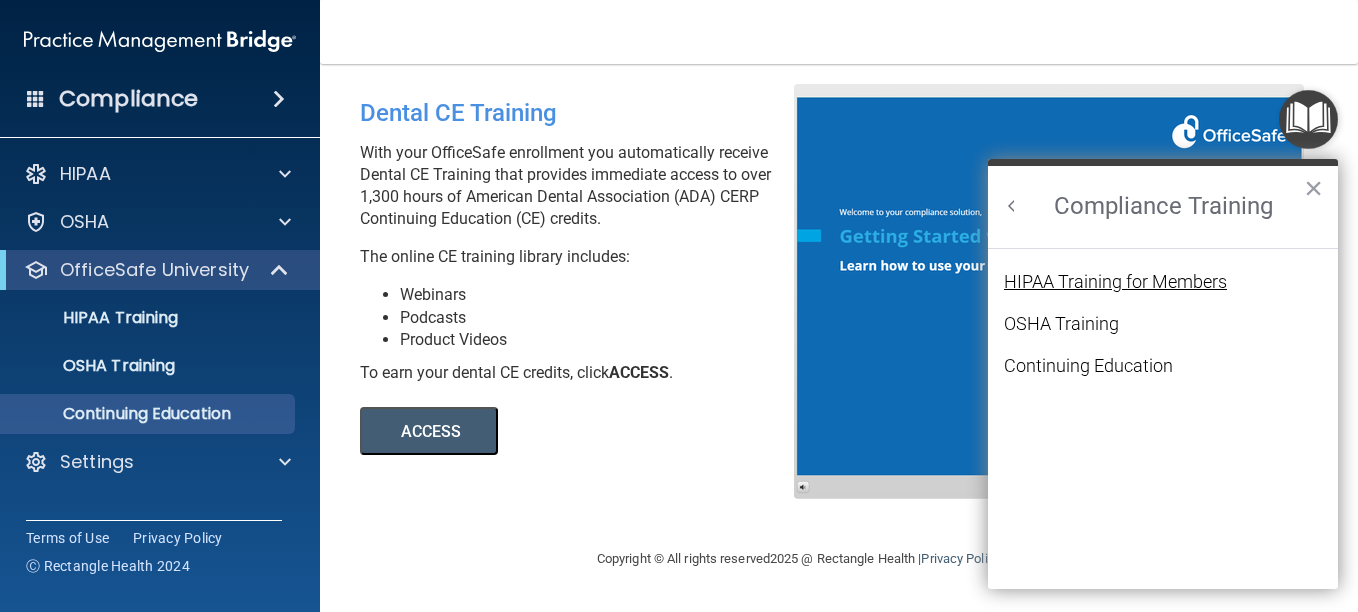 click on "HIPAA Training for Members" at bounding box center [1115, 282] 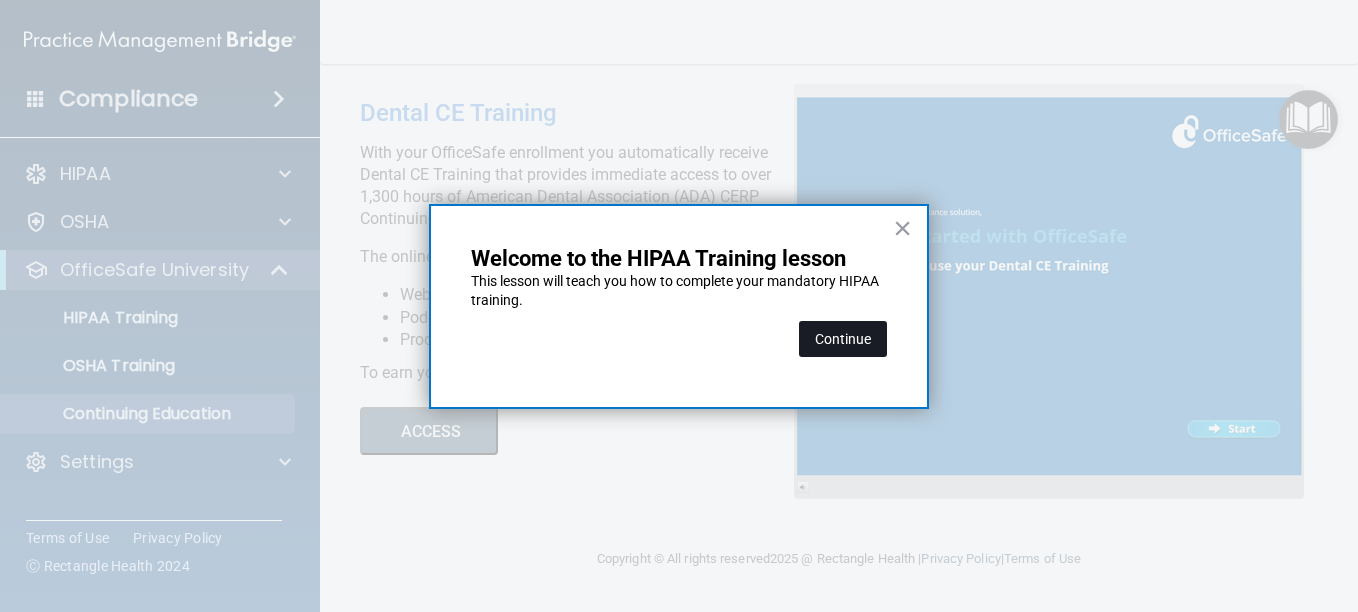 click on "Continue" at bounding box center [843, 339] 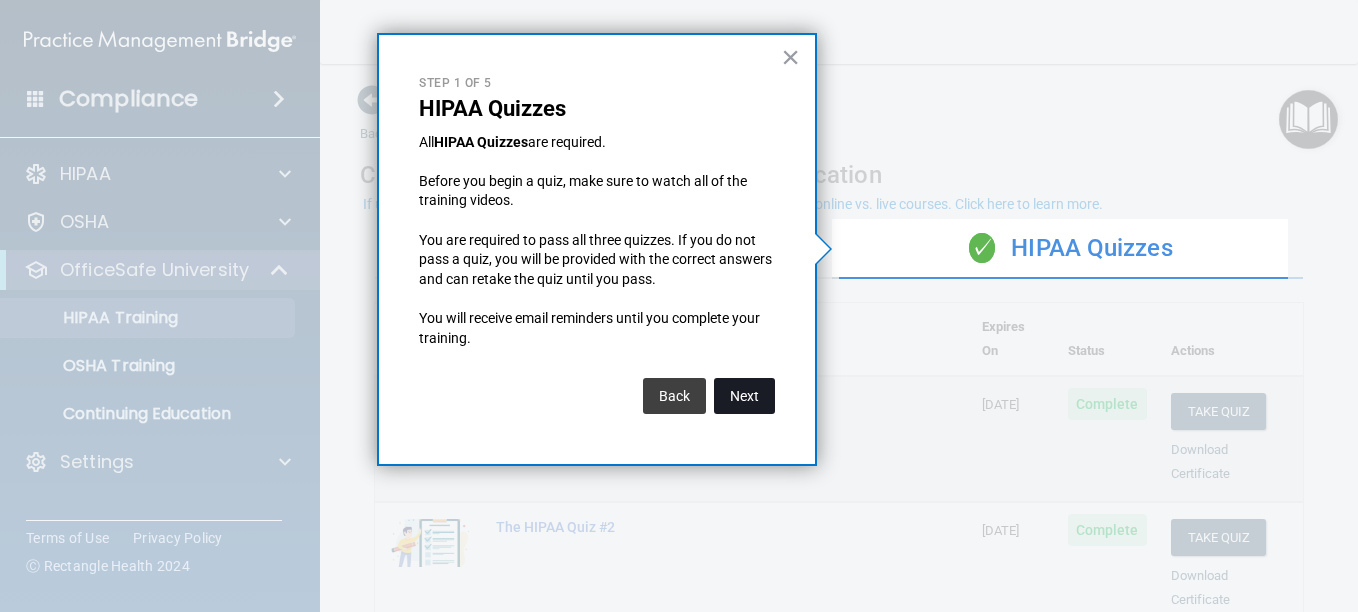 click on "Next" at bounding box center [744, 396] 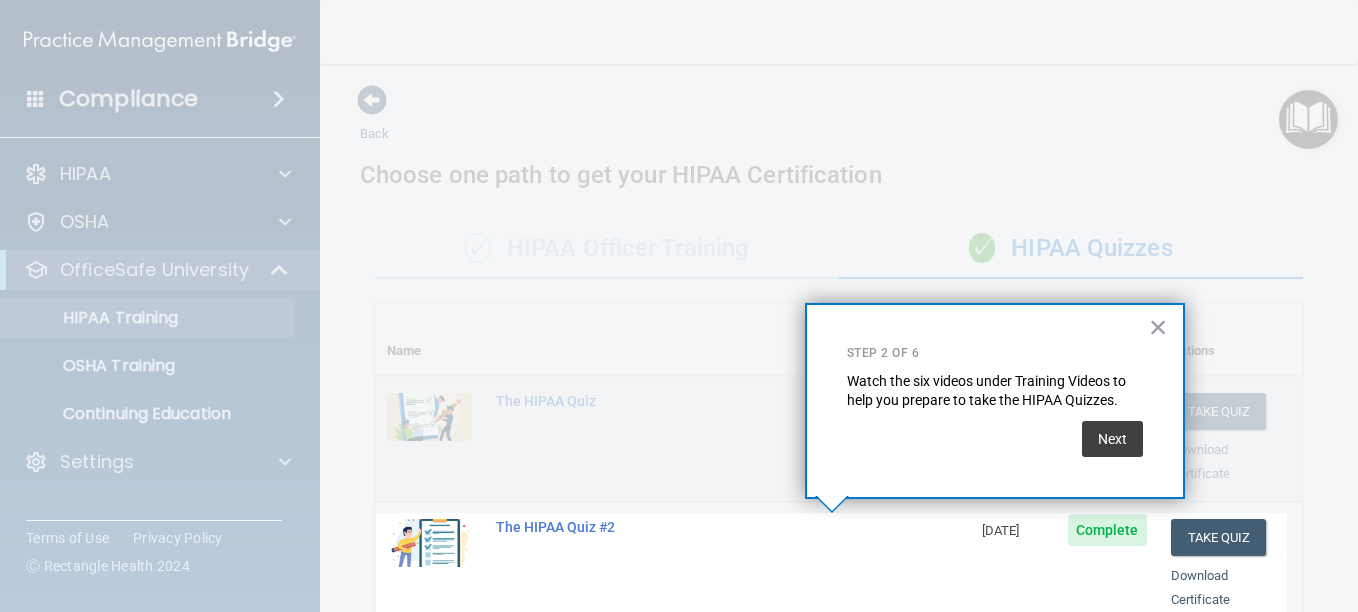 scroll, scrollTop: 445, scrollLeft: 0, axis: vertical 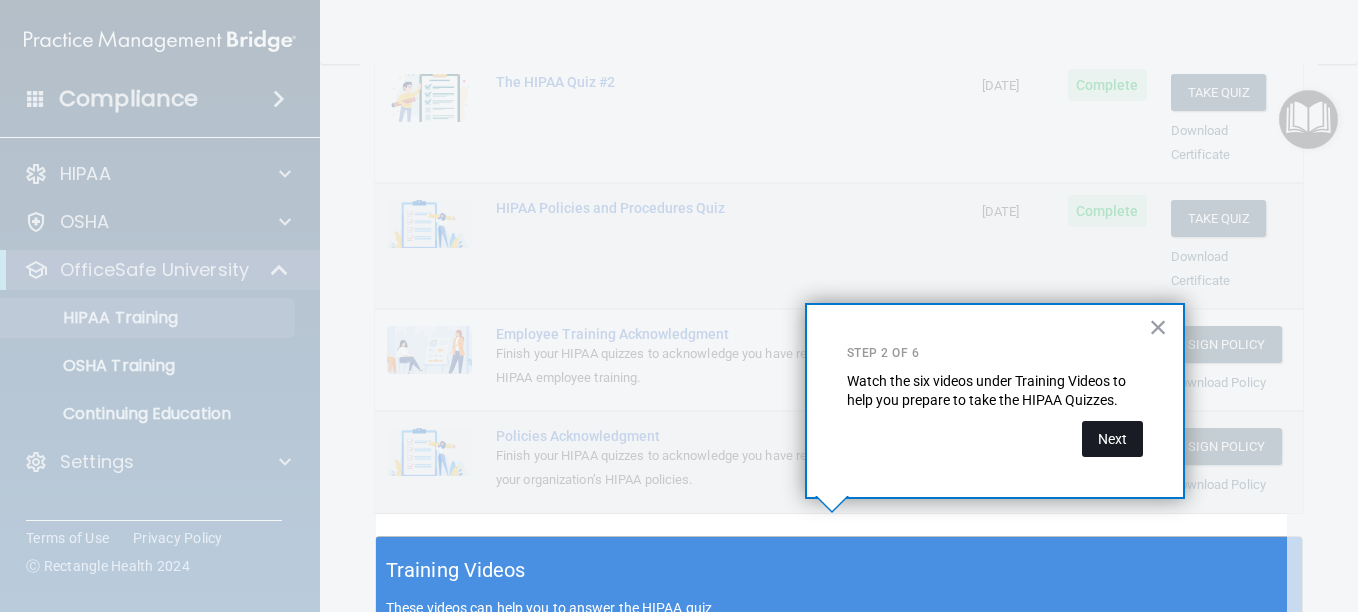 click on "Next" at bounding box center [1112, 439] 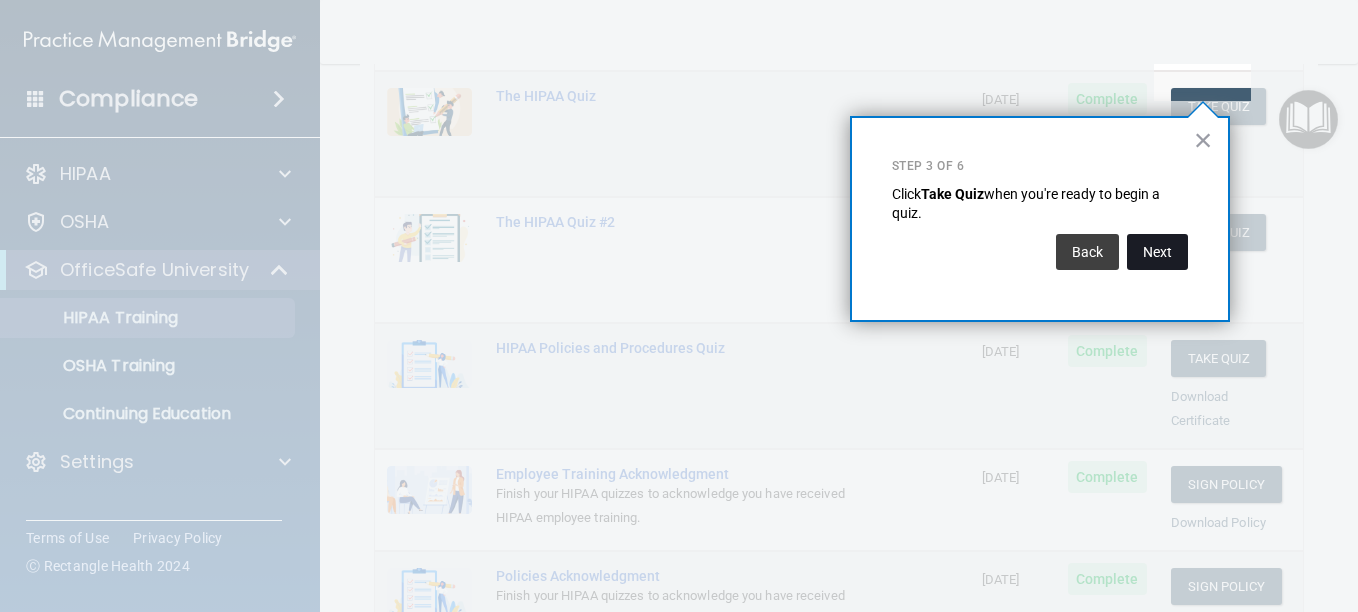 click on "Next" at bounding box center (1157, 252) 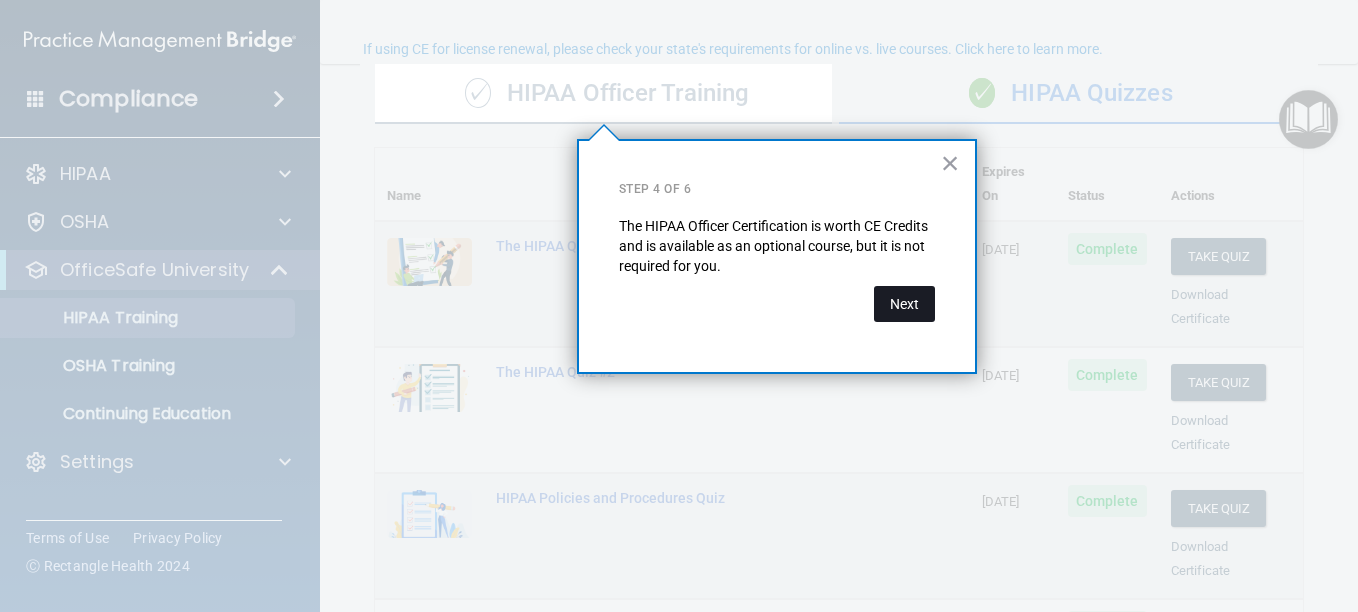 click on "Next" at bounding box center [904, 304] 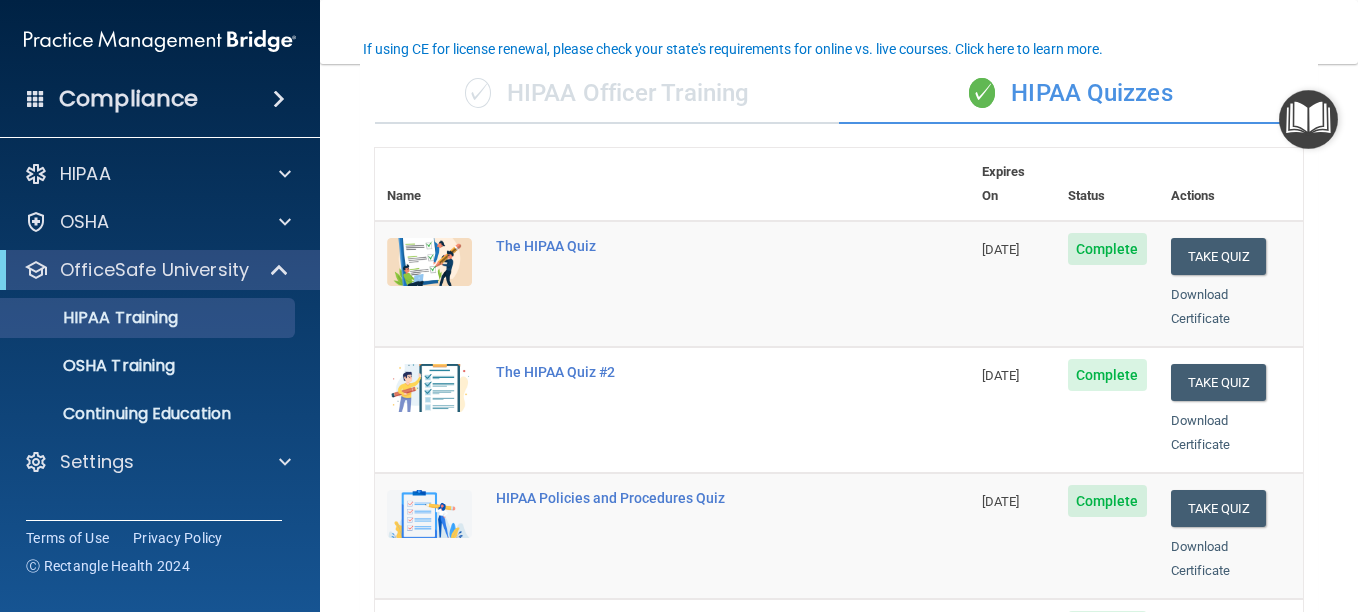 click on "✓   HIPAA Officer Training" at bounding box center (607, 94) 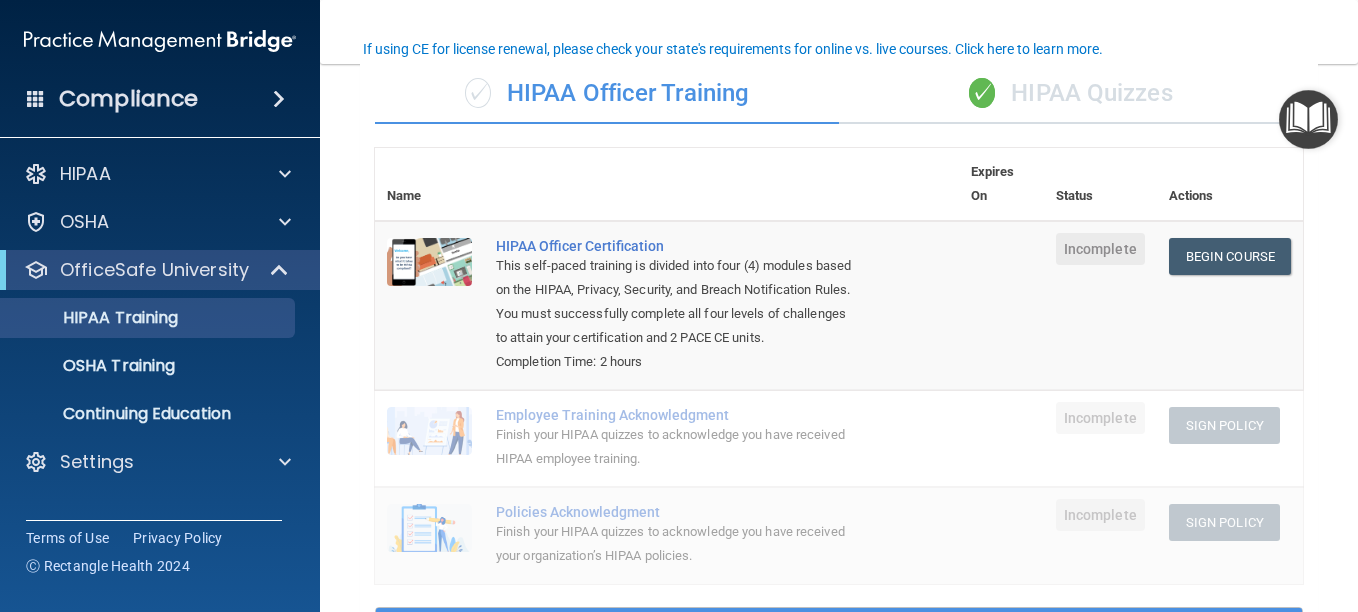 click on "✓   HIPAA Quizzes" at bounding box center (1071, 94) 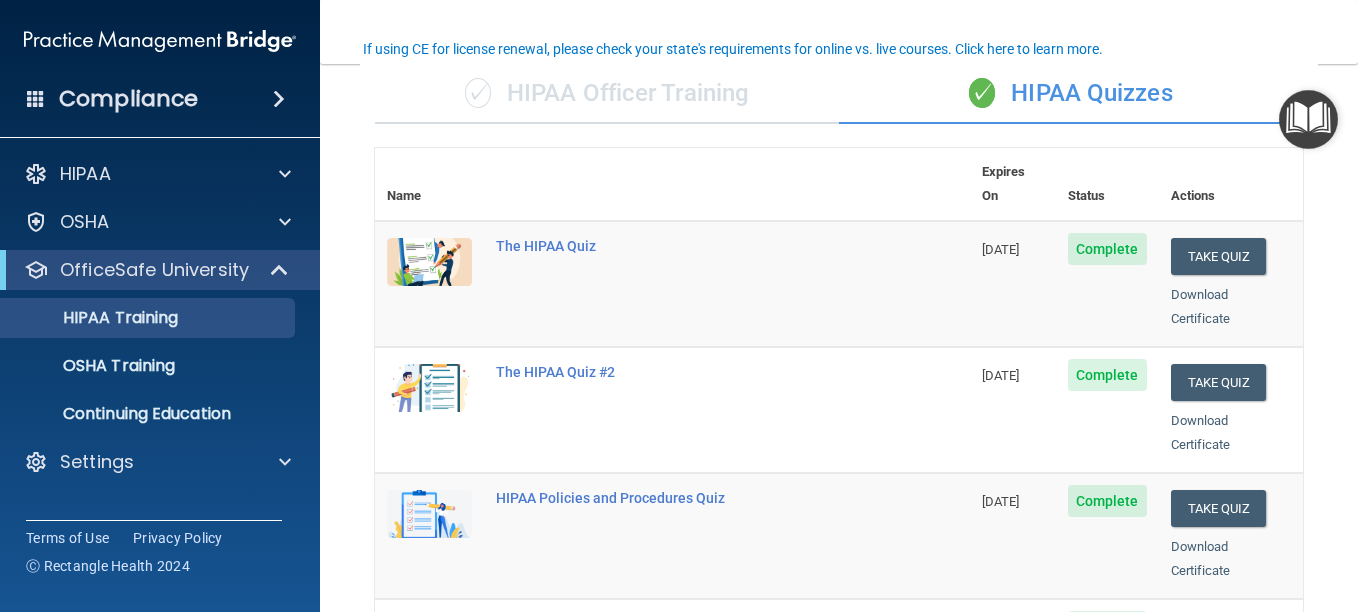 click on "✓   HIPAA Officer Training" at bounding box center [607, 94] 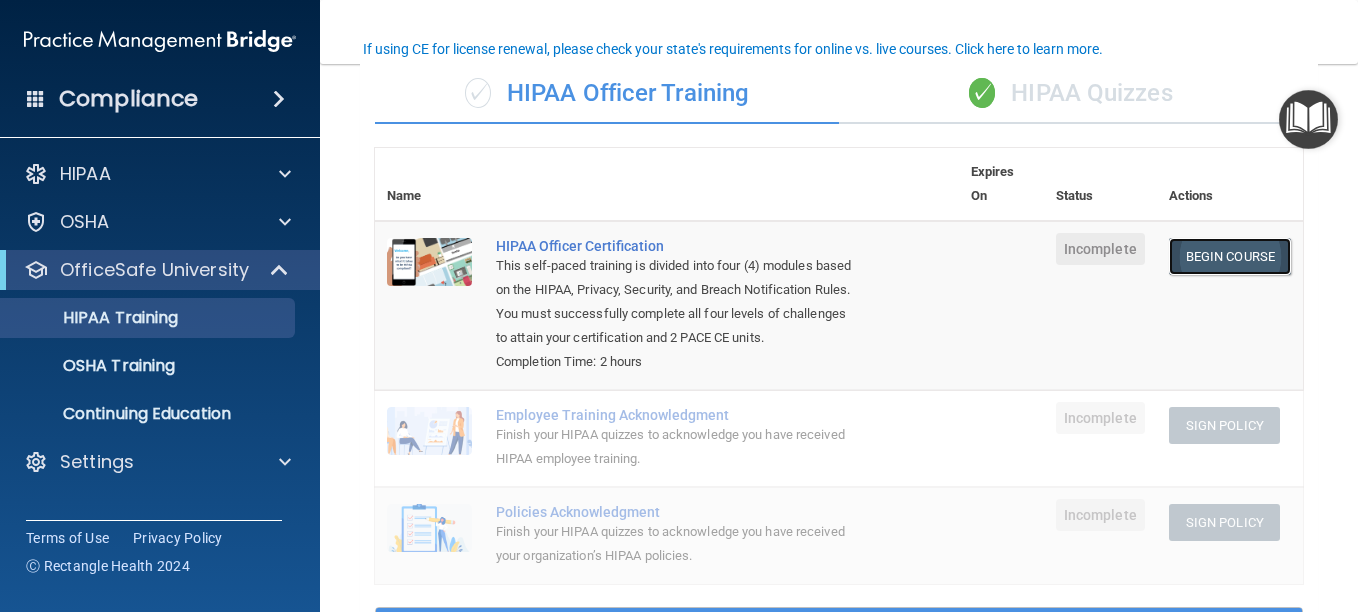click on "Begin Course" at bounding box center [1230, 256] 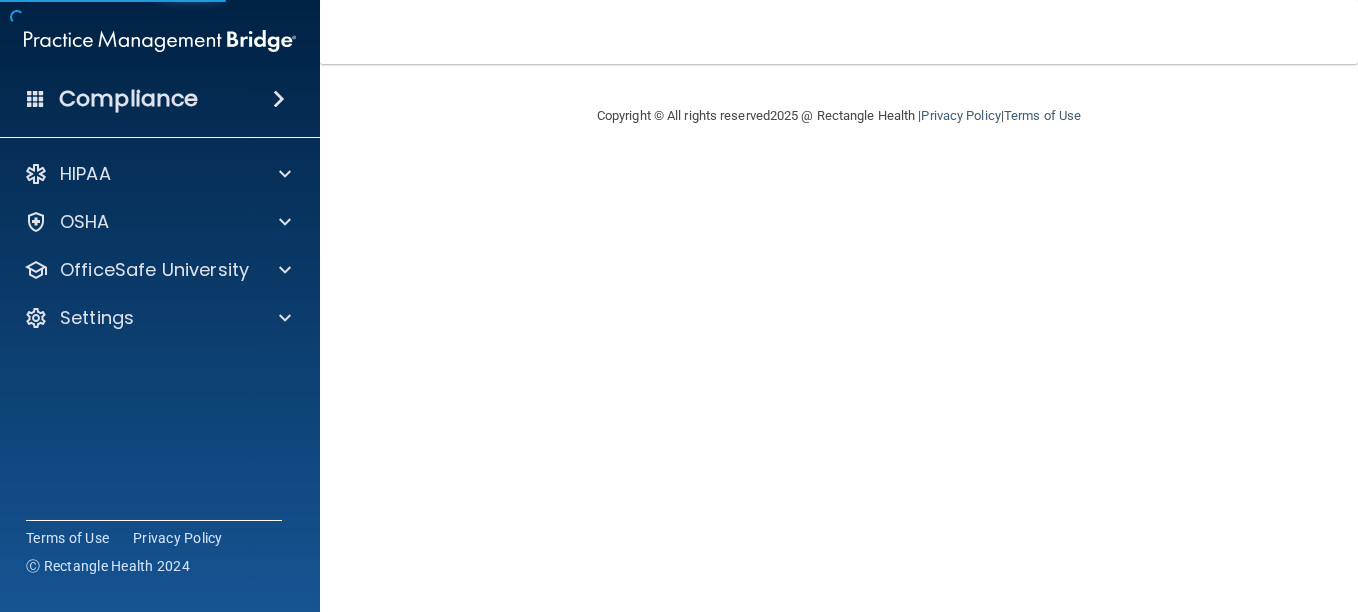 scroll, scrollTop: 0, scrollLeft: 0, axis: both 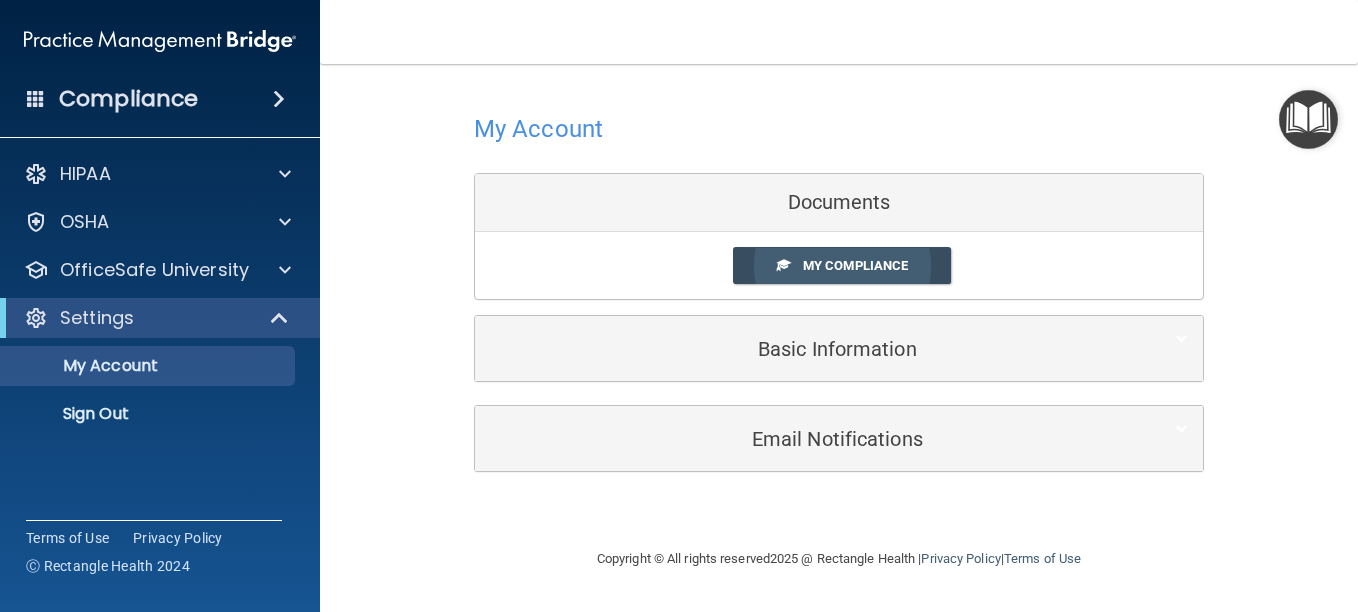 click on "My Compliance" at bounding box center [855, 265] 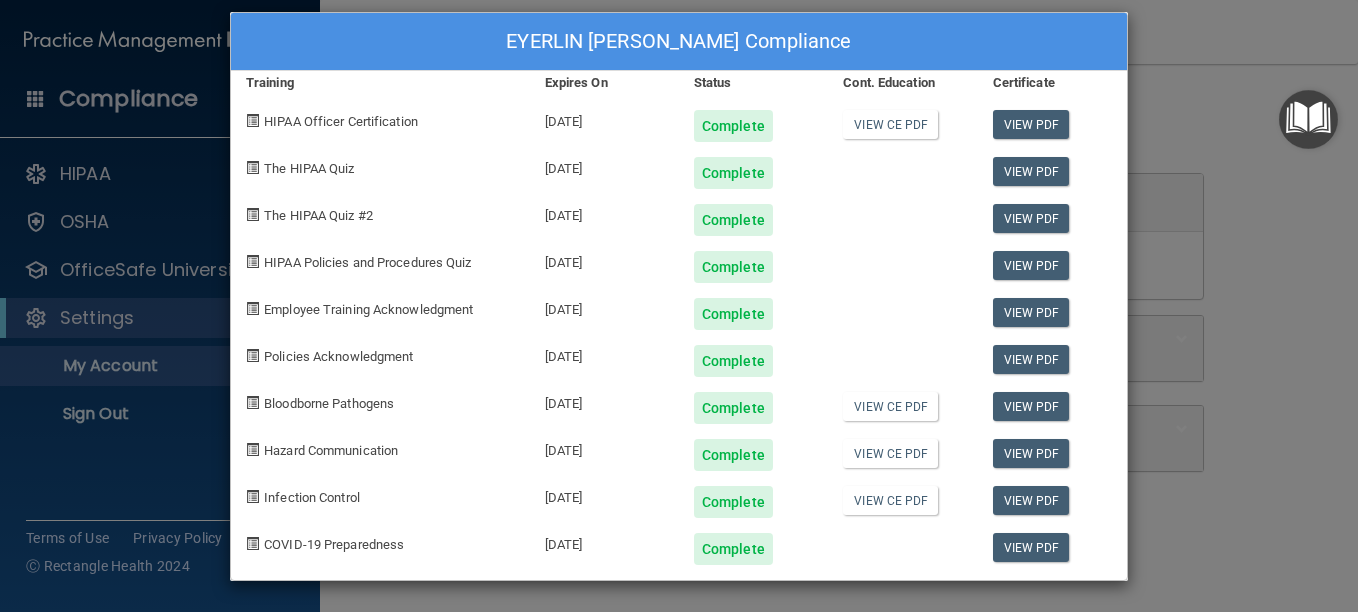 scroll, scrollTop: 0, scrollLeft: 0, axis: both 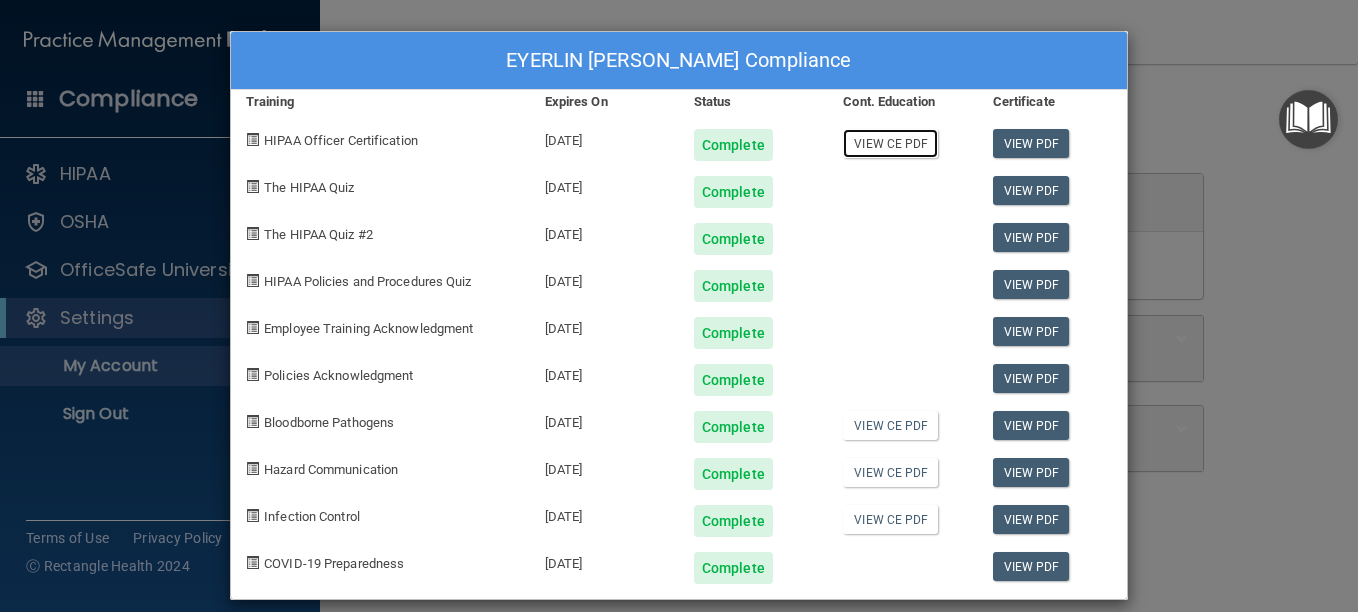 click on "View CE PDF" at bounding box center (890, 143) 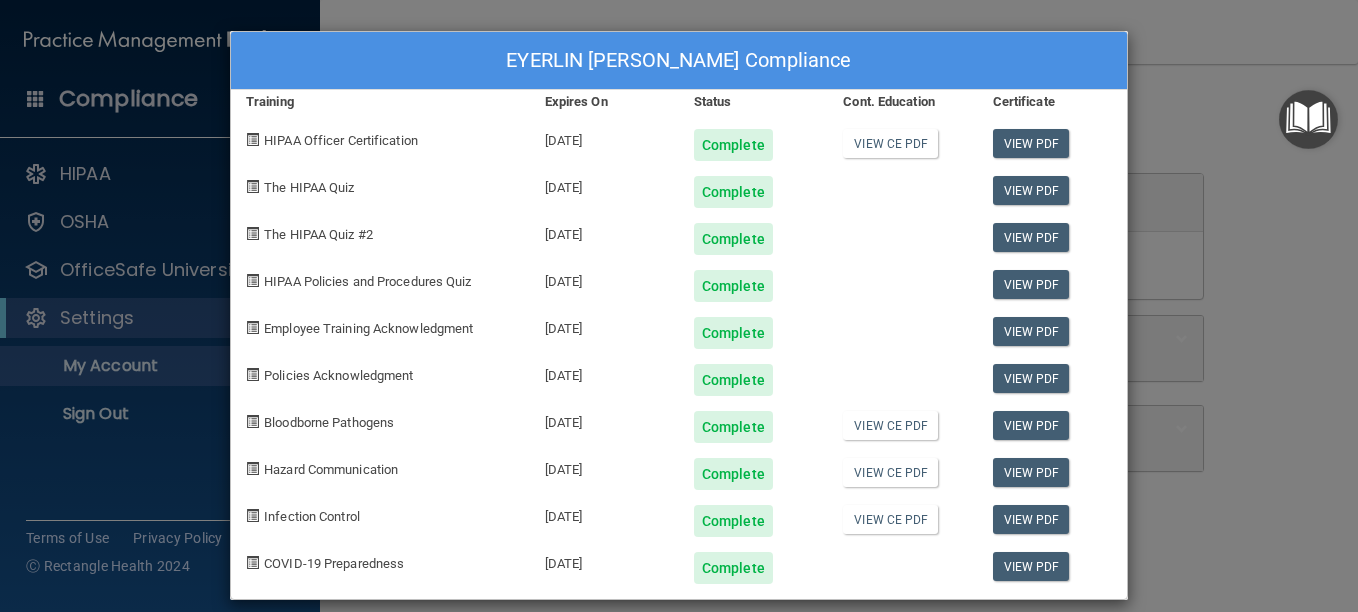 click on "EYERLIN RODRIGUEZ's Compliance      Training   Expires On   Status   Cont. Education   Certificate         HIPAA Officer Certification      07/09/2026       Complete        View CE PDF       View PDF         The HIPAA Quiz      06/30/2026       Complete              View PDF         The HIPAA Quiz #2      06/30/2026       Complete              View PDF         HIPAA Policies and Procedures Quiz      06/30/2026       Complete              View PDF         Employee Training Acknowledgment      06/30/2026       Complete              View PDF         Policies Acknowledgment      06/30/2026       Complete              View PDF         Bloodborne Pathogens      07/09/2026       Complete        View CE PDF       View PDF         Hazard Communication      06/30/2026       Complete        View CE PDF       View PDF         Infection Control      06/30/2026       Complete        View CE PDF       View PDF         COVID-19 Preparedness      07/09/2026       Complete              View PDF" at bounding box center [679, 306] 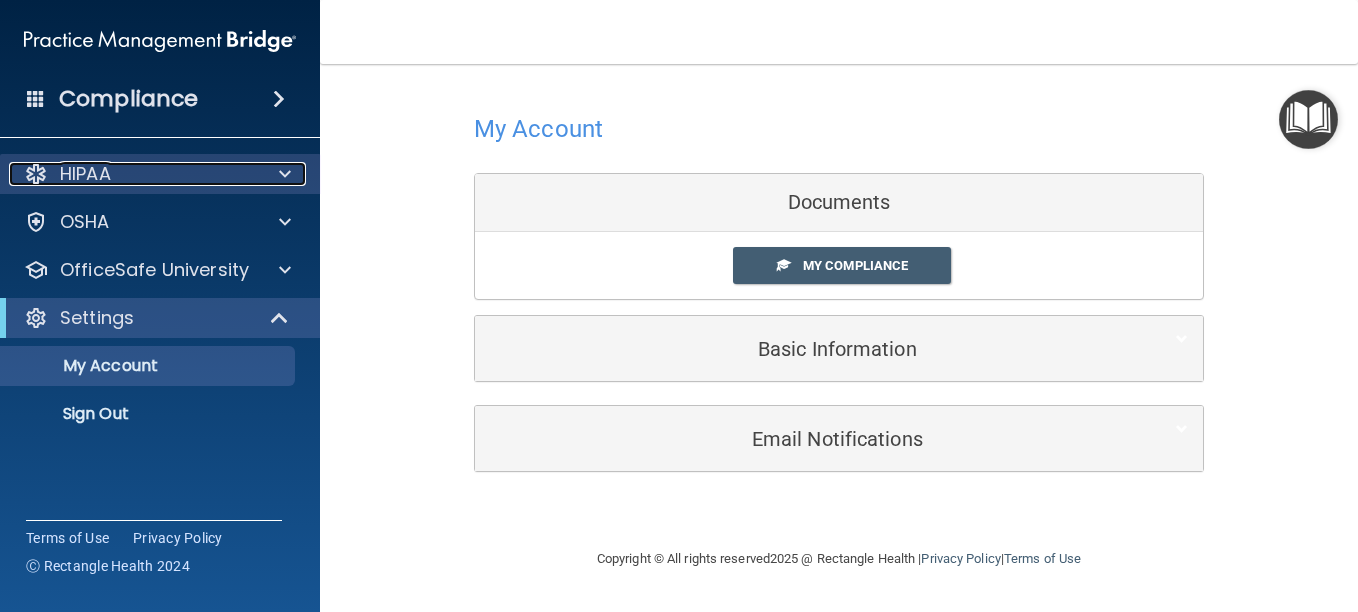 click on "HIPAA" at bounding box center (133, 174) 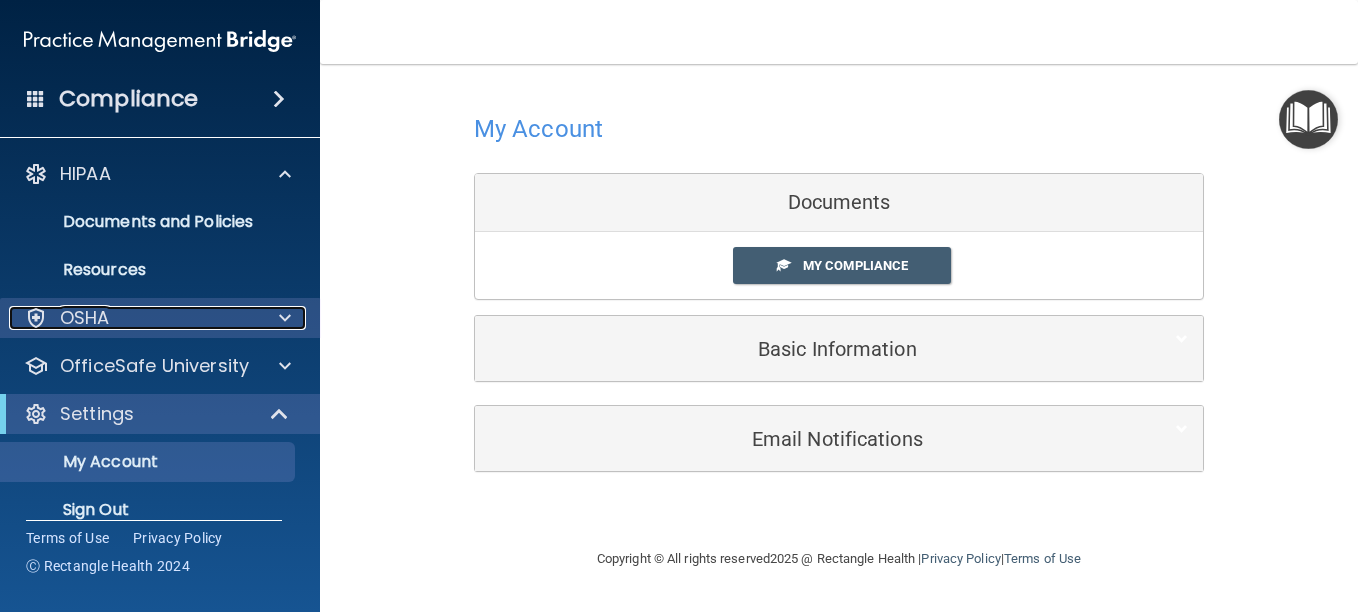 click on "OSHA" at bounding box center [133, 318] 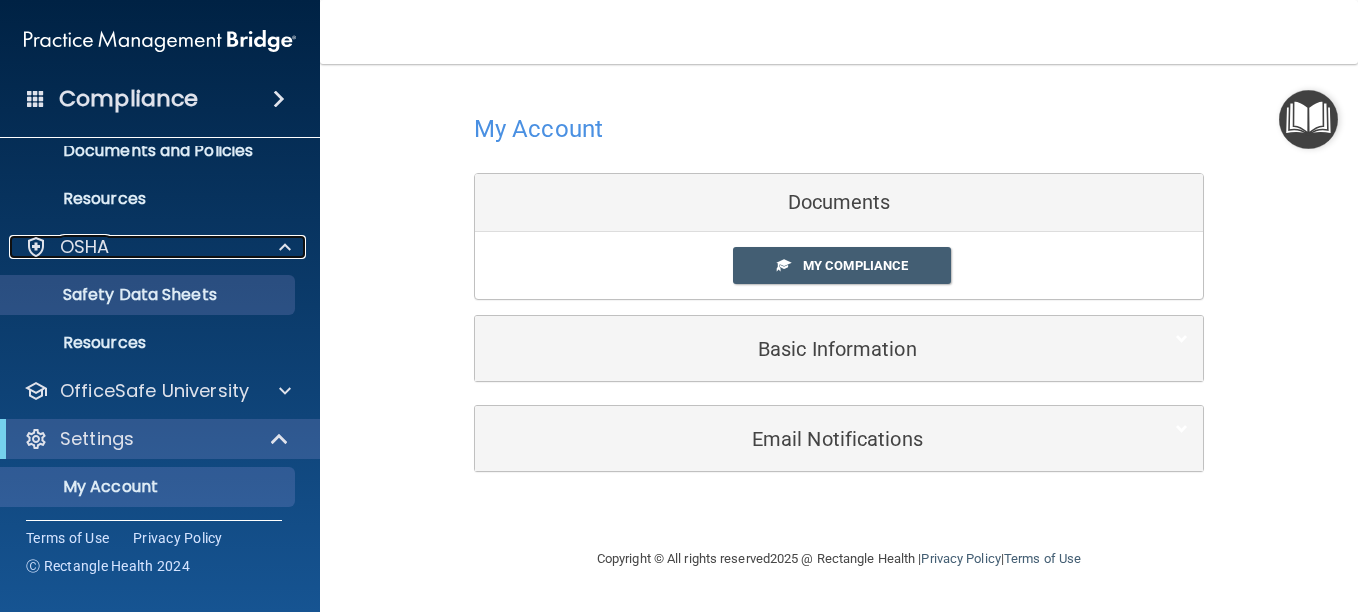 scroll, scrollTop: 76, scrollLeft: 0, axis: vertical 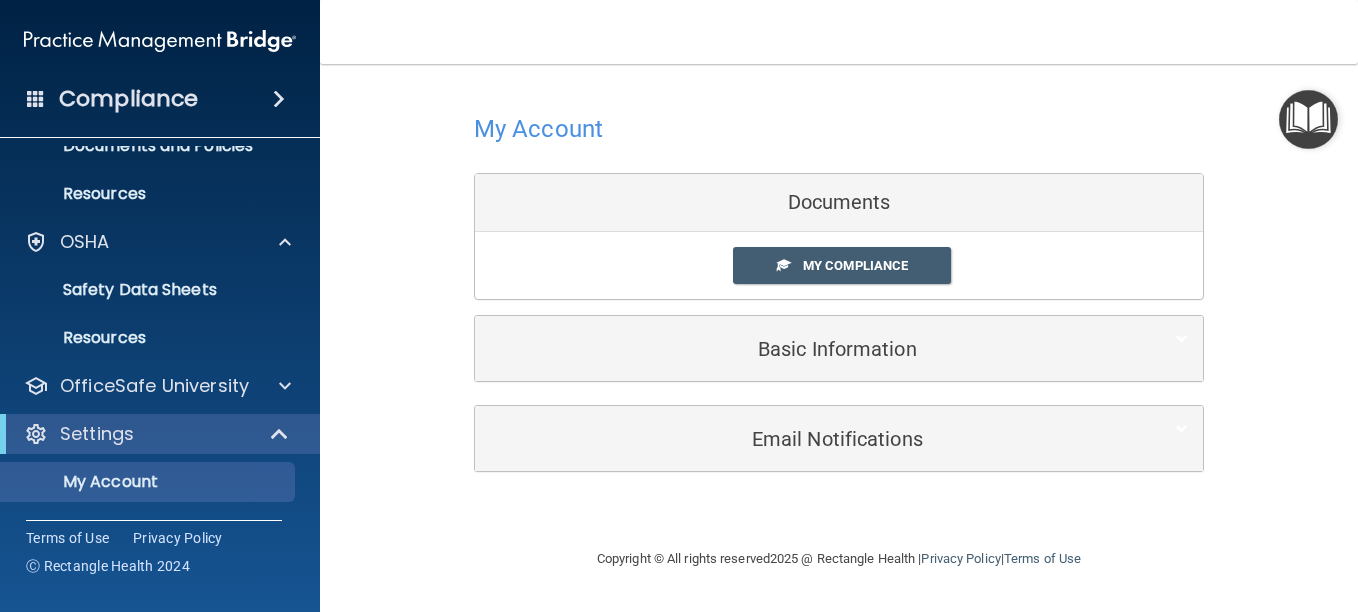 click at bounding box center (1308, 119) 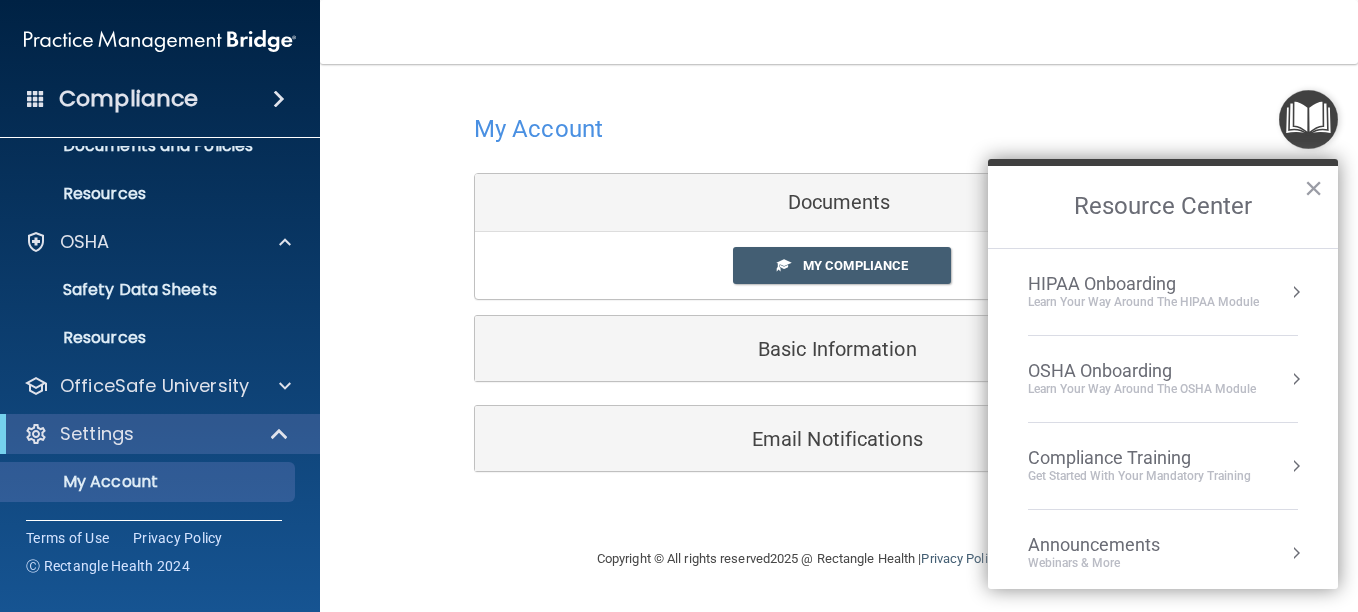 click on "HIPAA Onboarding" at bounding box center [1143, 284] 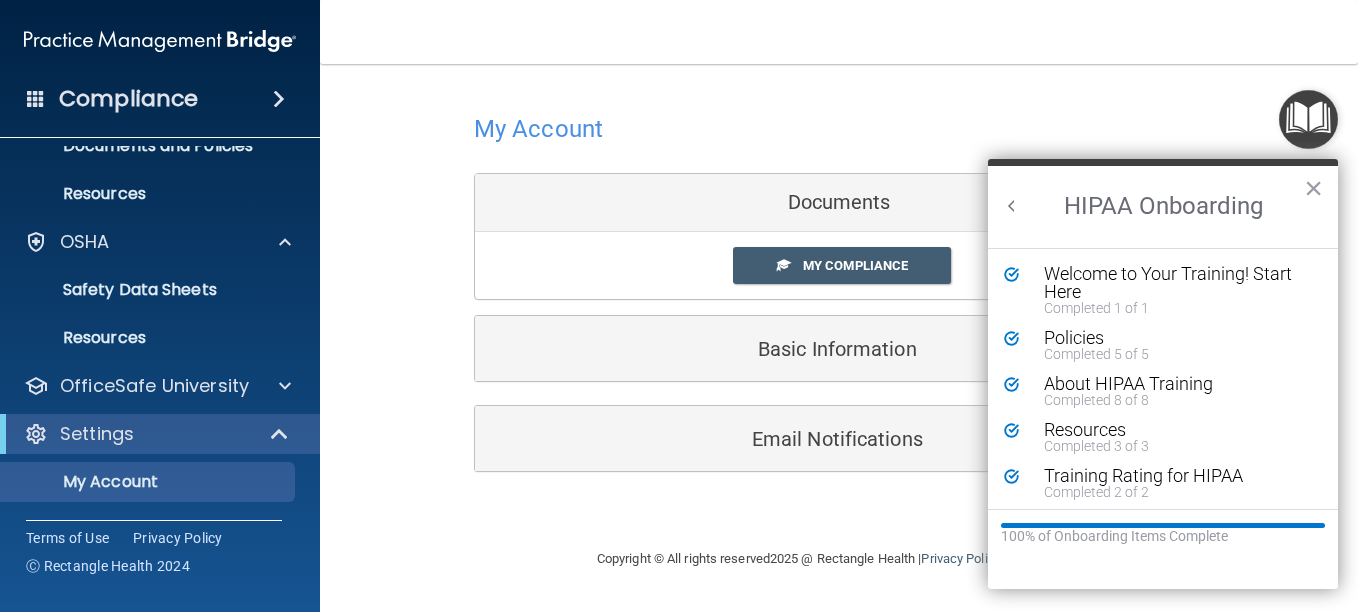 scroll, scrollTop: 0, scrollLeft: 0, axis: both 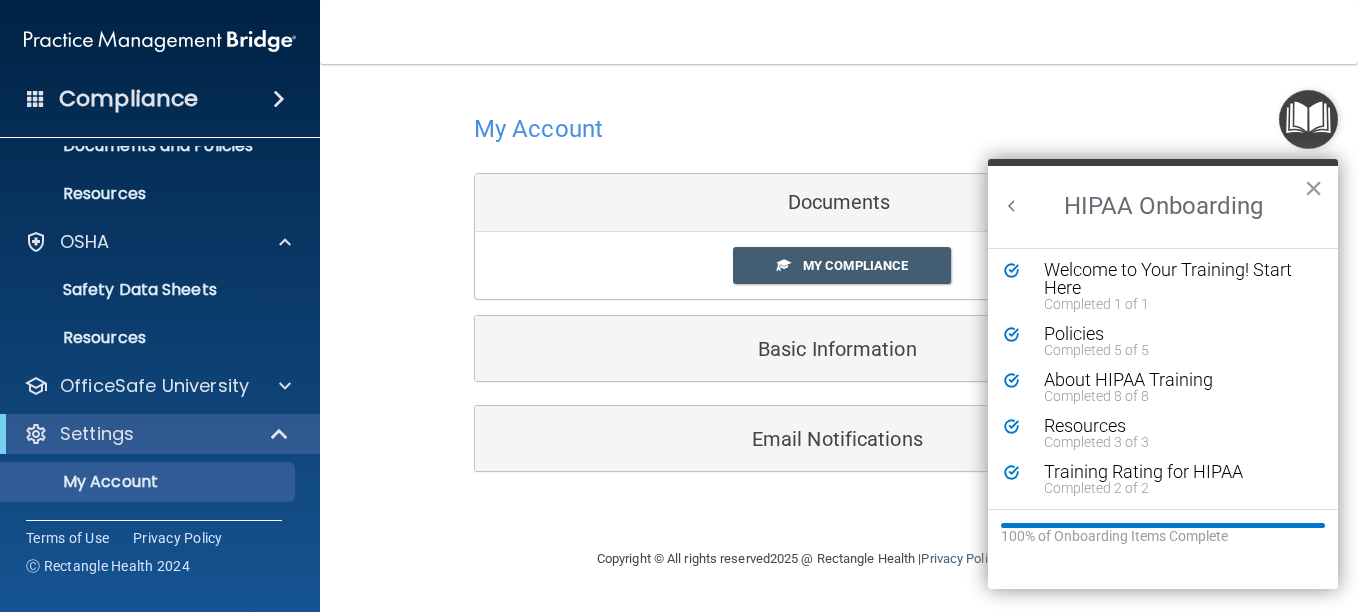 click on "×" at bounding box center [1313, 188] 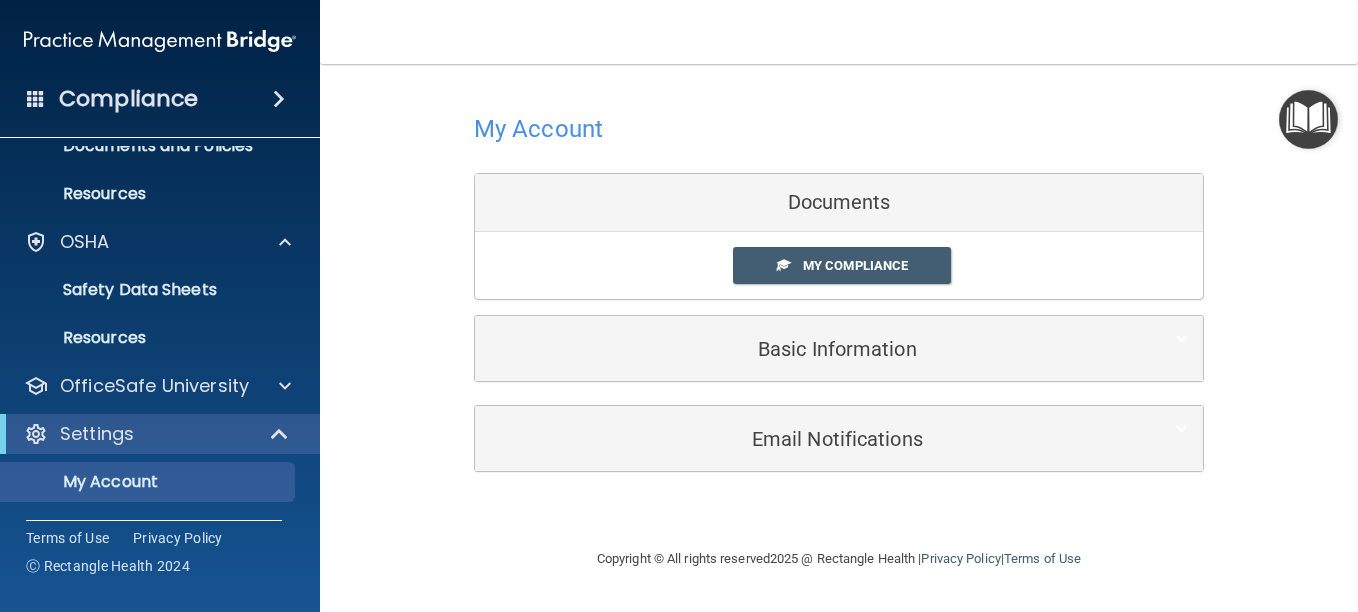 click at bounding box center (1308, 119) 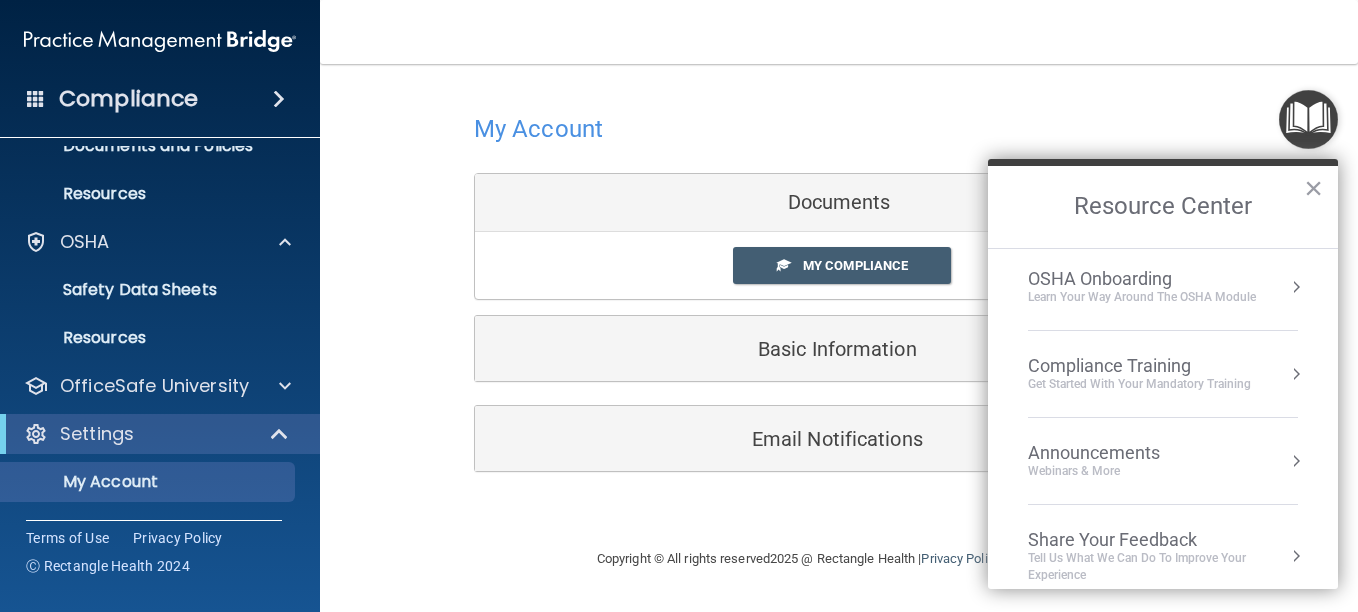 scroll, scrollTop: 93, scrollLeft: 0, axis: vertical 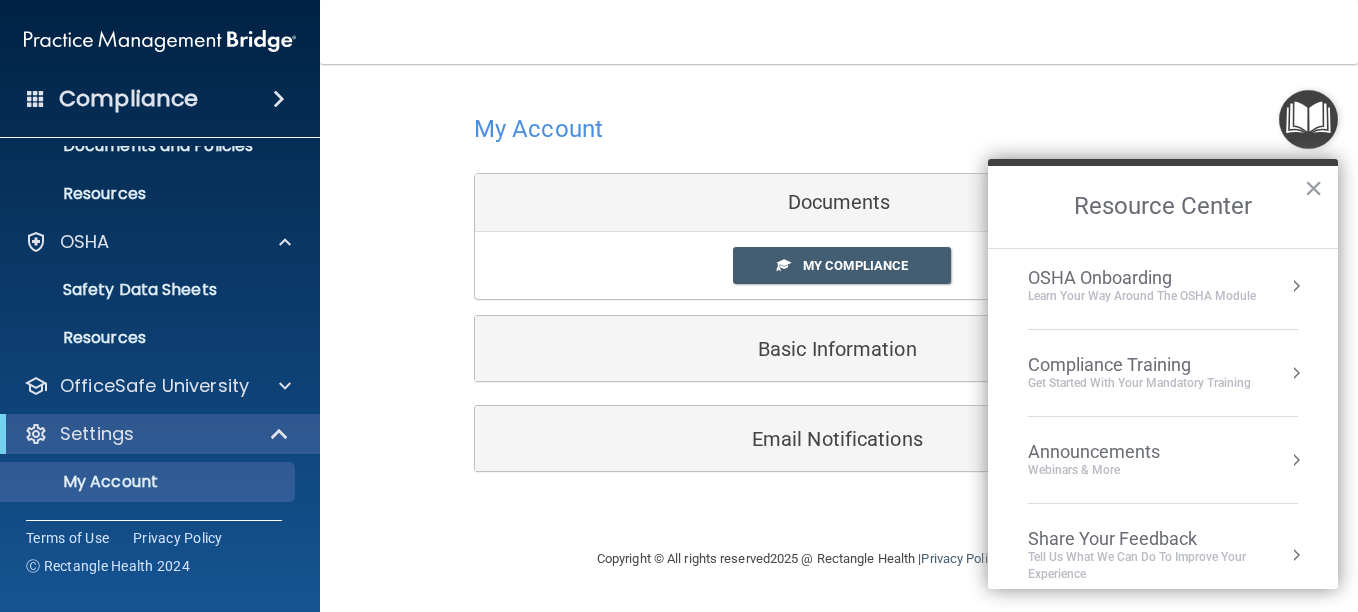 click on "OSHA Onboarding" at bounding box center [1142, 278] 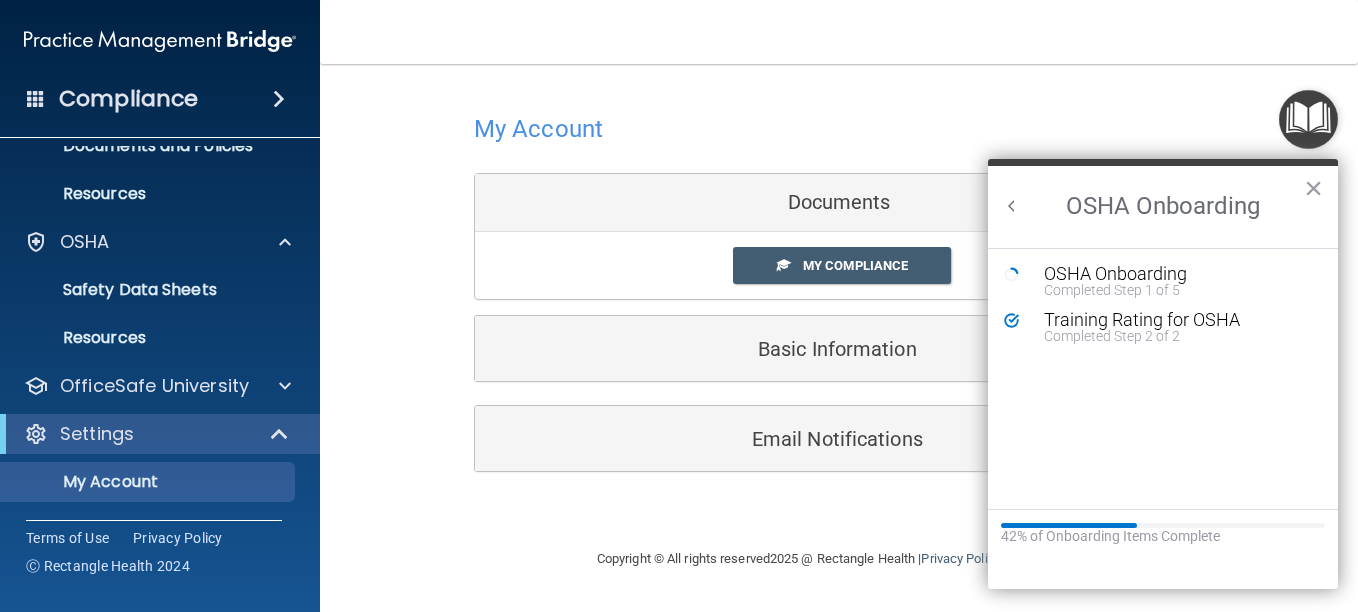 scroll, scrollTop: 0, scrollLeft: 0, axis: both 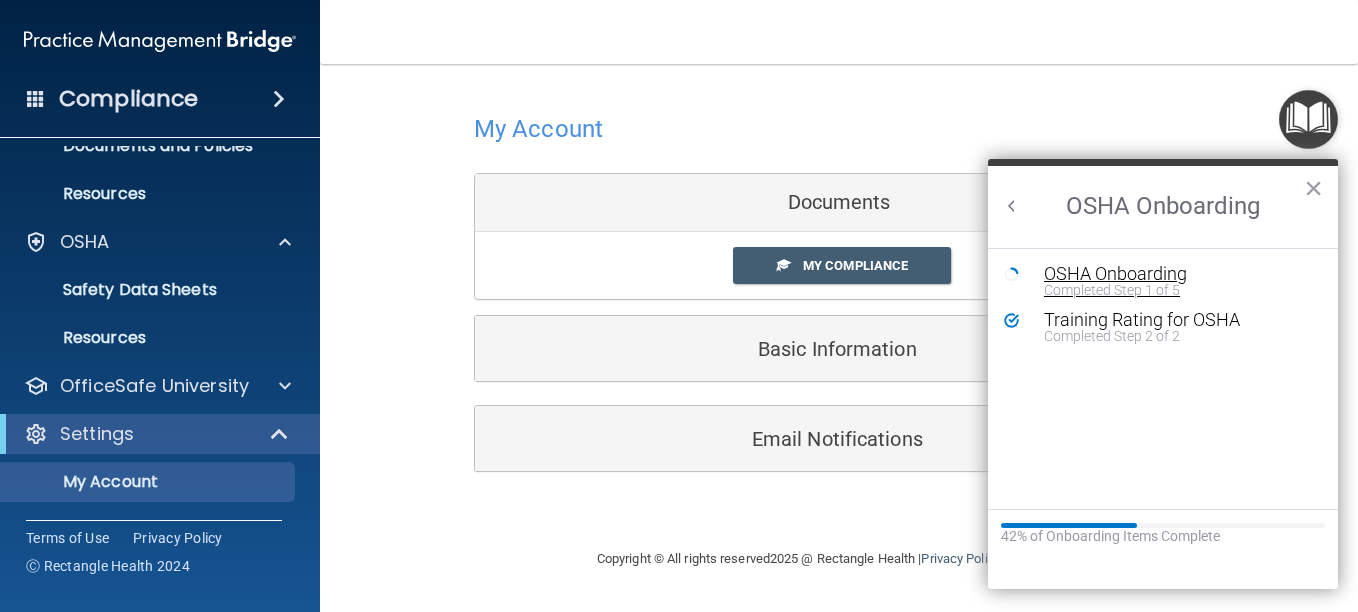 click on "OSHA Onboarding" at bounding box center (1178, 274) 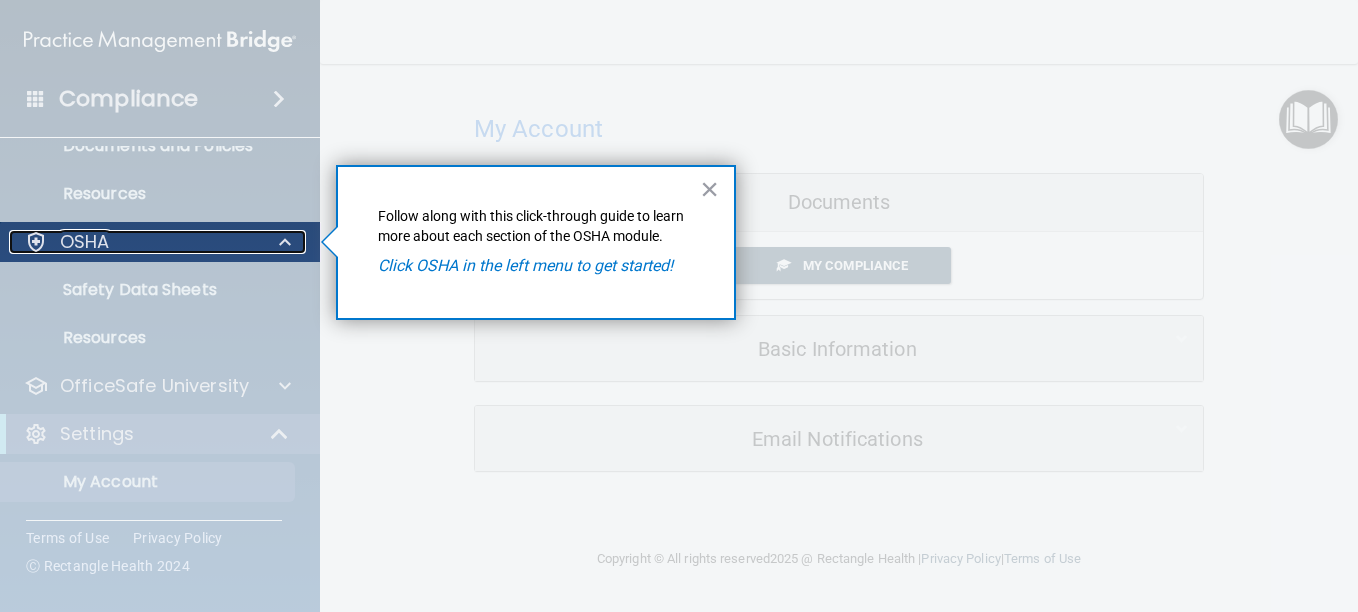 click on "OSHA" at bounding box center (133, 242) 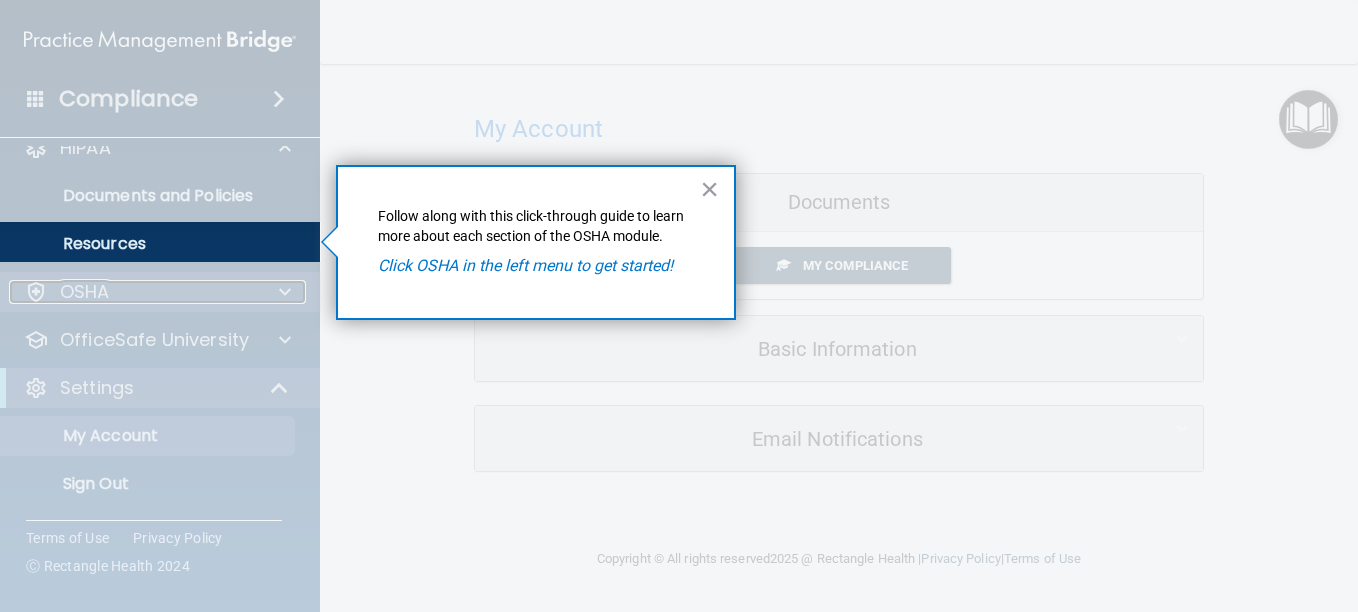 scroll, scrollTop: 26, scrollLeft: 0, axis: vertical 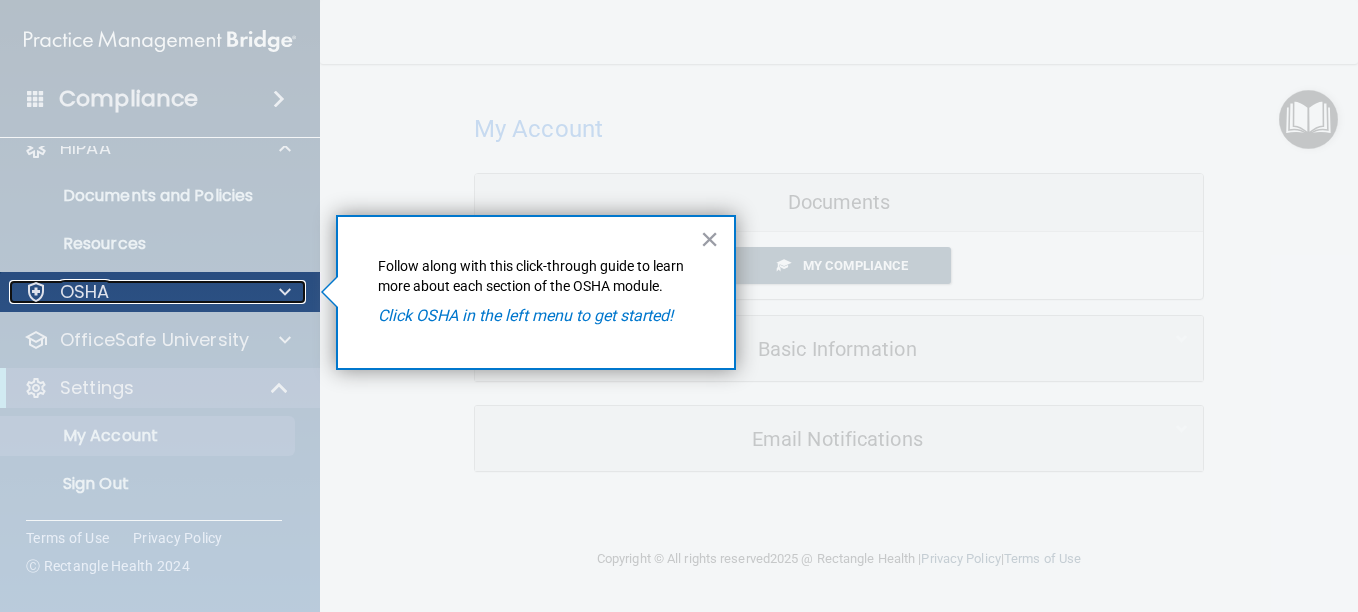 click at bounding box center [282, 292] 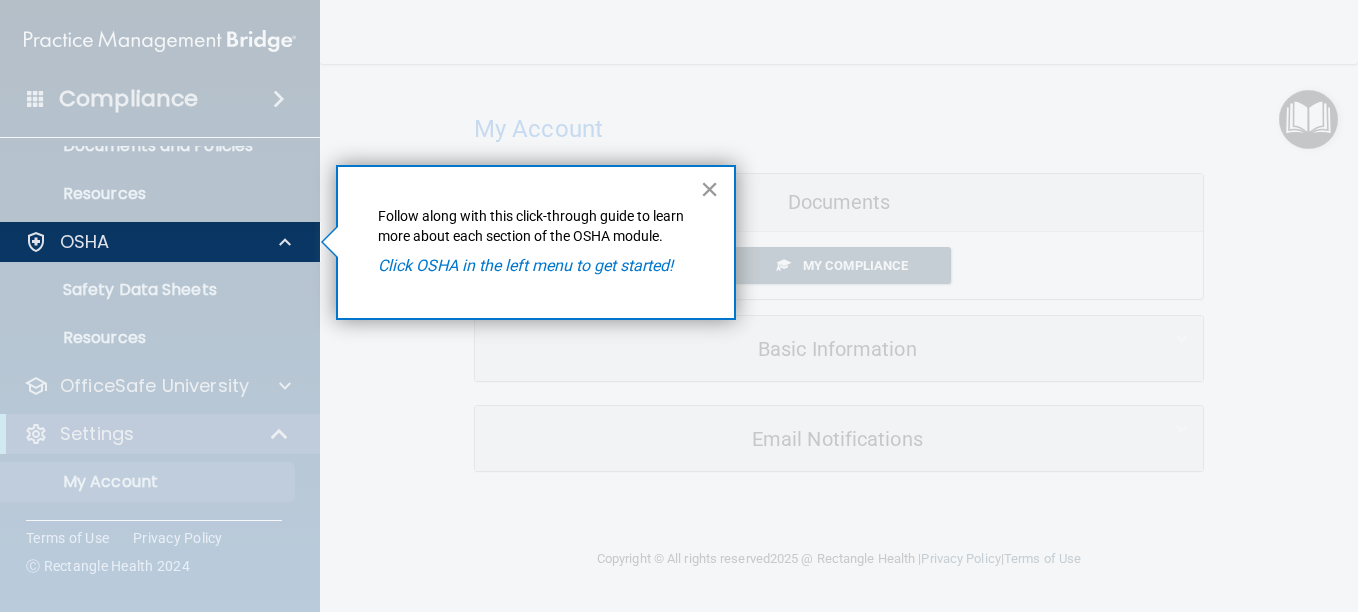 click on "×" at bounding box center [709, 189] 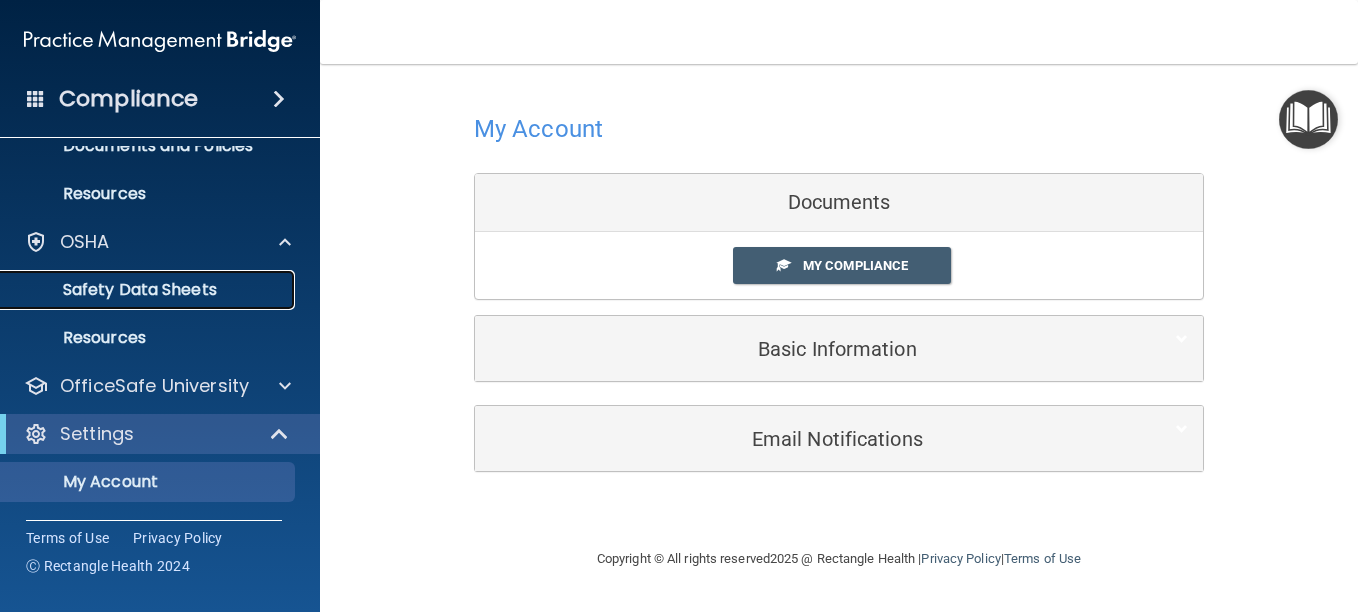 click on "Safety Data Sheets" at bounding box center [149, 290] 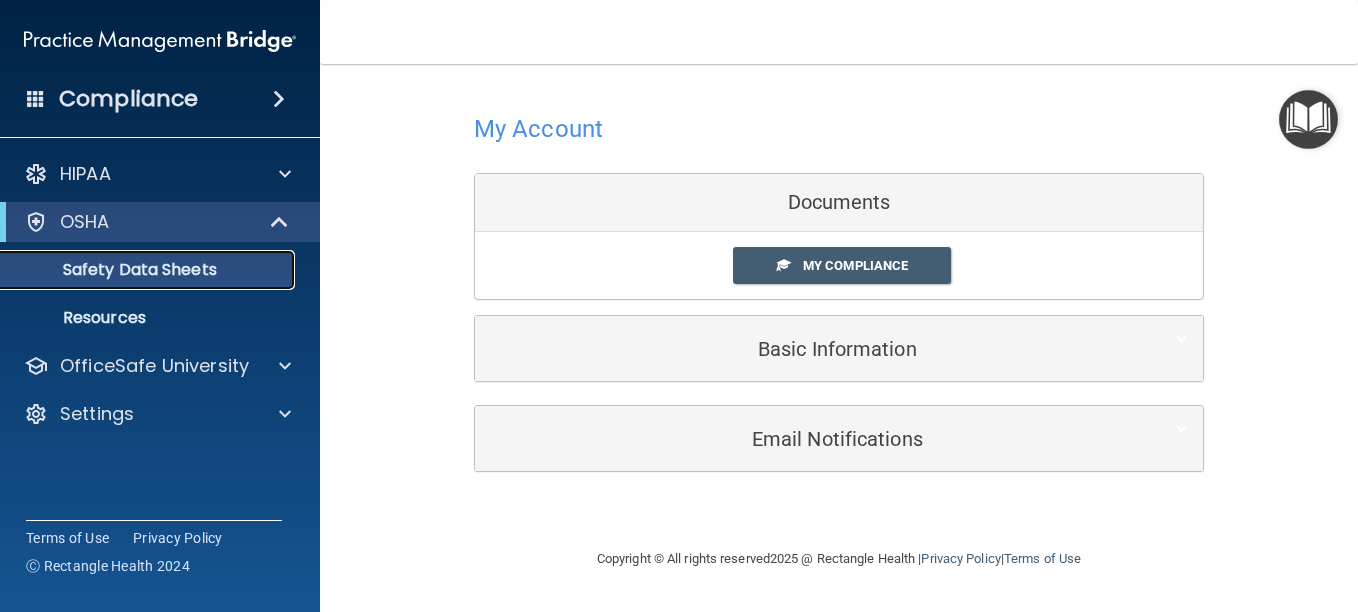 scroll, scrollTop: 0, scrollLeft: 0, axis: both 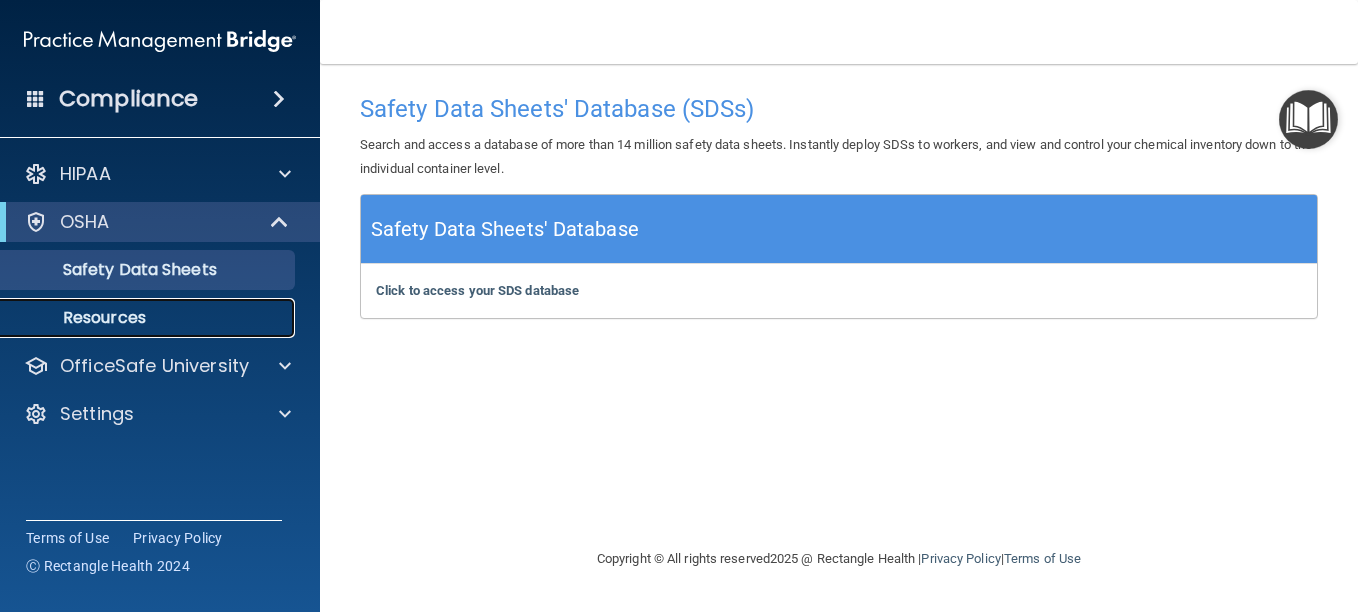 click on "Resources" at bounding box center [149, 318] 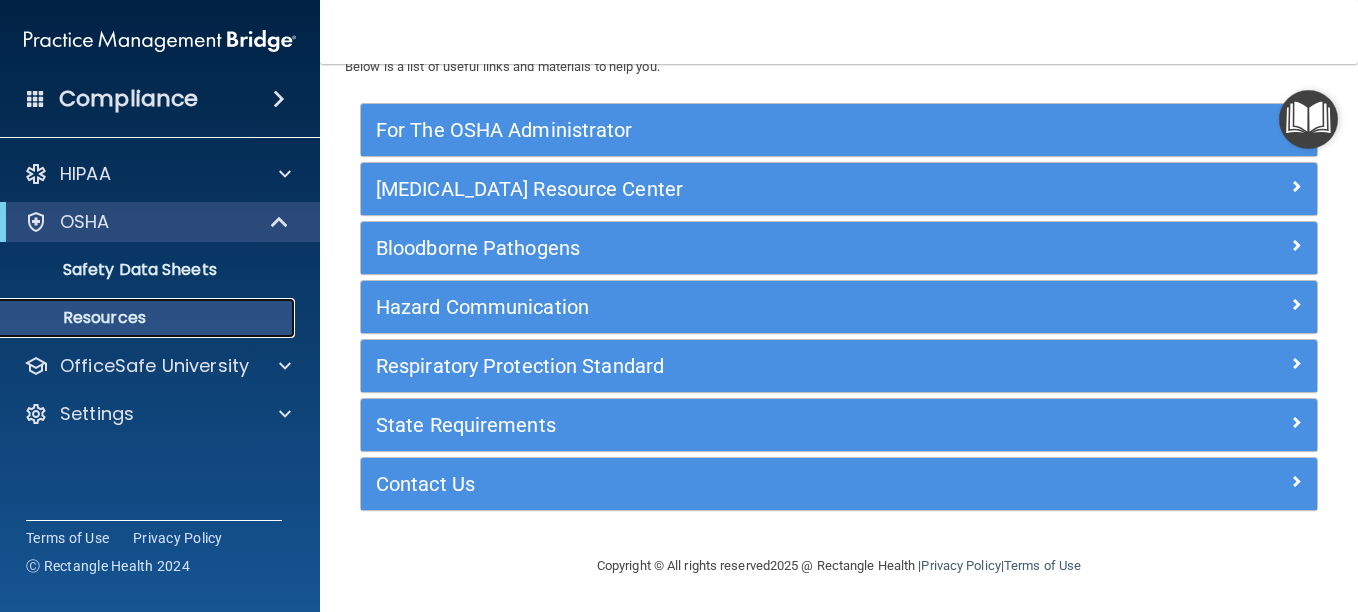 scroll, scrollTop: 80, scrollLeft: 0, axis: vertical 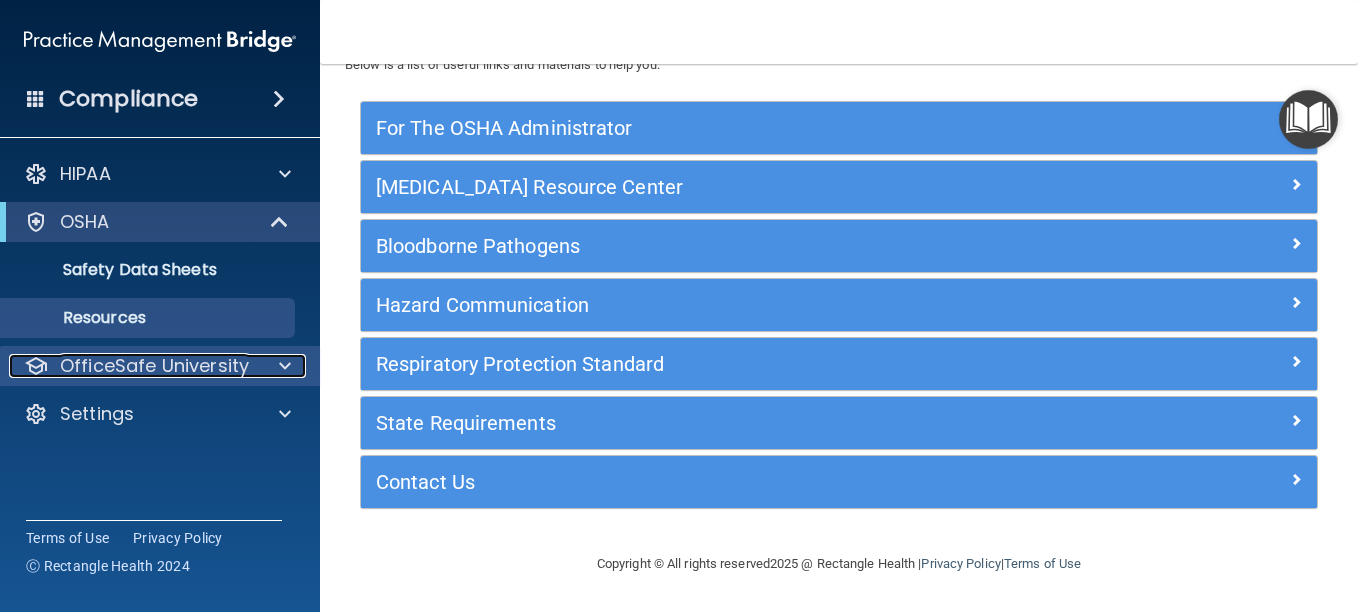 click on "OfficeSafe University" at bounding box center (154, 366) 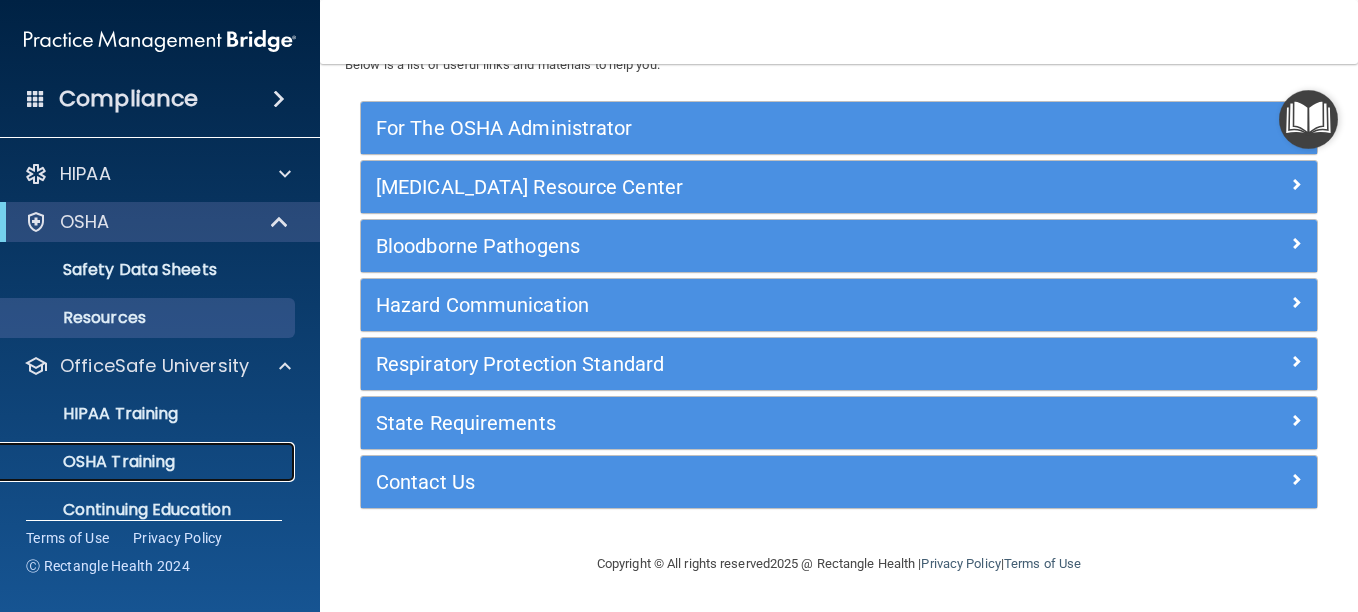 click on "OSHA Training" at bounding box center [94, 462] 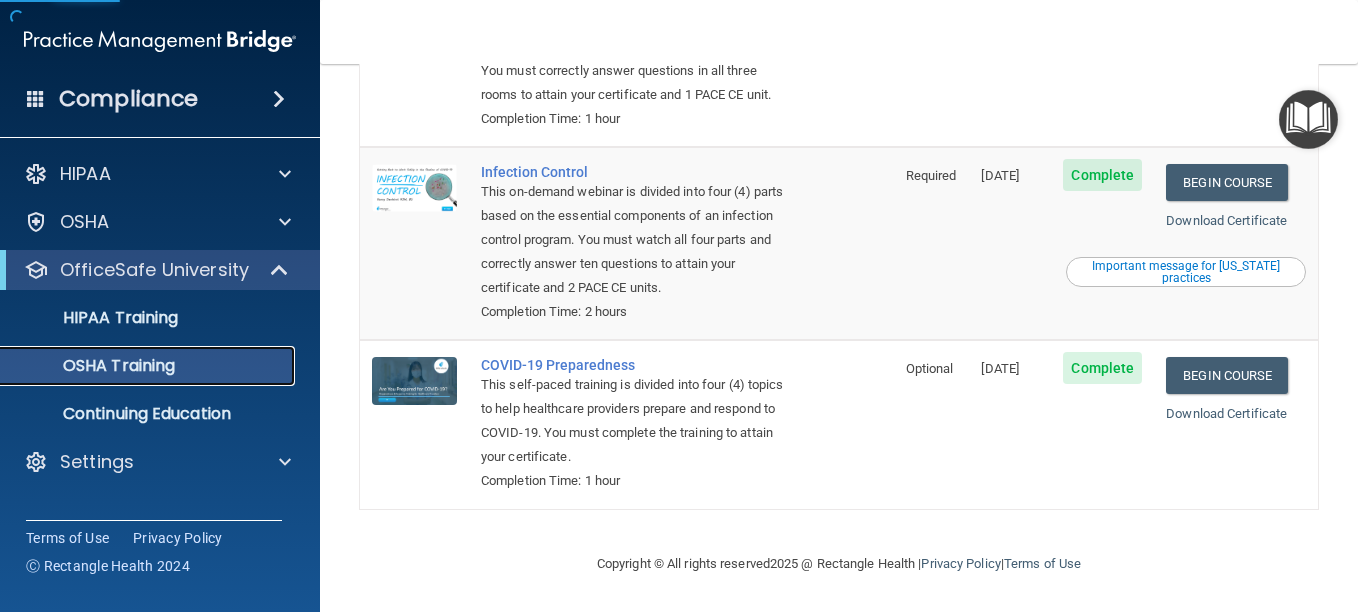 scroll, scrollTop: 0, scrollLeft: 0, axis: both 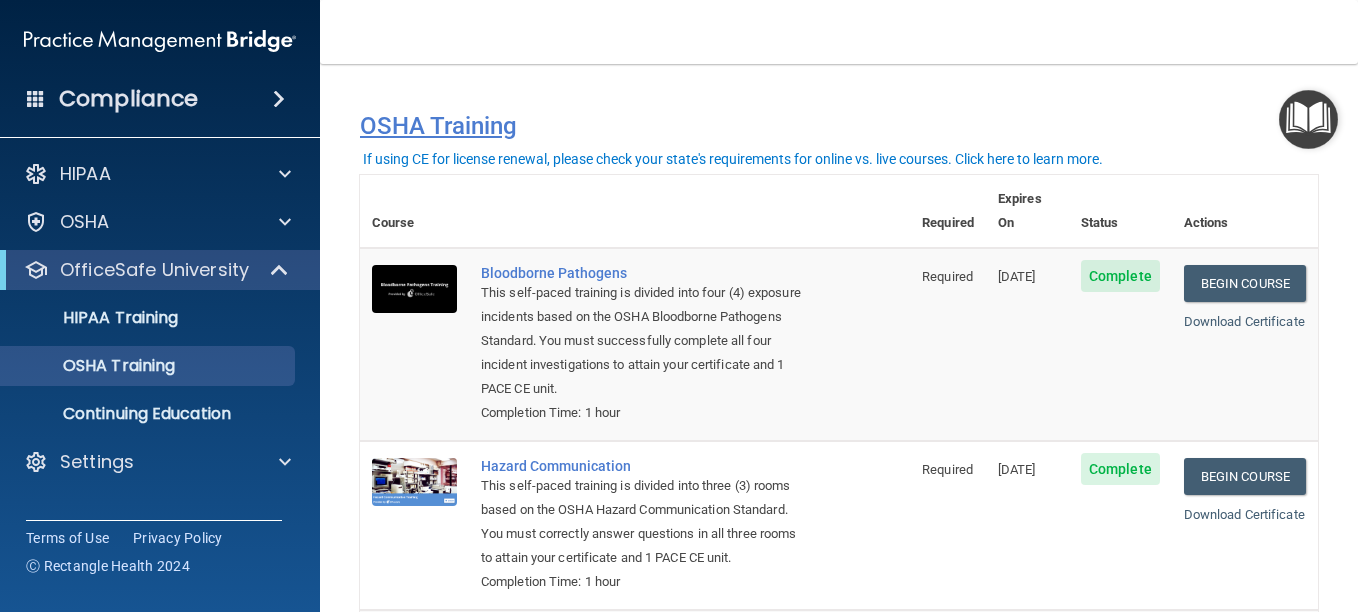 click on "OSHA Training" at bounding box center (839, 126) 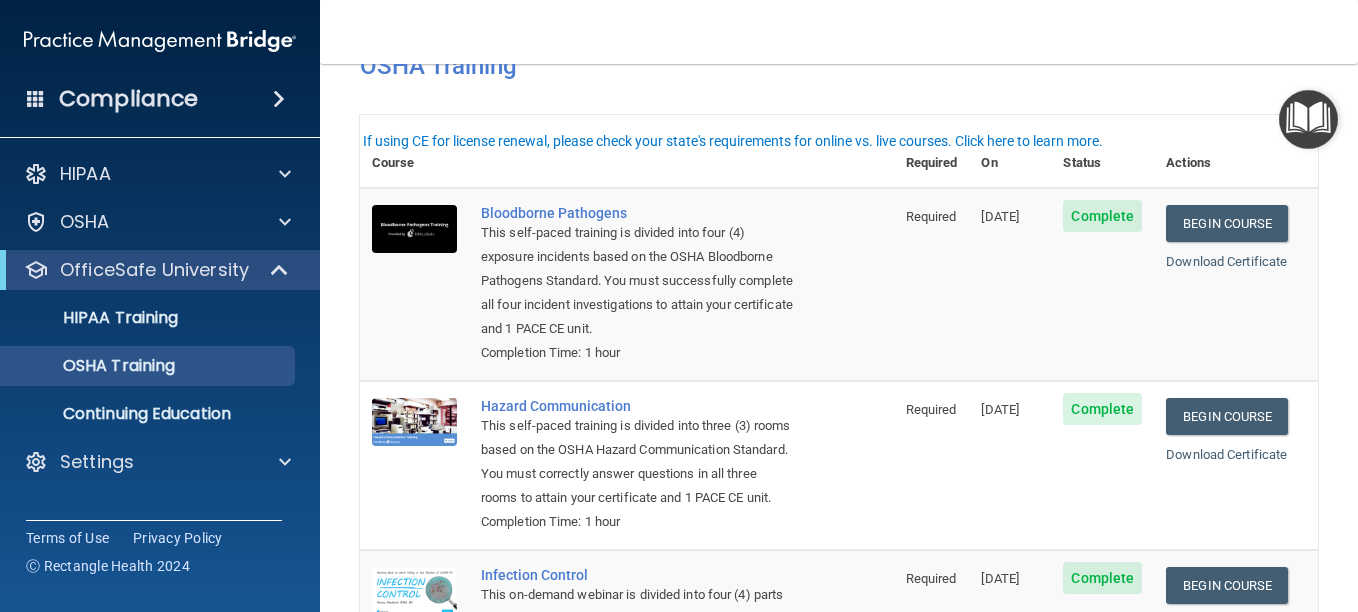 scroll, scrollTop: 0, scrollLeft: 0, axis: both 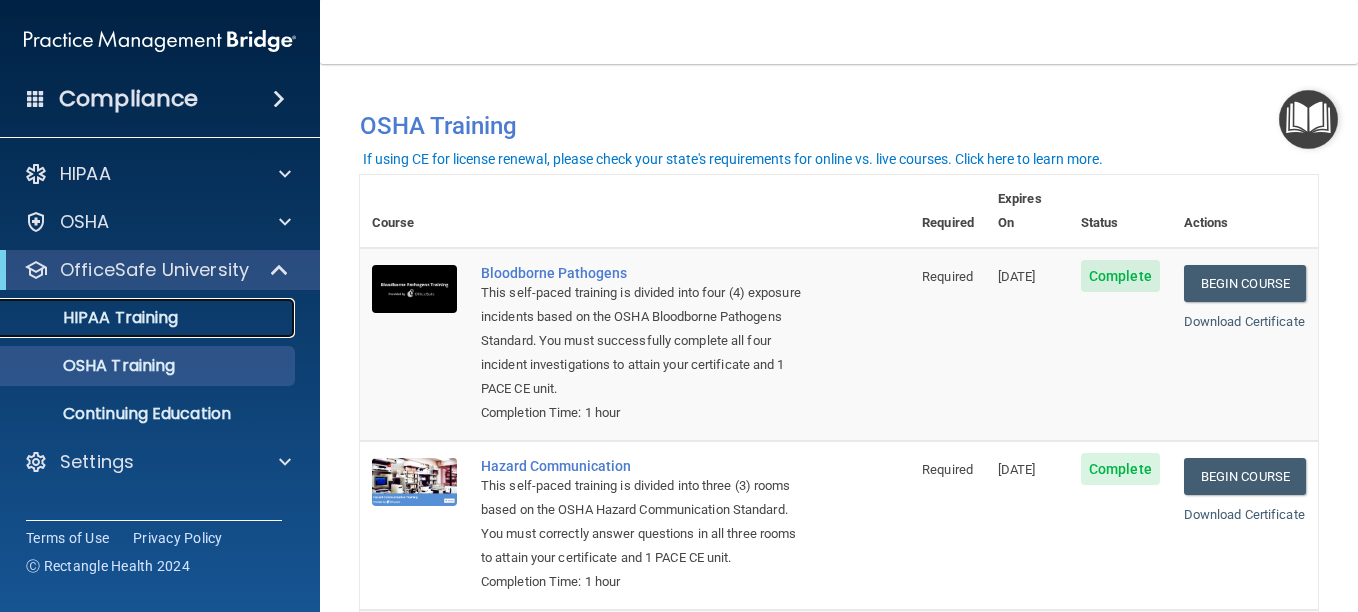 click on "HIPAA Training" at bounding box center [95, 318] 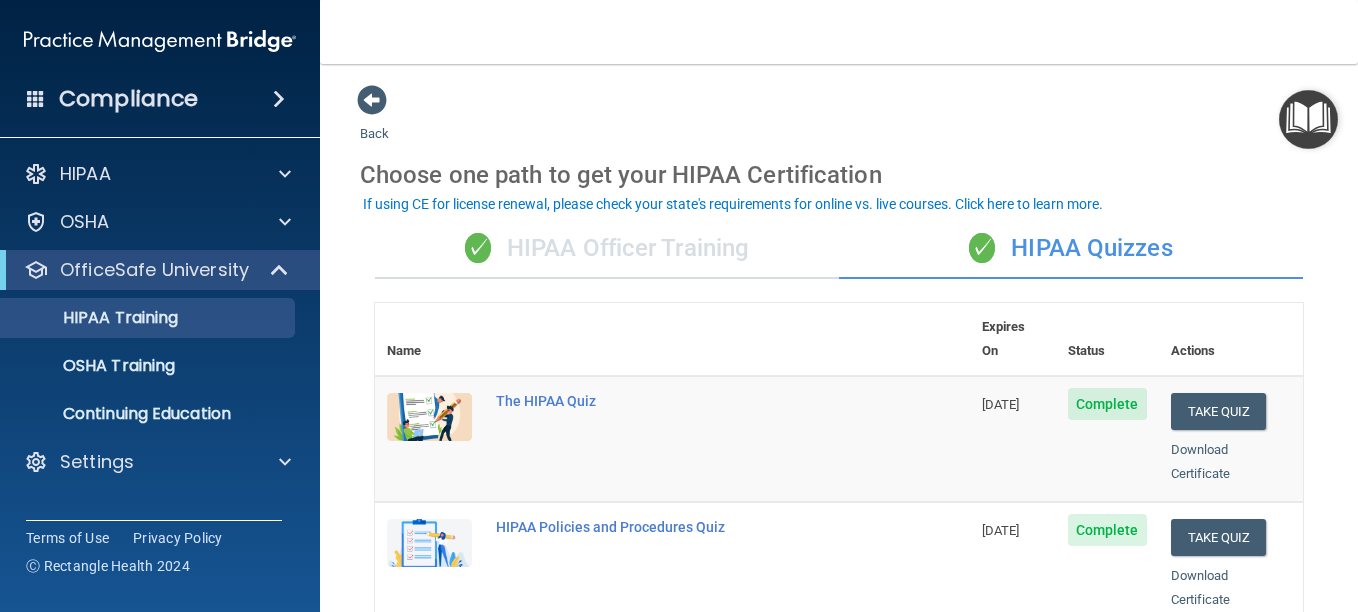 click on "✓   HIPAA Officer Training" at bounding box center [607, 249] 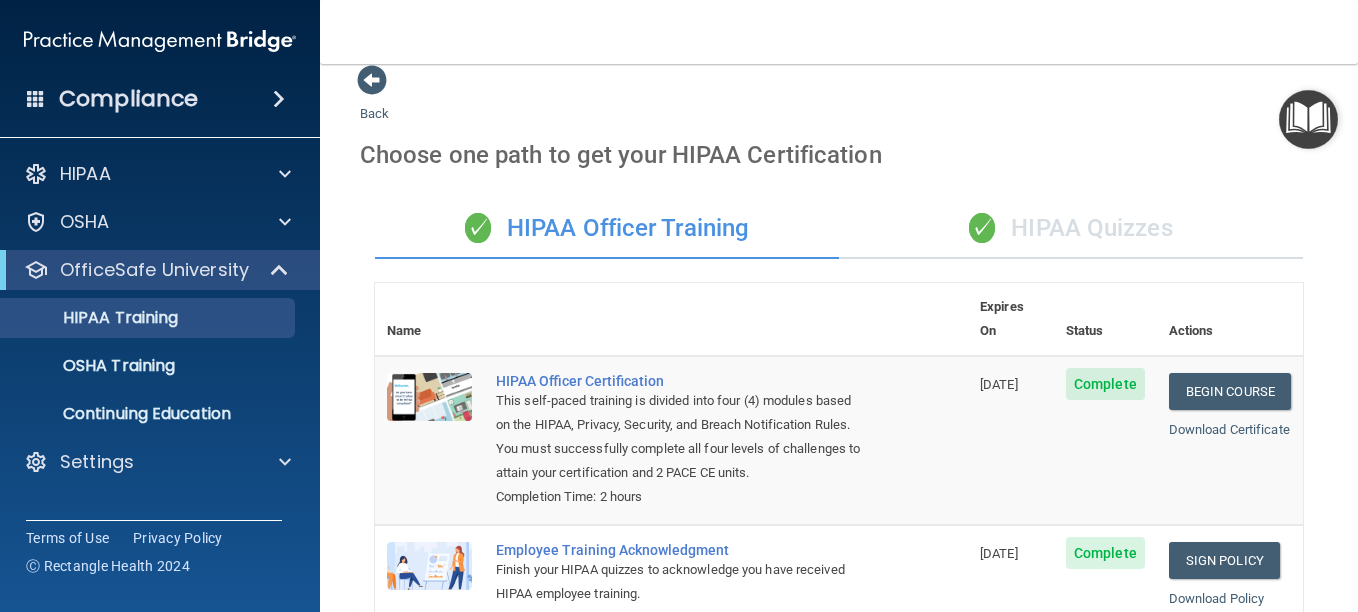 scroll, scrollTop: 0, scrollLeft: 0, axis: both 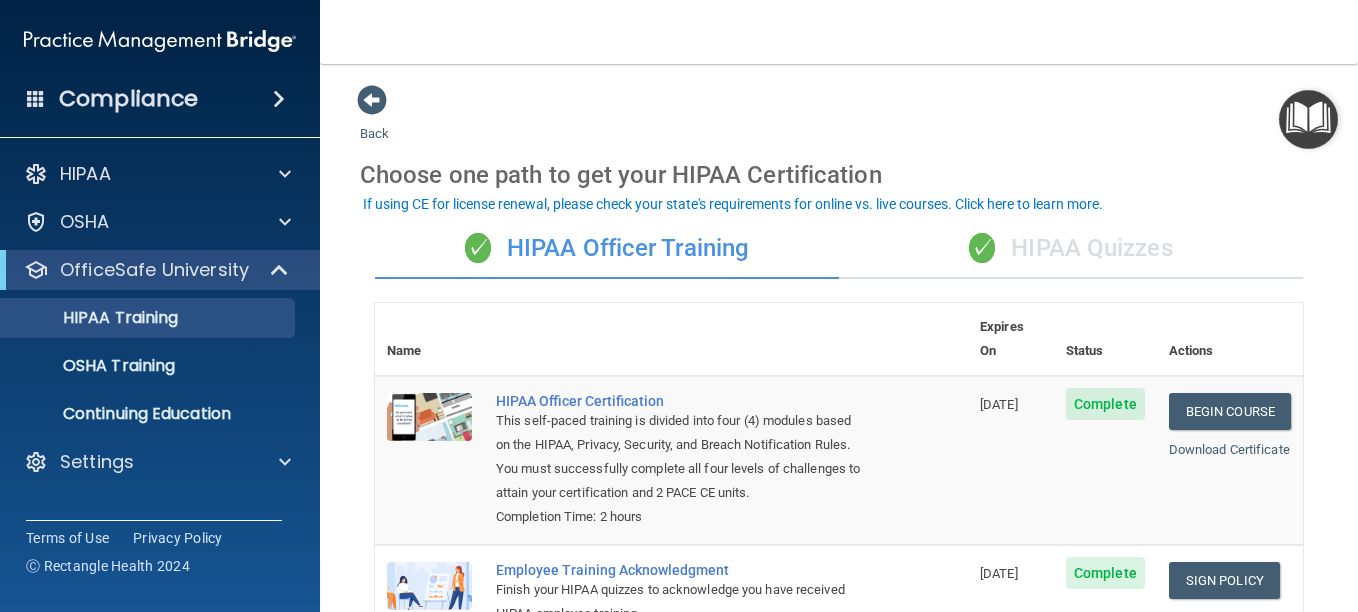 click on "✓   HIPAA Officer Training" at bounding box center [607, 249] 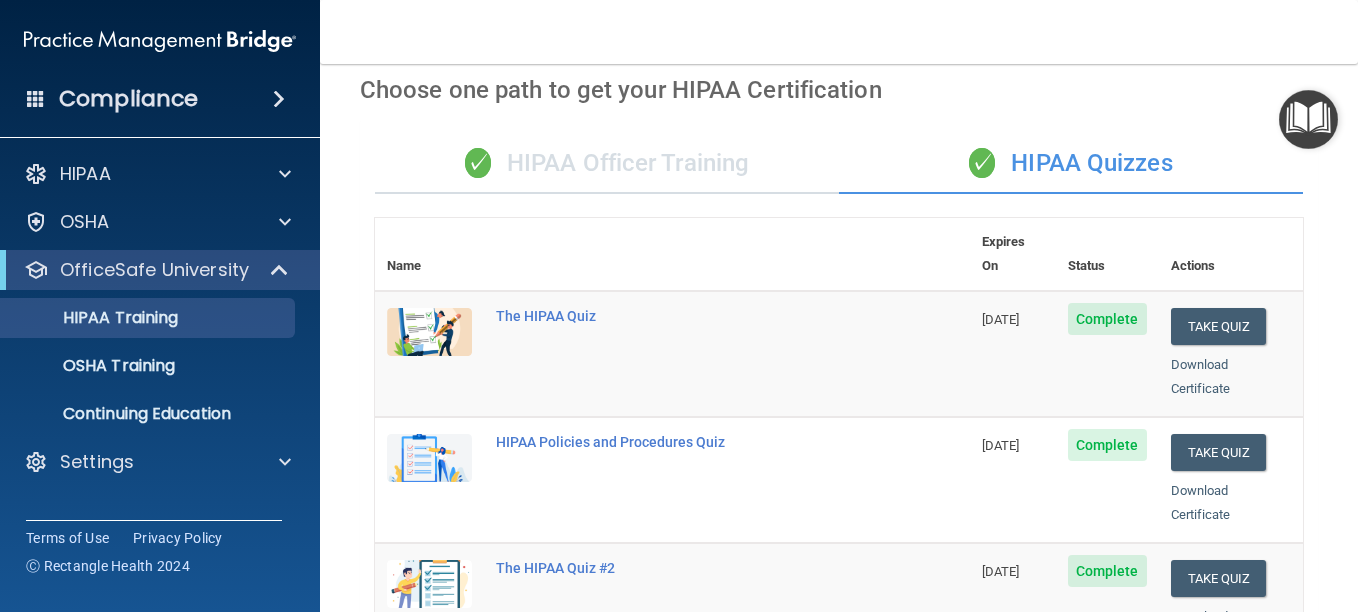 scroll, scrollTop: 0, scrollLeft: 0, axis: both 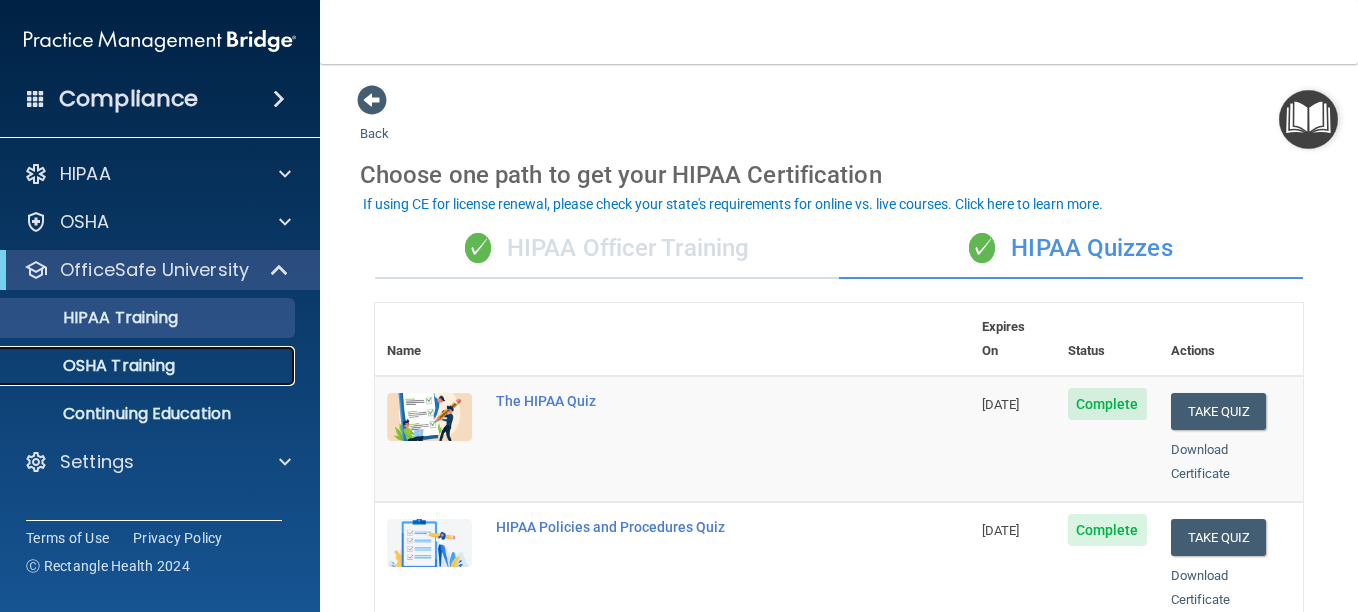 click on "OSHA Training" at bounding box center [149, 366] 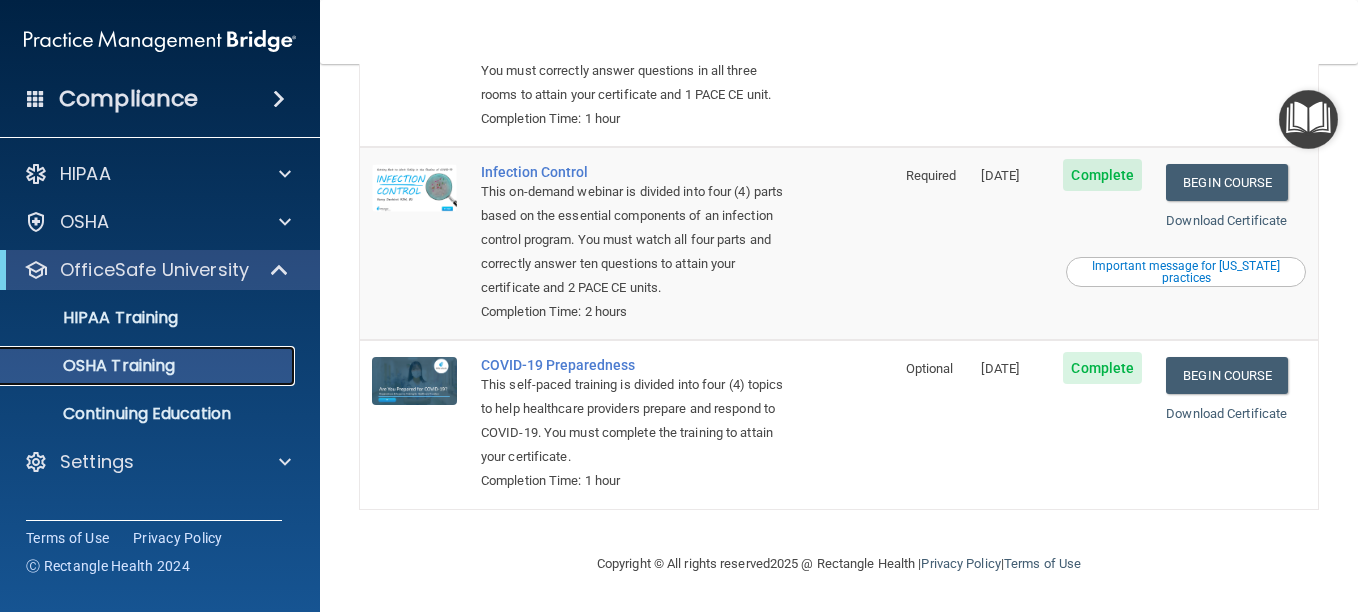 scroll, scrollTop: 0, scrollLeft: 0, axis: both 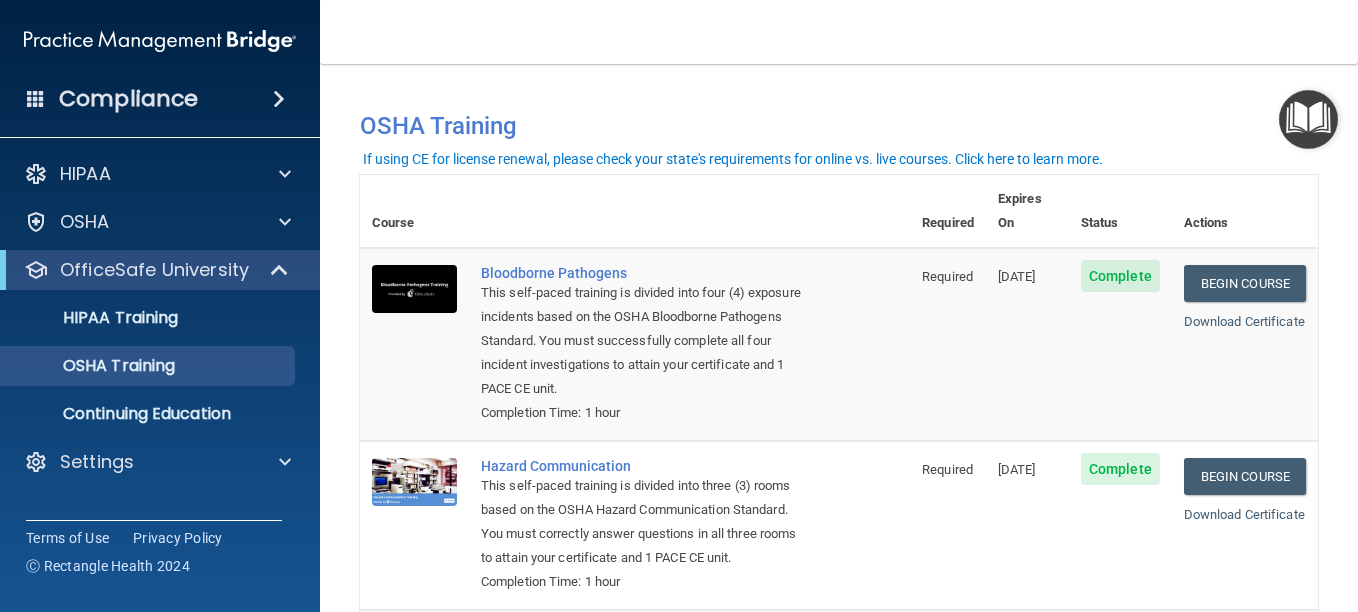 click at bounding box center [1308, 119] 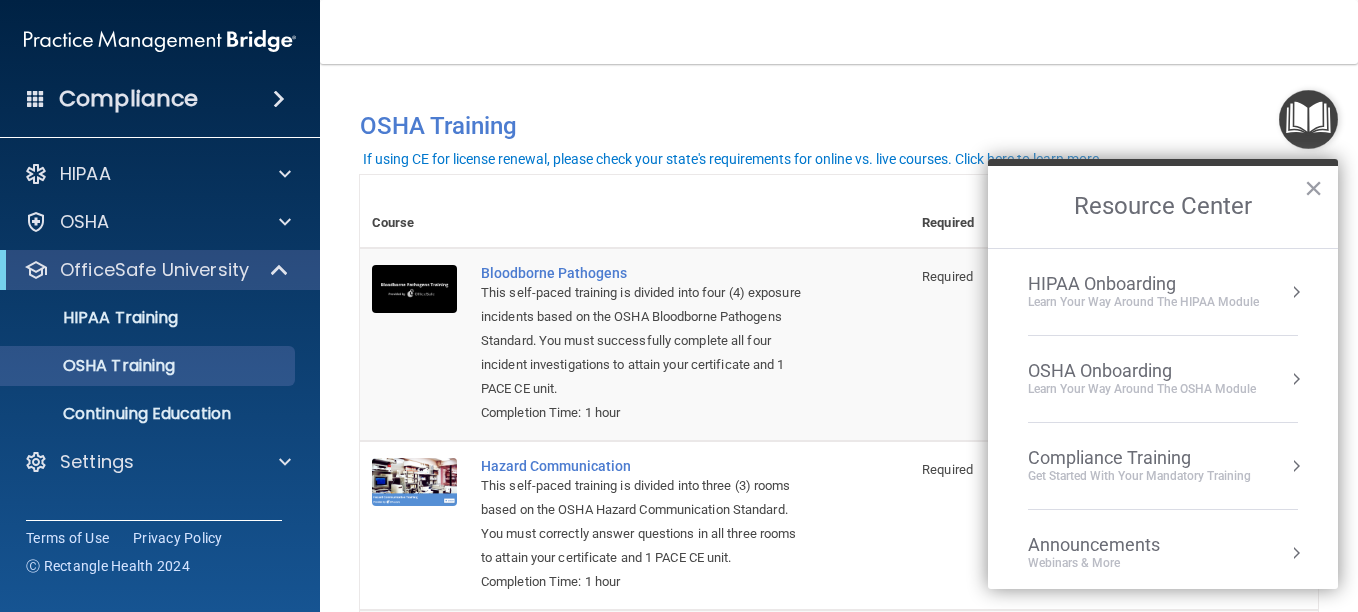 click on "OSHA Onboarding" at bounding box center (1142, 371) 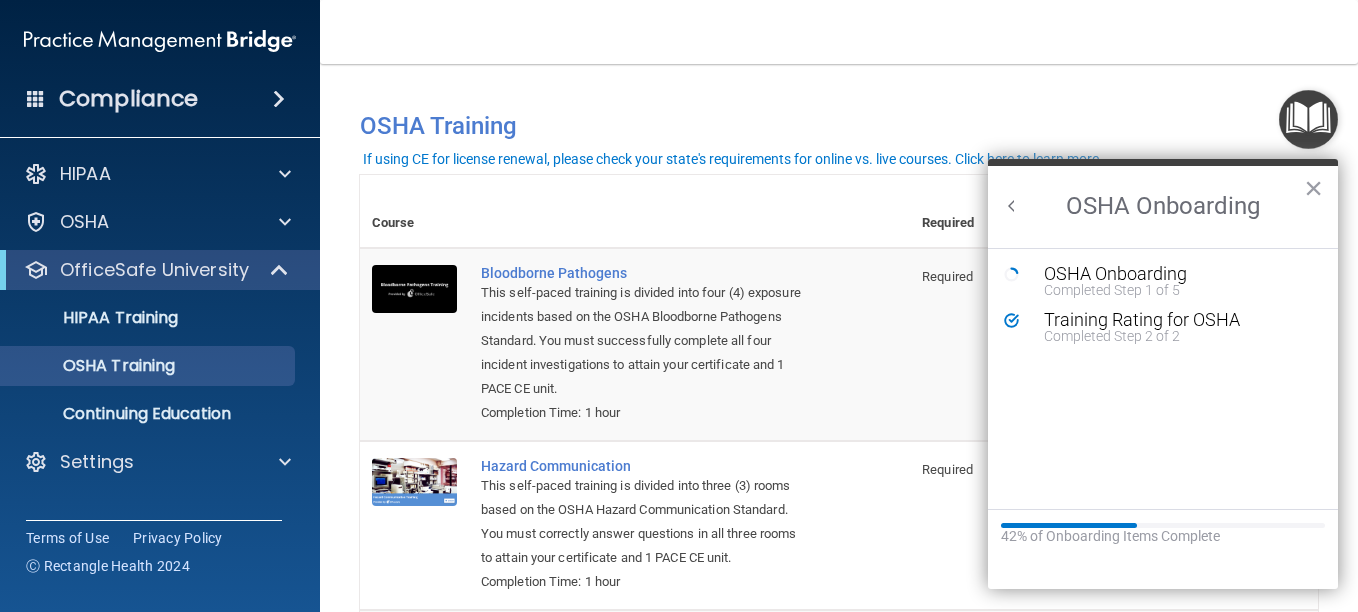 scroll, scrollTop: 0, scrollLeft: 0, axis: both 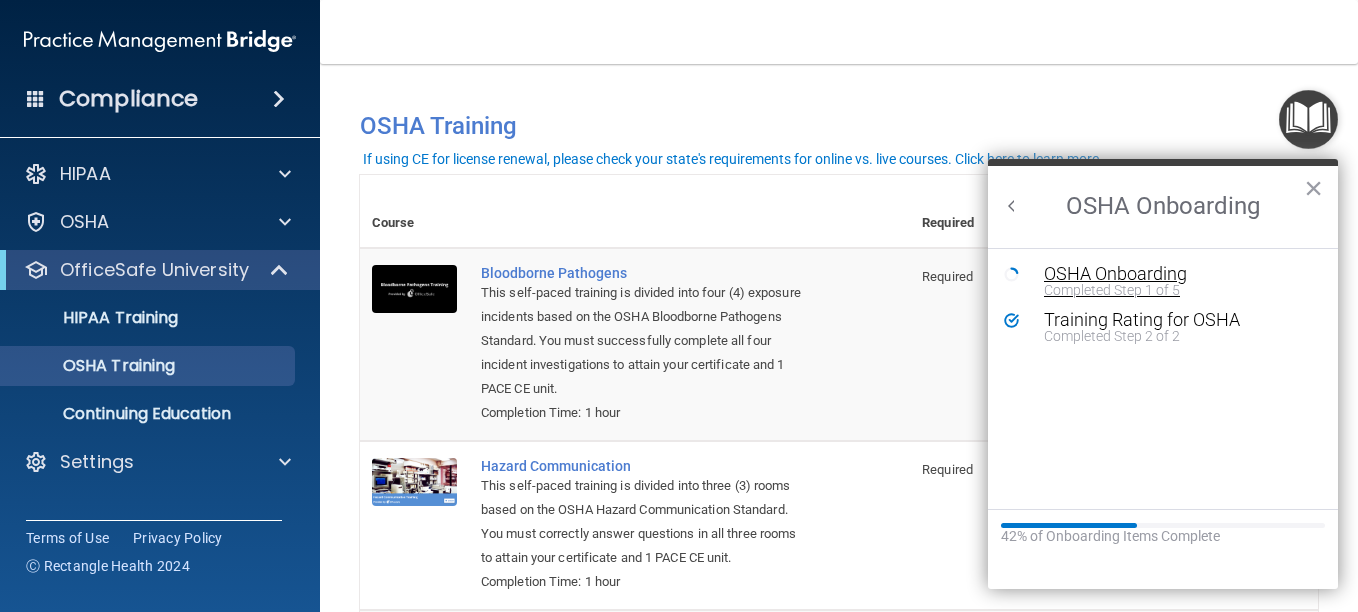 click on "OSHA Onboarding" at bounding box center (1178, 274) 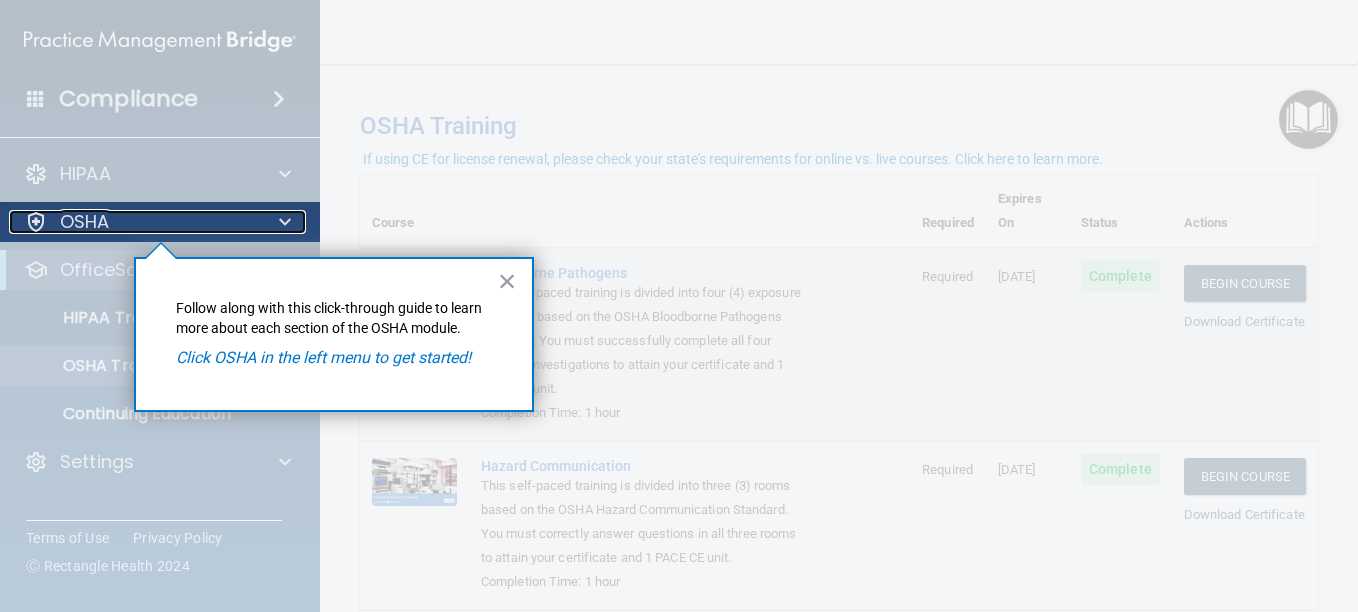 click on "OSHA" at bounding box center [133, 222] 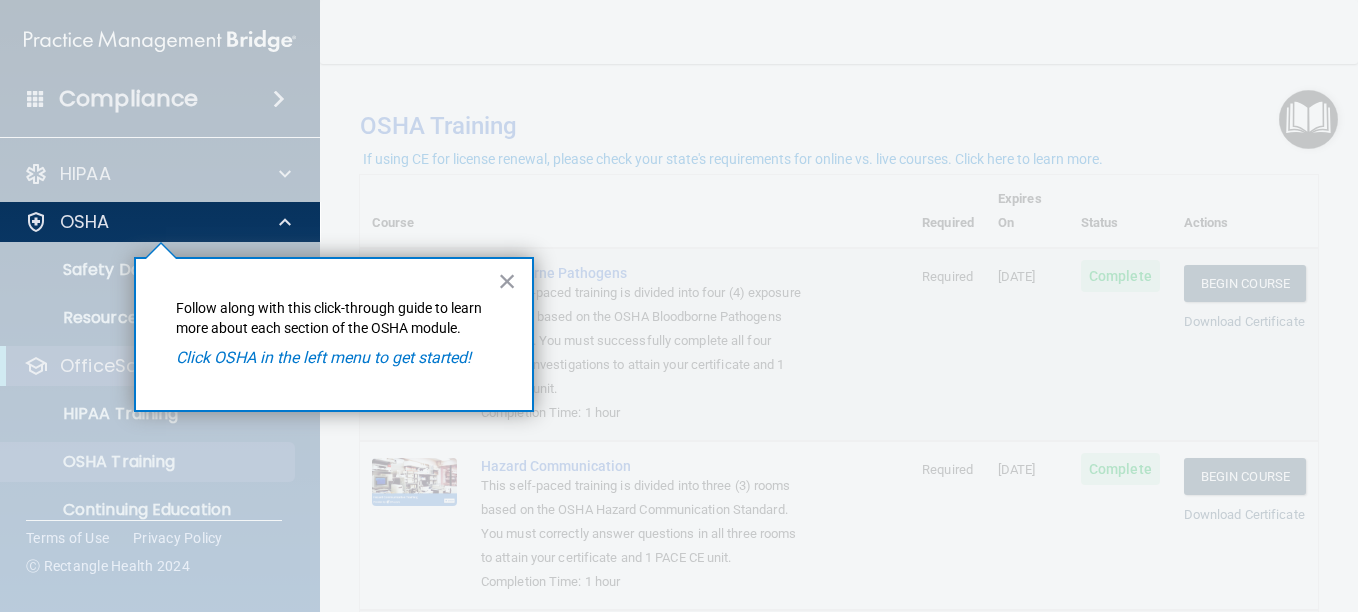 click at bounding box center (160, 427) 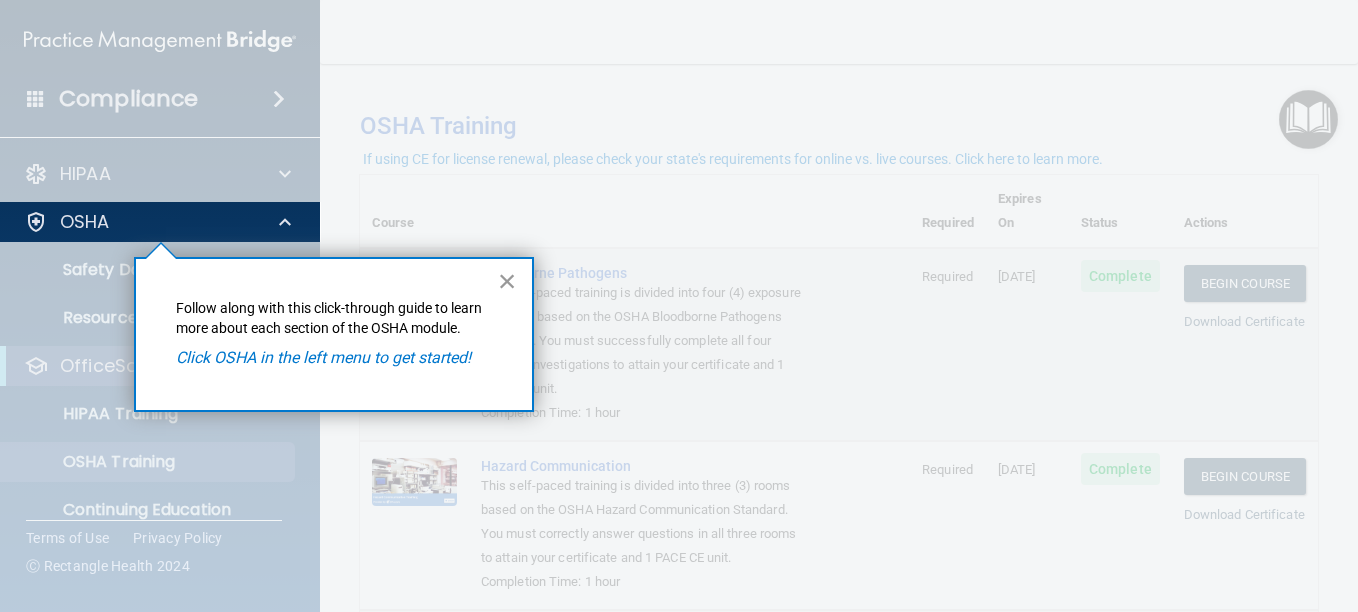 click on "×" at bounding box center (507, 281) 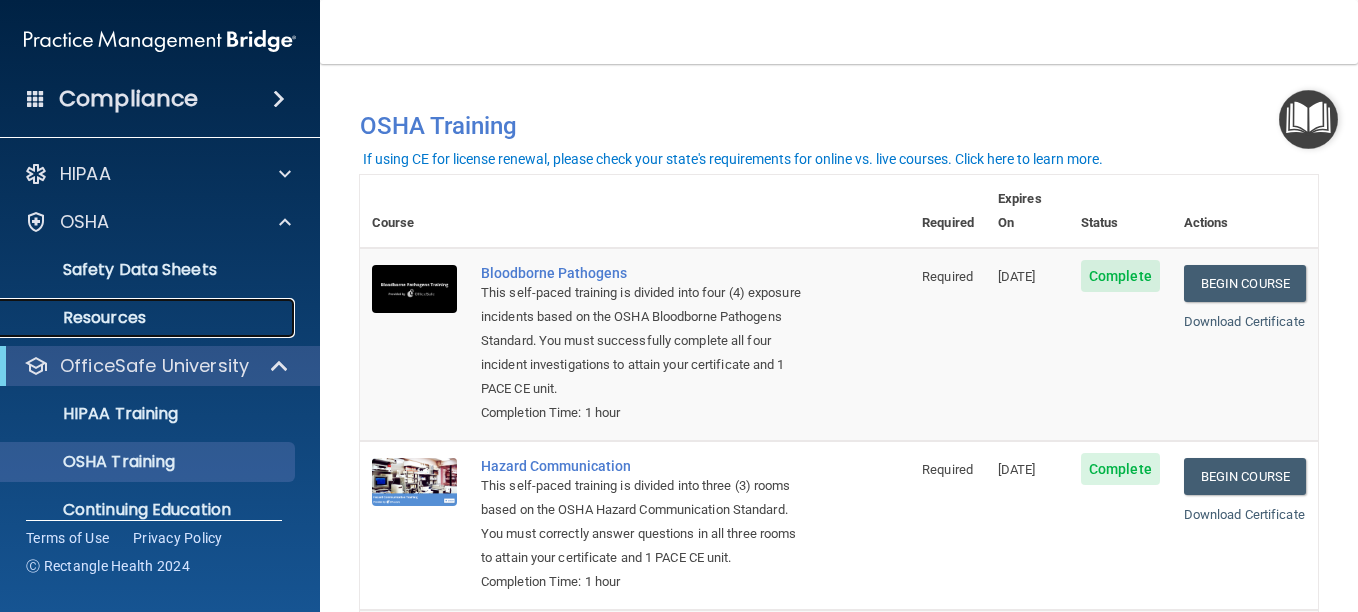 click on "Resources" at bounding box center [149, 318] 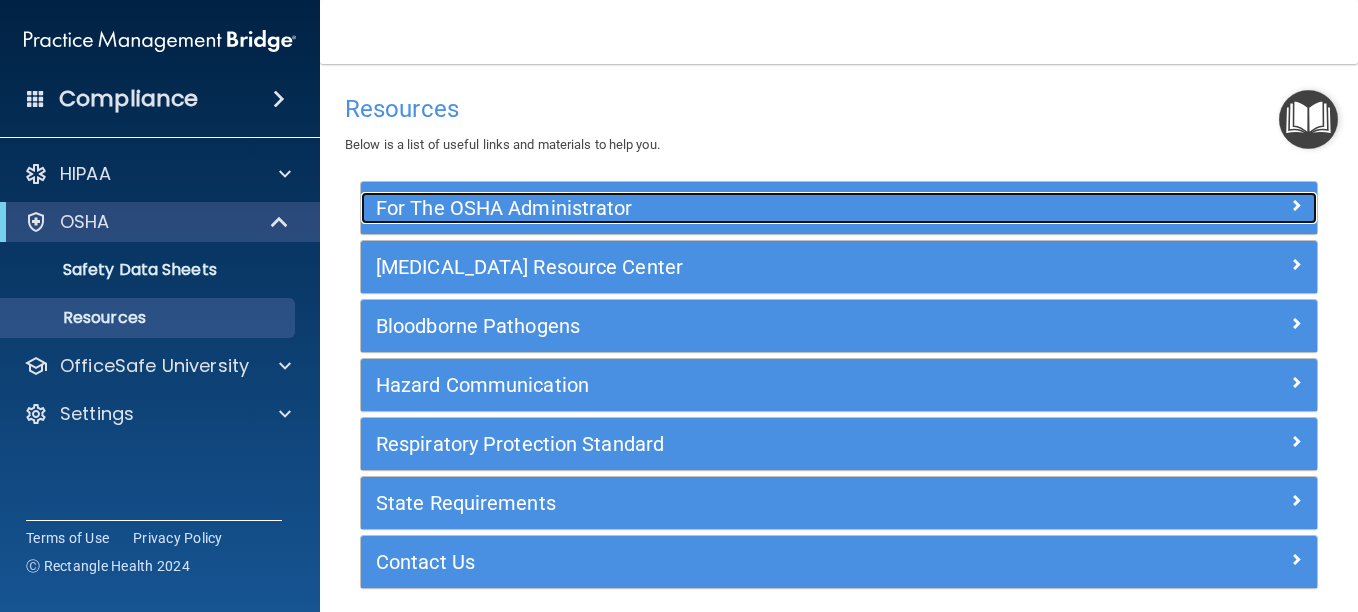 click on "For The OSHA Administrator" at bounding box center (719, 208) 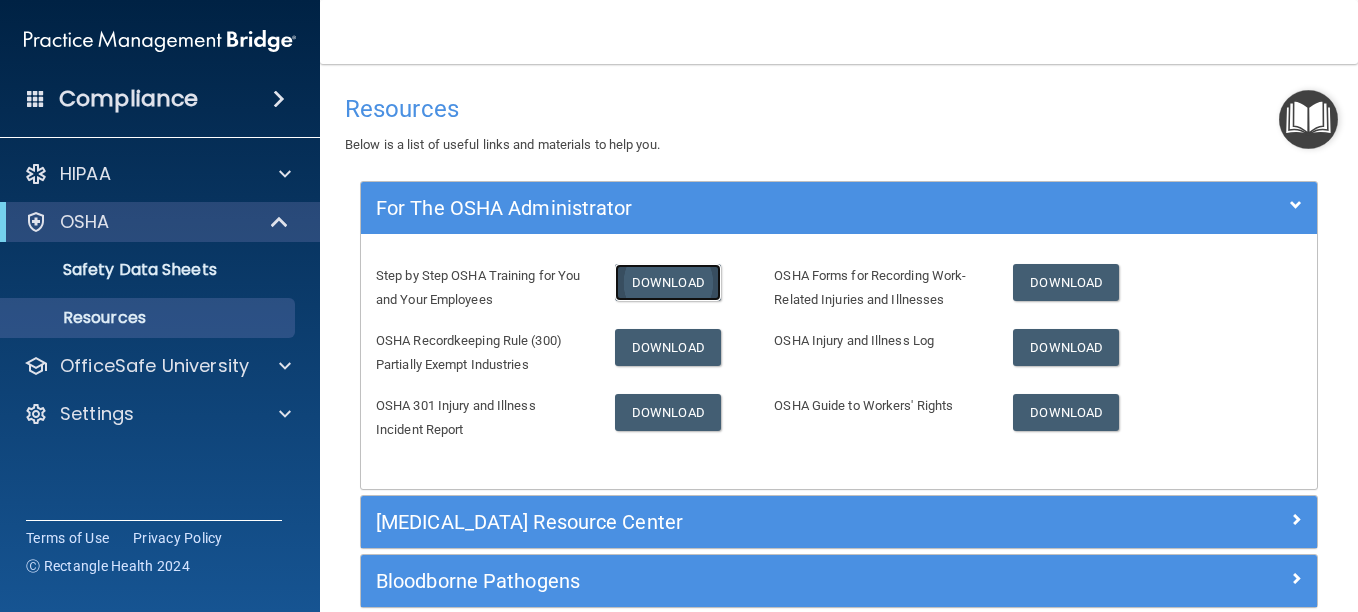 click on "Download" at bounding box center (668, 282) 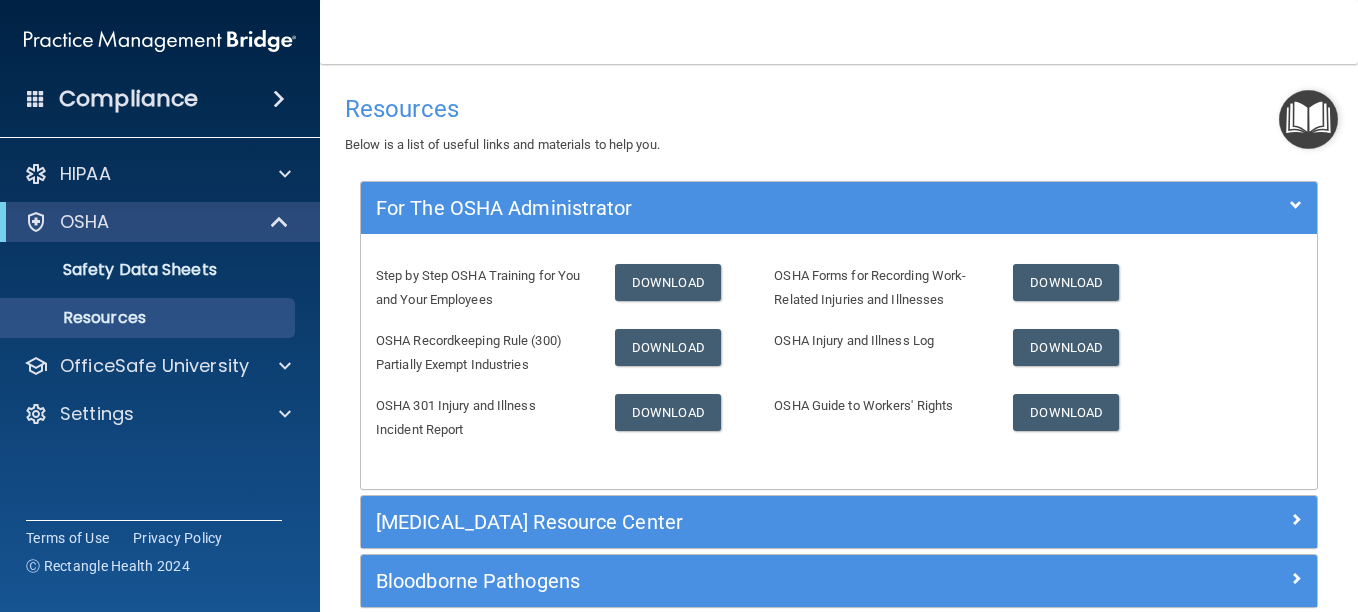 click at bounding box center (1308, 119) 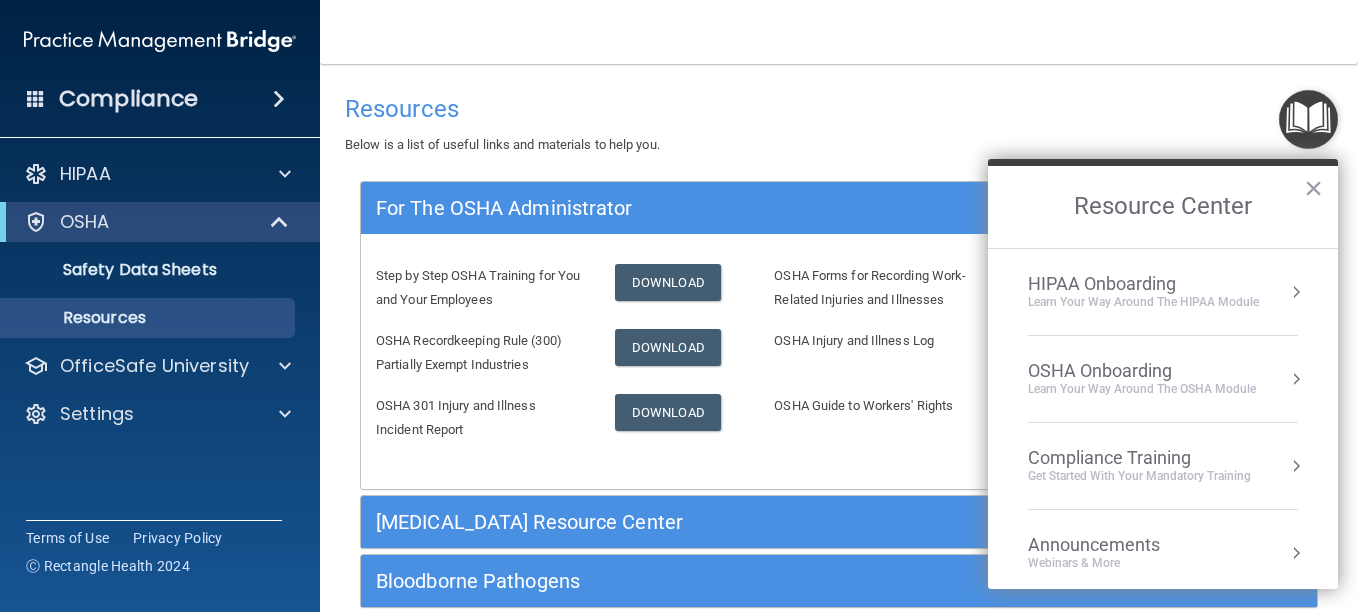 click on "Learn your way around the OSHA module" at bounding box center [1142, 389] 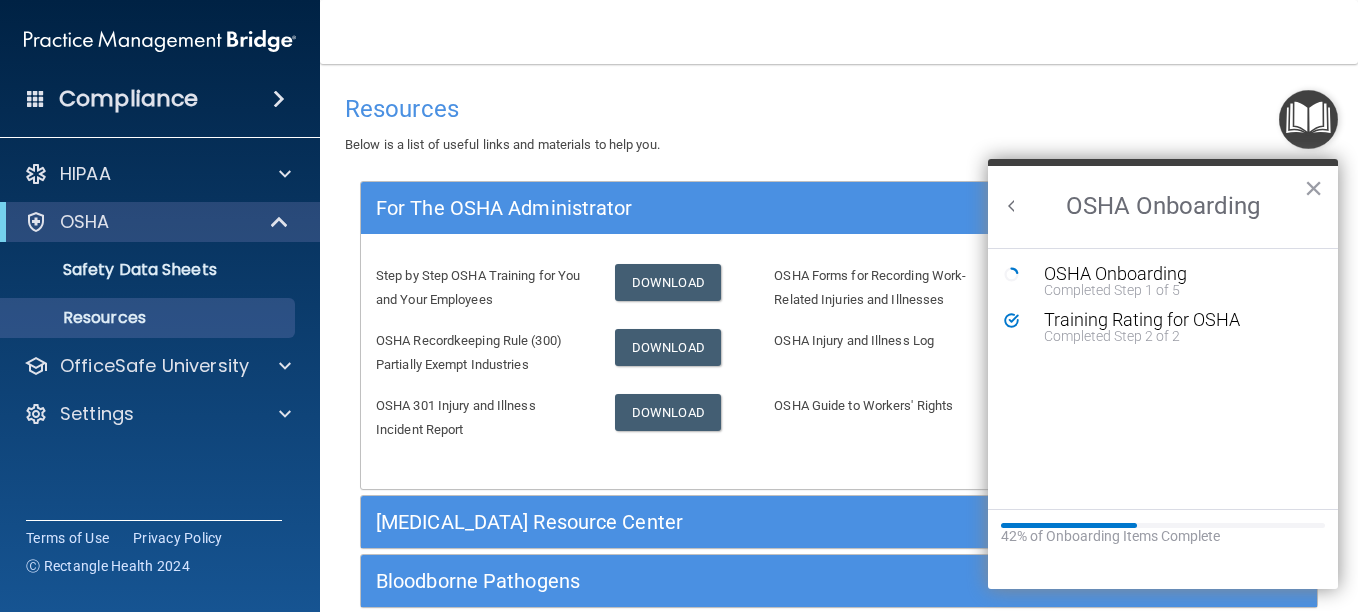 scroll, scrollTop: 0, scrollLeft: 0, axis: both 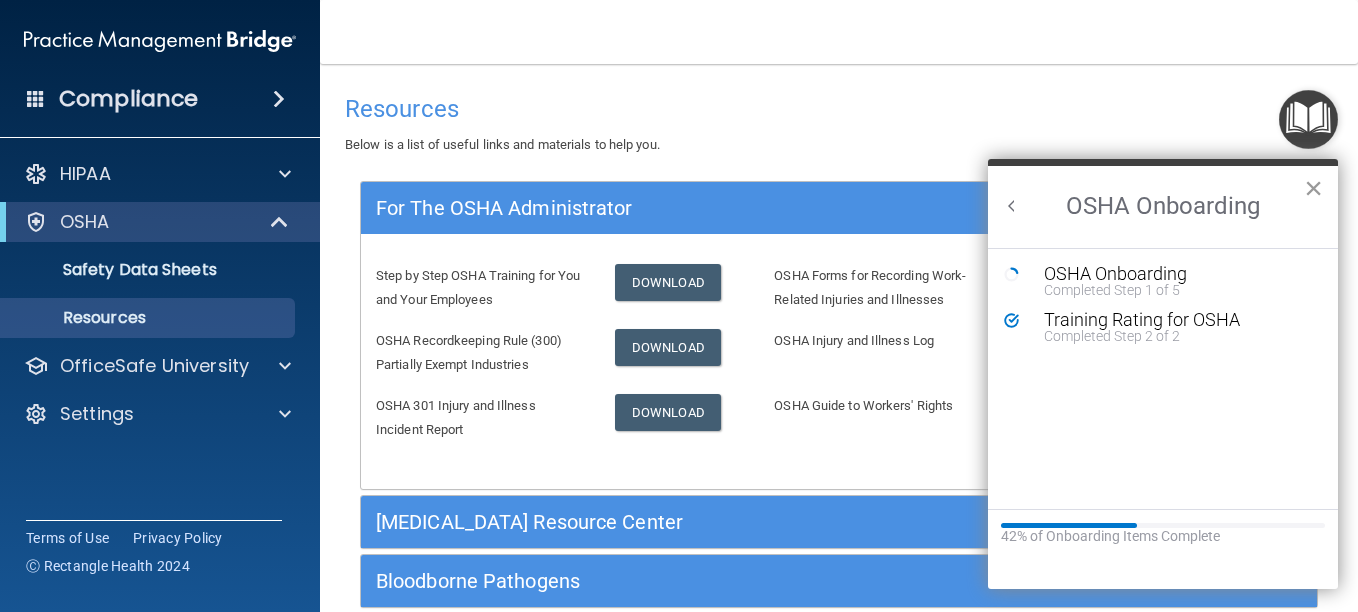 click on "×" at bounding box center (1313, 188) 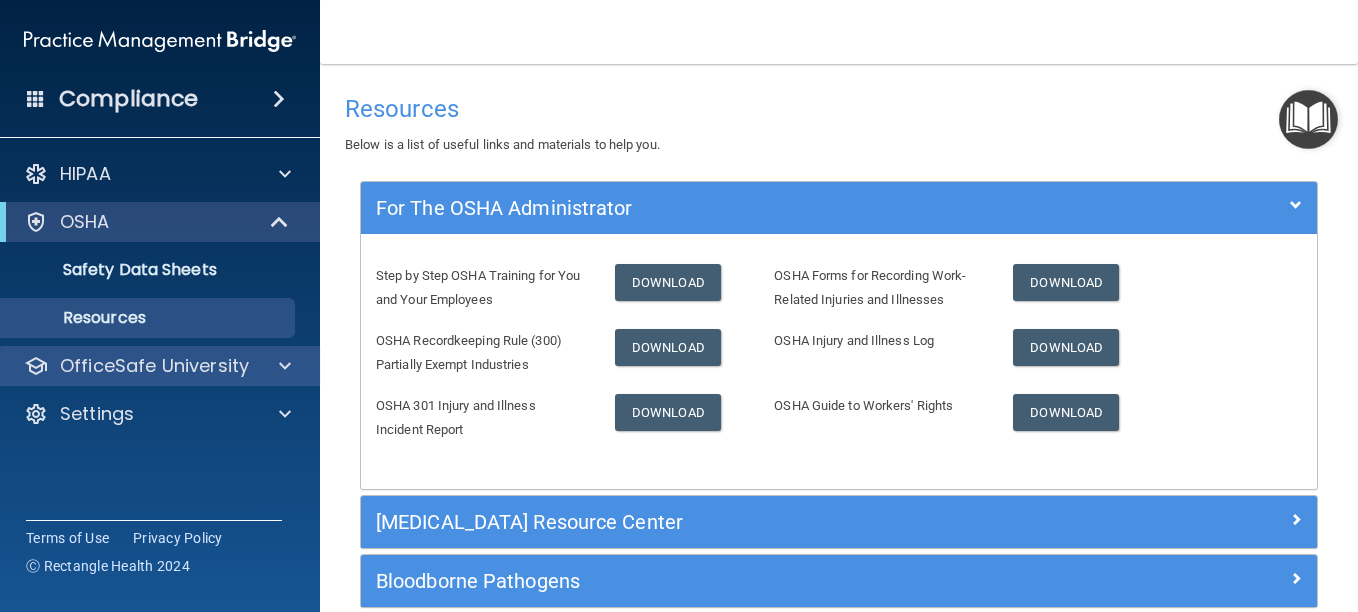 click on "OfficeSafe University" at bounding box center [160, 366] 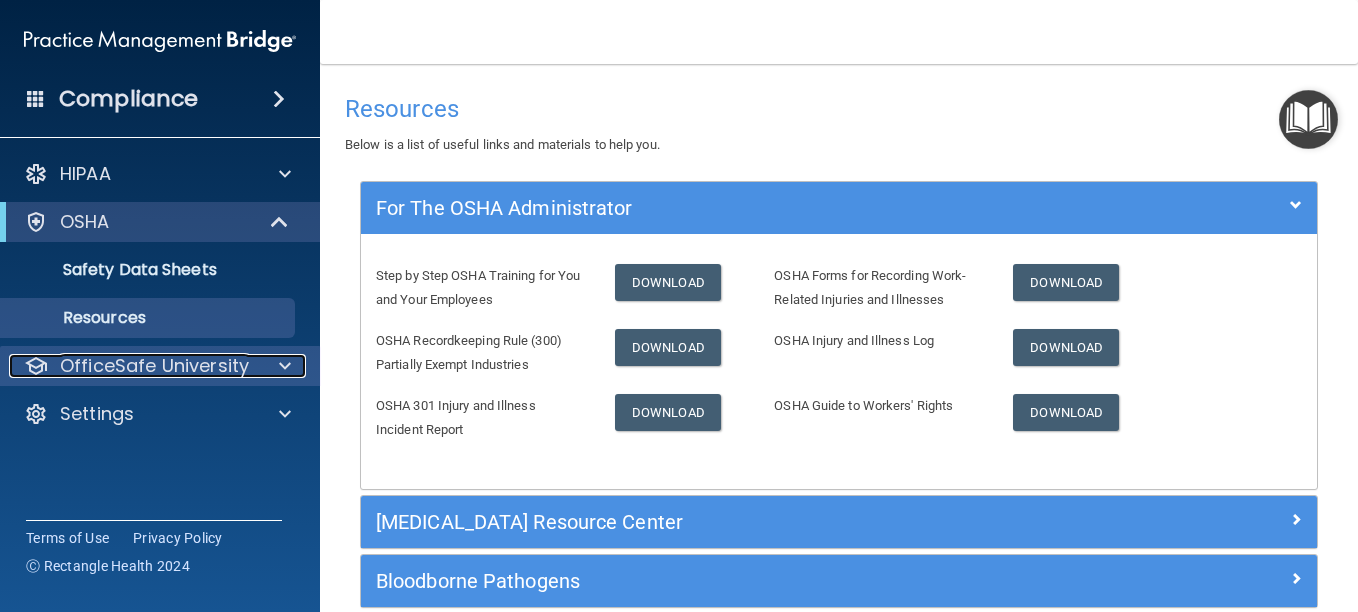 click on "OfficeSafe University" at bounding box center [154, 366] 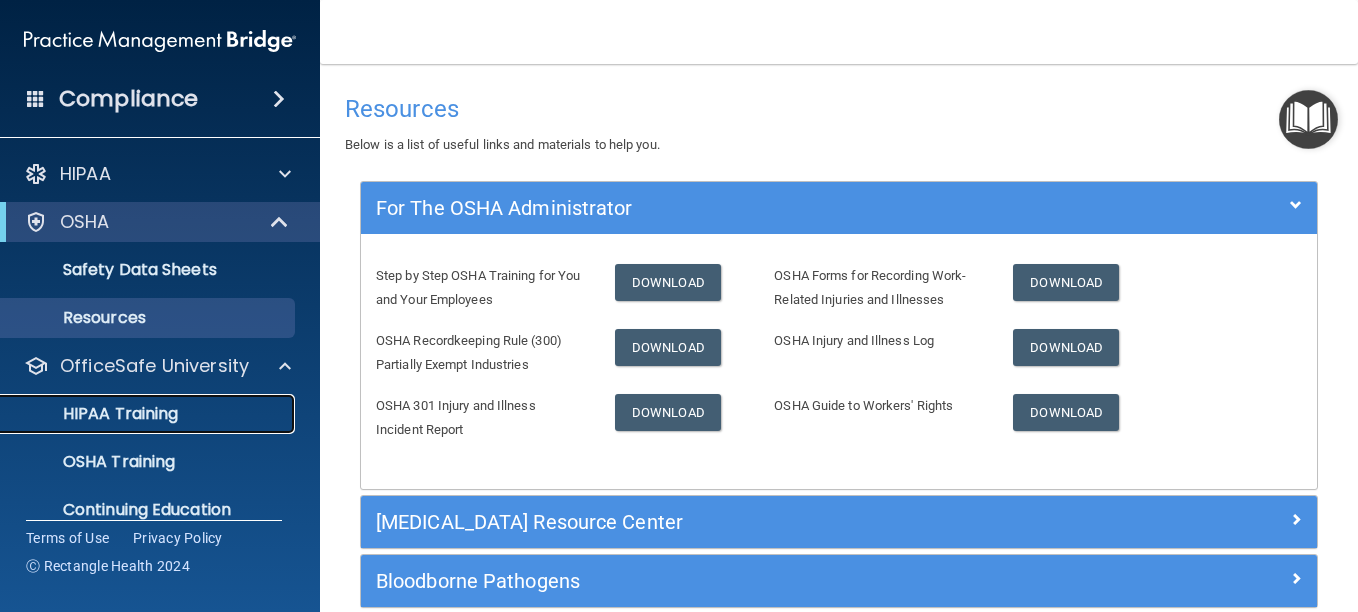 click on "HIPAA Training" at bounding box center (95, 414) 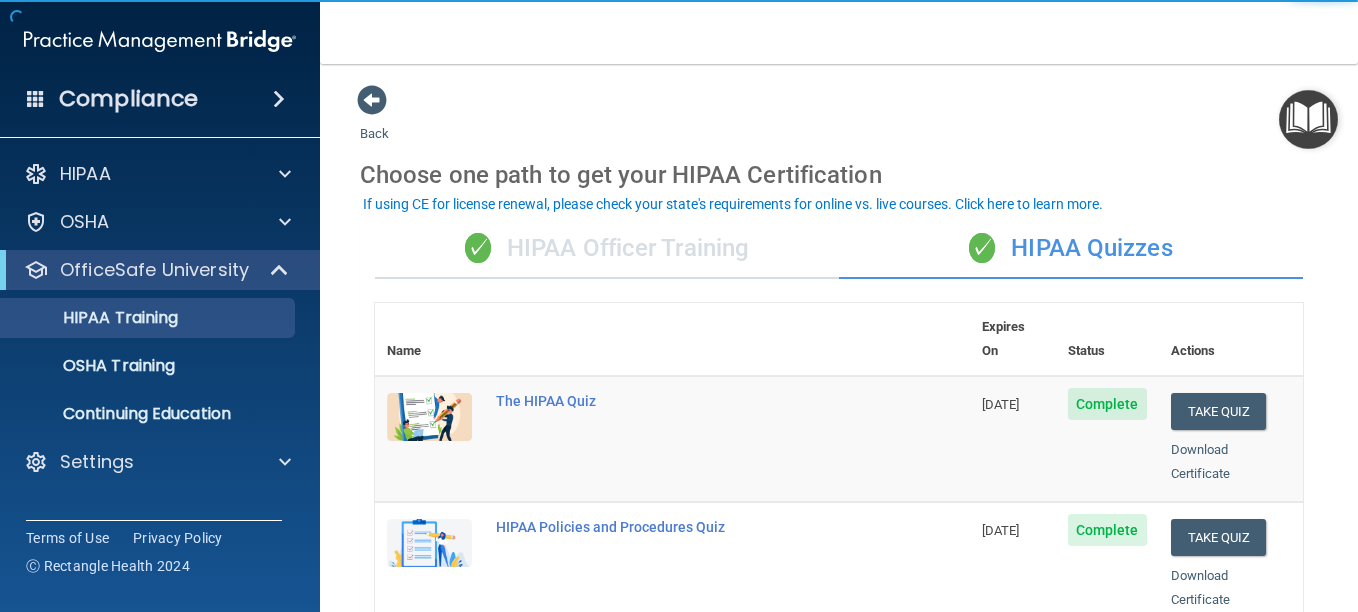 click on "✓   HIPAA Officer Training" at bounding box center [607, 249] 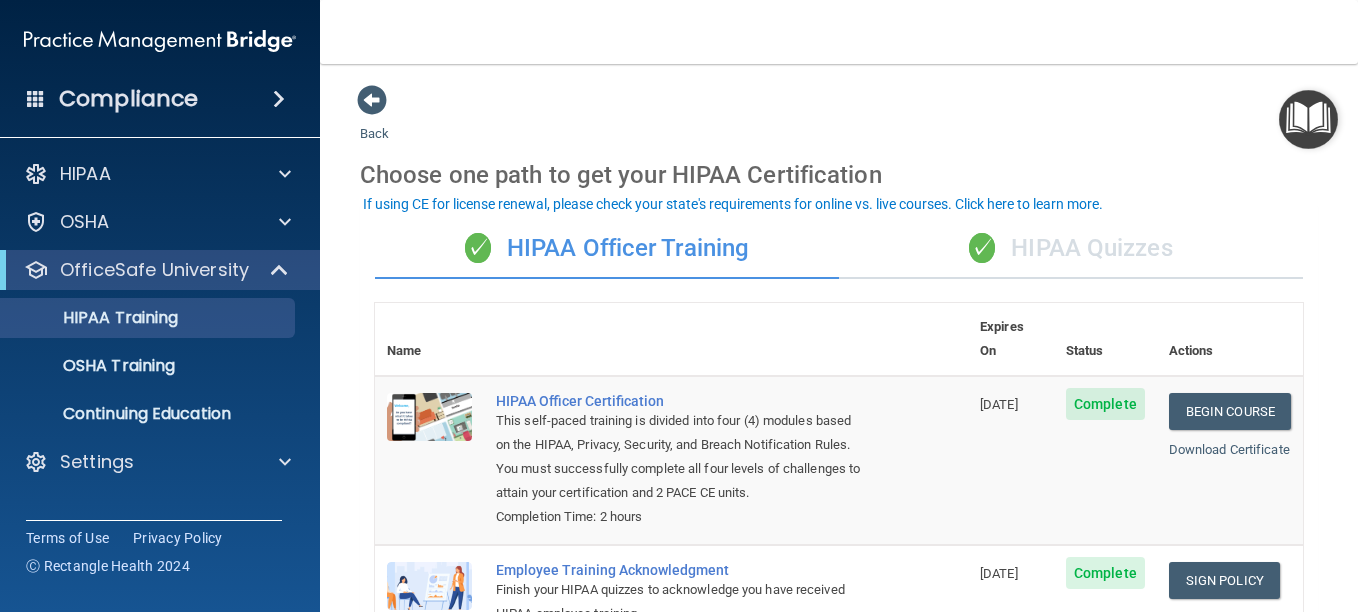 click on "Complete" at bounding box center (1105, 404) 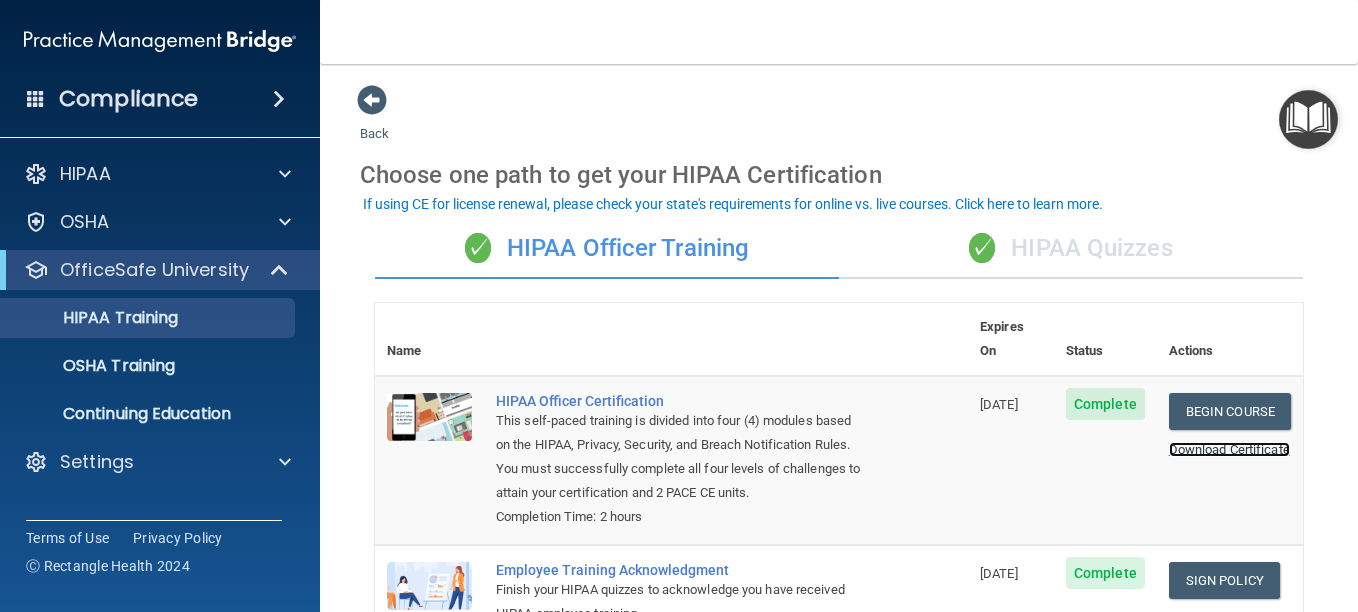 click on "Download Certificate" at bounding box center [1229, 449] 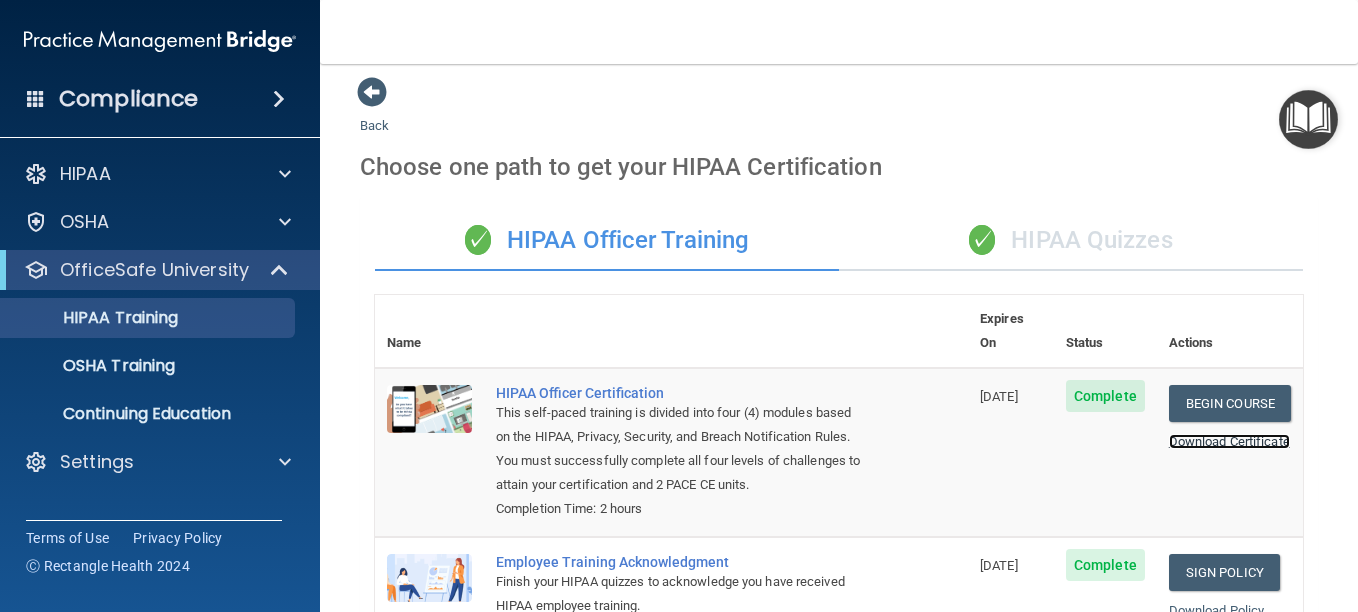 scroll, scrollTop: 0, scrollLeft: 0, axis: both 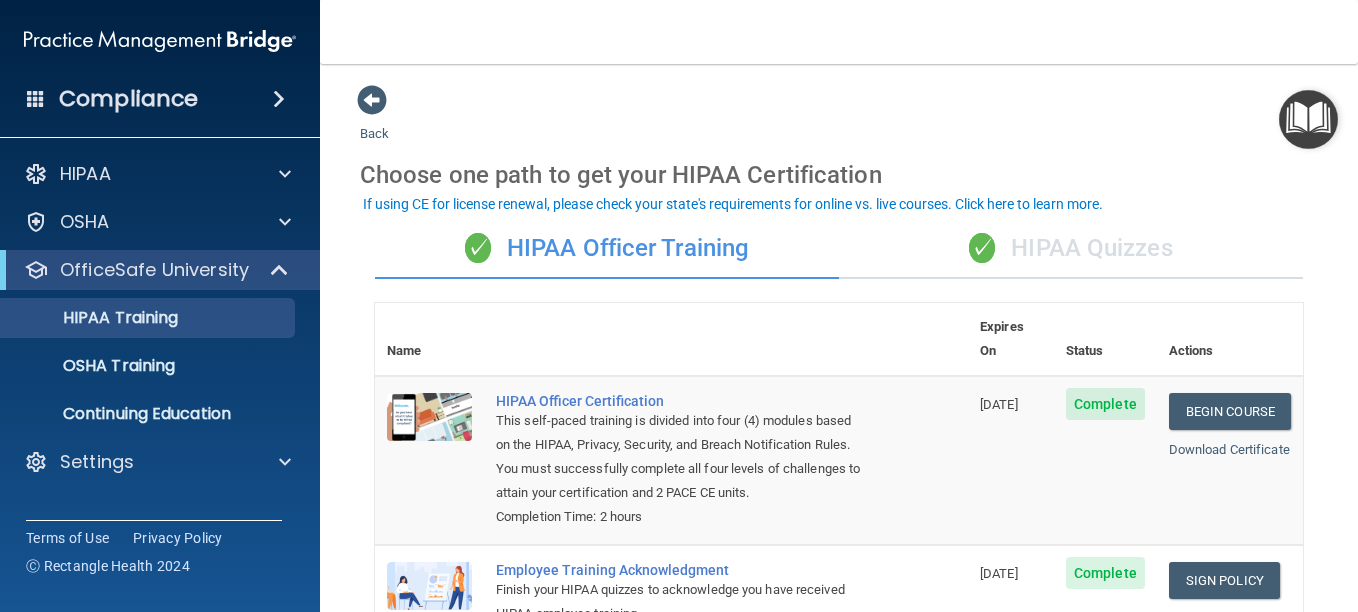 click on "✓   HIPAA Quizzes" at bounding box center (1071, 249) 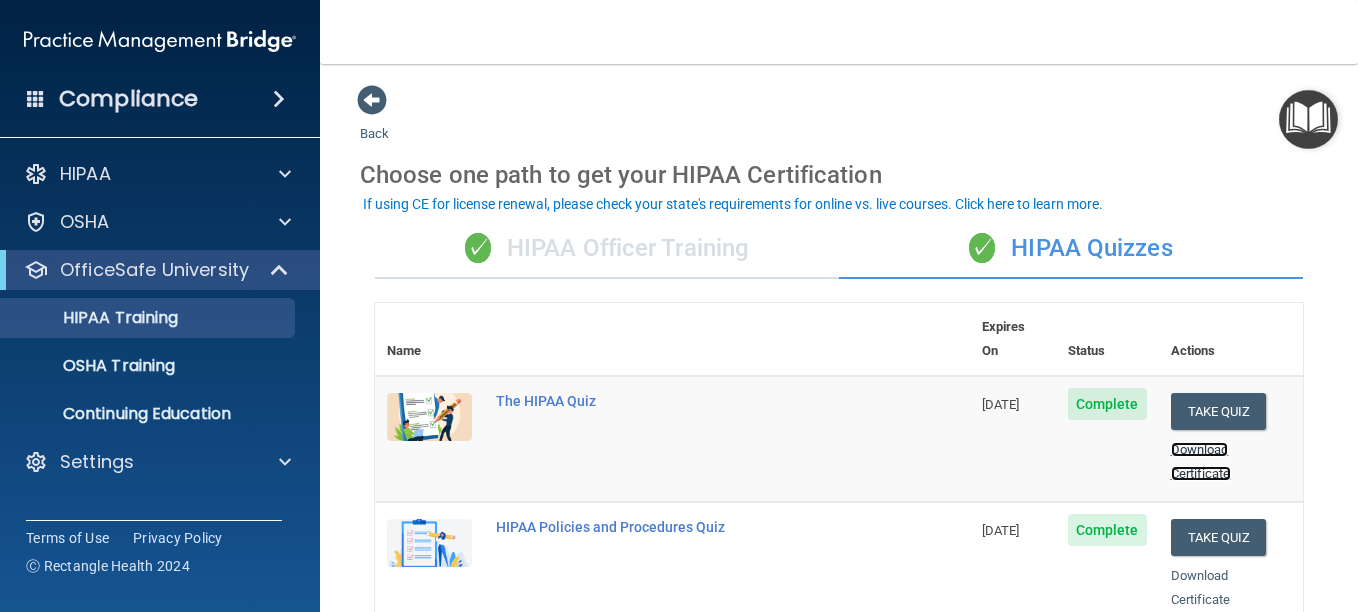 click on "Download Certificate" at bounding box center [1201, 461] 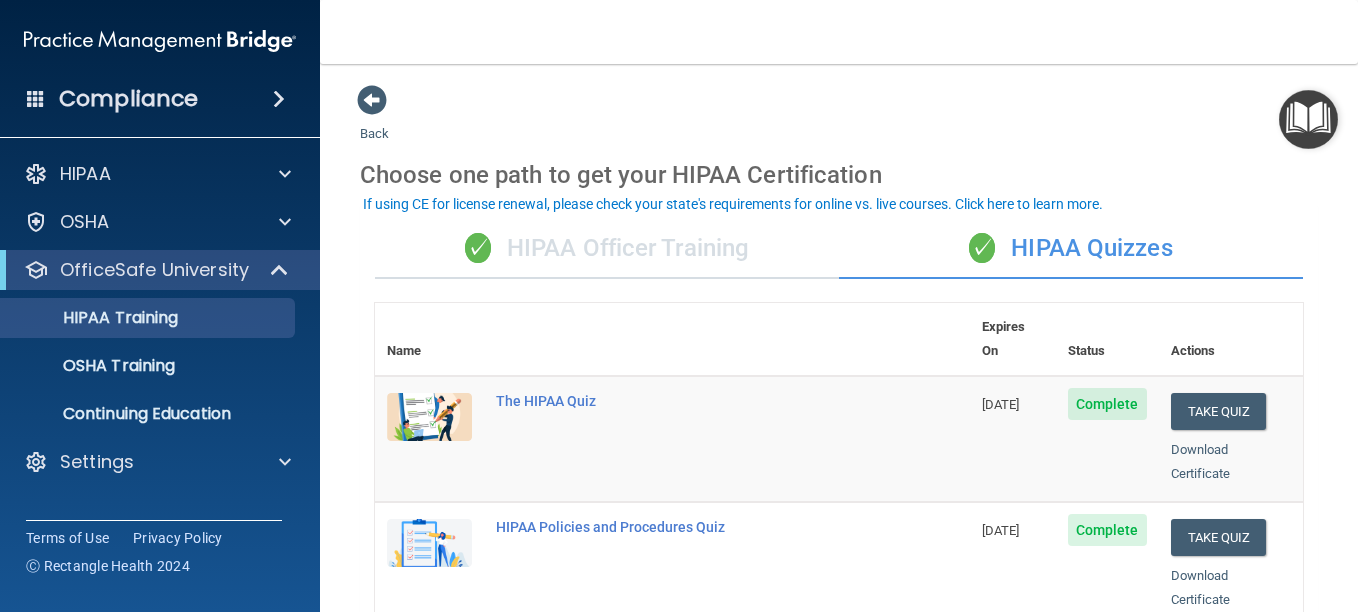 click on "✓   HIPAA Officer Training" at bounding box center (607, 249) 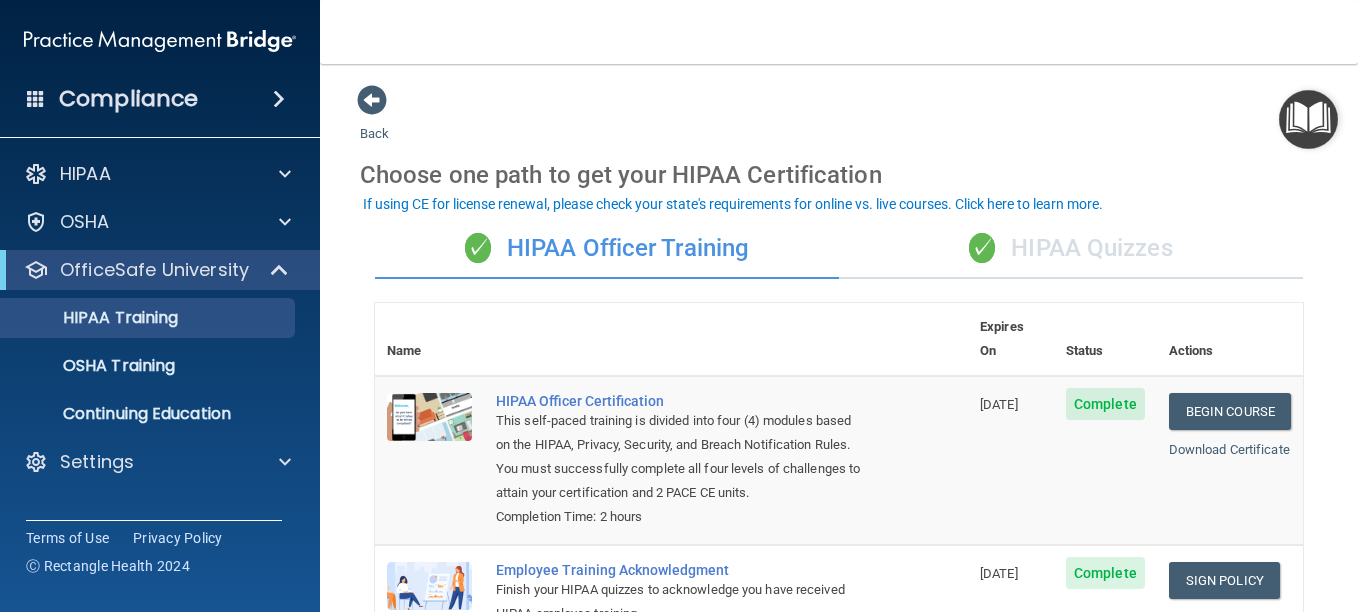 click on "If using CE for license renewal, please check your state's requirements for online vs. live courses. Click here to learn more." at bounding box center (733, 204) 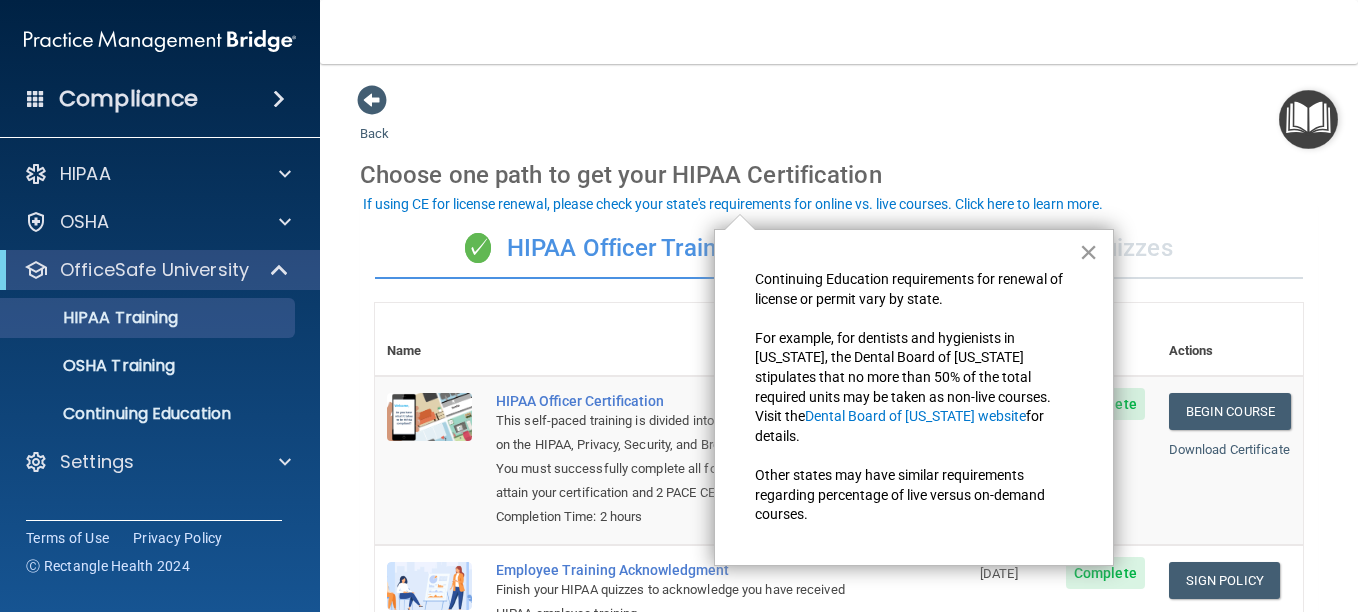click on "×" at bounding box center [1088, 252] 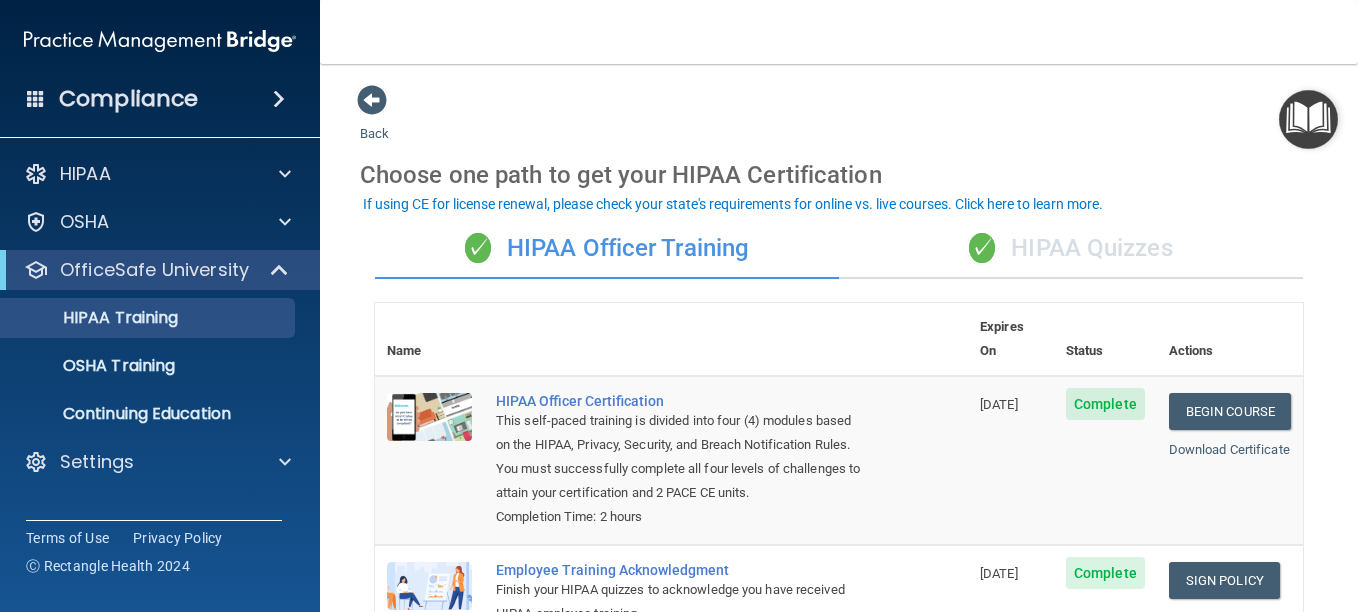 click at bounding box center (1308, 119) 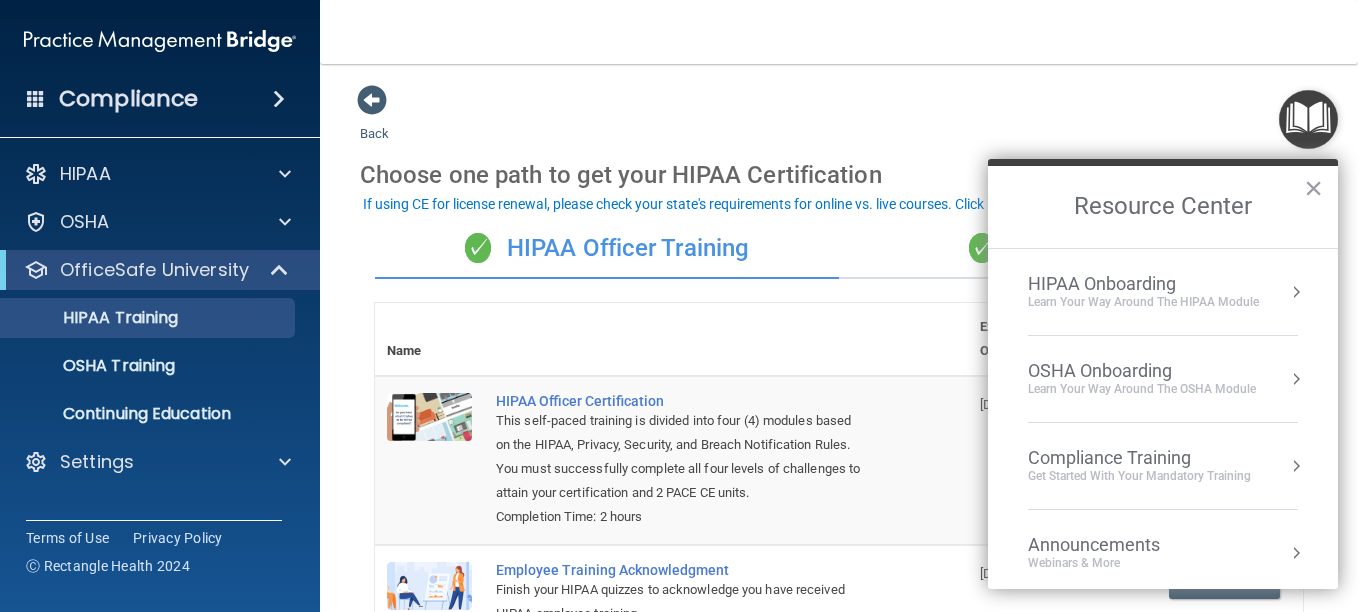 click on "OSHA Onboarding" at bounding box center (1142, 371) 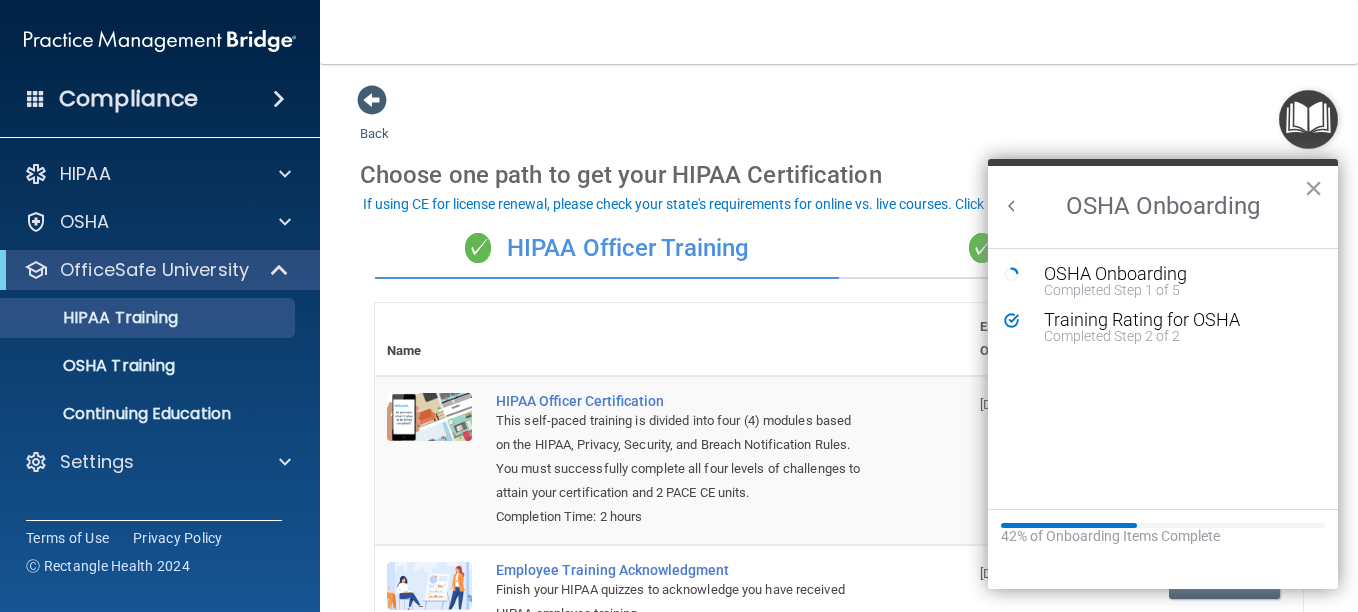 scroll, scrollTop: 0, scrollLeft: 0, axis: both 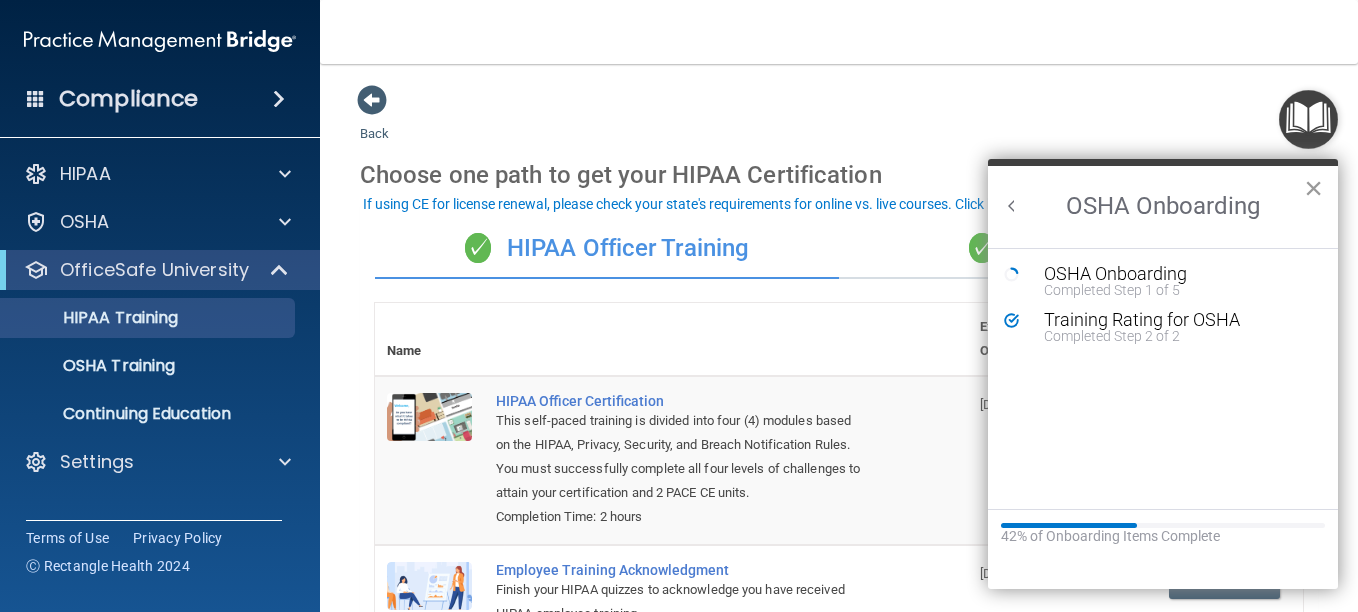 click on "×" at bounding box center (1313, 188) 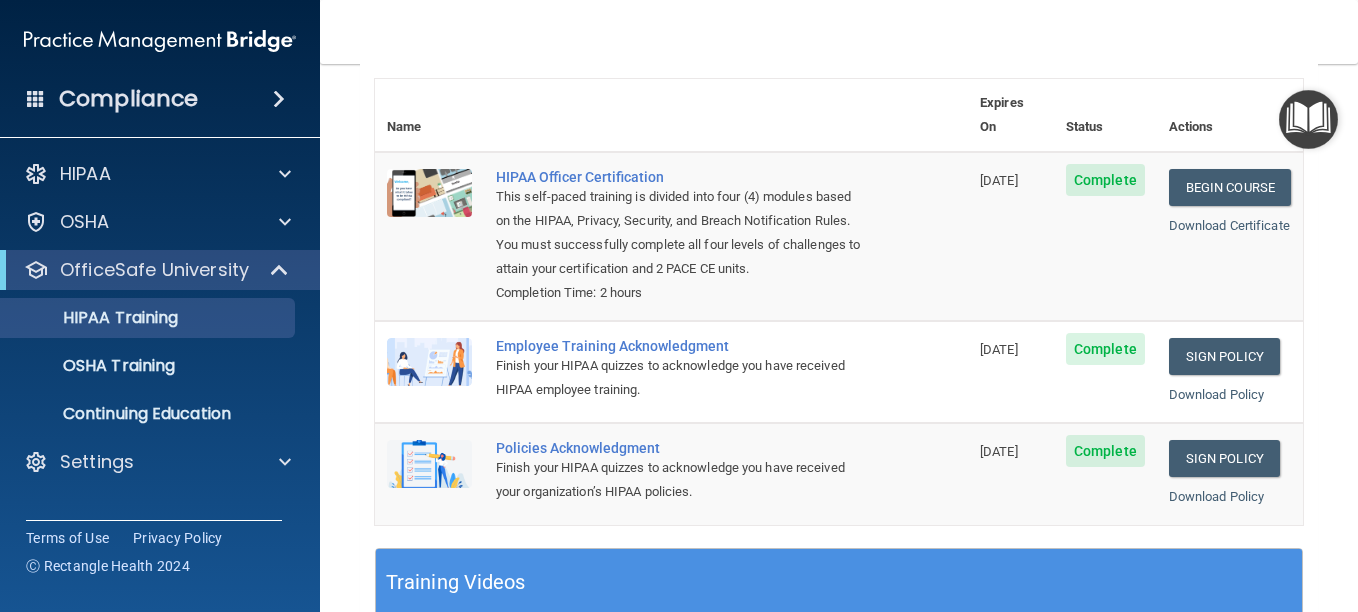 scroll, scrollTop: 0, scrollLeft: 0, axis: both 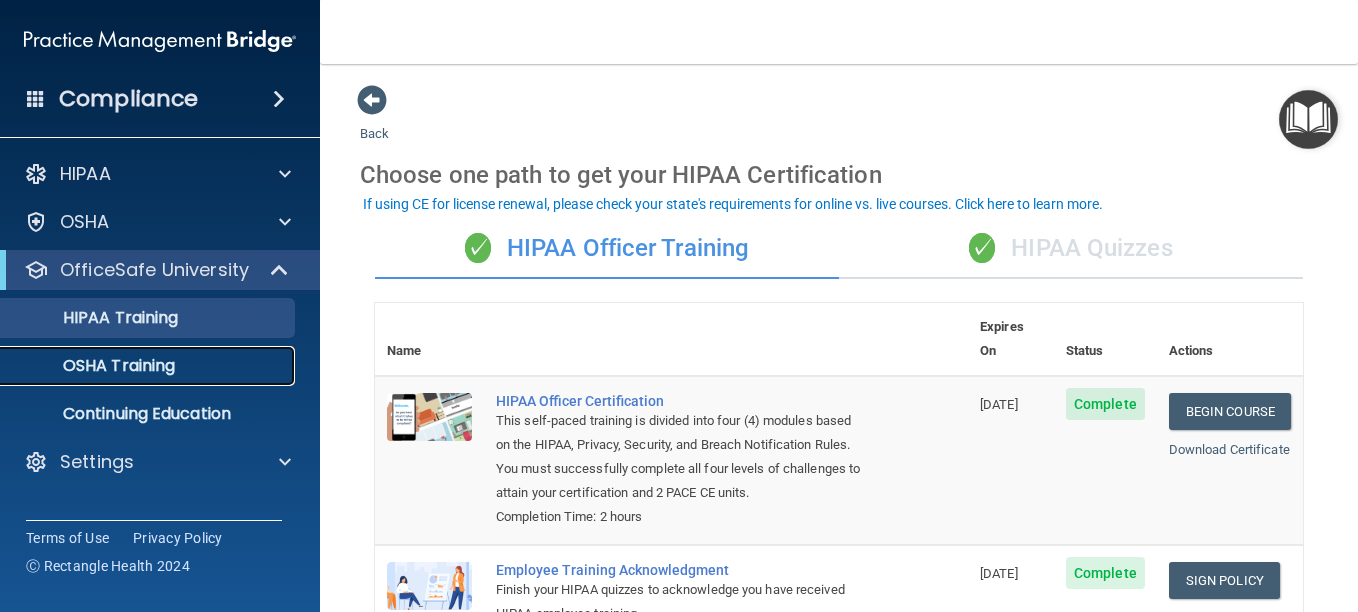 click on "OSHA Training" at bounding box center (149, 366) 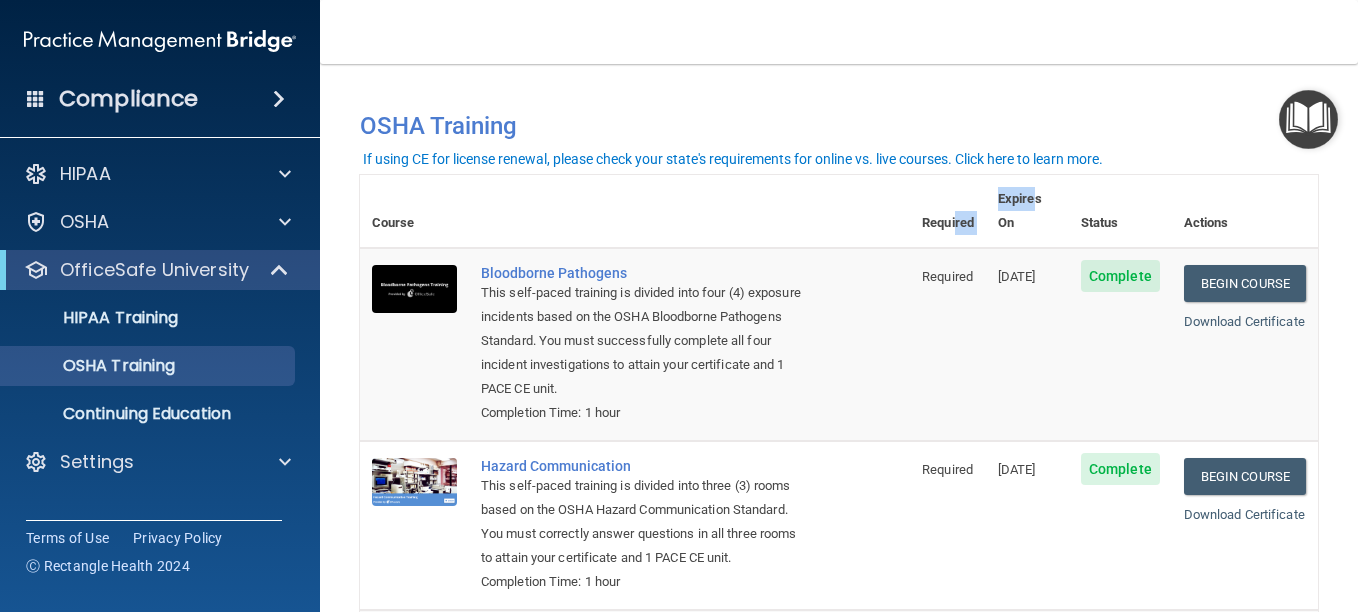 drag, startPoint x: 931, startPoint y: 196, endPoint x: 1007, endPoint y: 210, distance: 77.27872 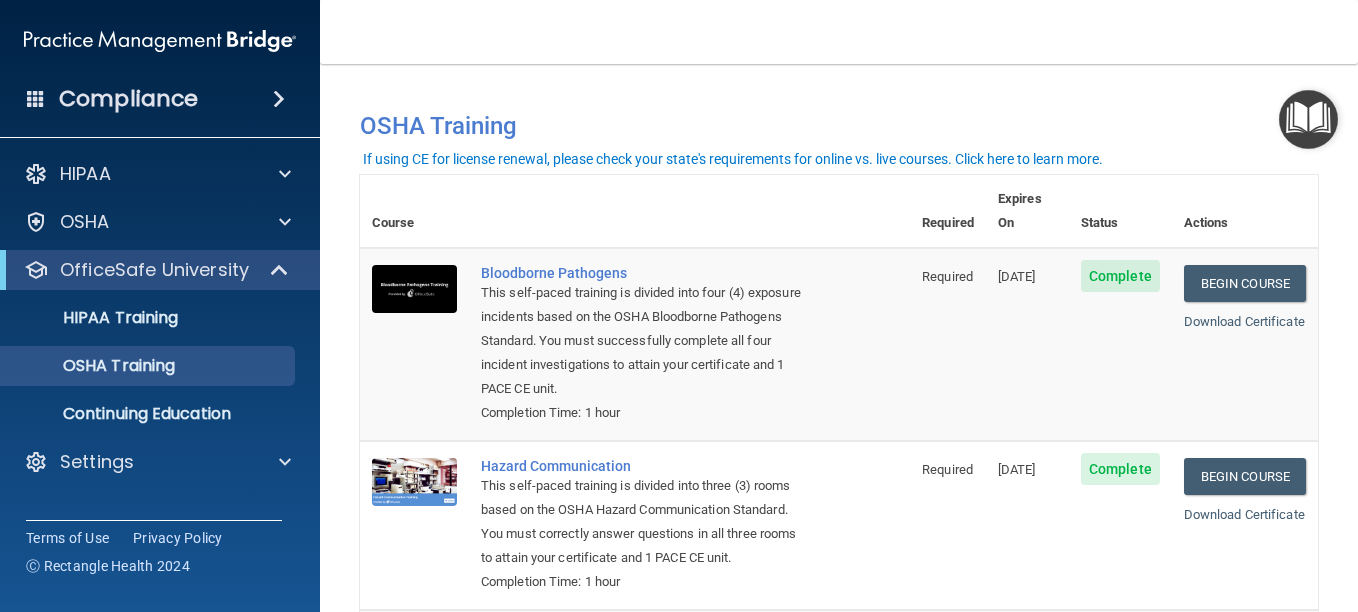 drag, startPoint x: 1007, startPoint y: 210, endPoint x: 1077, endPoint y: 194, distance: 71.80529 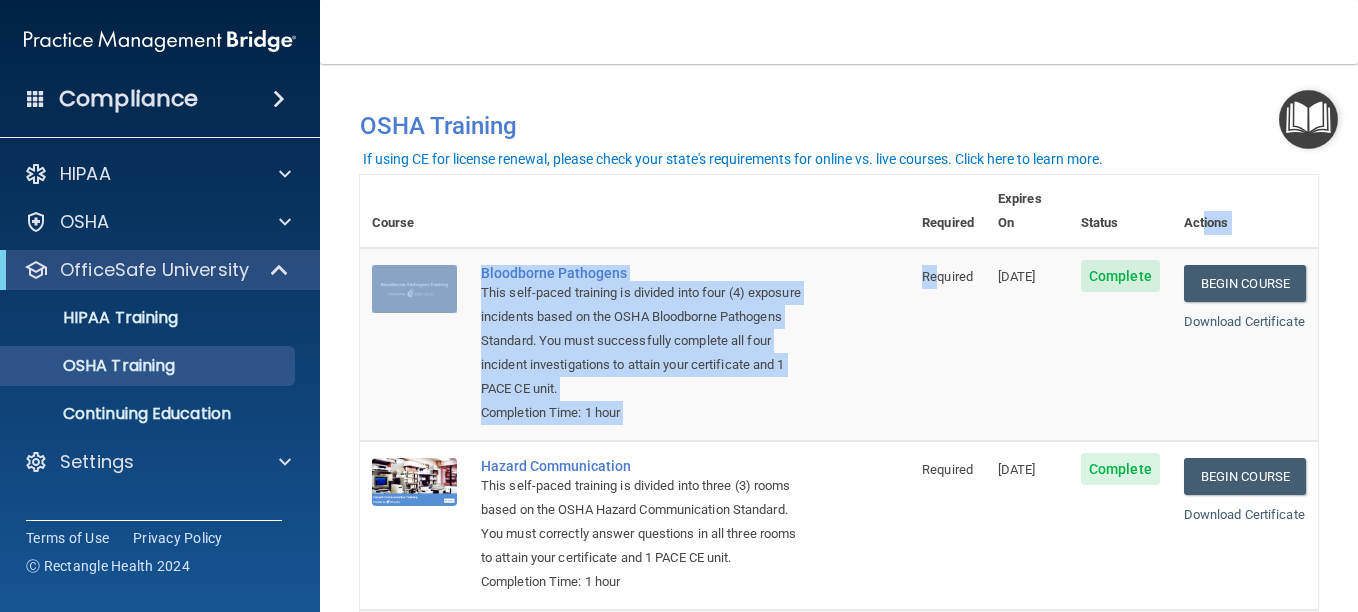 drag, startPoint x: 1187, startPoint y: 200, endPoint x: 909, endPoint y: 355, distance: 318.29074 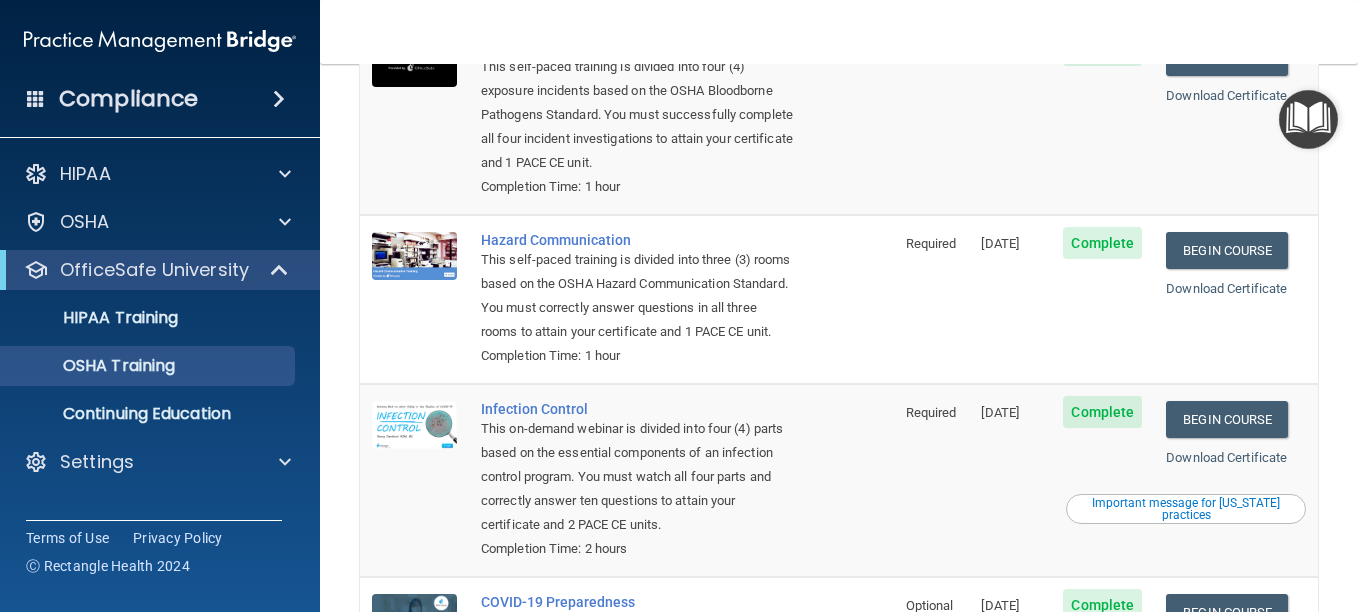 scroll, scrollTop: 227, scrollLeft: 0, axis: vertical 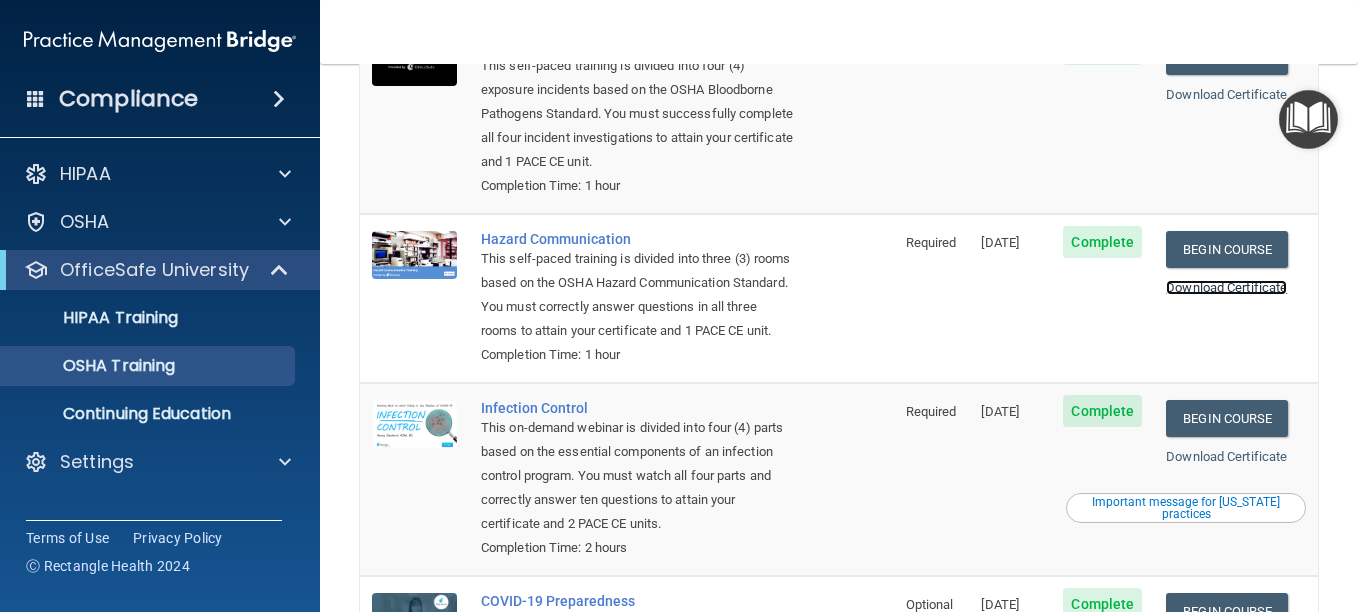 click on "Download Certificate" at bounding box center [1226, 287] 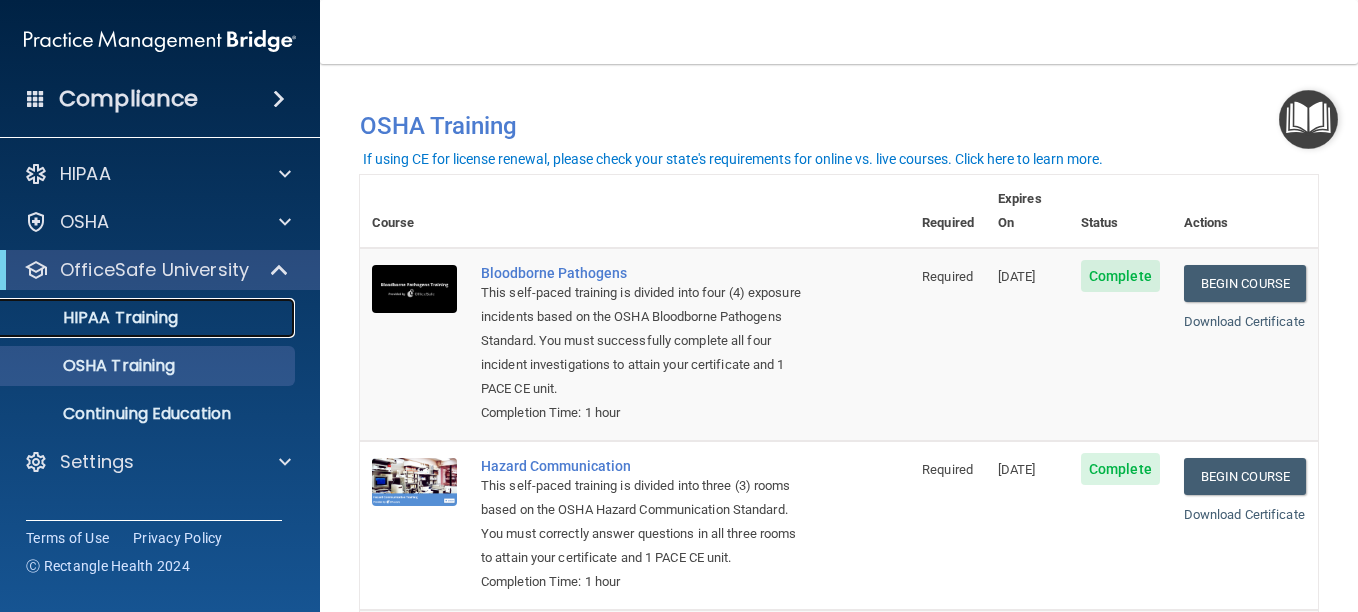 click on "HIPAA Training" at bounding box center [95, 318] 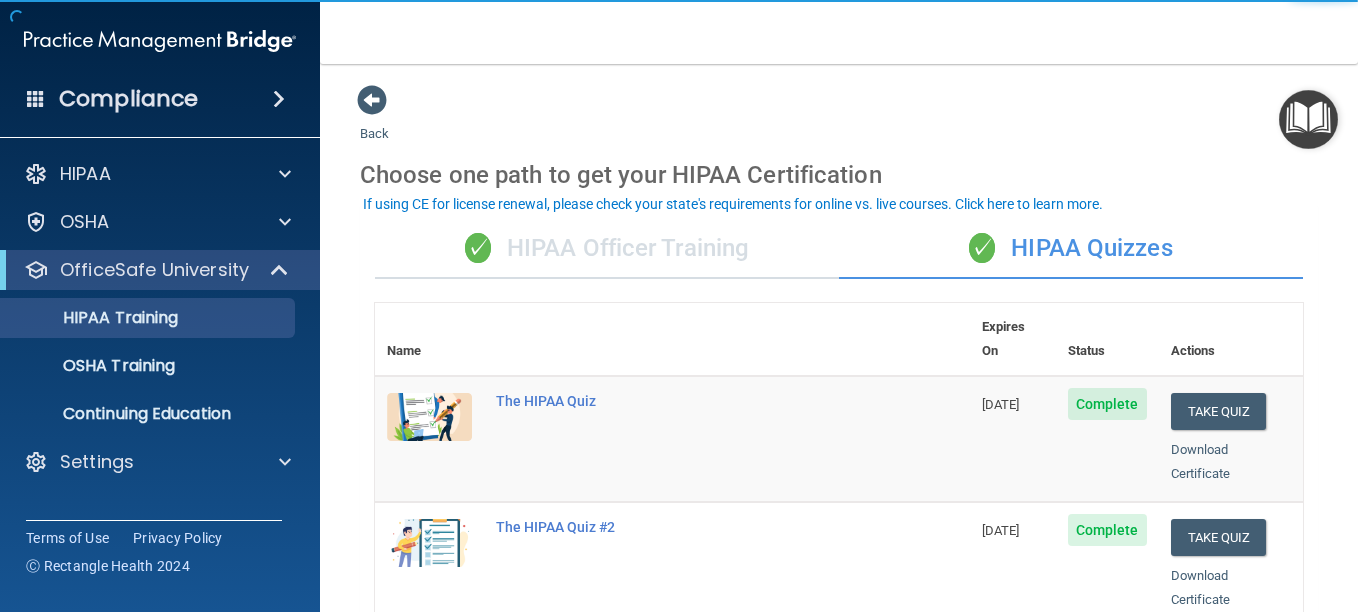 click on "✓   HIPAA Officer Training" at bounding box center (607, 249) 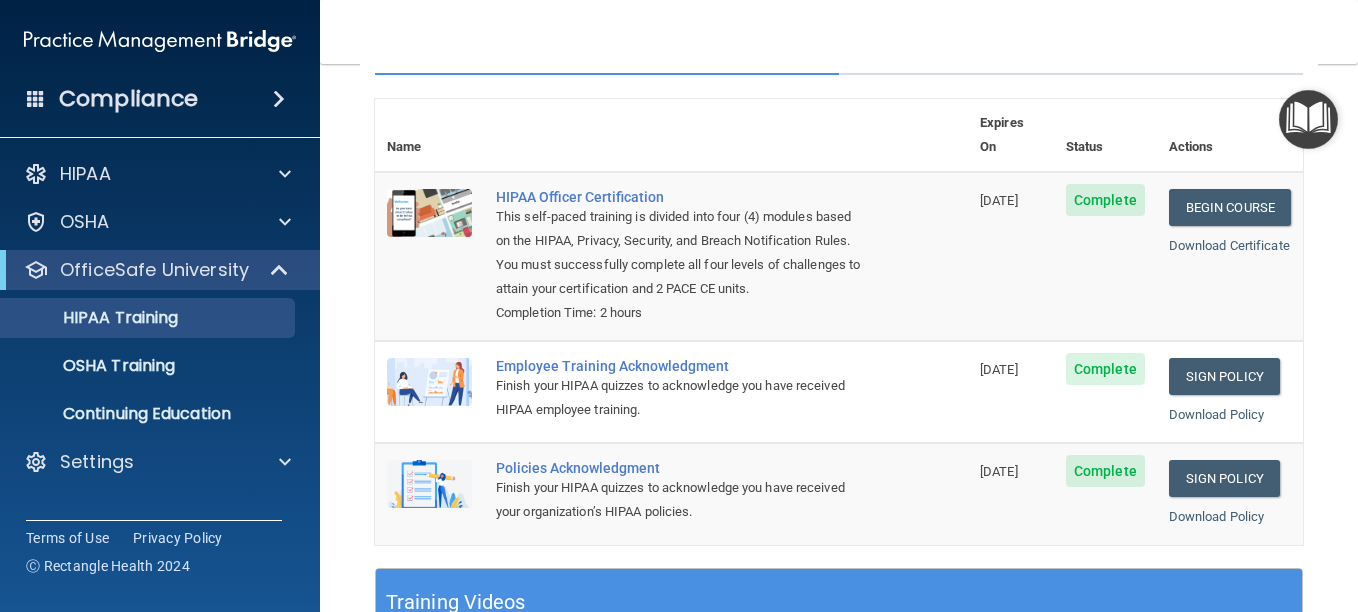 scroll, scrollTop: 195, scrollLeft: 0, axis: vertical 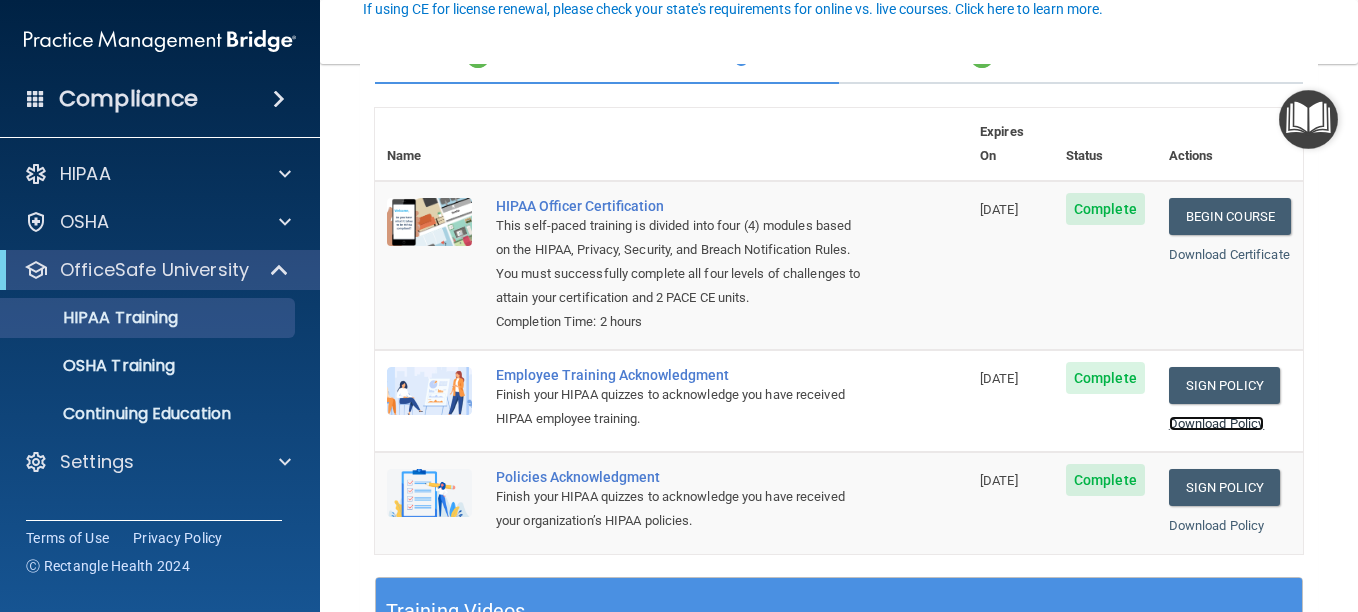click on "Download Policy" at bounding box center [1217, 423] 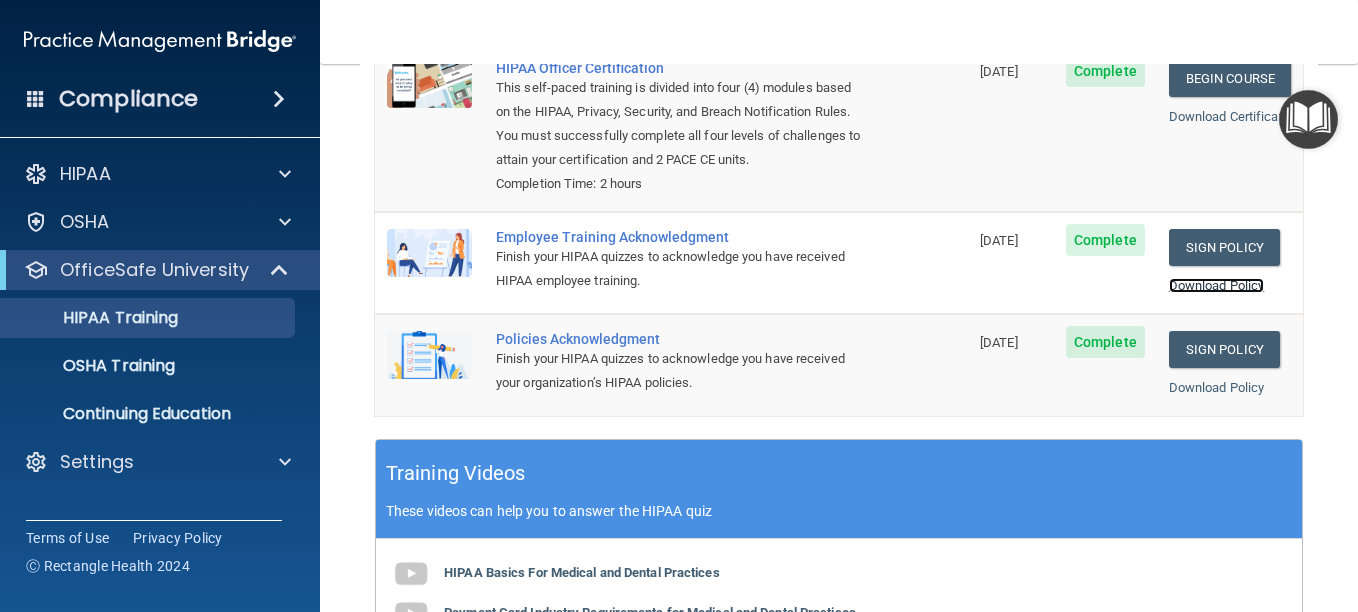 scroll, scrollTop: 334, scrollLeft: 0, axis: vertical 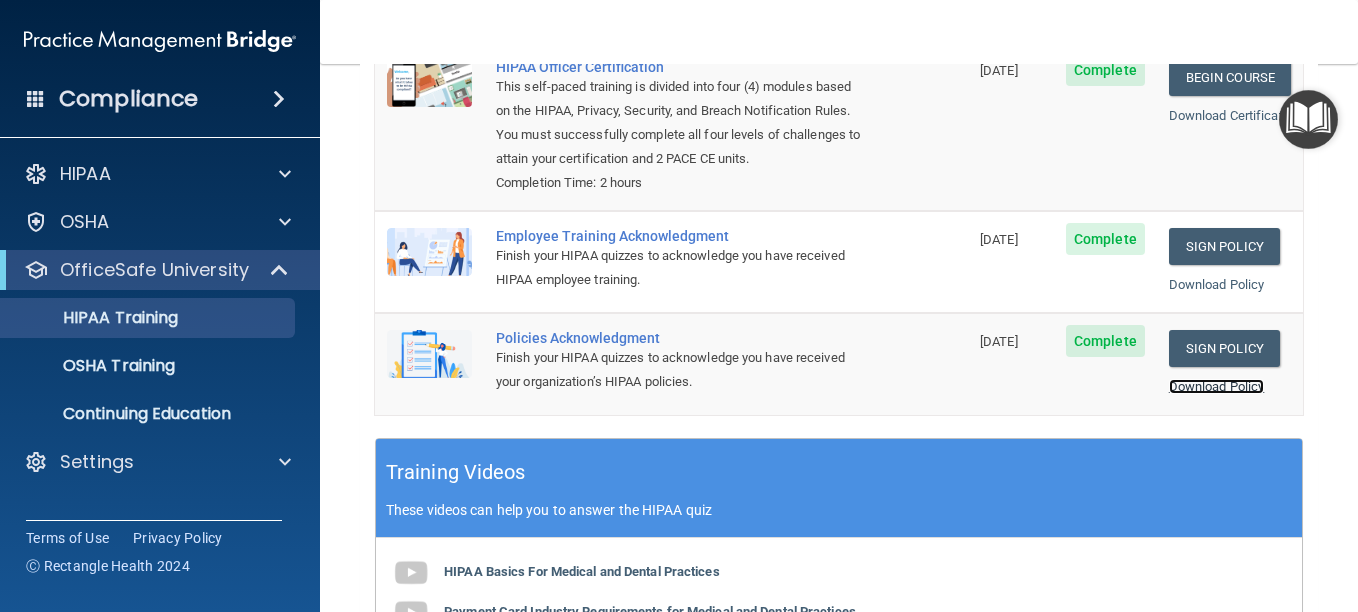 click on "Download Policy" at bounding box center (1217, 386) 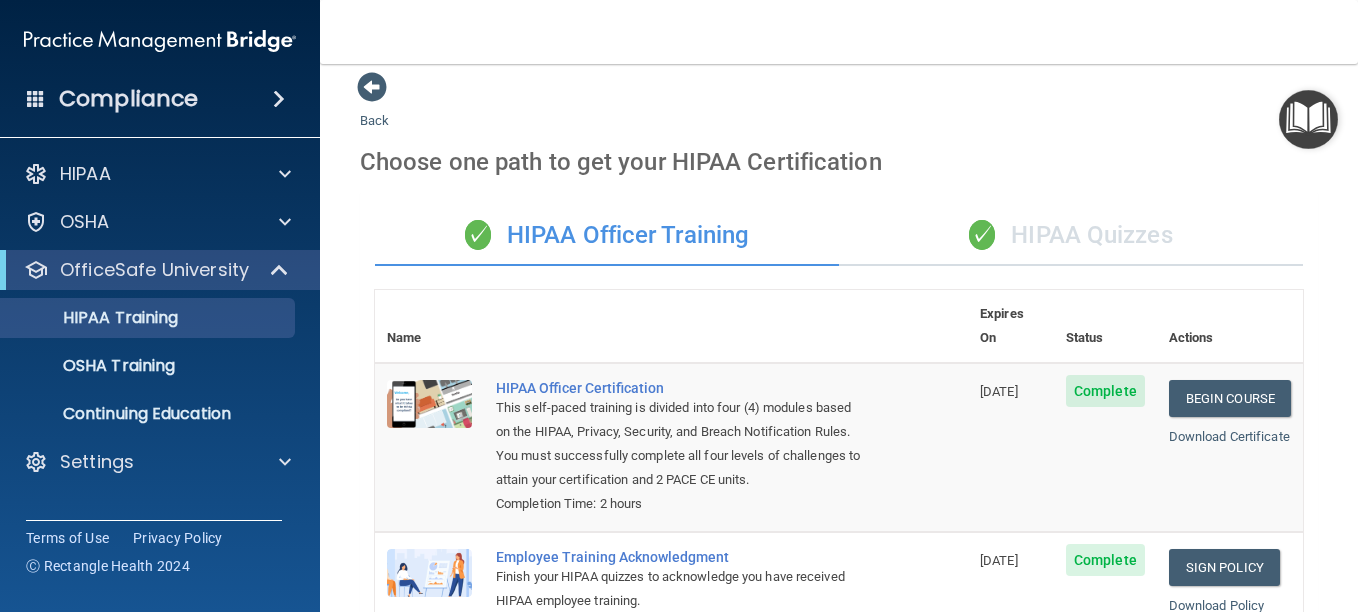 scroll, scrollTop: 0, scrollLeft: 0, axis: both 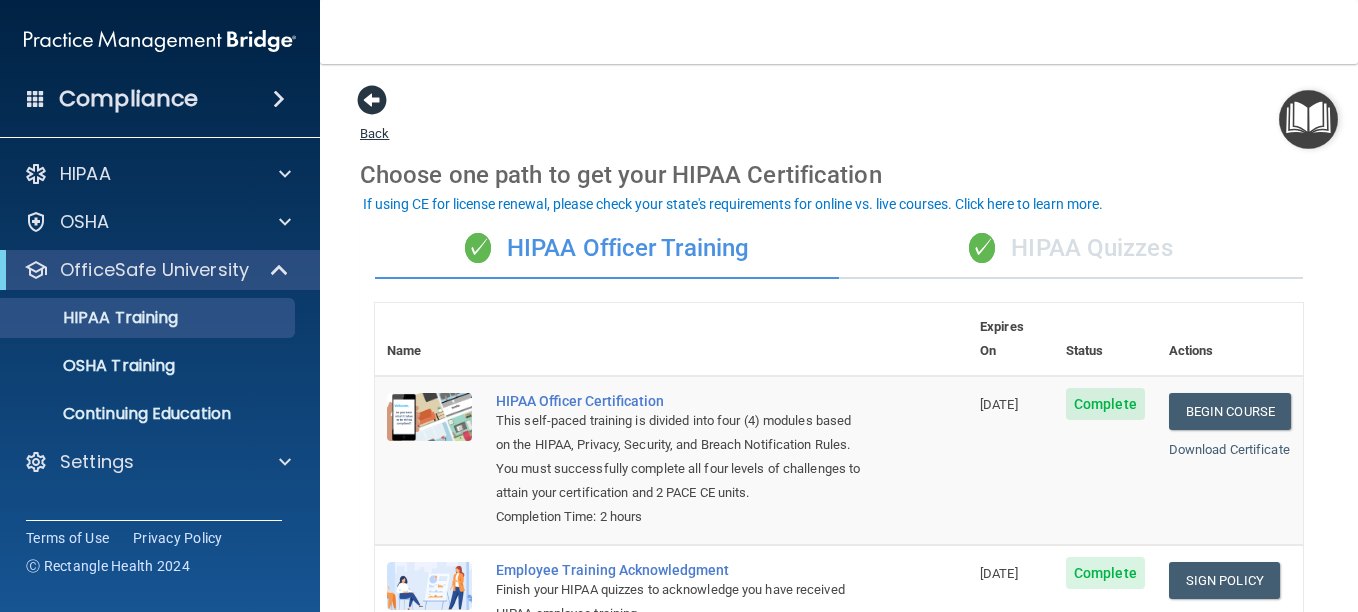 click at bounding box center (372, 100) 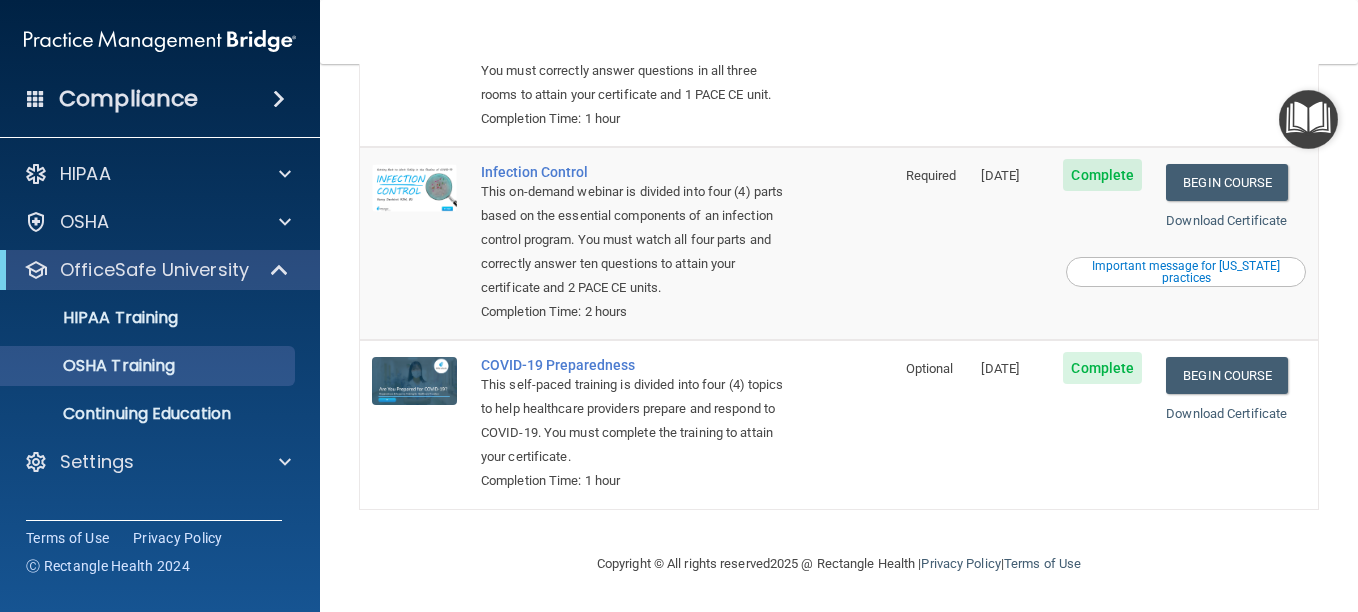 scroll, scrollTop: 0, scrollLeft: 0, axis: both 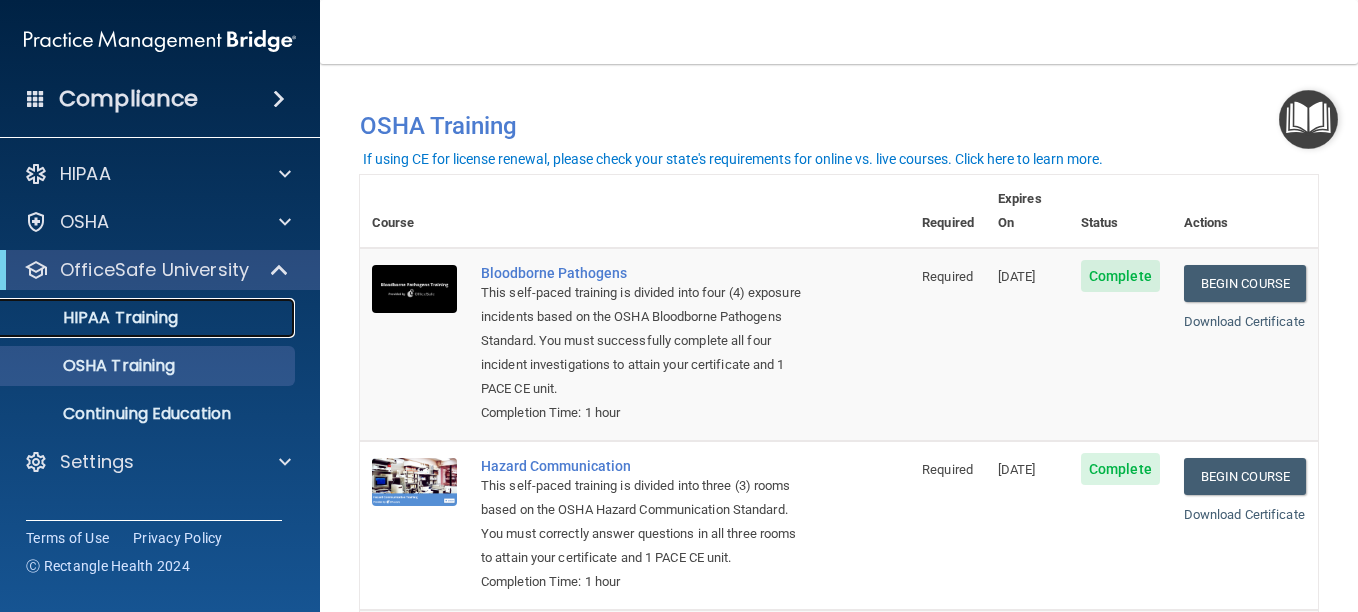 click on "HIPAA Training" at bounding box center [95, 318] 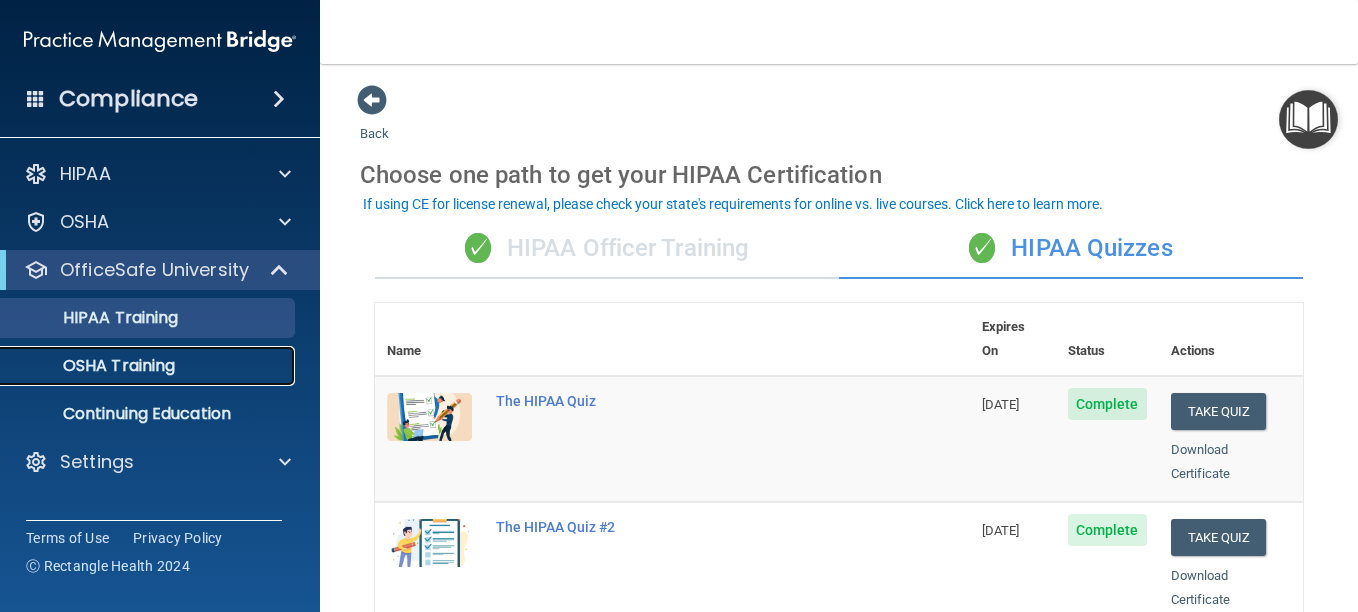 click on "OSHA Training" at bounding box center (94, 366) 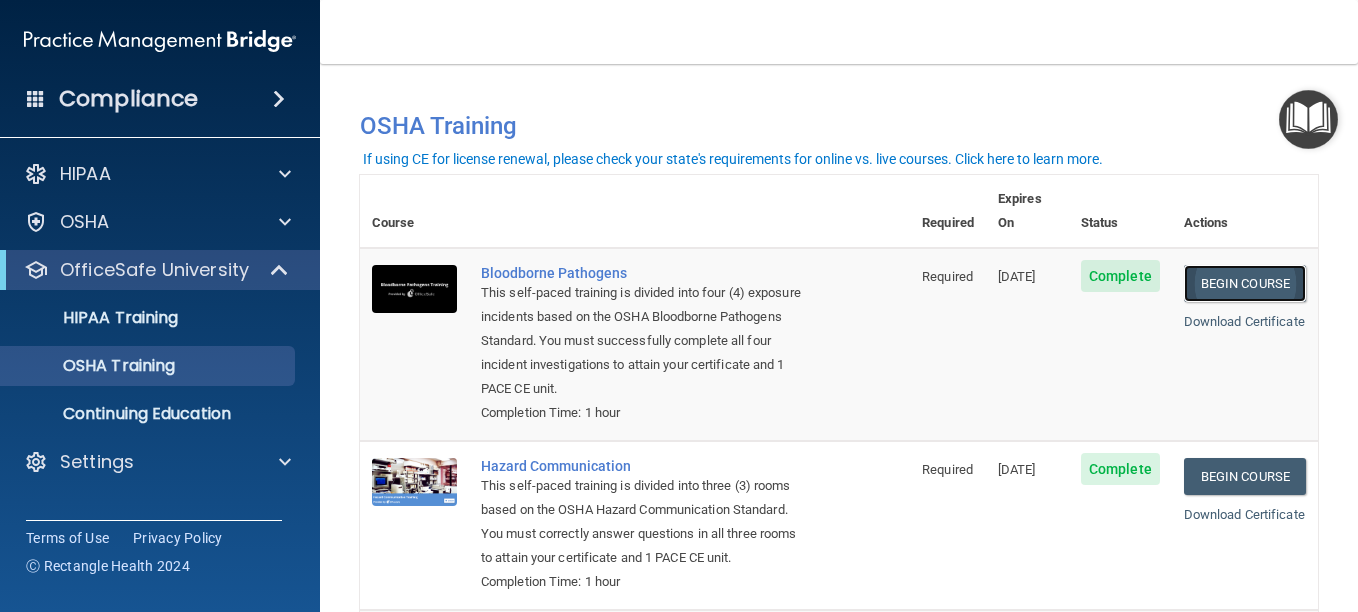 click on "Begin Course" at bounding box center [1245, 283] 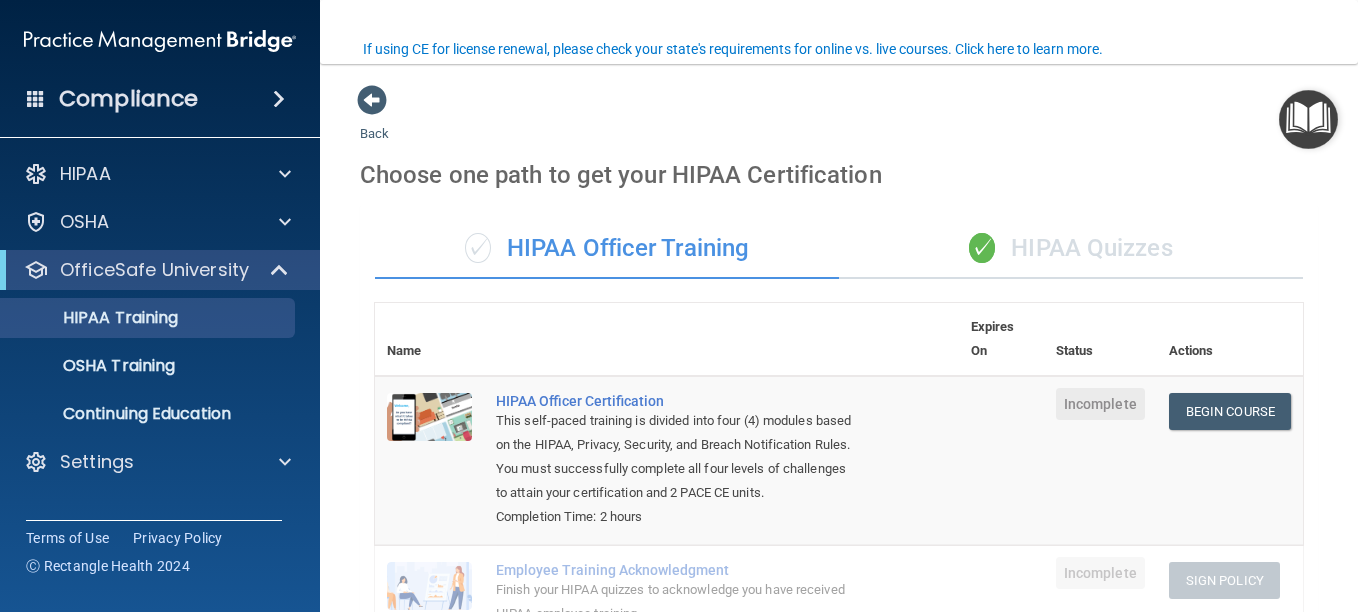 scroll, scrollTop: 0, scrollLeft: 0, axis: both 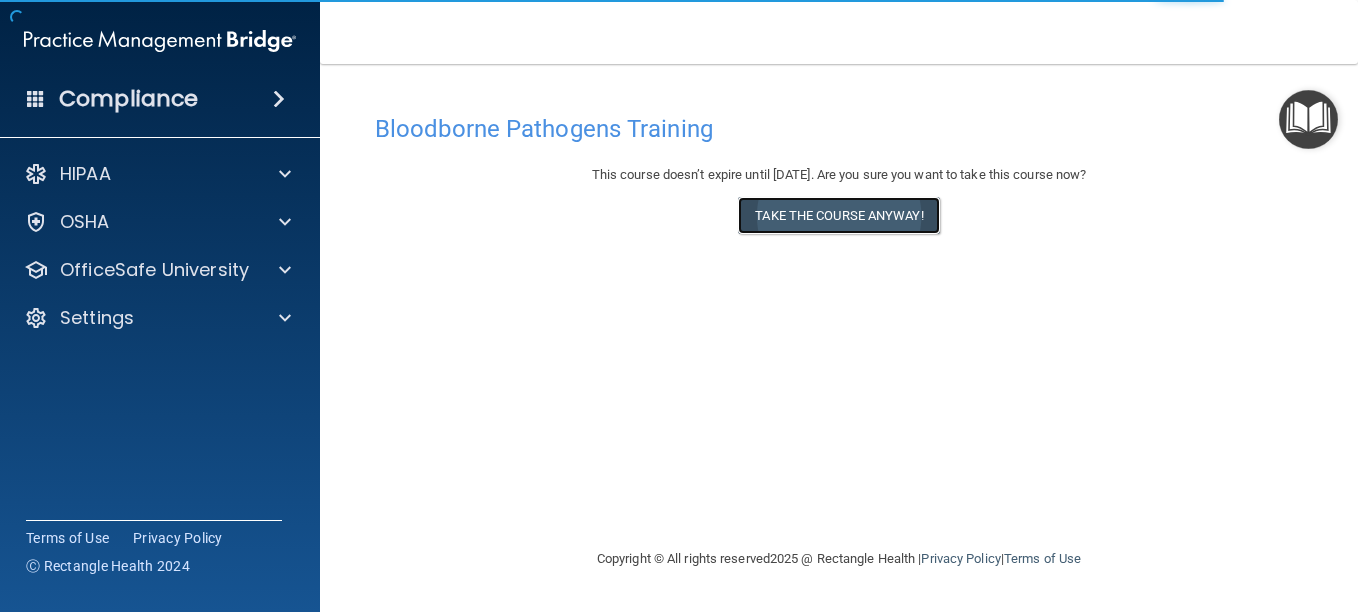 click on "Take the course anyway!" at bounding box center [838, 215] 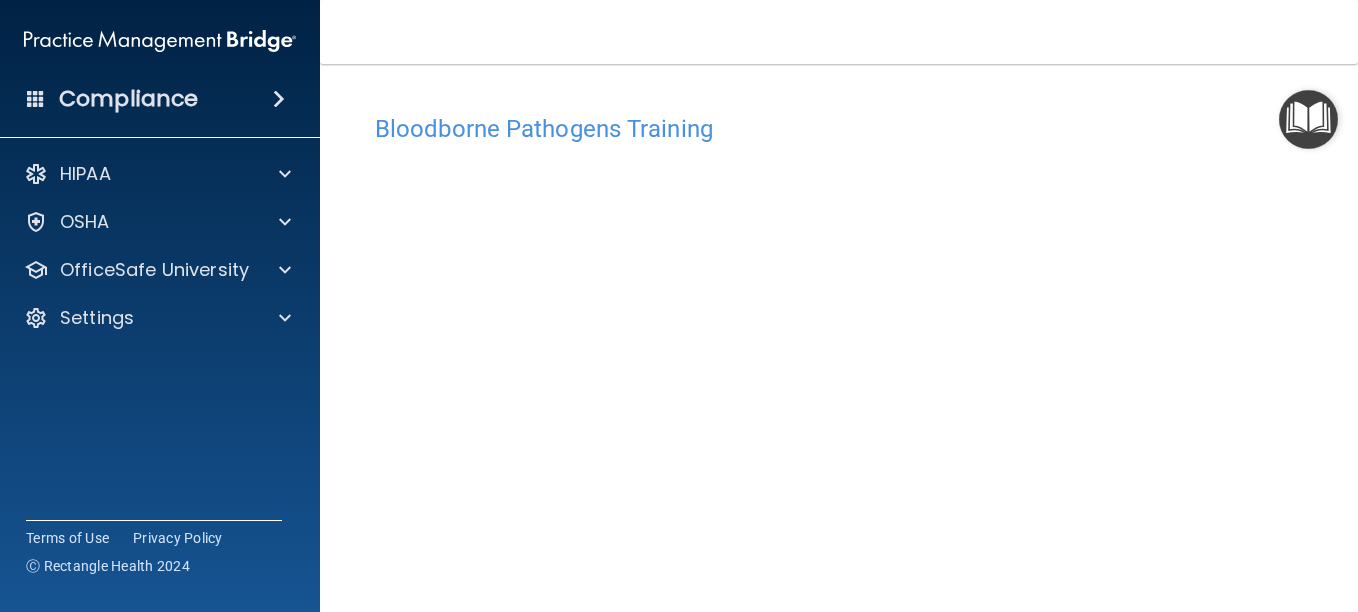 scroll, scrollTop: 94, scrollLeft: 0, axis: vertical 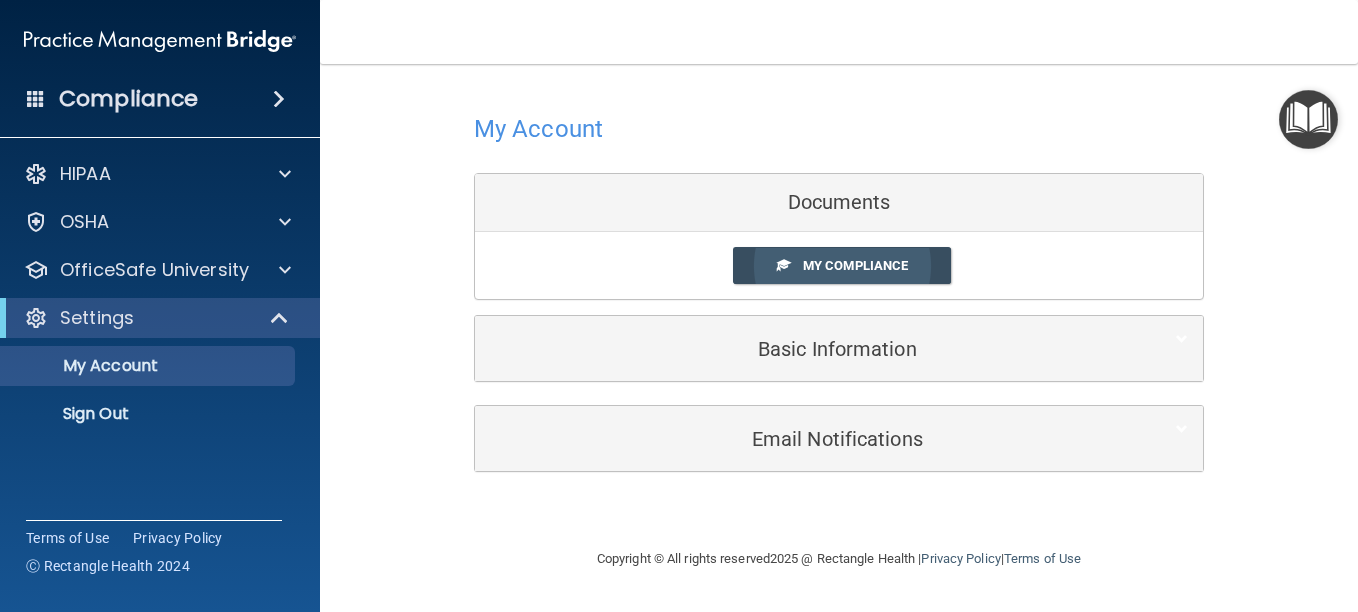 click on "My Compliance" at bounding box center (855, 265) 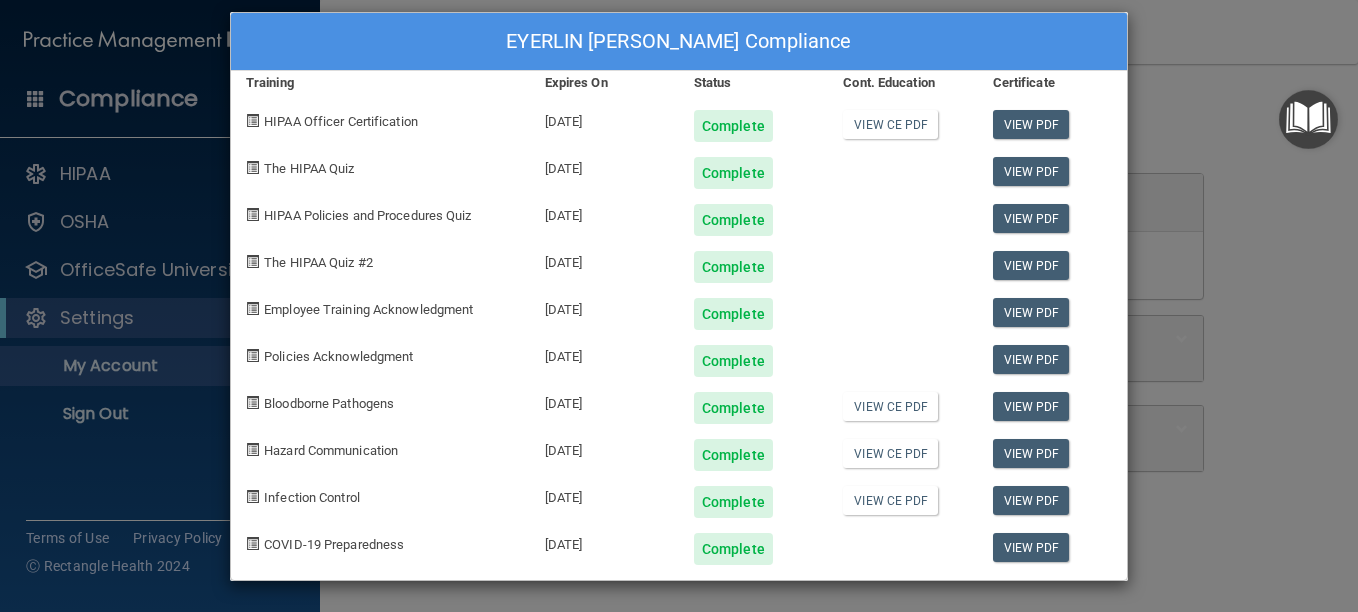 scroll, scrollTop: 0, scrollLeft: 0, axis: both 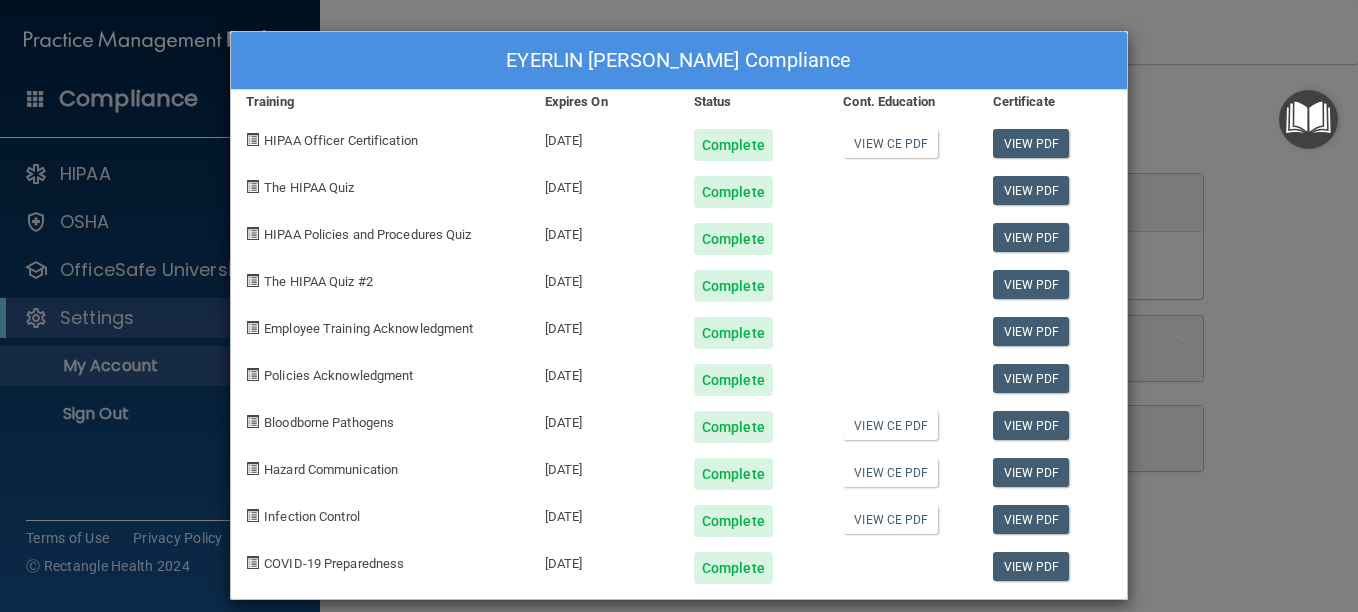 click on "EYERLIN [PERSON_NAME] Compliance      Training   Expires On   Status   Cont. Education   Certificate         HIPAA Officer Certification      [DATE]       Complete        View CE PDF       View PDF         The HIPAA Quiz      [DATE]       Complete              View PDF         HIPAA Policies and Procedures Quiz      [DATE]       Complete              View PDF         The HIPAA Quiz #2      [DATE]       Complete              View PDF         Employee Training Acknowledgment      [DATE]       Complete              View PDF         Policies Acknowledgment      [DATE]       Complete              View PDF         Bloodborne Pathogens      [DATE]       Complete        View CE PDF       View PDF         Hazard Communication      [DATE]       Complete        View CE PDF       View PDF         Infection Control      [DATE]       Complete        View CE PDF       View PDF         COVID-19 Preparedness      [DATE]       Complete              View PDF" at bounding box center [679, 306] 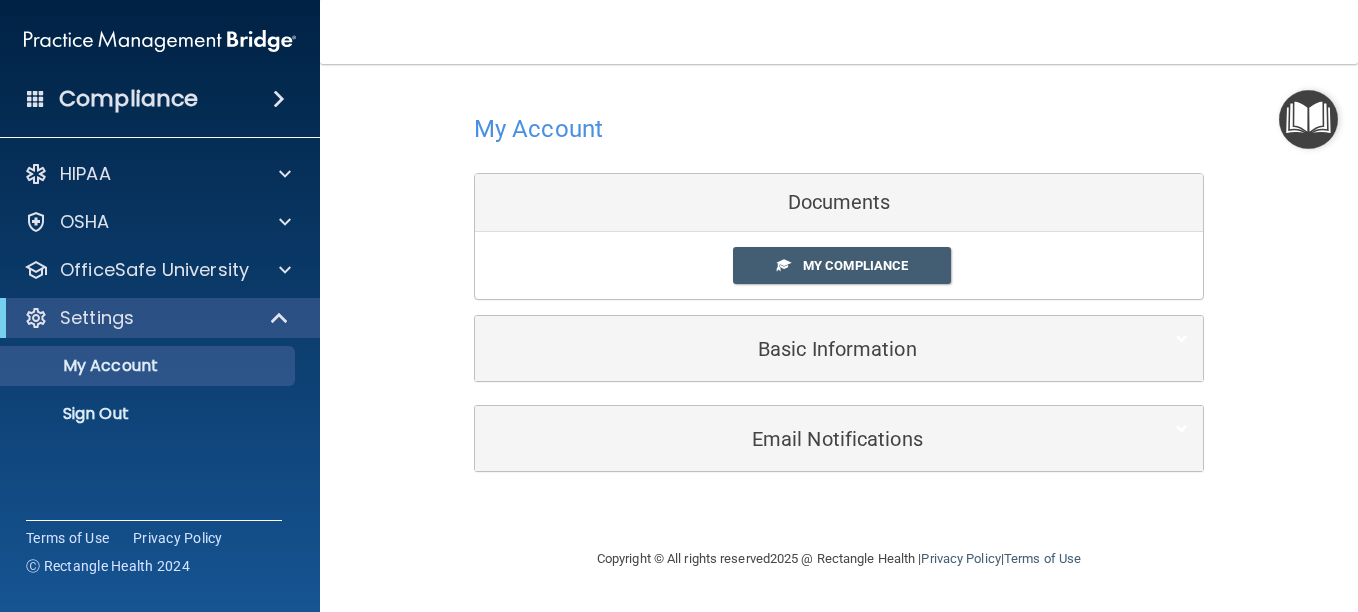 click on "My Account            Documents              My Compliance                 My Compliance             My BAA
Basic Information
Full Name       EYERLIN [PERSON_NAME]   EYERLIN                 Last Name       [PERSON_NAME]                                                                                       Email           [EMAIL_ADDRESS][DOMAIN_NAME]   [EMAIL_ADDRESS][DOMAIN_NAME]                     Edit   Change Password   Cancel   Save                 You've successfully edited your Information.               Error! The client couldn't be saved.                   Current Password                   New Password                     Confirm New Password                     Submit
You've successfully saved Clients Basic Information.
Email Notifications
Organization Emails     Toggle all" at bounding box center (839, 289) 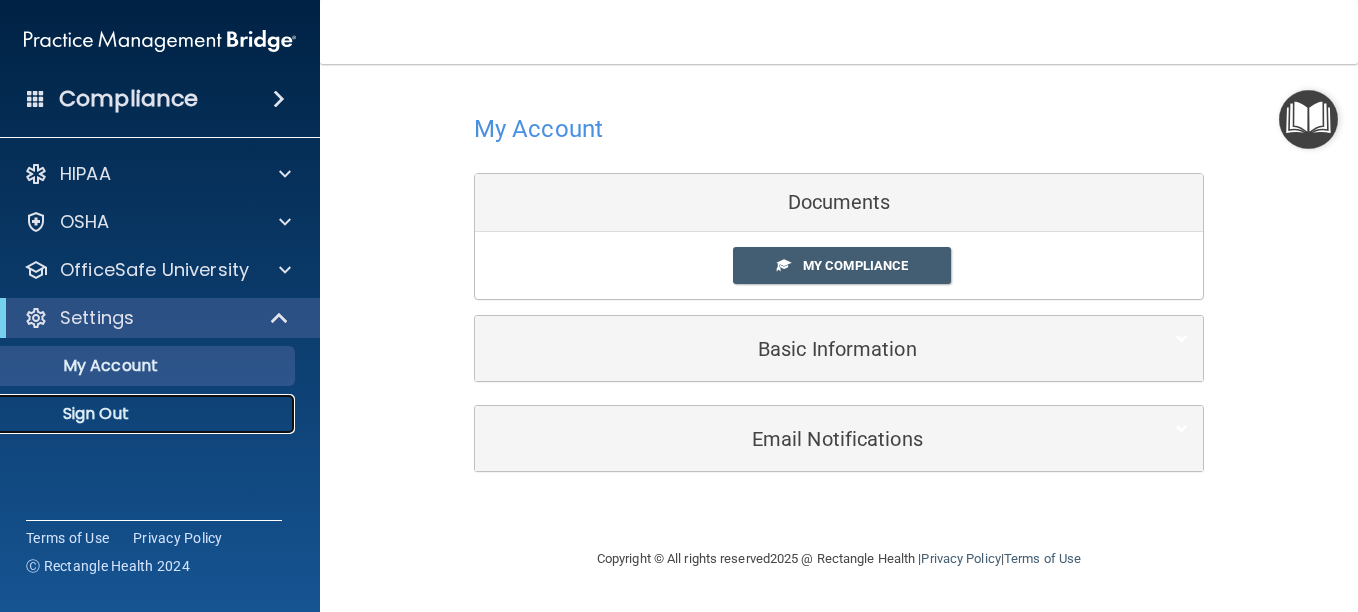 click on "Sign Out" at bounding box center [149, 414] 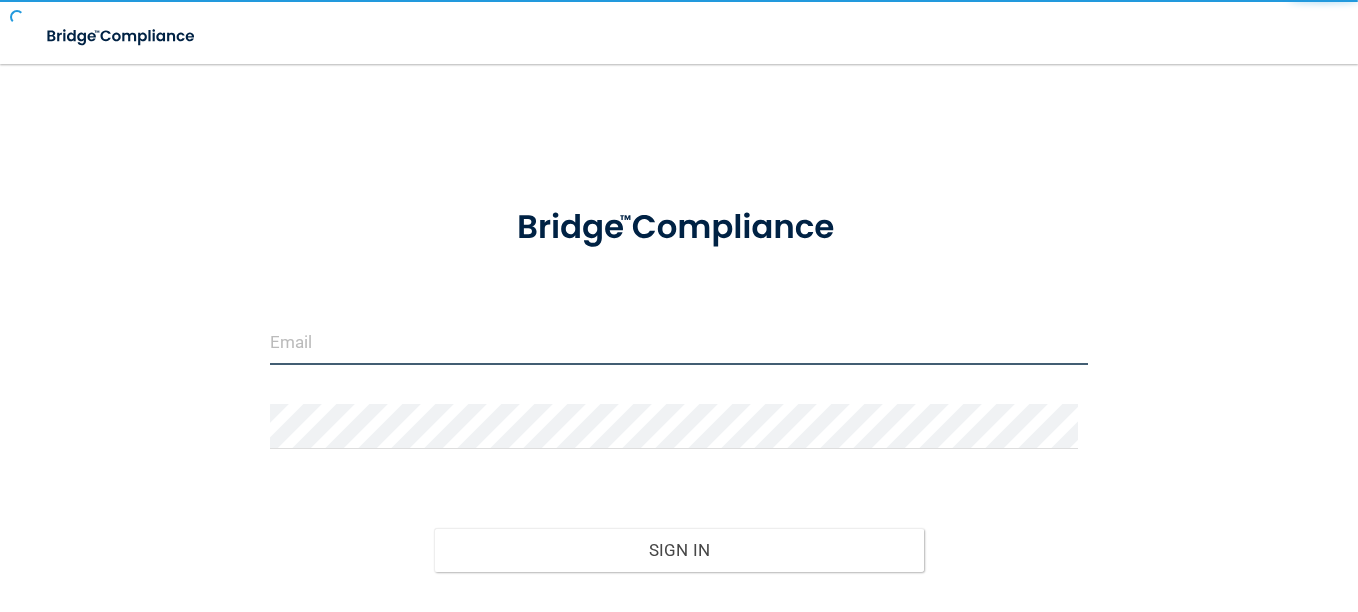 type on "[EMAIL_ADDRESS][DOMAIN_NAME]" 